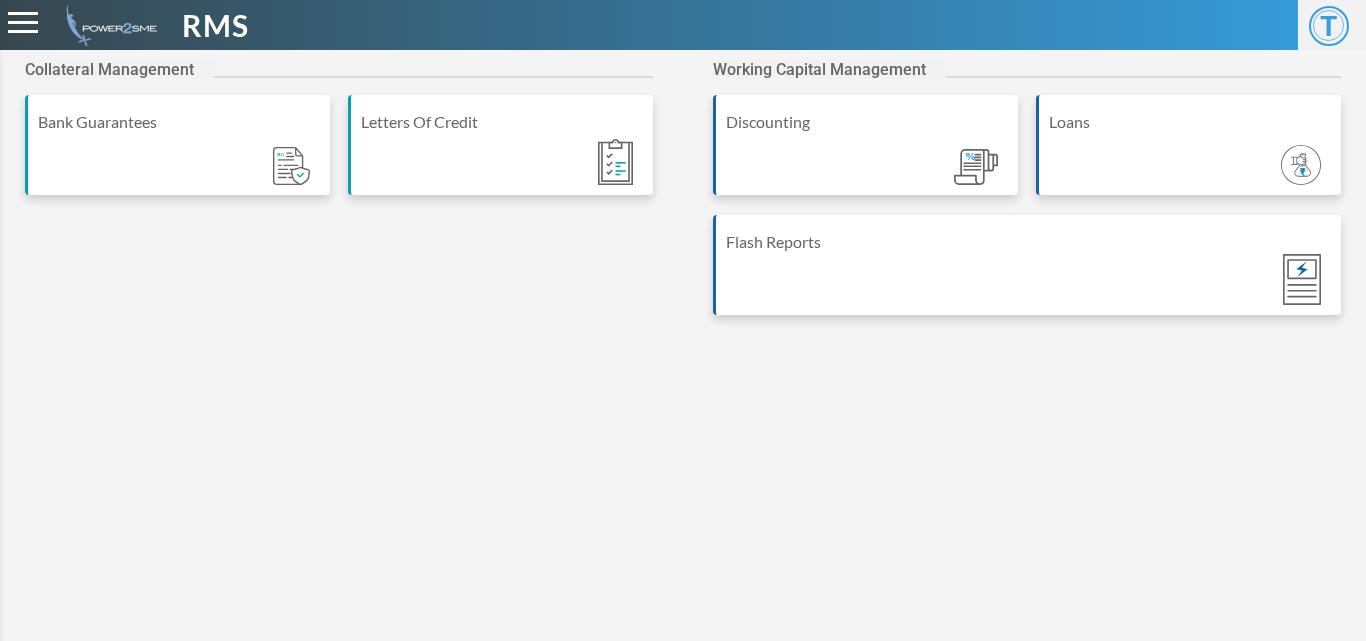 scroll, scrollTop: 0, scrollLeft: 0, axis: both 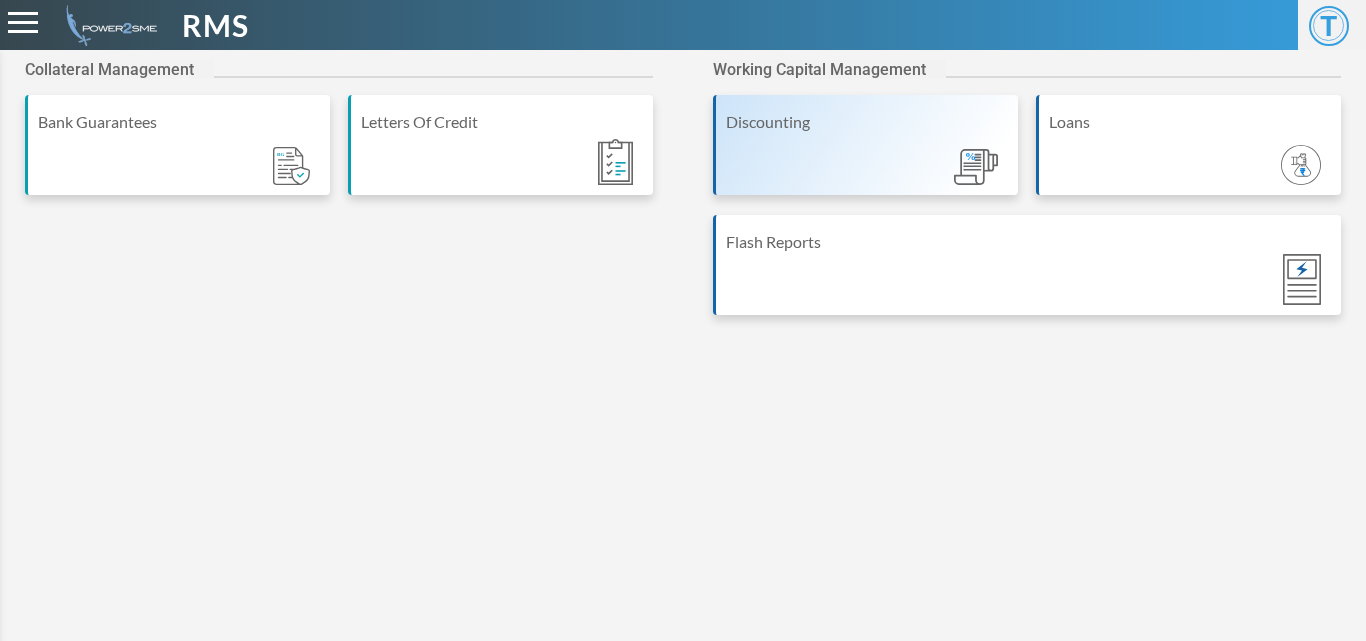 click on "Discounting" at bounding box center (865, 145) 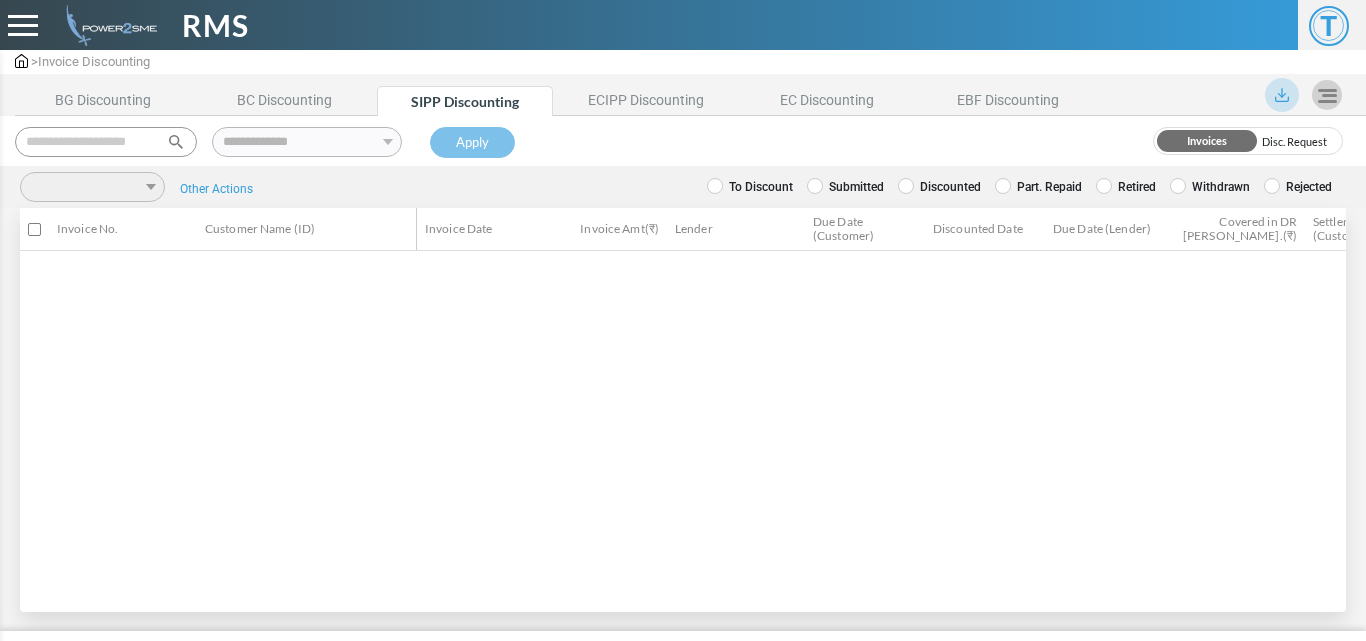 scroll, scrollTop: 0, scrollLeft: 0, axis: both 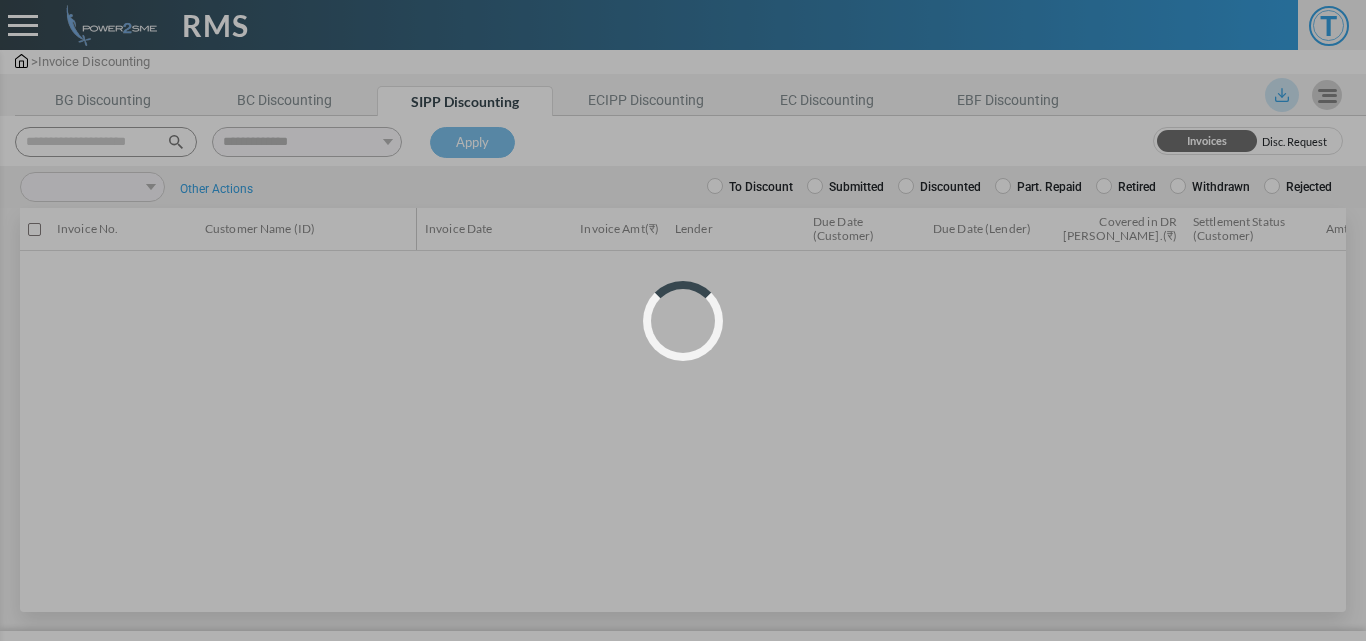 select 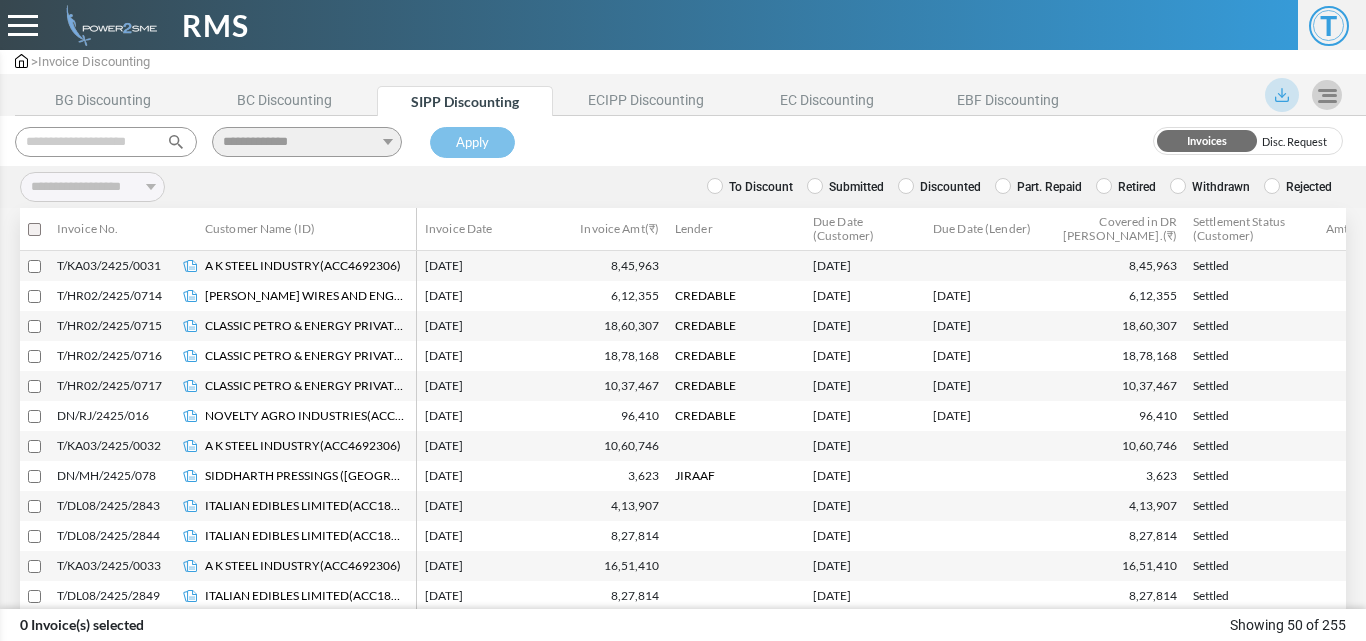 click at bounding box center (106, 142) 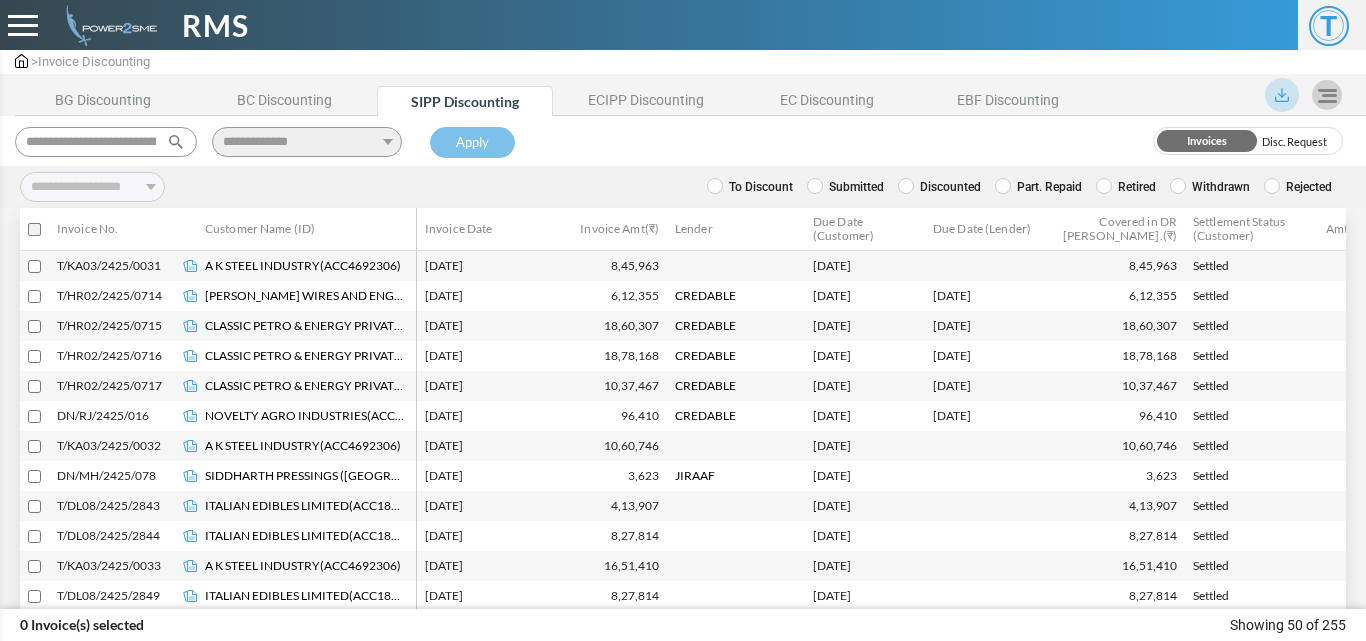 scroll, scrollTop: 0, scrollLeft: 186, axis: horizontal 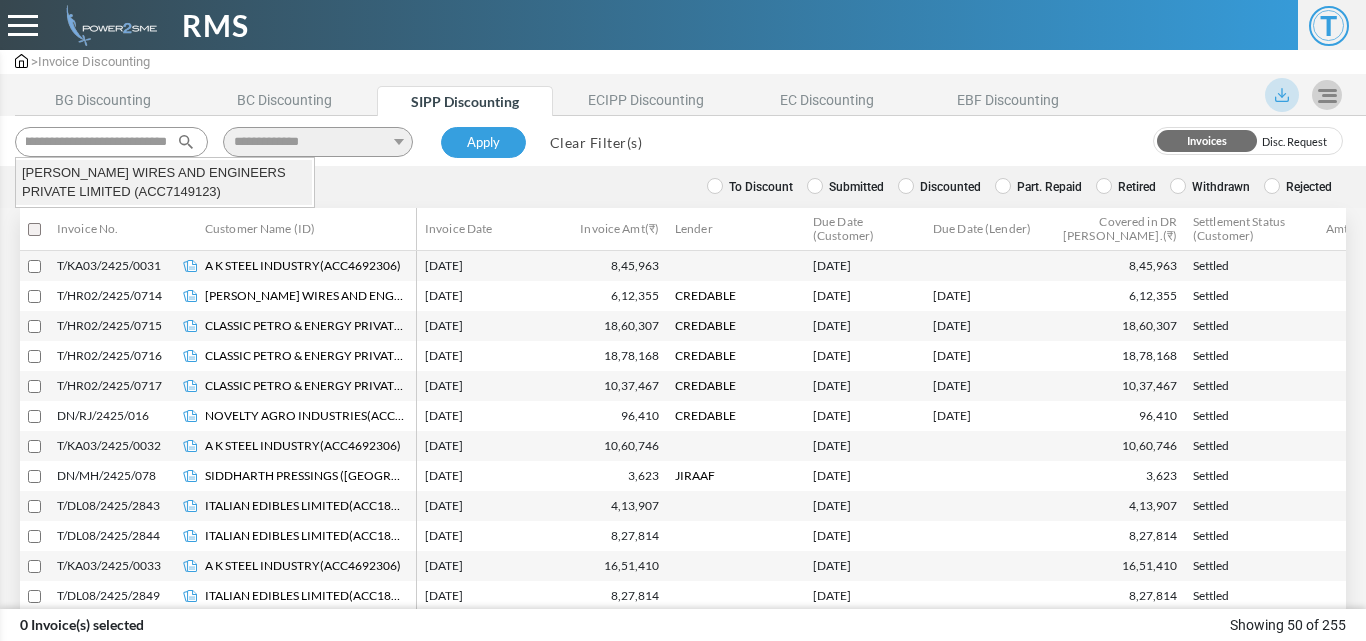 click on "ARMSTRONG WIRES AND ENGINEERS PRIVATE LIMITED (ACC7149123)" at bounding box center (164, 182) 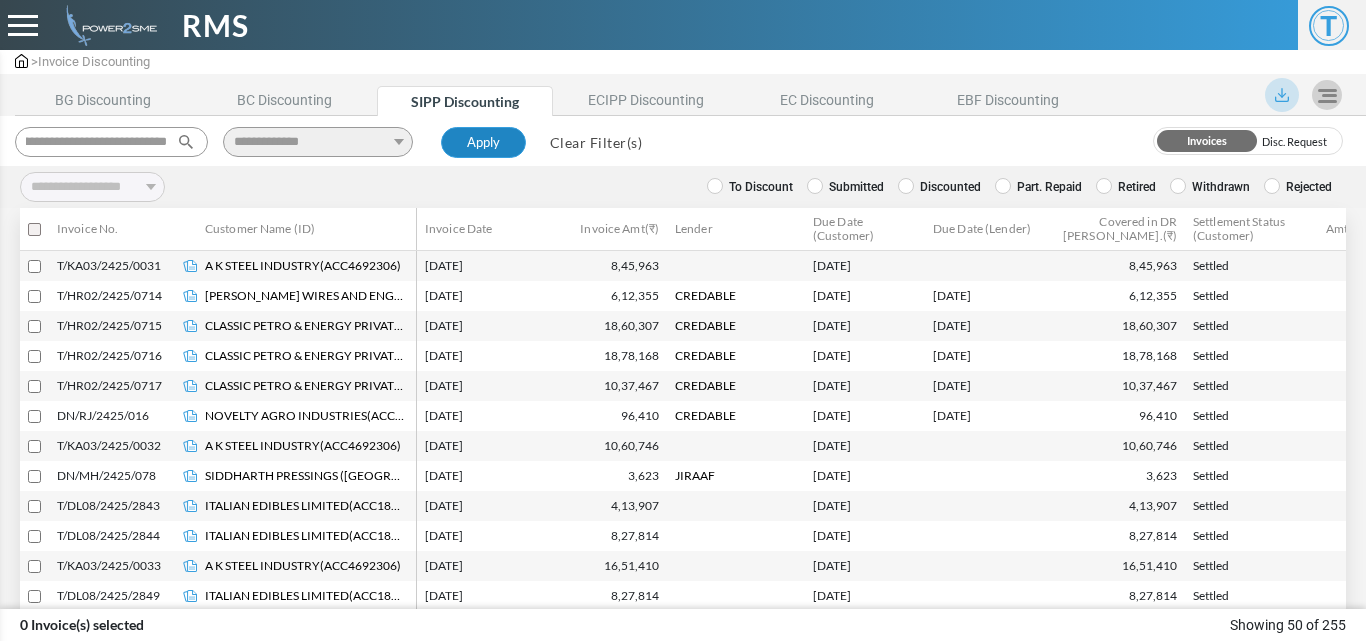 click on "Apply" at bounding box center [483, 143] 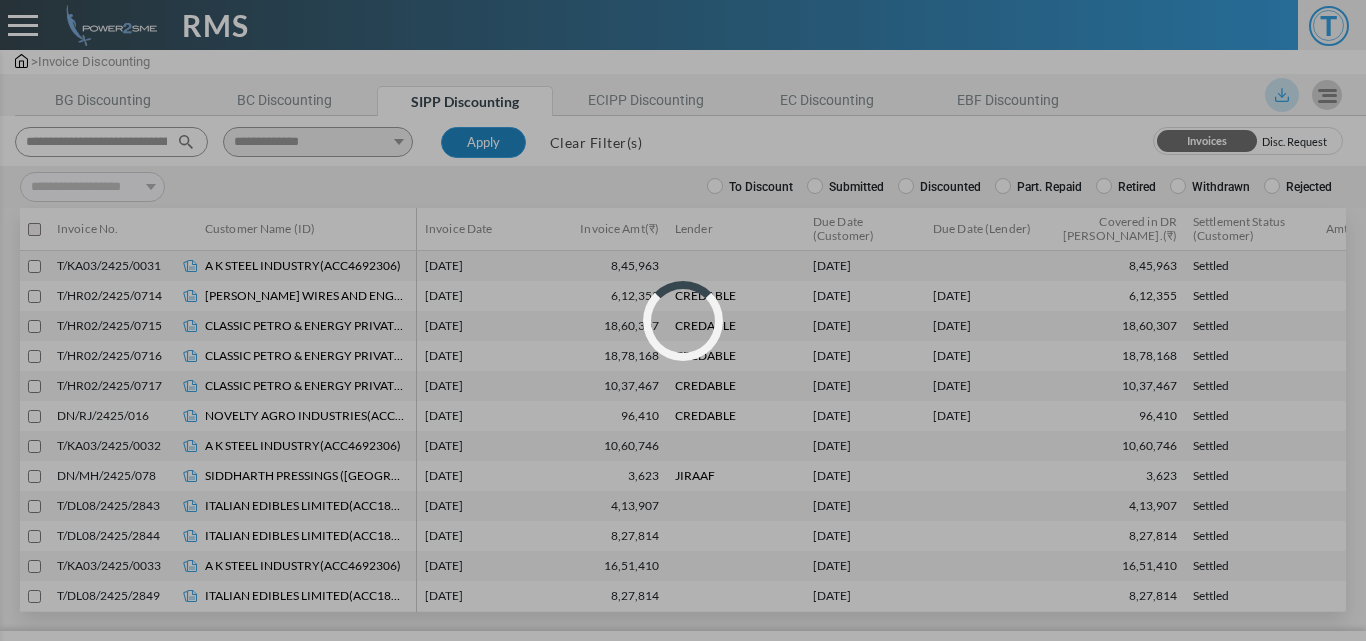select 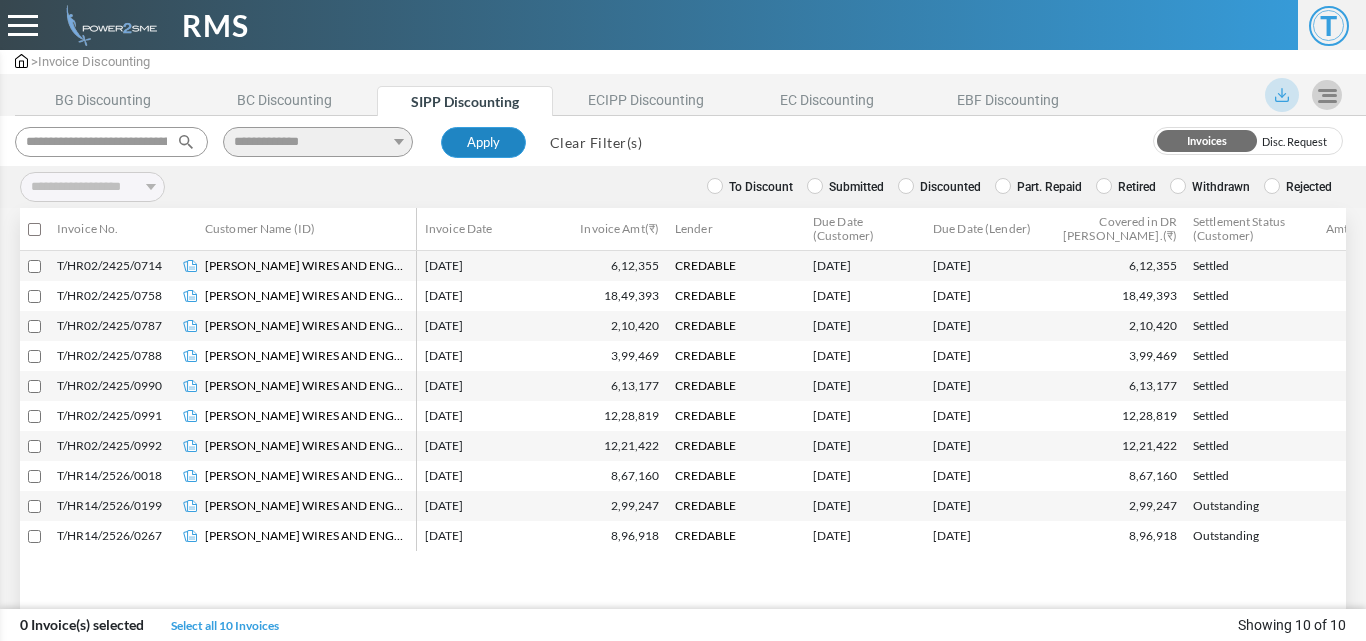 type 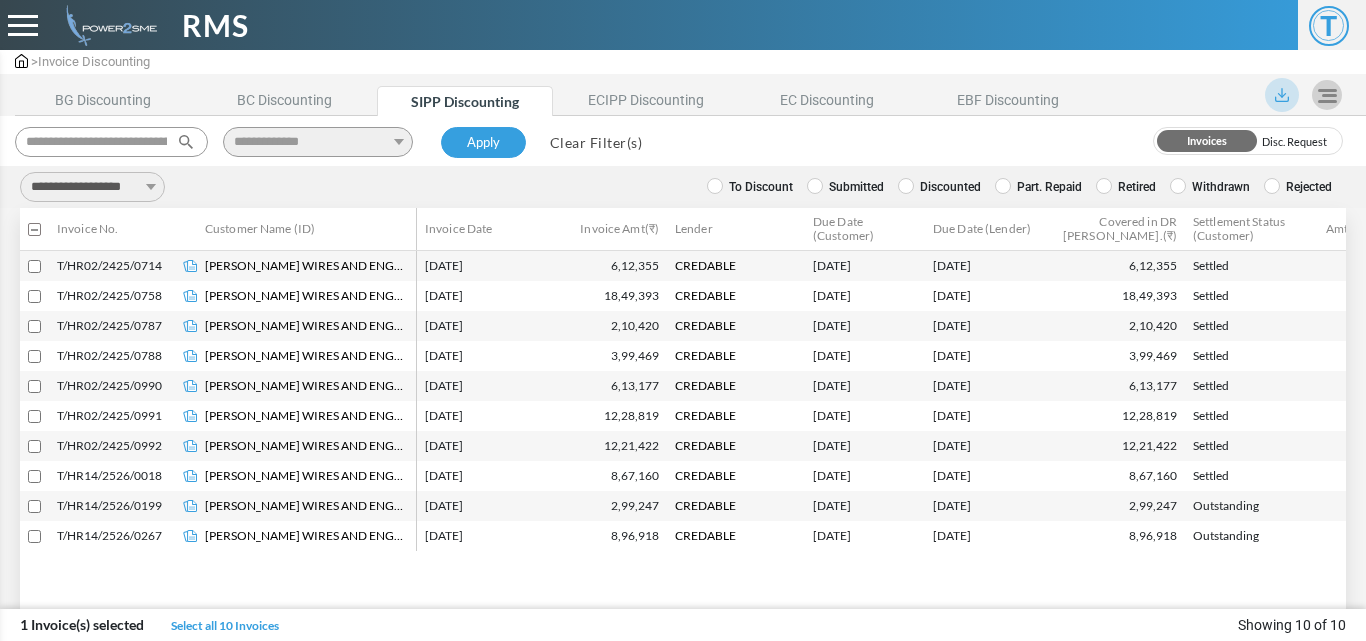 click on "**********" at bounding box center [92, 187] 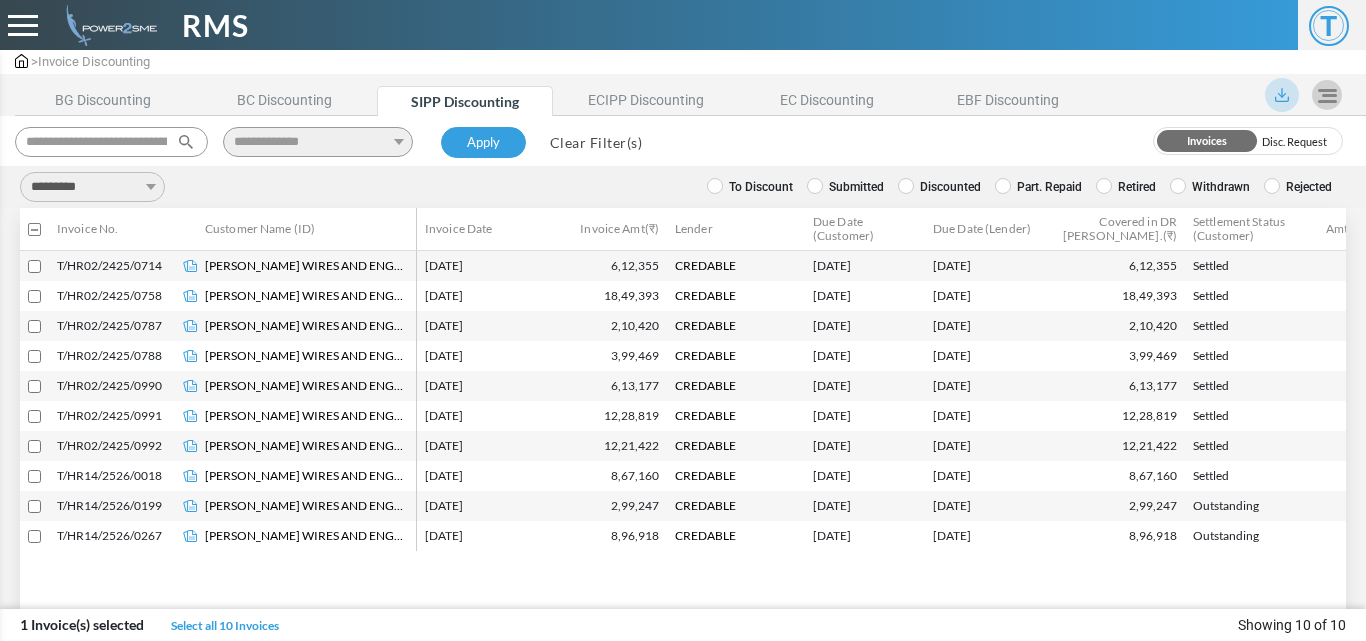 click on "**********" at bounding box center (92, 187) 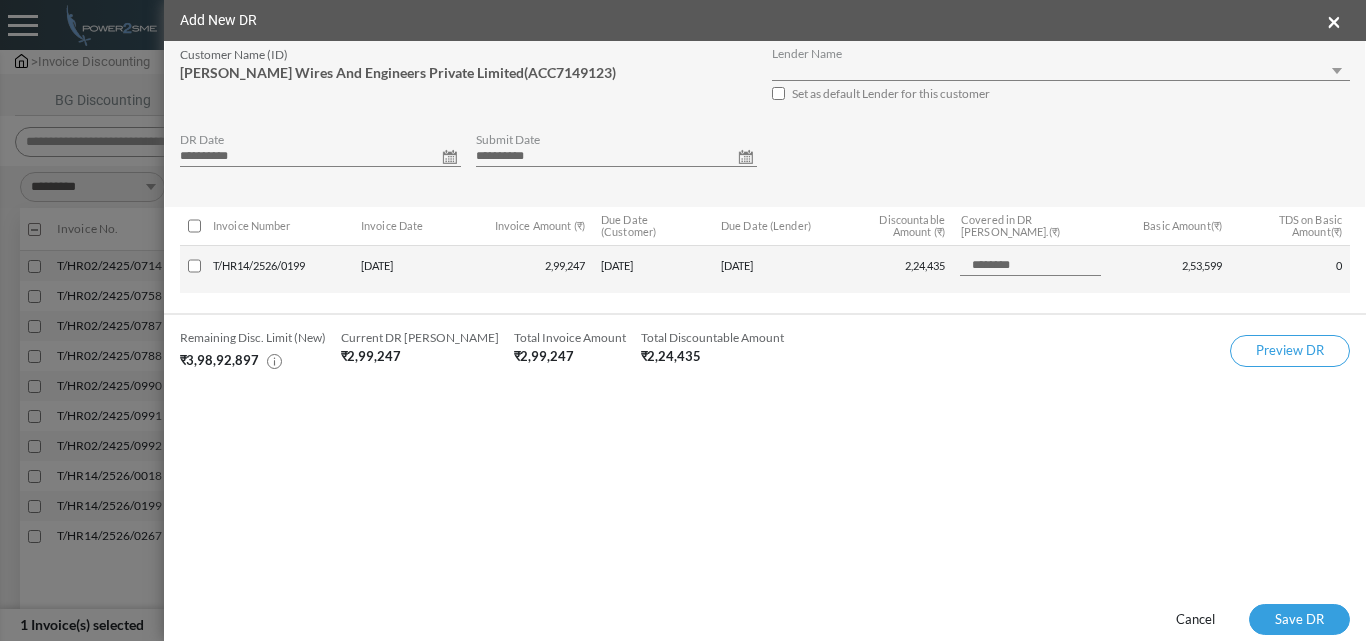 select on "**" 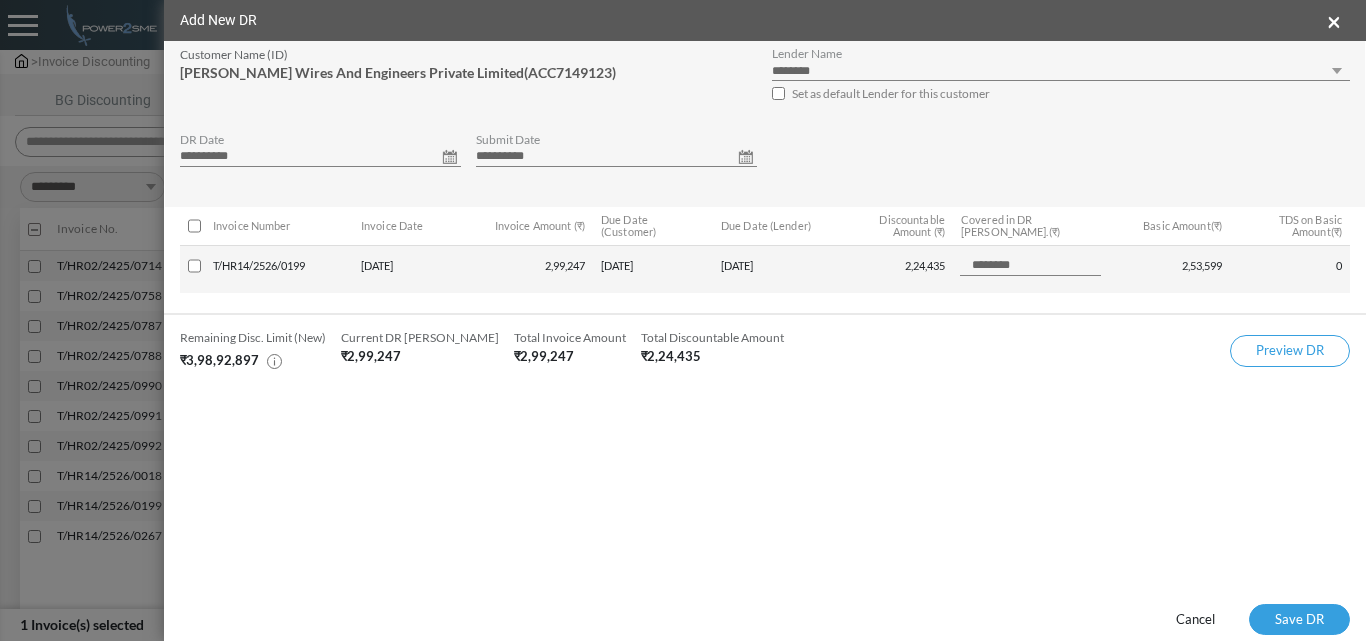 click on "**********" at bounding box center [320, 157] 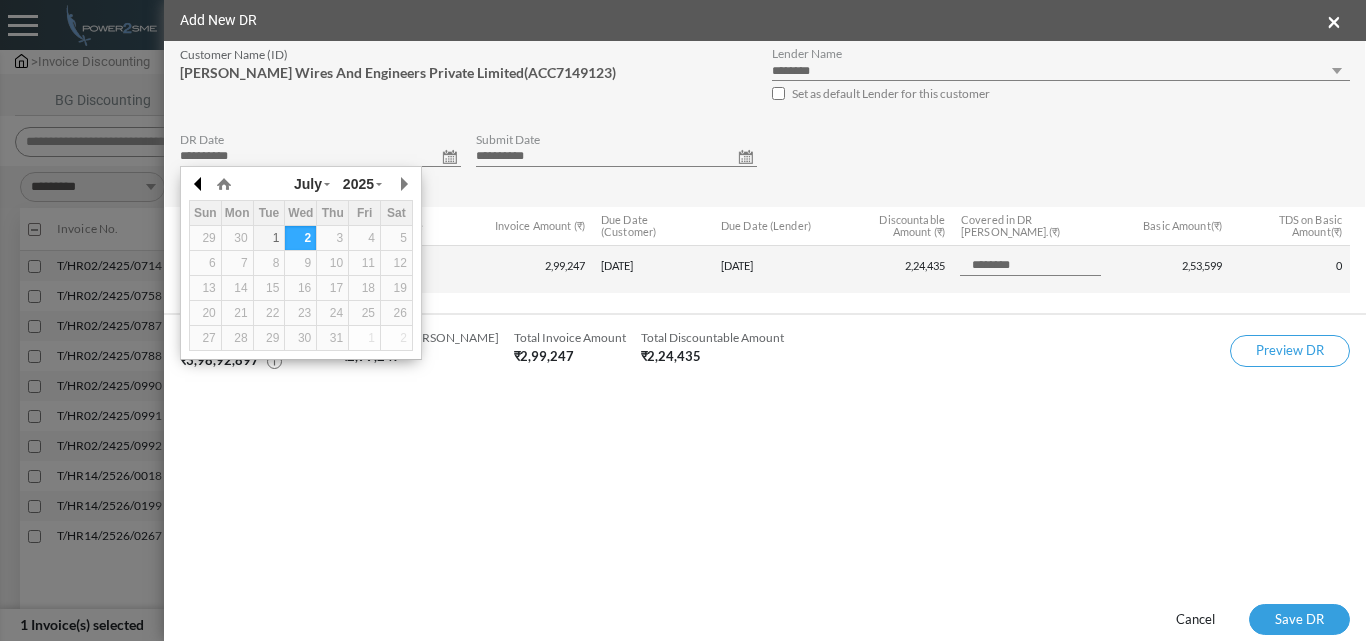 click at bounding box center [199, 184] 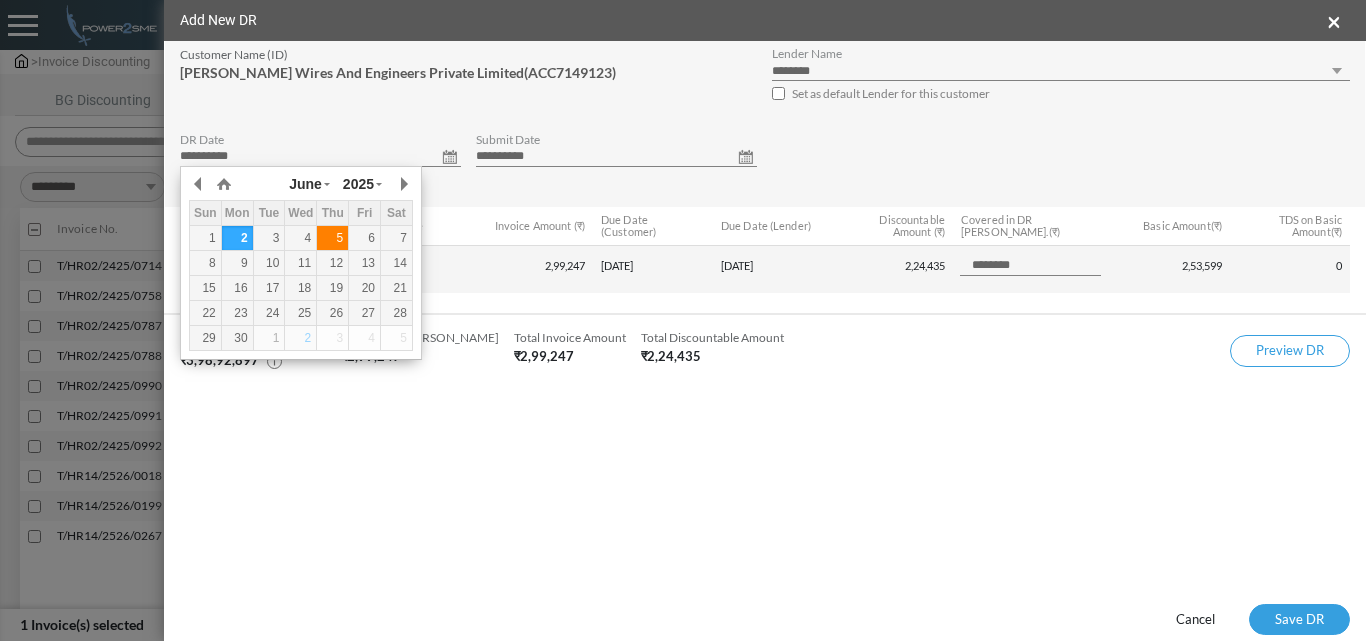 click on "5" at bounding box center [332, 238] 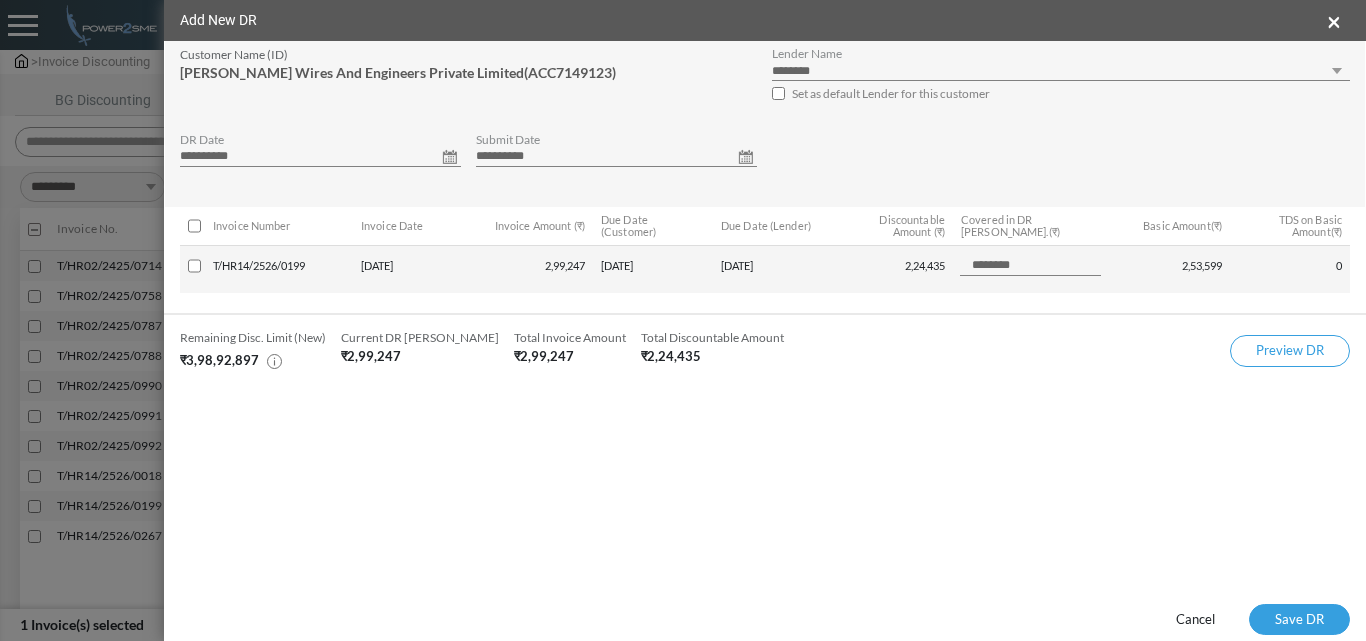click on "**********" at bounding box center (616, 157) 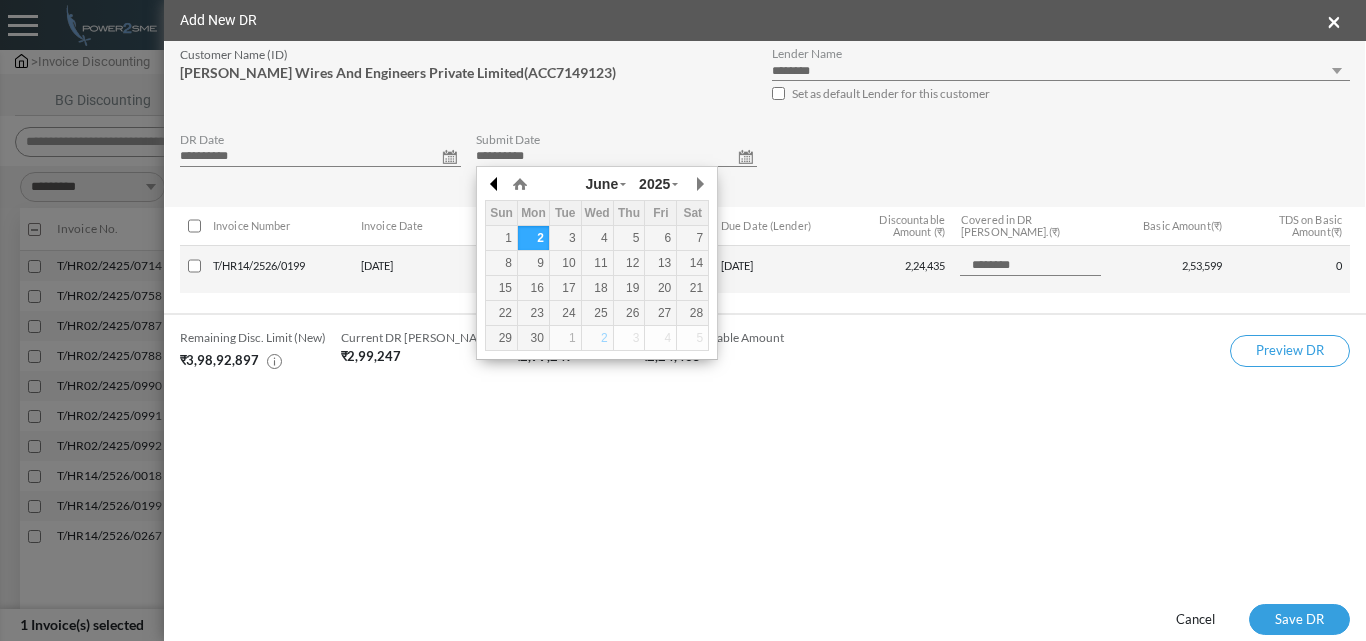 click at bounding box center [495, 184] 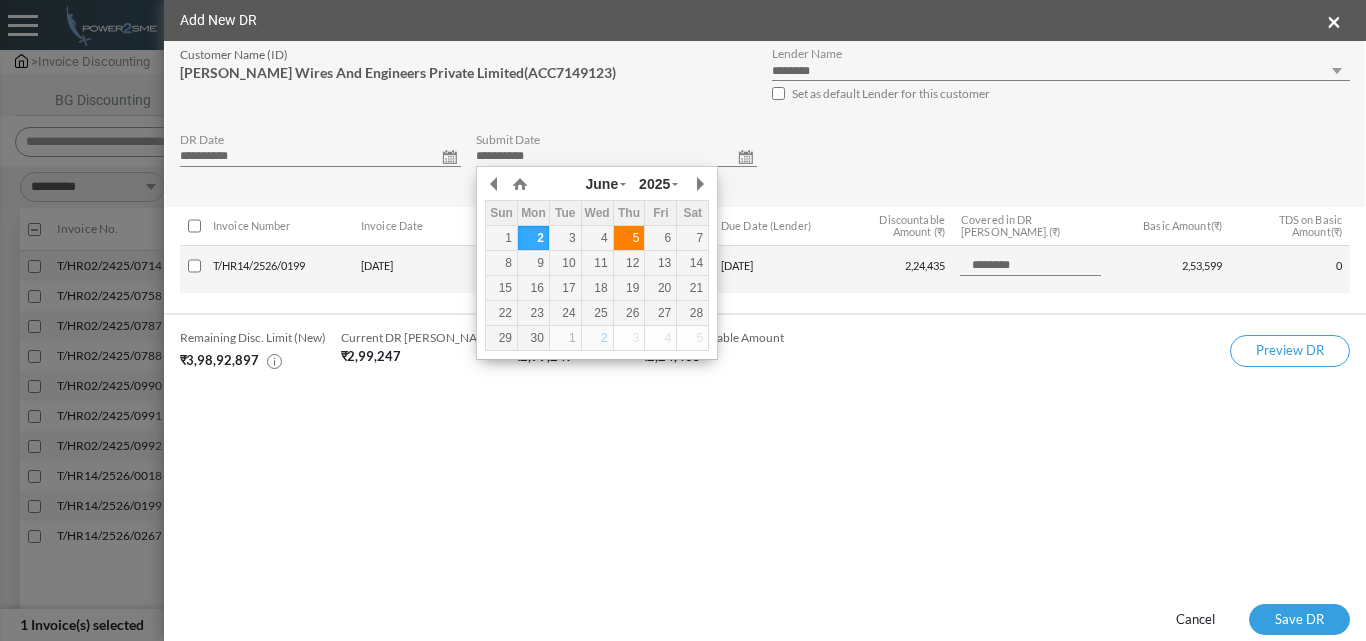 click on "5" at bounding box center (629, 238) 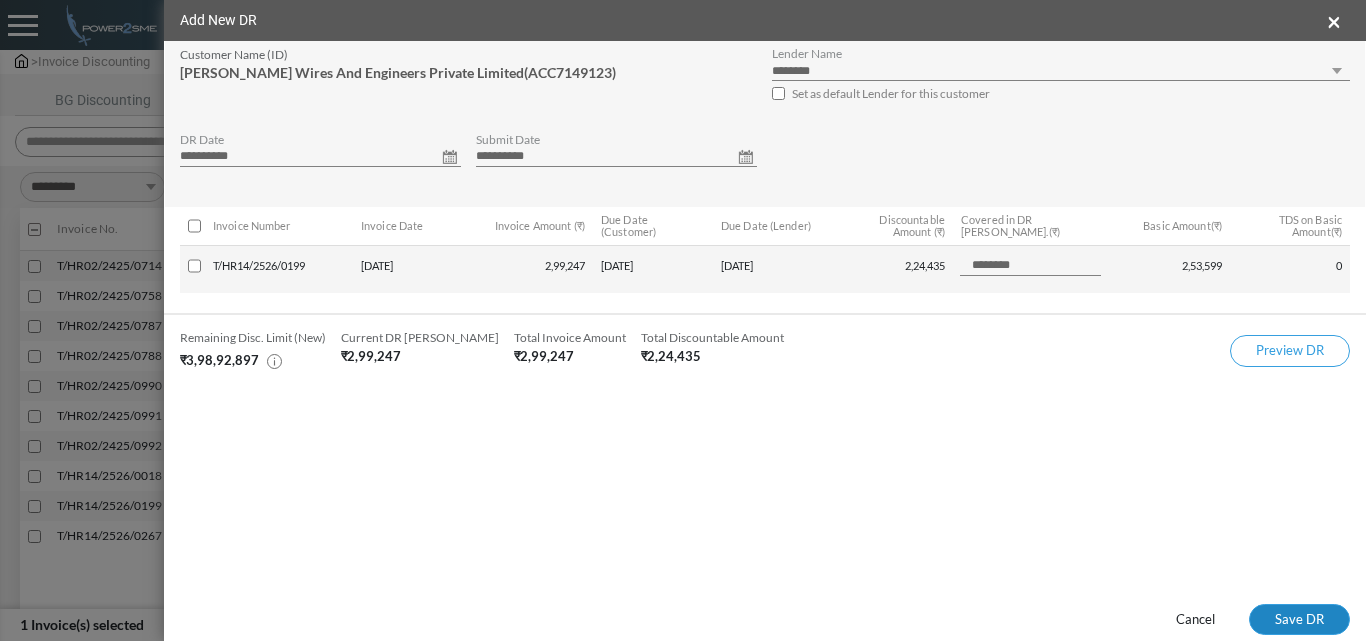 click on "Save DR" at bounding box center [1299, 620] 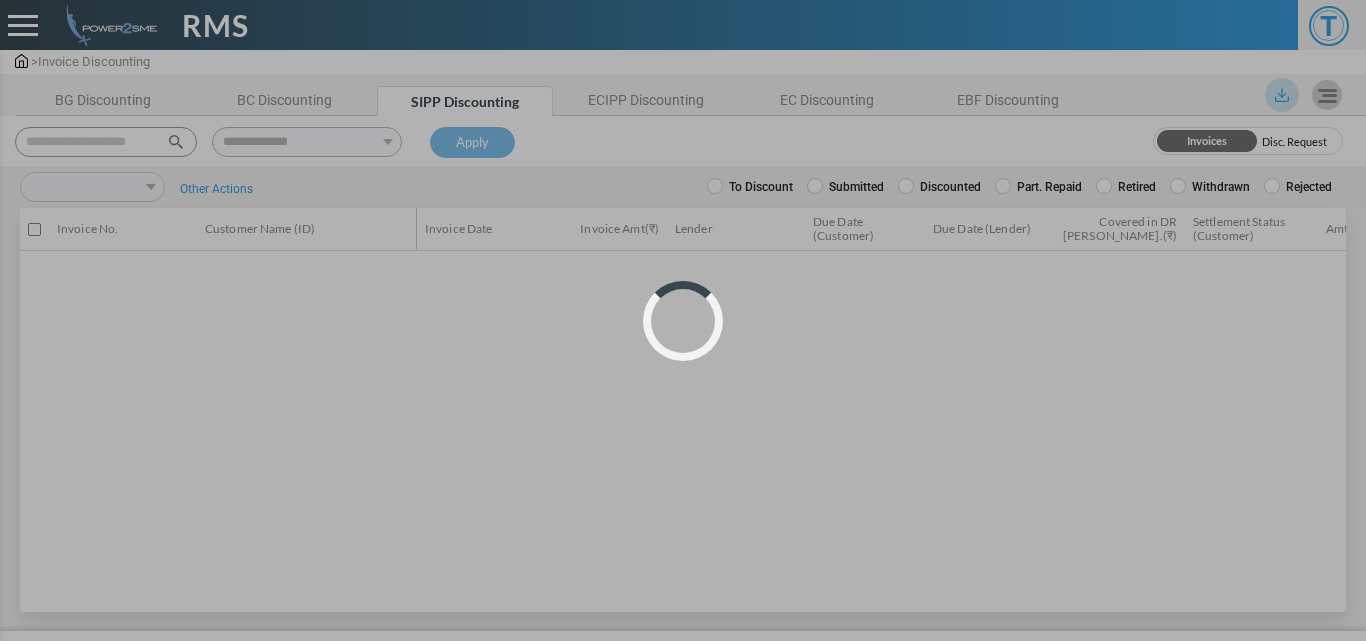 scroll, scrollTop: 0, scrollLeft: 0, axis: both 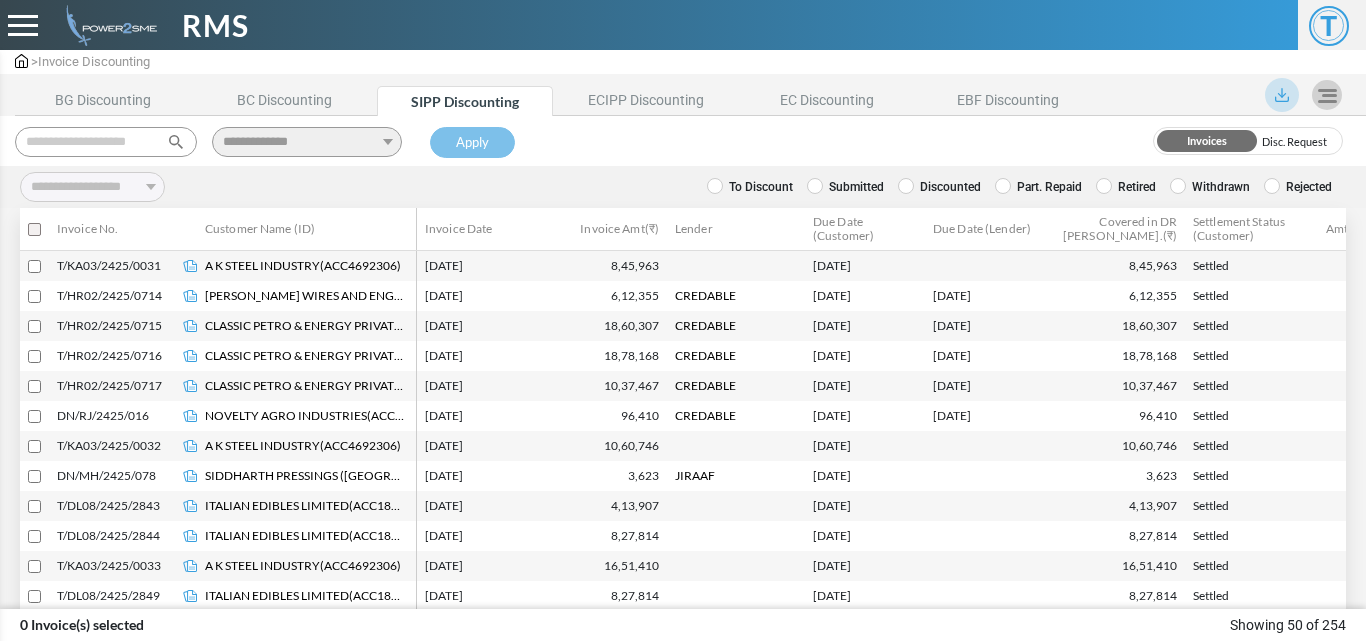 click on "Submitted" at bounding box center (845, 187) 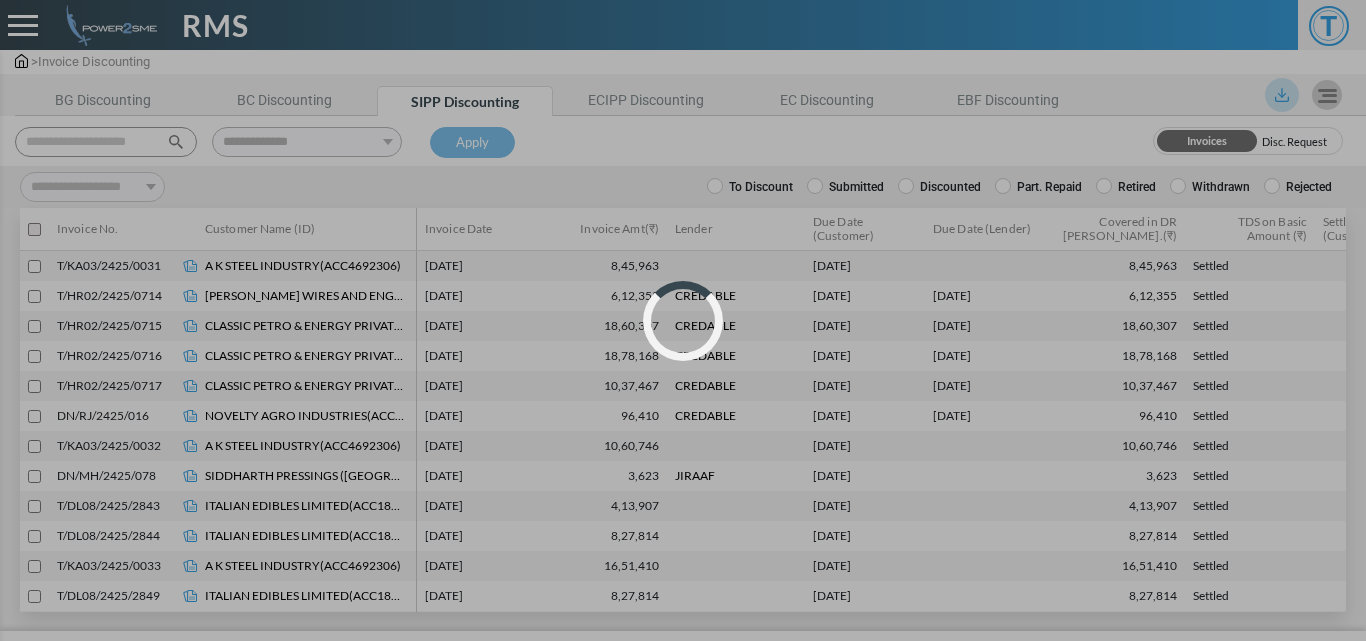 select 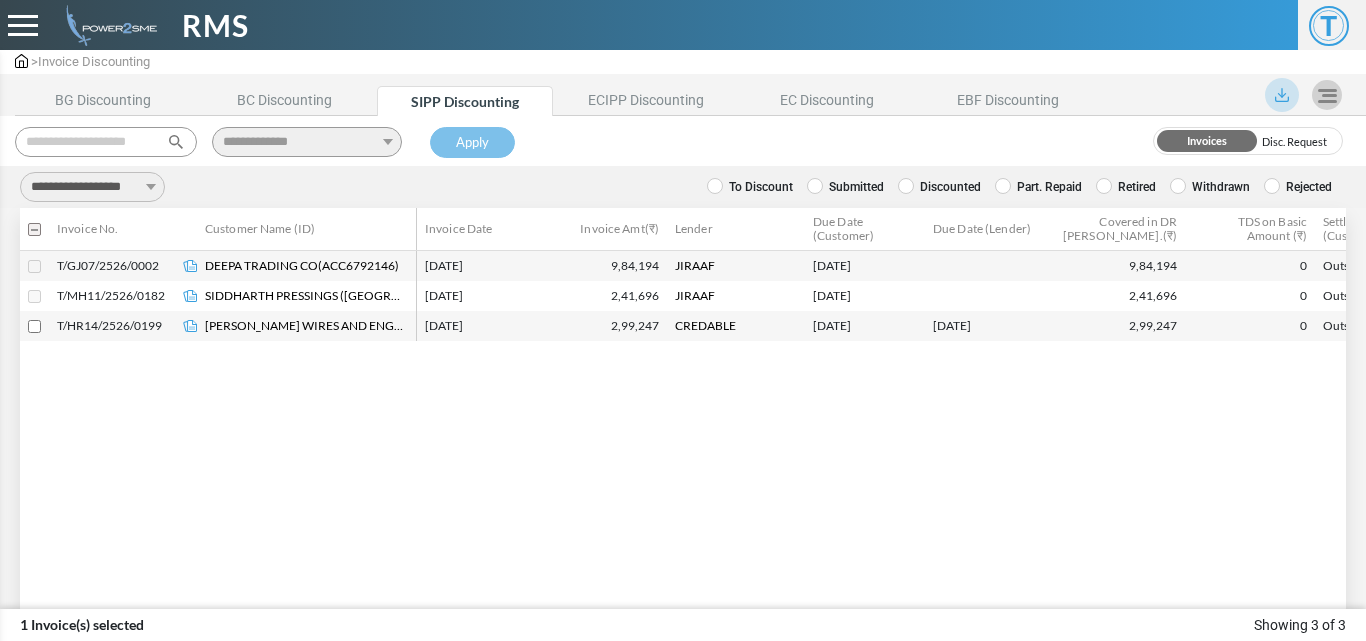 click on "**********" at bounding box center [92, 187] 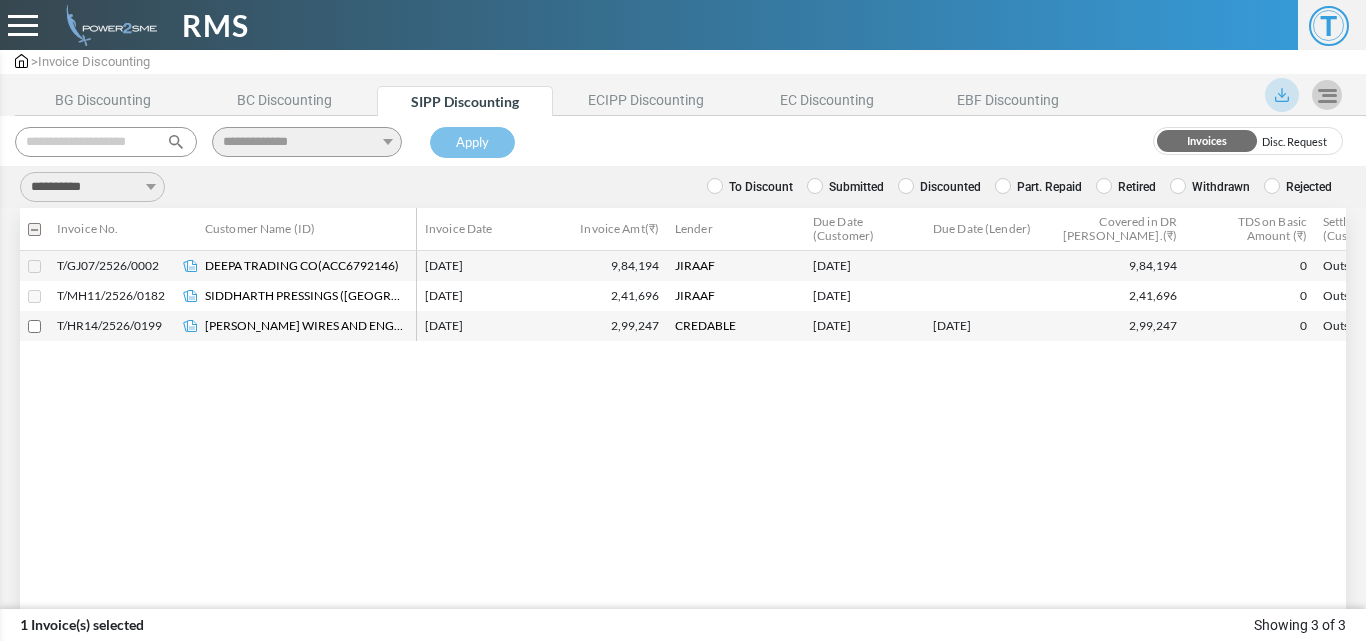 click on "**********" at bounding box center [92, 187] 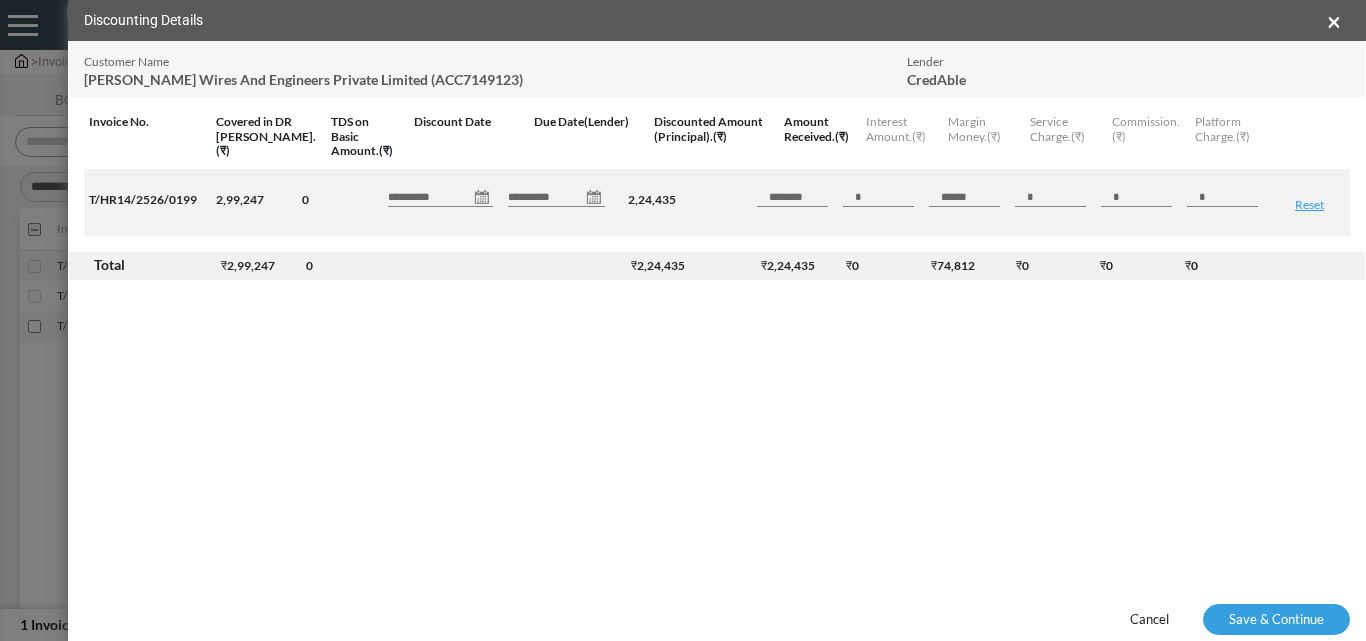 click on "**********" at bounding box center [440, 197] 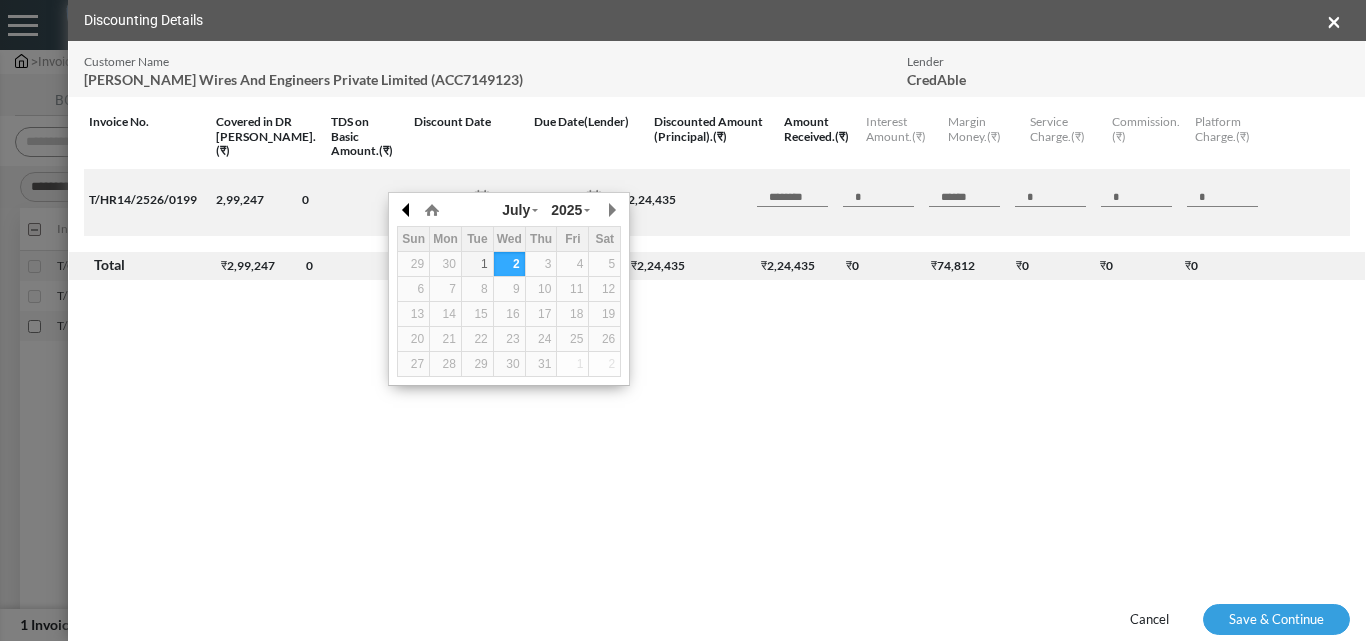 click at bounding box center [407, 210] 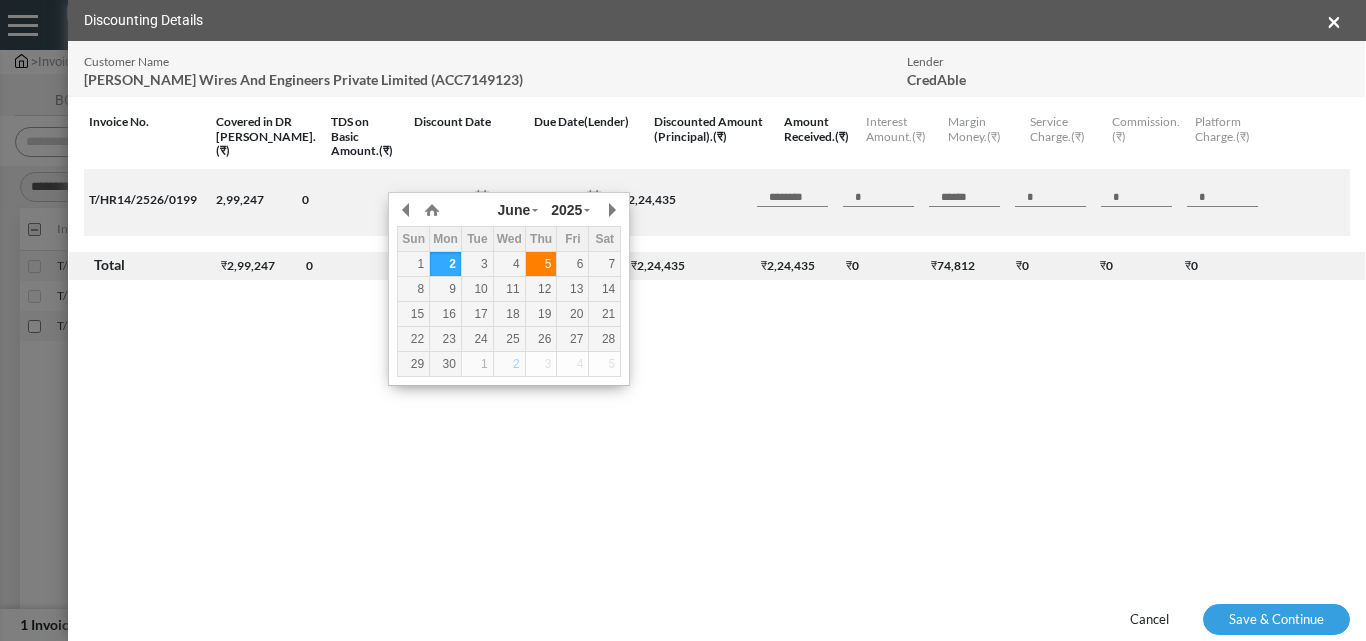 click on "5" at bounding box center [541, 264] 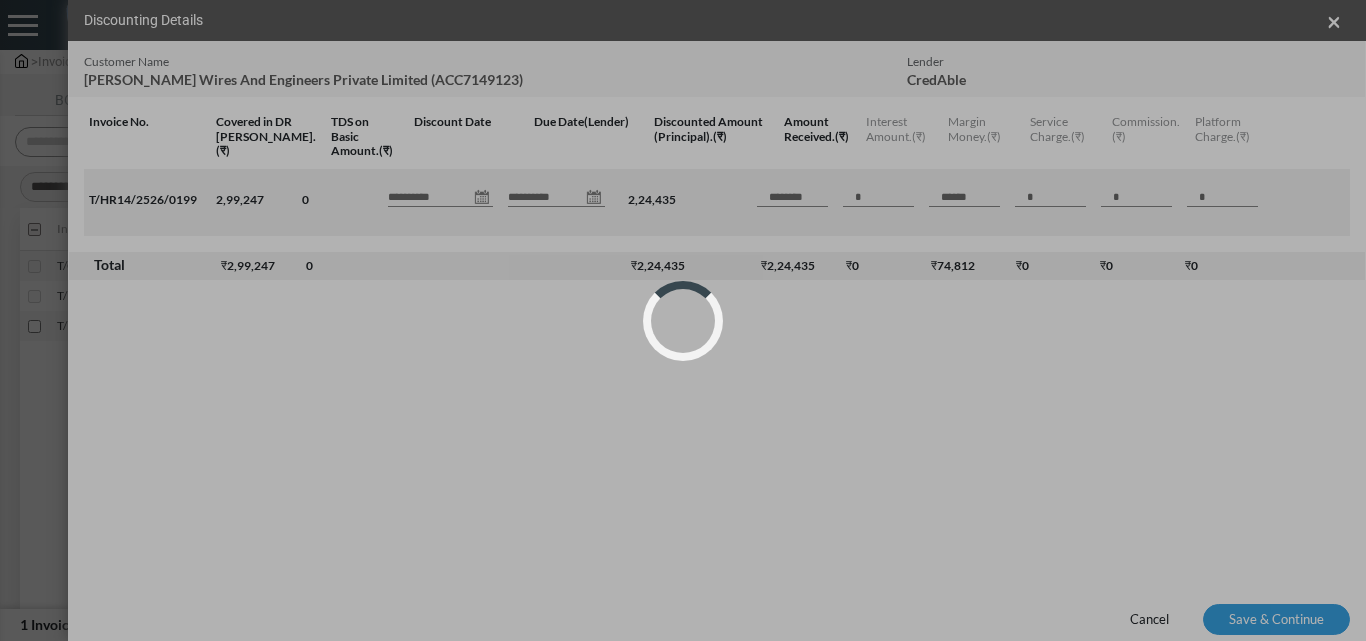 click on "**********" at bounding box center (683, 306) 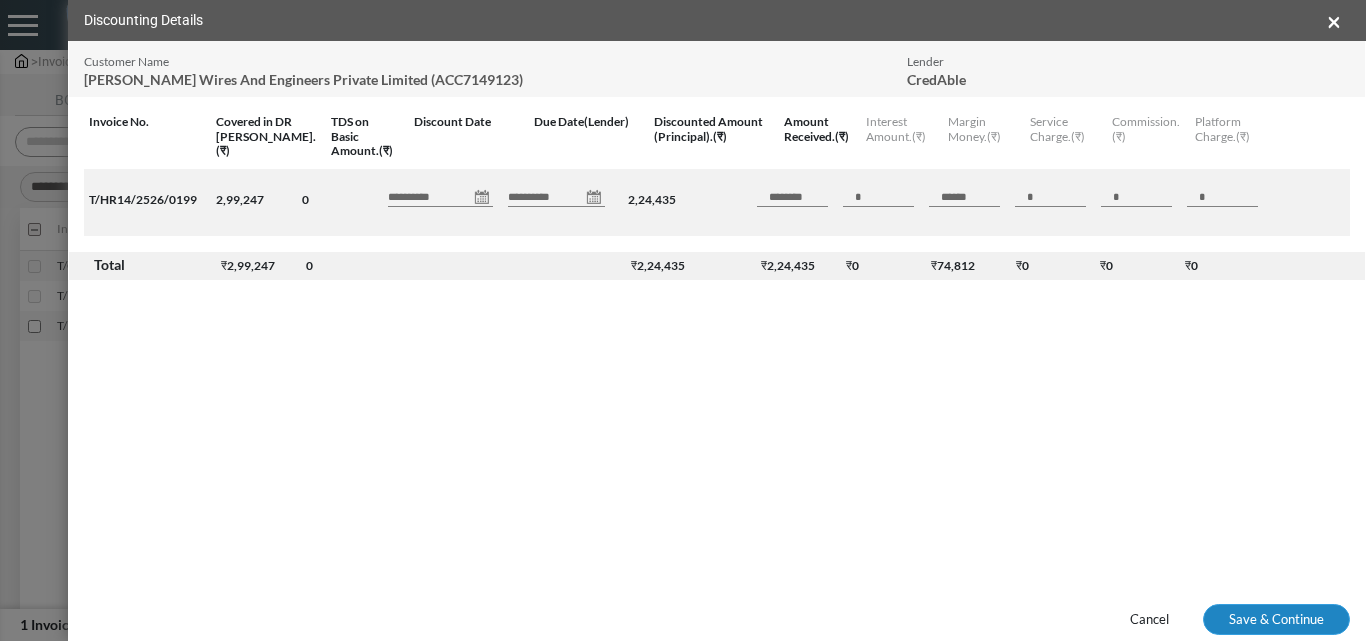 click on "Save & Continue" at bounding box center (1276, 620) 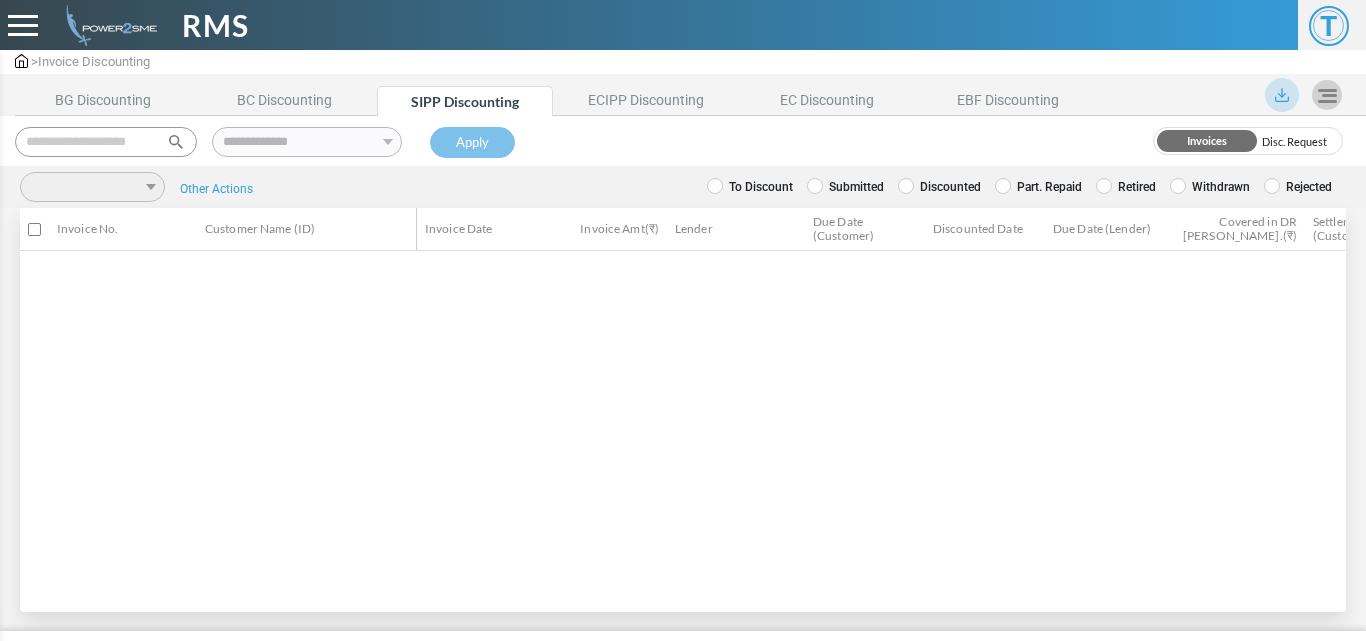 scroll, scrollTop: 0, scrollLeft: 0, axis: both 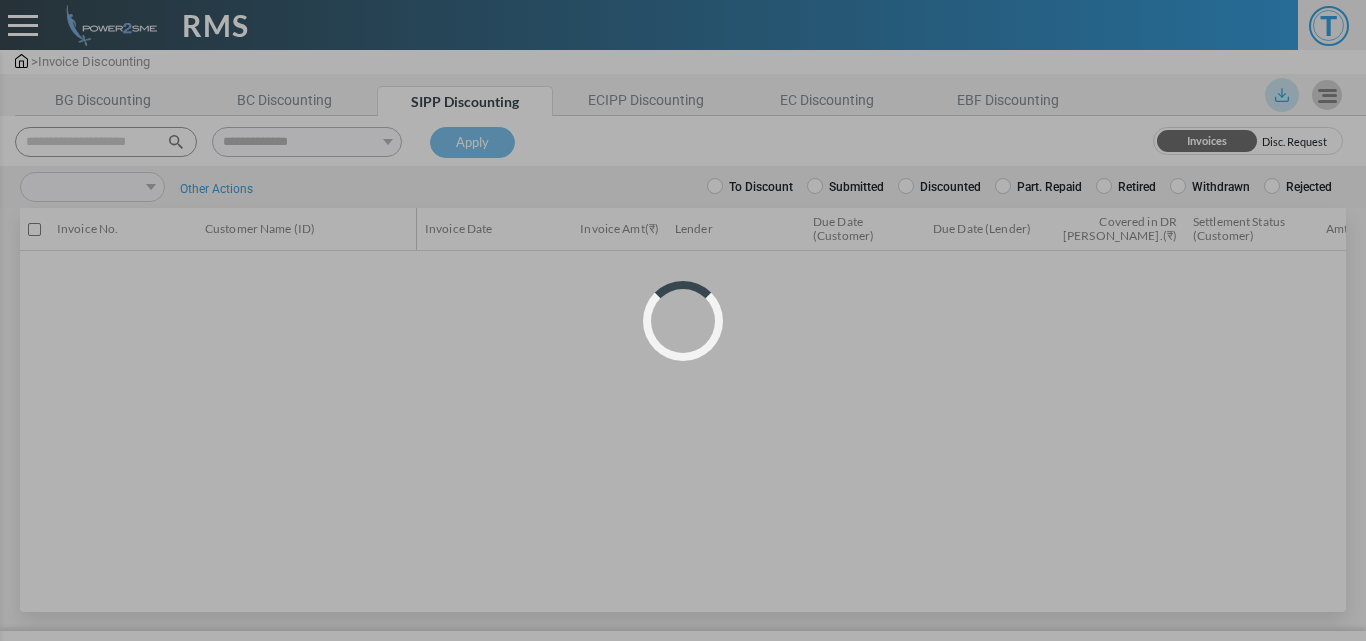 select 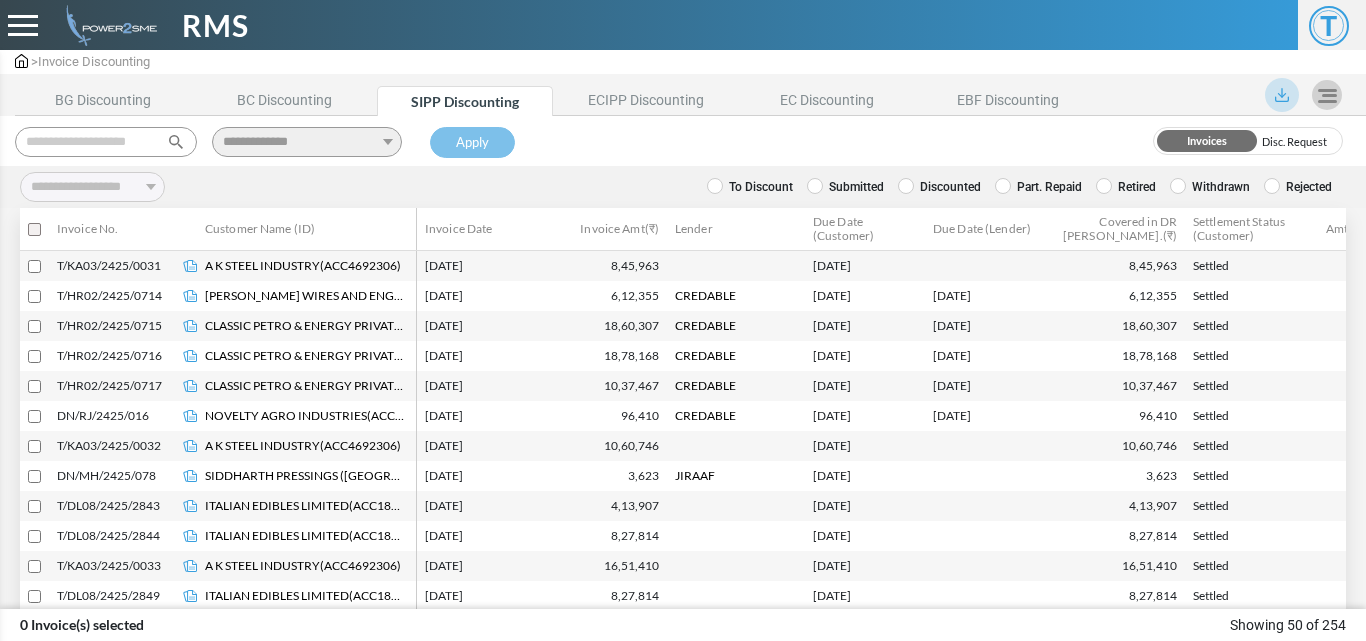 click at bounding box center [106, 142] 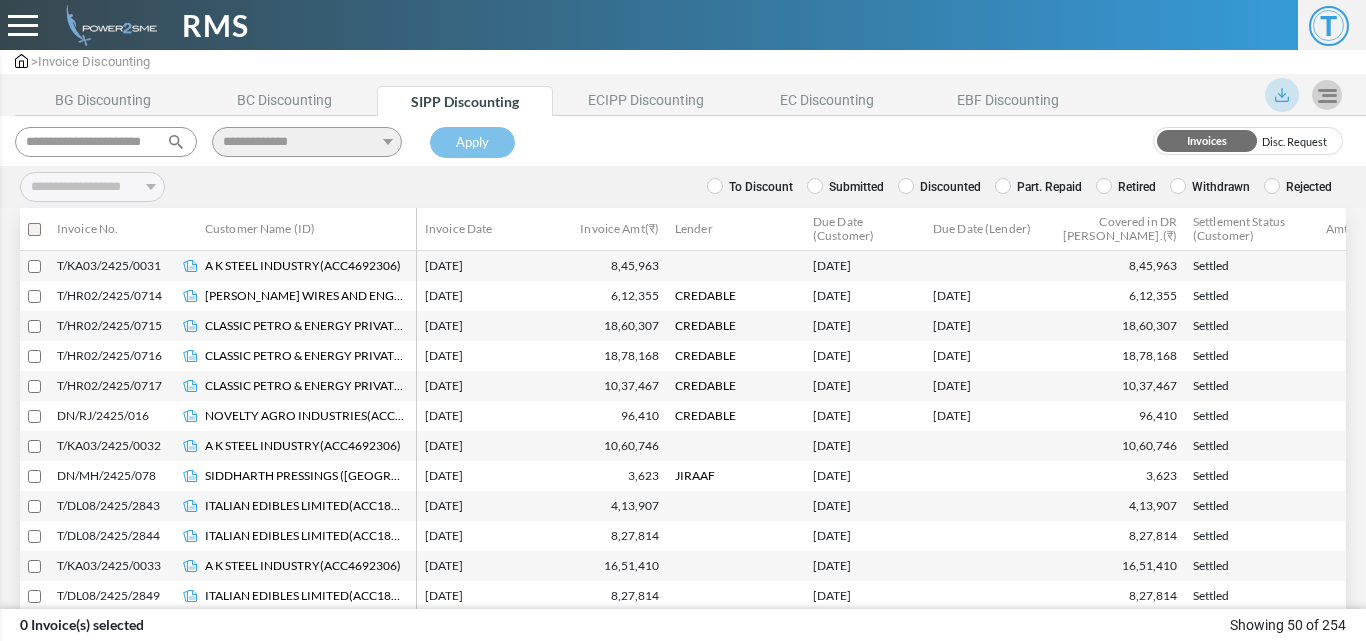 scroll, scrollTop: 0, scrollLeft: 11, axis: horizontal 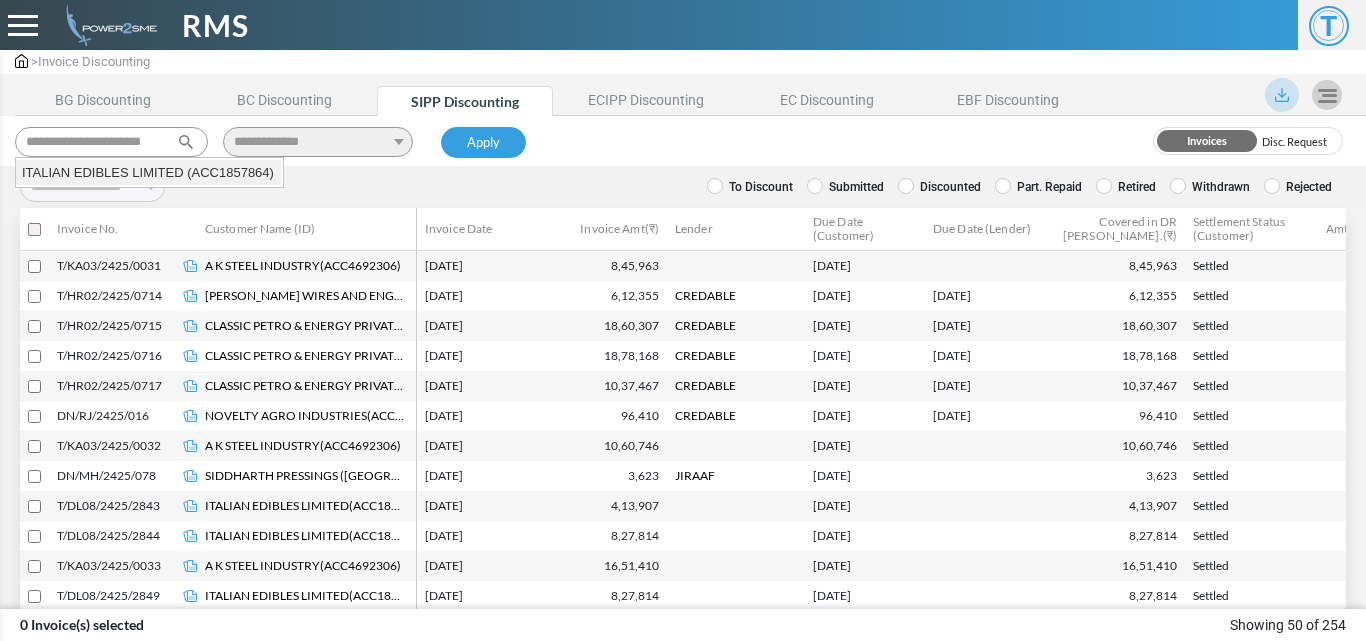 click on "ITALIAN EDIBLES LIMITED (ACC1857864)" at bounding box center [148, 173] 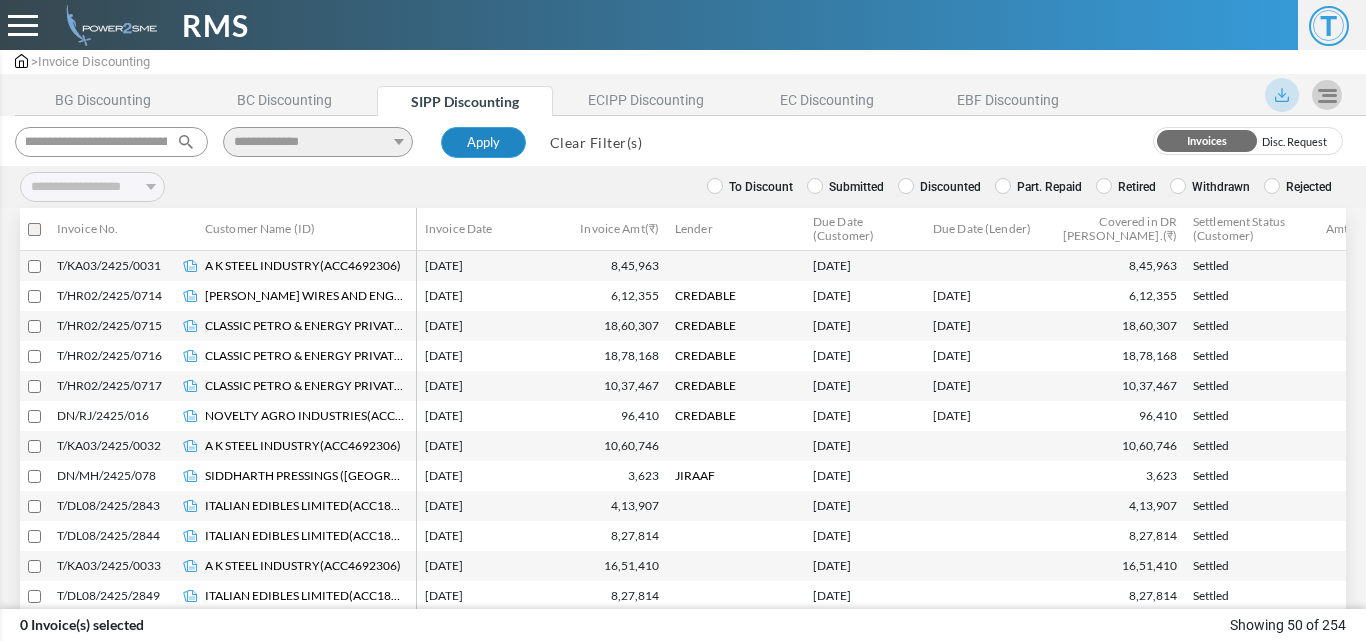 type on "**********" 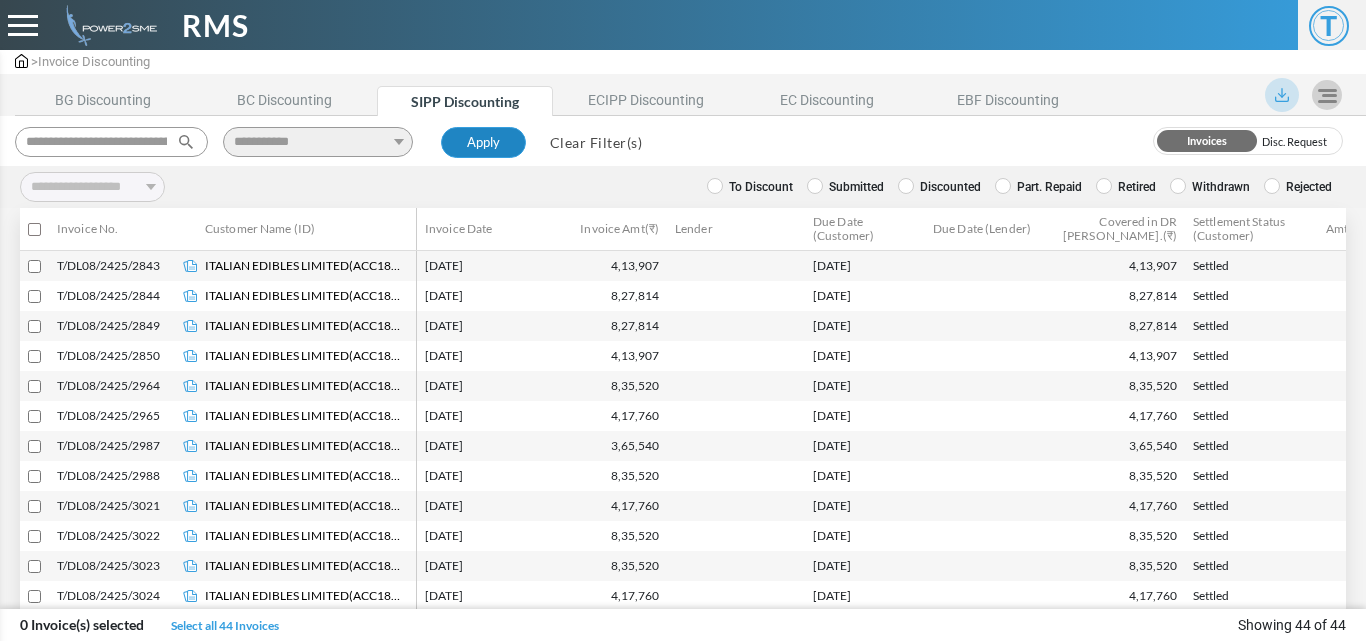type 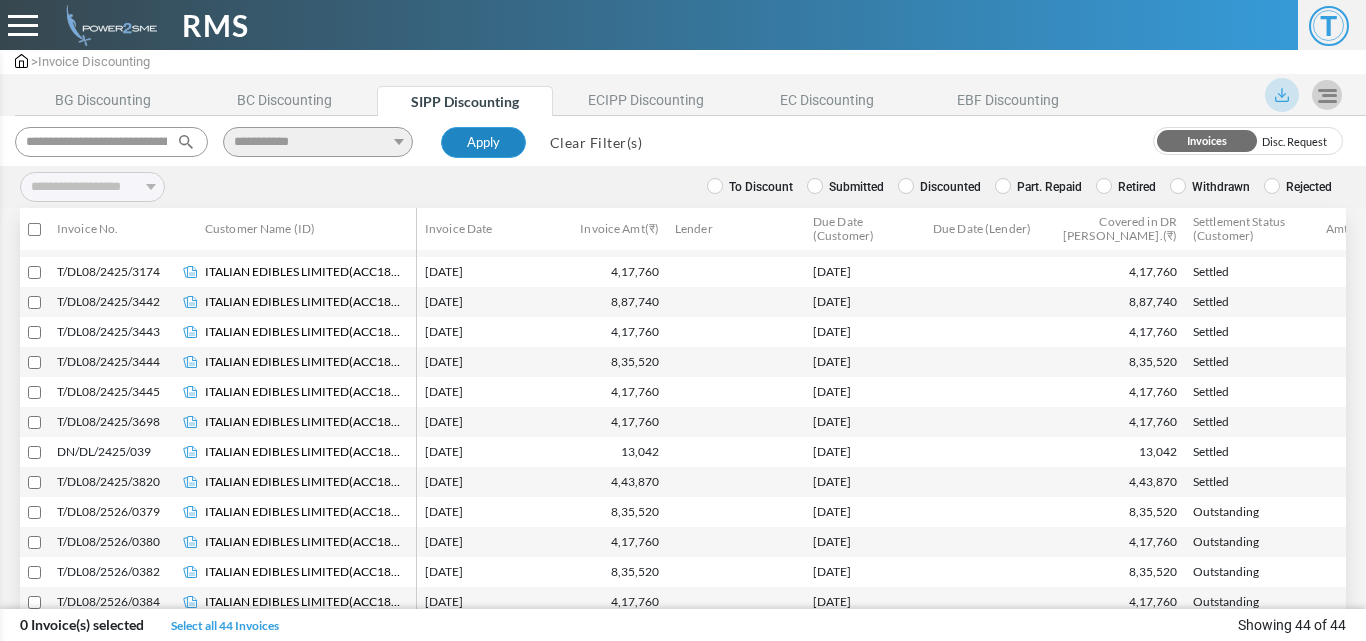 scroll, scrollTop: 500, scrollLeft: 0, axis: vertical 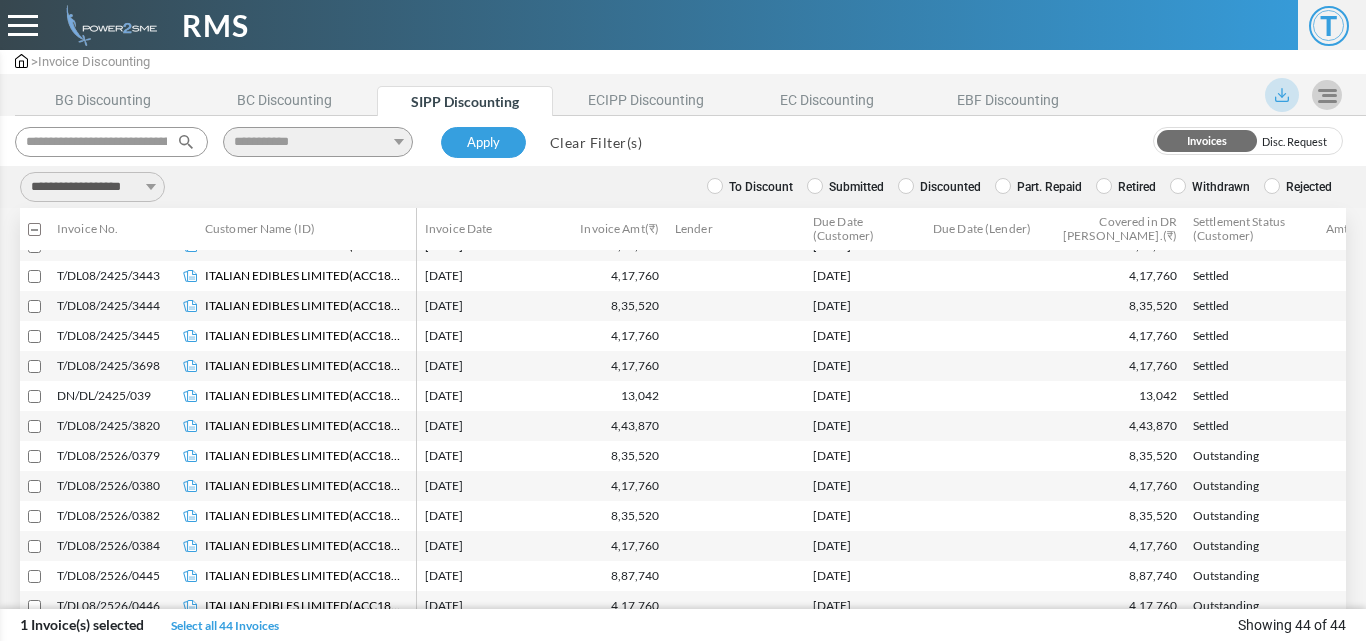 click at bounding box center (34, 486) 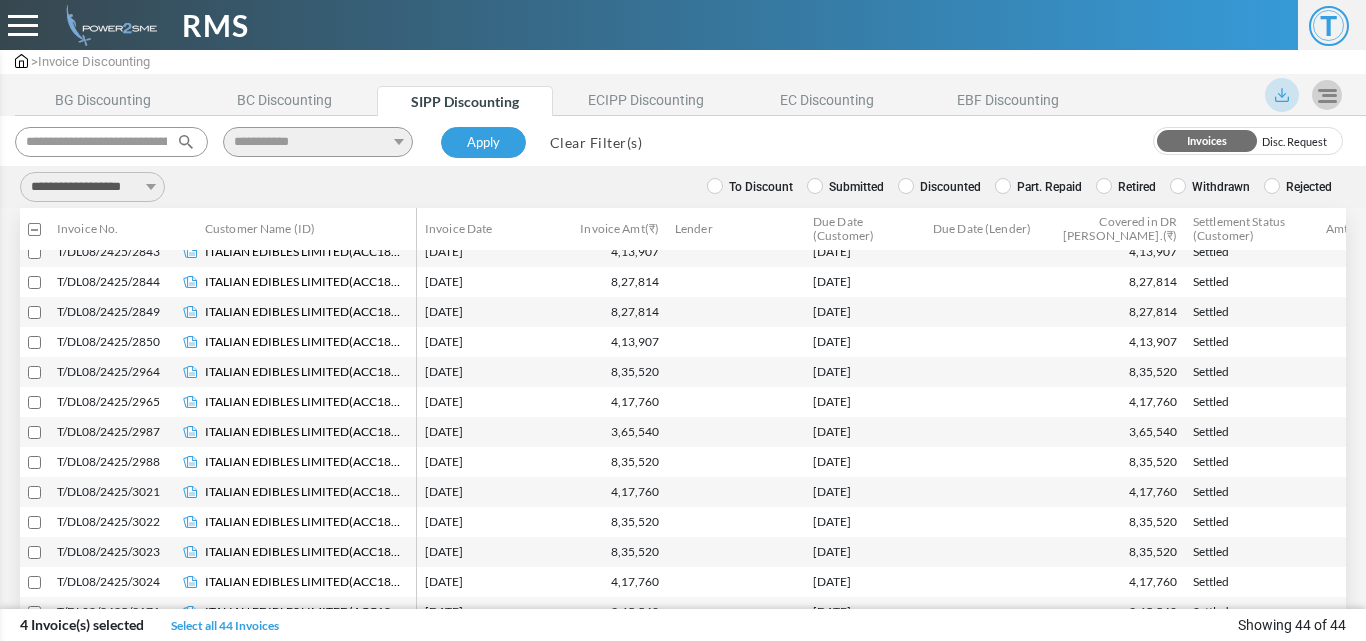scroll, scrollTop: 0, scrollLeft: 0, axis: both 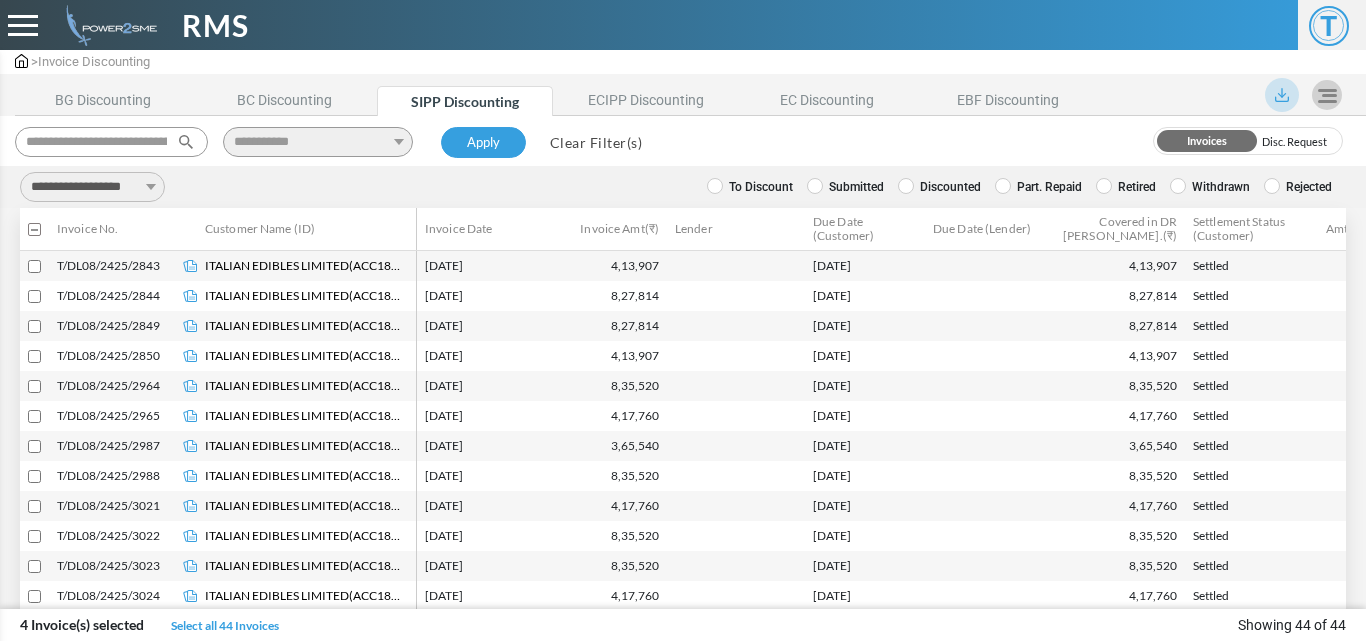 click on "**********" at bounding box center (92, 187) 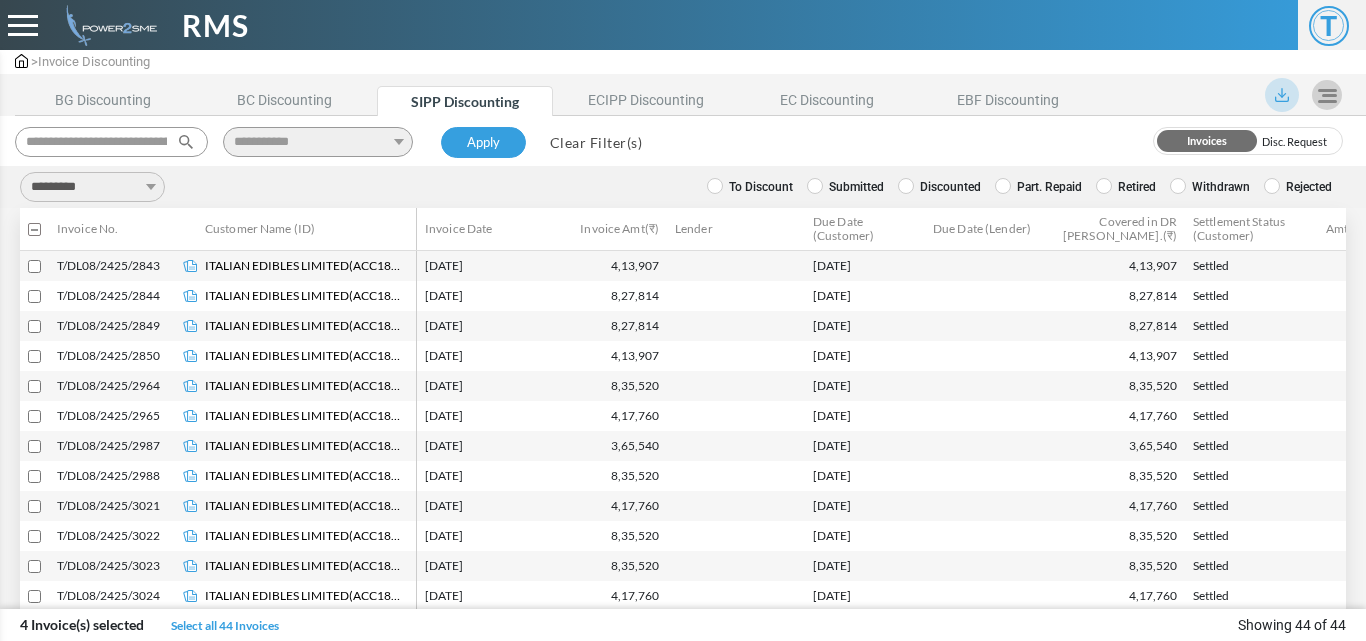 click on "**********" at bounding box center (92, 187) 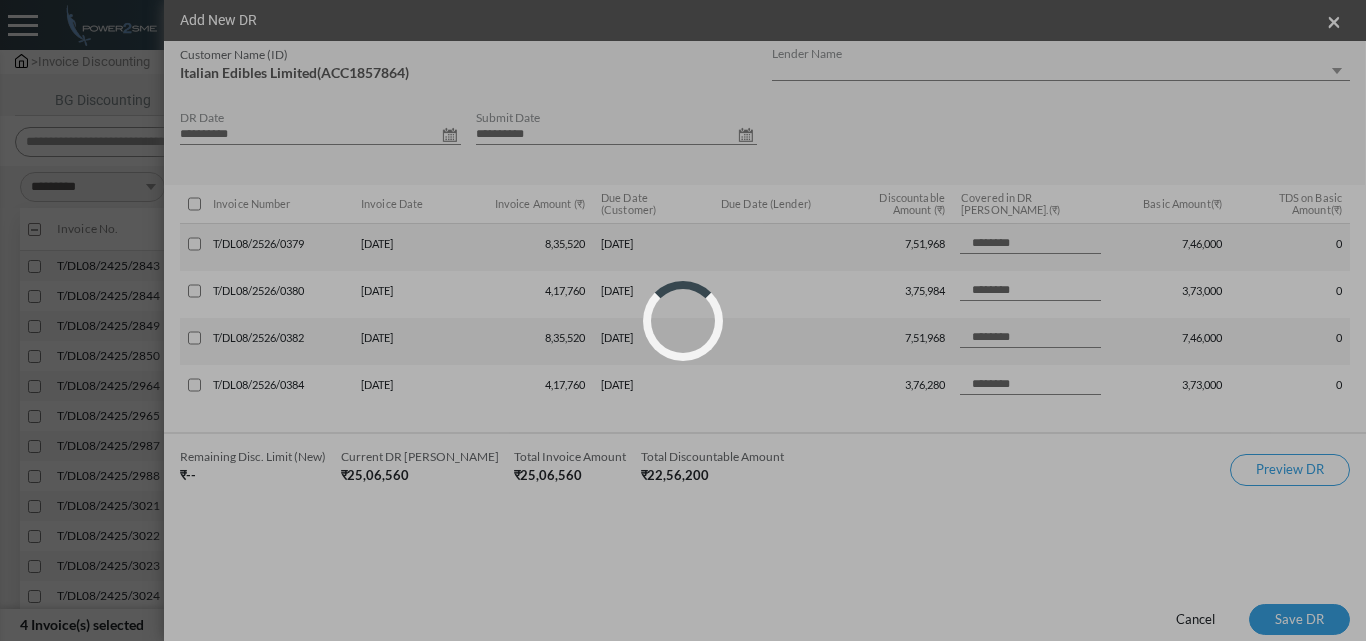 select on "*" 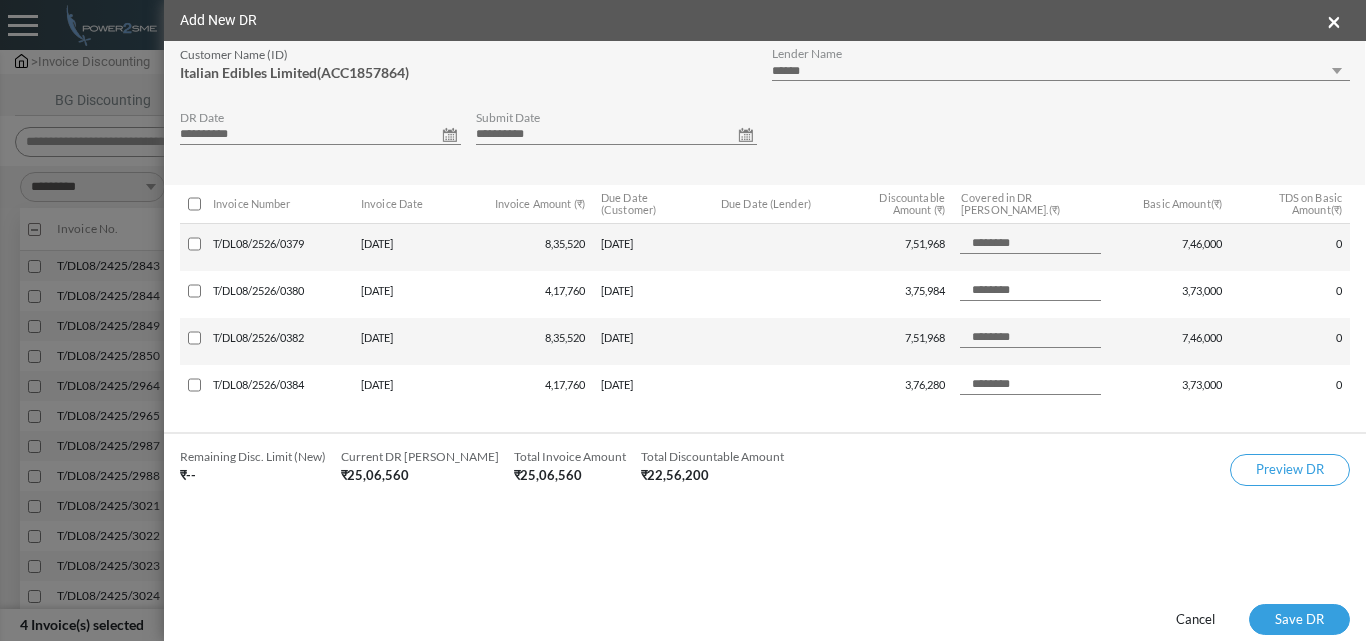 click on "**********" at bounding box center [320, 135] 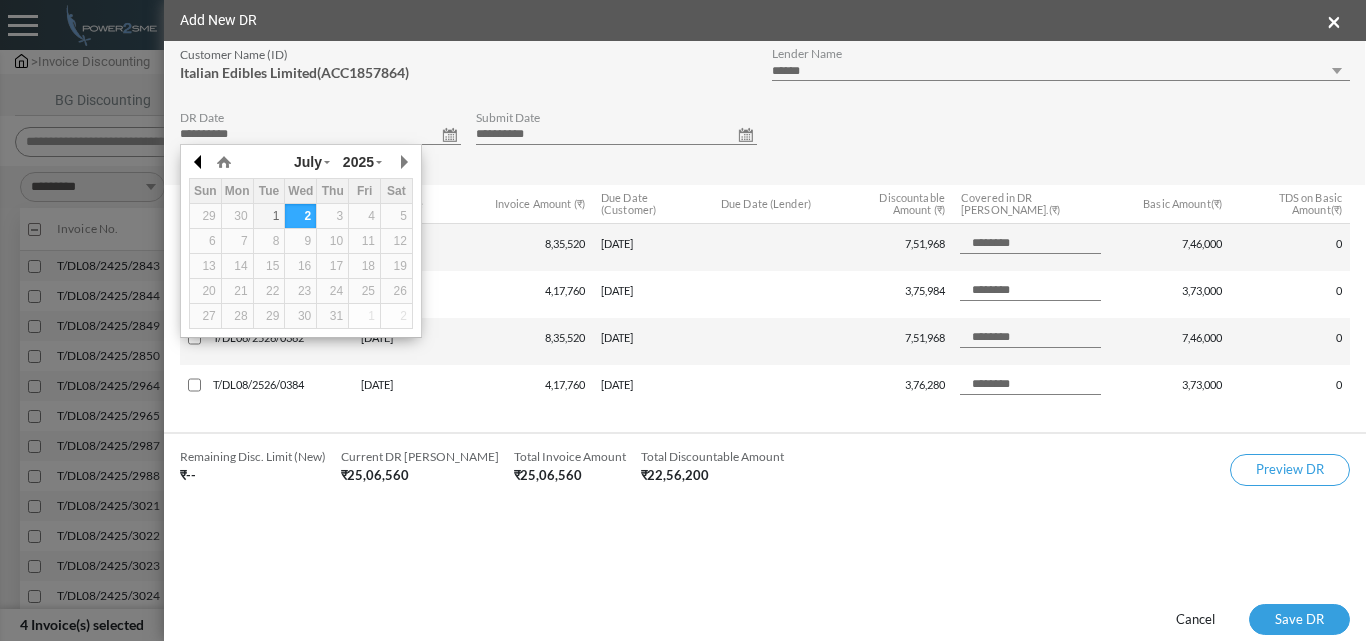 click at bounding box center [199, 162] 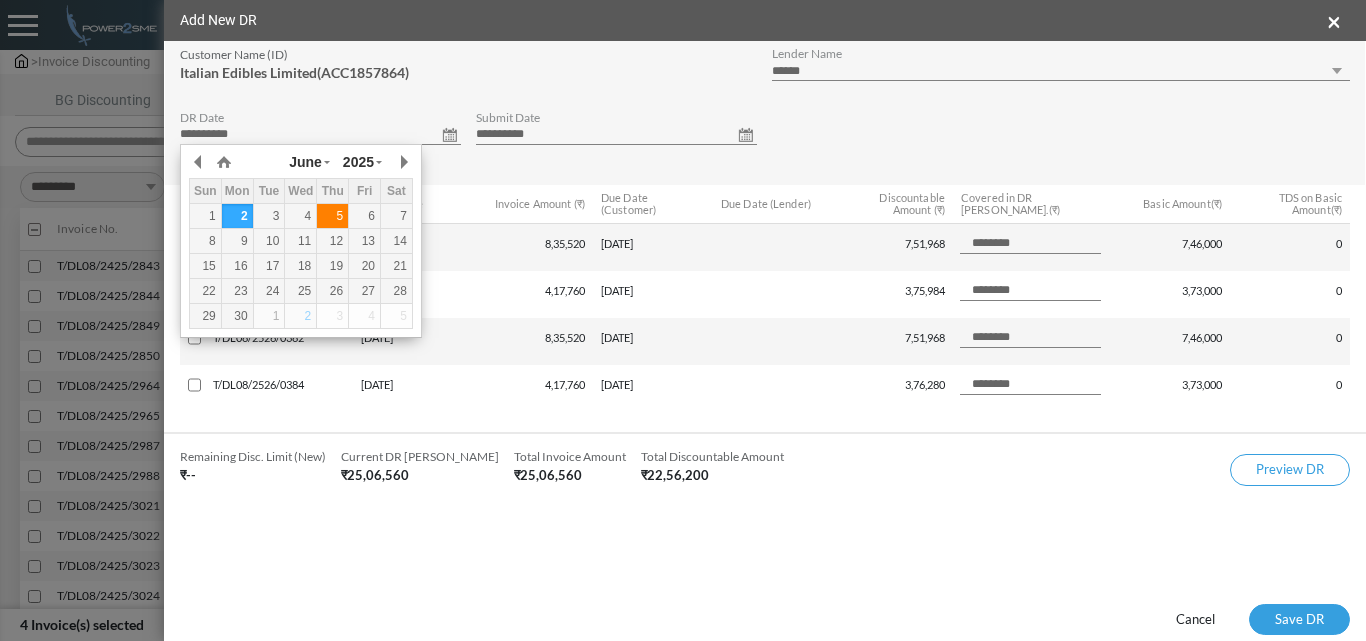 click on "5" at bounding box center [332, 216] 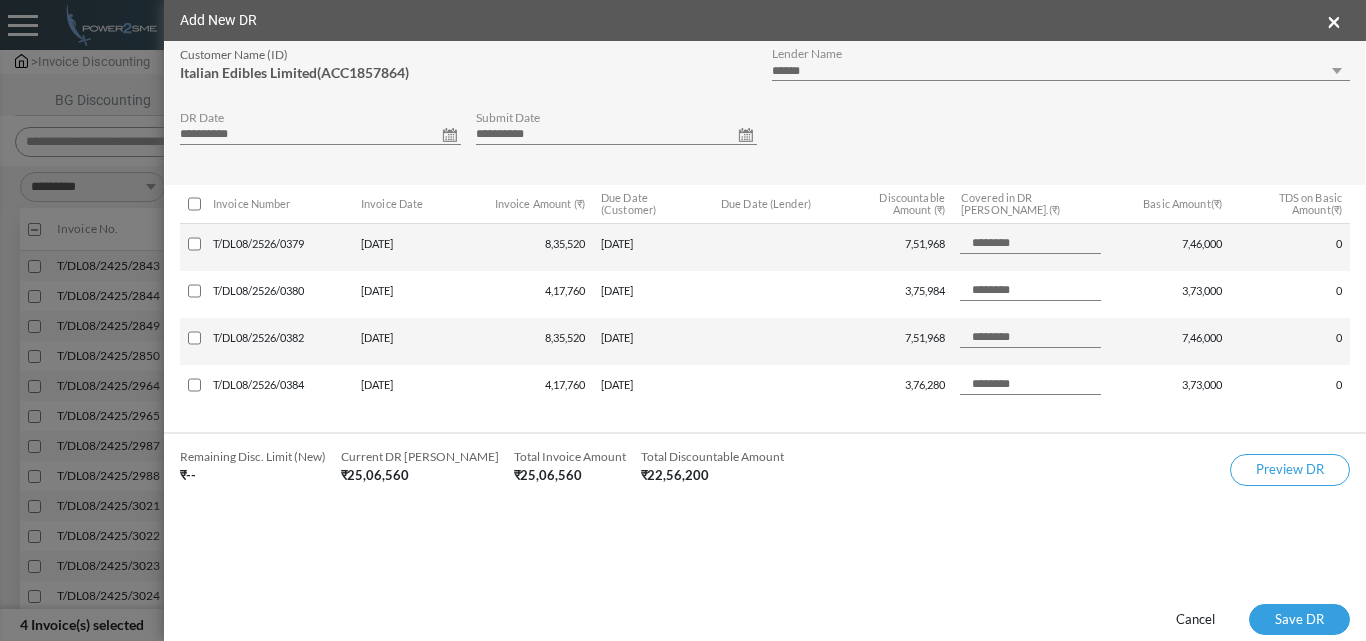 click on "**********" at bounding box center (616, 135) 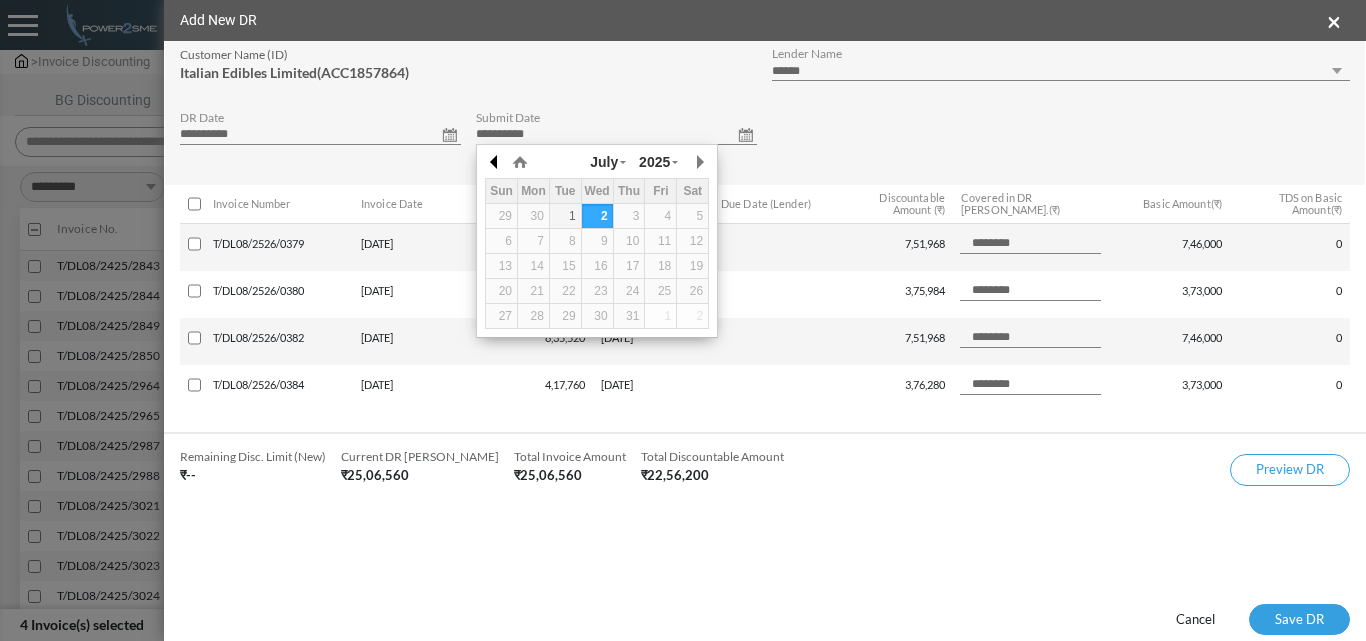 click at bounding box center [495, 162] 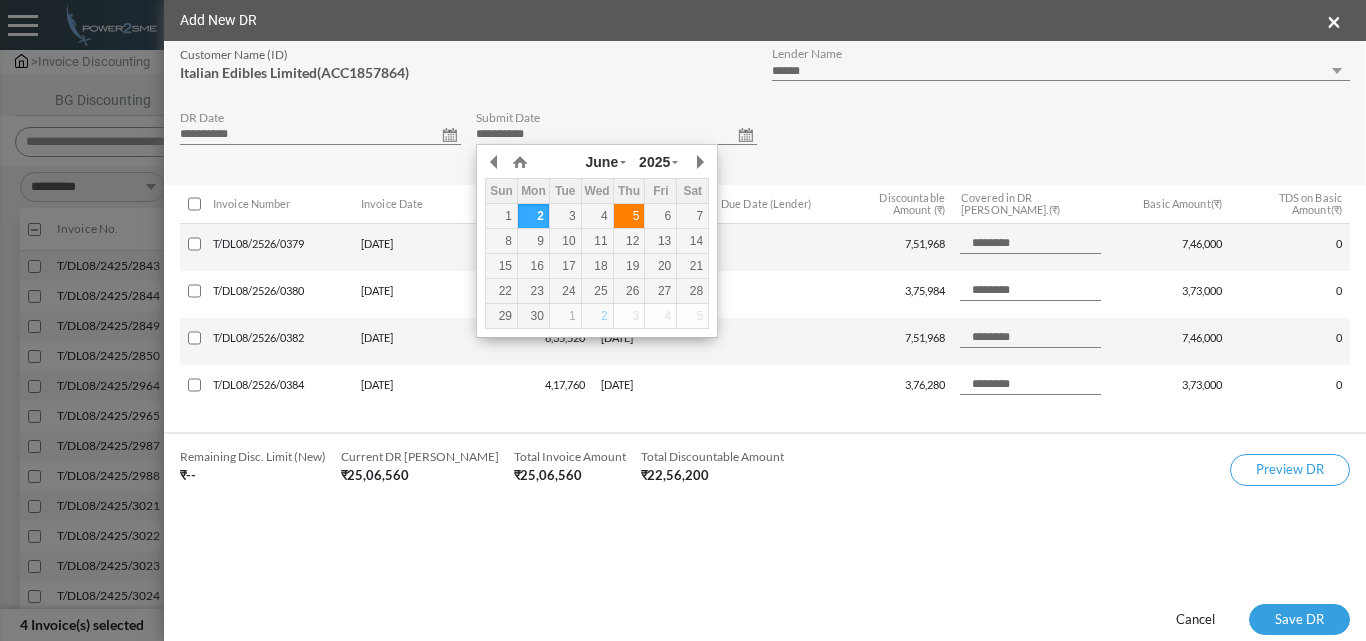 click on "5" at bounding box center (629, 216) 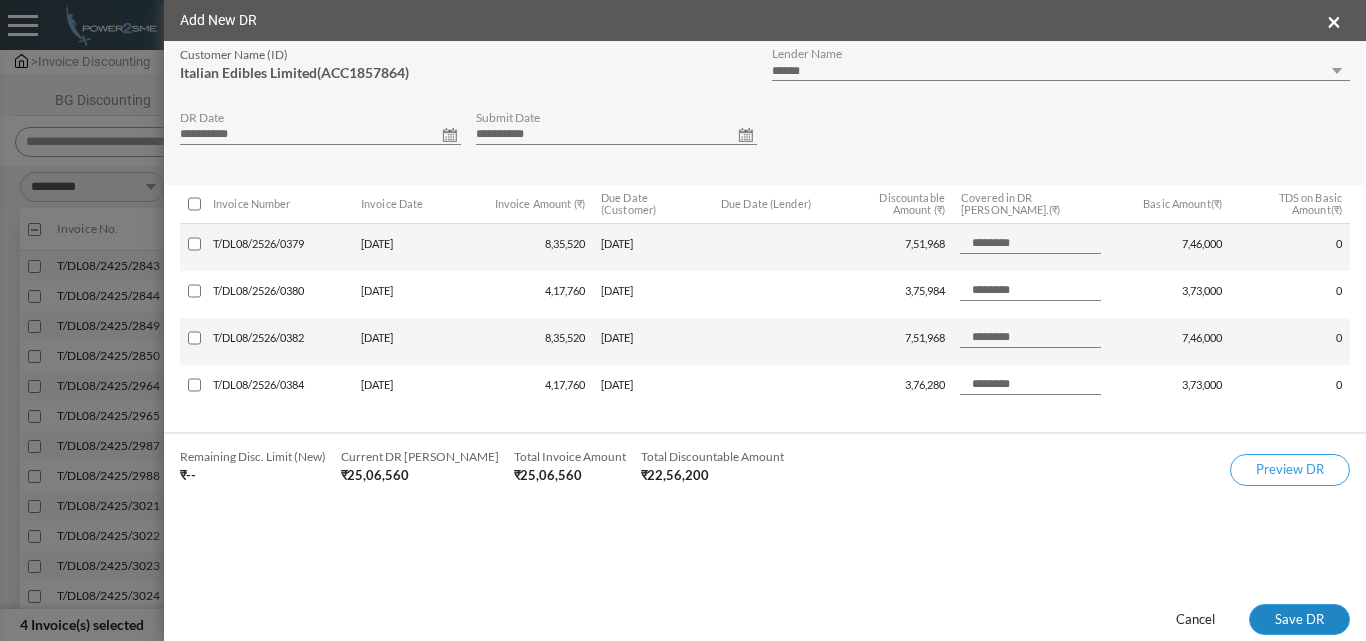 click on "Save DR" at bounding box center (1299, 620) 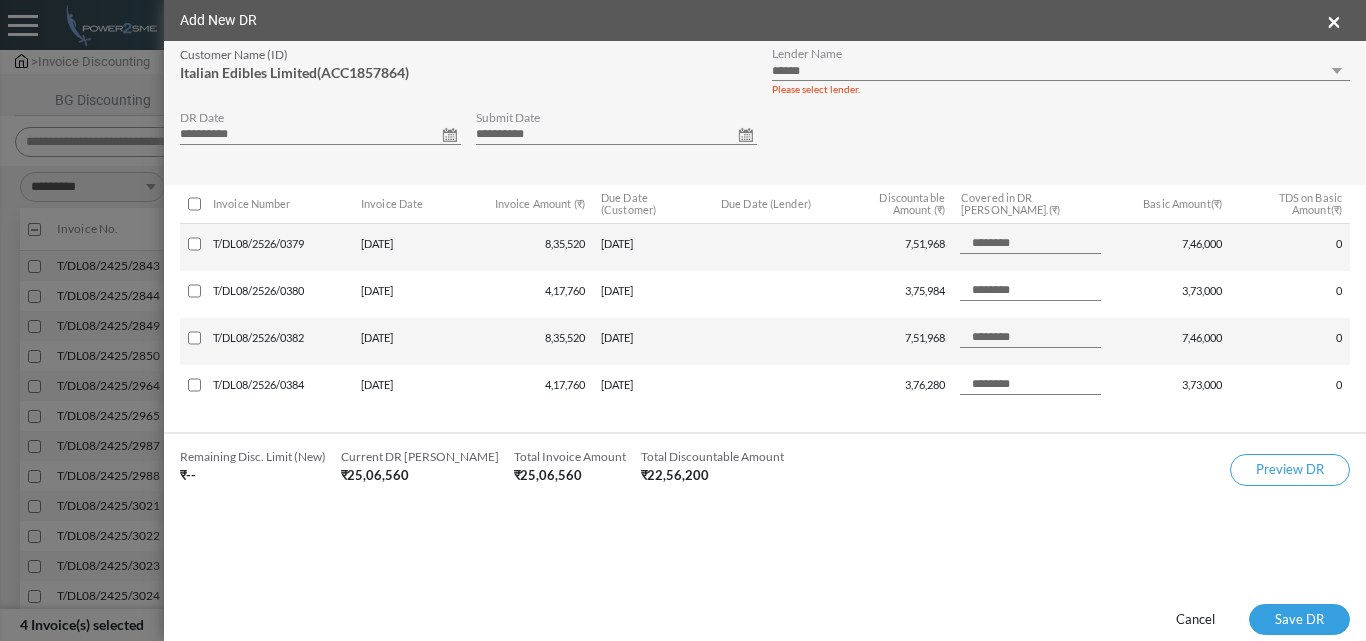 click on "**********" at bounding box center [1061, 71] 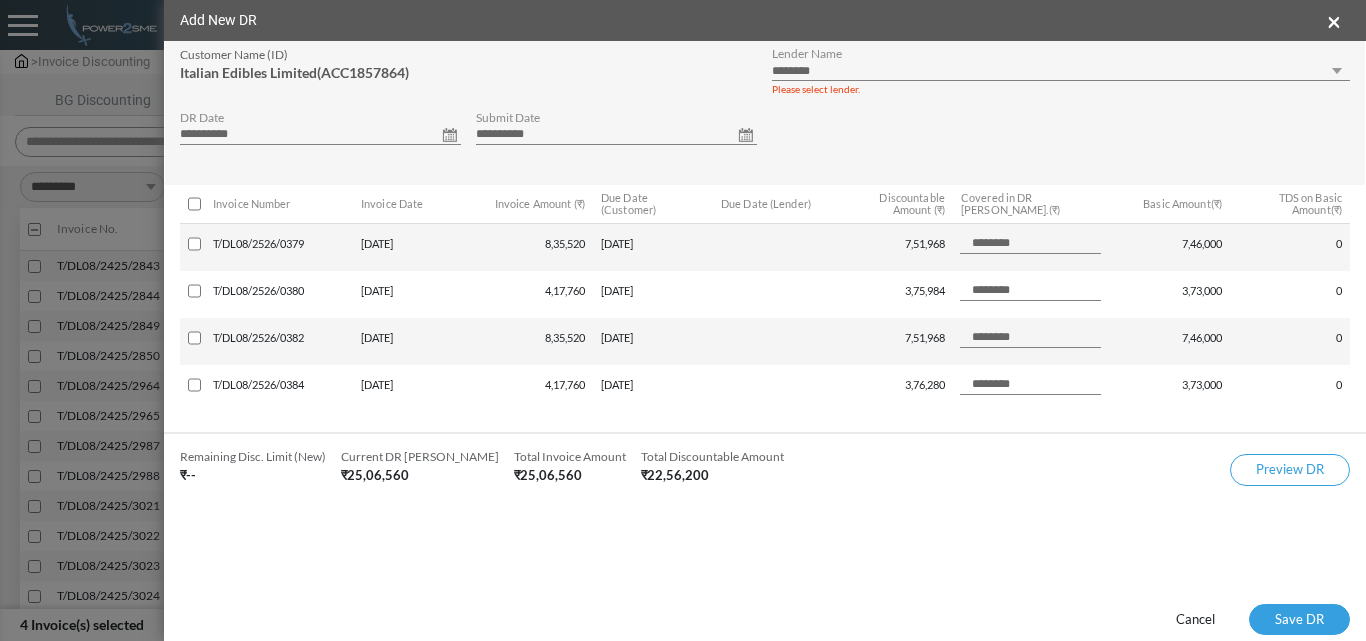 click on "**********" at bounding box center (1061, 71) 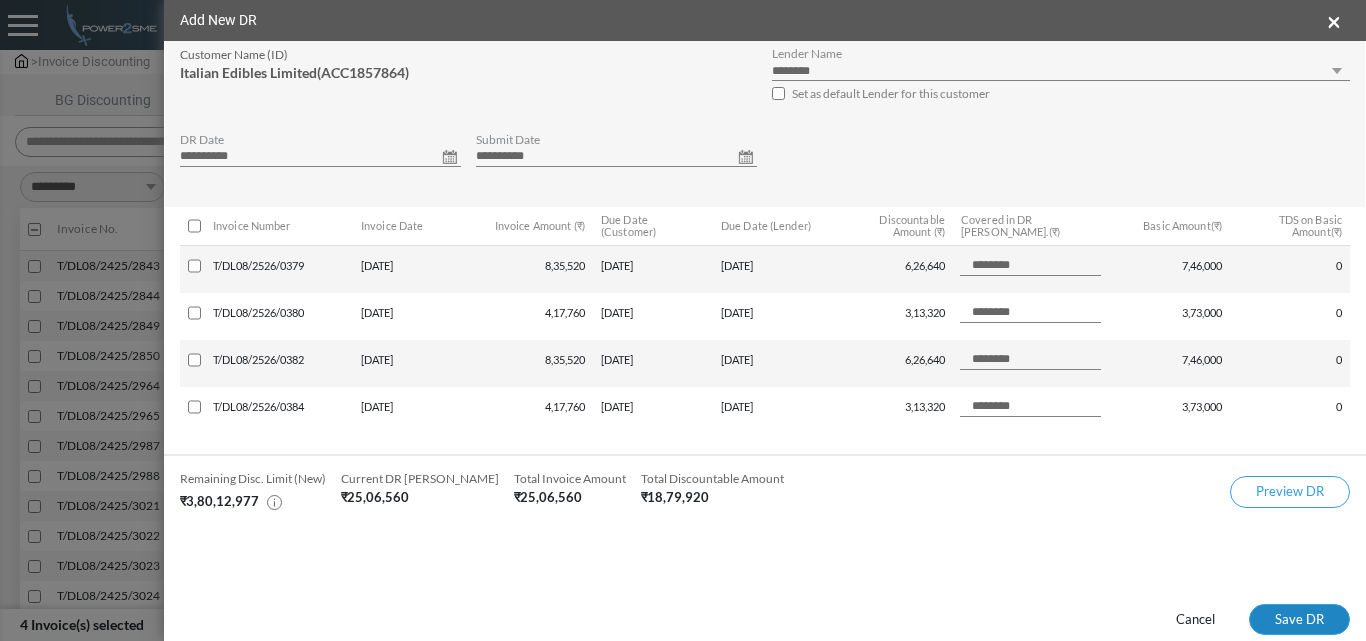 click on "Save DR" at bounding box center [1299, 620] 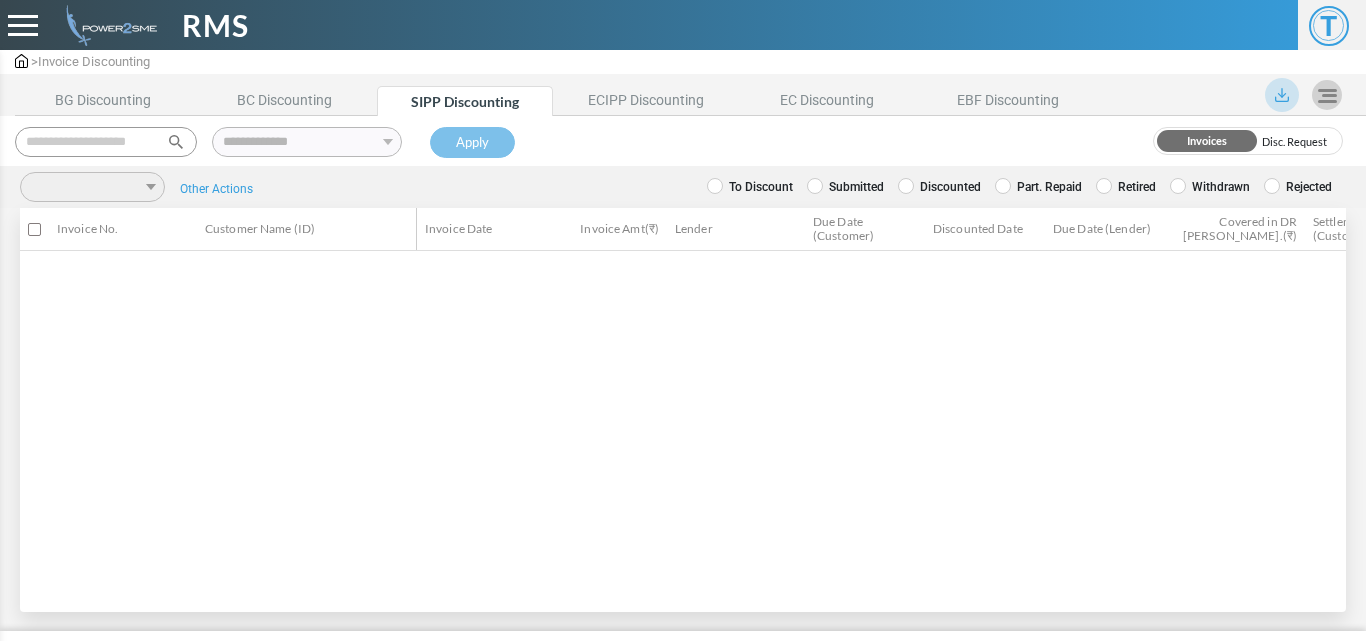 scroll, scrollTop: 0, scrollLeft: 0, axis: both 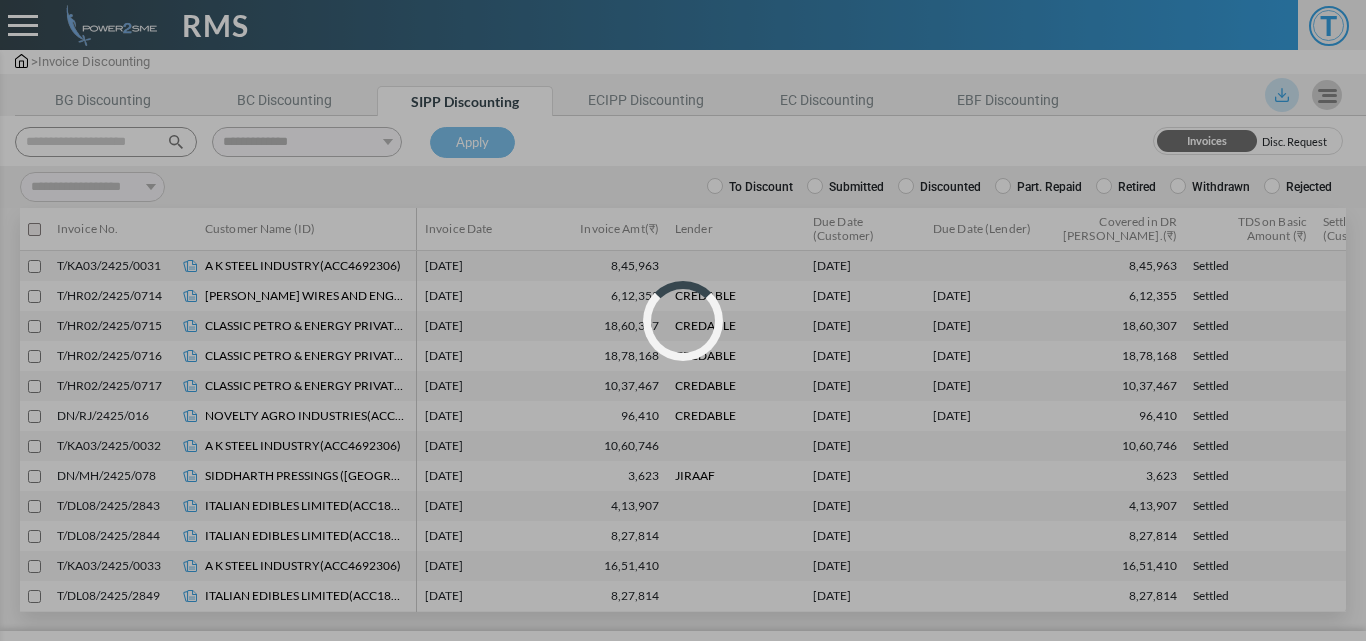 select 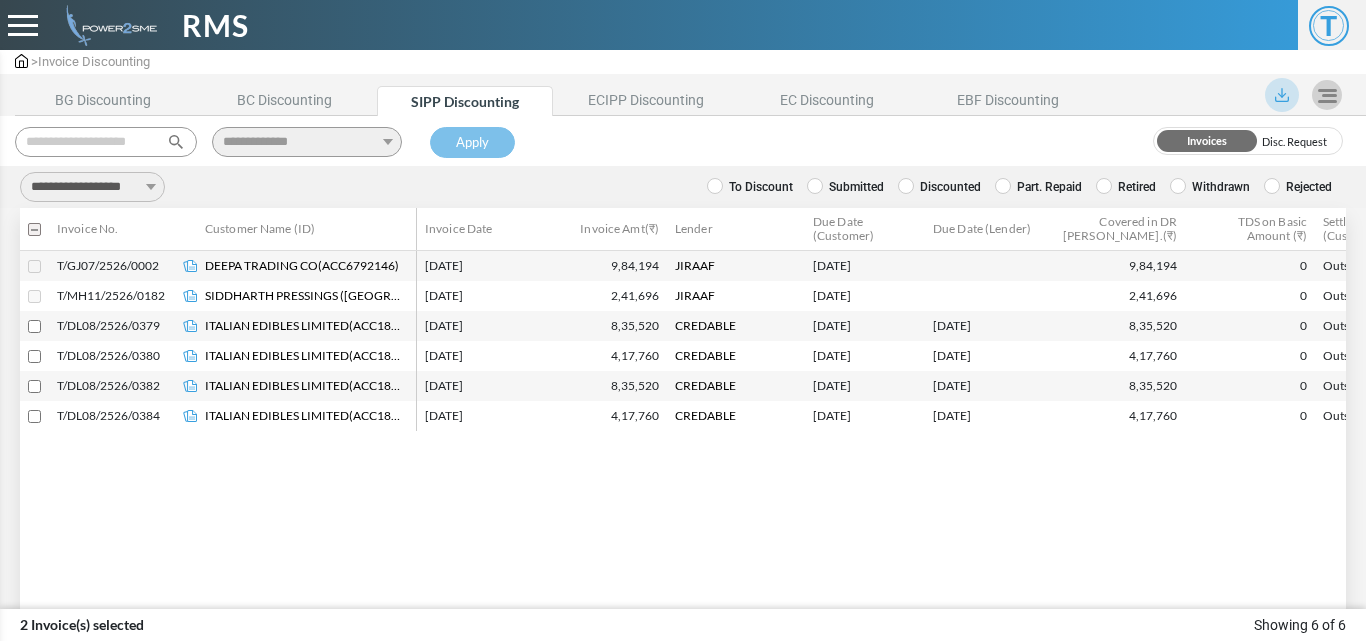 click at bounding box center [34, 386] 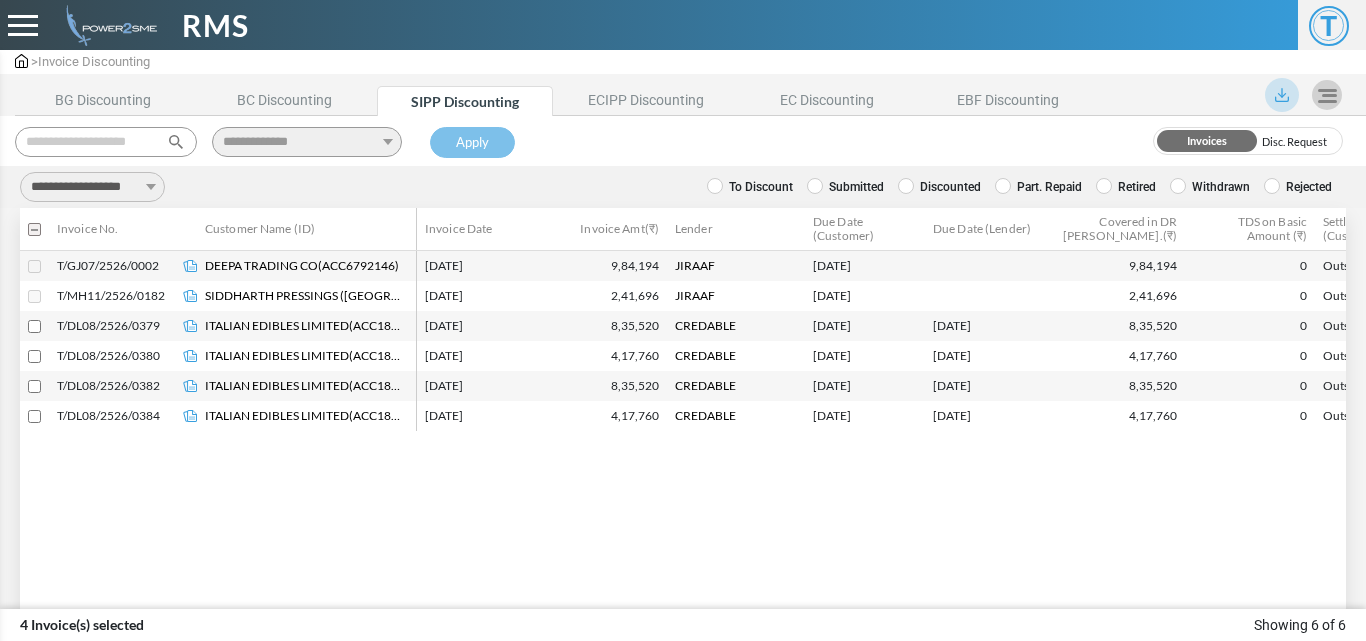 click on "**********" at bounding box center [92, 187] 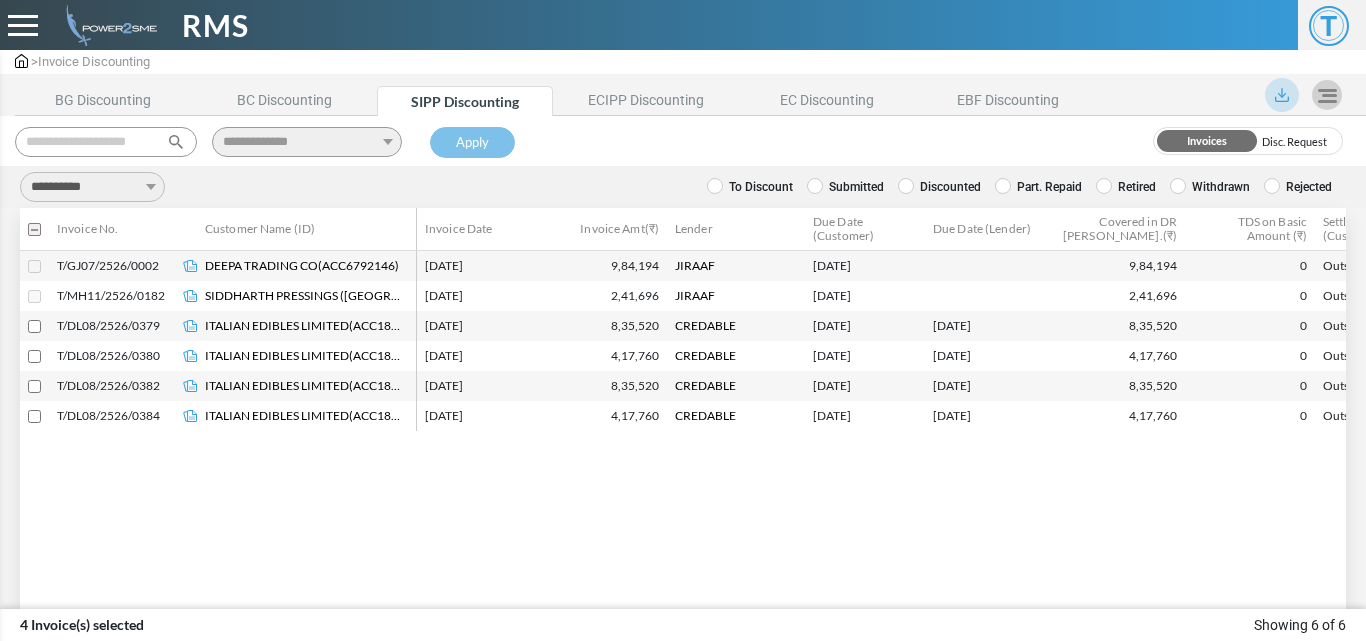 click on "**********" at bounding box center [92, 187] 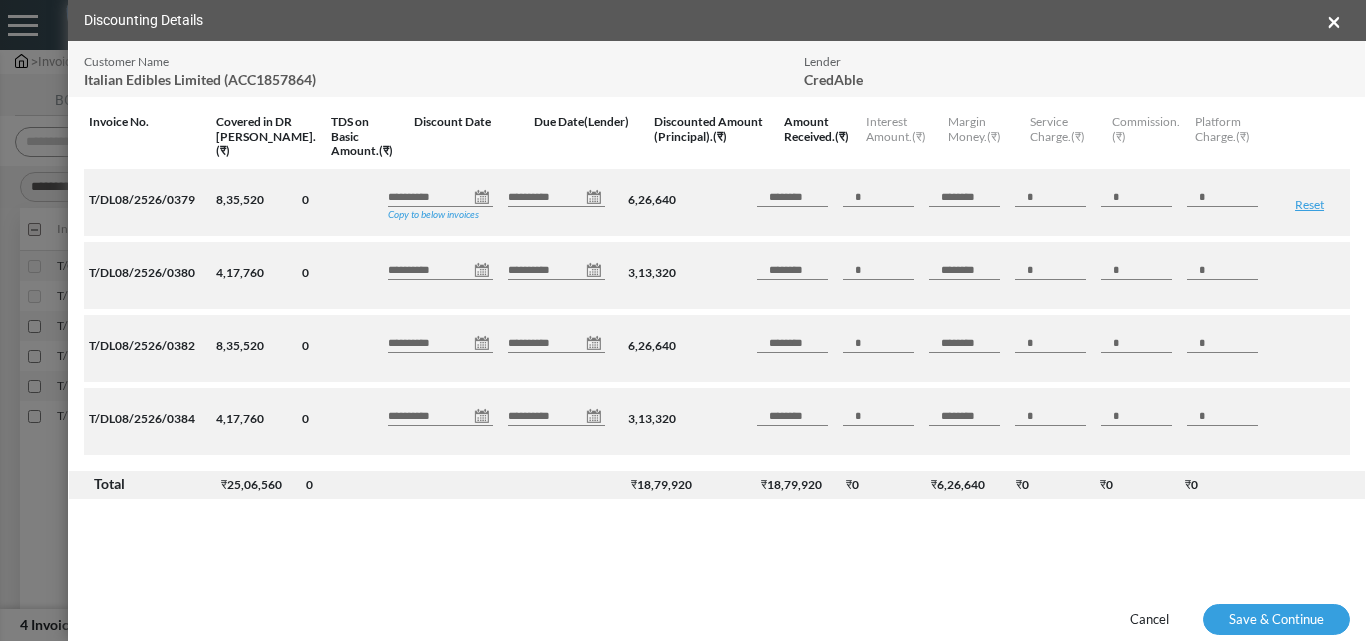click on "**********" at bounding box center (440, 197) 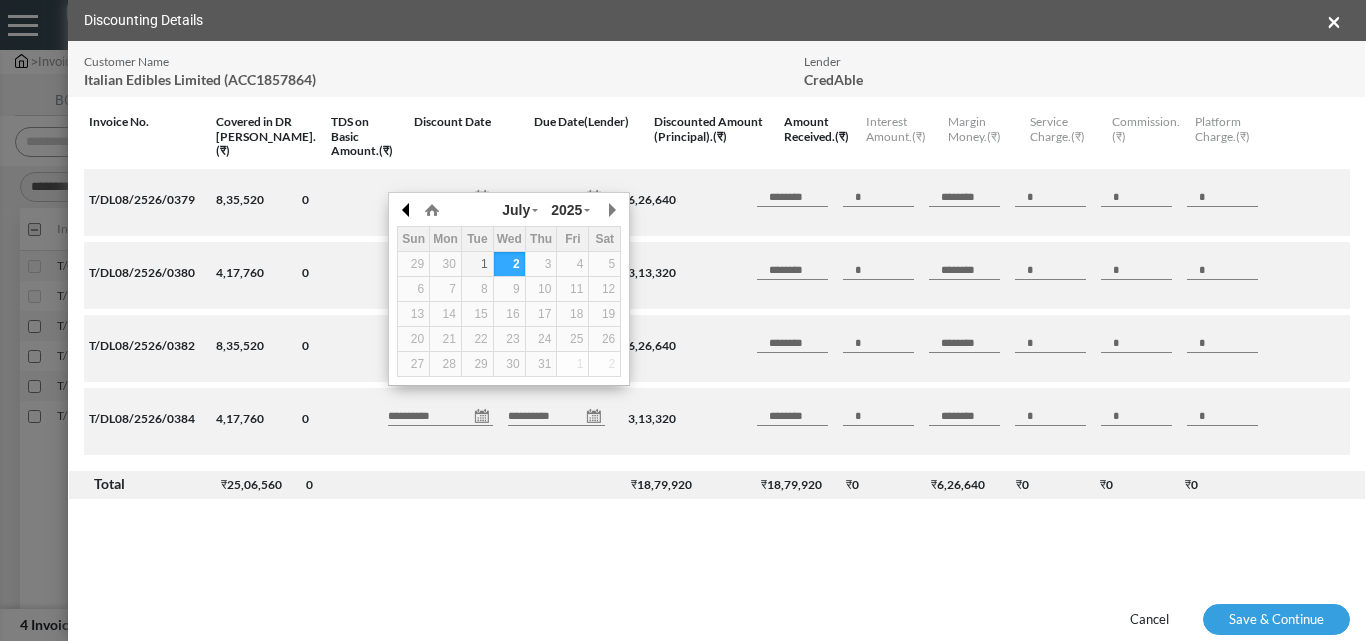 click at bounding box center [407, 210] 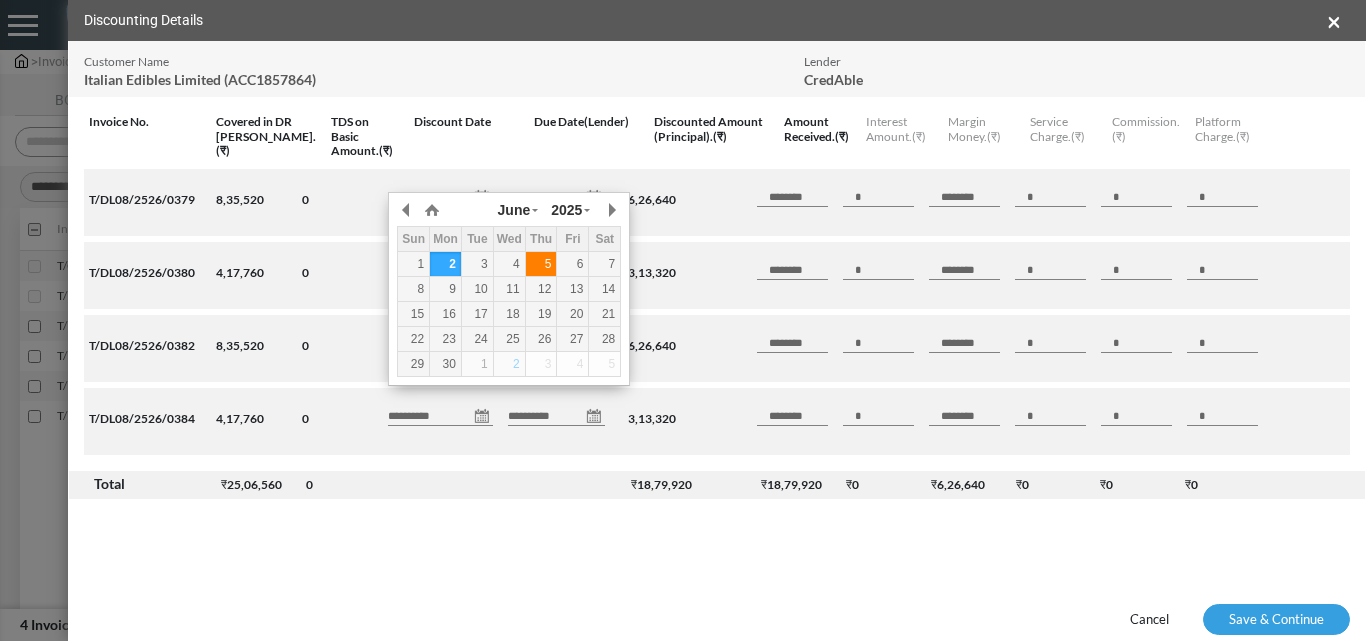 click on "5" at bounding box center (541, 264) 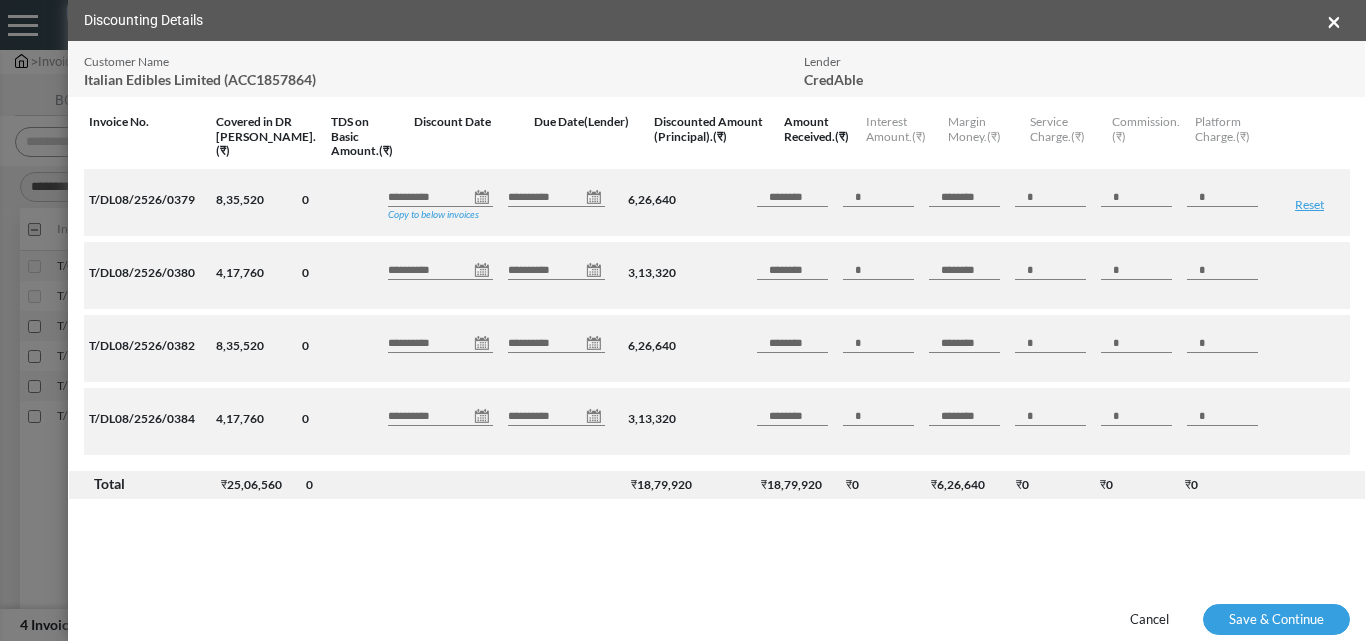 click on "**********" at bounding box center [683, 306] 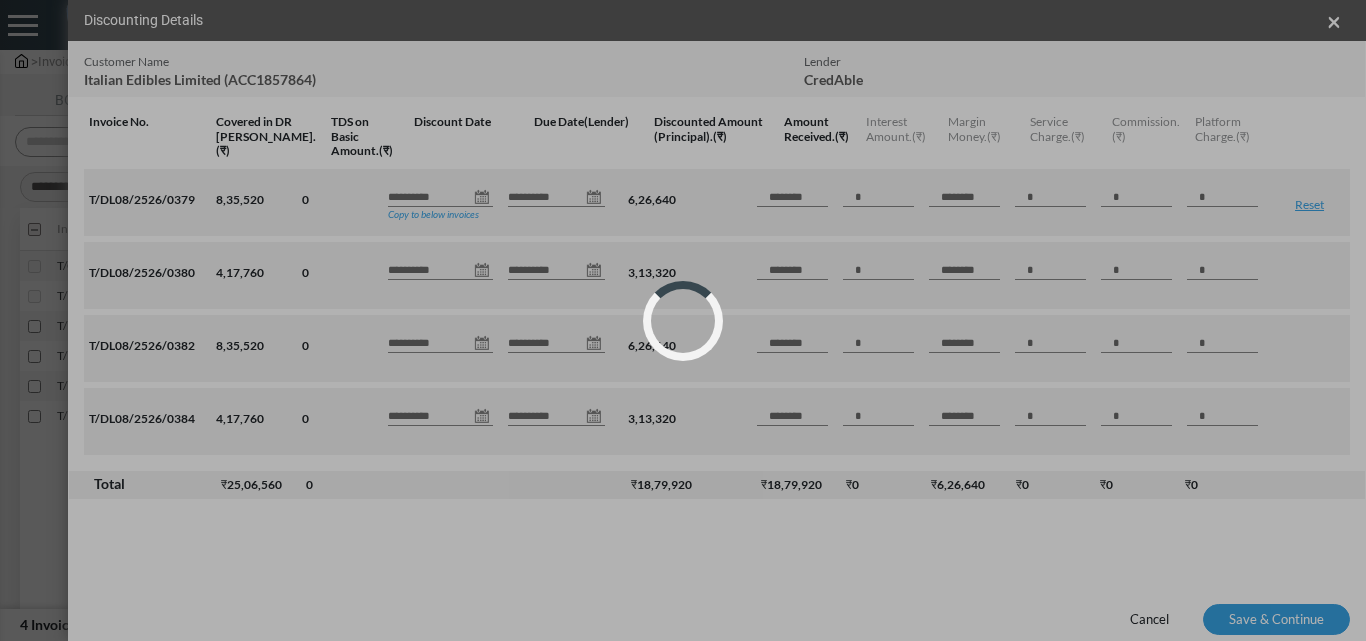 type on "**********" 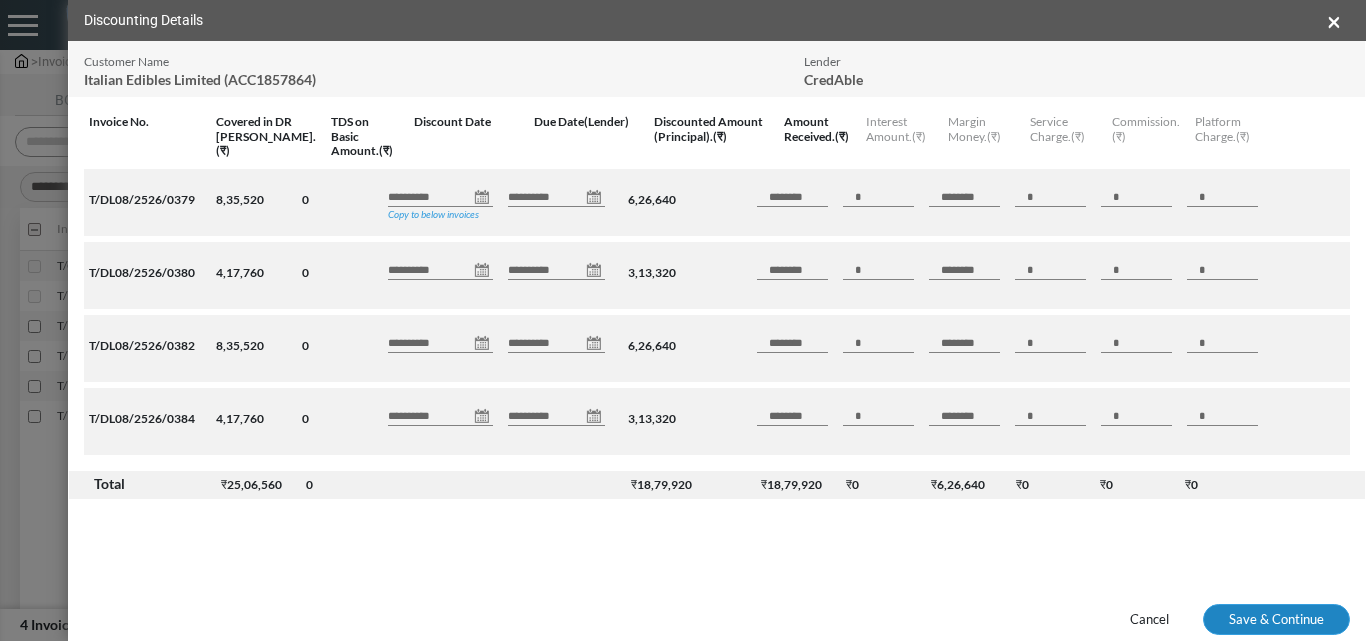 click on "Save & Continue" at bounding box center (1276, 620) 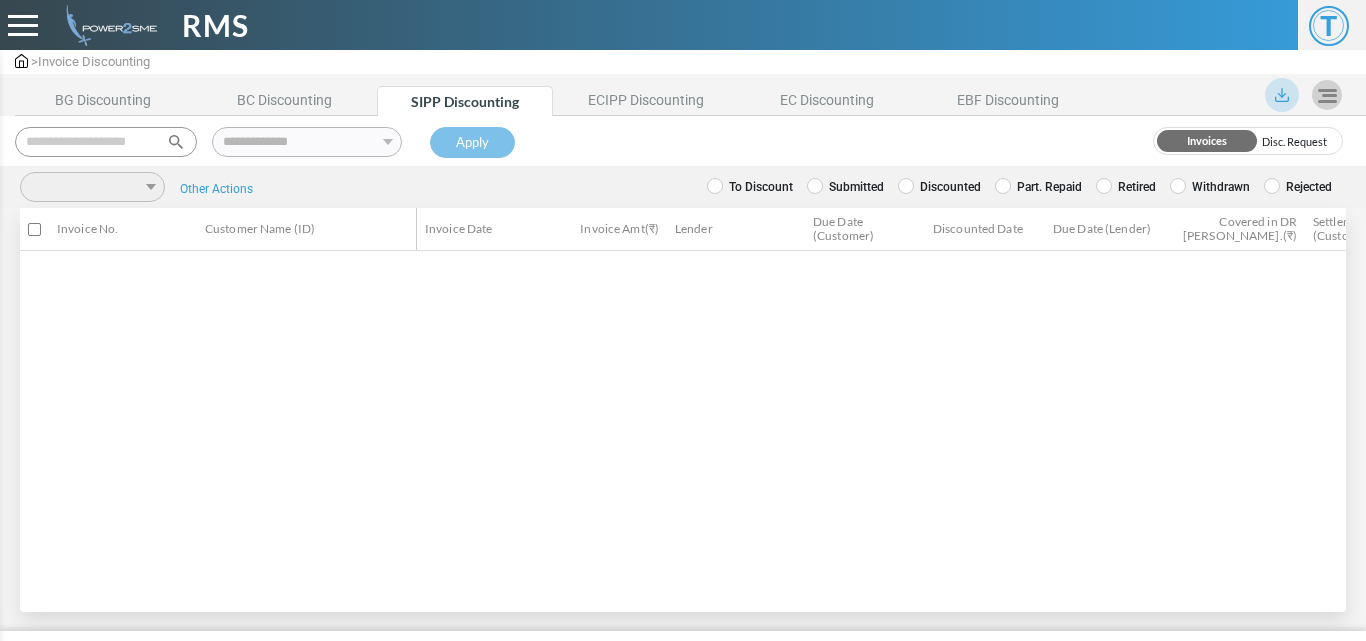 scroll, scrollTop: 0, scrollLeft: 0, axis: both 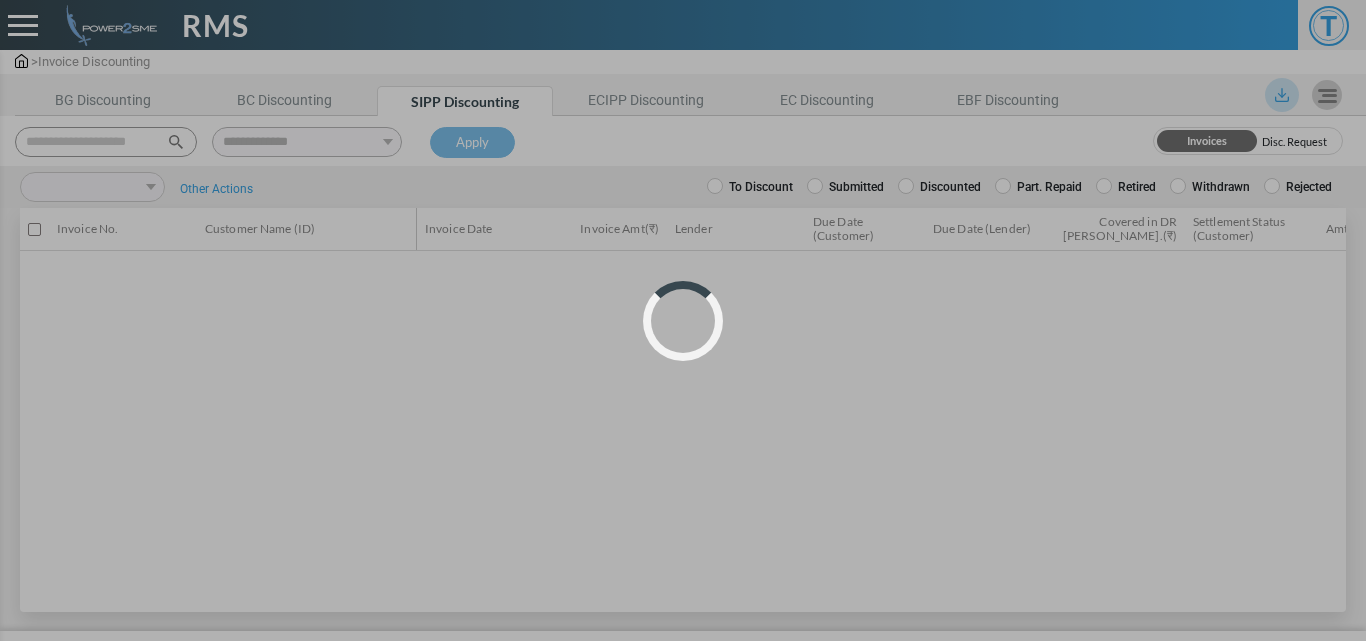 select 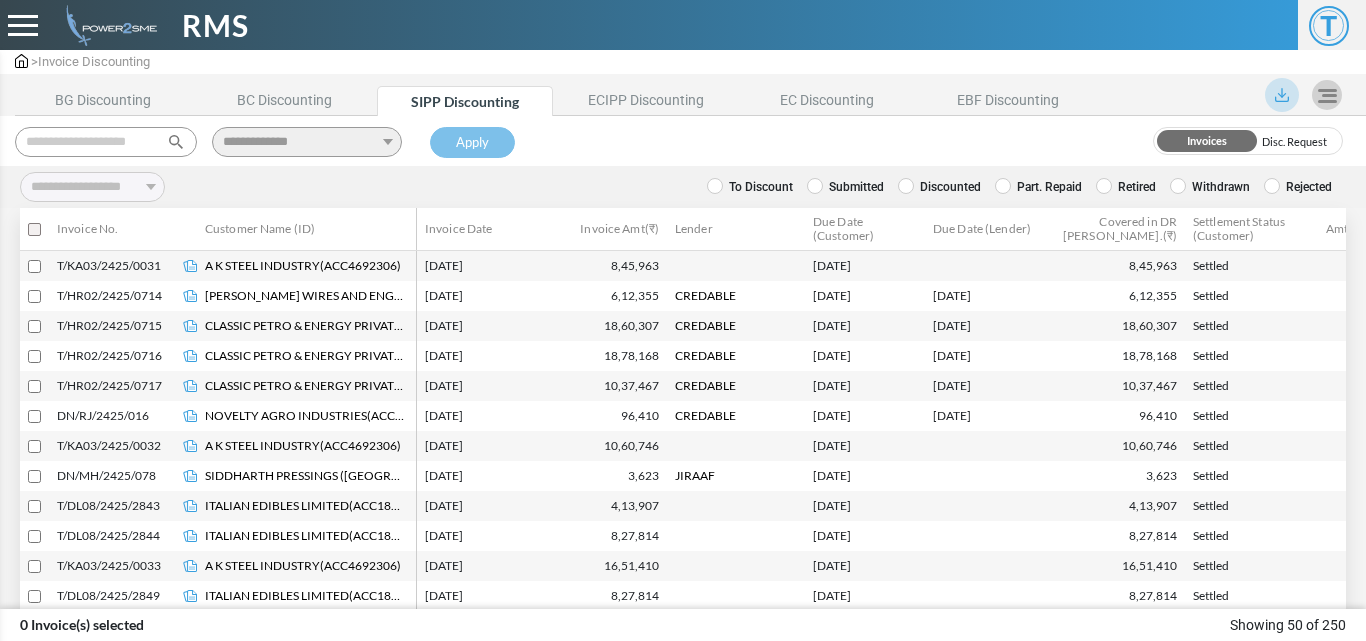 click at bounding box center (106, 142) 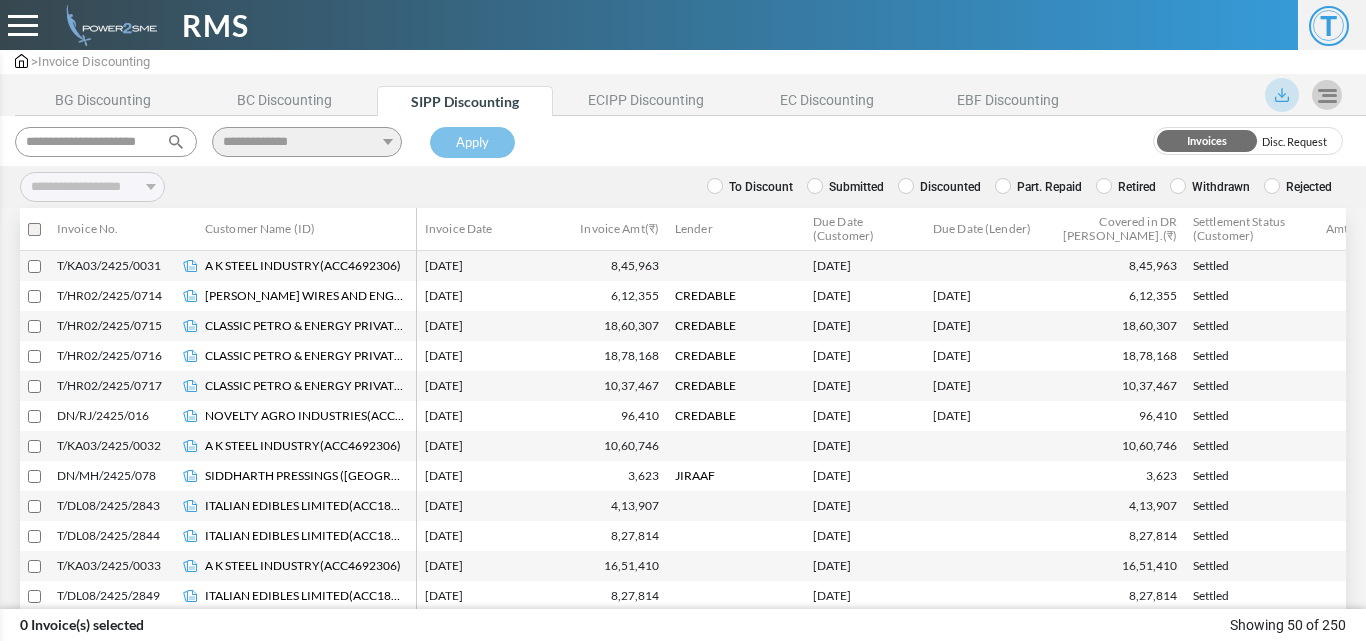 scroll, scrollTop: 0, scrollLeft: 14, axis: horizontal 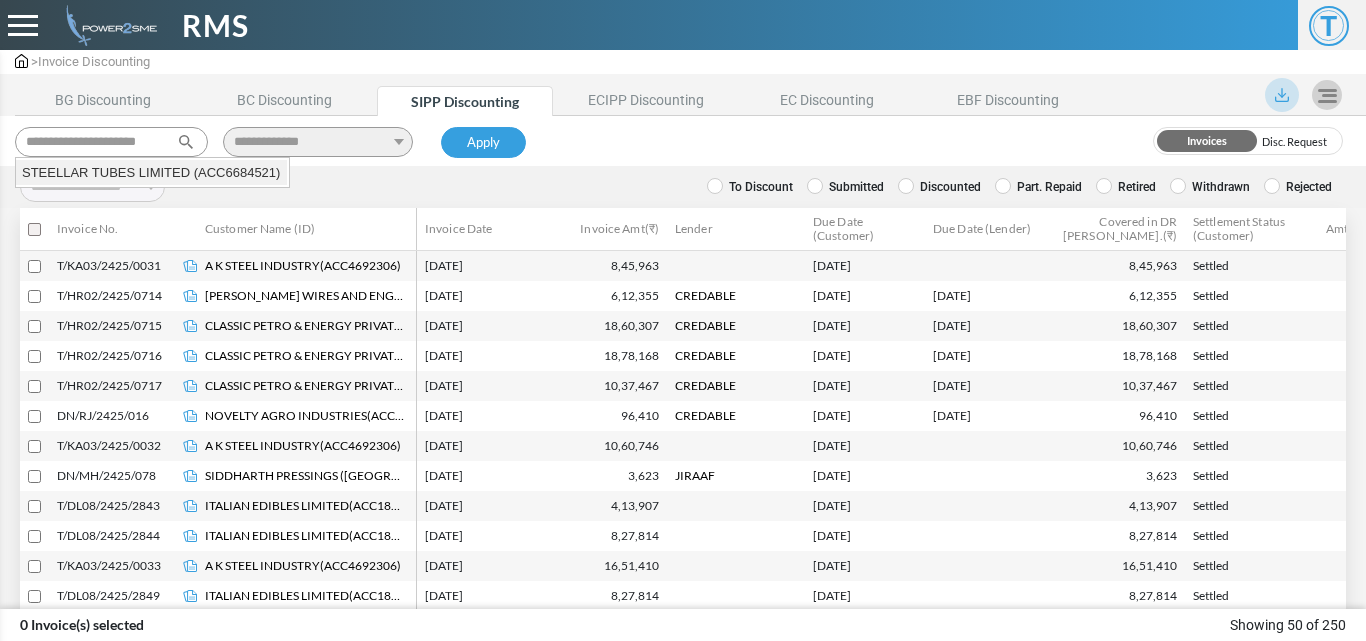 click on "STEELLAR TUBES LIMITED (ACC6684521)" at bounding box center (151, 173) 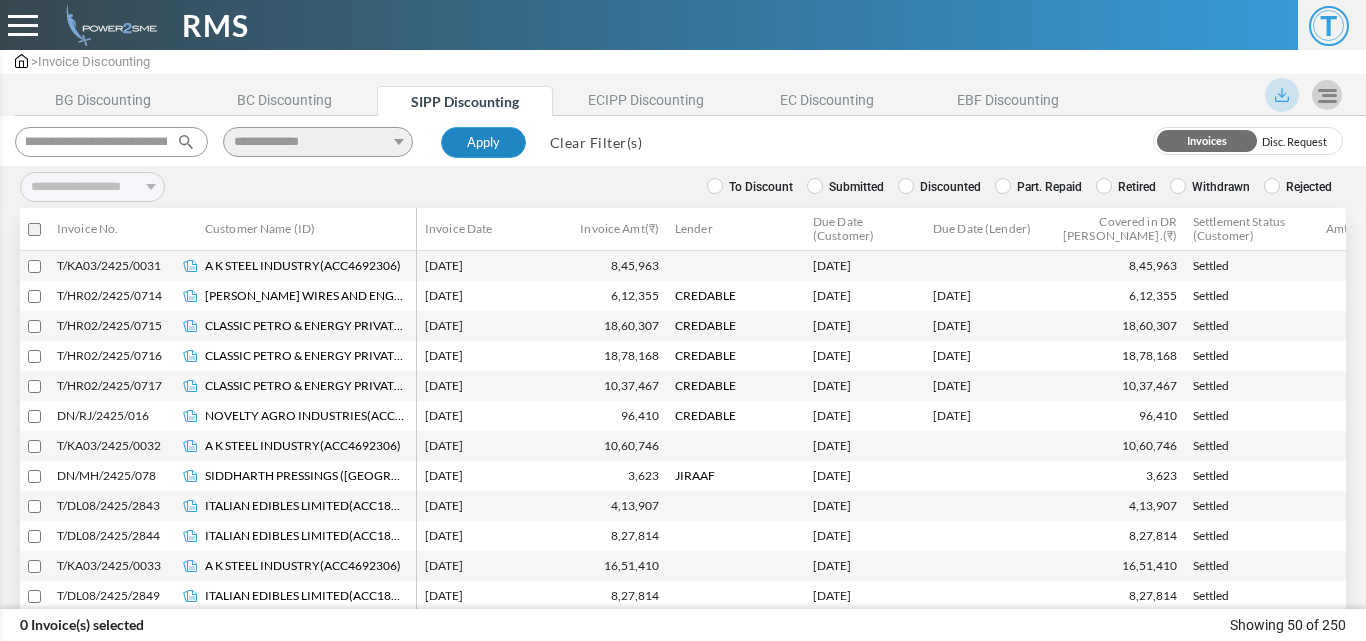 type on "**********" 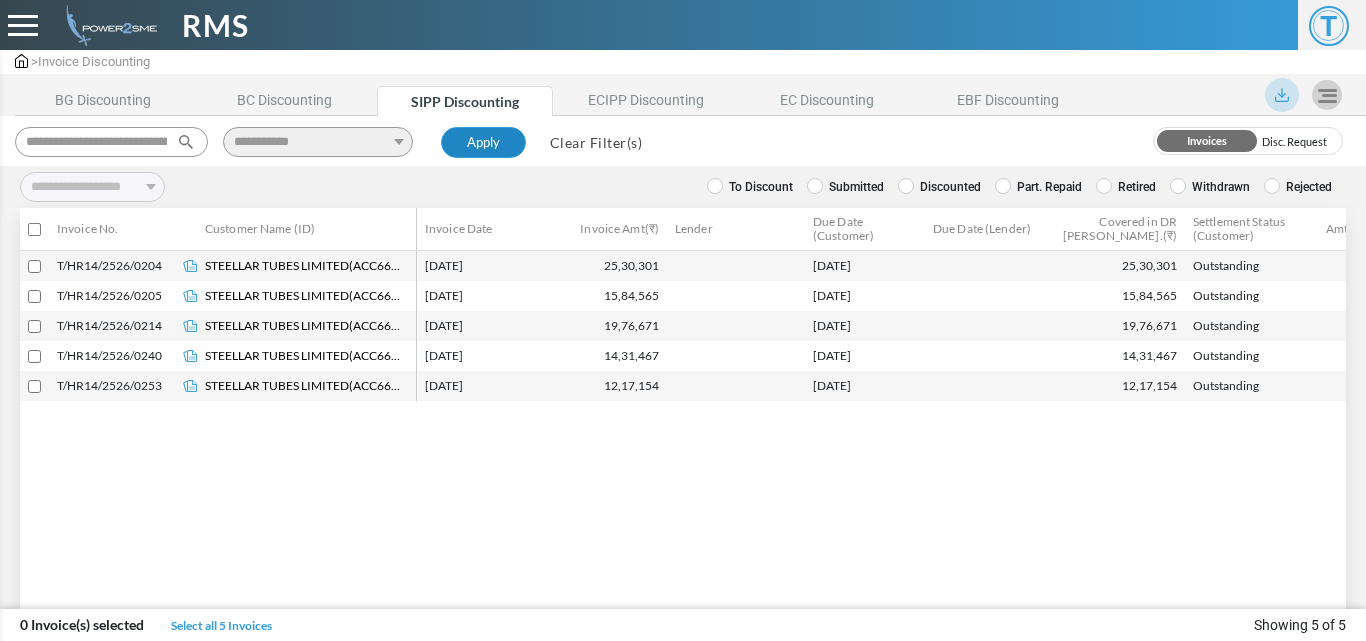 type 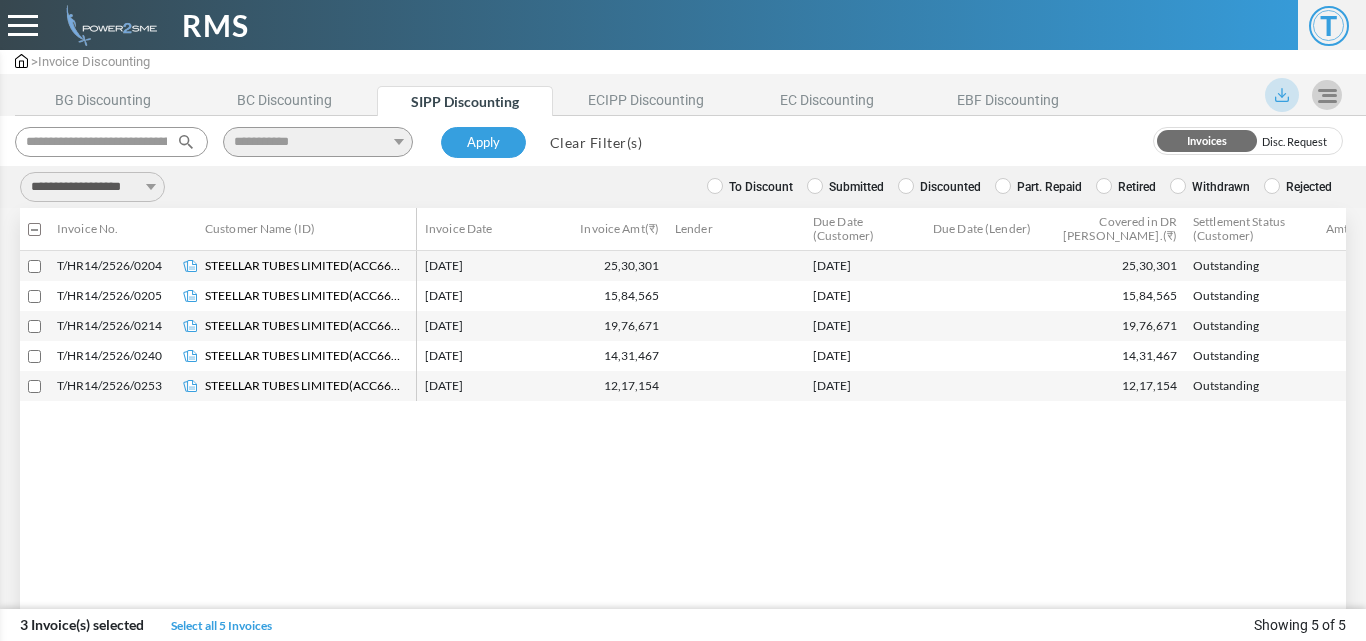 click on "**********" at bounding box center [92, 187] 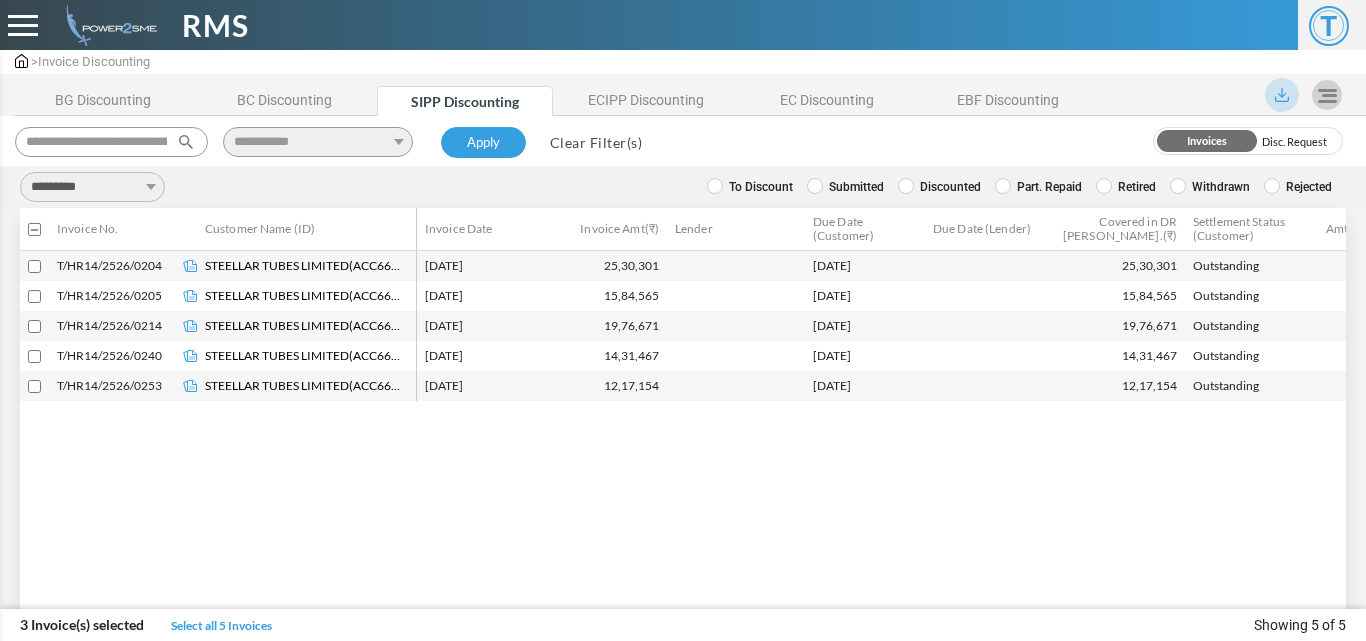 click on "**********" at bounding box center (92, 187) 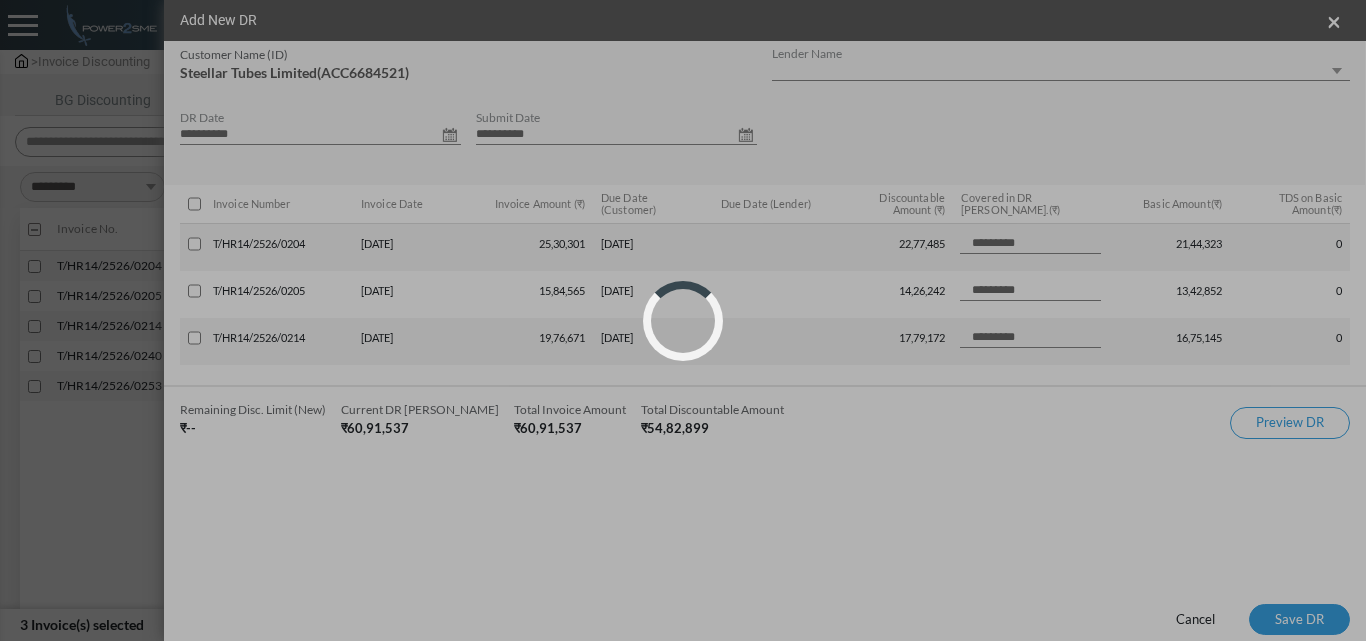 select on "*" 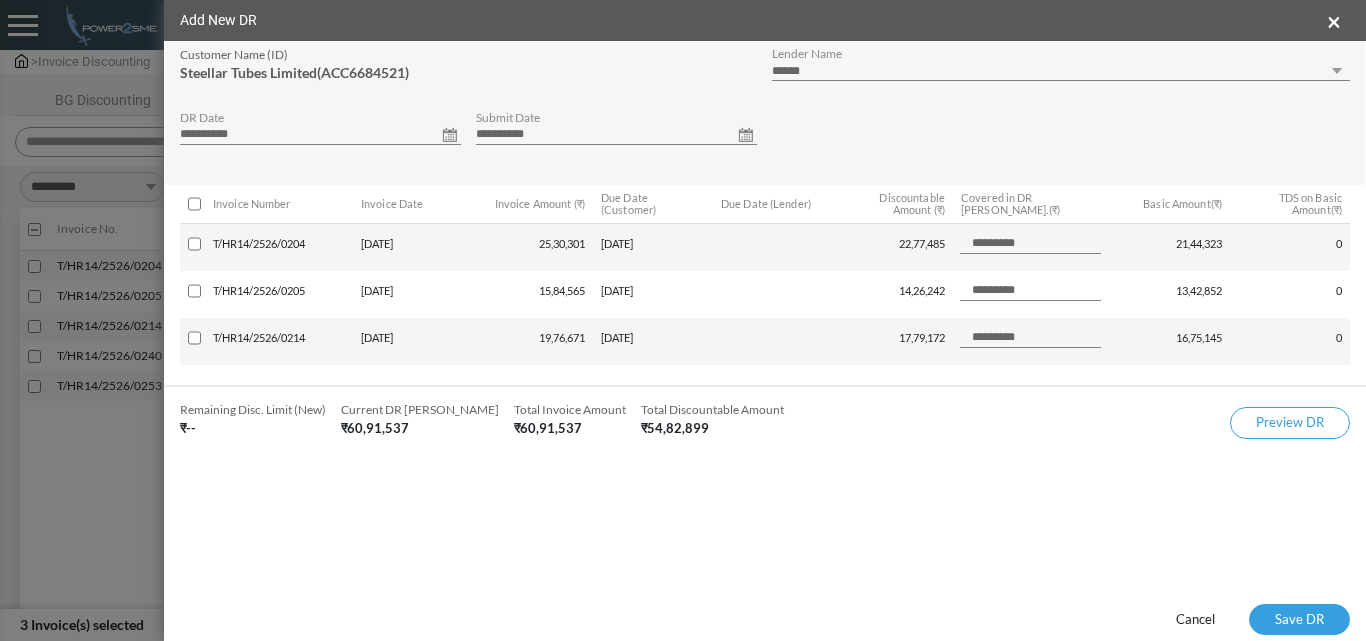 click on "**********" at bounding box center [320, 135] 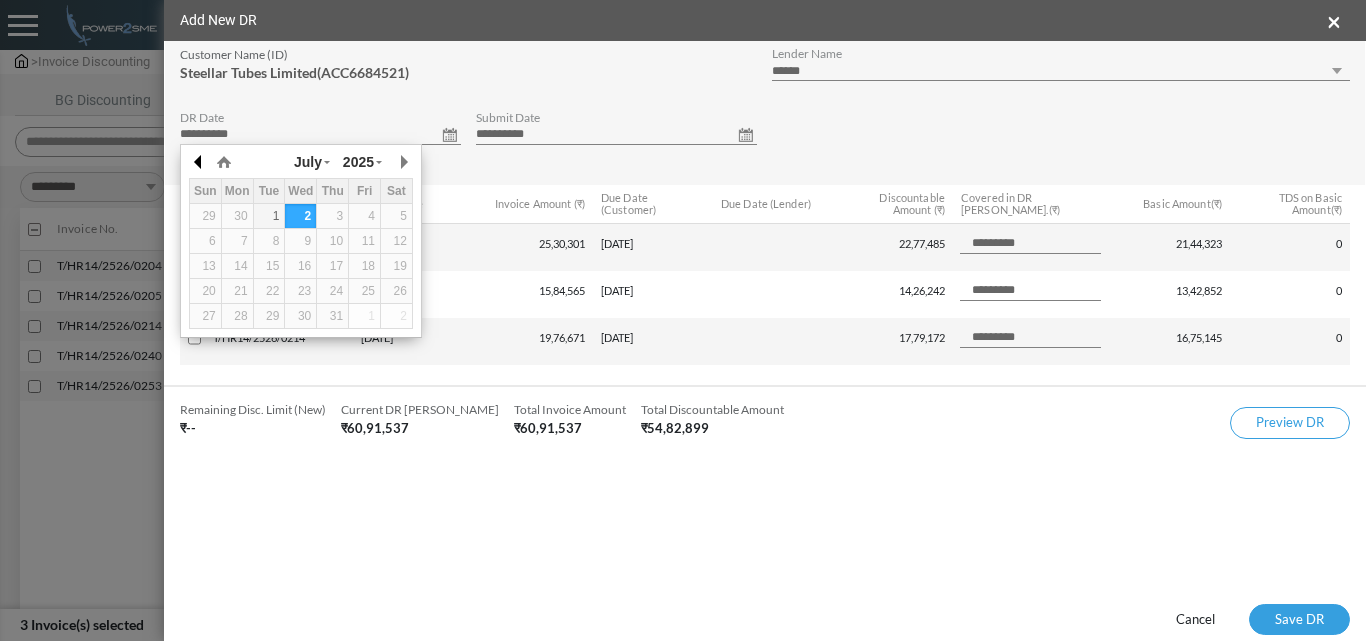 click at bounding box center [199, 162] 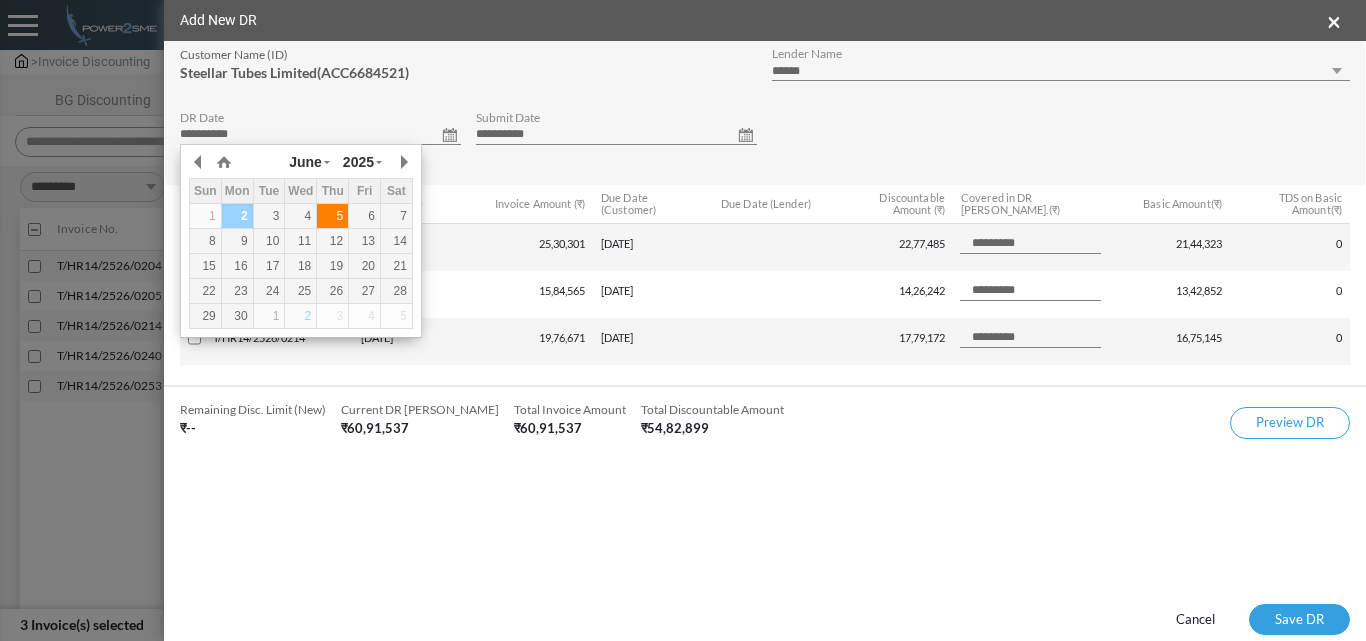 click on "5" at bounding box center (333, 216) 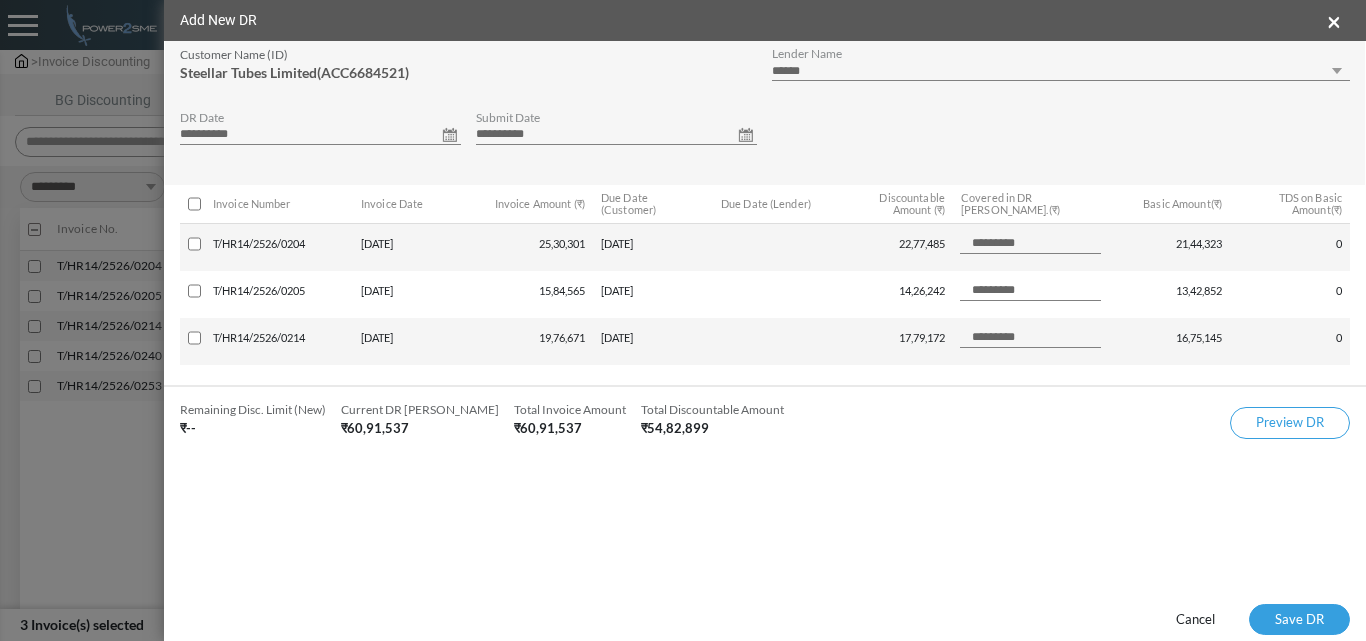 click on "**********" at bounding box center [616, 135] 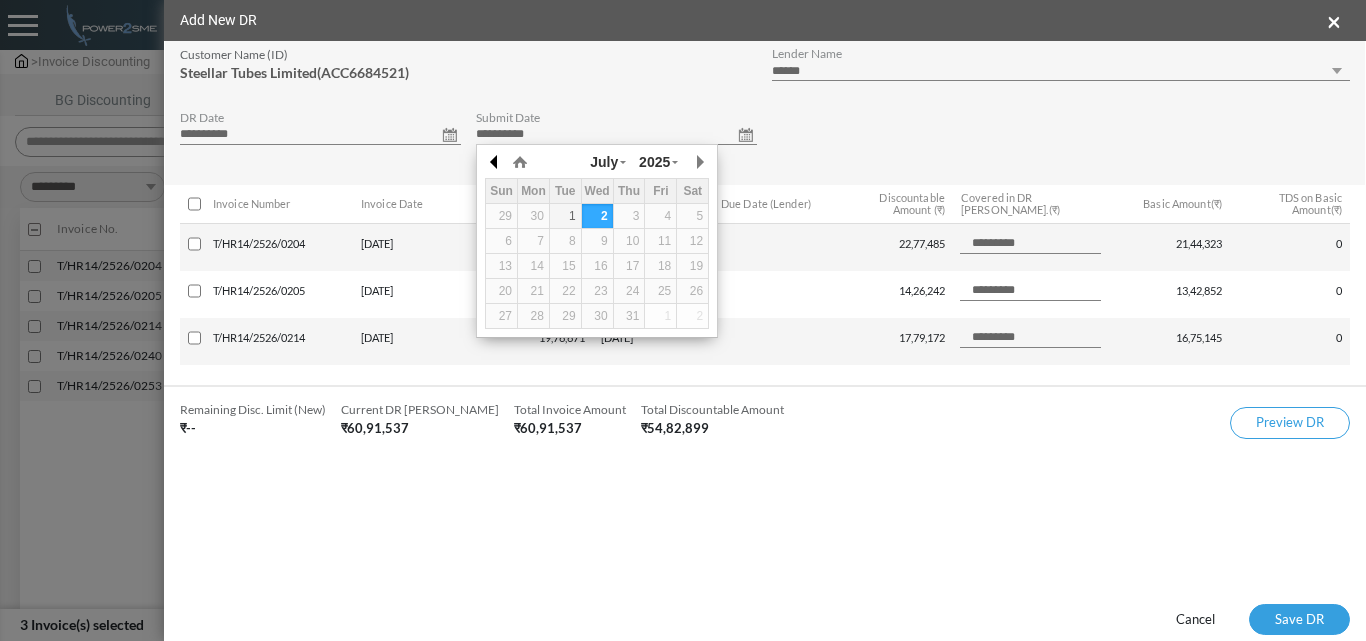 click at bounding box center (495, 162) 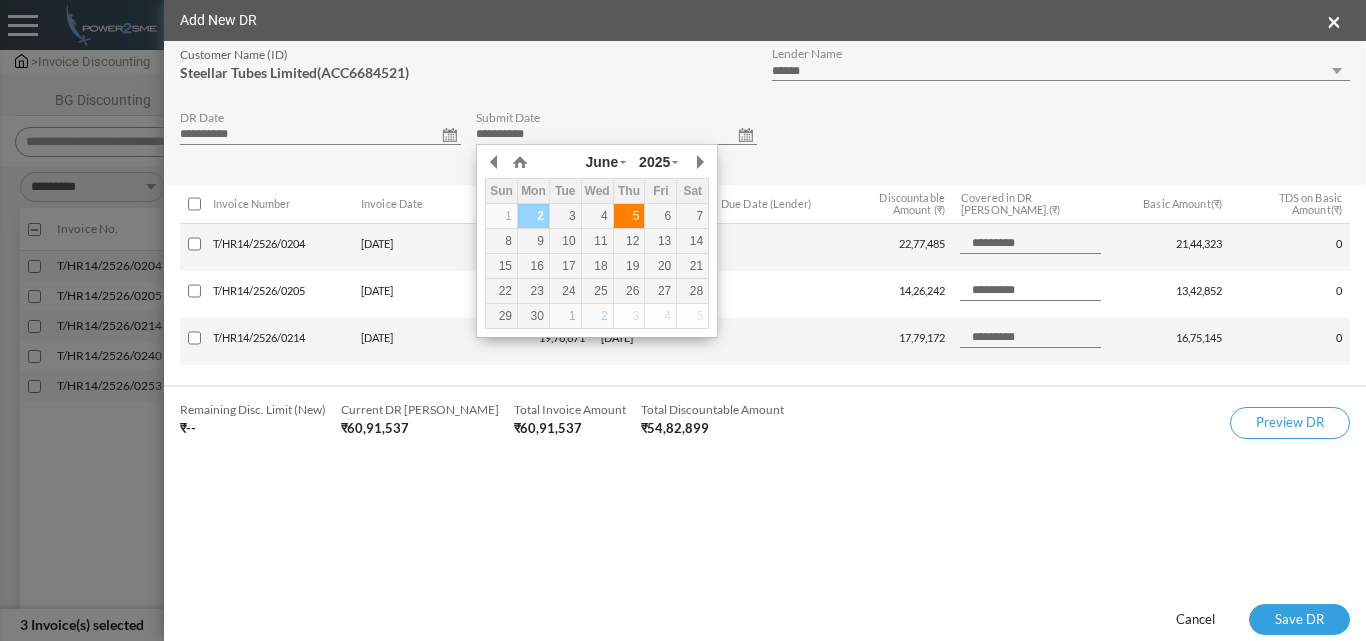 click on "5" at bounding box center [629, 216] 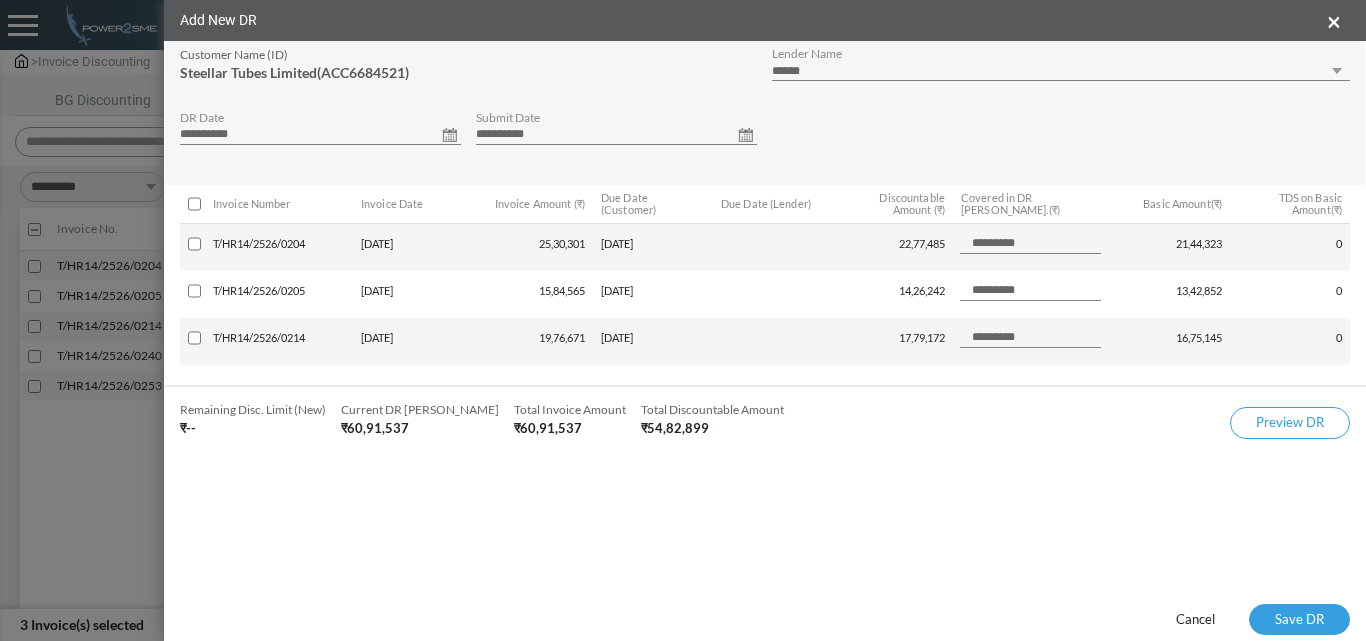 click on "**********" at bounding box center (1061, 71) 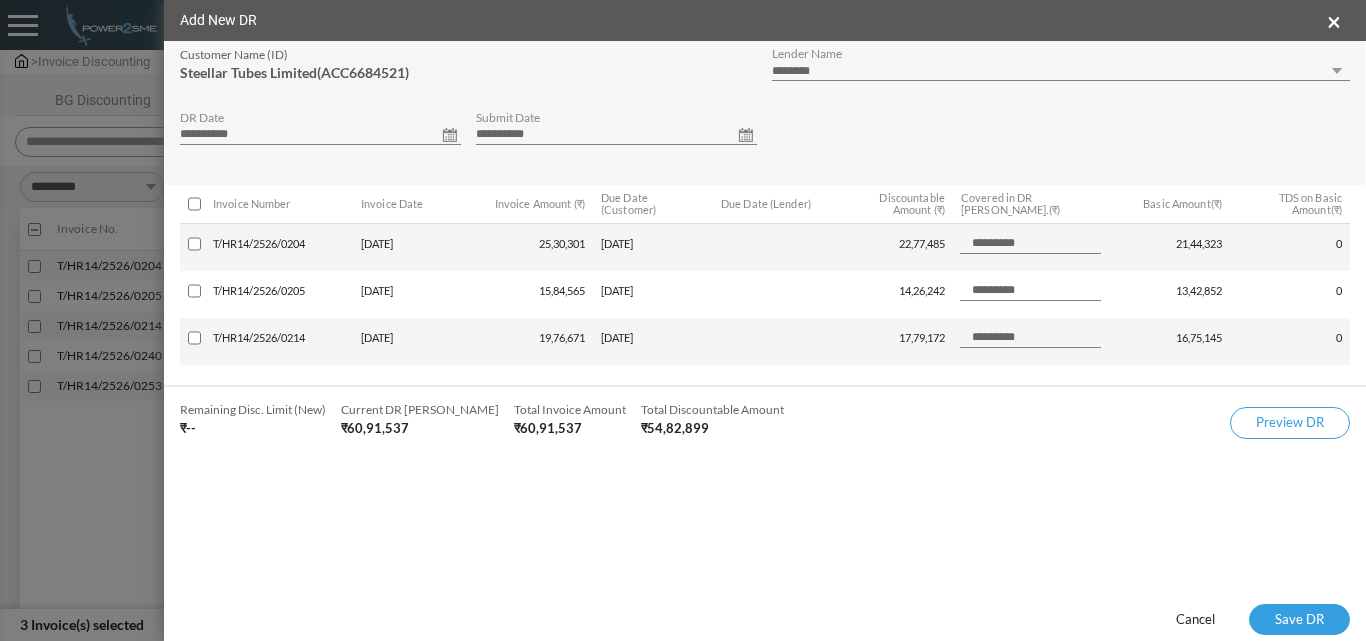 click on "**********" at bounding box center (1061, 71) 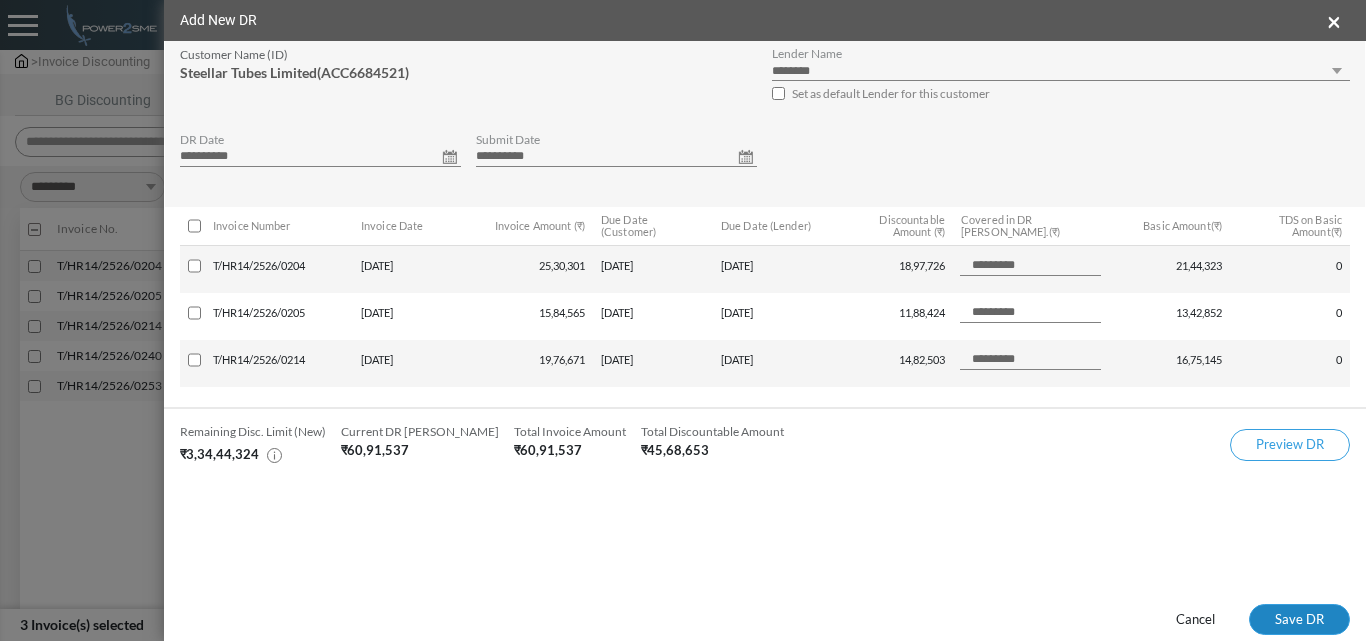 click on "Save DR" at bounding box center [1299, 620] 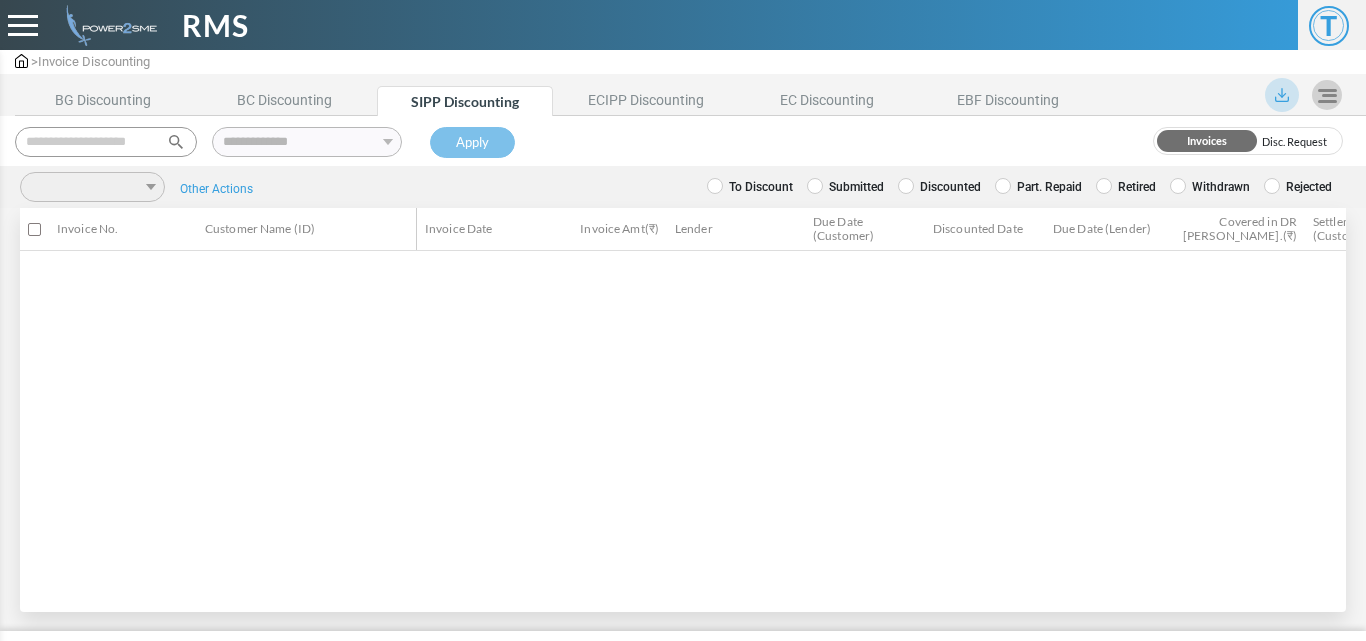 scroll, scrollTop: 0, scrollLeft: 0, axis: both 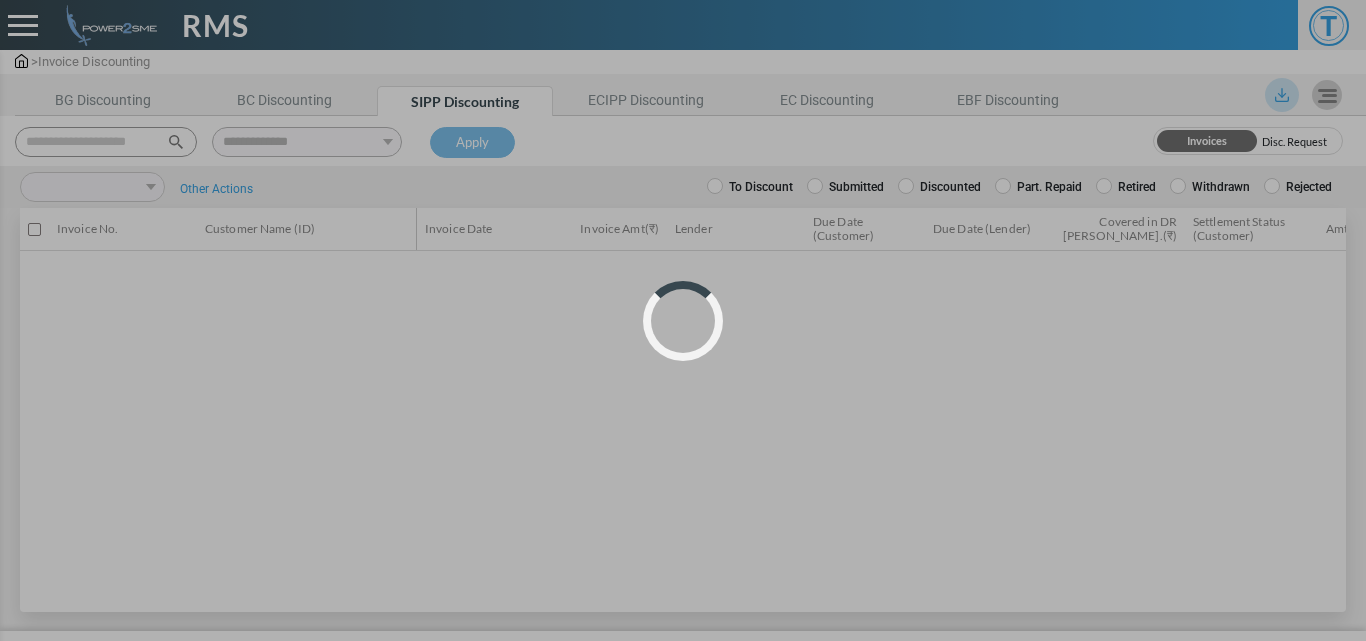 select 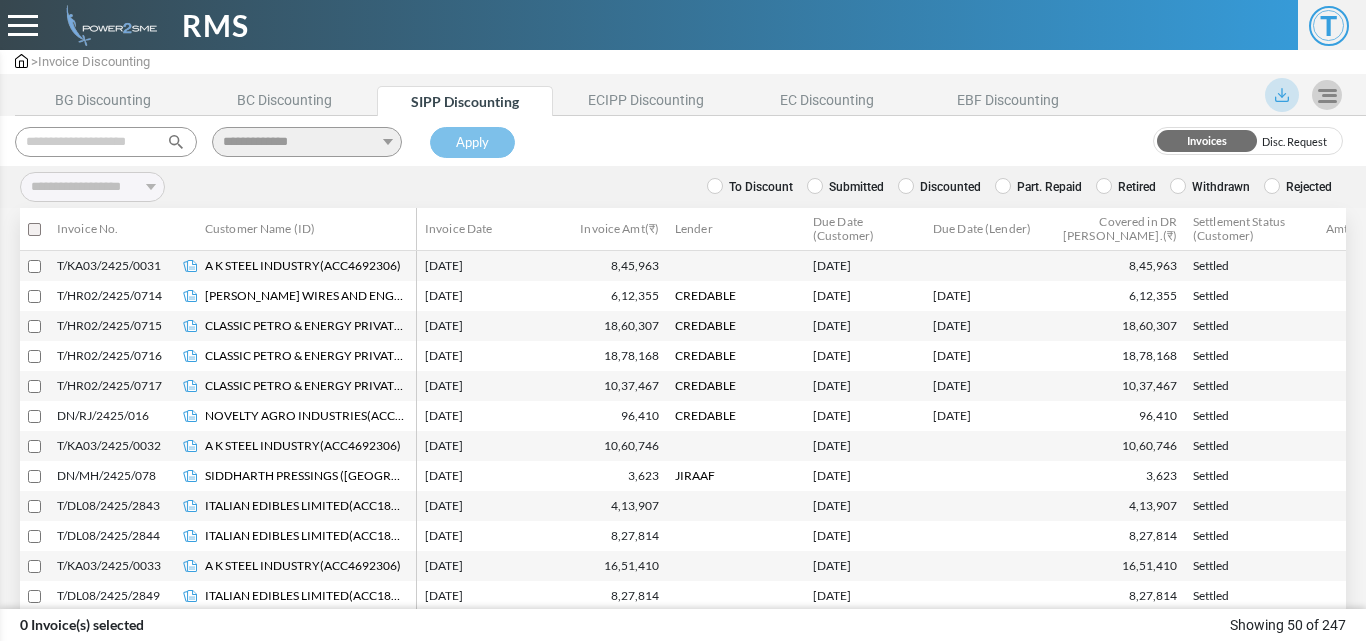click at bounding box center (106, 142) 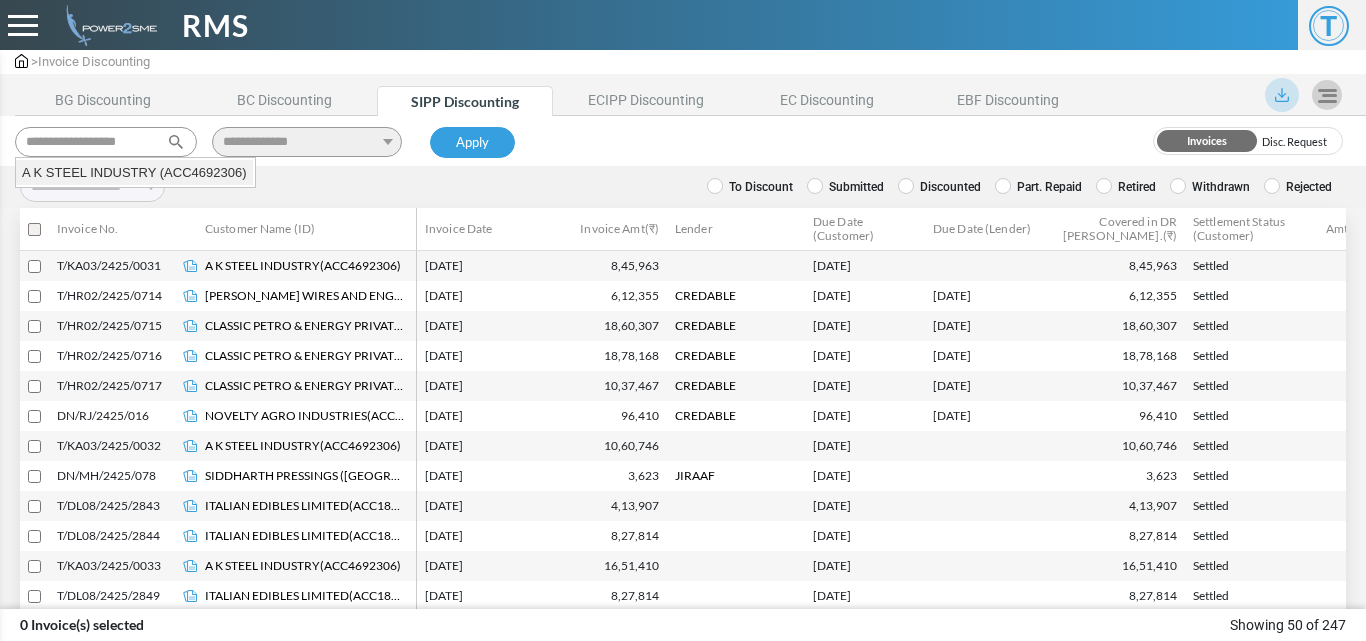 click on "A K STEEL INDUSTRY (ACC4692306)" at bounding box center (134, 173) 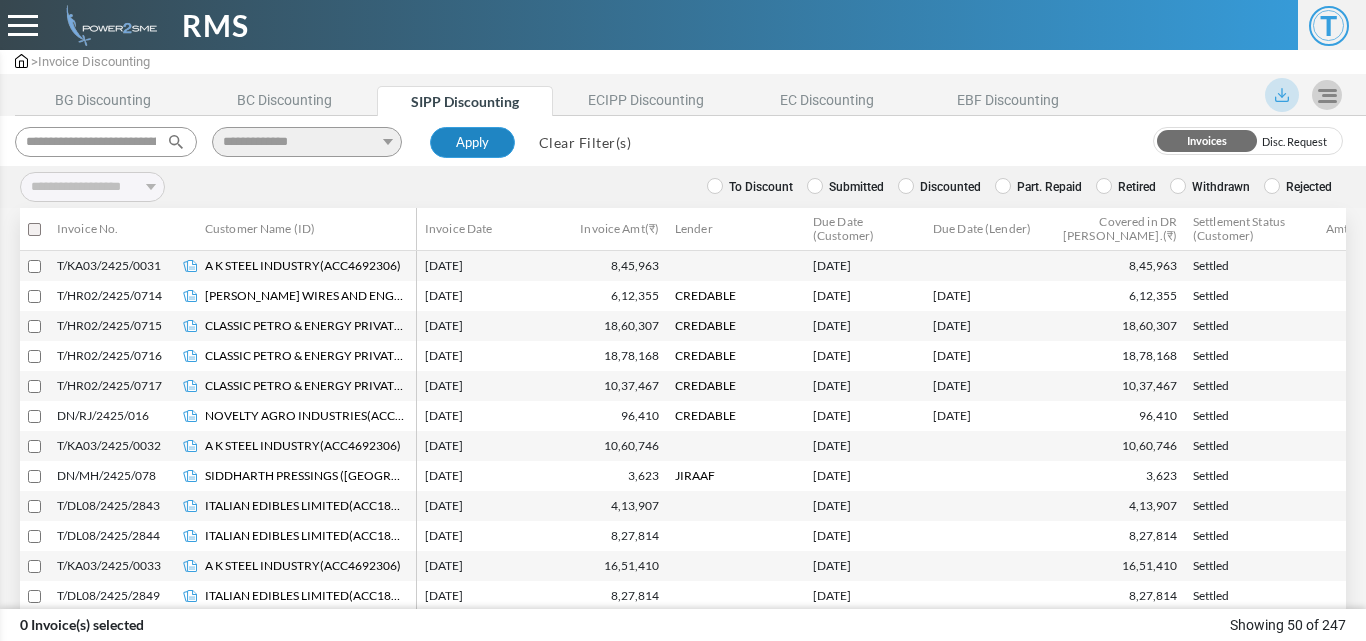 type on "**********" 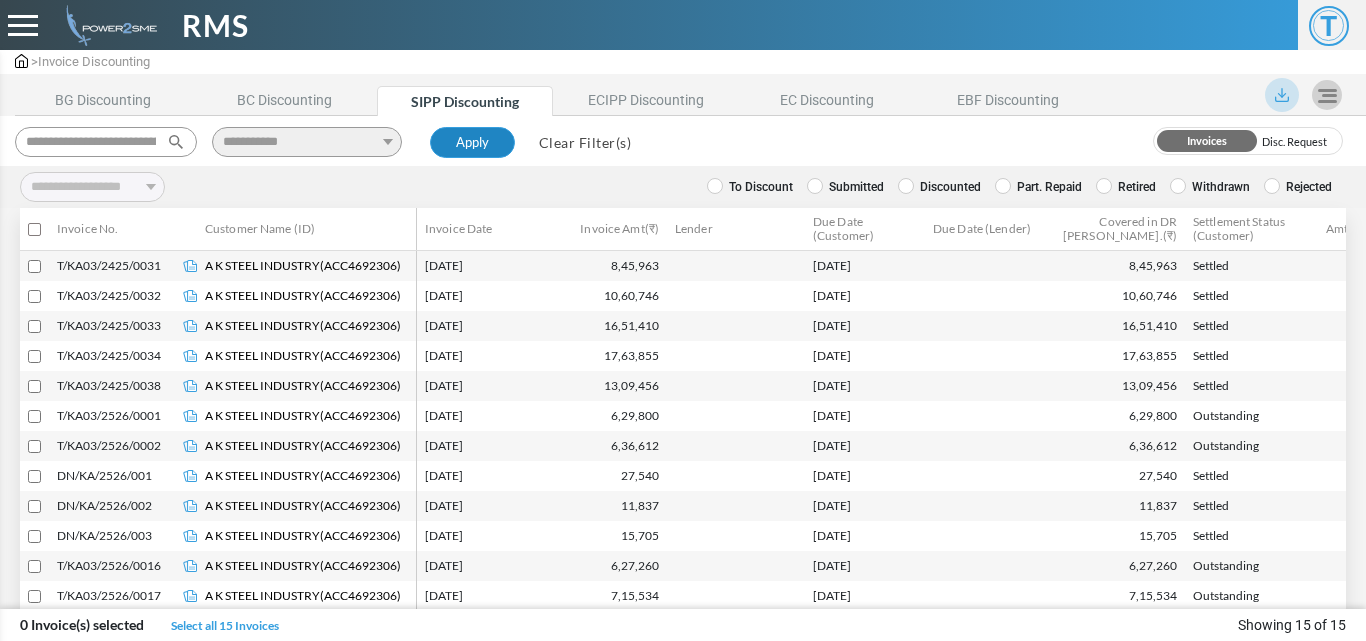 type 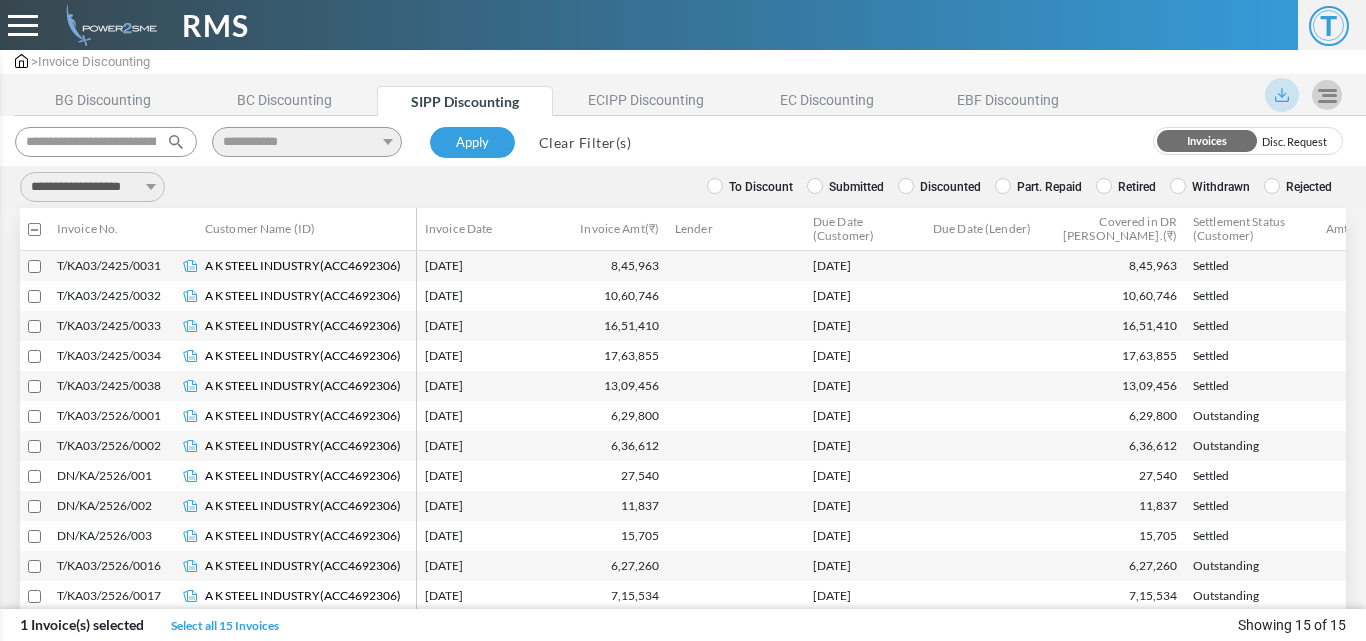 click on "**********" at bounding box center (92, 187) 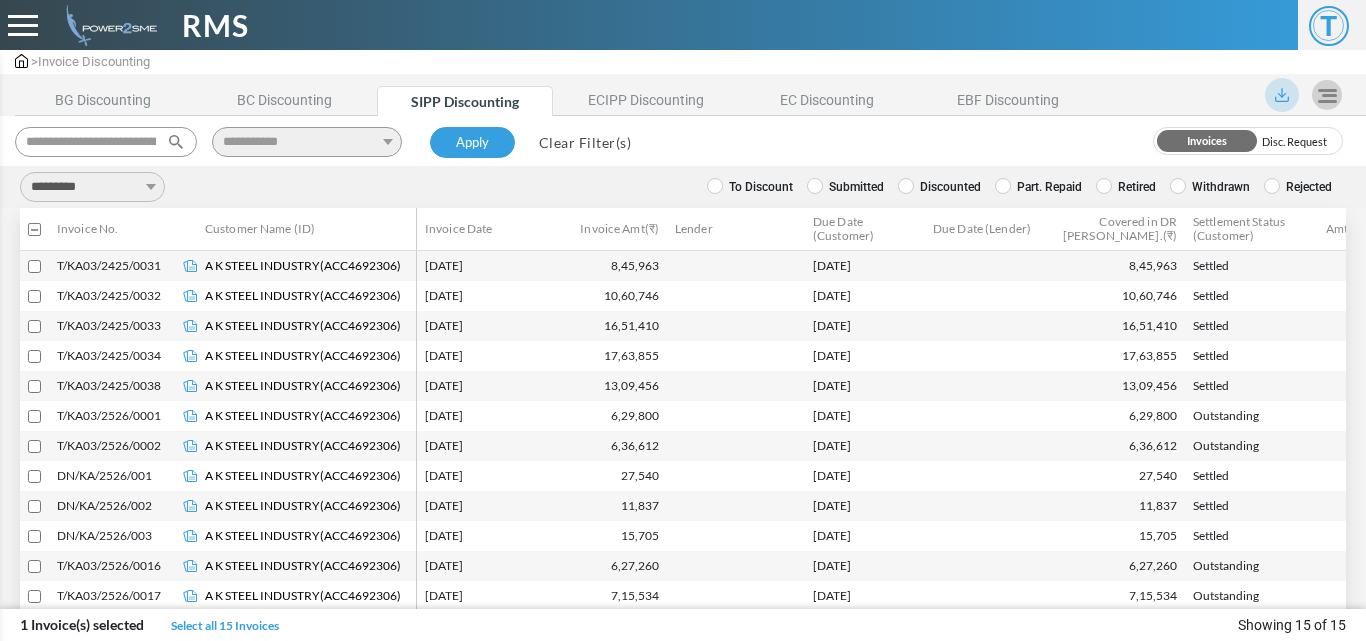 click on "**********" at bounding box center (92, 187) 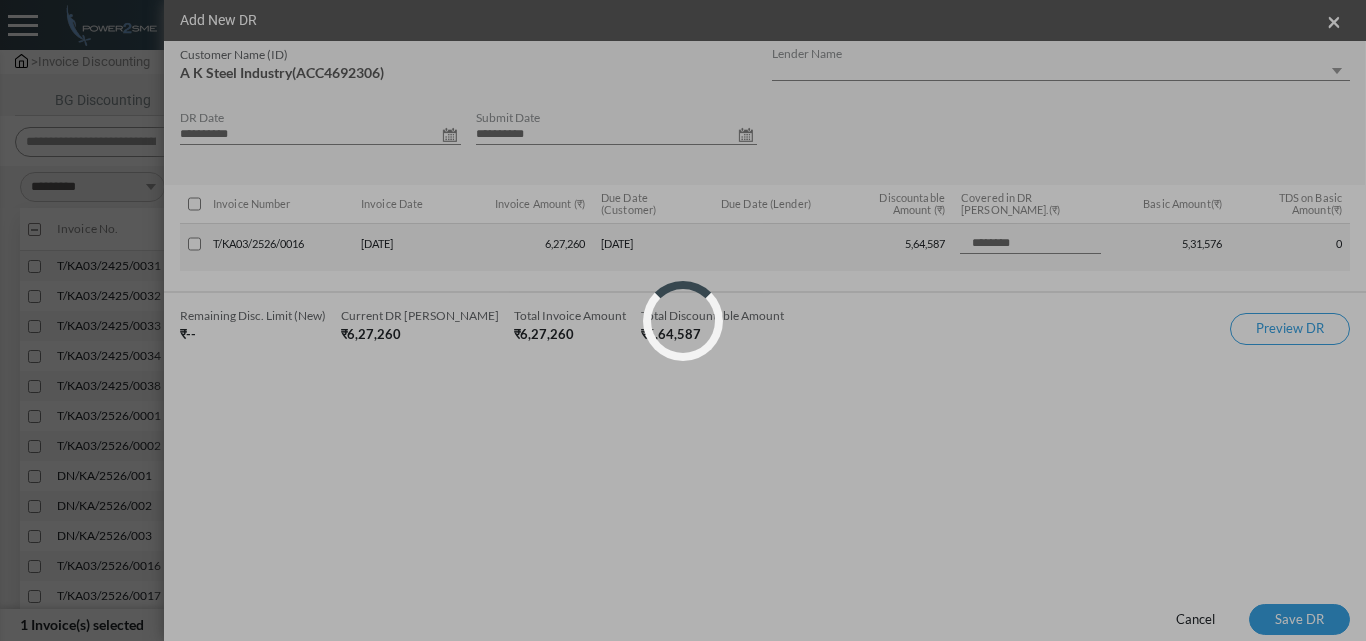 select on "*" 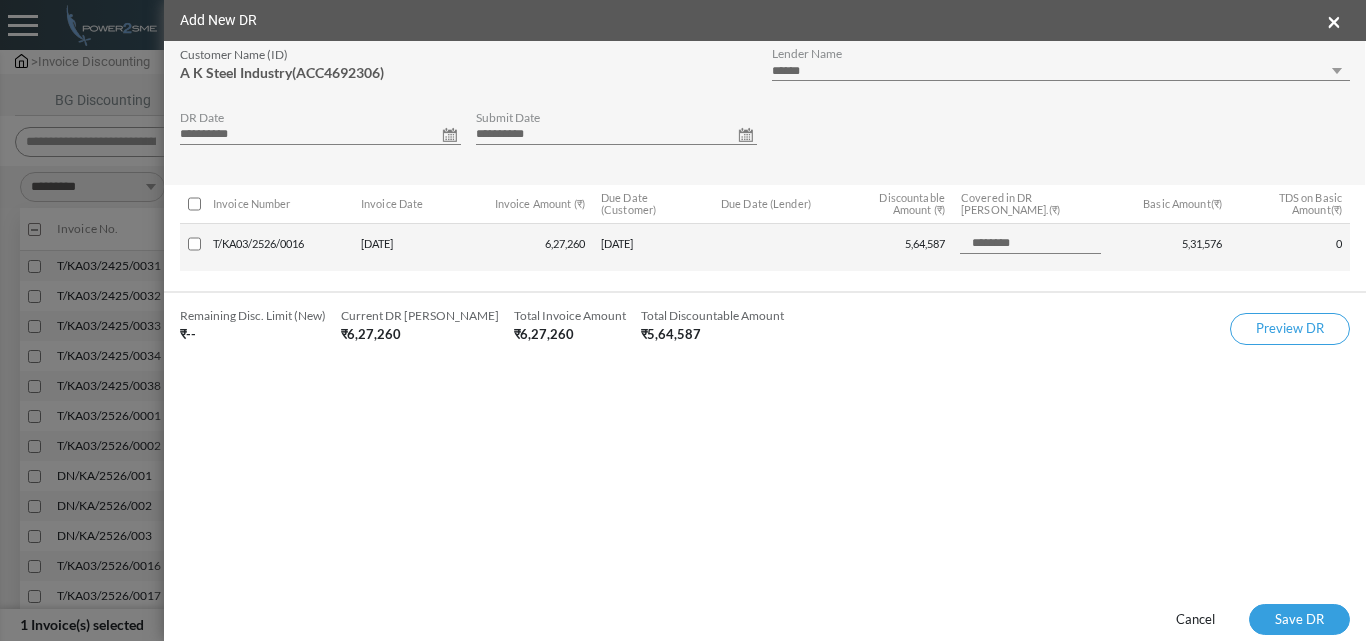 click on "**********" at bounding box center (320, 135) 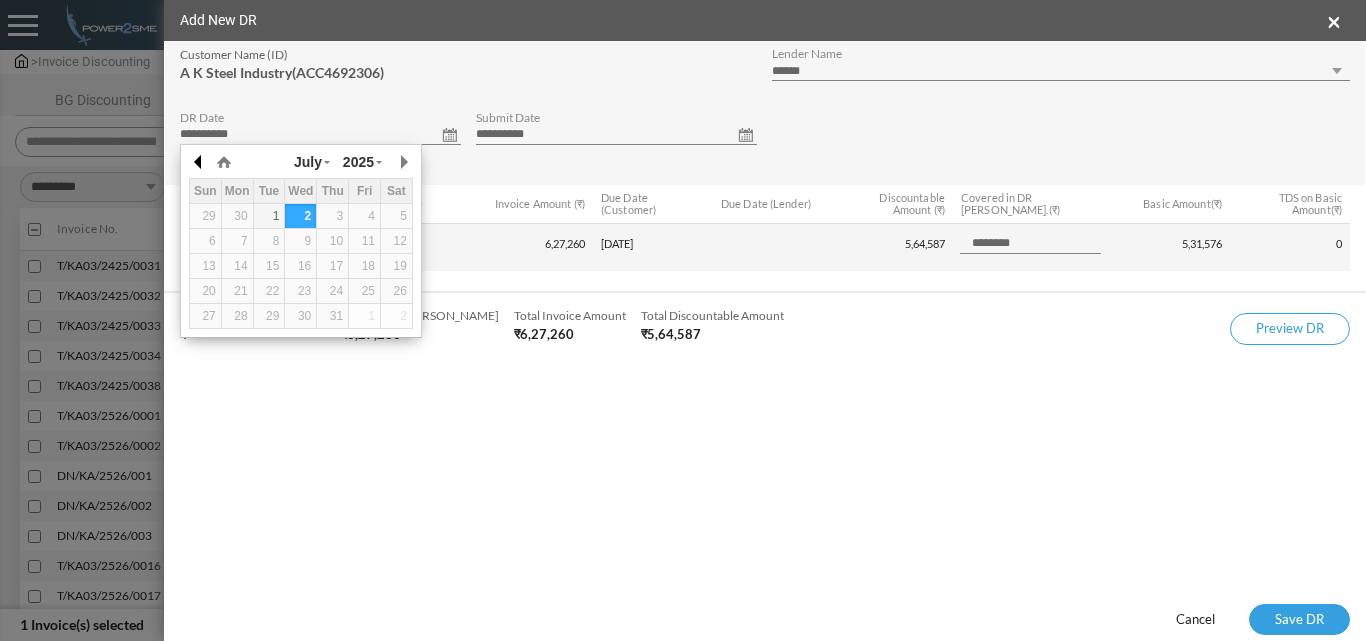 click at bounding box center [199, 162] 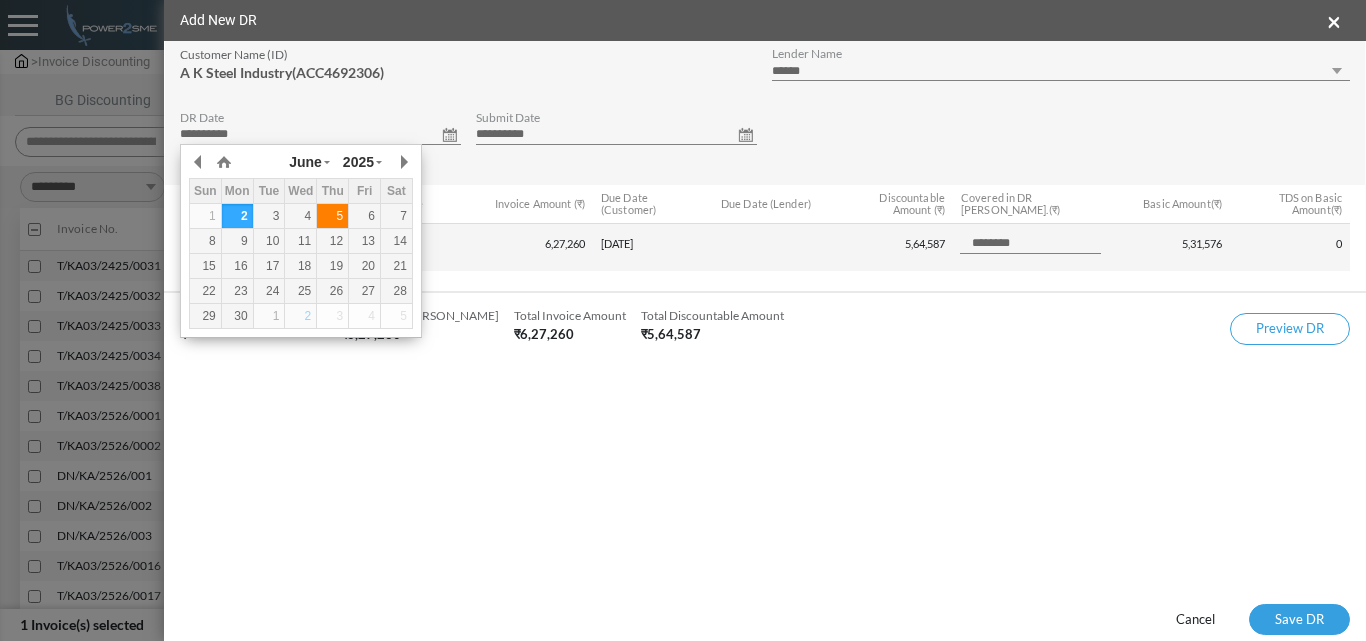 click on "5" at bounding box center [332, 216] 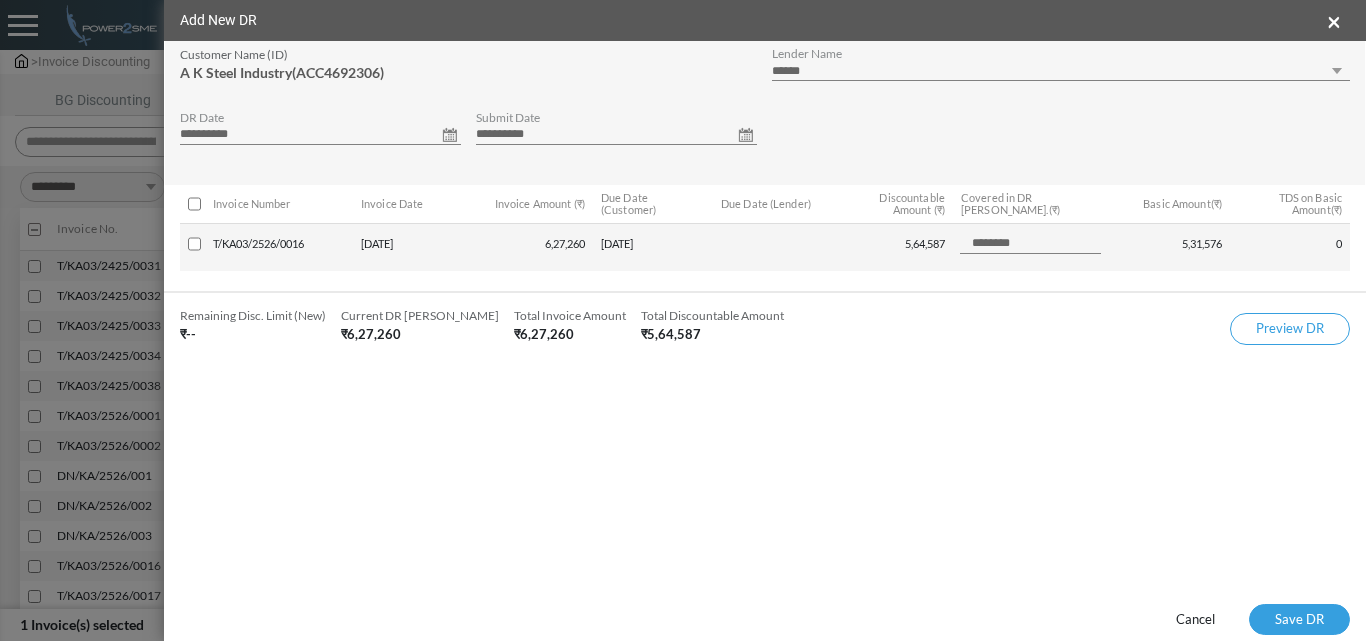 click on "**********" at bounding box center [616, 135] 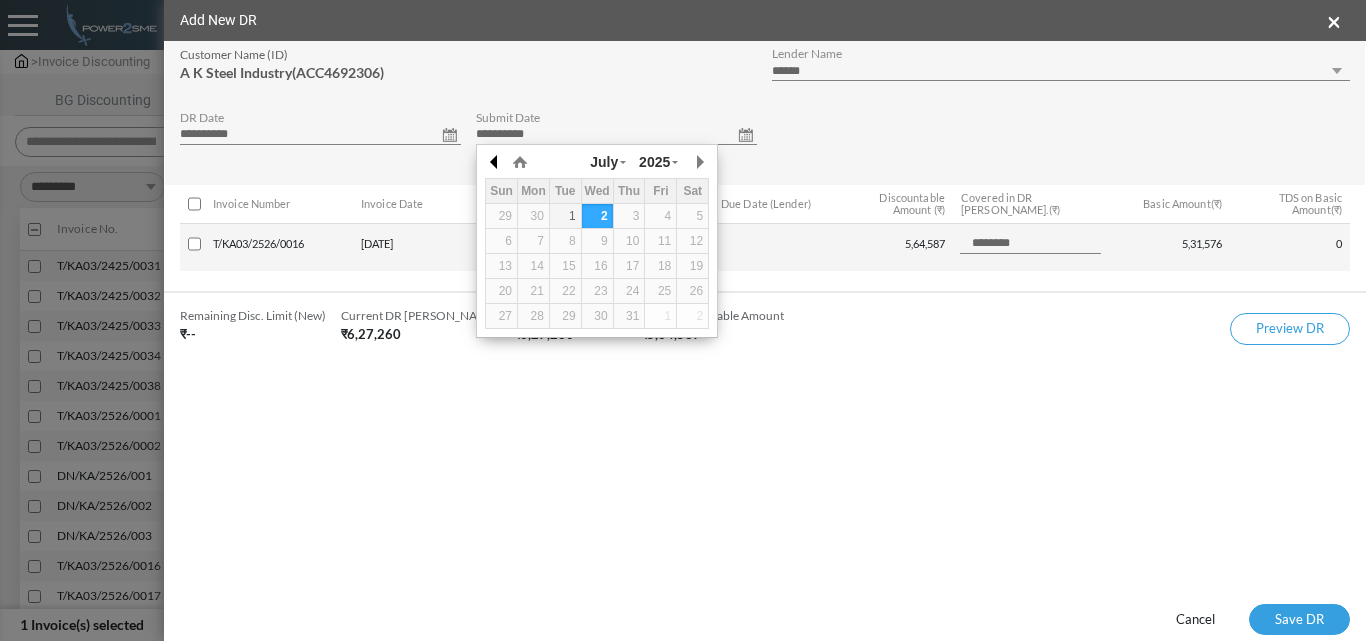 click at bounding box center [495, 162] 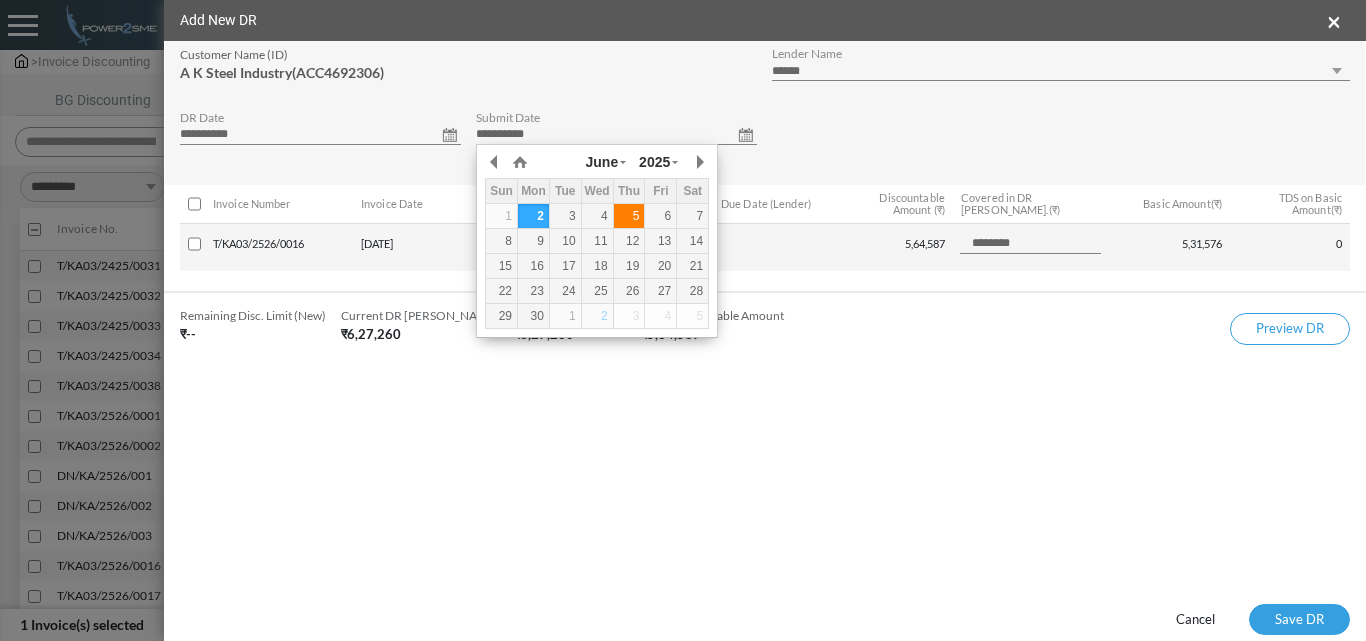 click on "5" at bounding box center [629, 216] 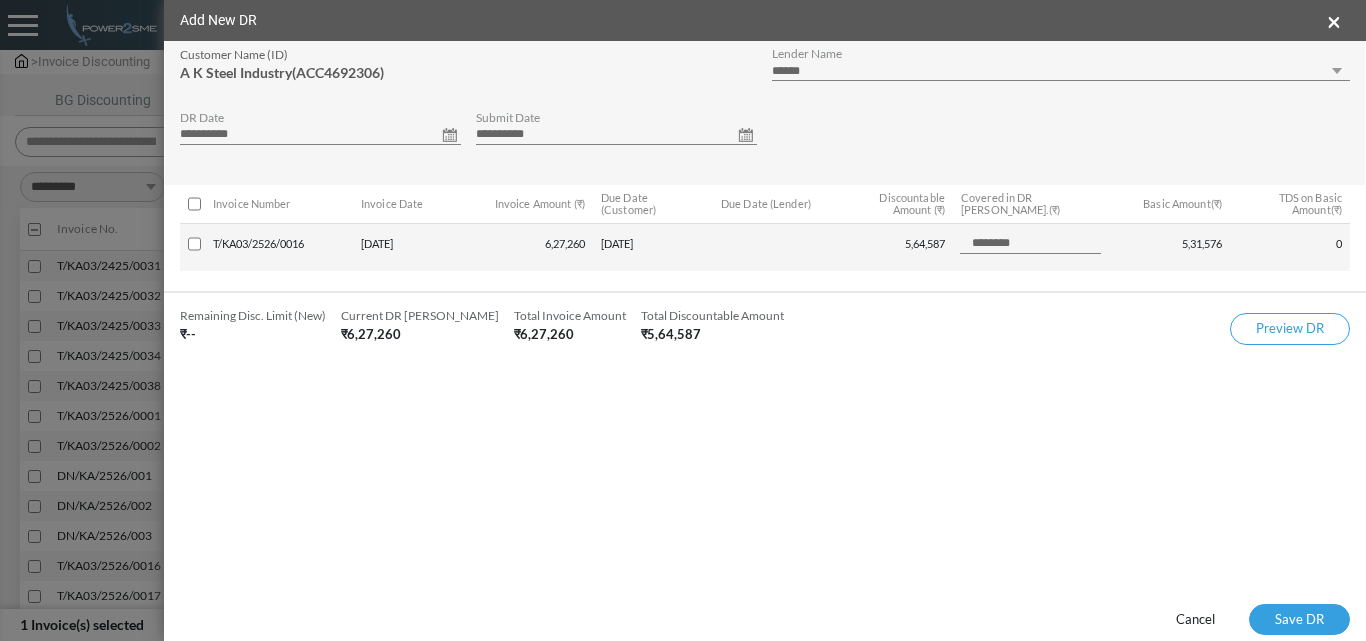 click on "**********" at bounding box center [765, 113] 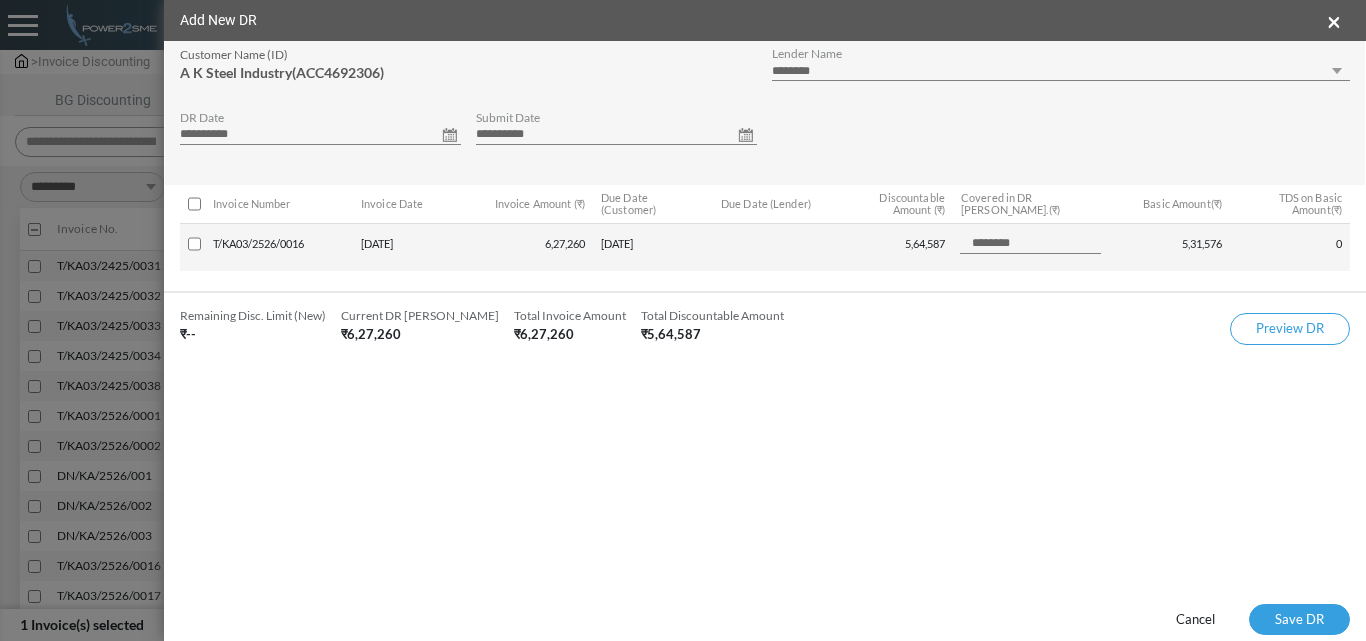 click on "**********" at bounding box center [1061, 71] 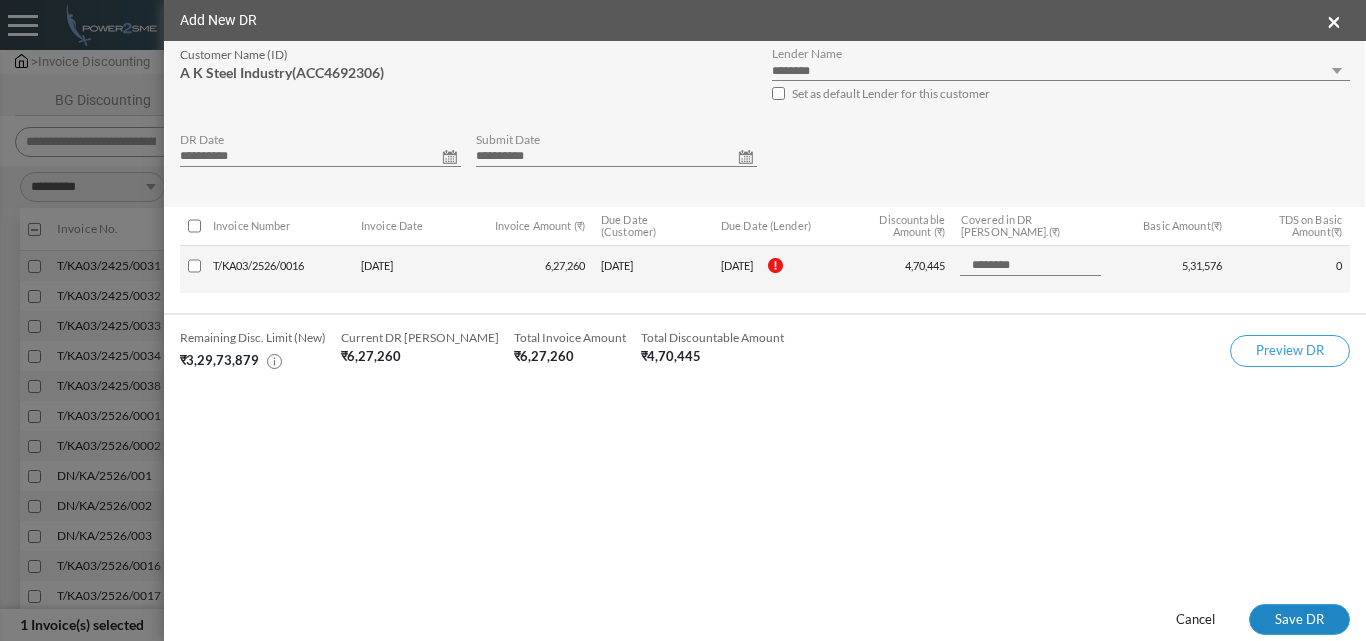 click on "Save DR" at bounding box center (1299, 620) 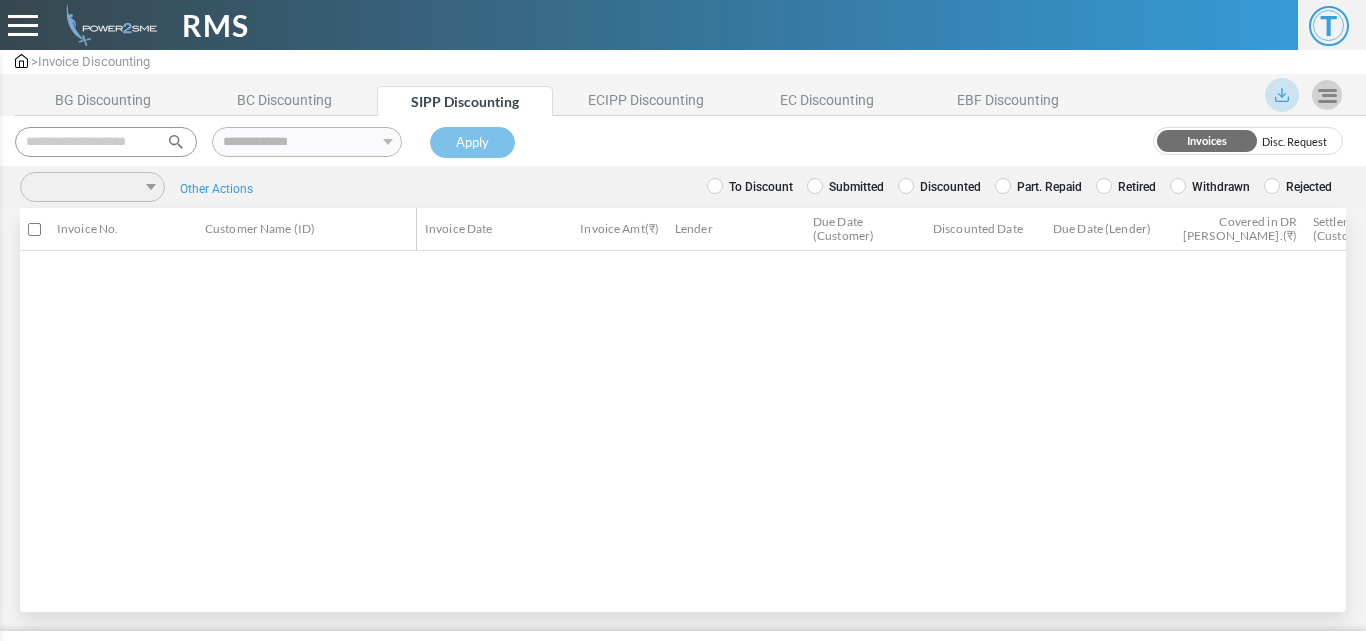 scroll, scrollTop: 0, scrollLeft: 0, axis: both 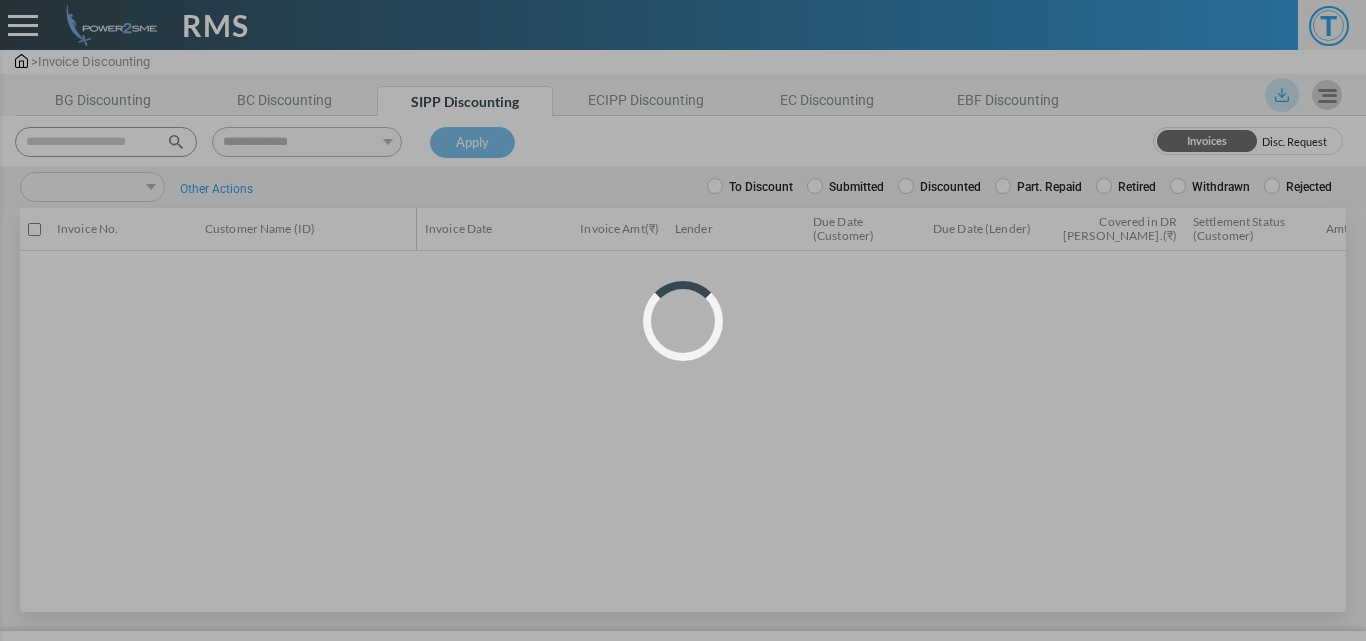 select 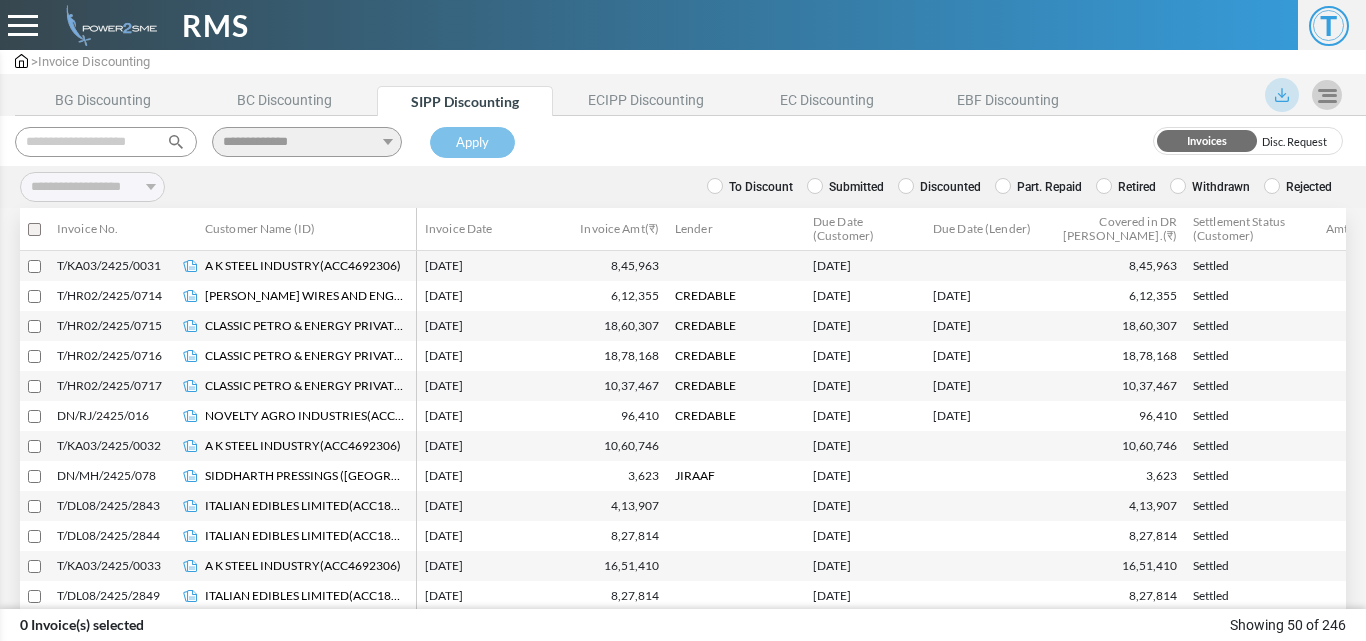 click at bounding box center [106, 142] 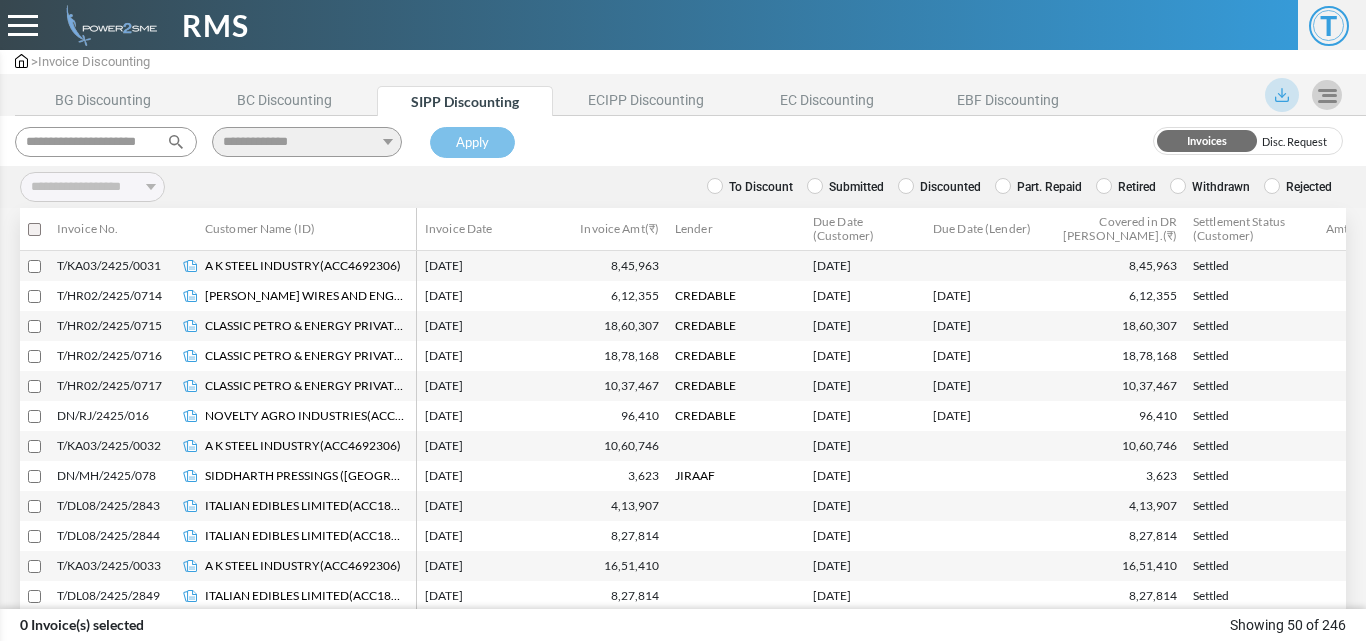 scroll, scrollTop: 0, scrollLeft: 21, axis: horizontal 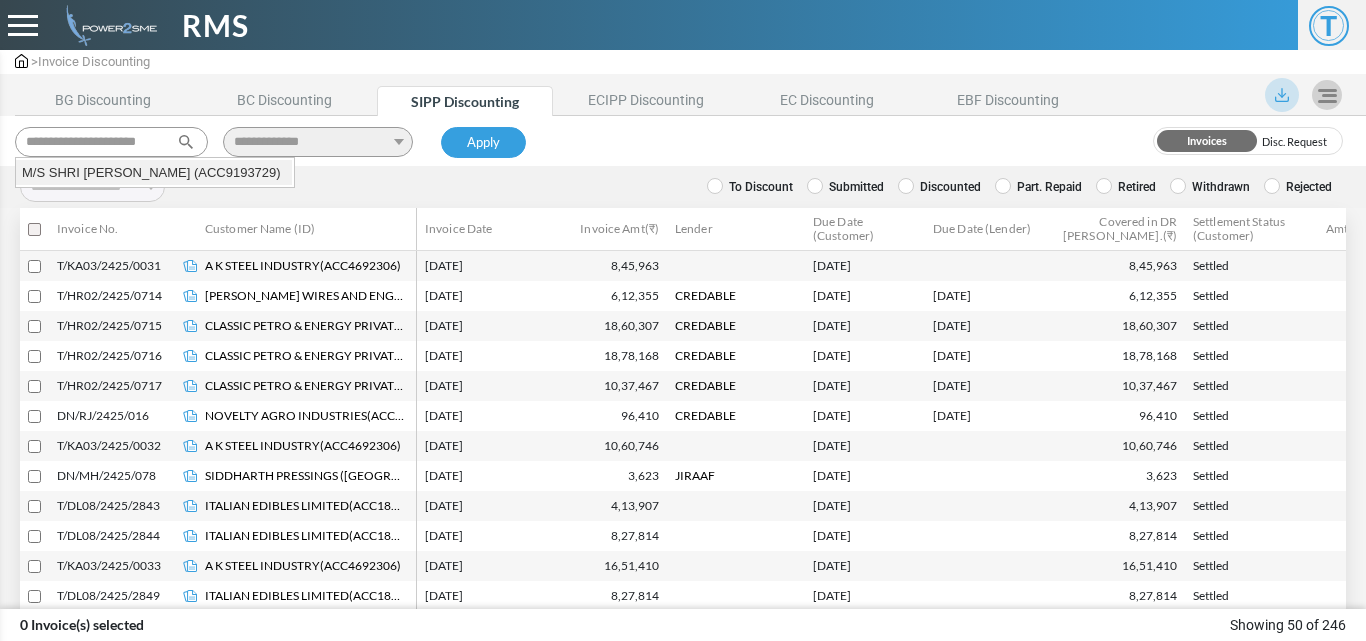 click on "M/S SHRI [PERSON_NAME] (ACC9193729)" at bounding box center (154, 173) 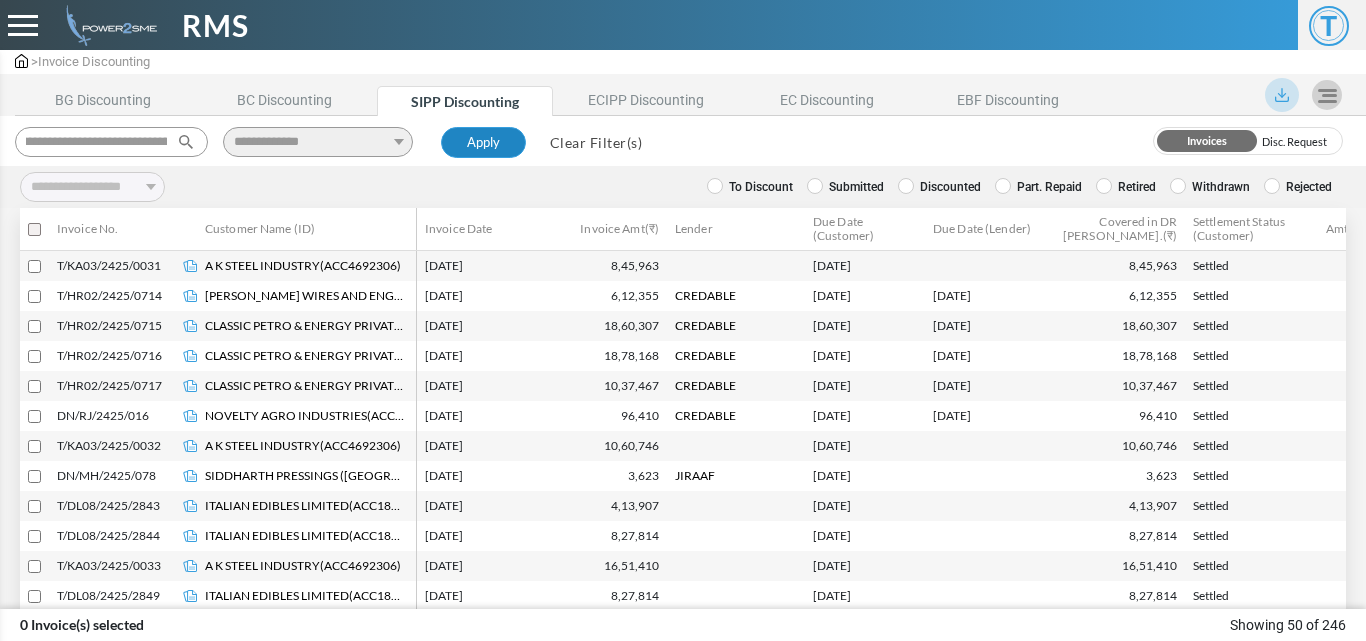 type on "**********" 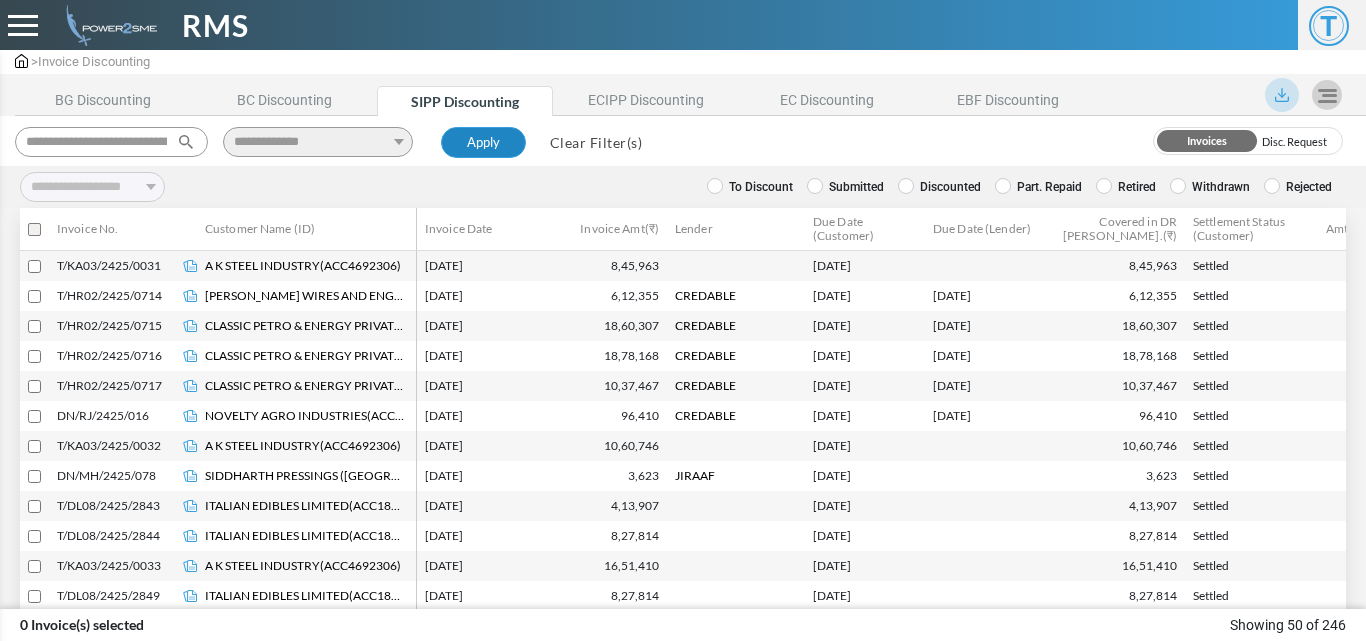 click on "Apply" at bounding box center [483, 143] 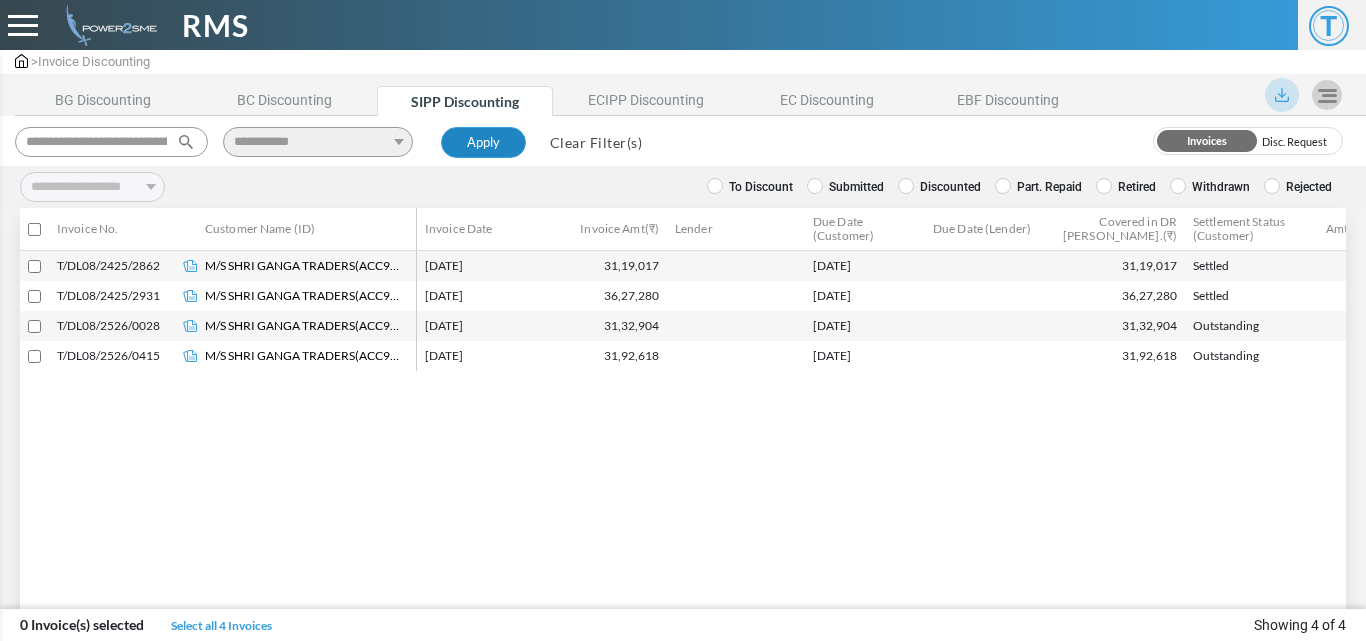 type 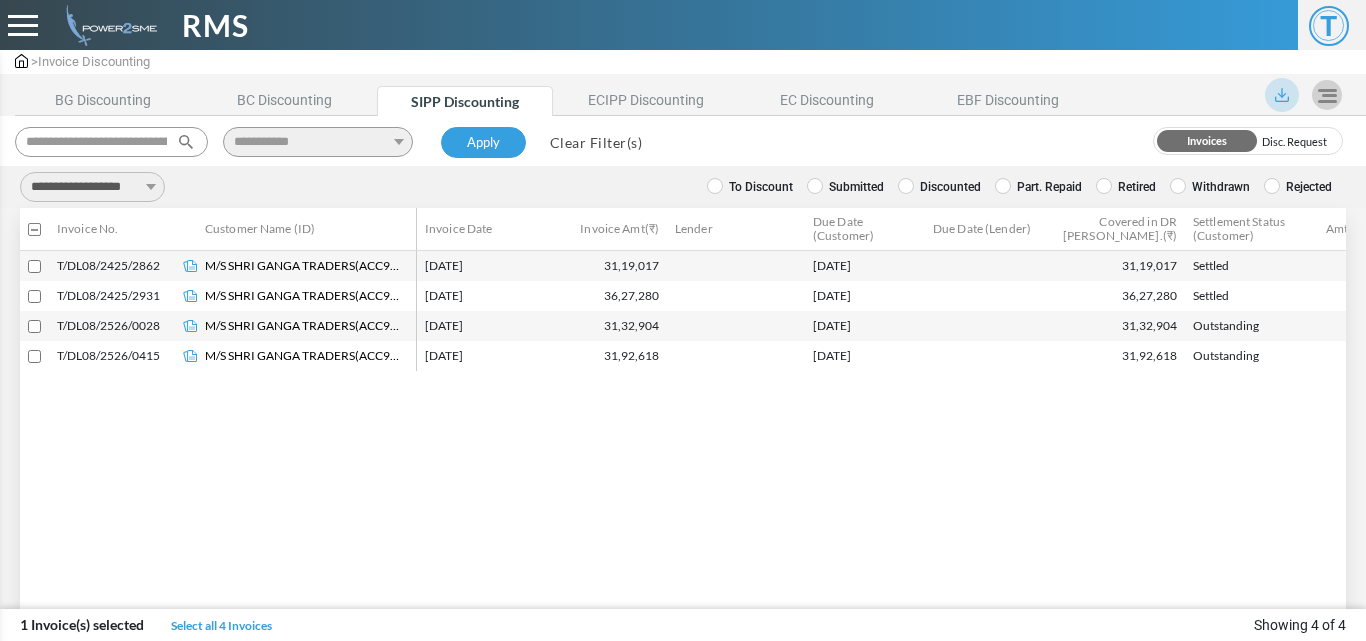 click on "**********" at bounding box center (92, 187) 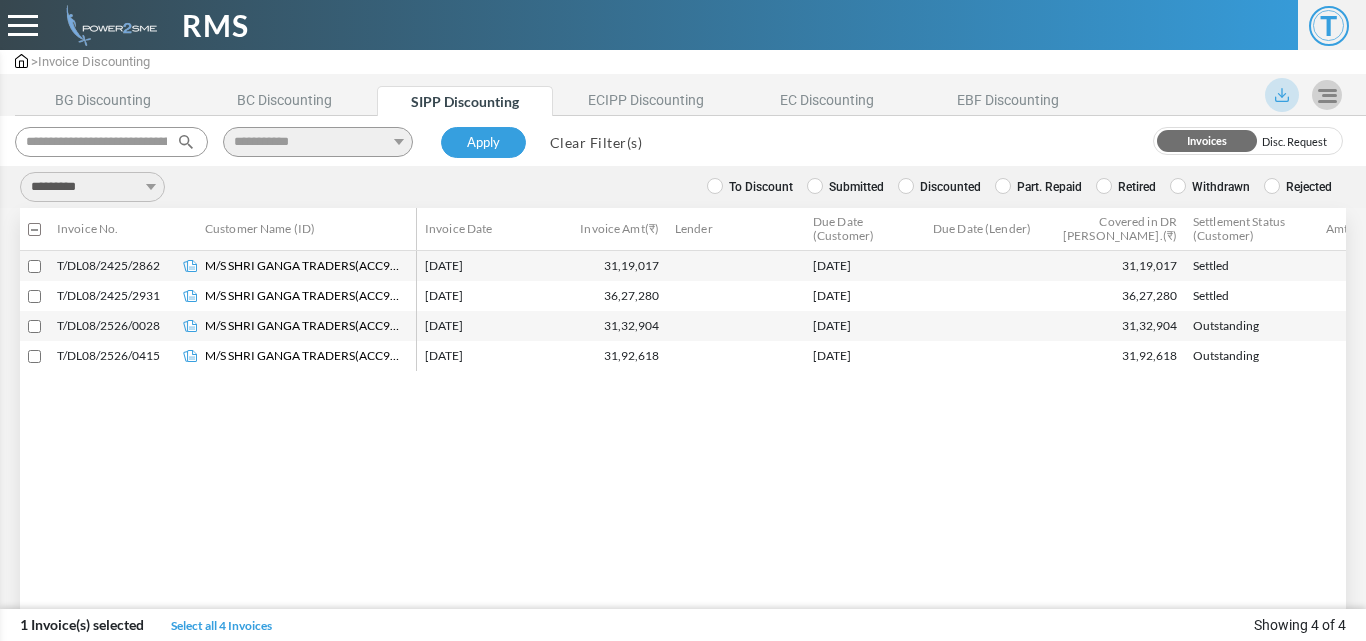 click on "**********" at bounding box center [92, 187] 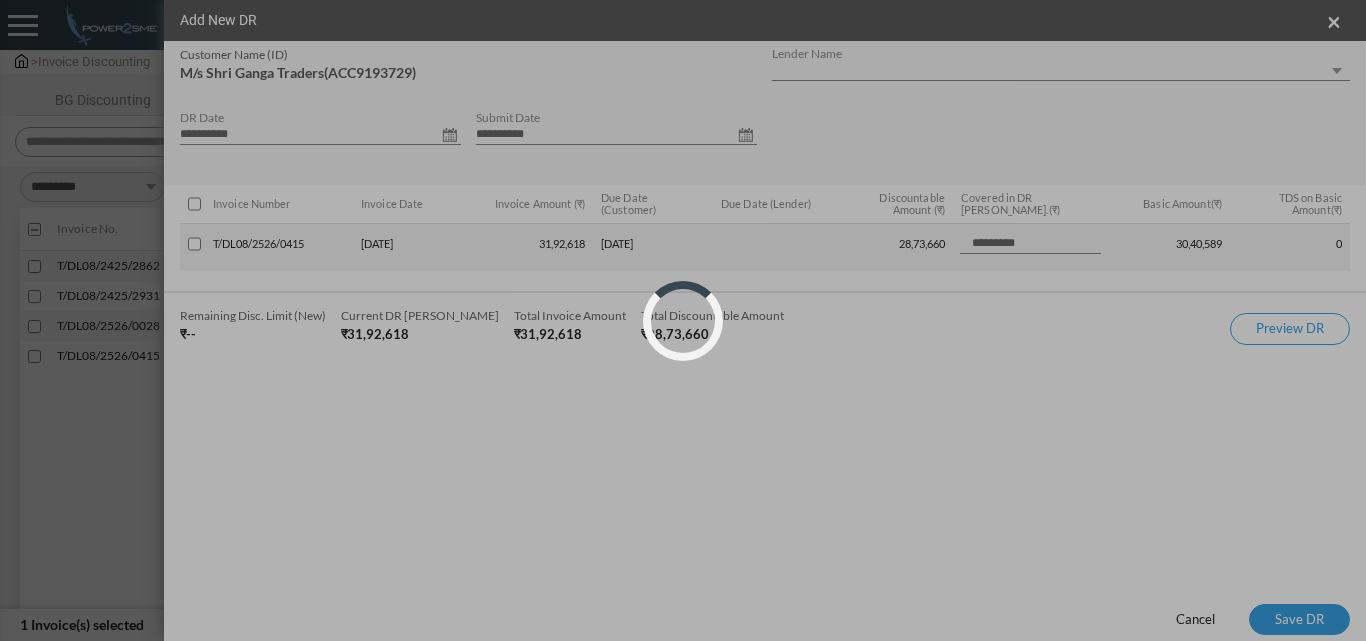 select on "*" 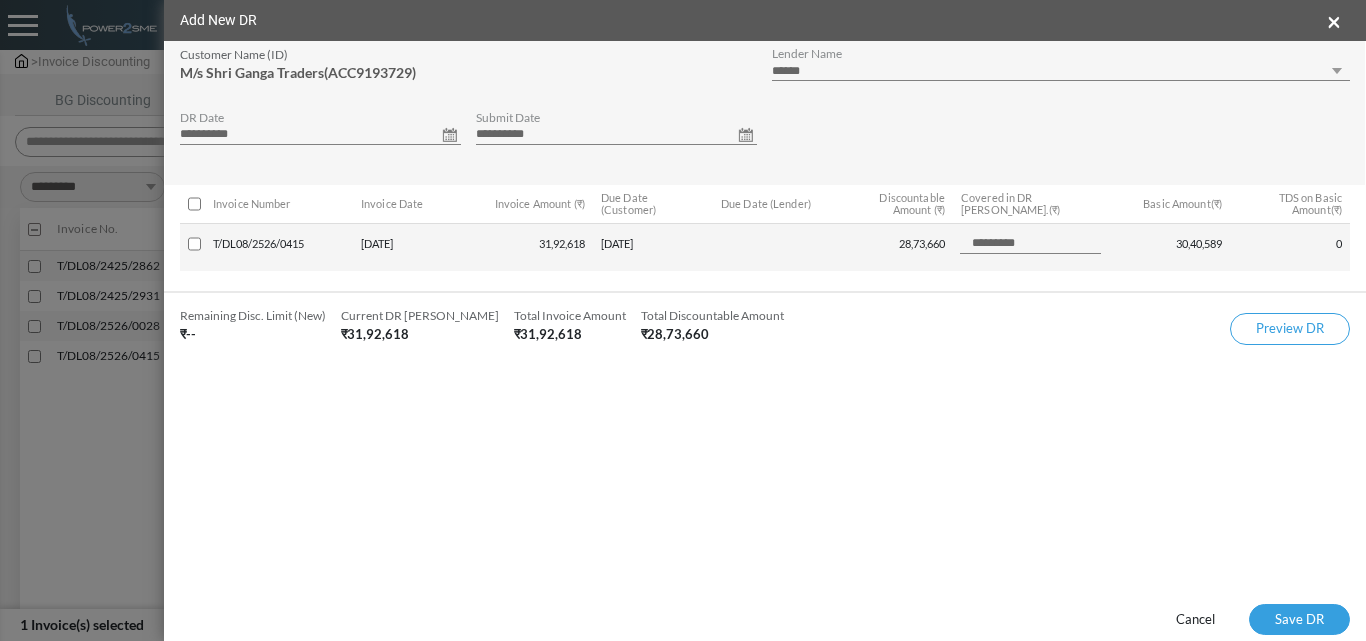 click on "**********" at bounding box center (320, 135) 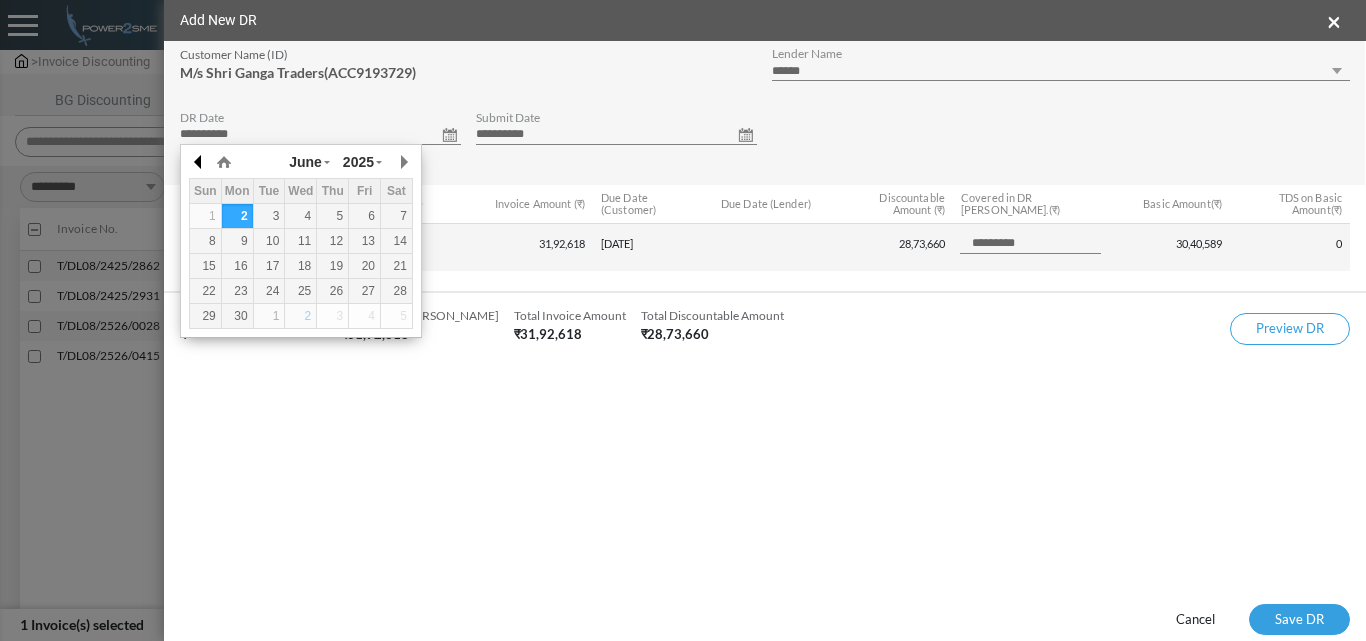 click at bounding box center (199, 162) 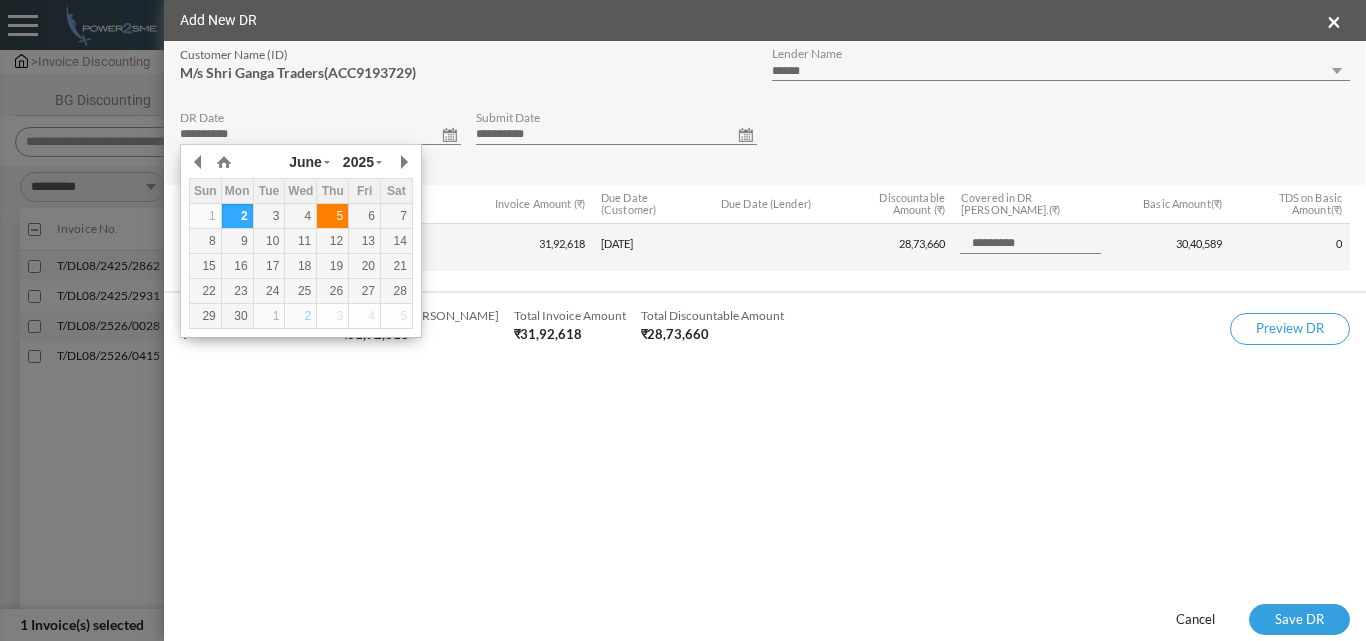 click on "5" at bounding box center [332, 216] 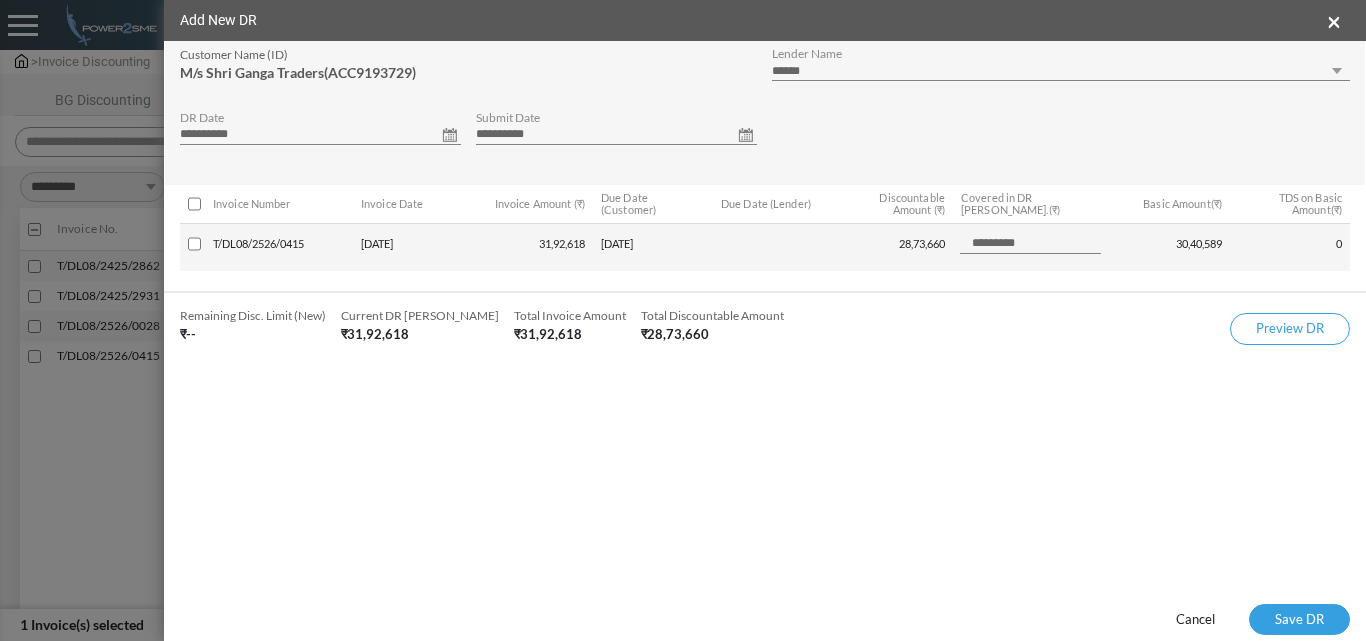 click on "**********" at bounding box center [616, 135] 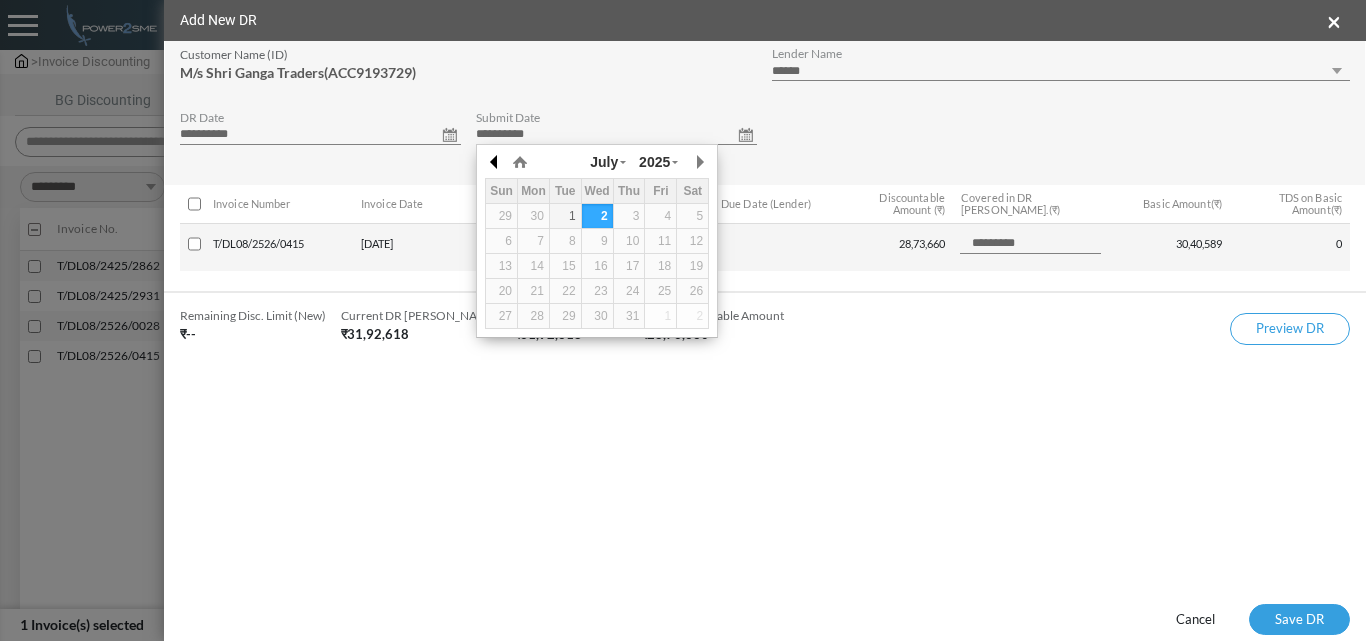 click at bounding box center (495, 162) 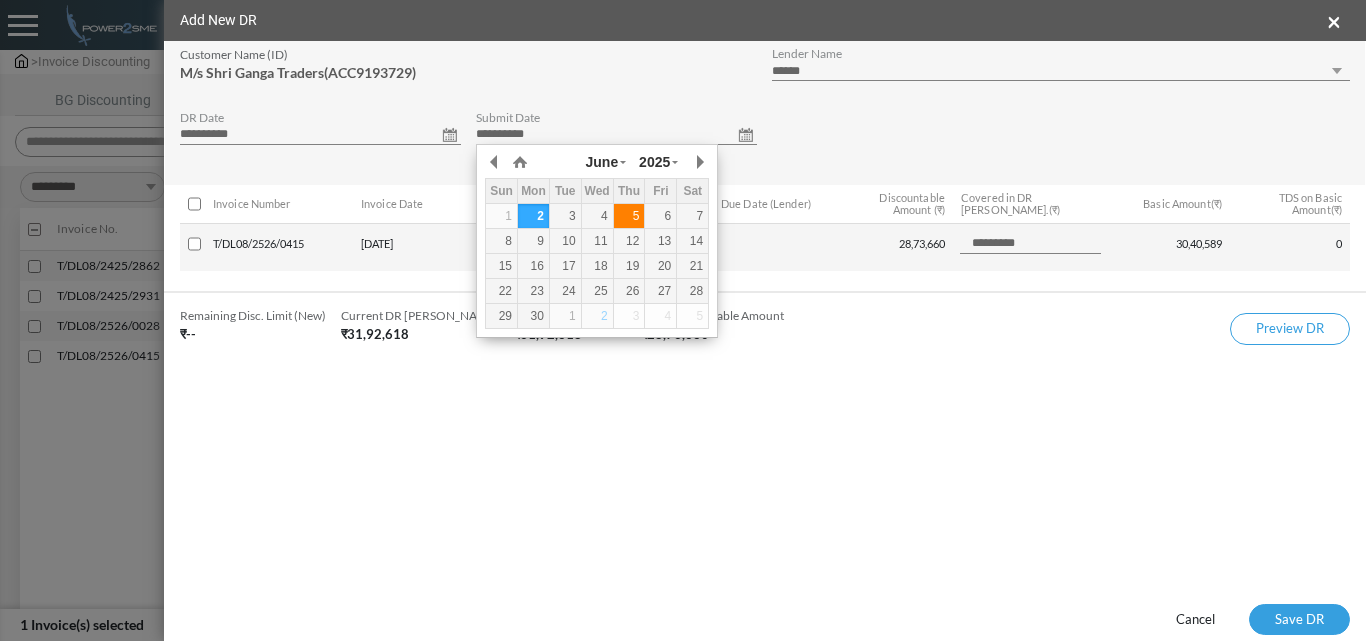 click on "5" at bounding box center (629, 216) 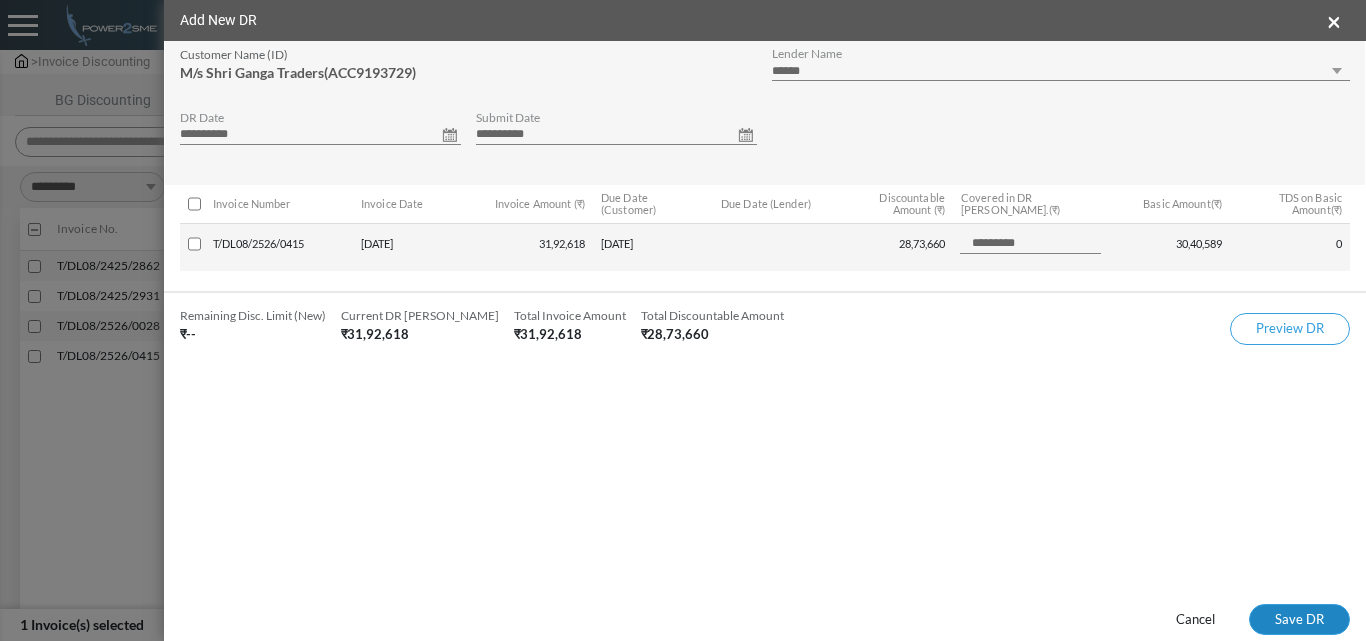 click on "Save DR" at bounding box center (1299, 620) 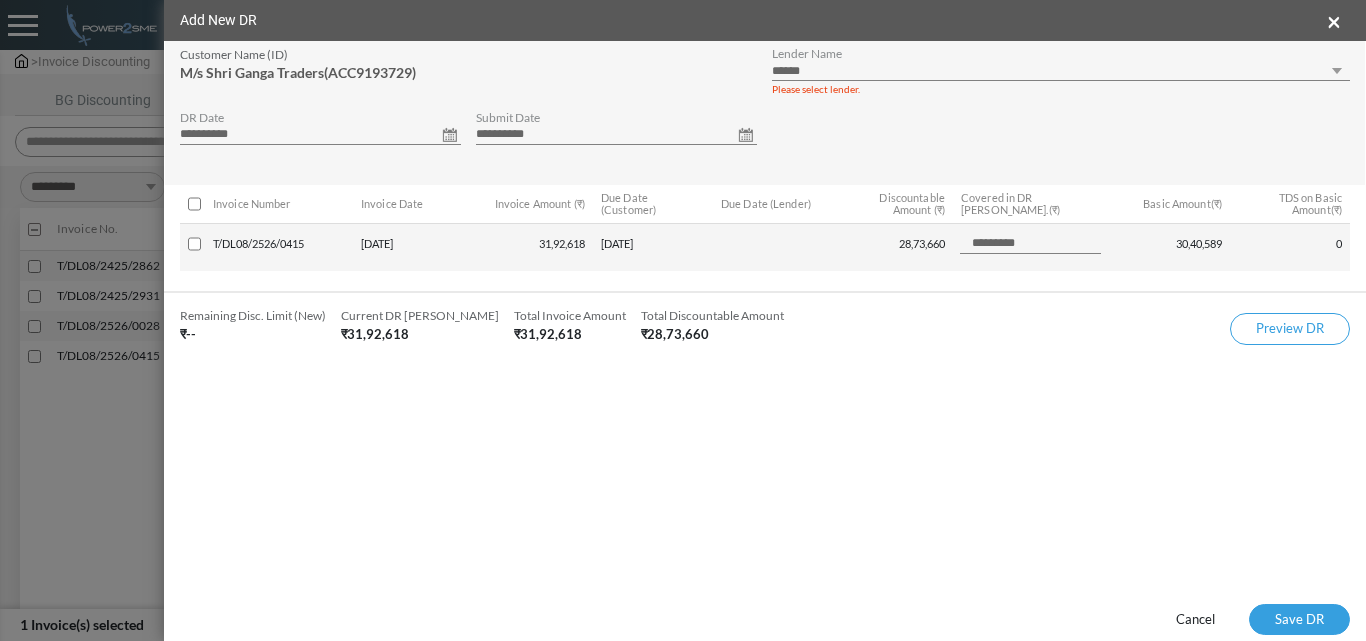 click on "**********" at bounding box center [1061, 71] 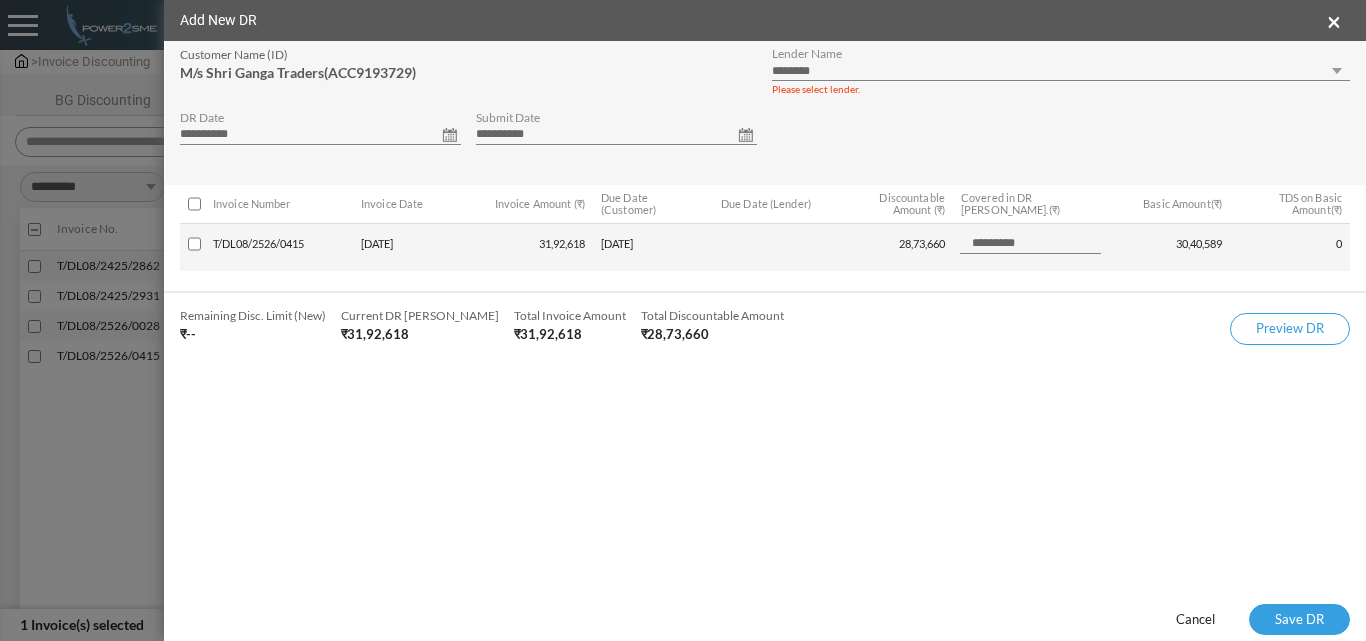 click on "**********" at bounding box center [1061, 71] 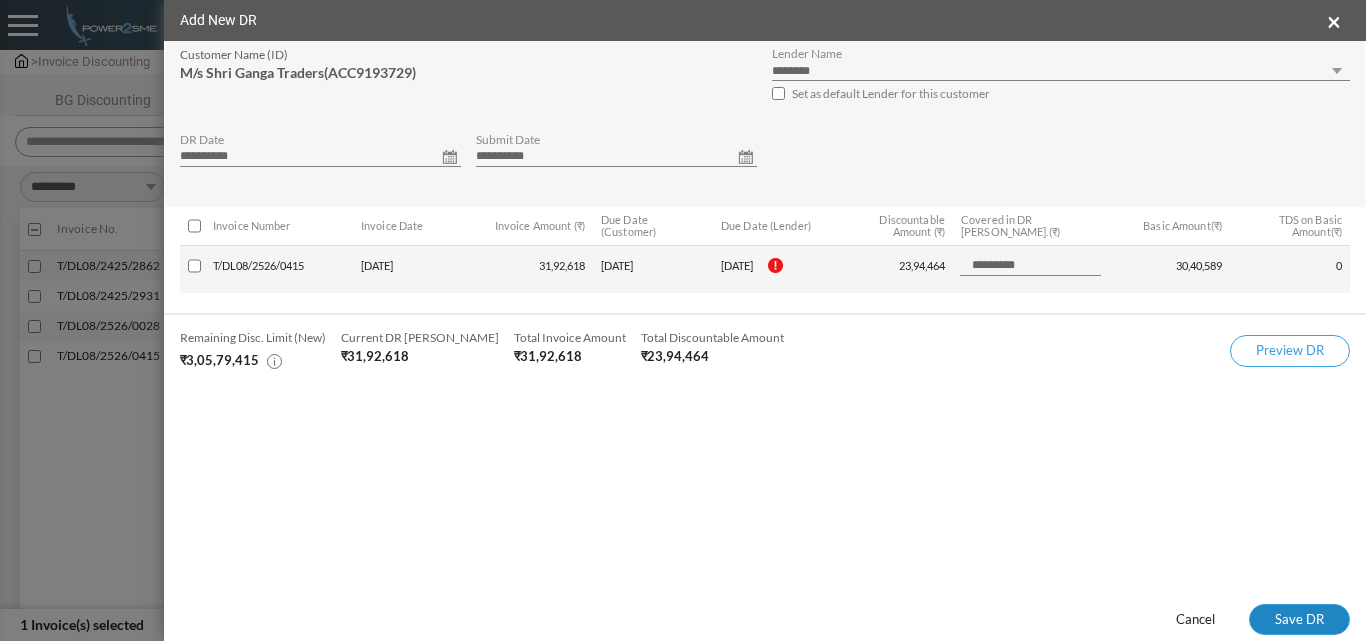 click on "Save DR" at bounding box center [1299, 620] 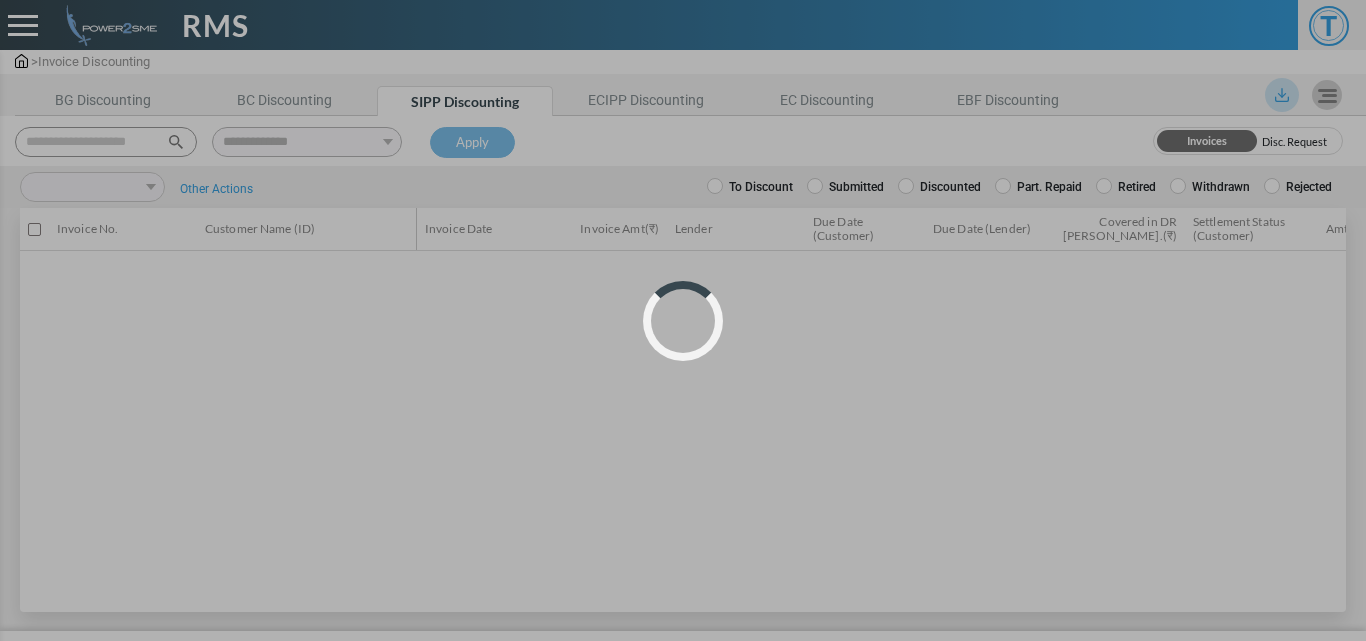 select 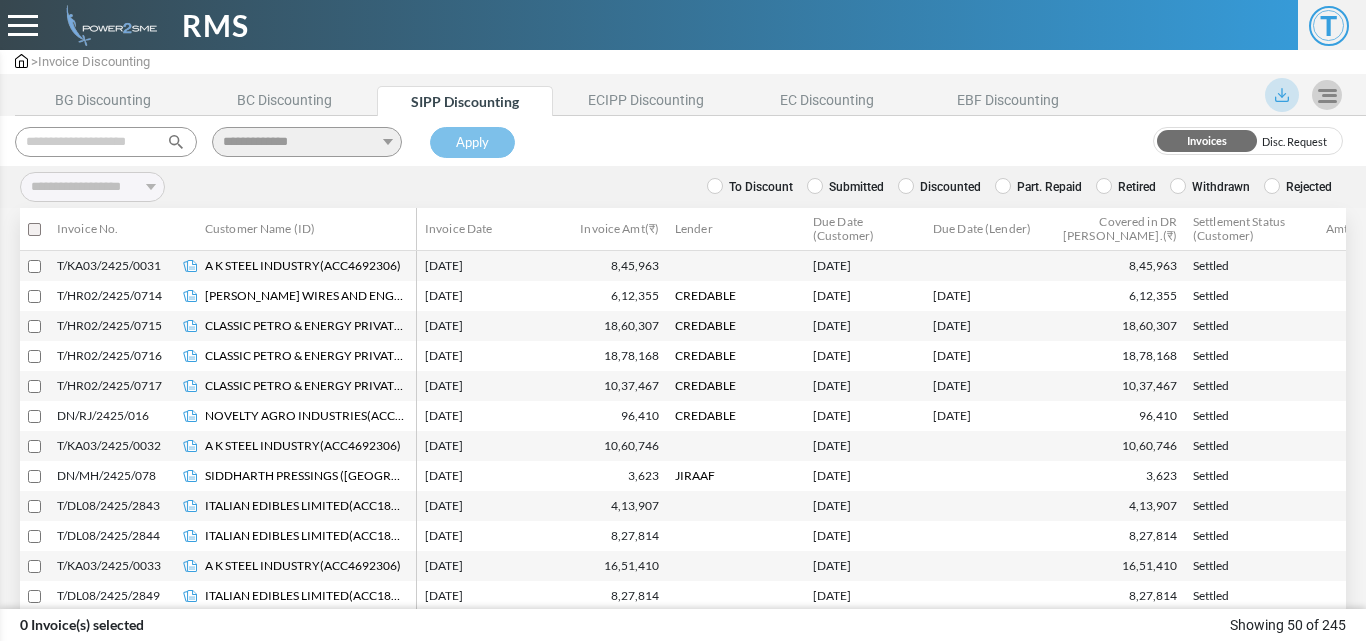 scroll, scrollTop: 0, scrollLeft: 0, axis: both 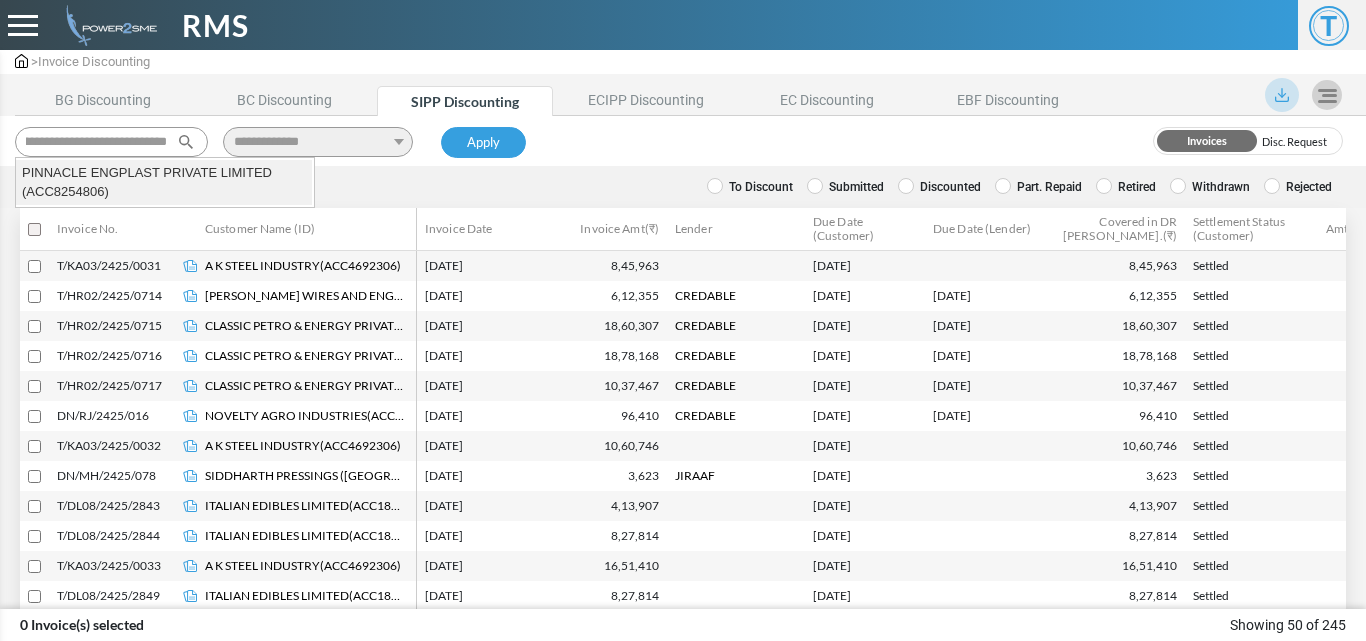 click on "PINNACLE ENGPLAST PRIVATE LIMITED (ACC8254806)" at bounding box center (164, 182) 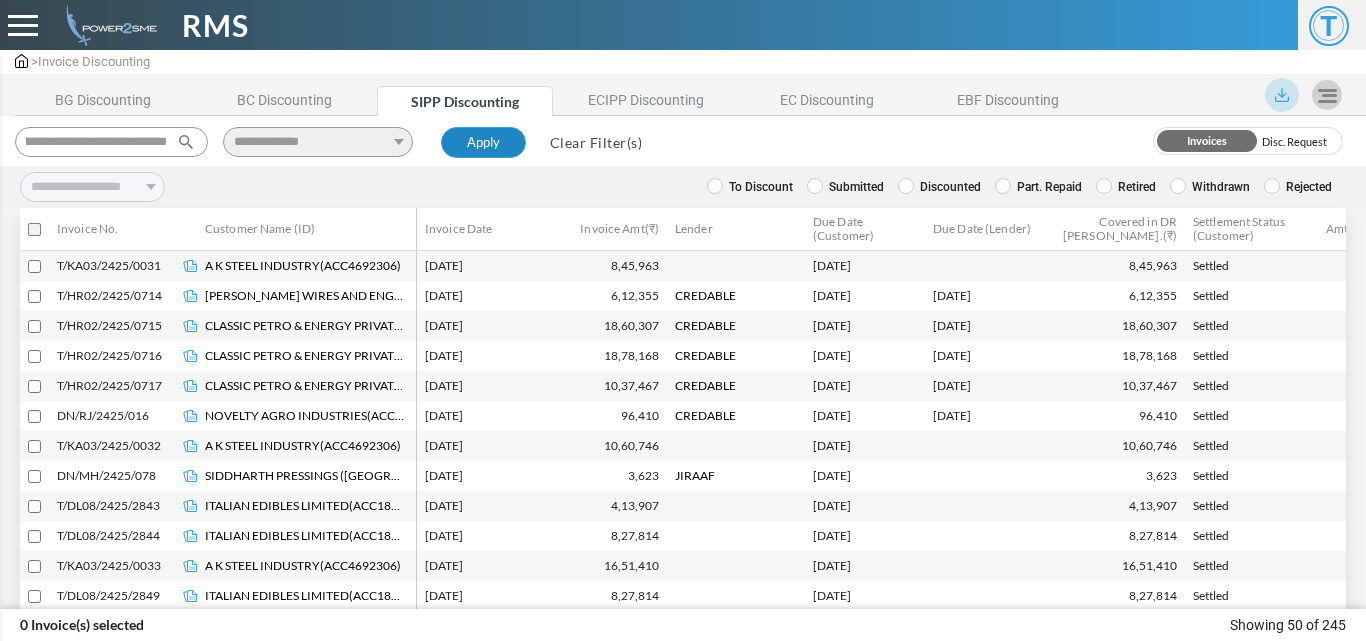 type on "**********" 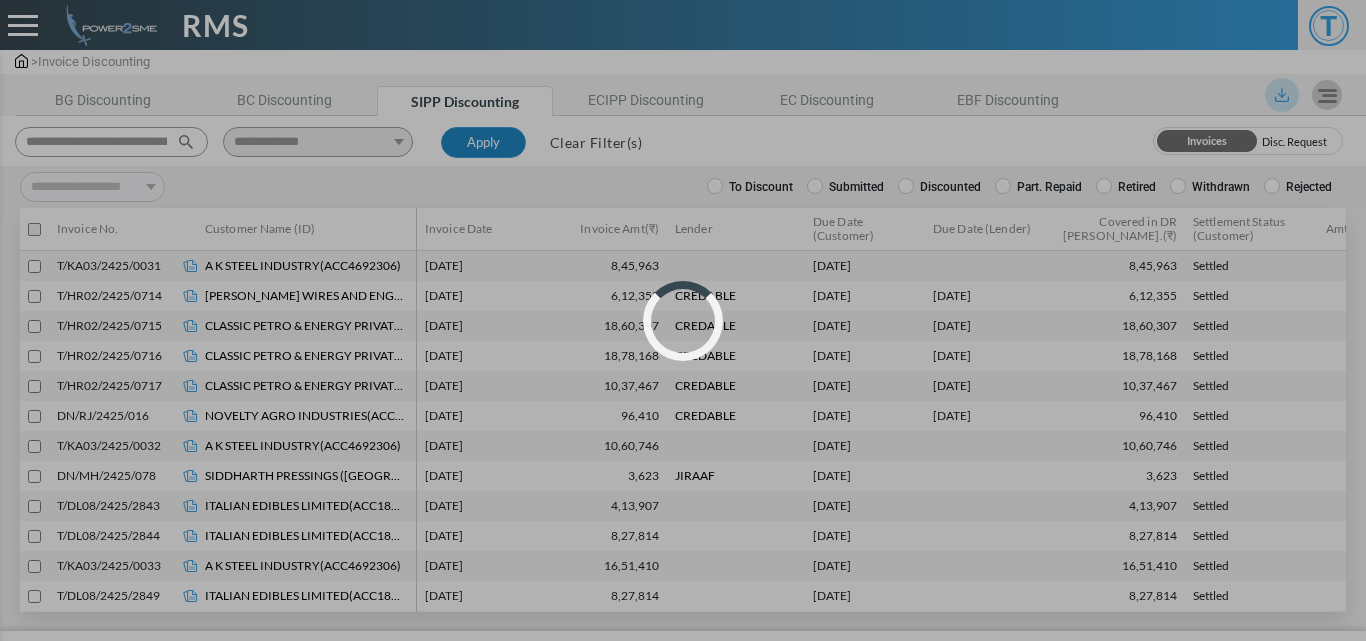 select 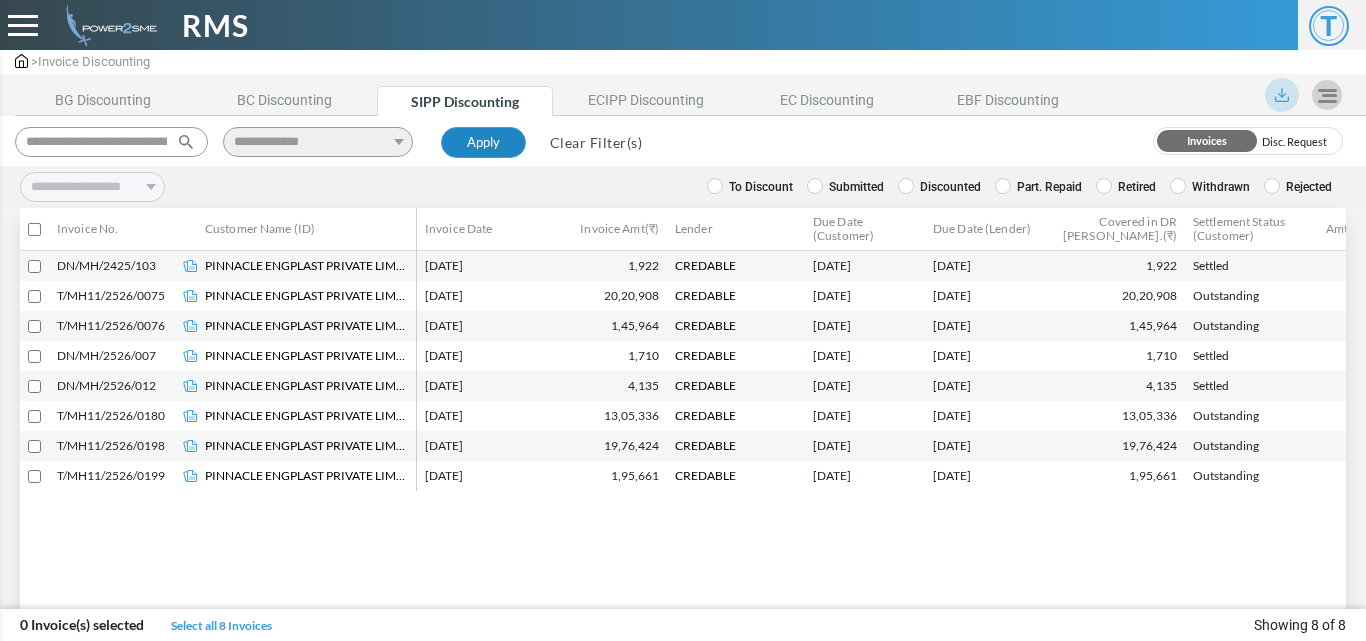 type 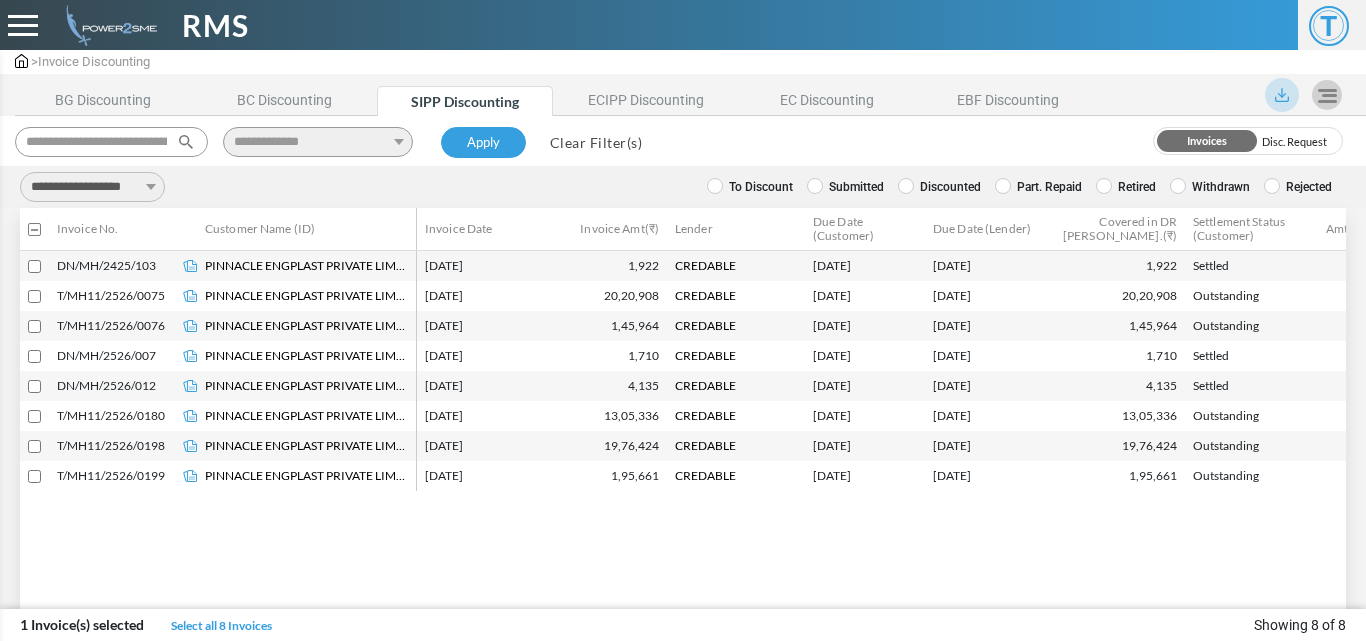 click on "**********" at bounding box center (92, 187) 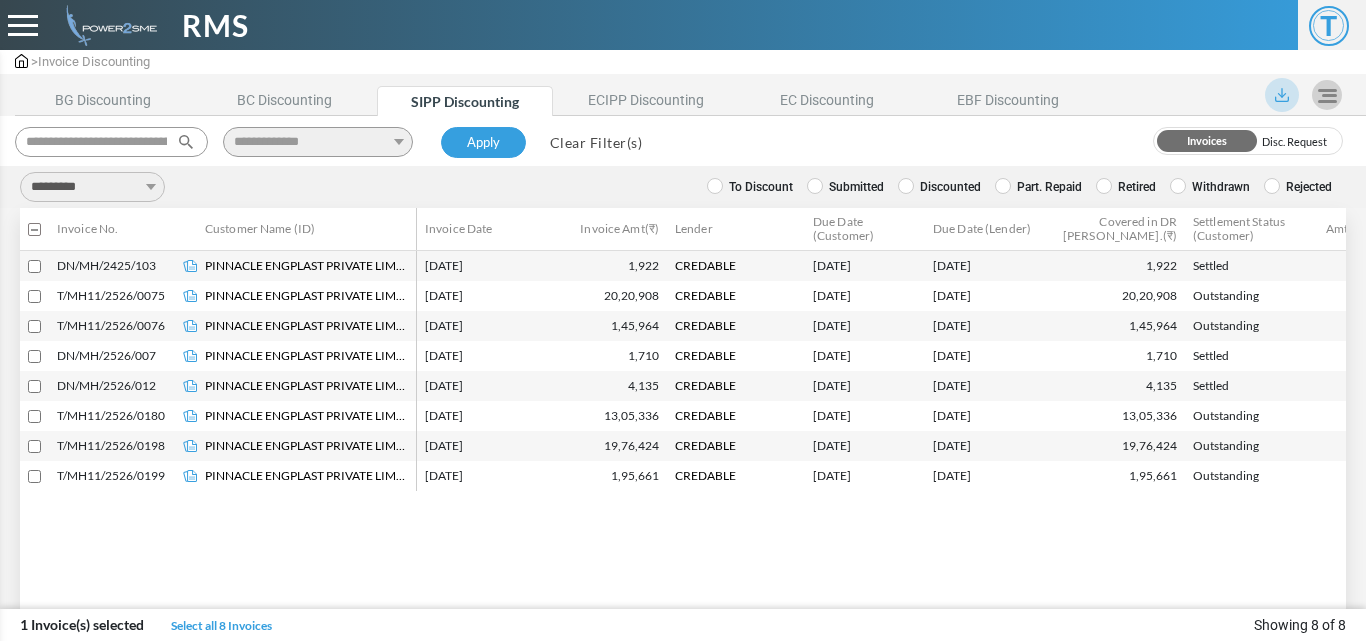 click on "**********" at bounding box center [92, 187] 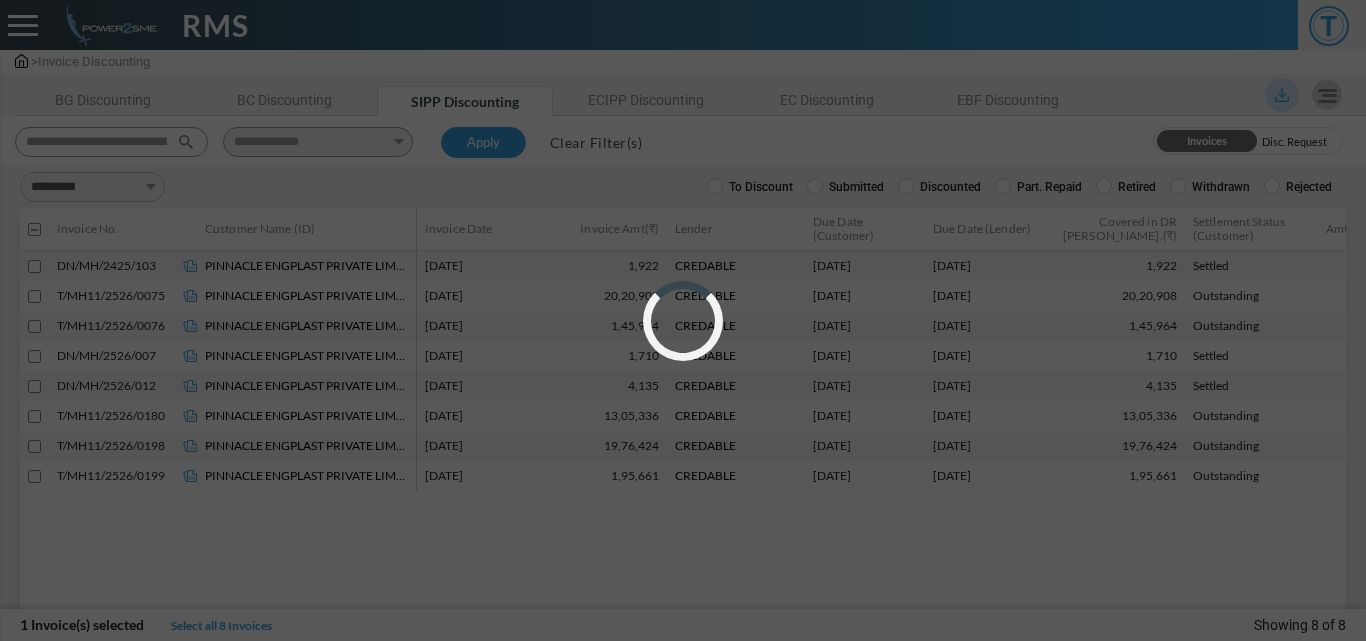 select on "**" 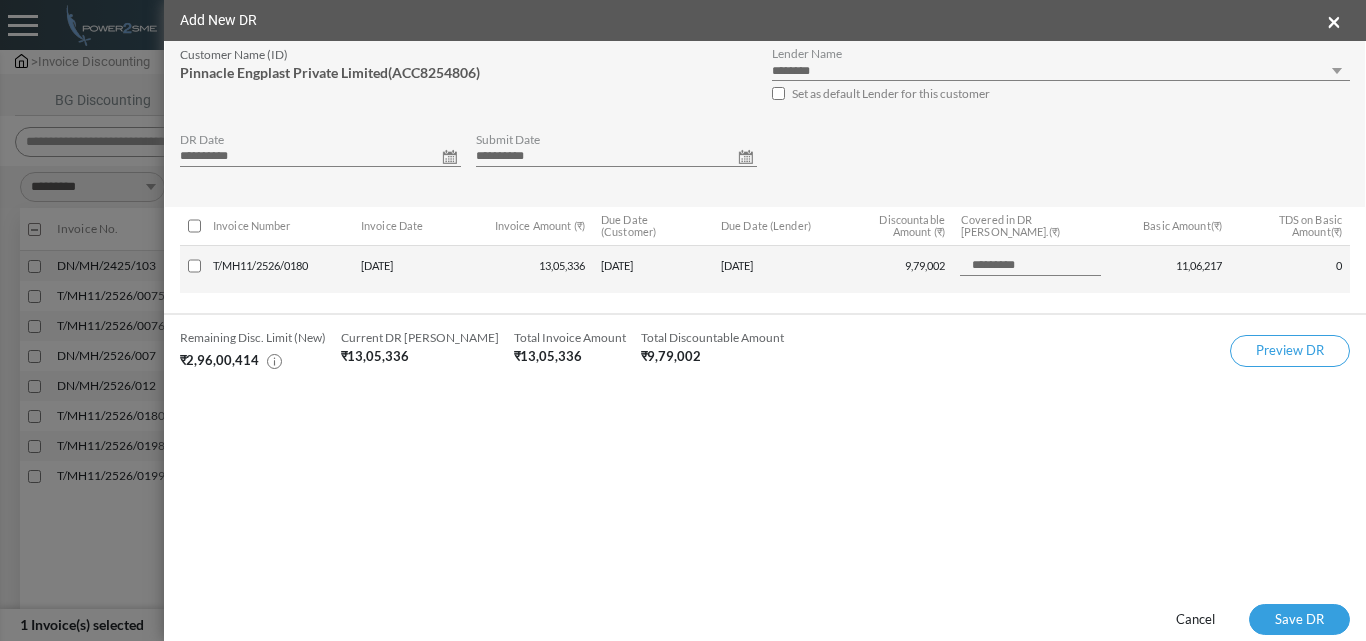 click on "**********" at bounding box center [320, 157] 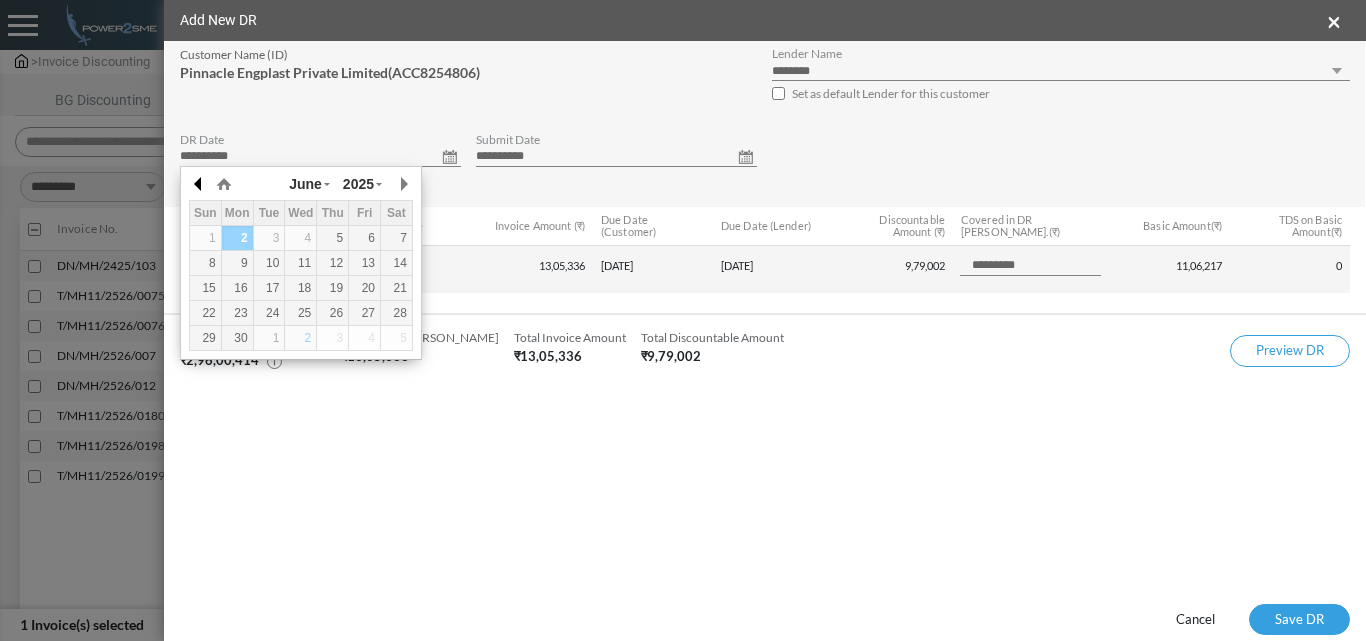 click at bounding box center [199, 184] 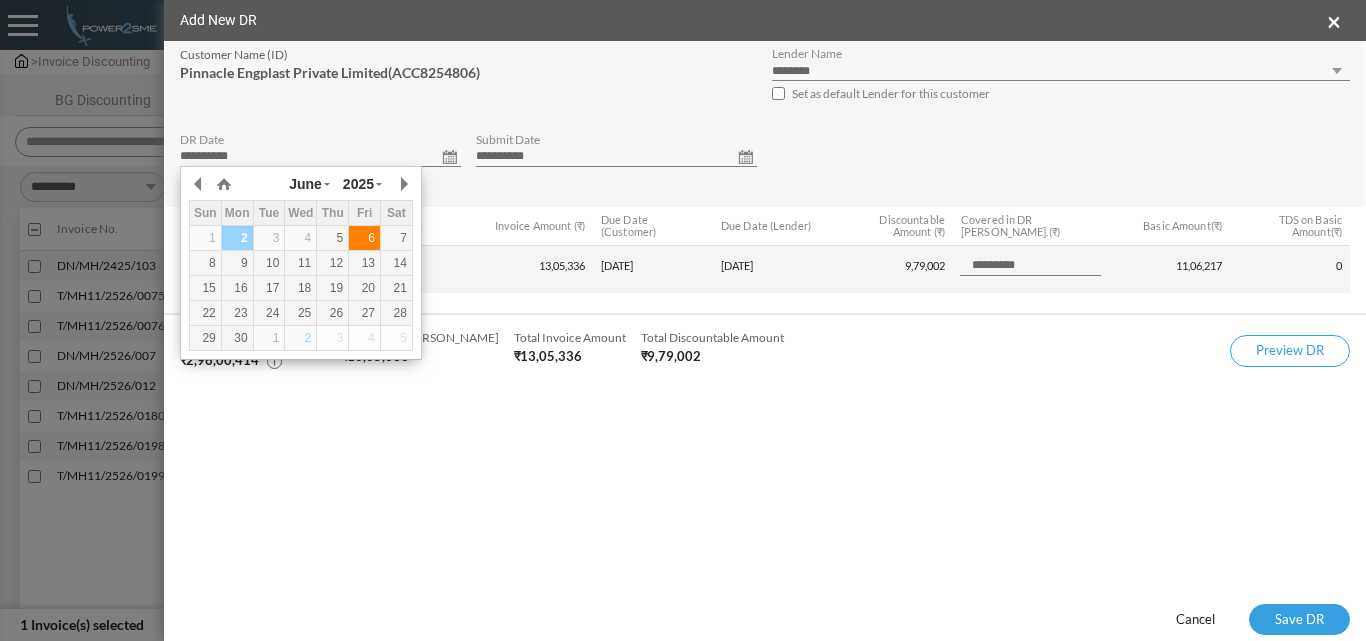 click on "6" at bounding box center (364, 238) 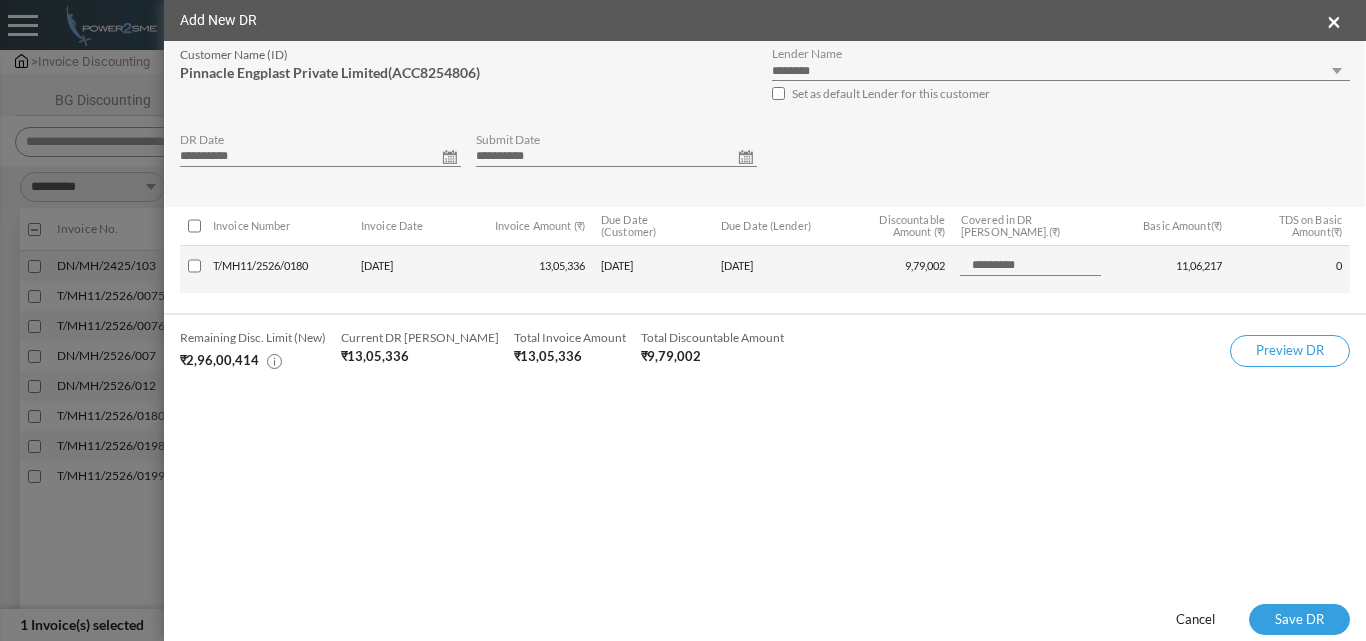 click on "**********" at bounding box center (616, 157) 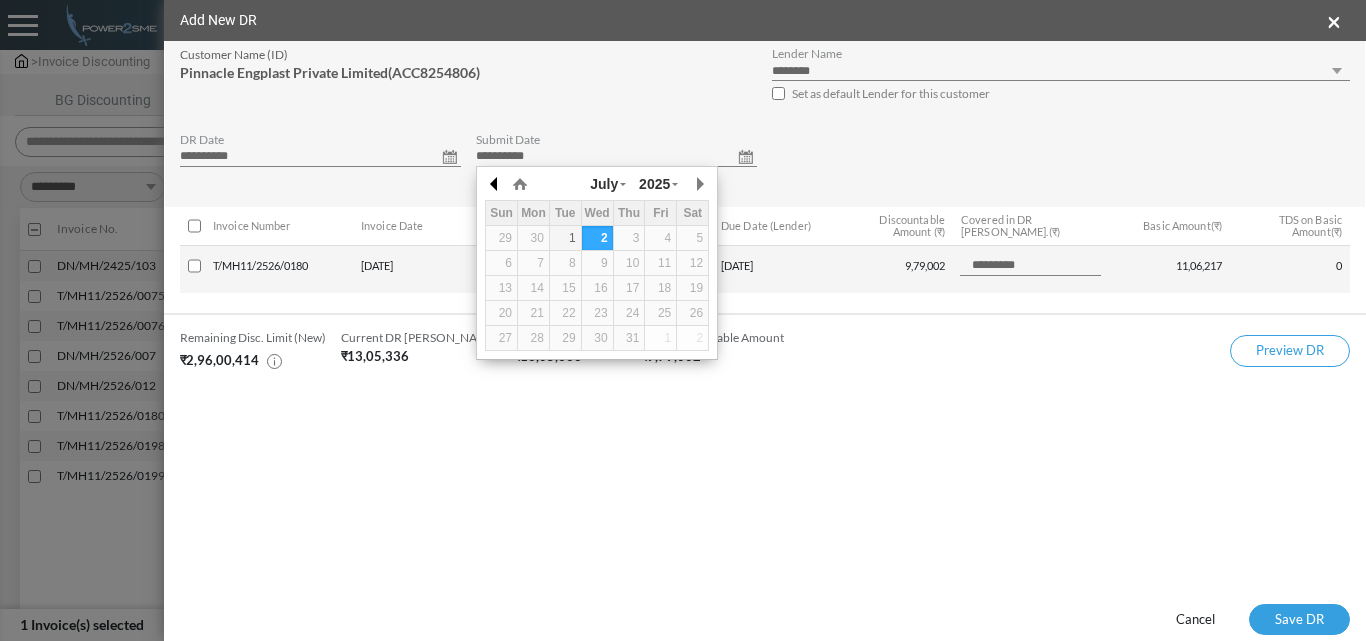 click at bounding box center (495, 184) 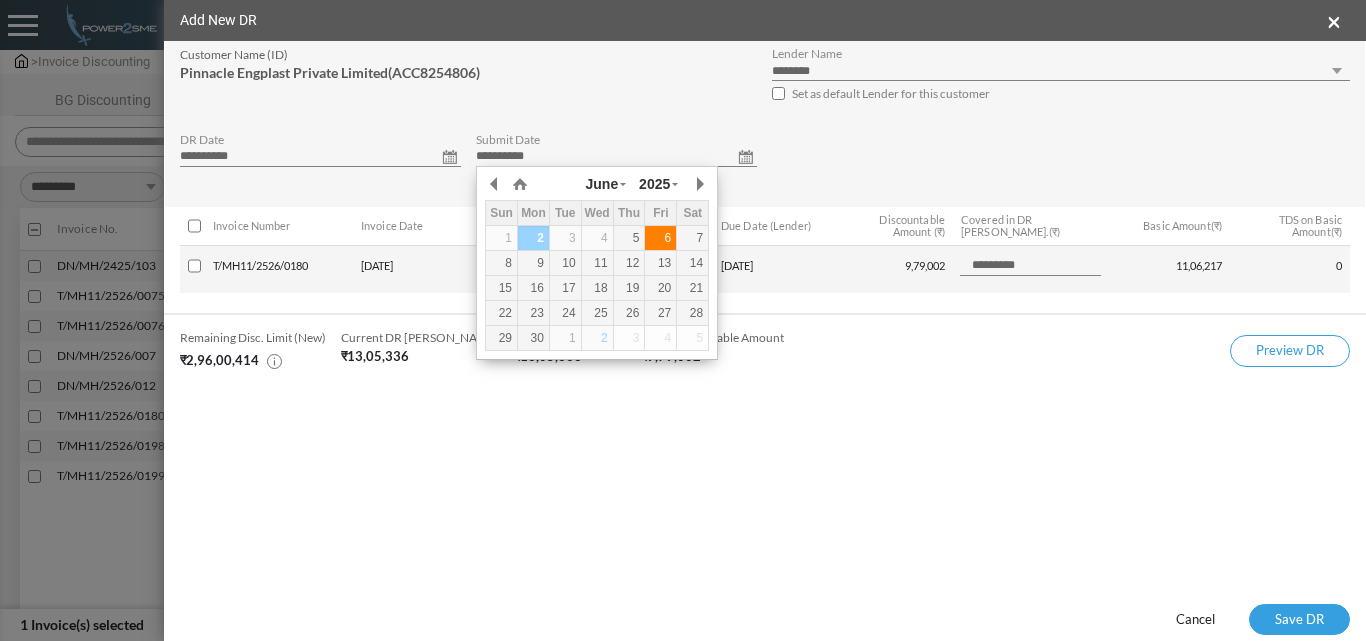 click on "6" at bounding box center [660, 238] 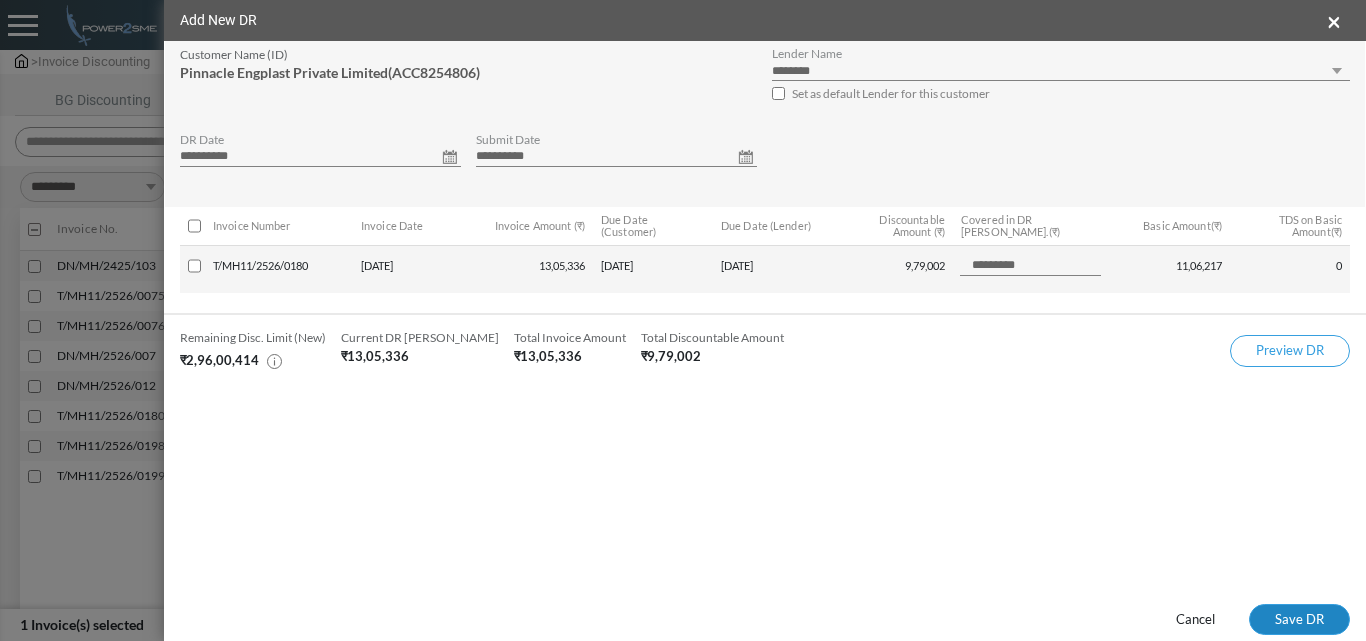 click on "Save DR" at bounding box center [1299, 620] 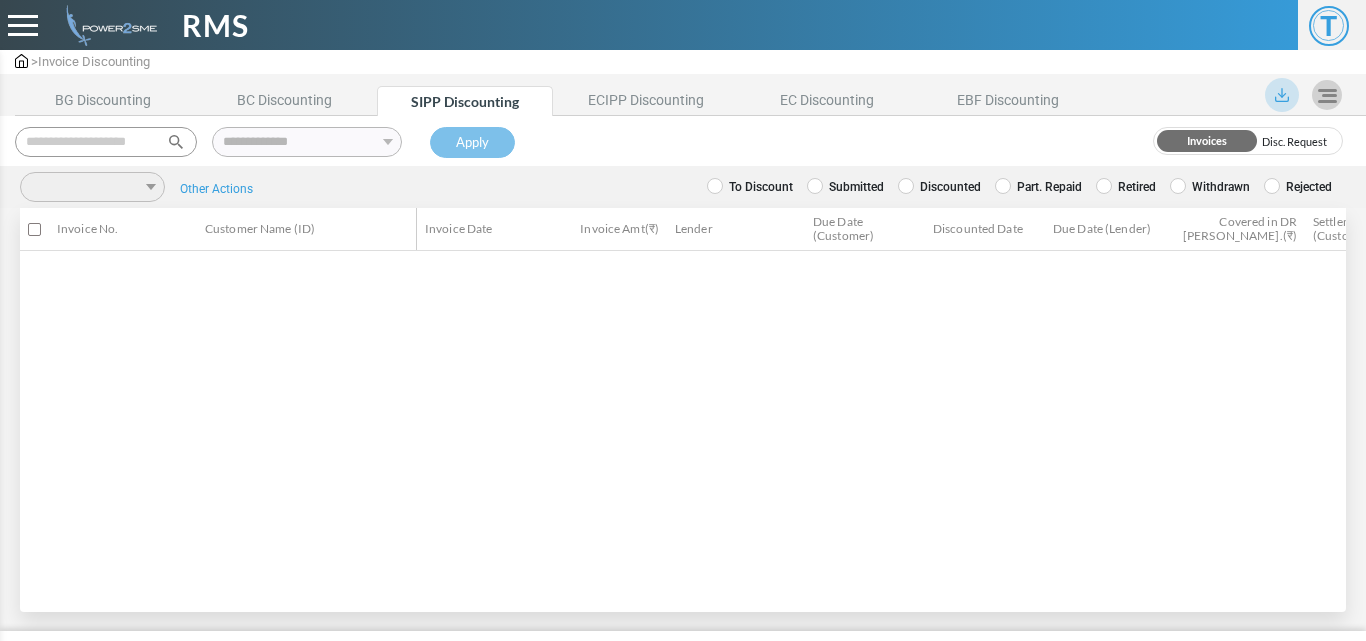 scroll, scrollTop: 0, scrollLeft: 0, axis: both 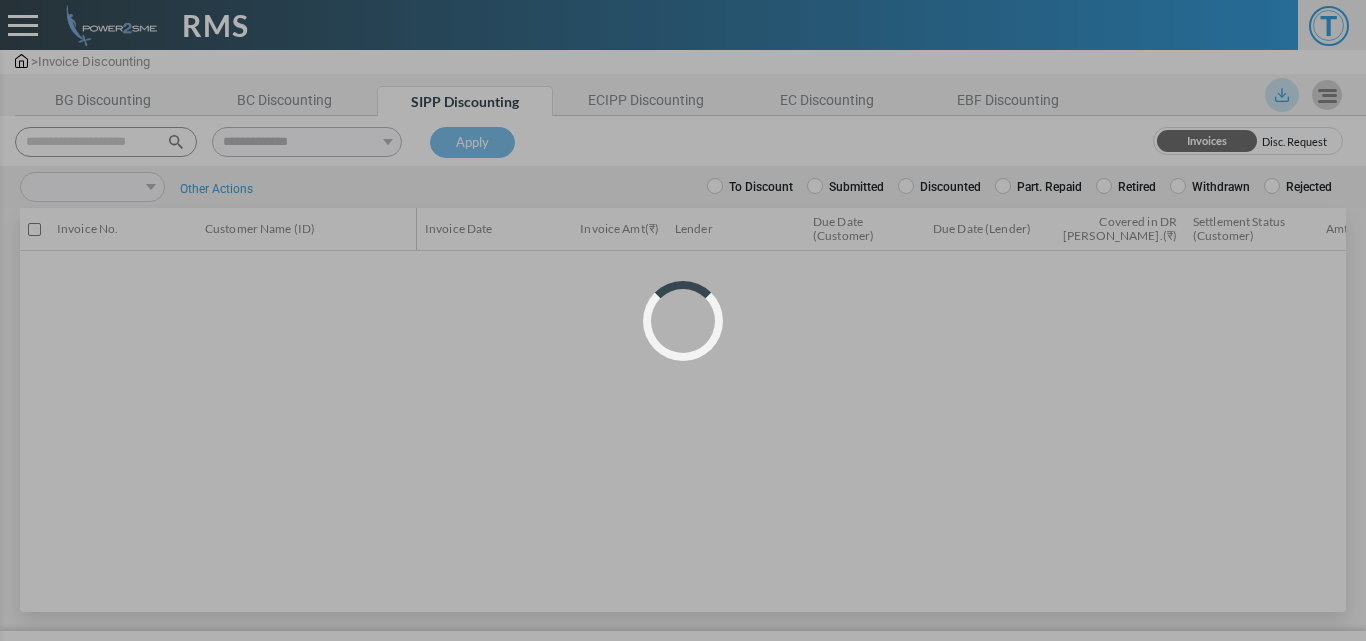 select 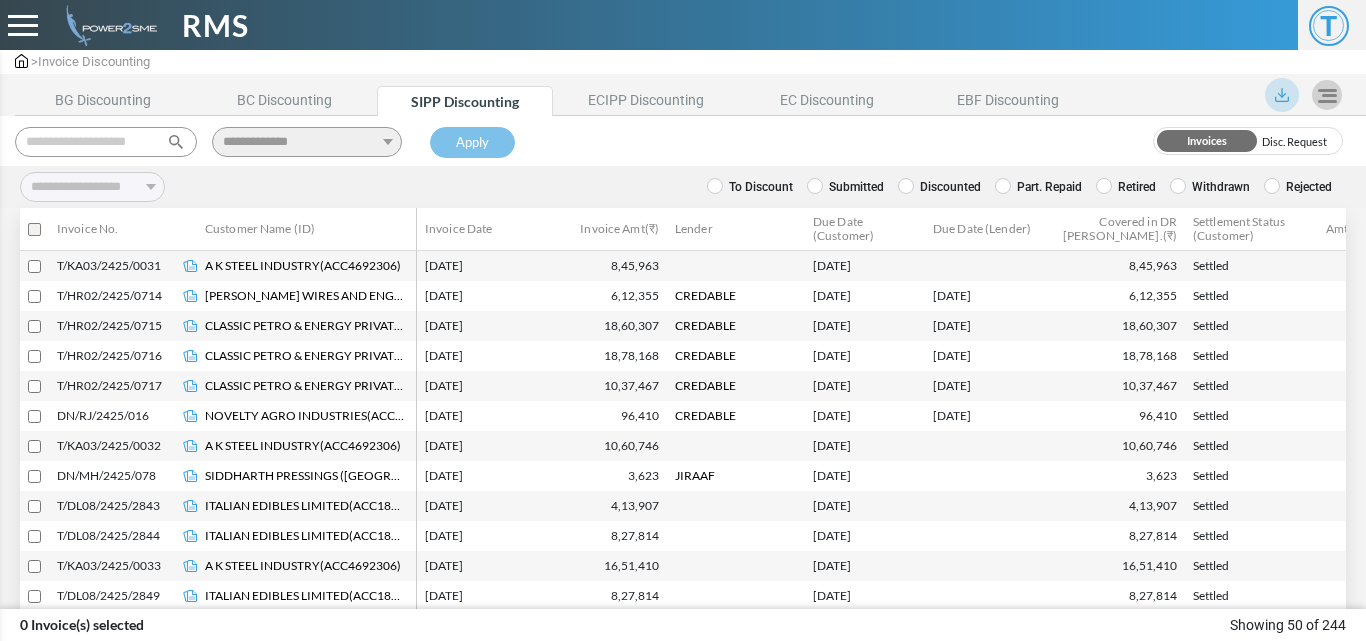 click at bounding box center (106, 142) 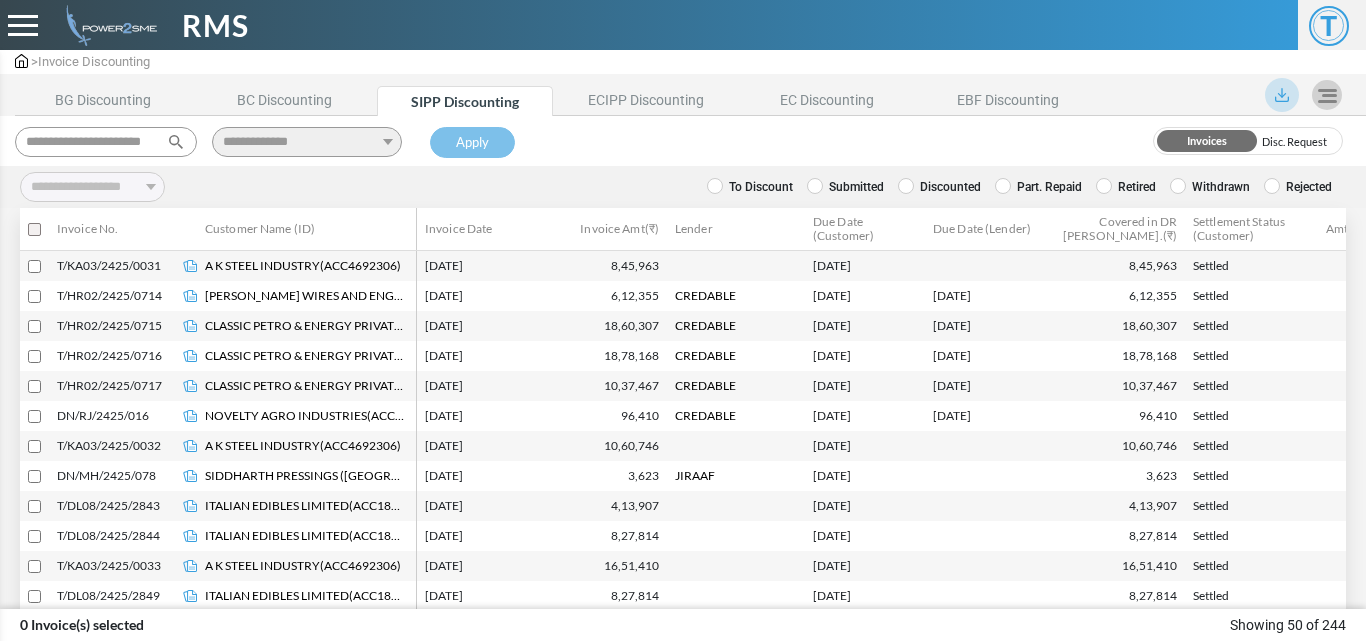 scroll, scrollTop: 0, scrollLeft: 11, axis: horizontal 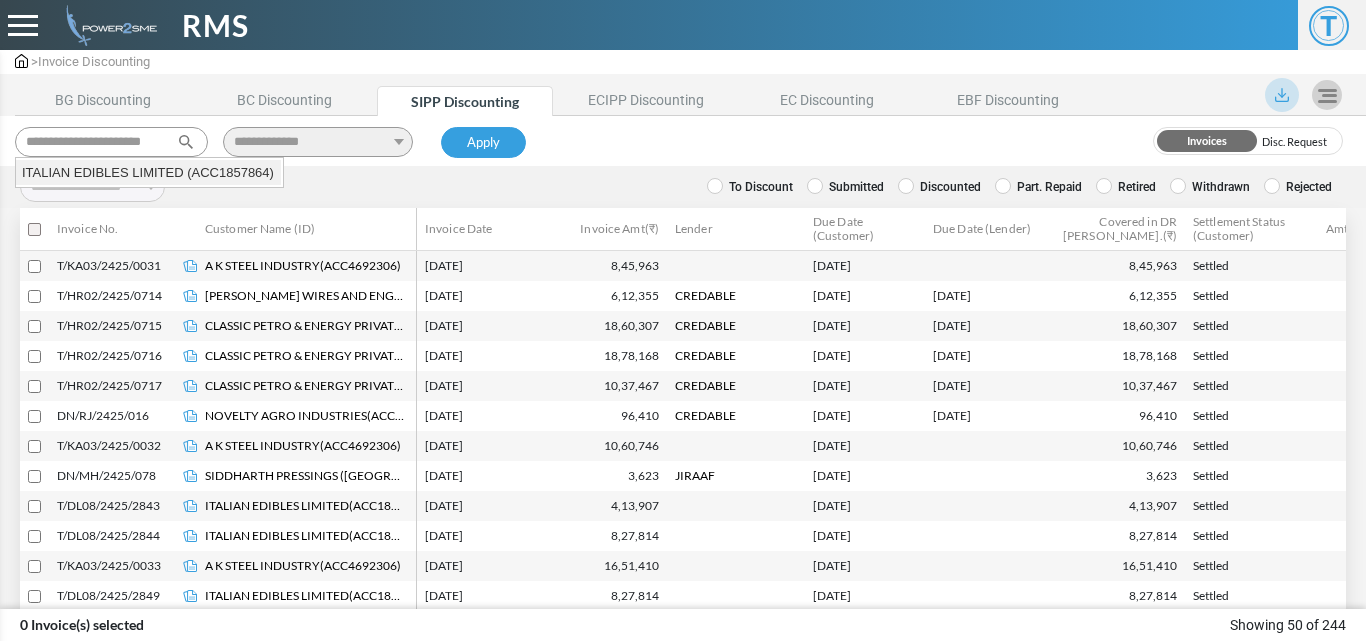 click on "ITALIAN EDIBLES LIMITED (ACC1857864)" at bounding box center [148, 173] 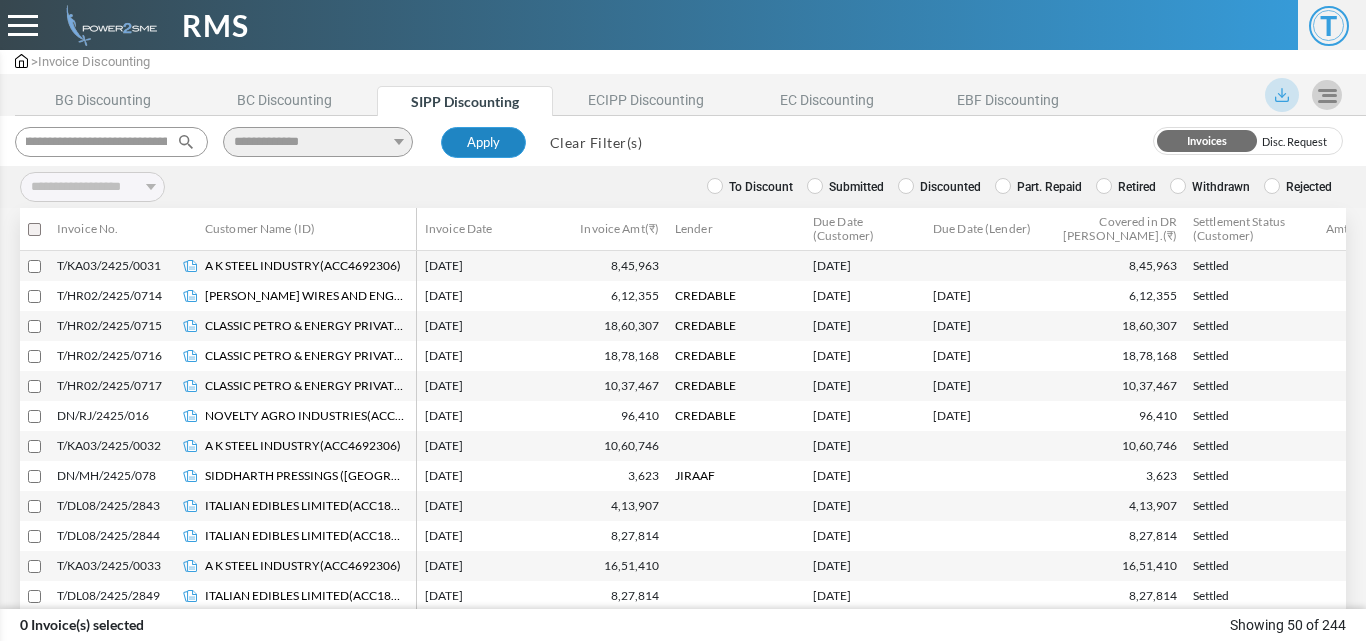 type on "**********" 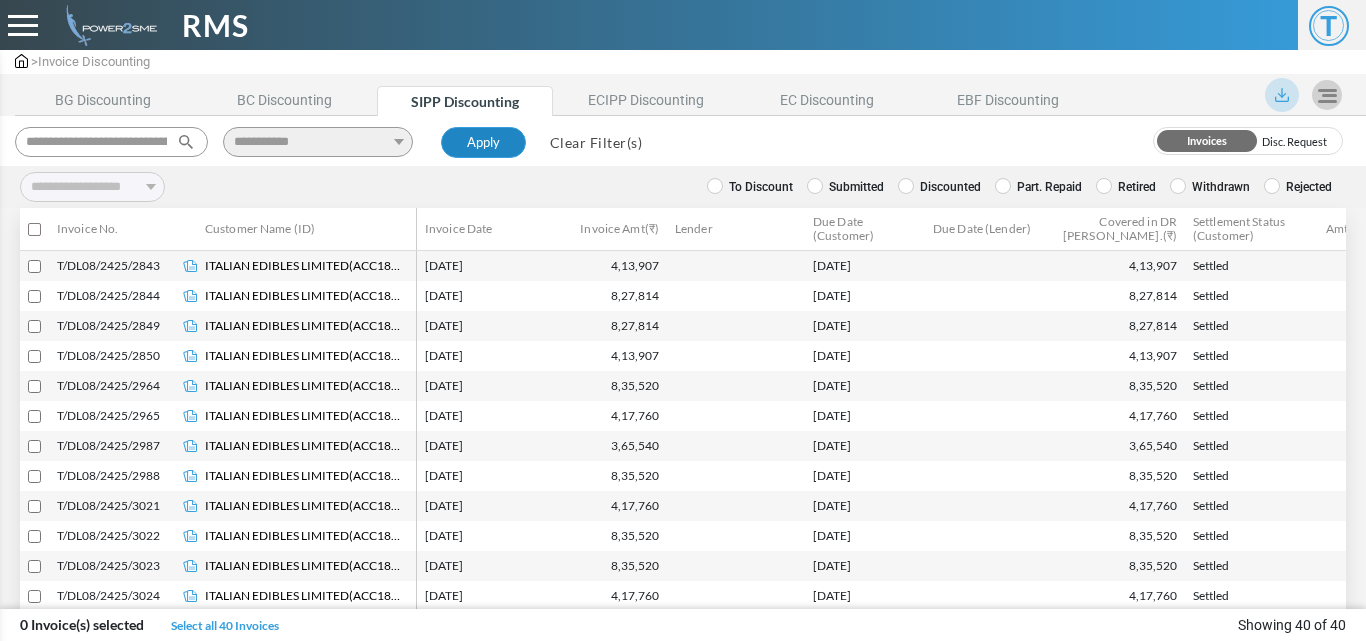 type 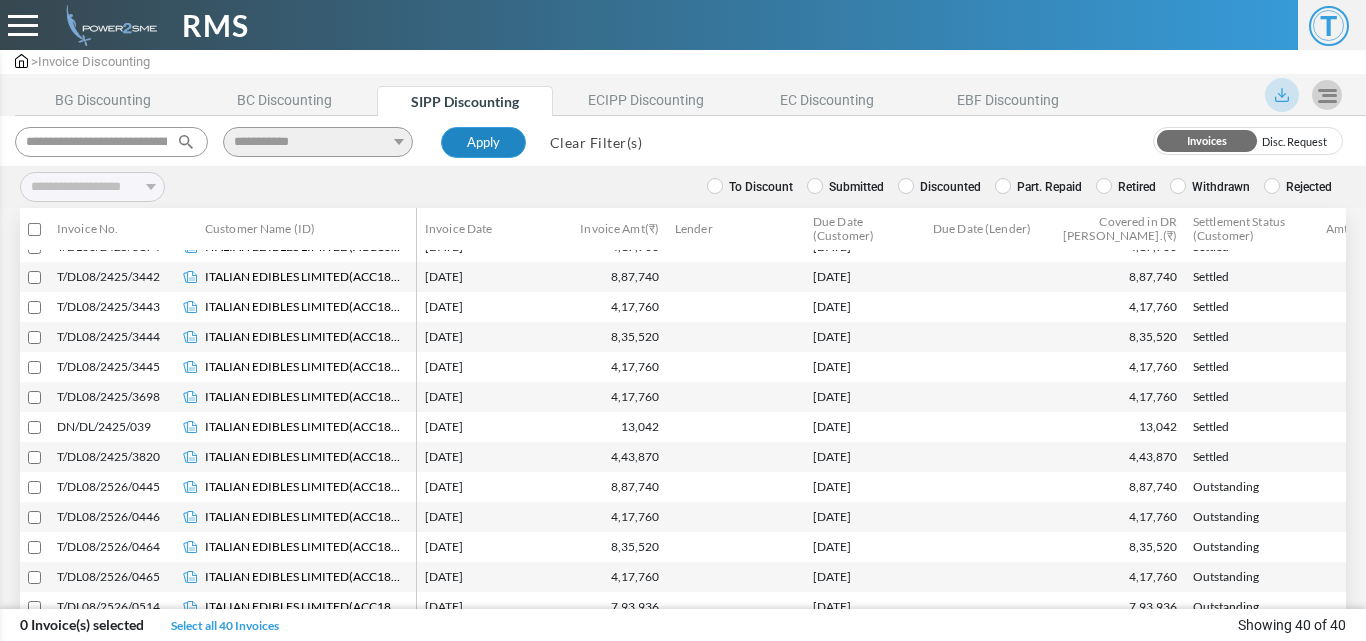 scroll, scrollTop: 500, scrollLeft: 0, axis: vertical 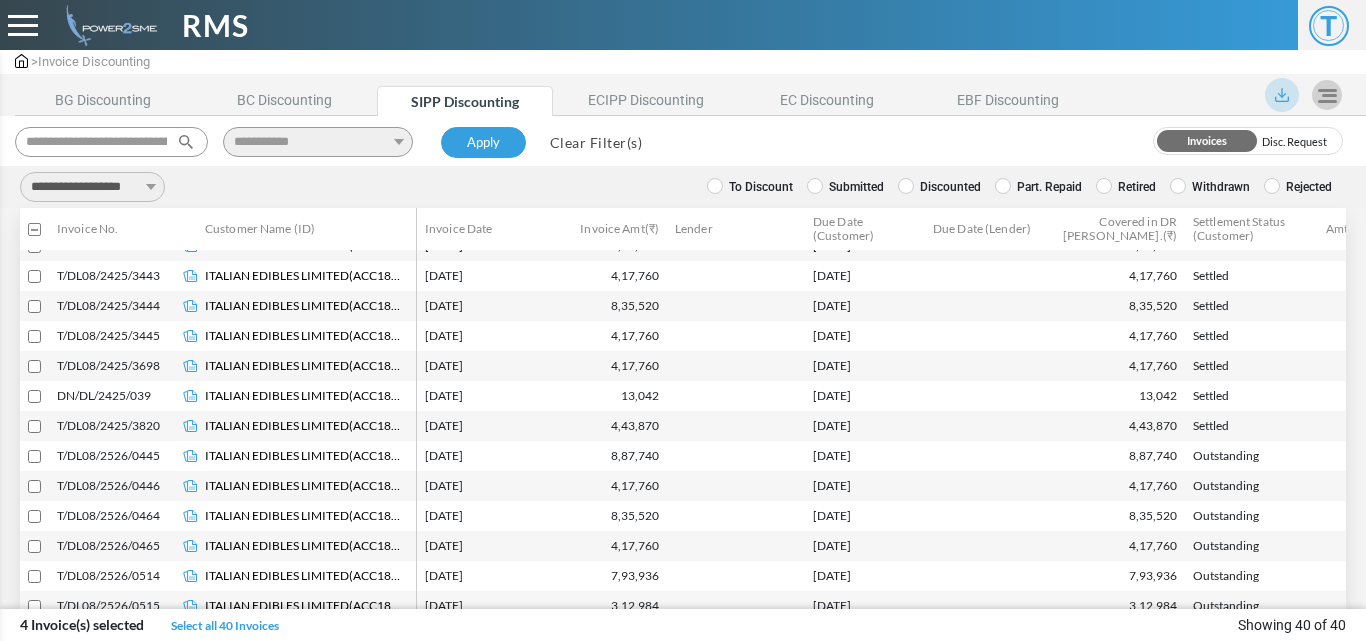 click on "**********" at bounding box center (92, 187) 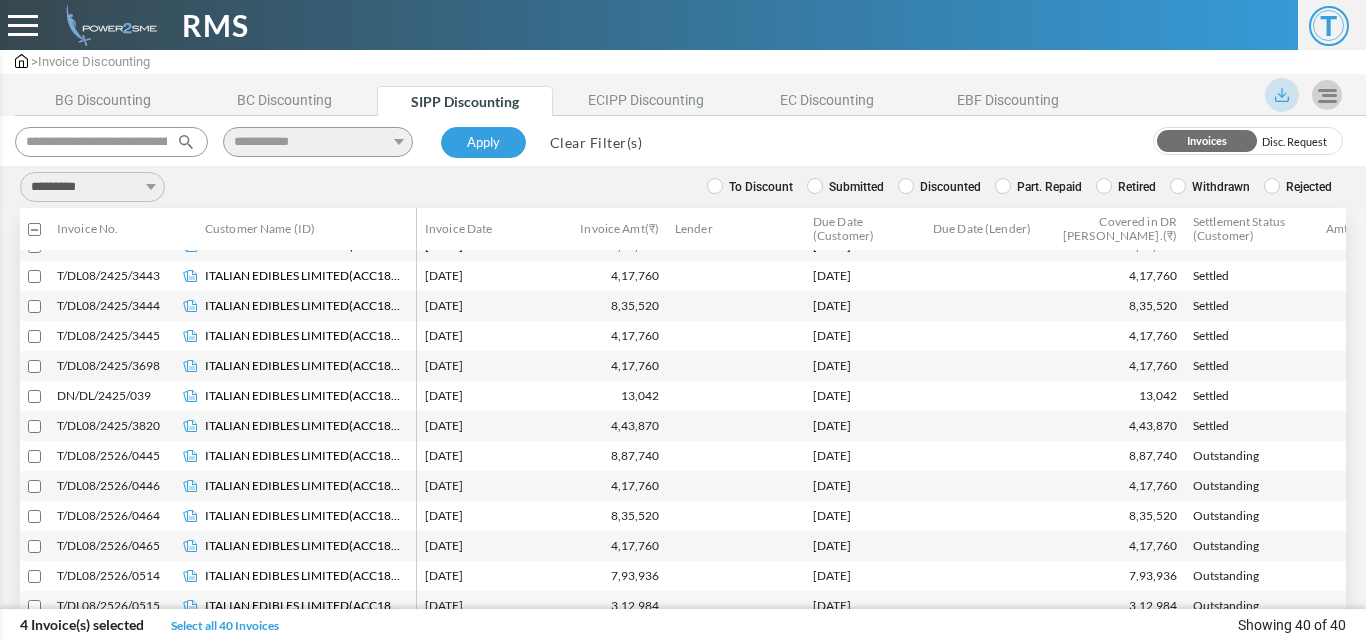 click on "**********" at bounding box center (92, 187) 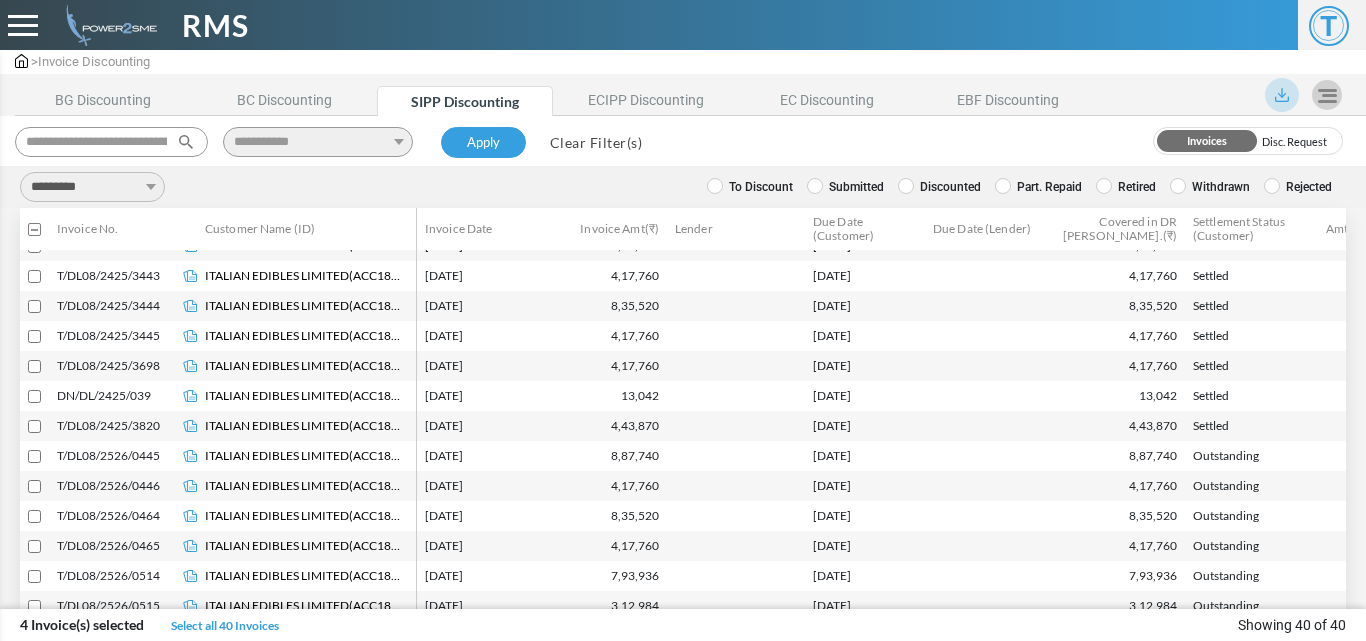 type on "**********" 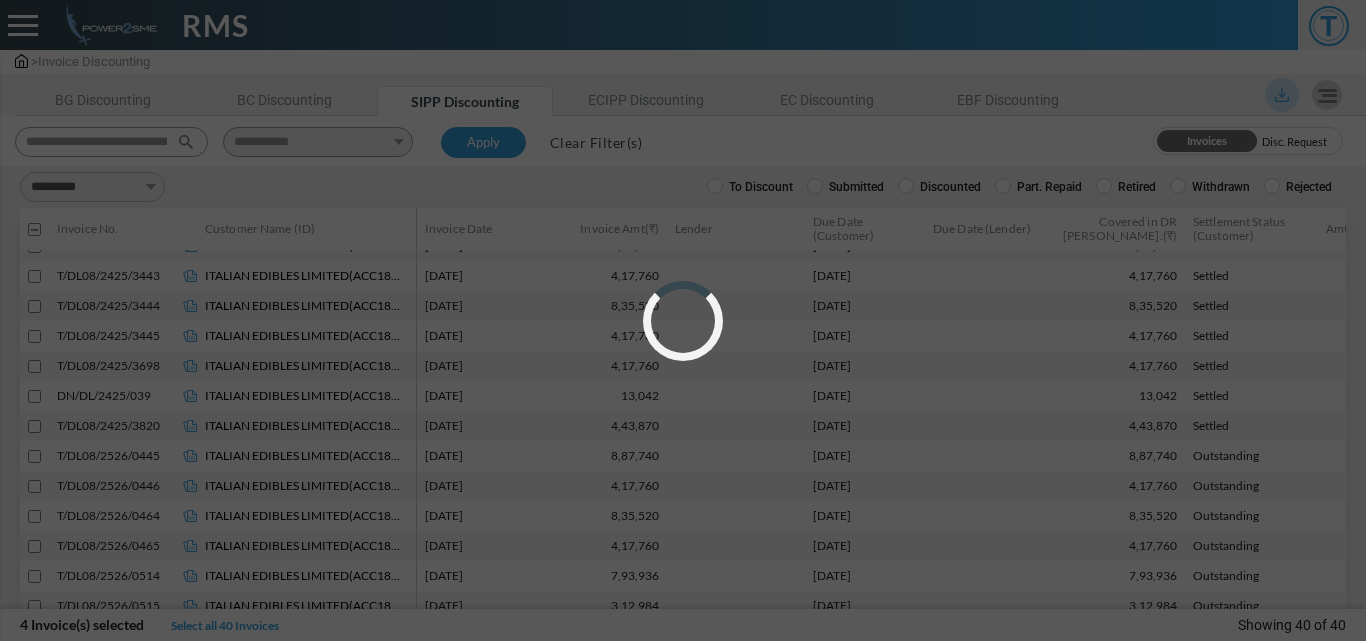 select on "*" 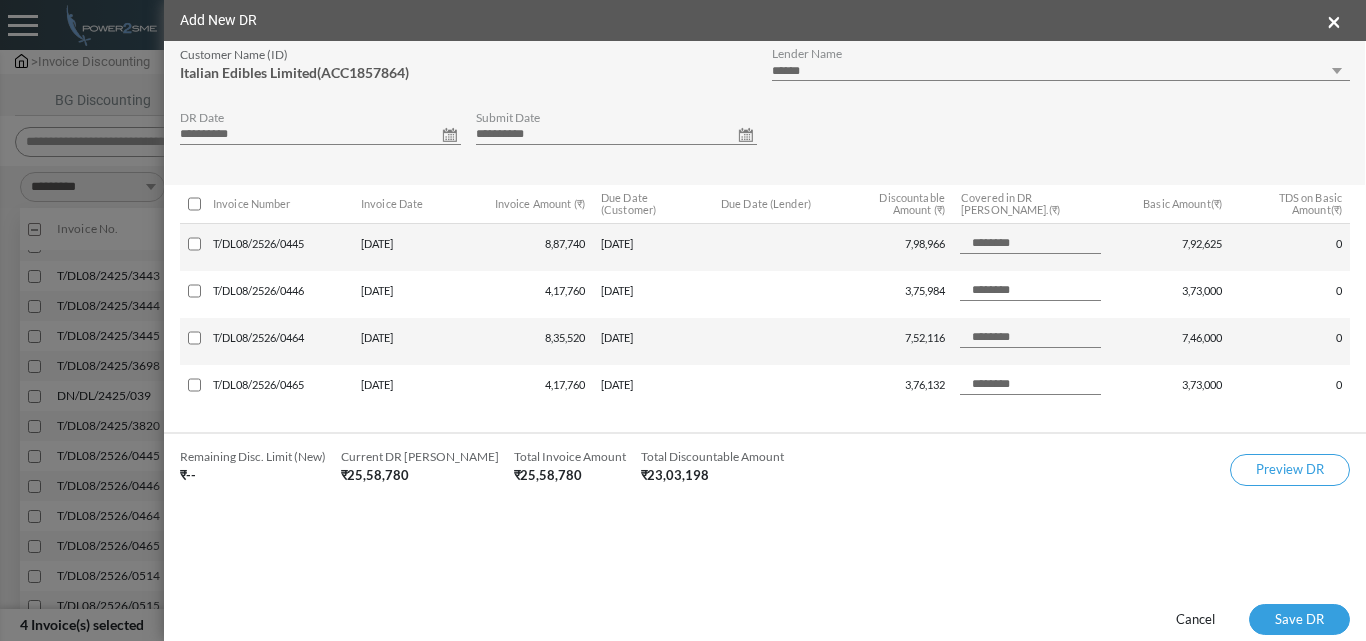 click on "**********" at bounding box center [320, 135] 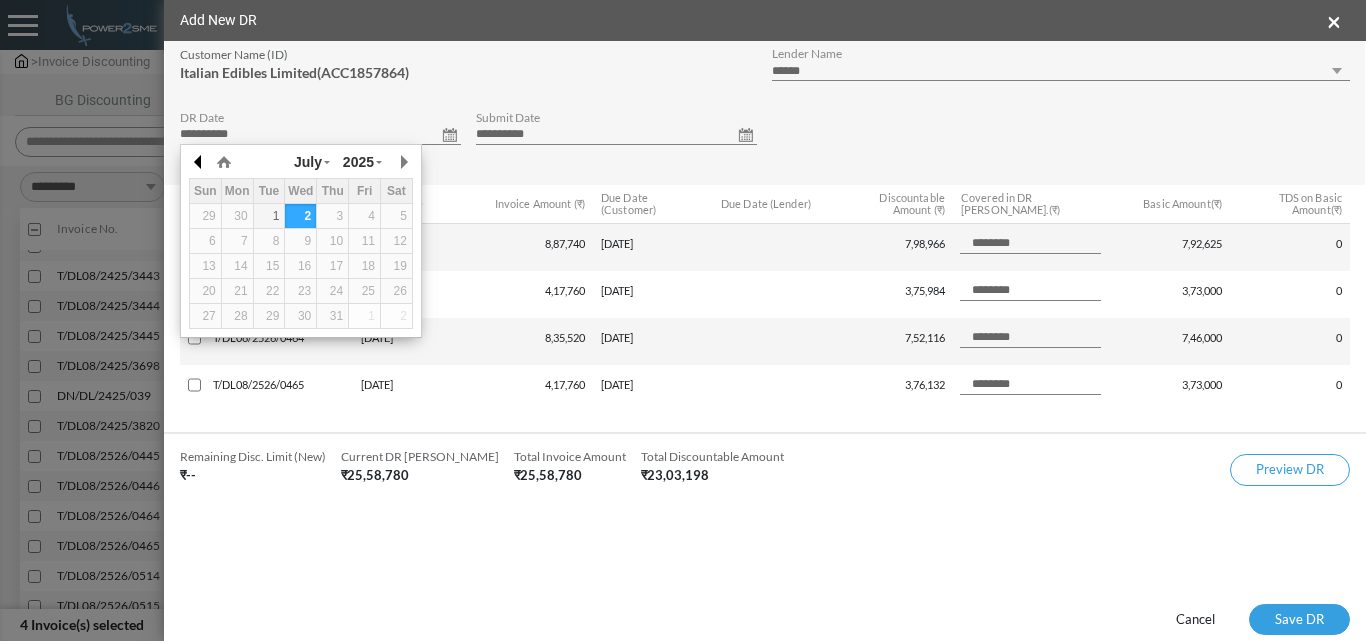 click at bounding box center (199, 162) 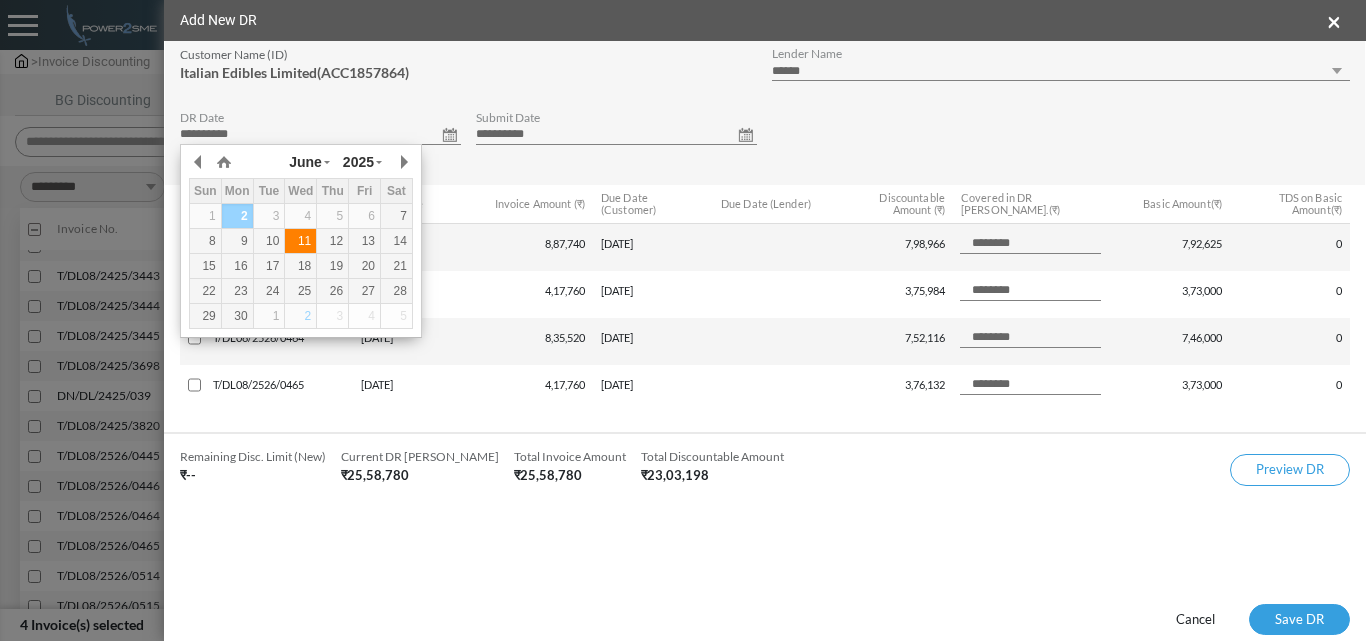 click on "11" at bounding box center [300, 241] 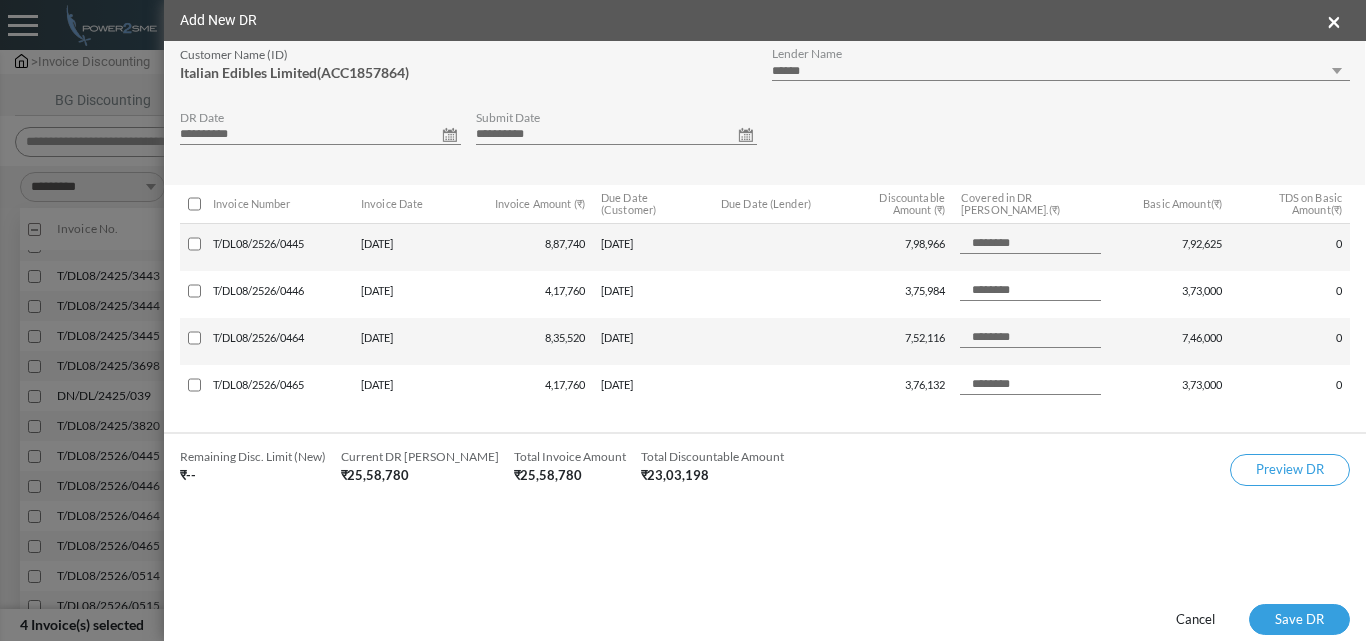 click on "**********" at bounding box center [616, 135] 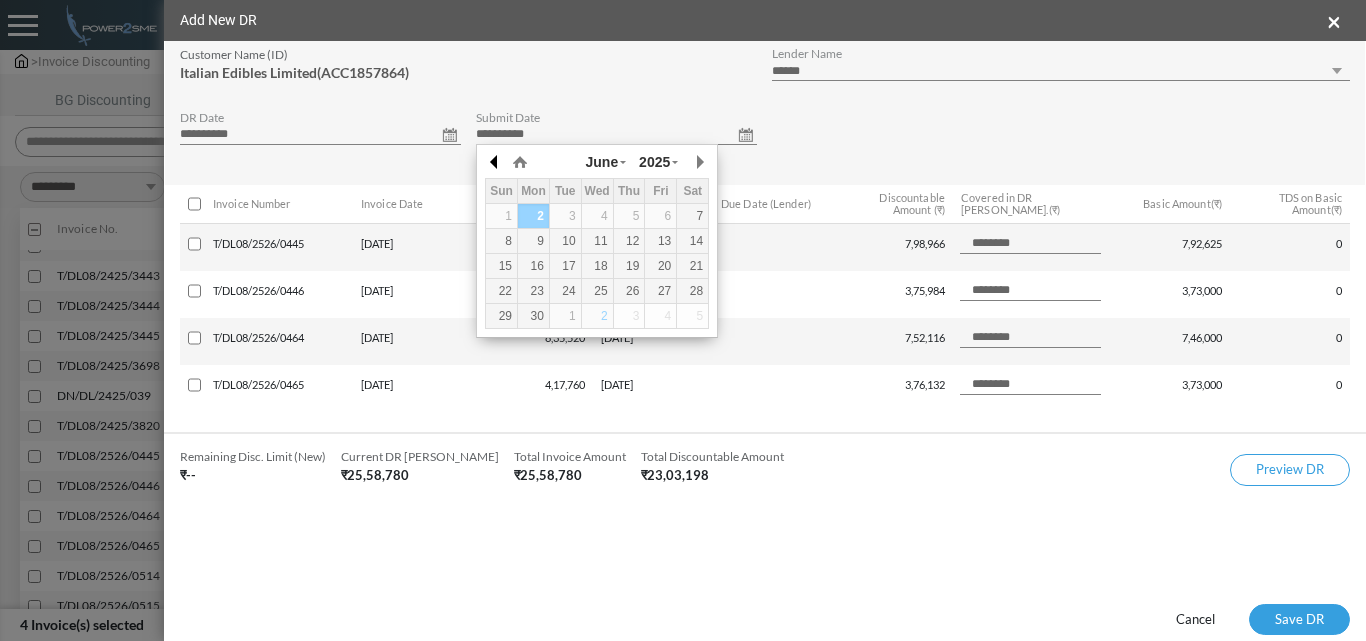 click at bounding box center (495, 162) 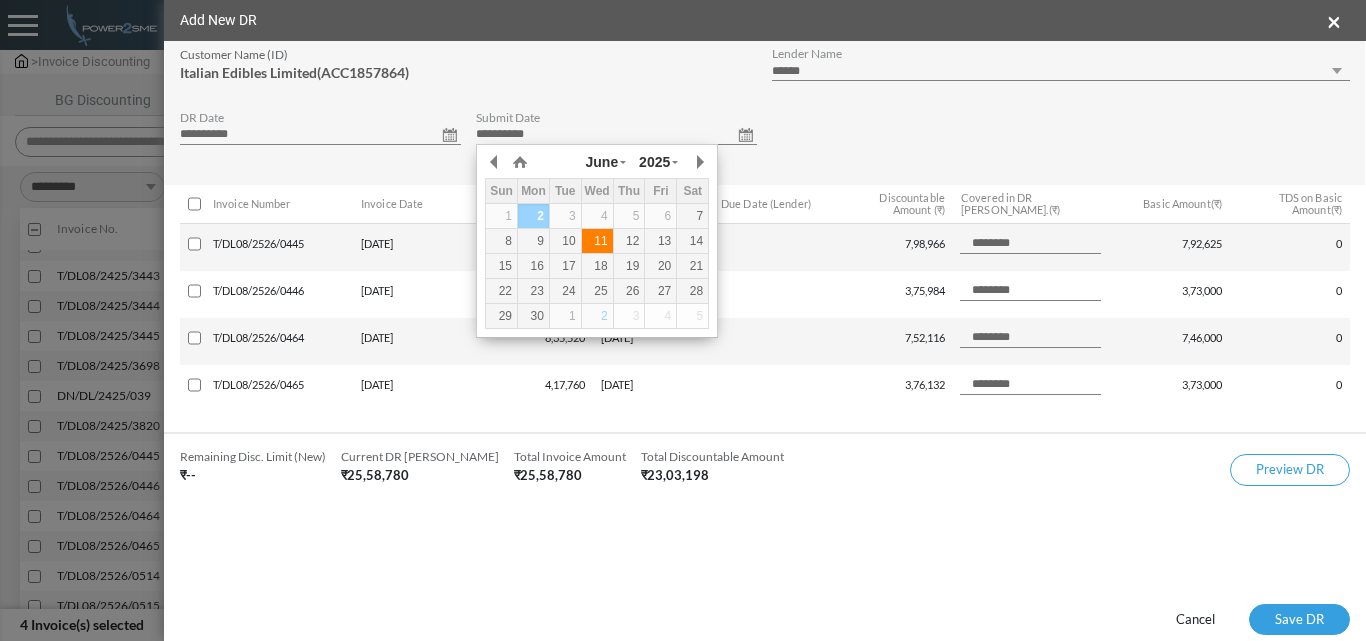 click on "11" at bounding box center (597, 241) 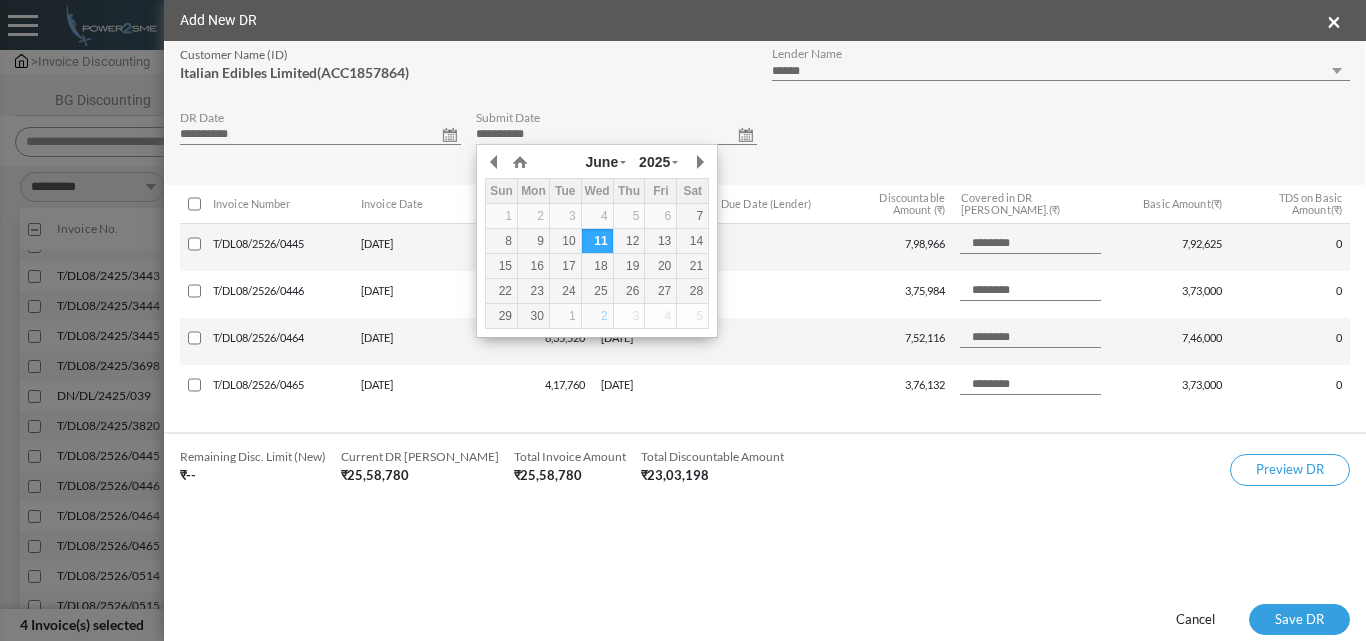 click on "**********" at bounding box center [765, 319] 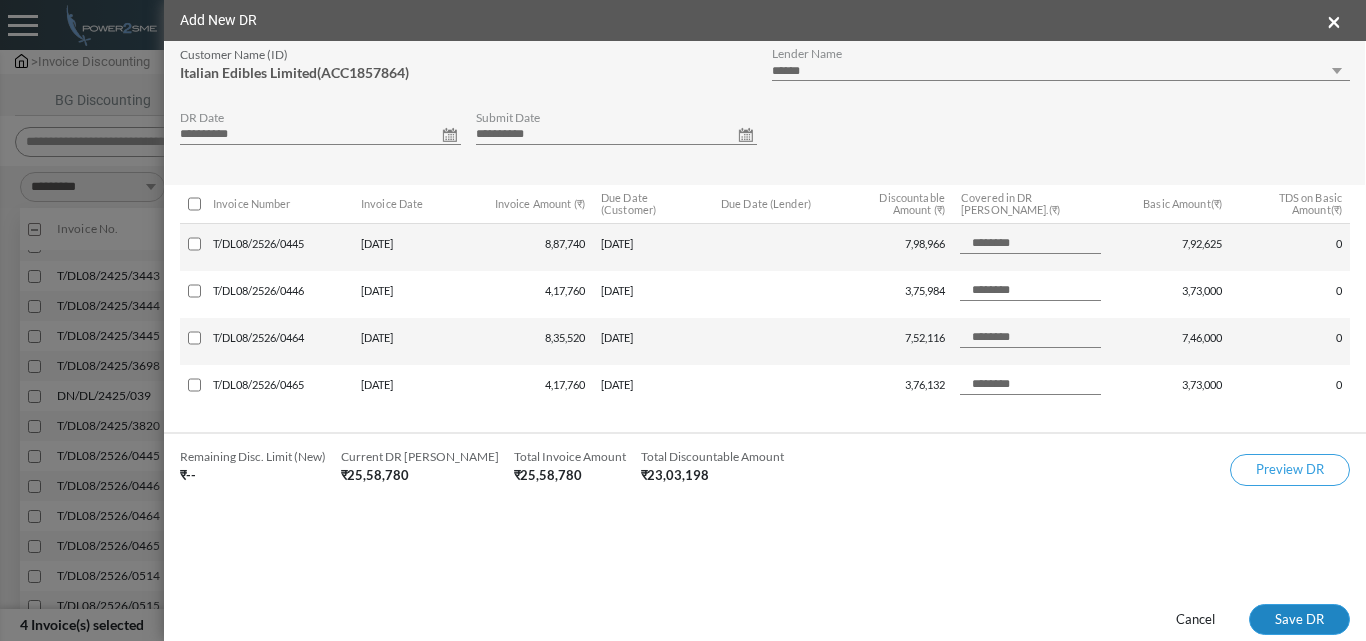 click on "Save DR" at bounding box center (1299, 620) 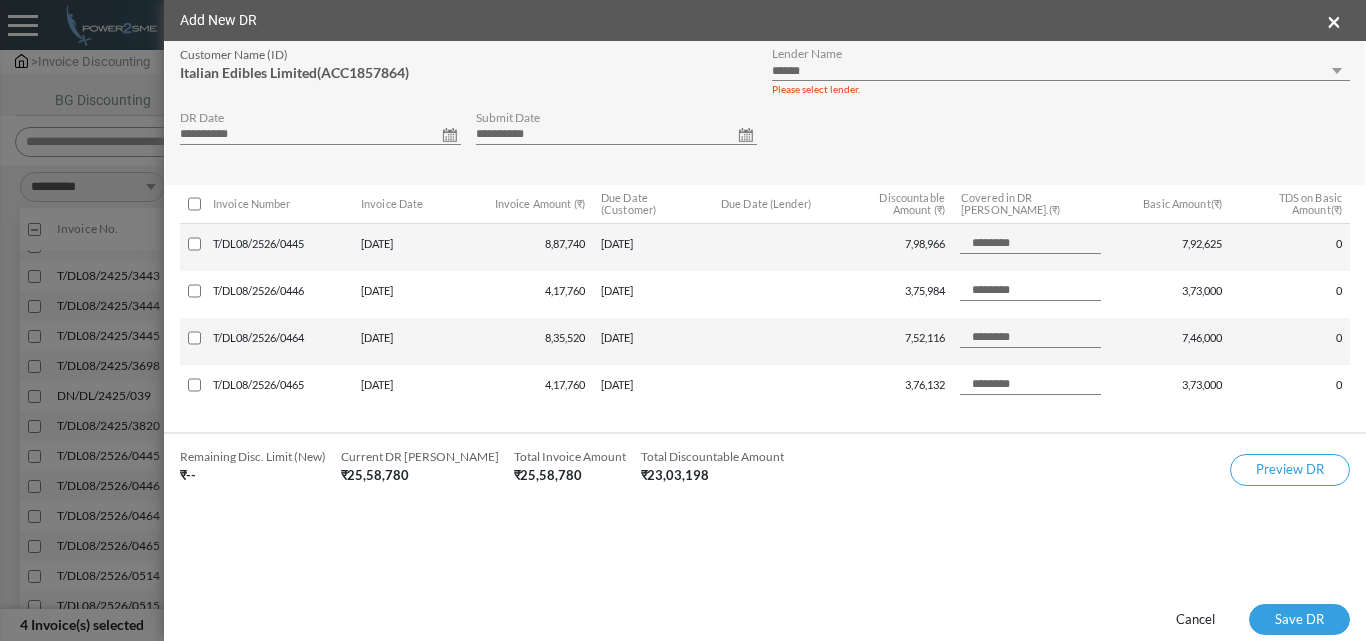 click on "**********" at bounding box center [1061, 71] 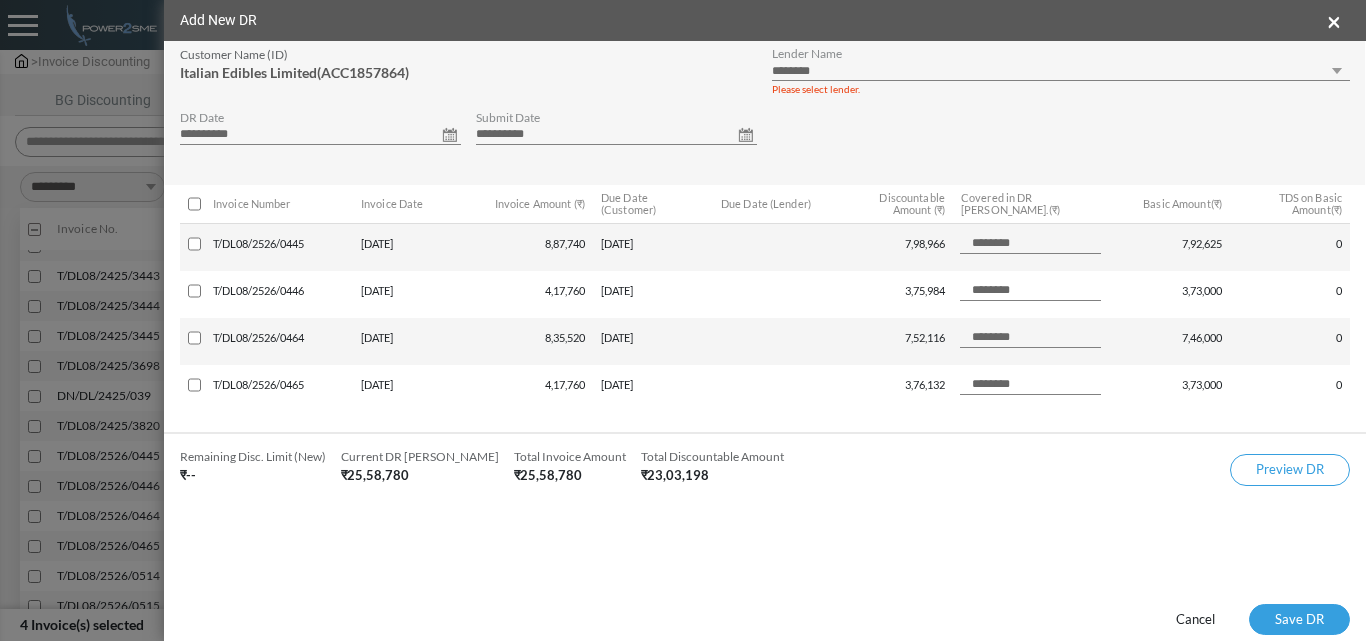 click on "**********" at bounding box center (1061, 71) 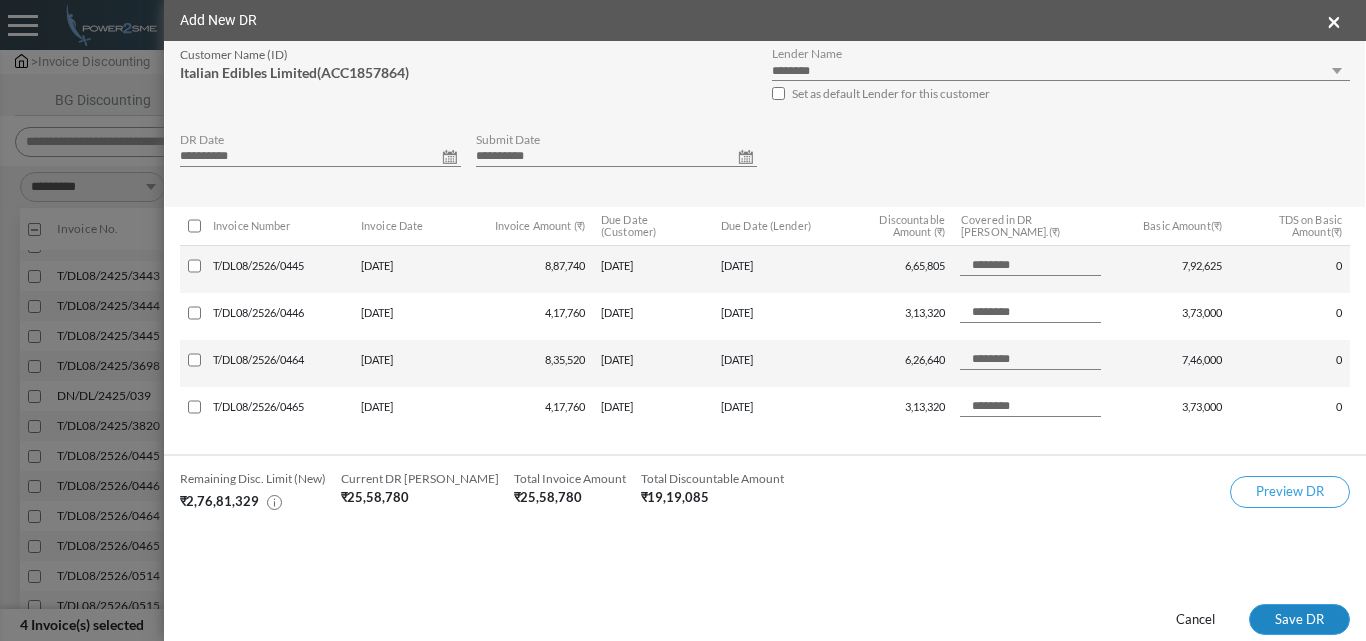 click on "Save DR" at bounding box center (1299, 620) 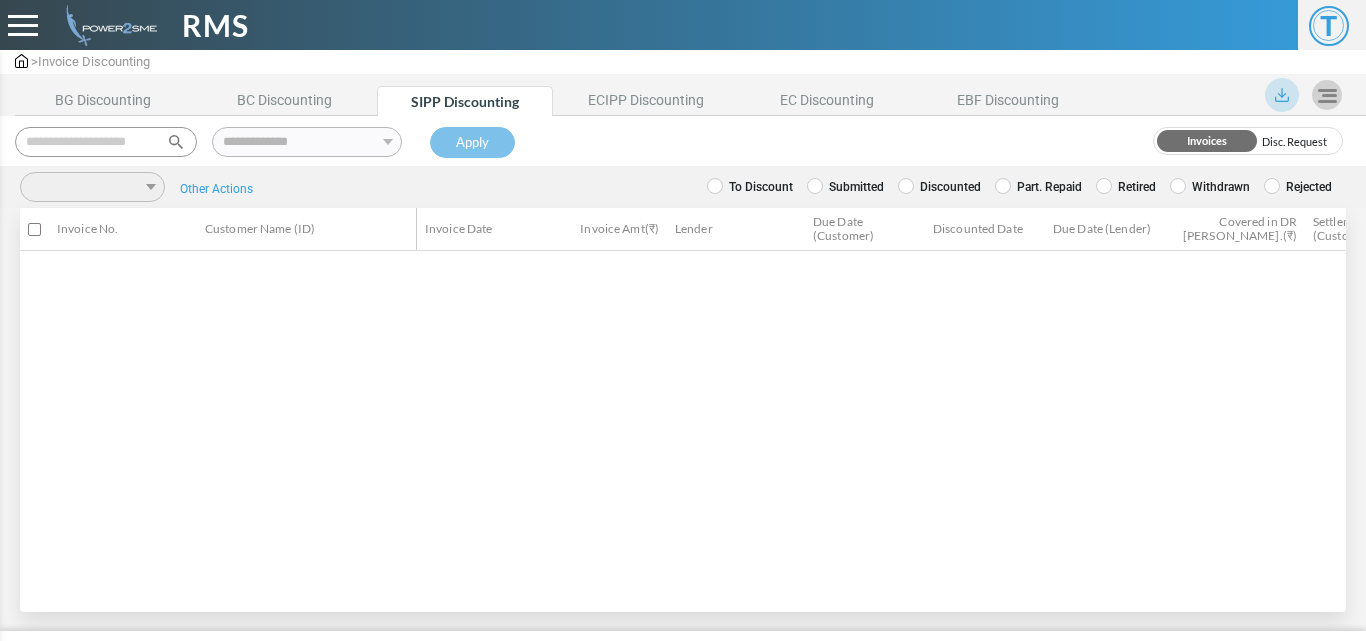 scroll, scrollTop: 0, scrollLeft: 0, axis: both 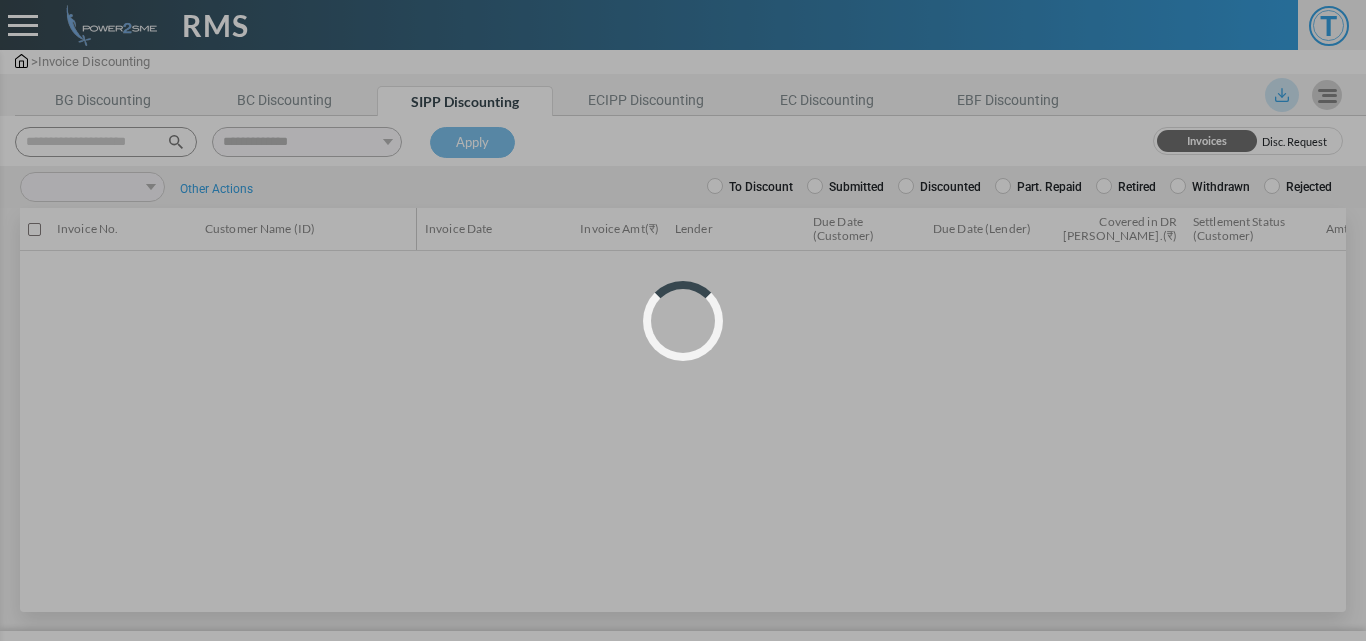 select 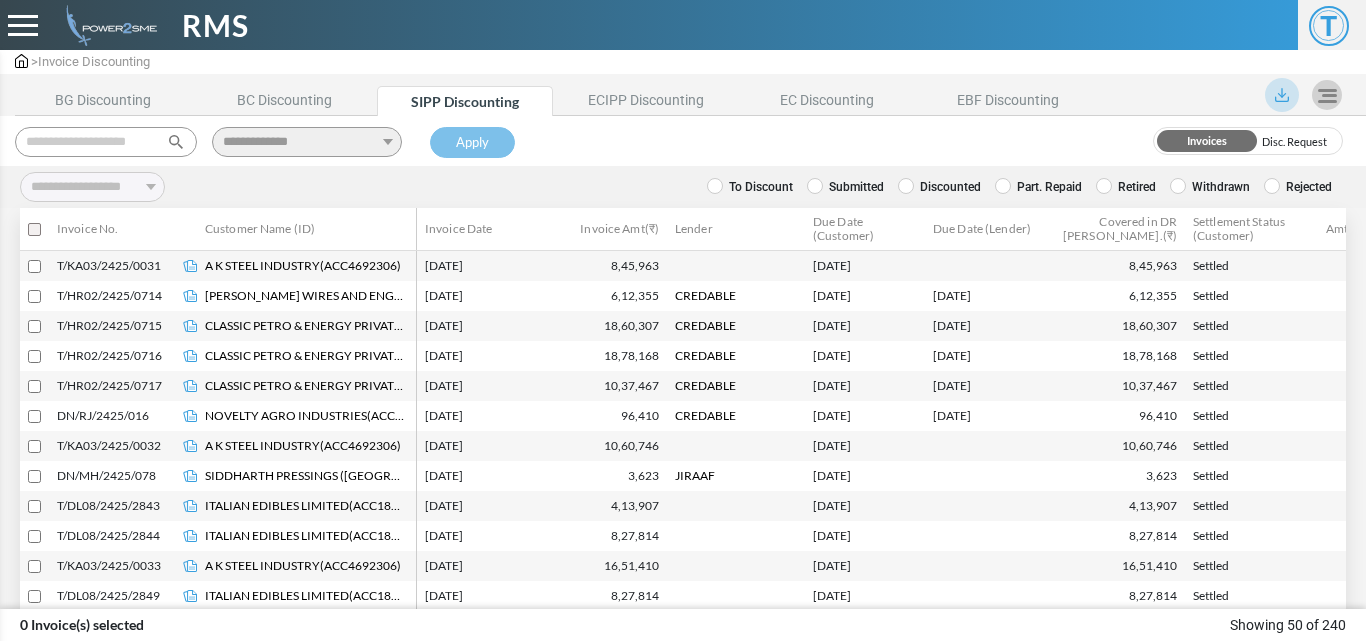 click at bounding box center [106, 142] 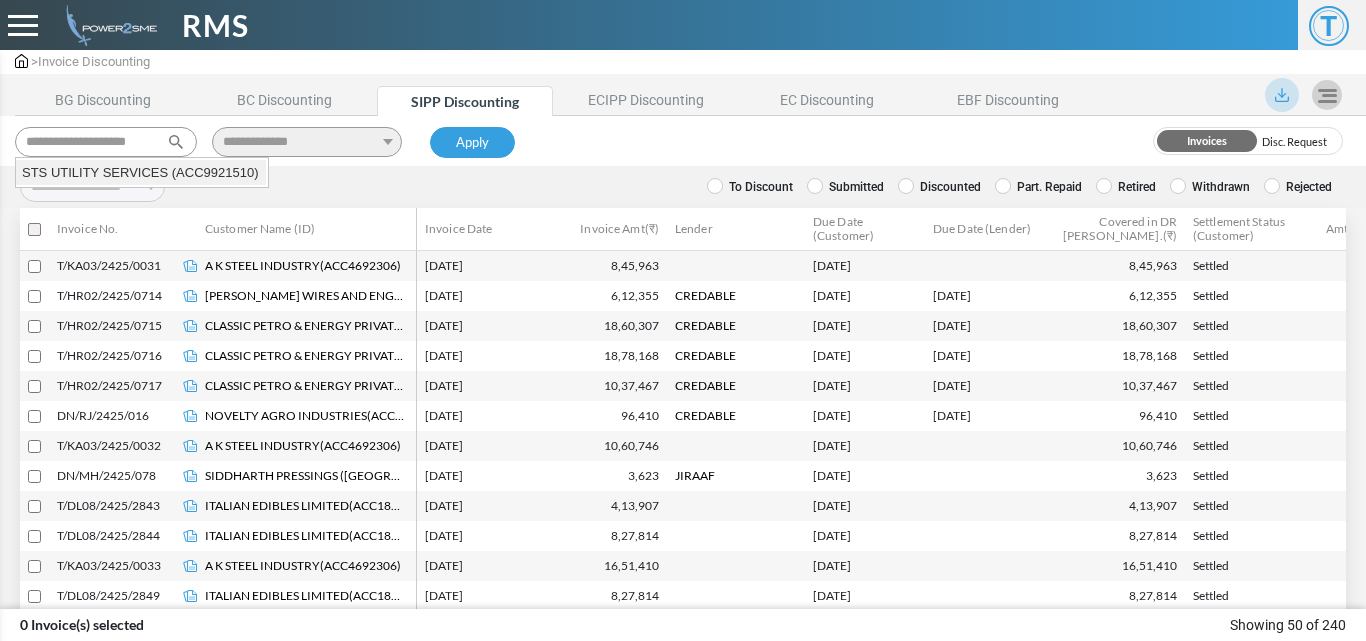 click on "STS UTILITY SERVICES (ACC9921510)" at bounding box center (141, 173) 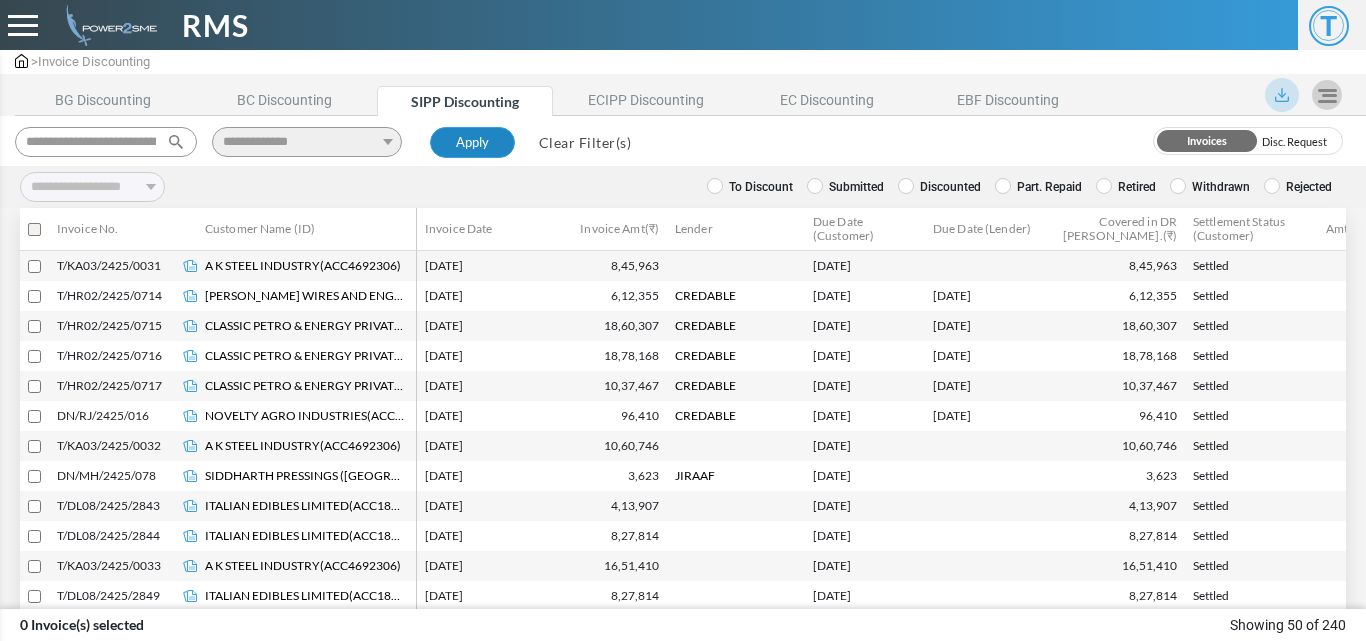 type on "**********" 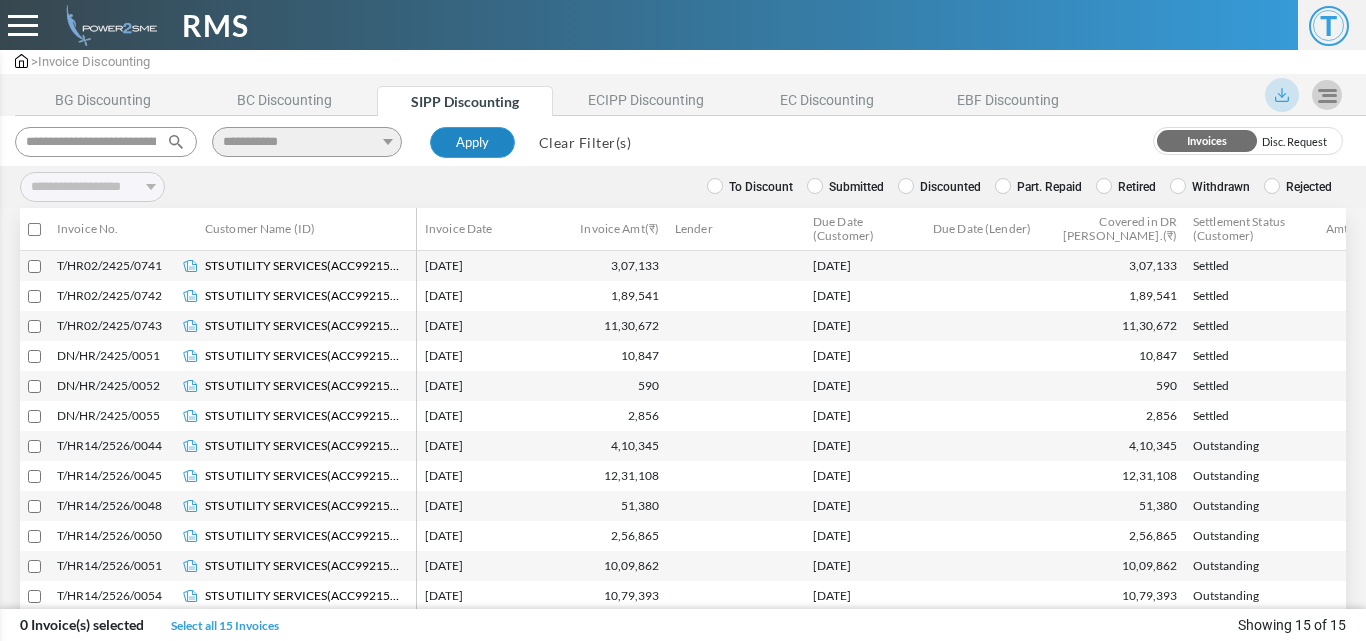 type 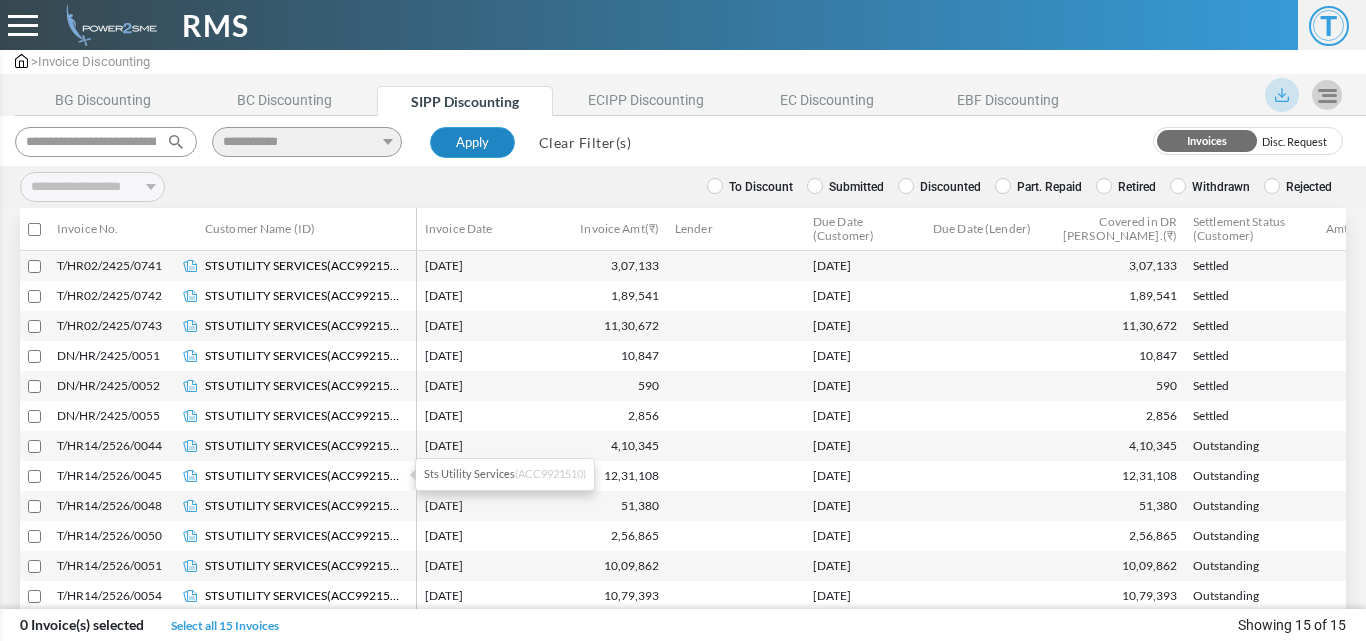 scroll, scrollTop: 97, scrollLeft: 0, axis: vertical 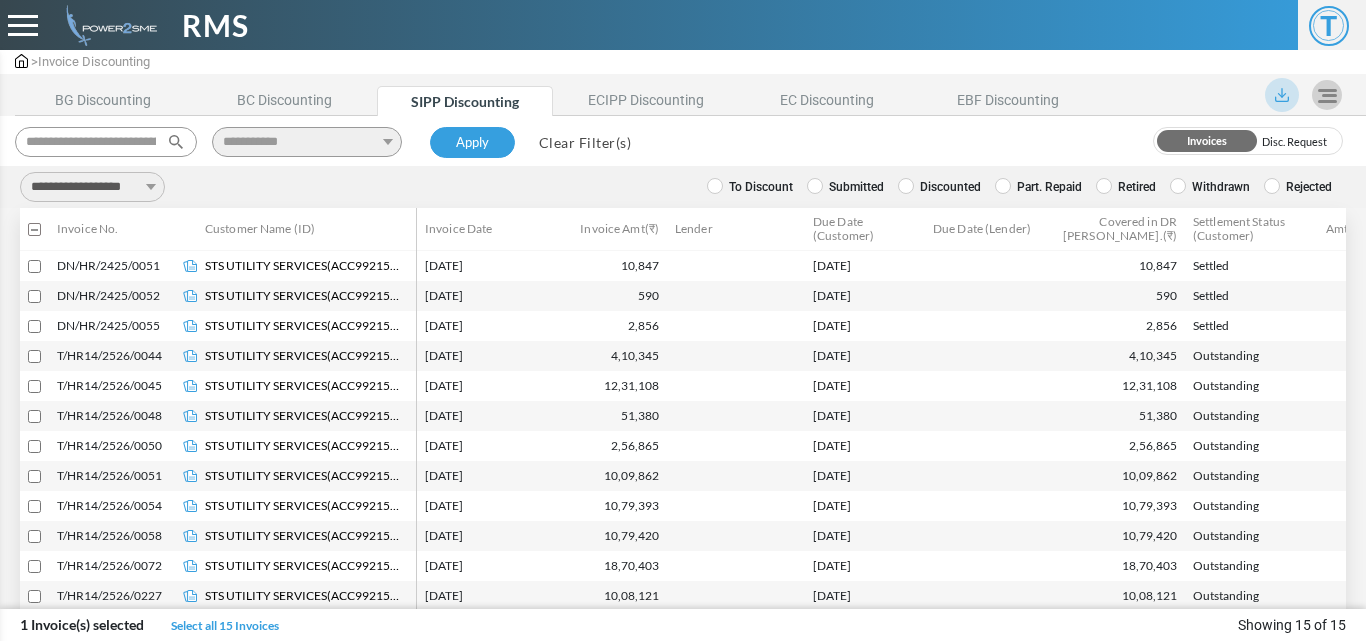 click on "**********" at bounding box center [92, 187] 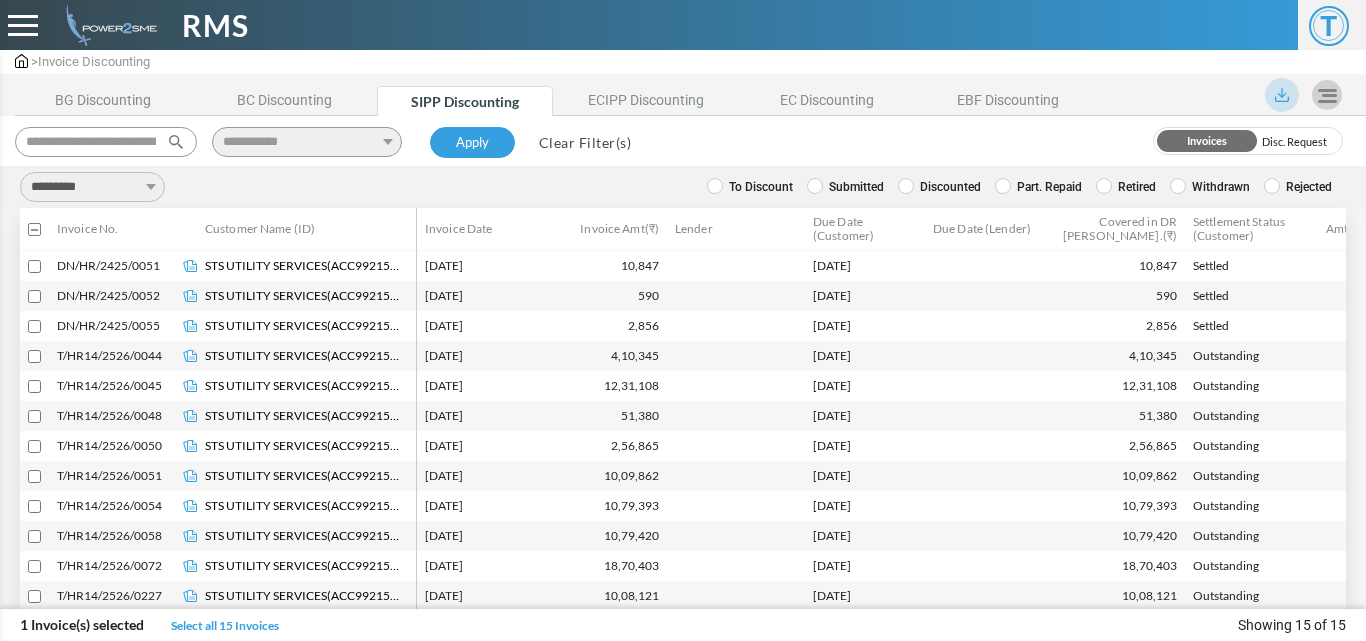click on "**********" at bounding box center (92, 187) 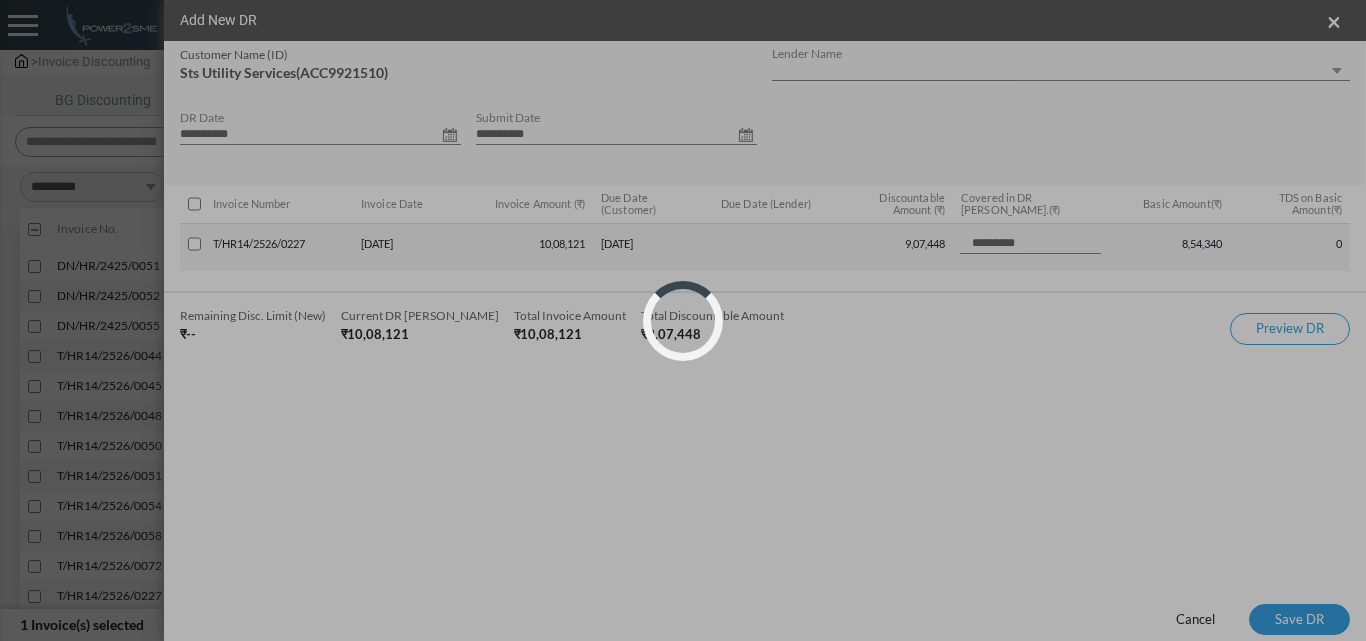 select on "*" 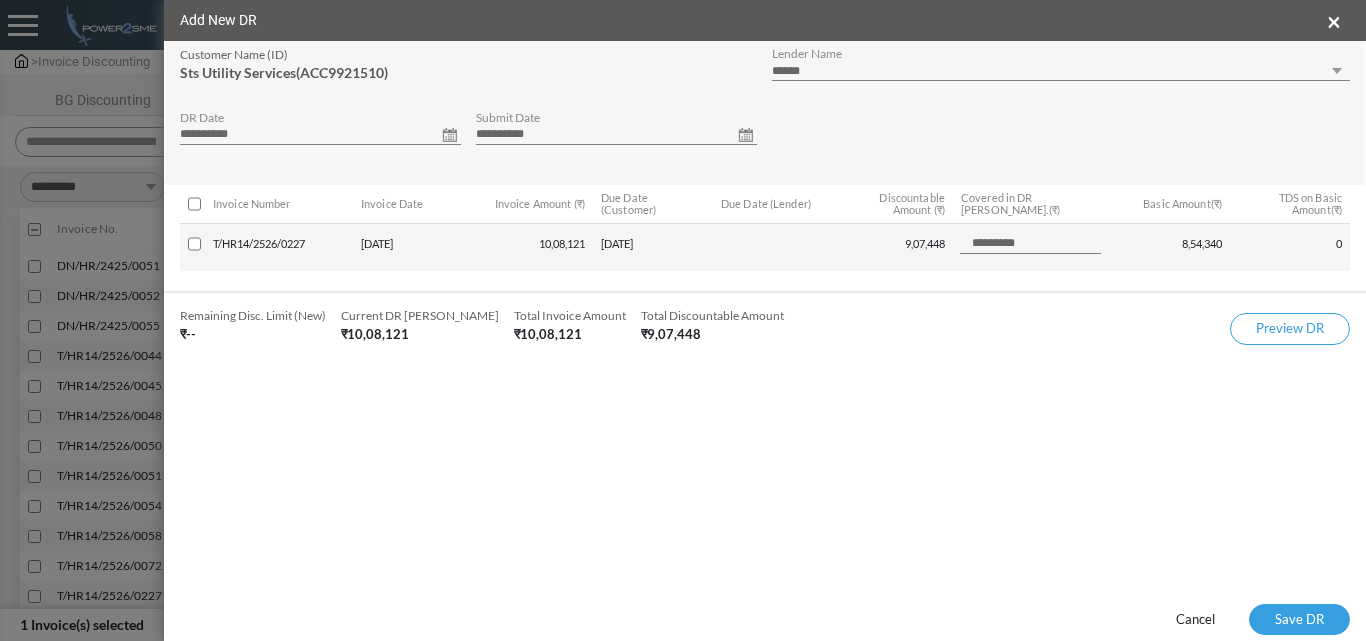 click on "**********" at bounding box center [320, 135] 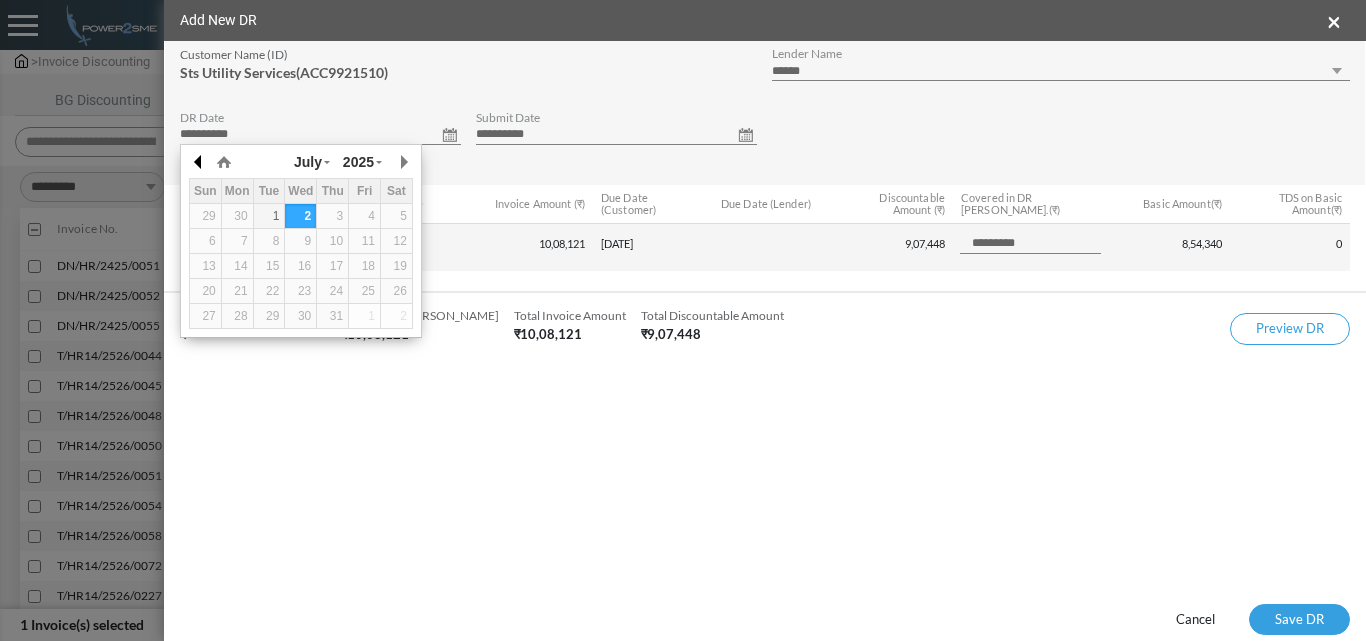 click at bounding box center [199, 162] 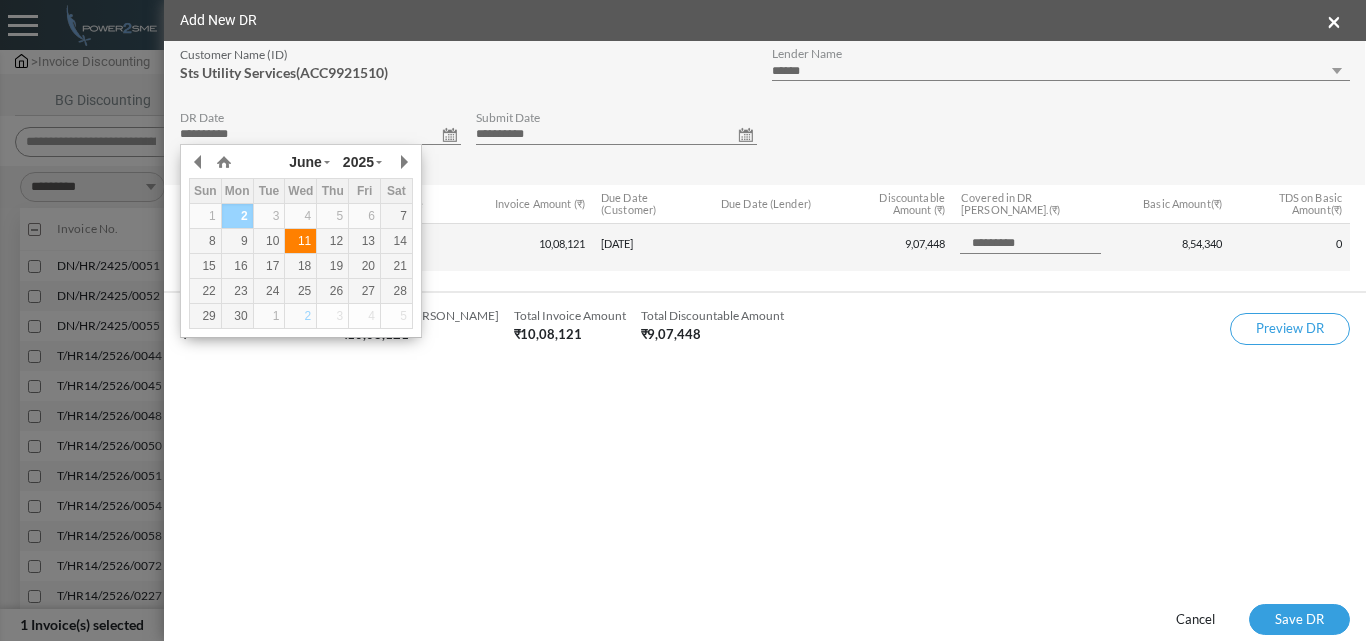 click on "11" at bounding box center [300, 241] 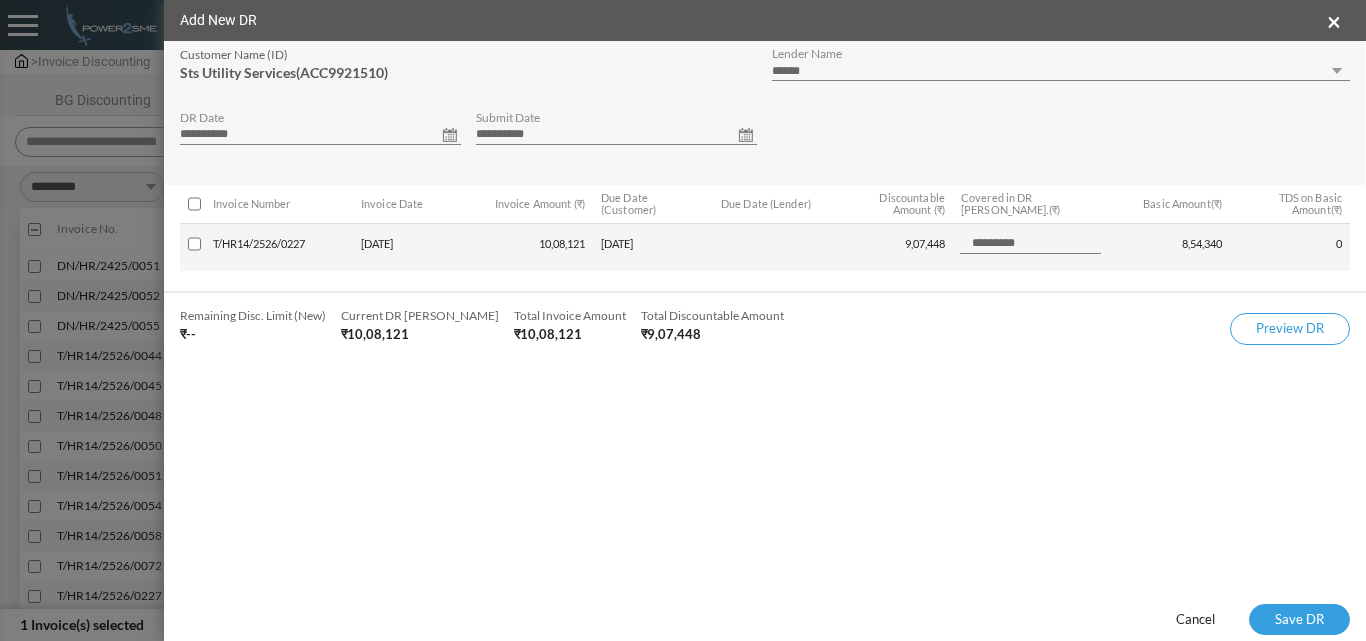 click on "**********" at bounding box center [616, 135] 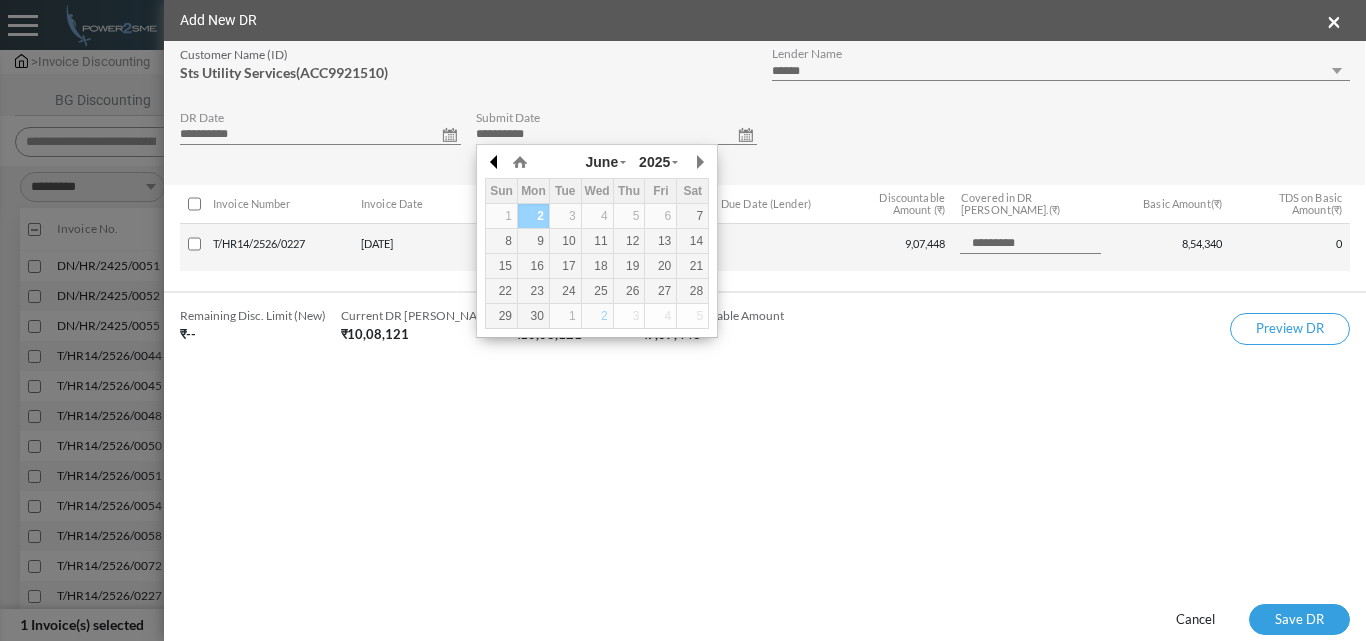 click at bounding box center (495, 162) 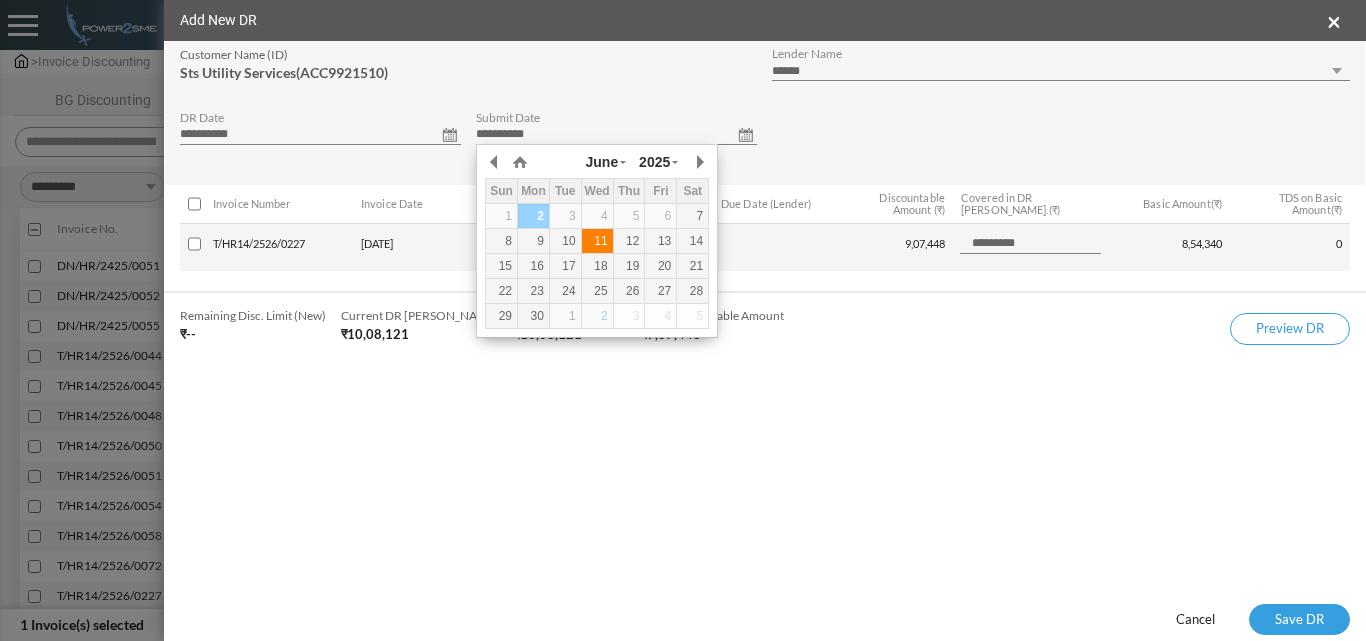 click on "11" at bounding box center (597, 241) 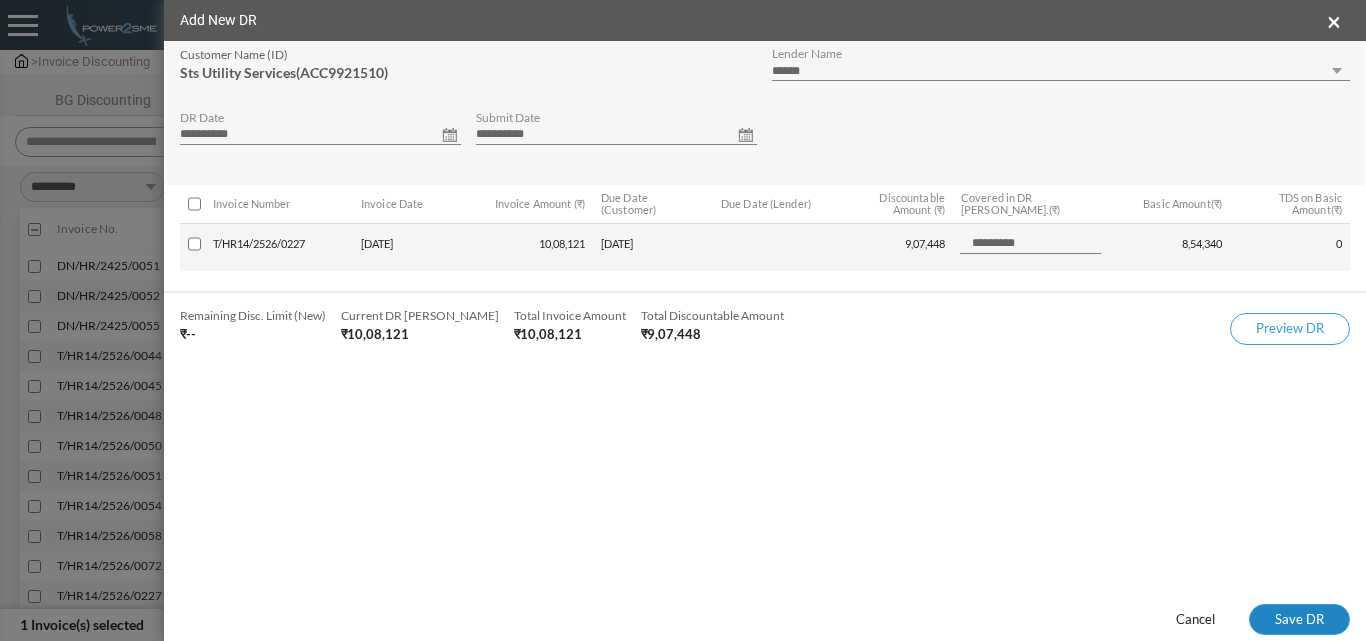 click on "Save DR" at bounding box center [1299, 620] 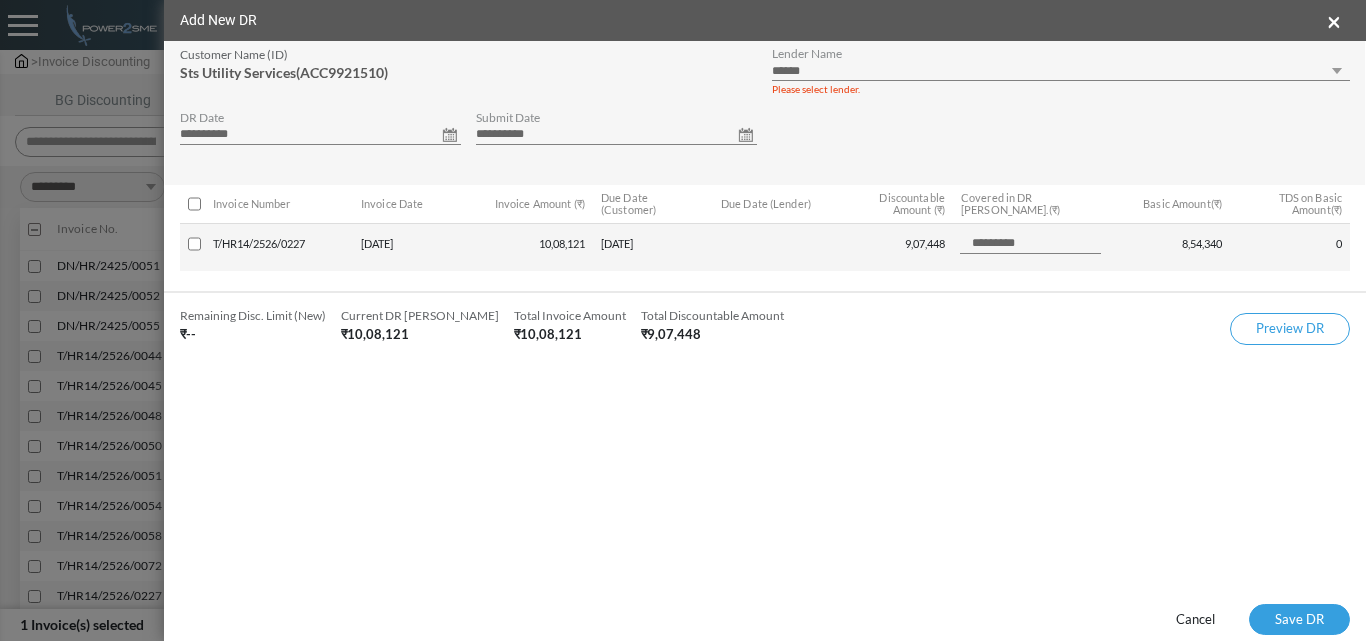 click on "**********" at bounding box center [1061, 71] 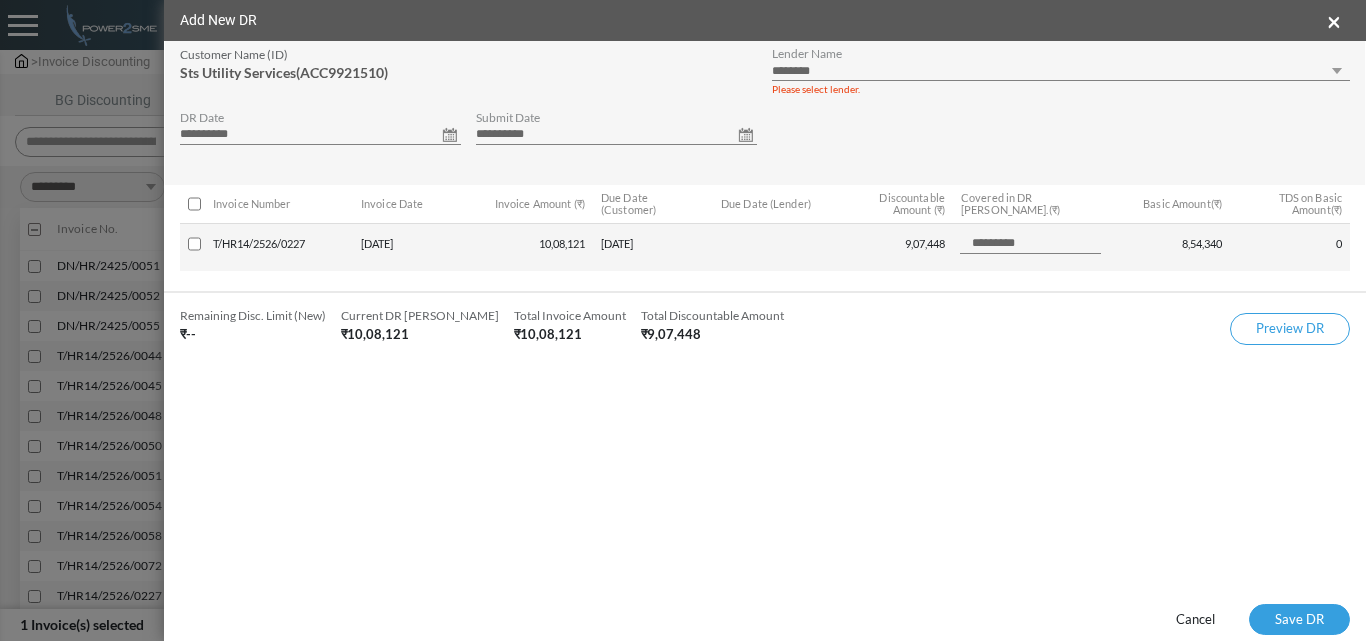 click on "**********" at bounding box center (1061, 71) 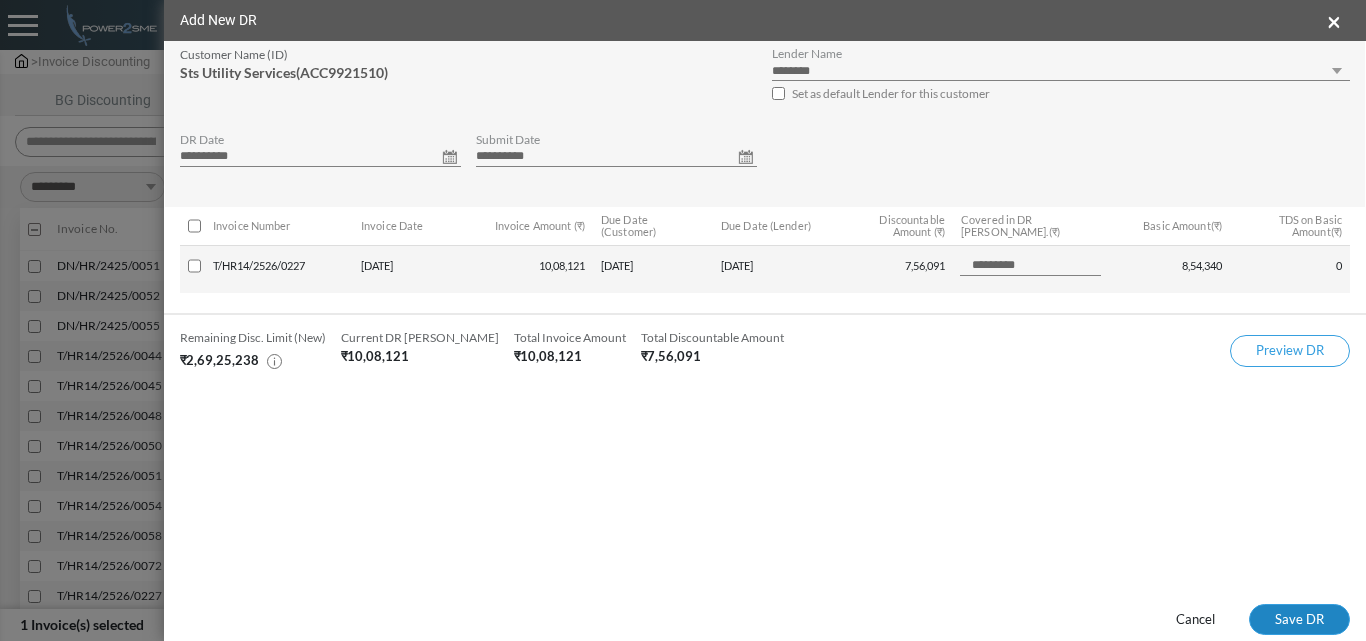click on "Save DR" at bounding box center (1299, 620) 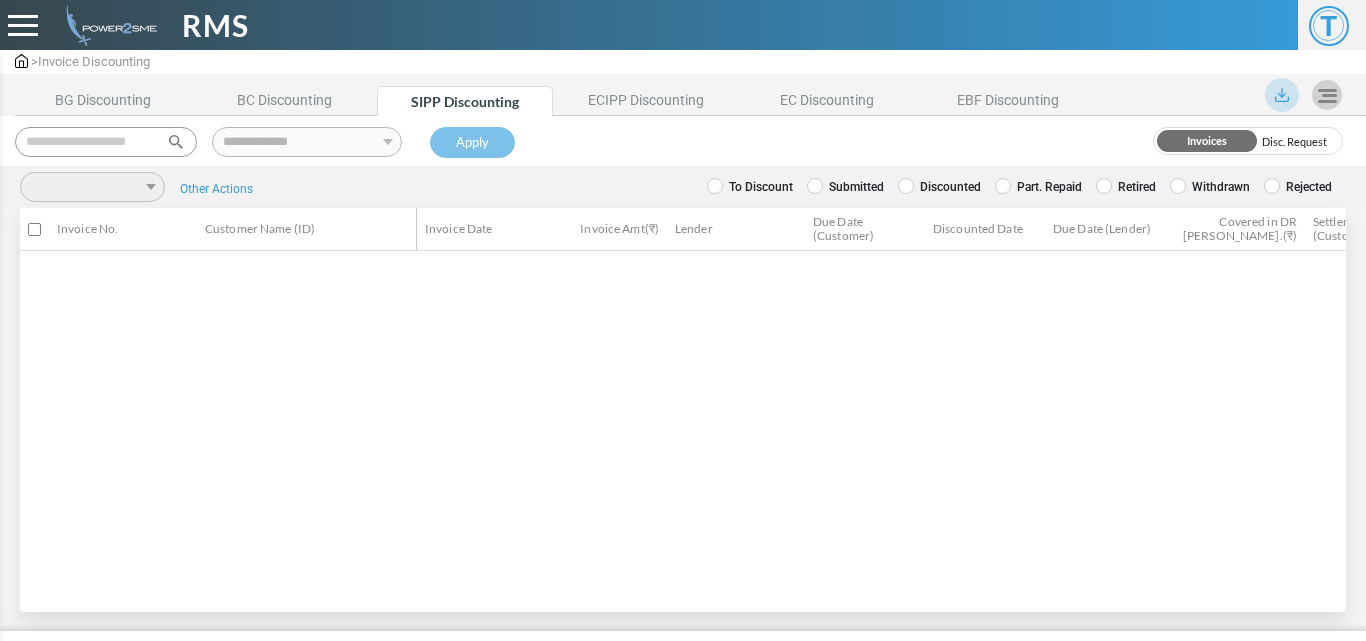 scroll, scrollTop: 0, scrollLeft: 0, axis: both 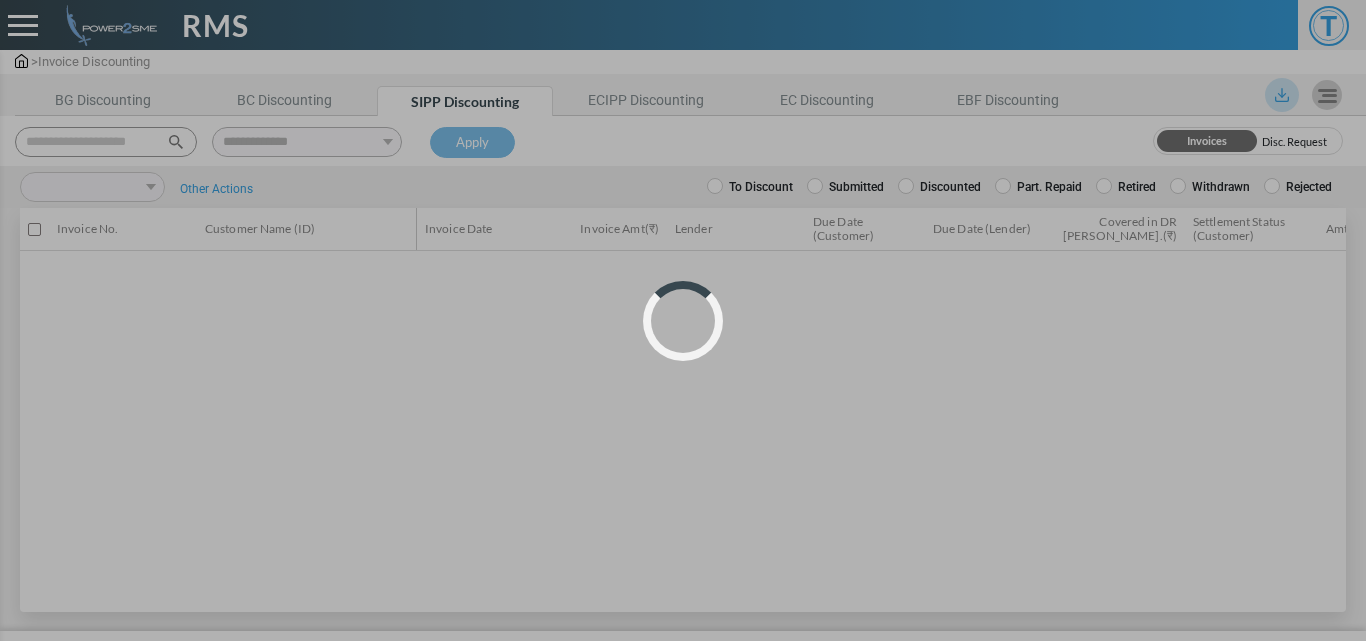 select 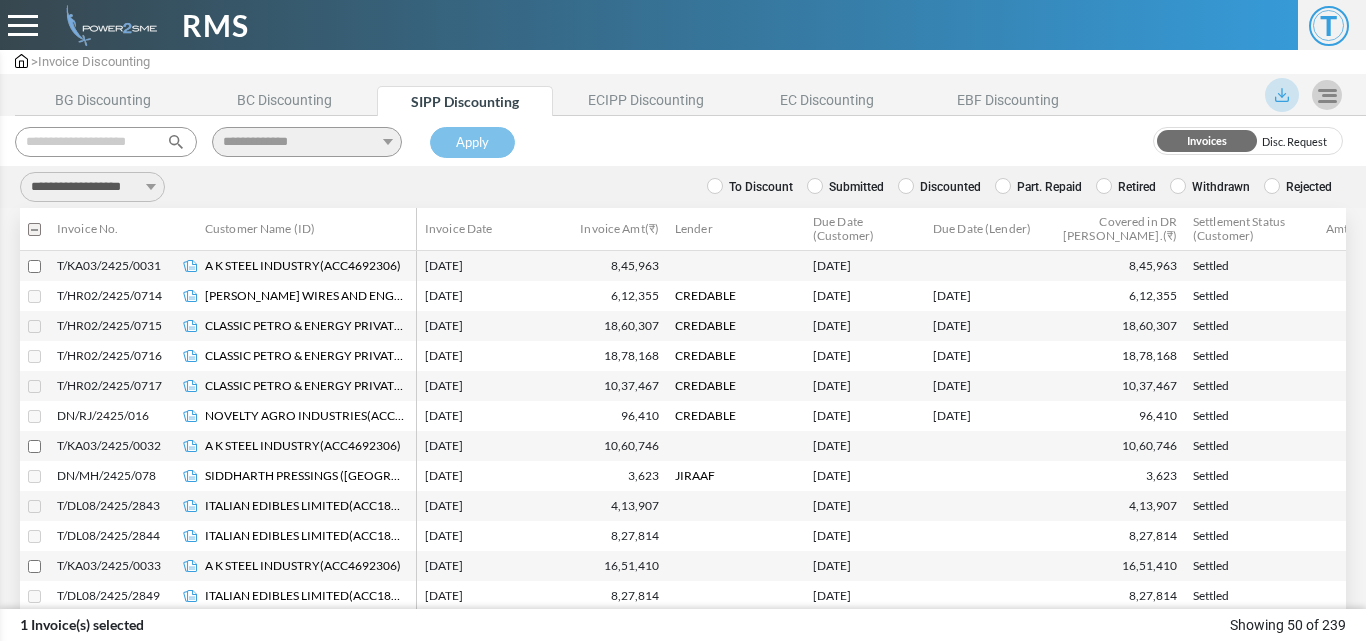 click on "**********" at bounding box center [92, 187] 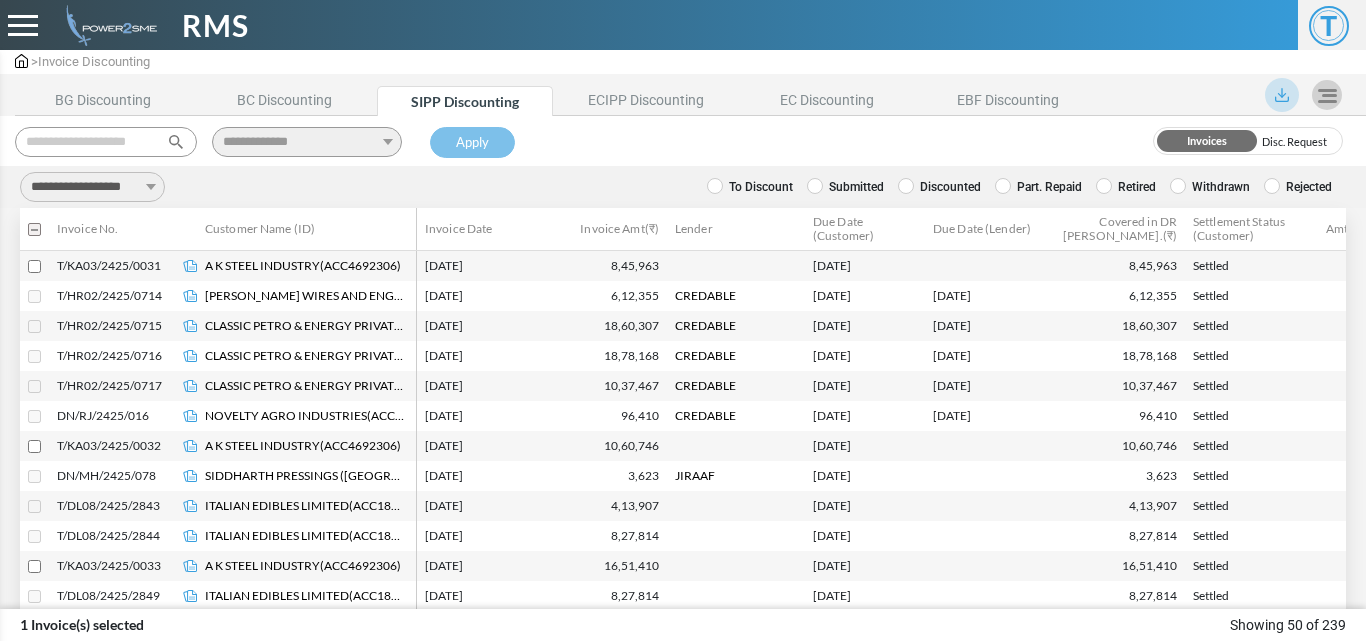 select on "***" 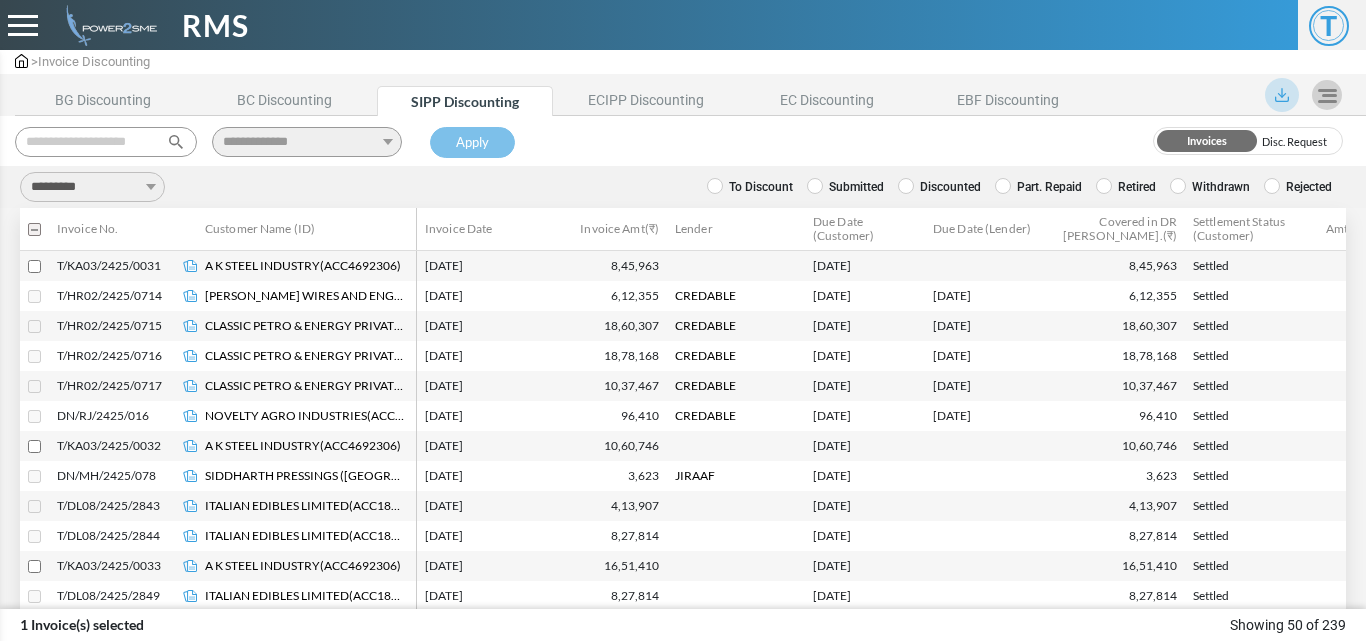 click on "**********" at bounding box center [92, 187] 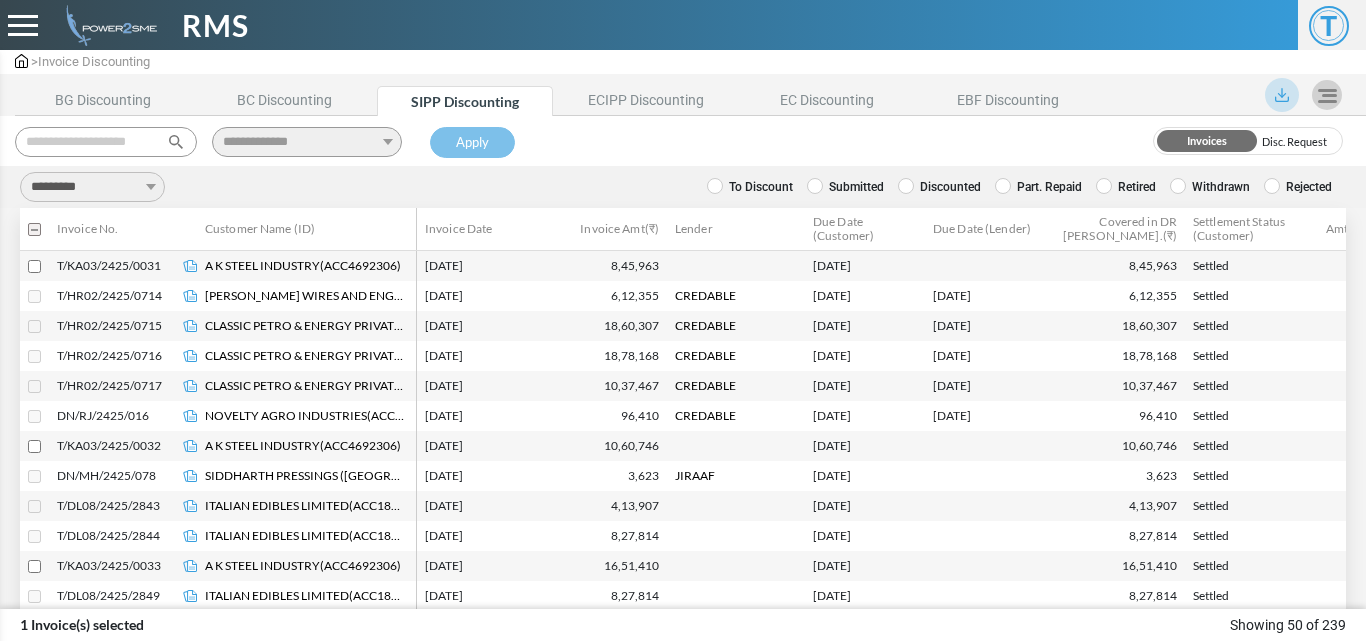 type on "**********" 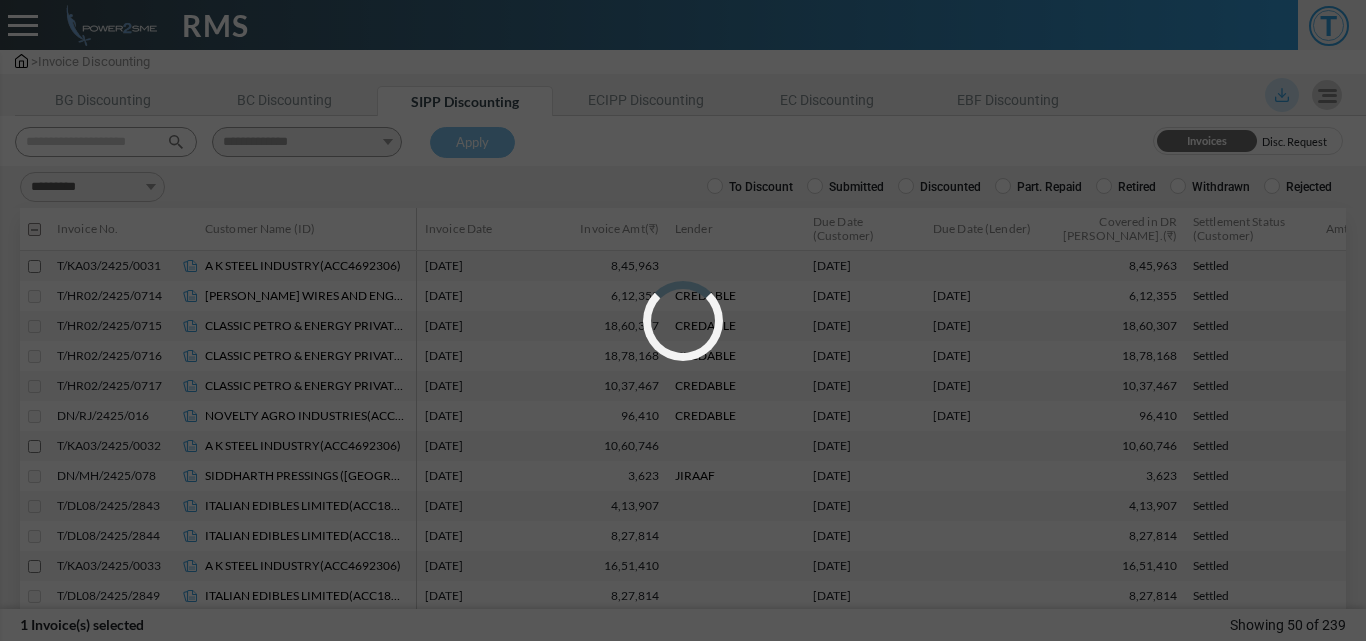 select on "*" 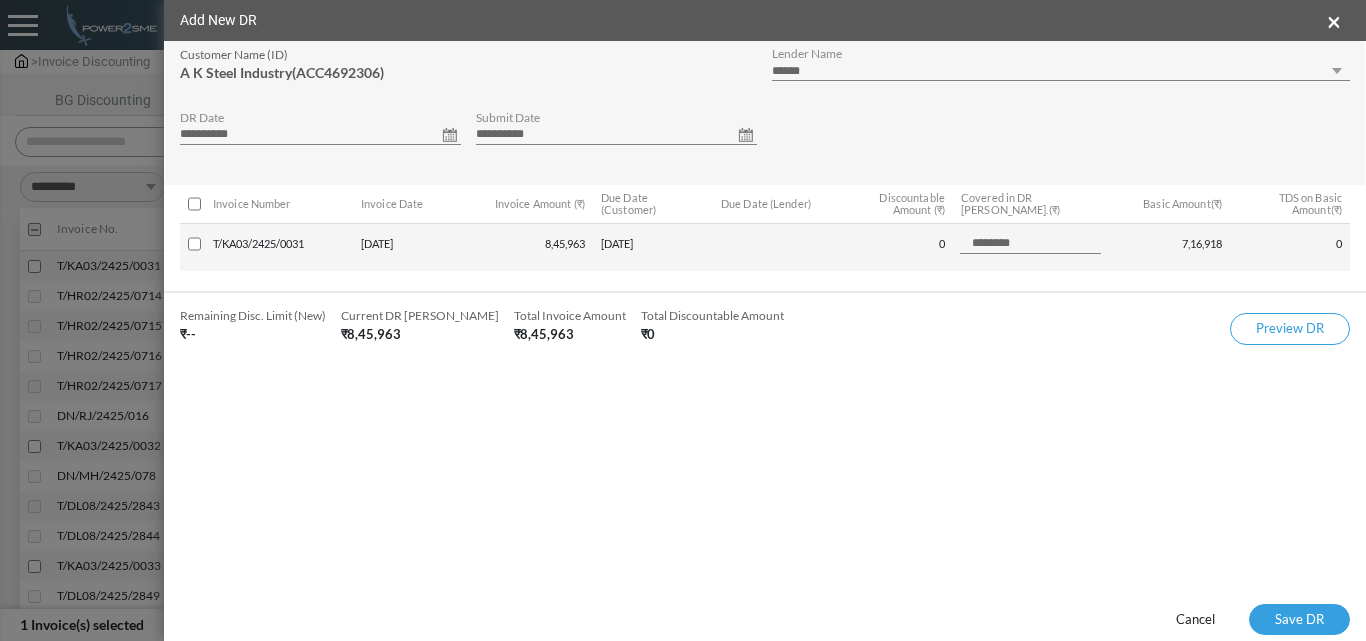 click on "Cancel" at bounding box center (1195, 620) 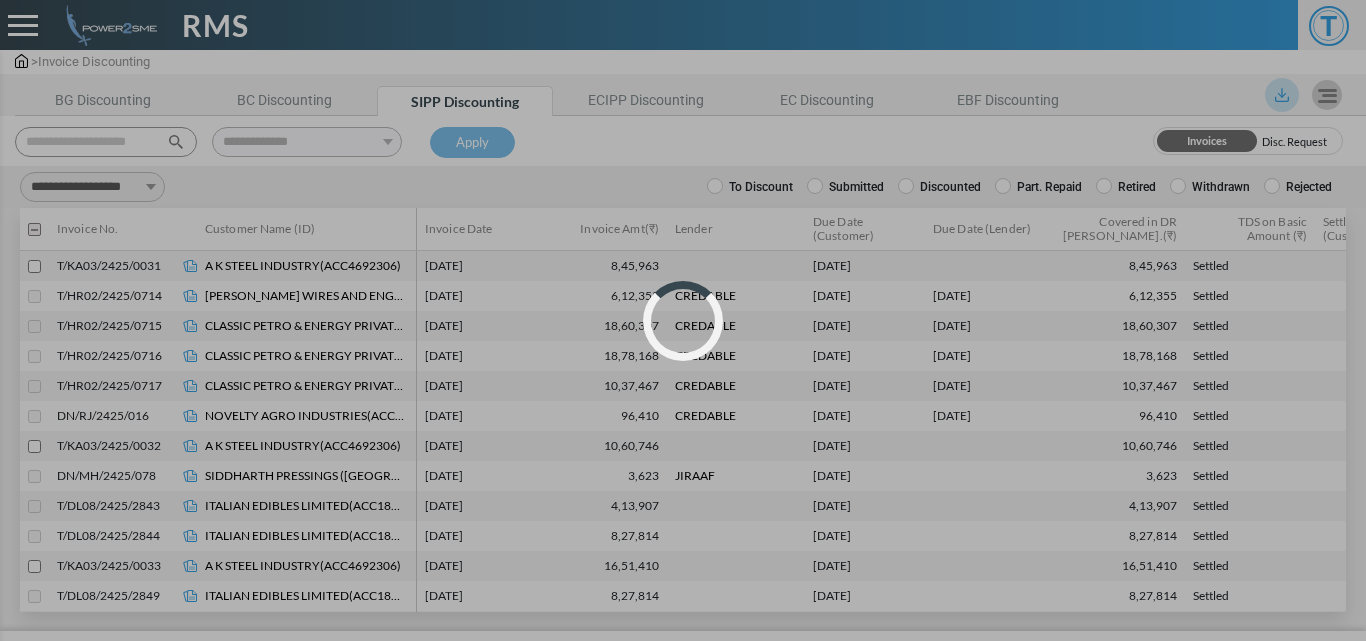 select 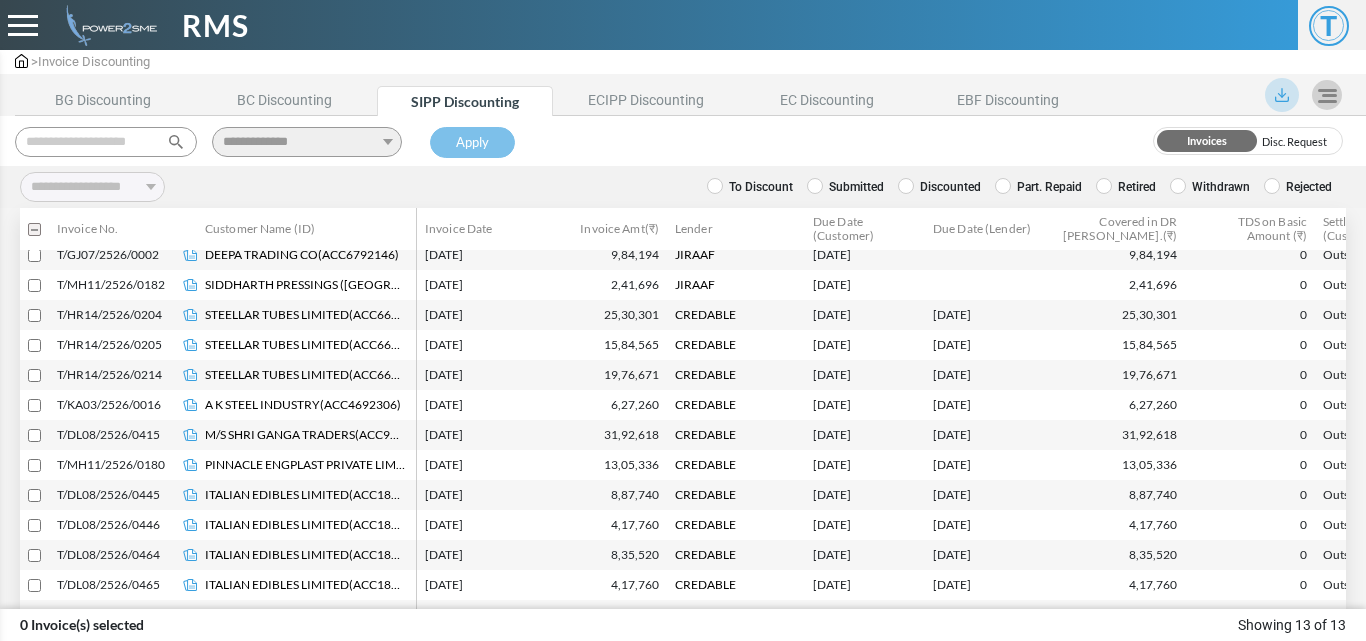 scroll, scrollTop: 0, scrollLeft: 0, axis: both 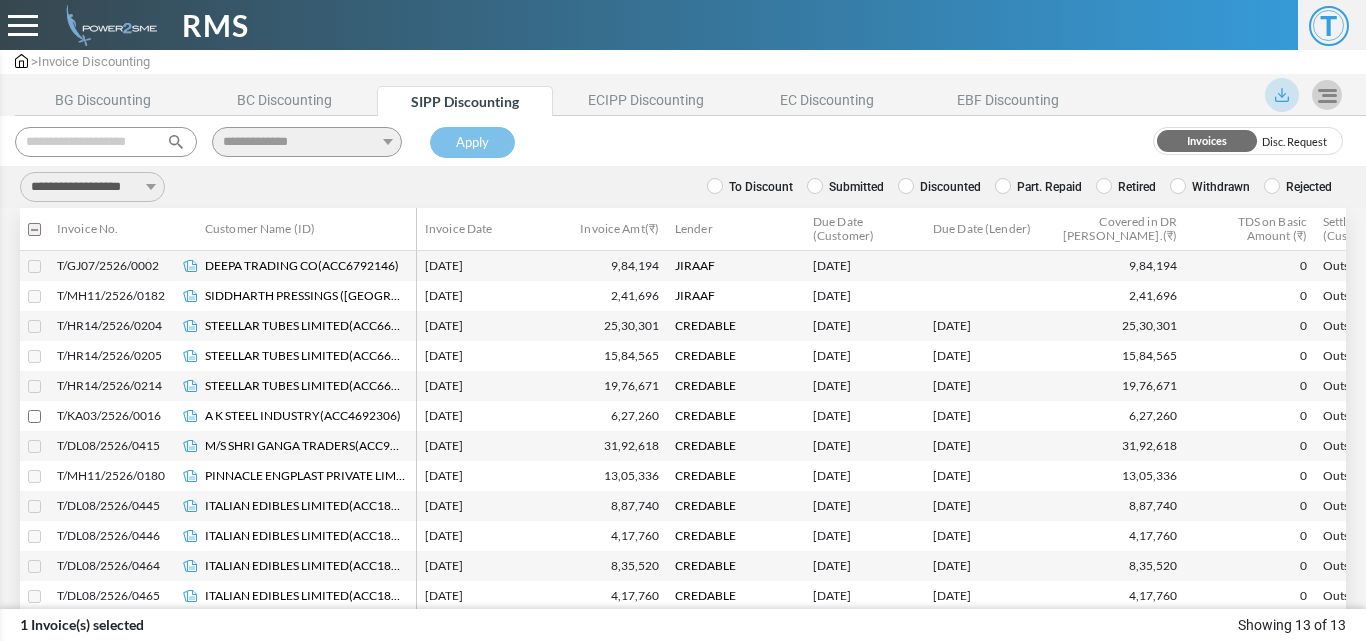 click on "**********" at bounding box center [92, 187] 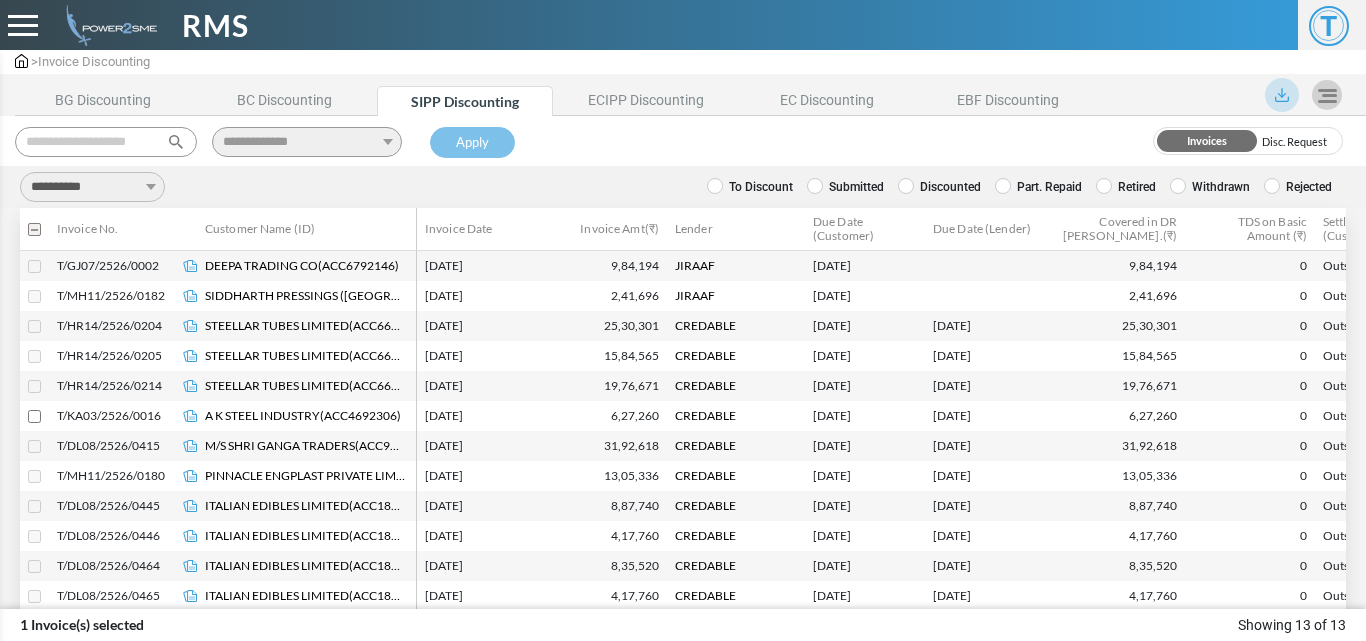 click on "**********" at bounding box center [92, 187] 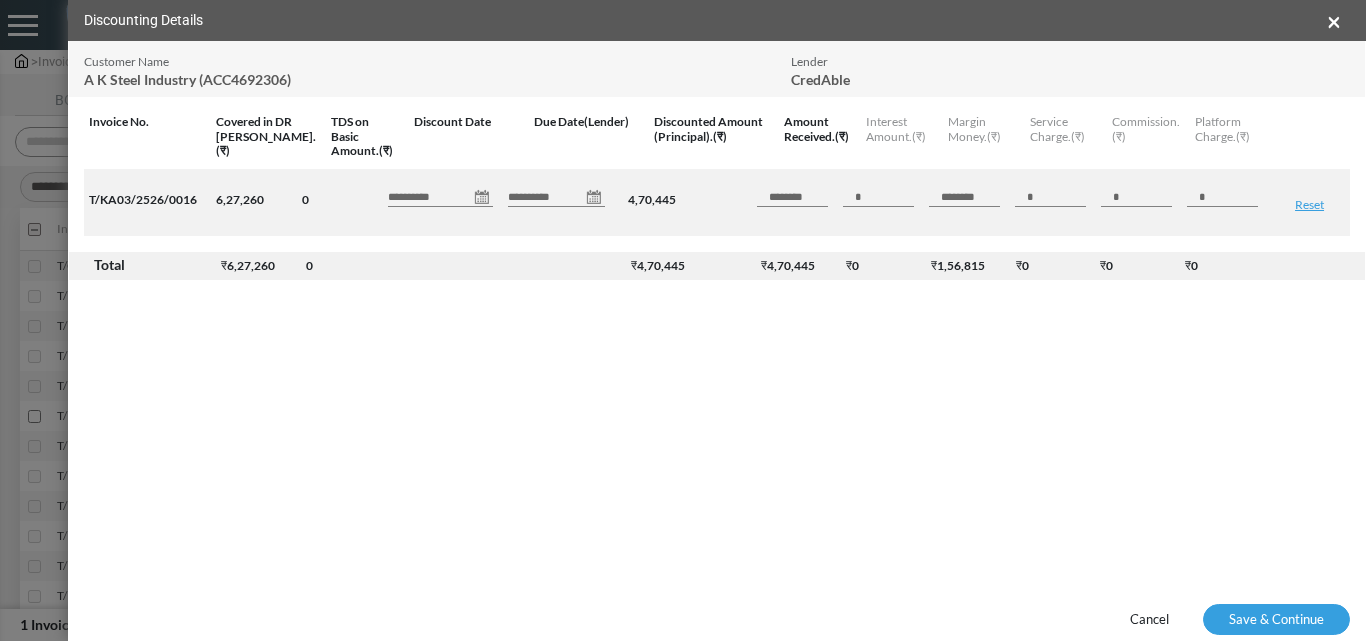 click on "**********" at bounding box center (440, 197) 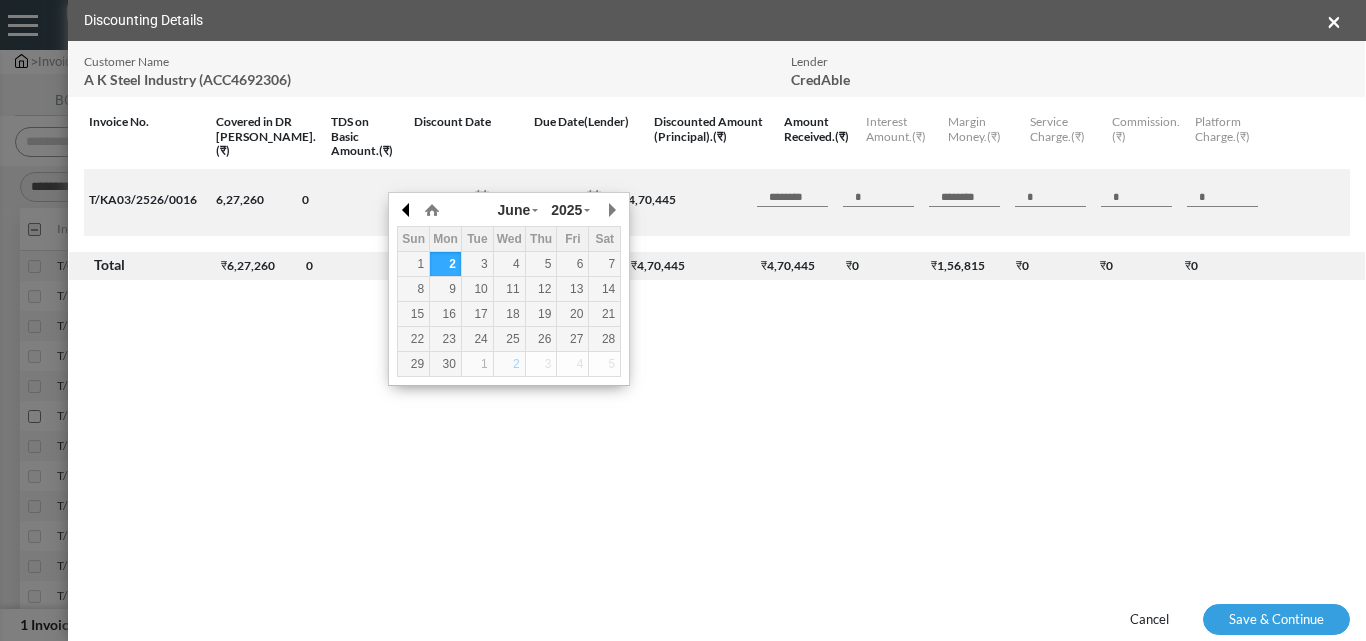click at bounding box center (407, 210) 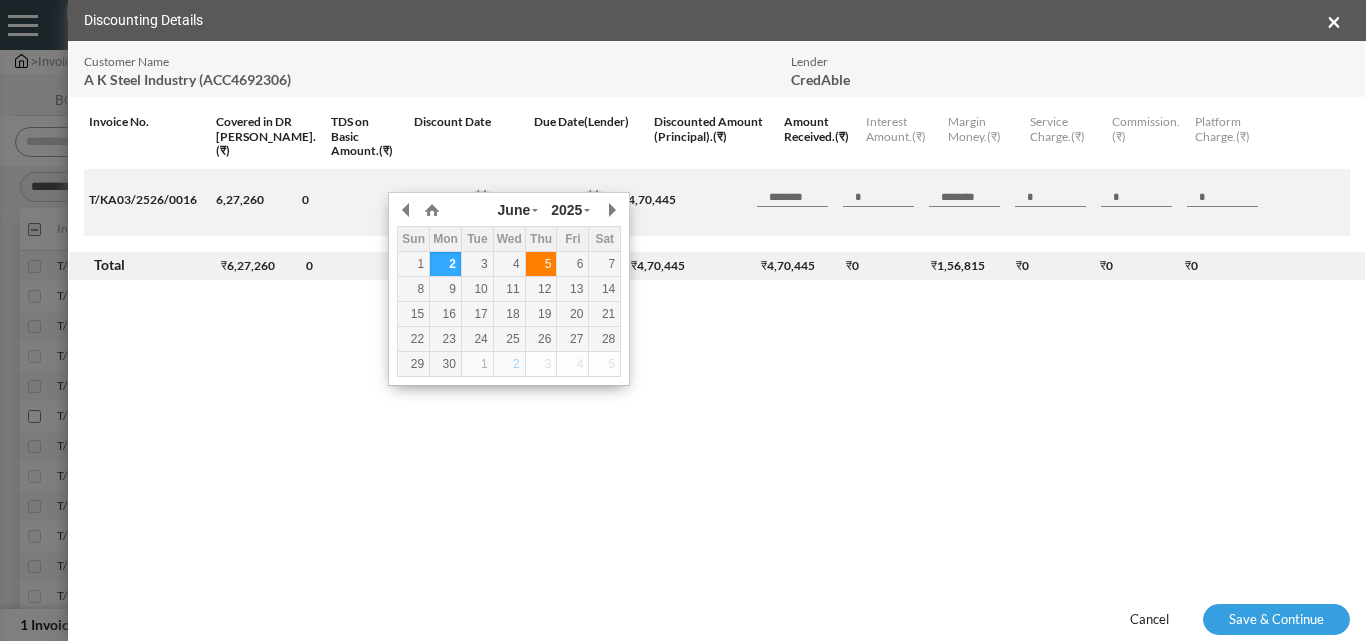 click on "5" at bounding box center [541, 264] 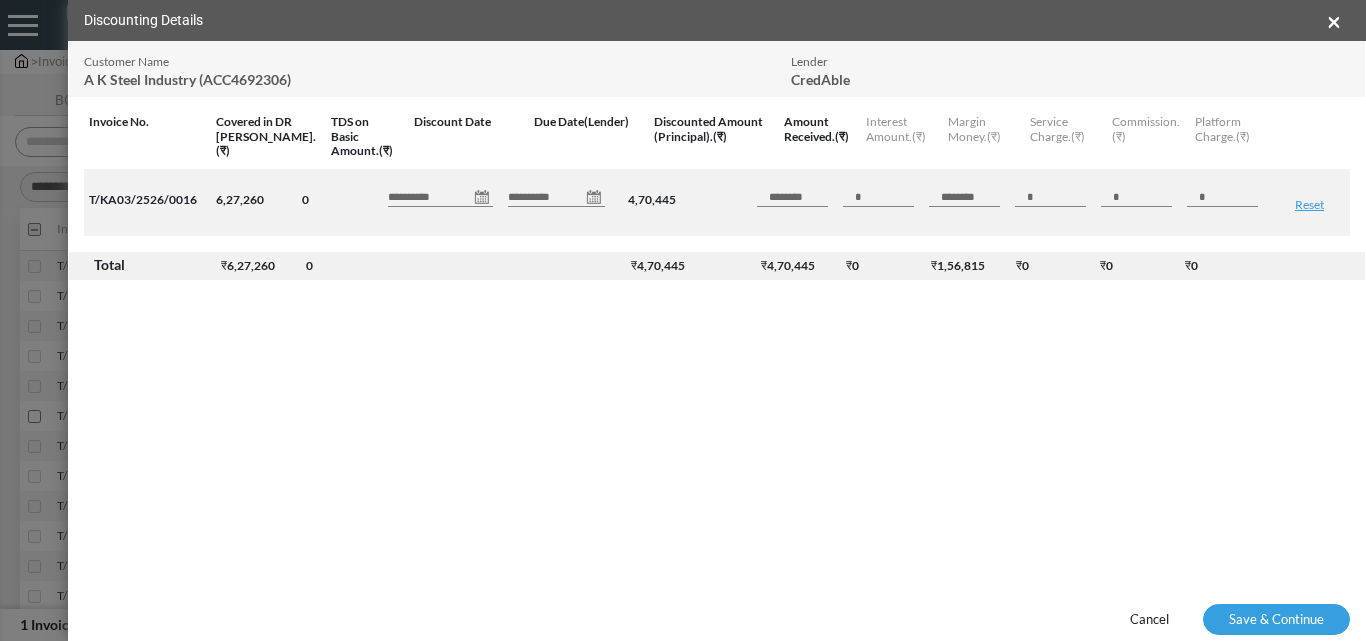 click on "**********" at bounding box center (556, 197) 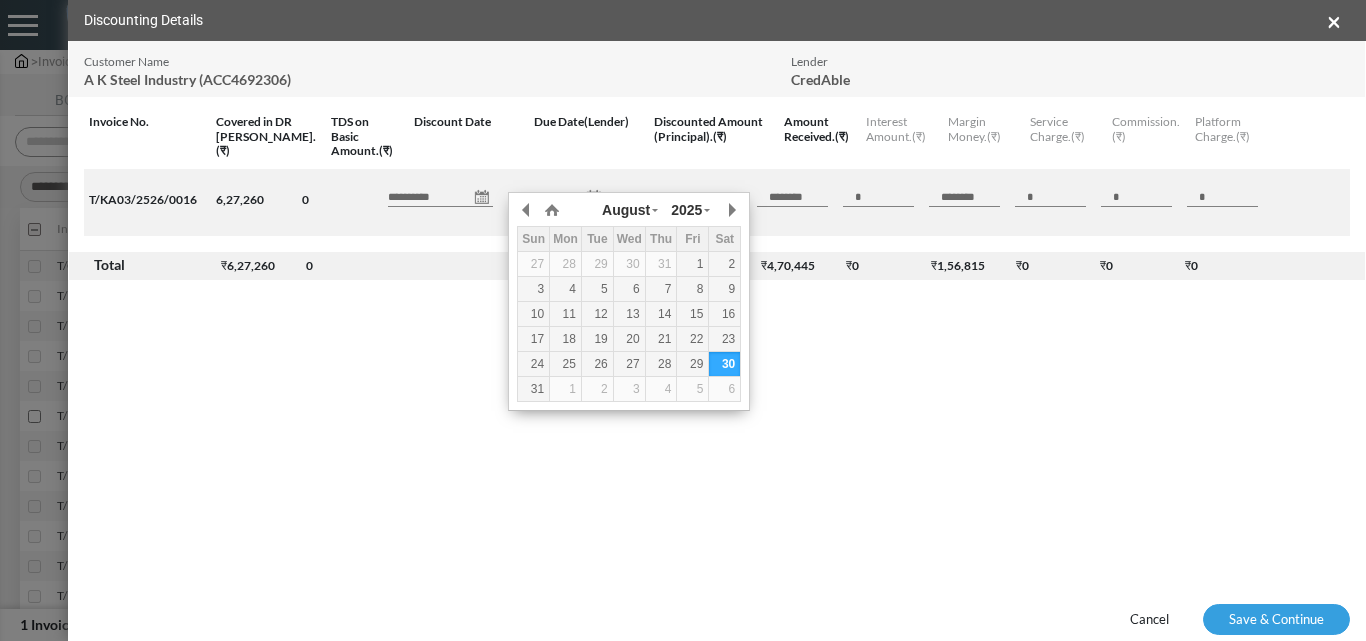 click on "DR No.
DR Amount
₹
DR Date
Submit Date
Customer Name
A K Steel Industry (ACC4692306) 230" at bounding box center (717, 319) 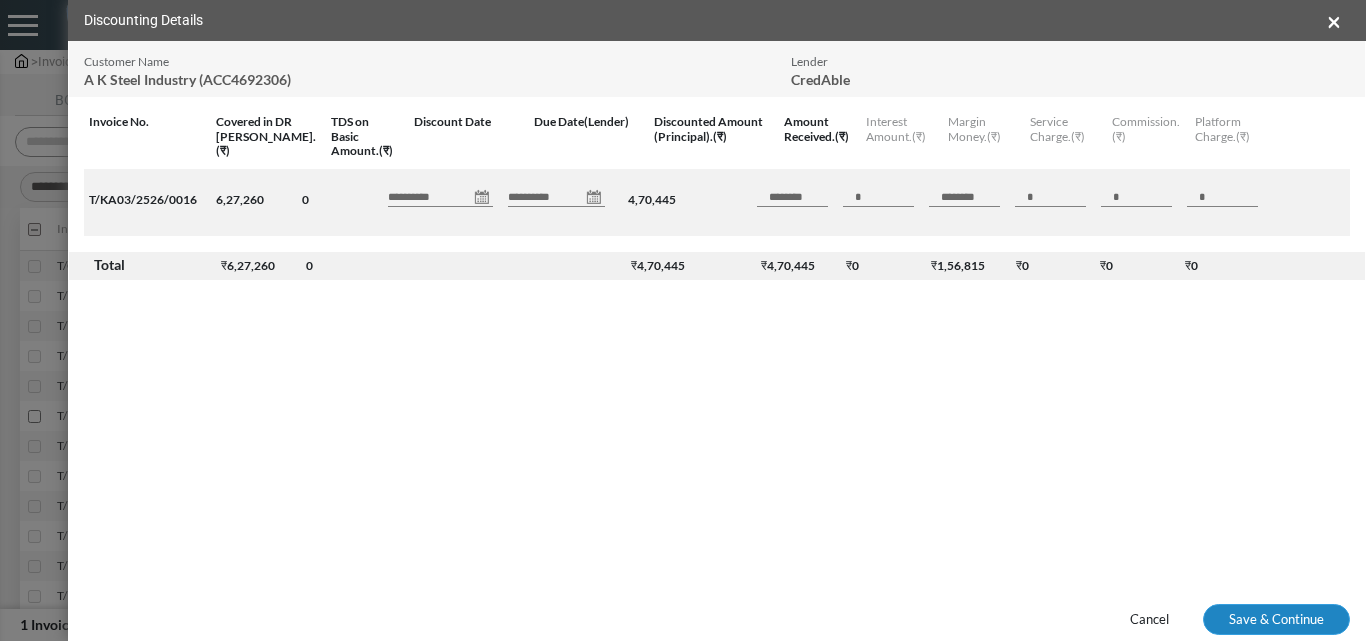 click on "Save & Continue" at bounding box center [1276, 620] 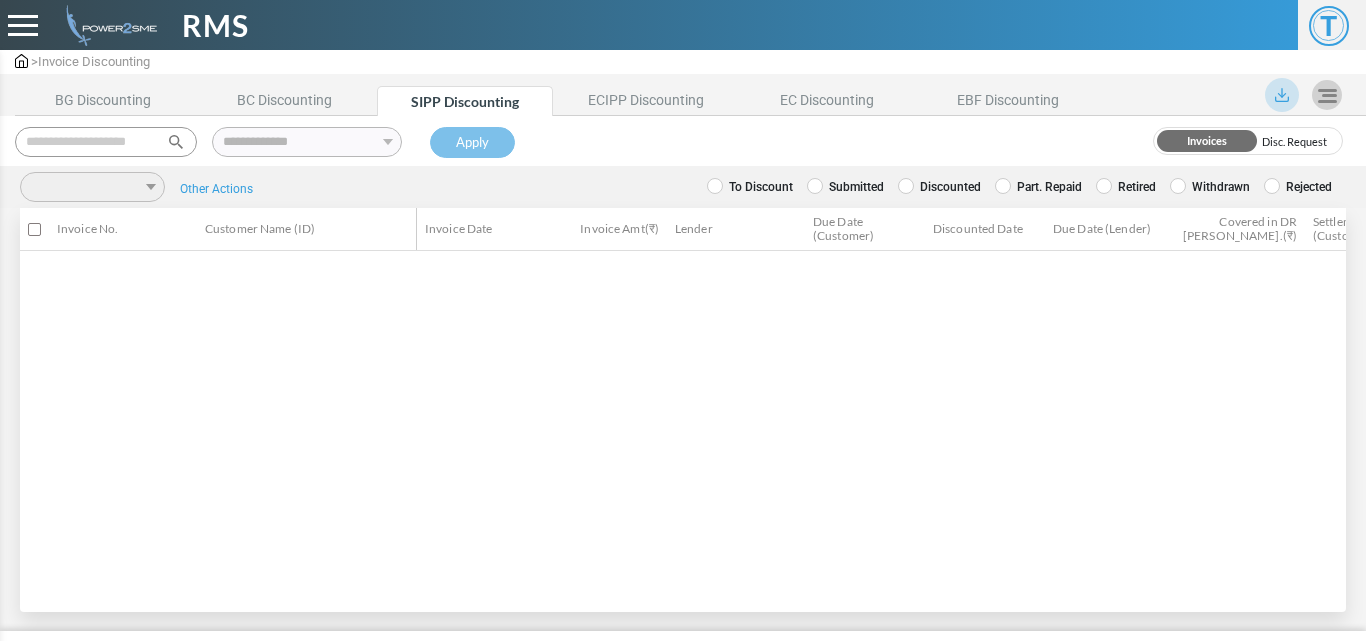 scroll, scrollTop: 0, scrollLeft: 0, axis: both 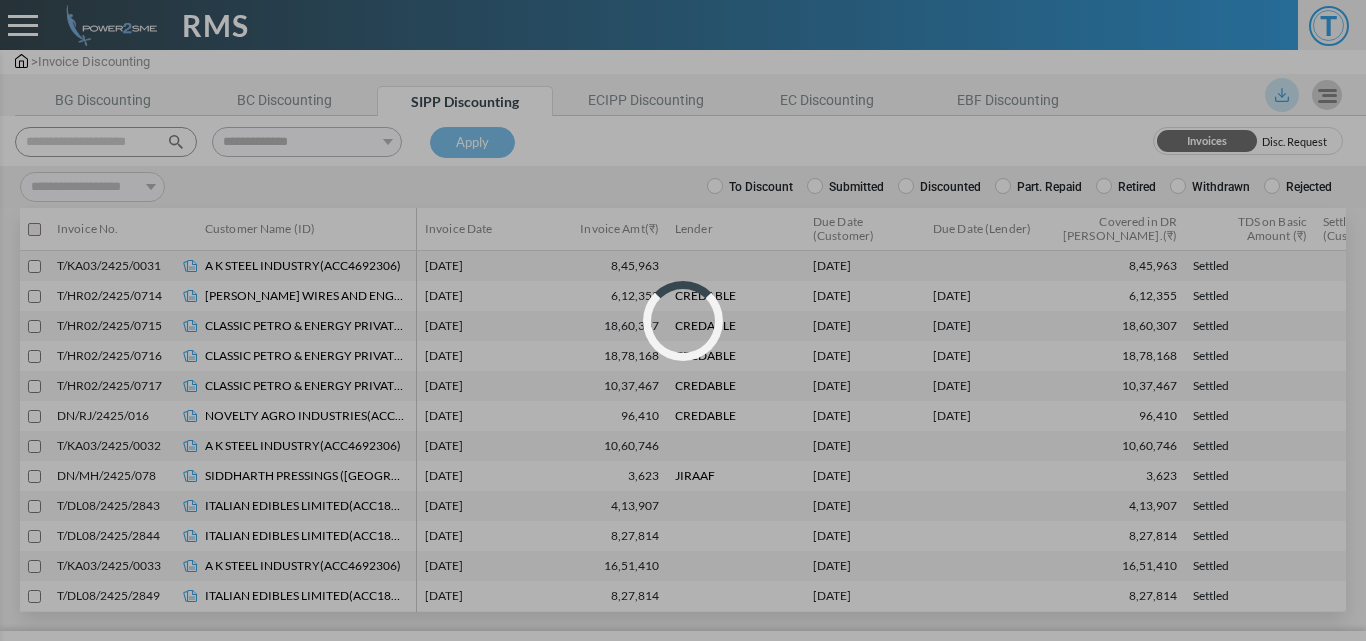 select 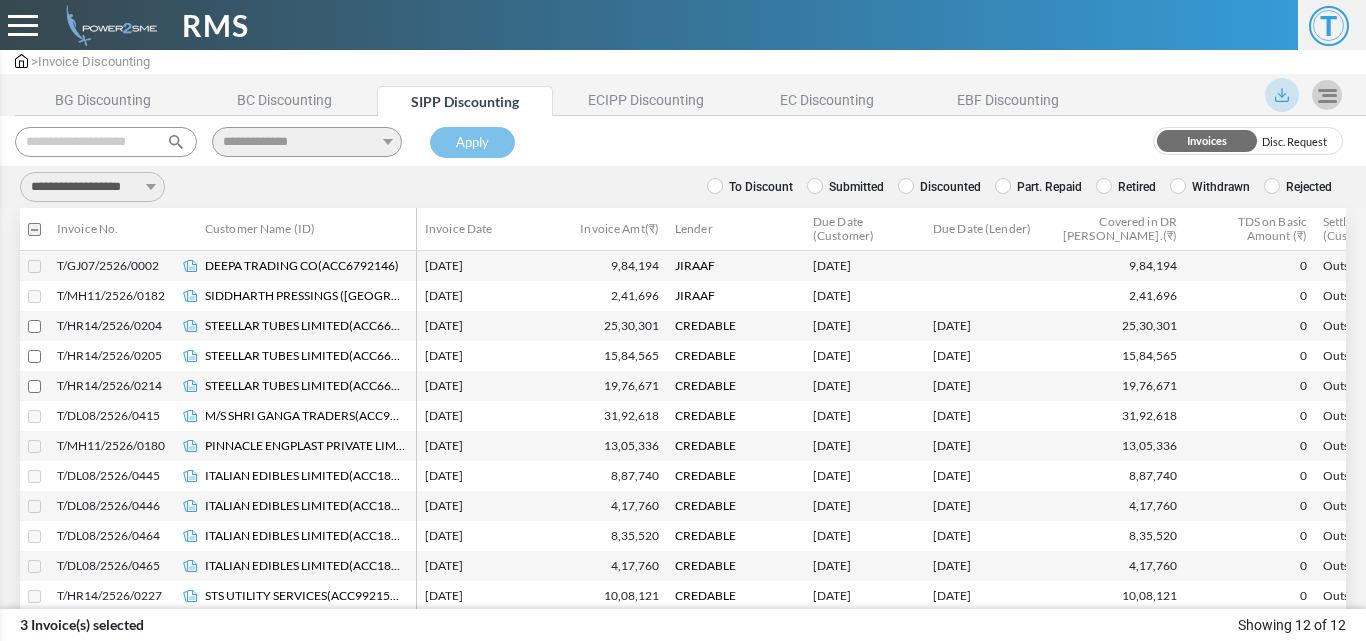 click on "**********" at bounding box center [92, 187] 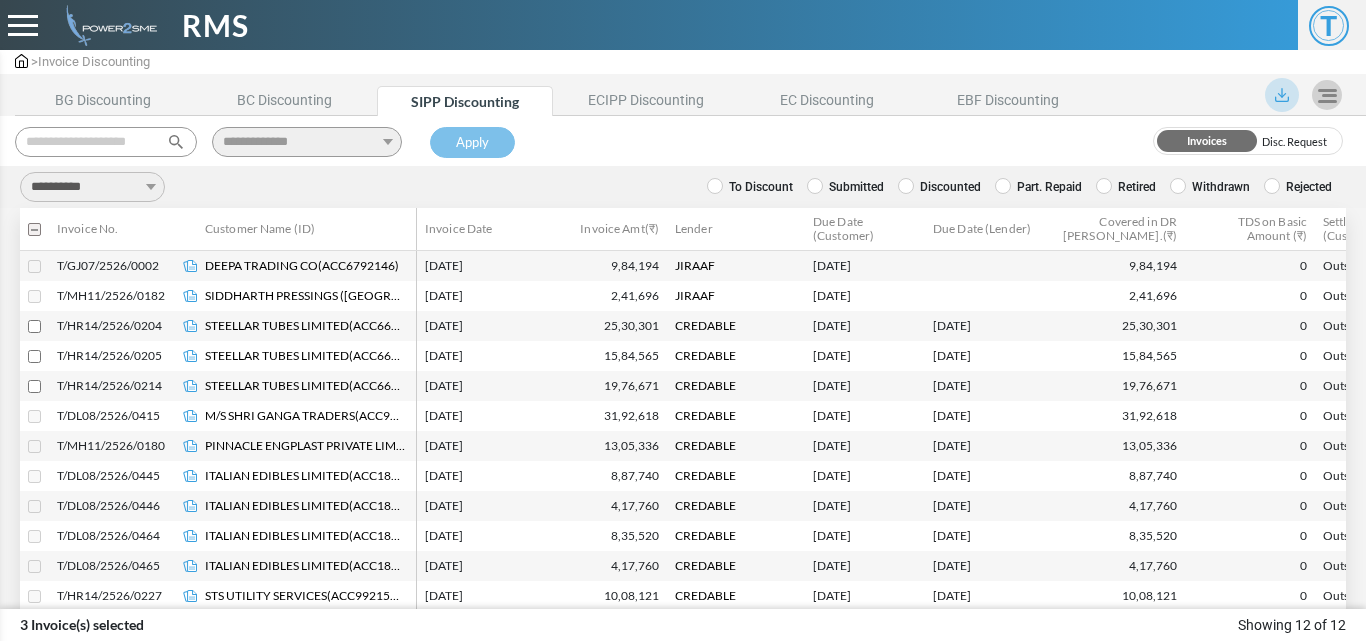 click on "**********" at bounding box center [92, 187] 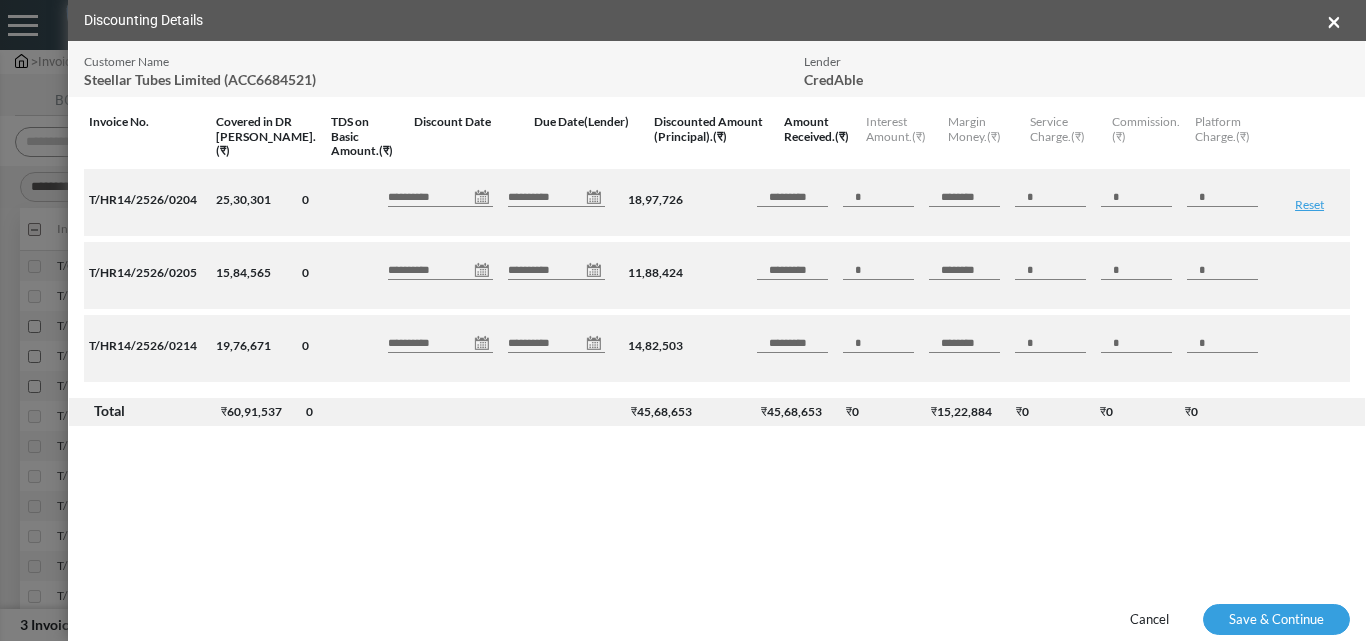 click on "**********" at bounding box center [440, 197] 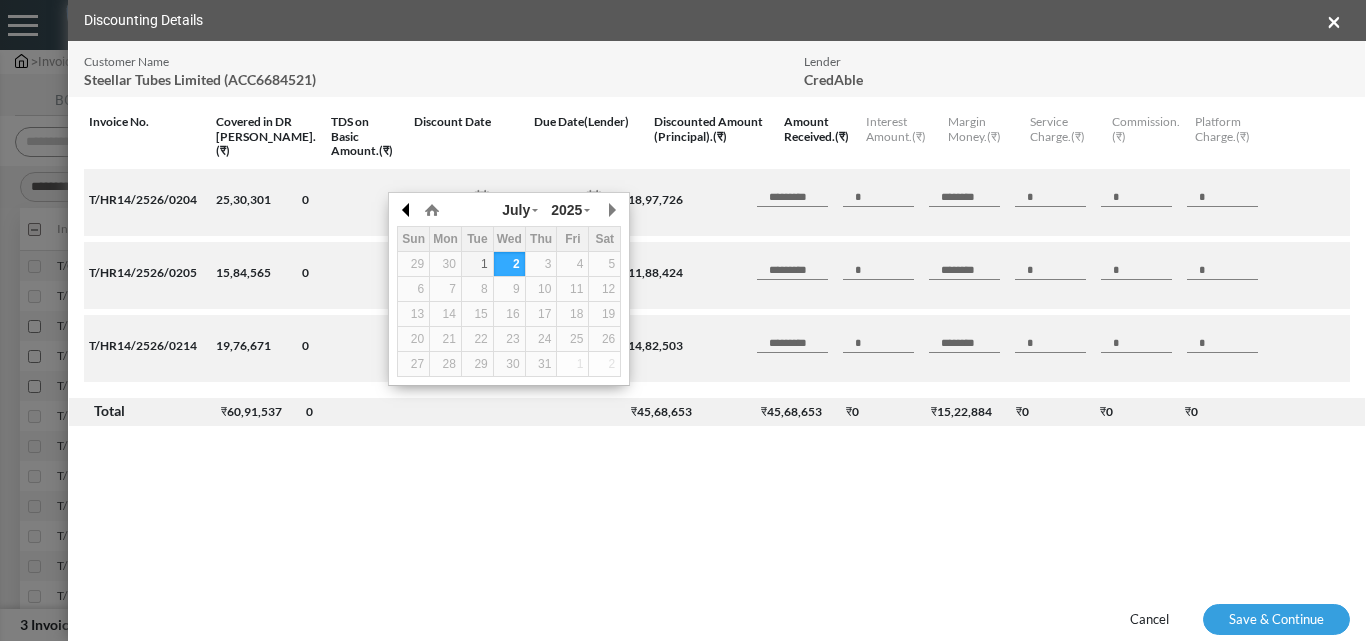 click at bounding box center [407, 210] 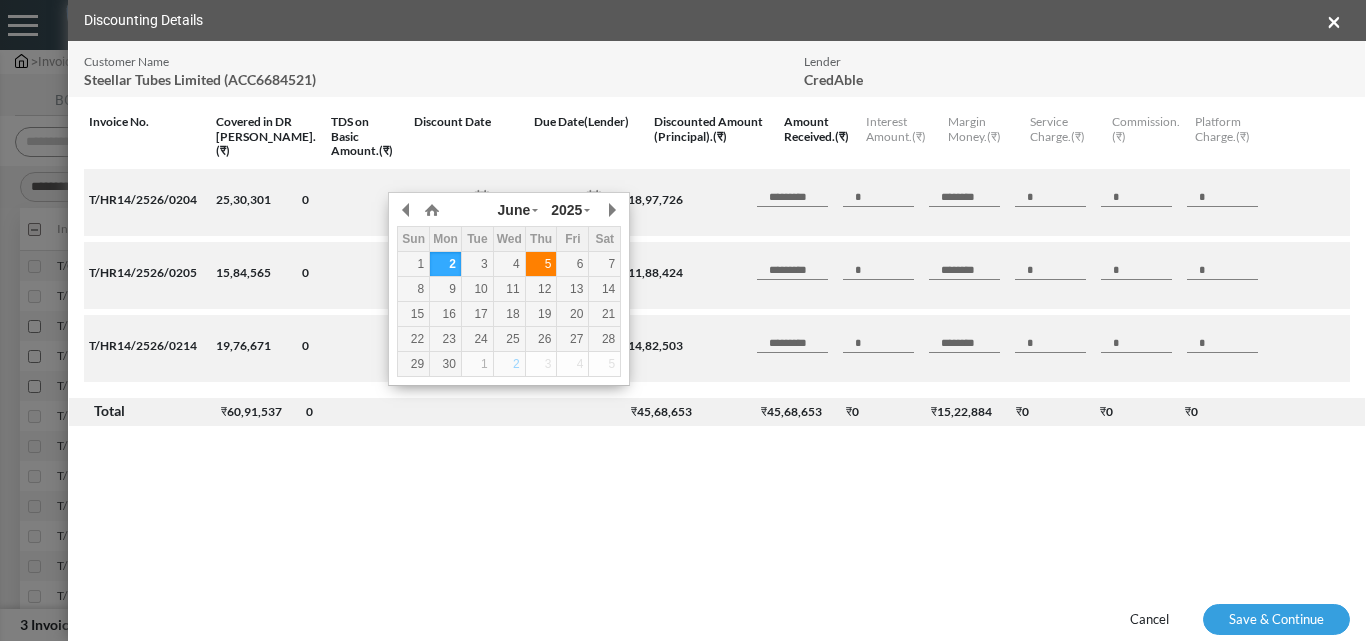 click on "5" at bounding box center (541, 264) 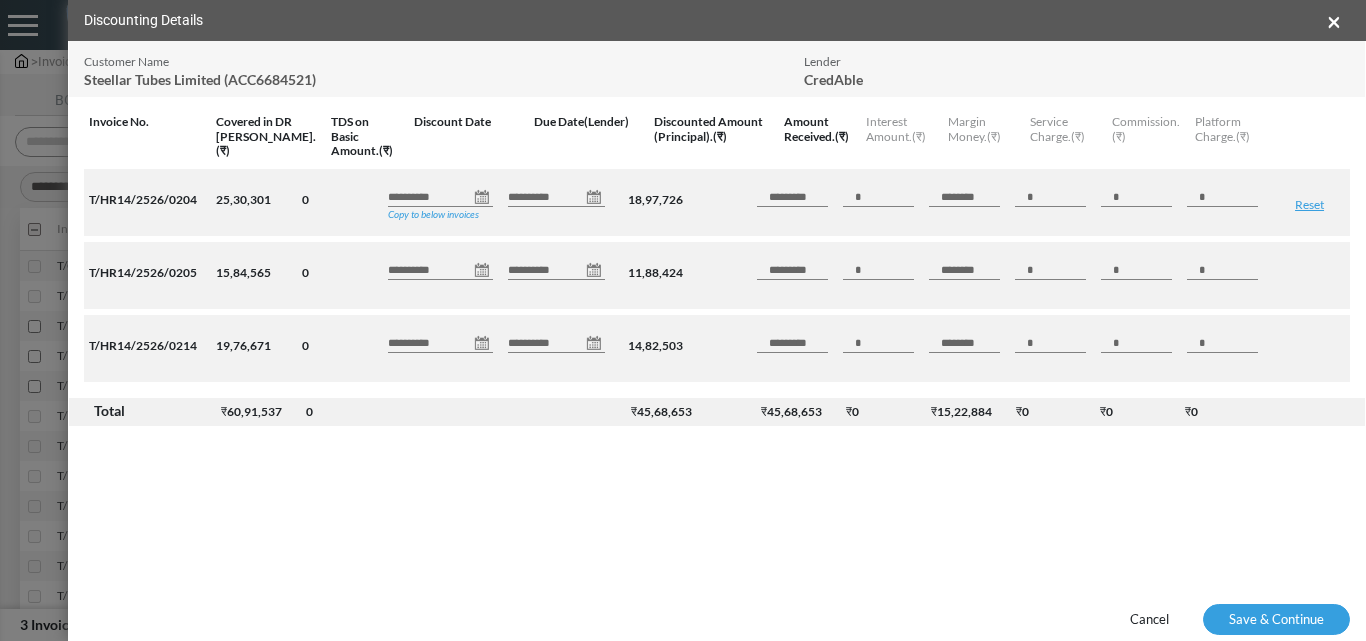 click on "Copy to below invoices" at bounding box center (433, 214) 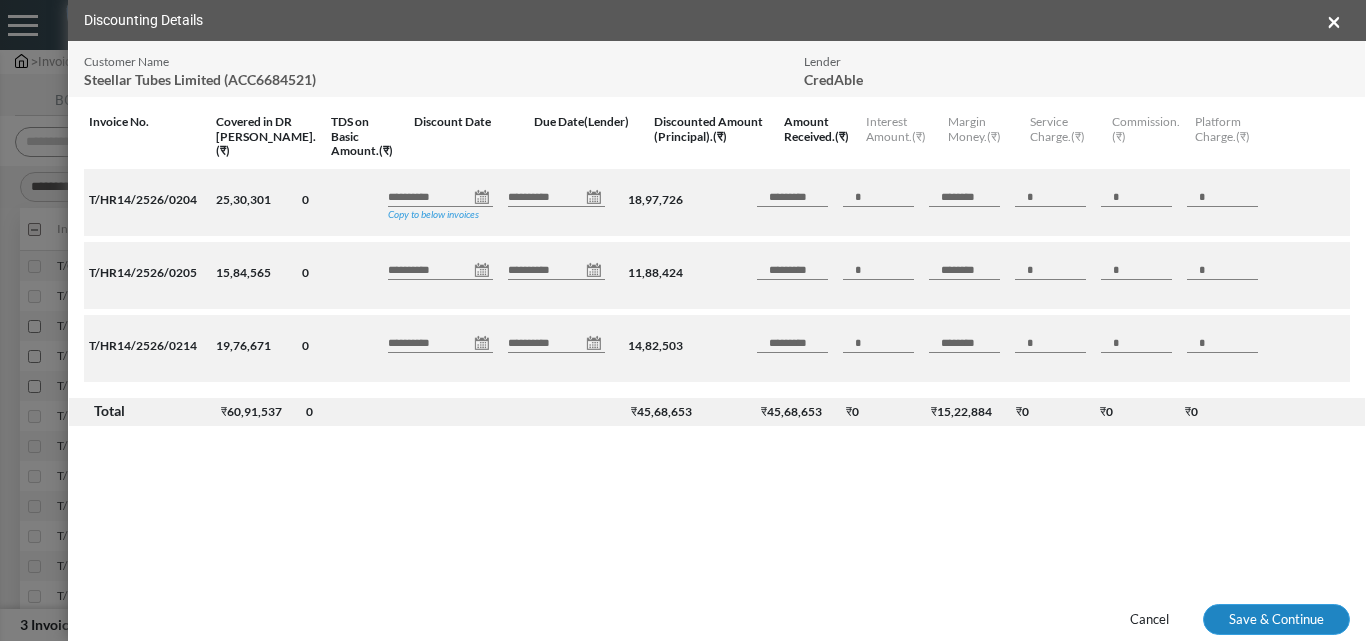 click on "Save & Continue" at bounding box center [1276, 620] 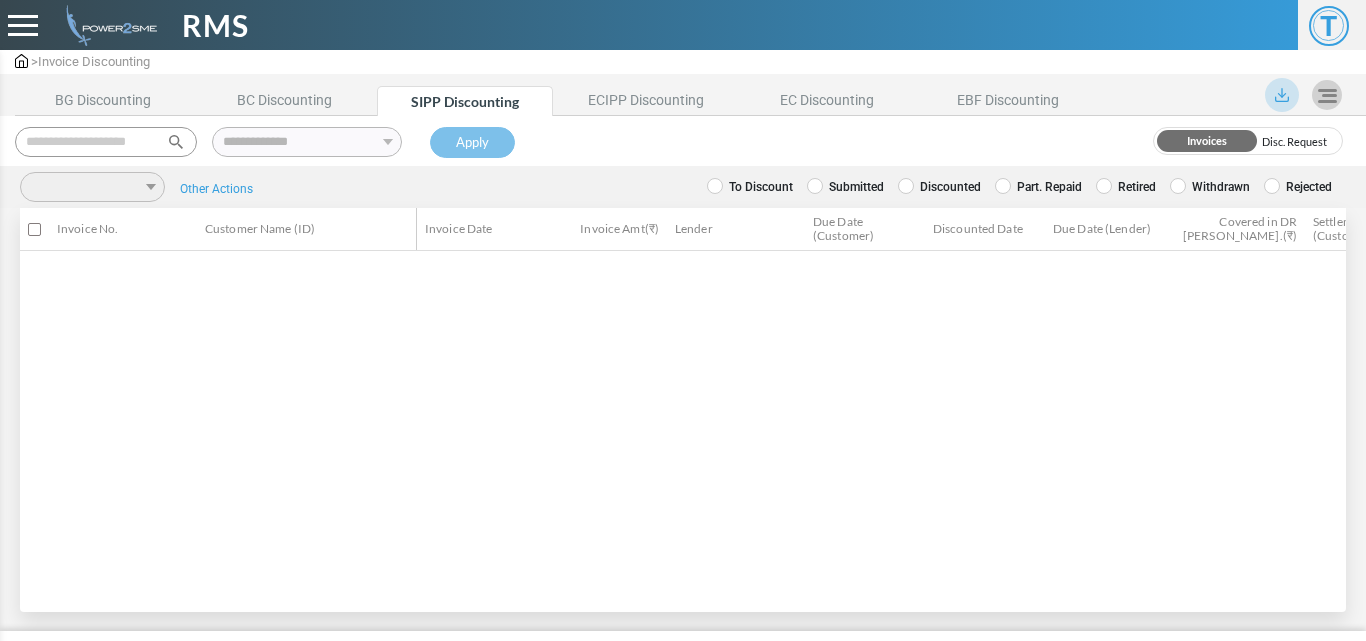 scroll, scrollTop: 0, scrollLeft: 0, axis: both 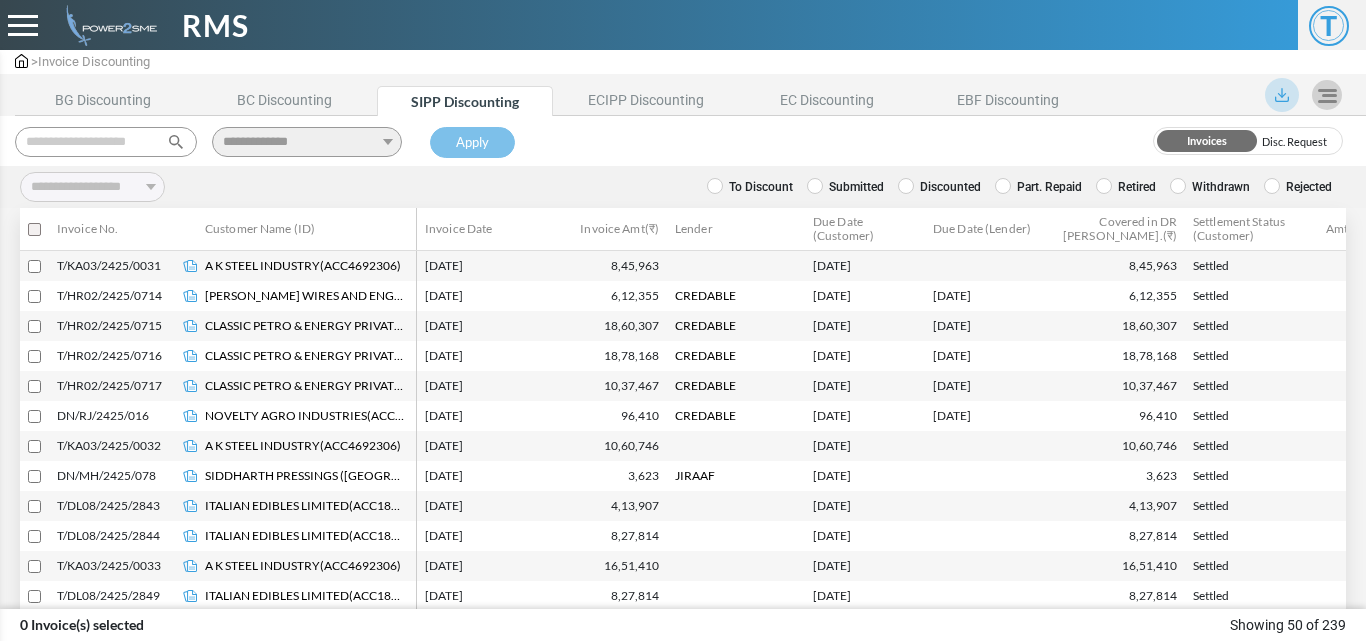 click on "Submitted" at bounding box center [845, 187] 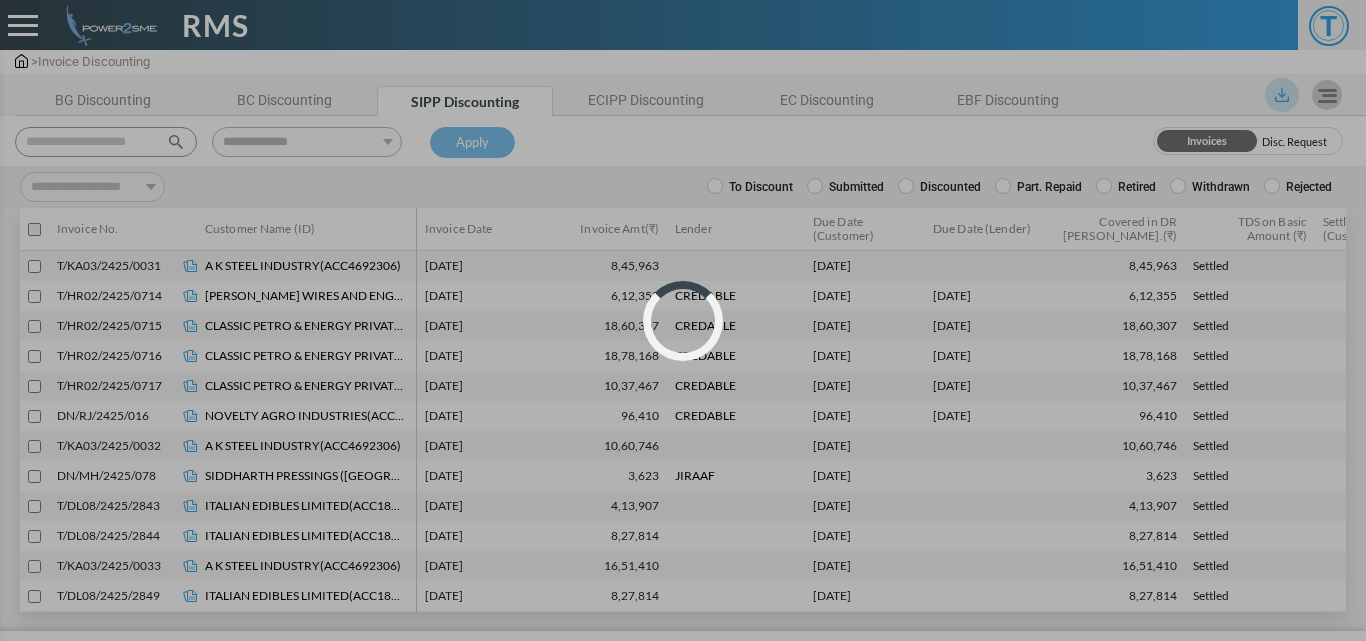select 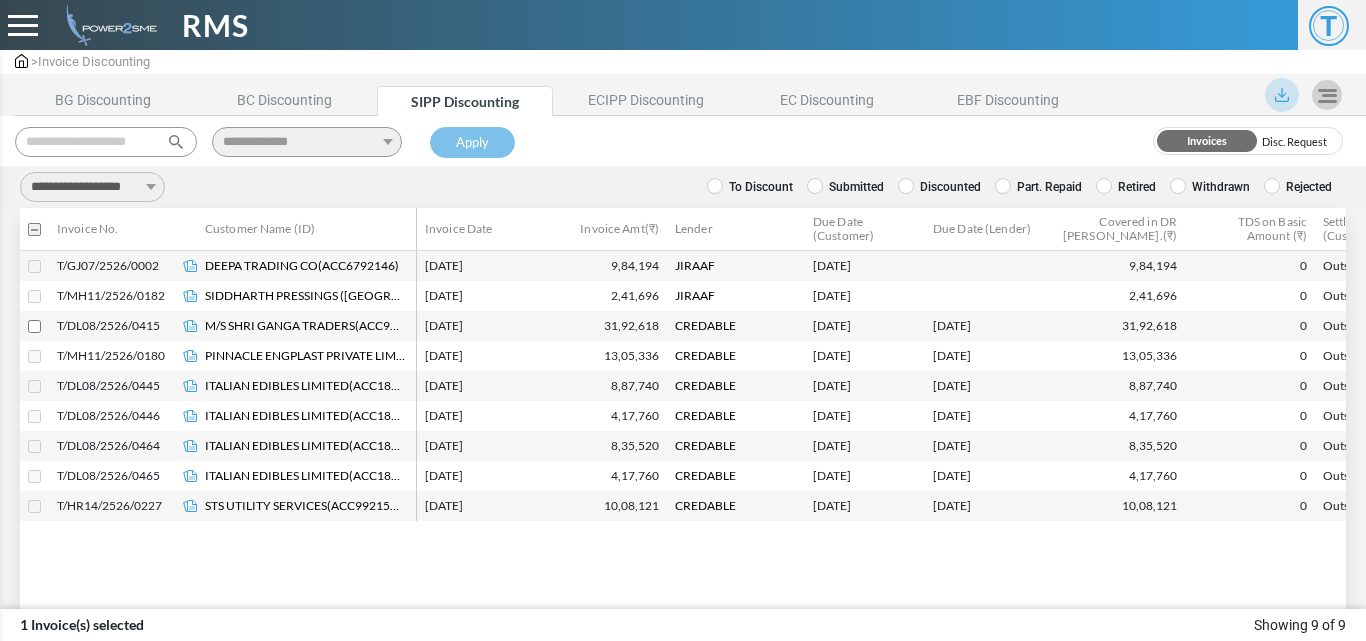 click on "**********" at bounding box center (92, 187) 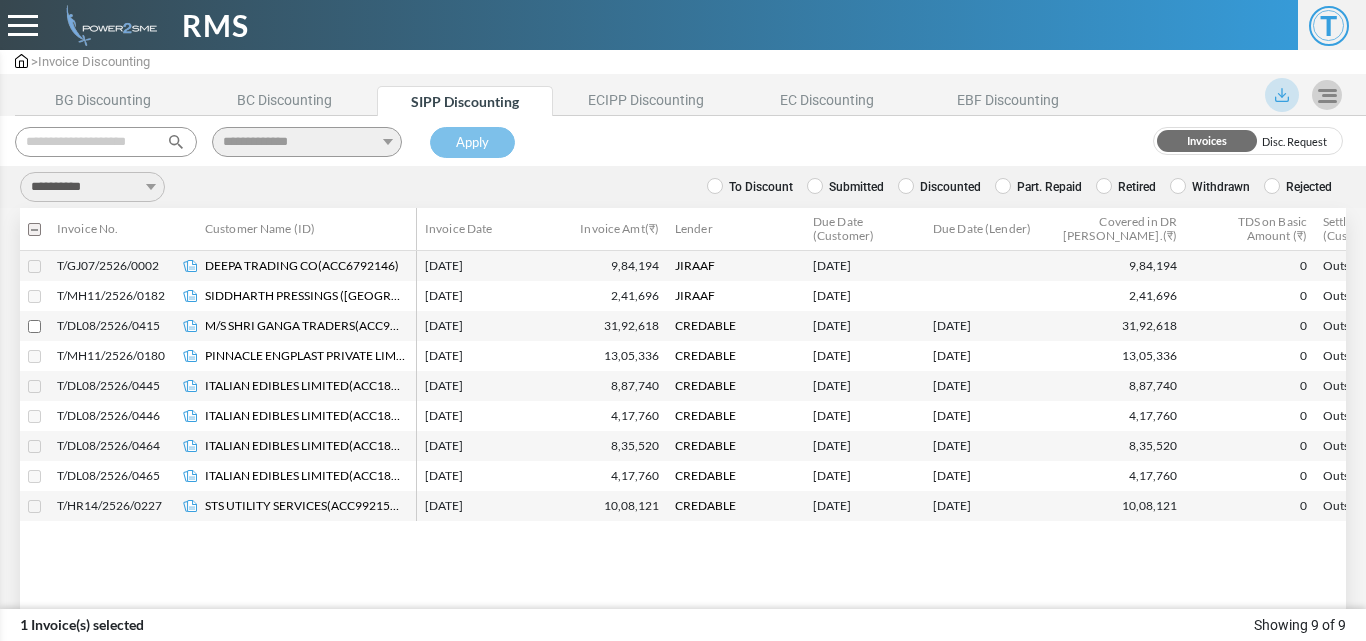 click on "**********" at bounding box center [92, 187] 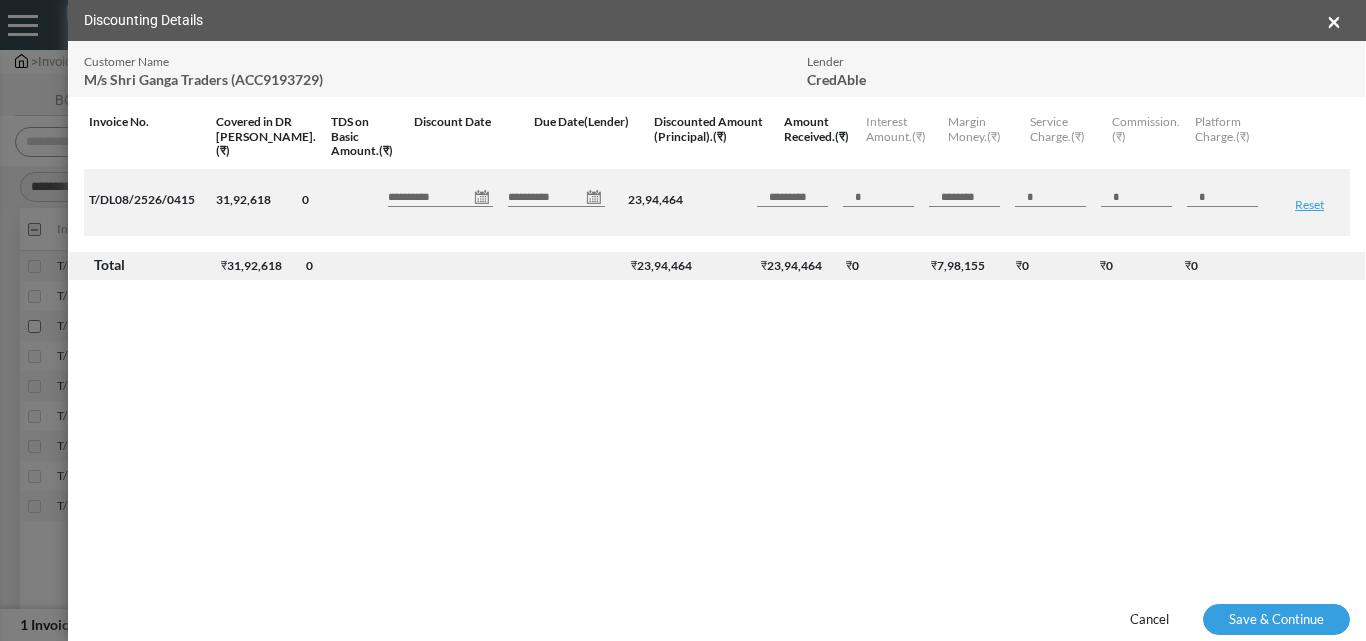 click on "**********" at bounding box center (440, 197) 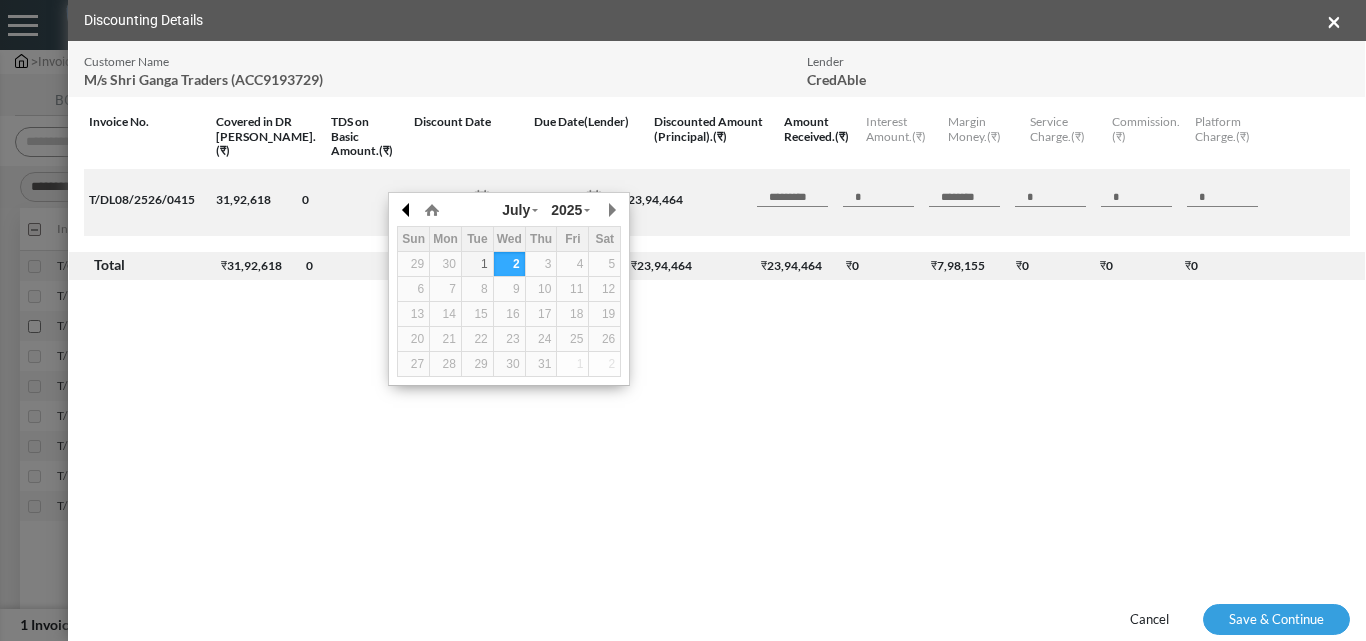 click at bounding box center [407, 210] 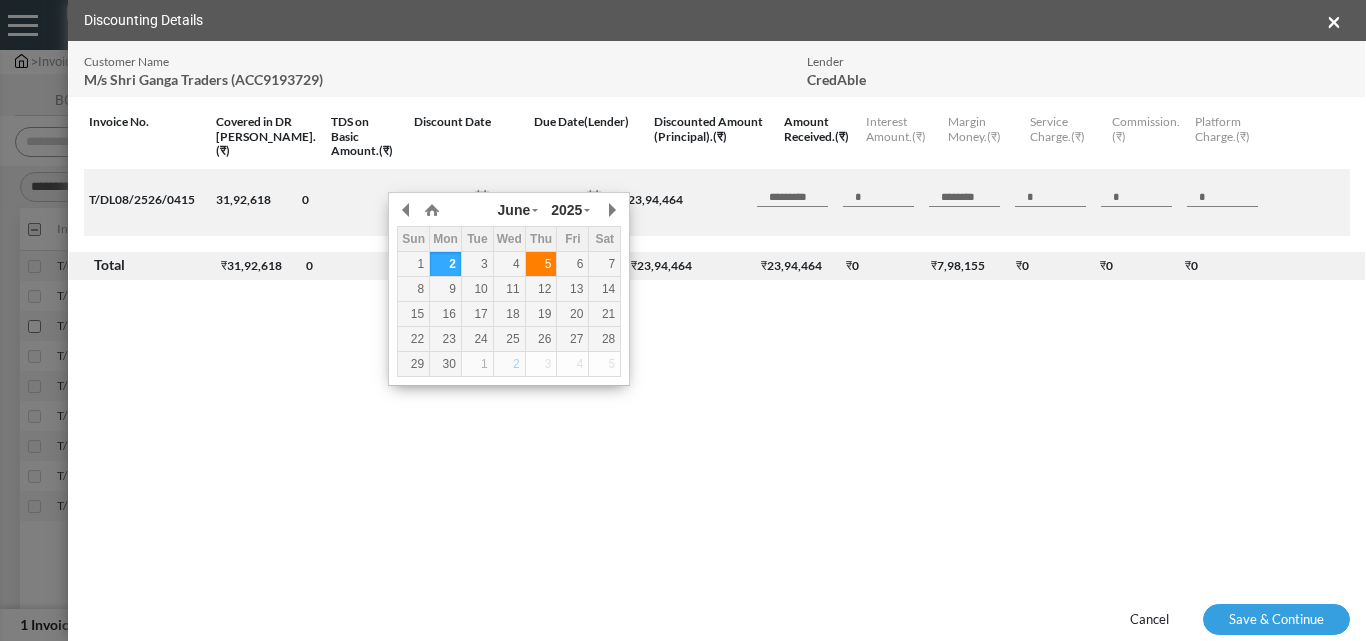 click on "5" at bounding box center [541, 264] 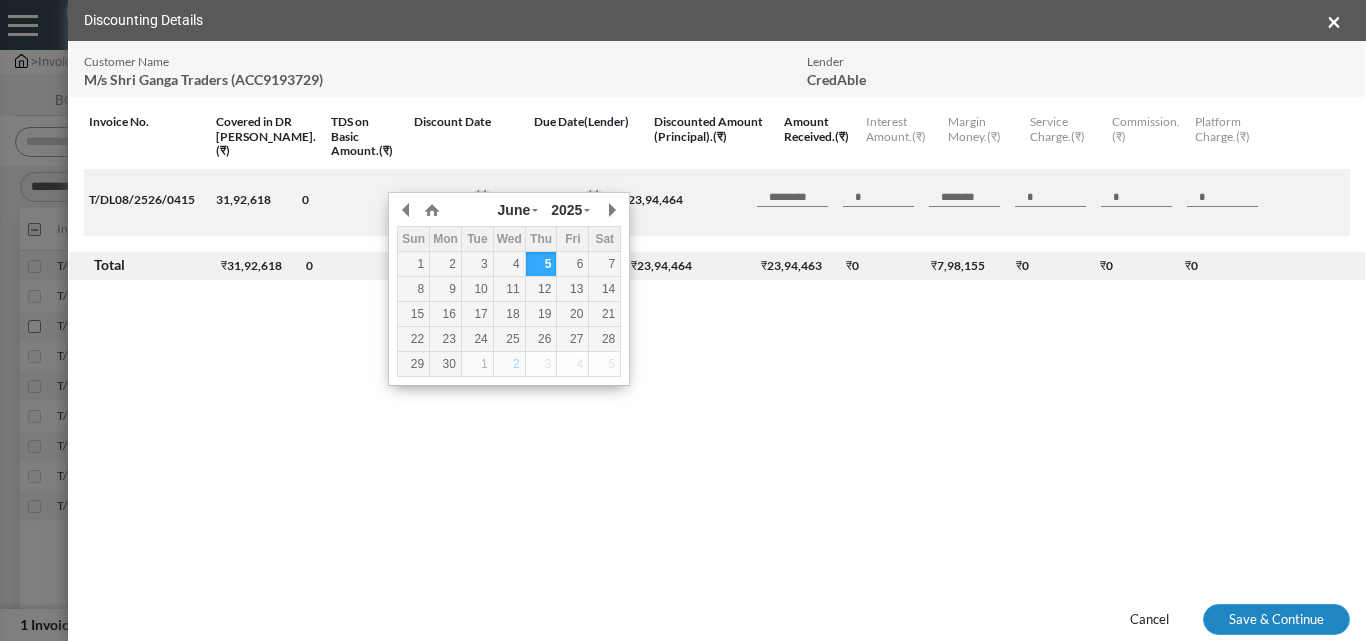 click on "**********" at bounding box center (683, 306) 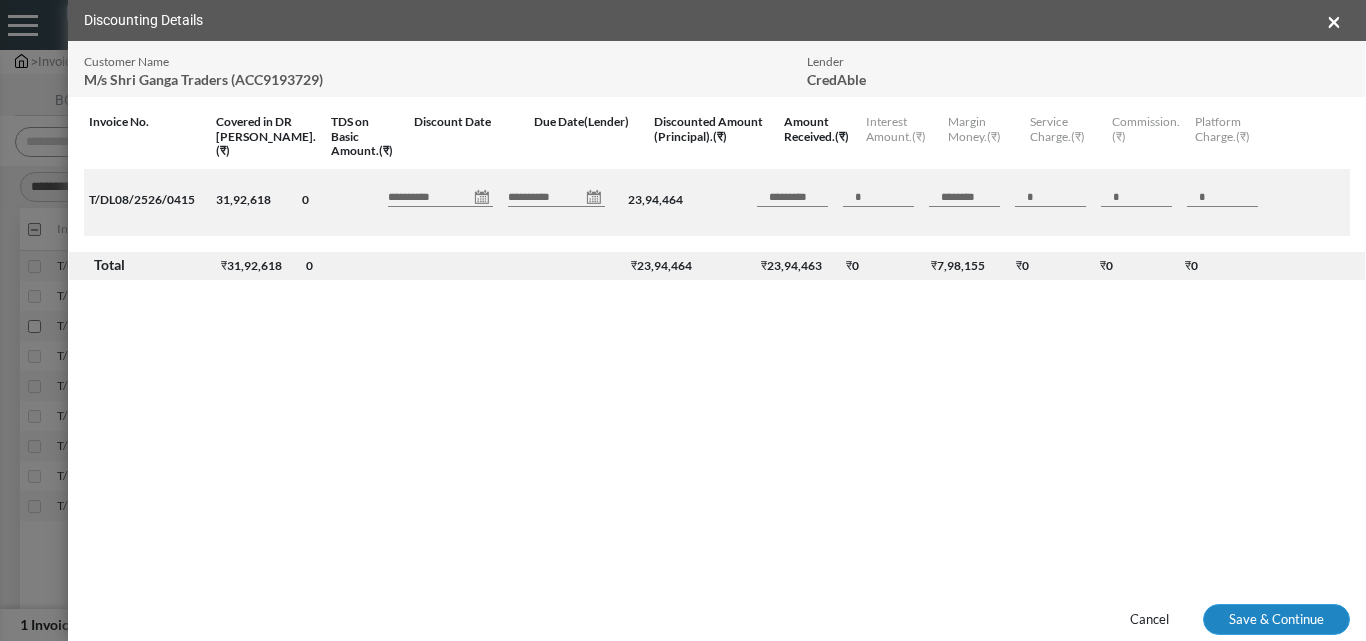 click on "Save & Continue" at bounding box center [1276, 620] 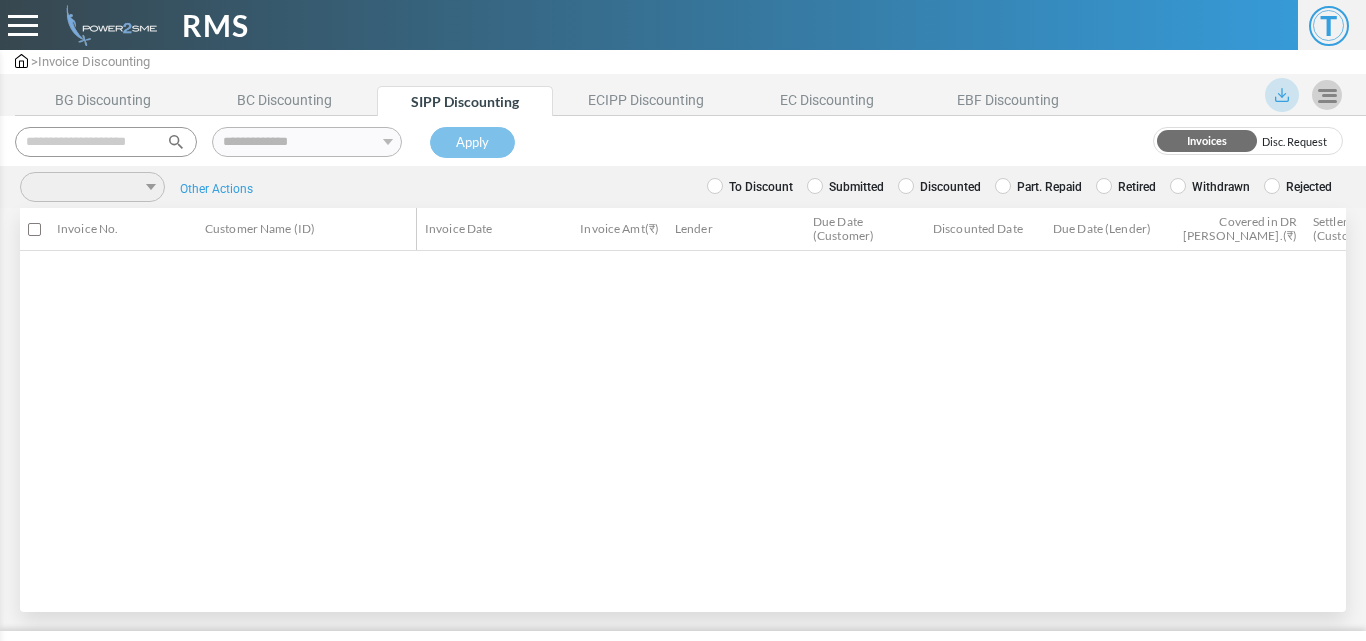 scroll, scrollTop: 0, scrollLeft: 0, axis: both 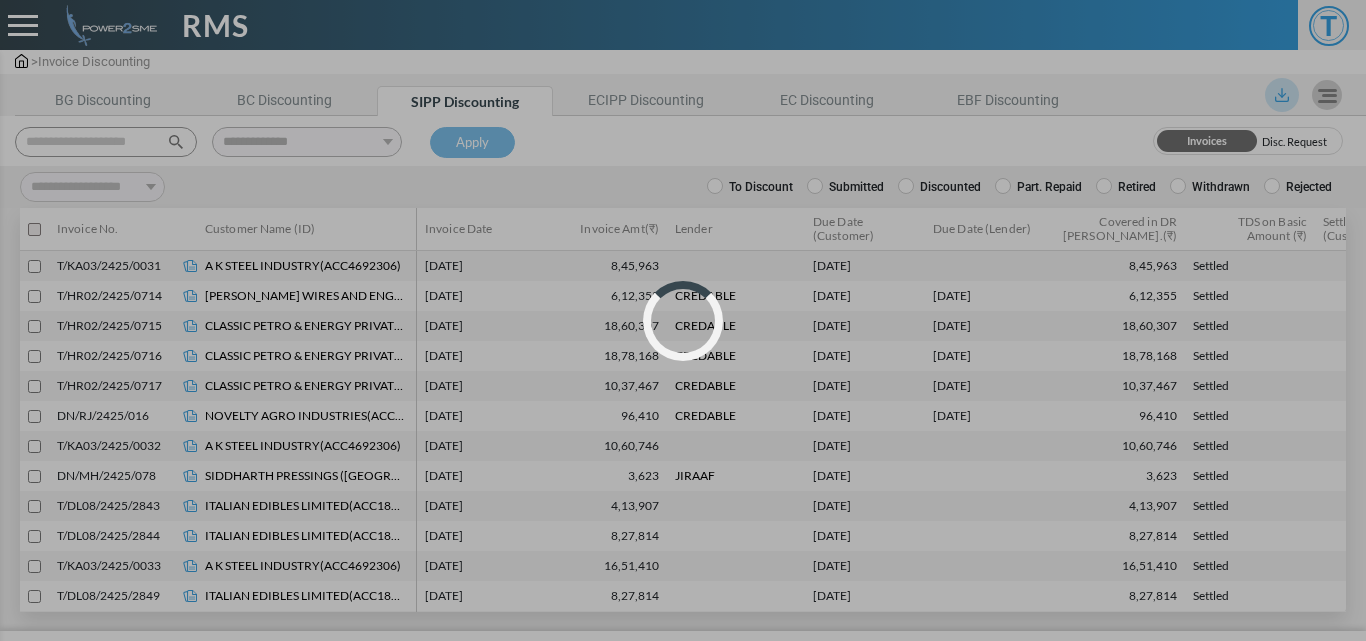select 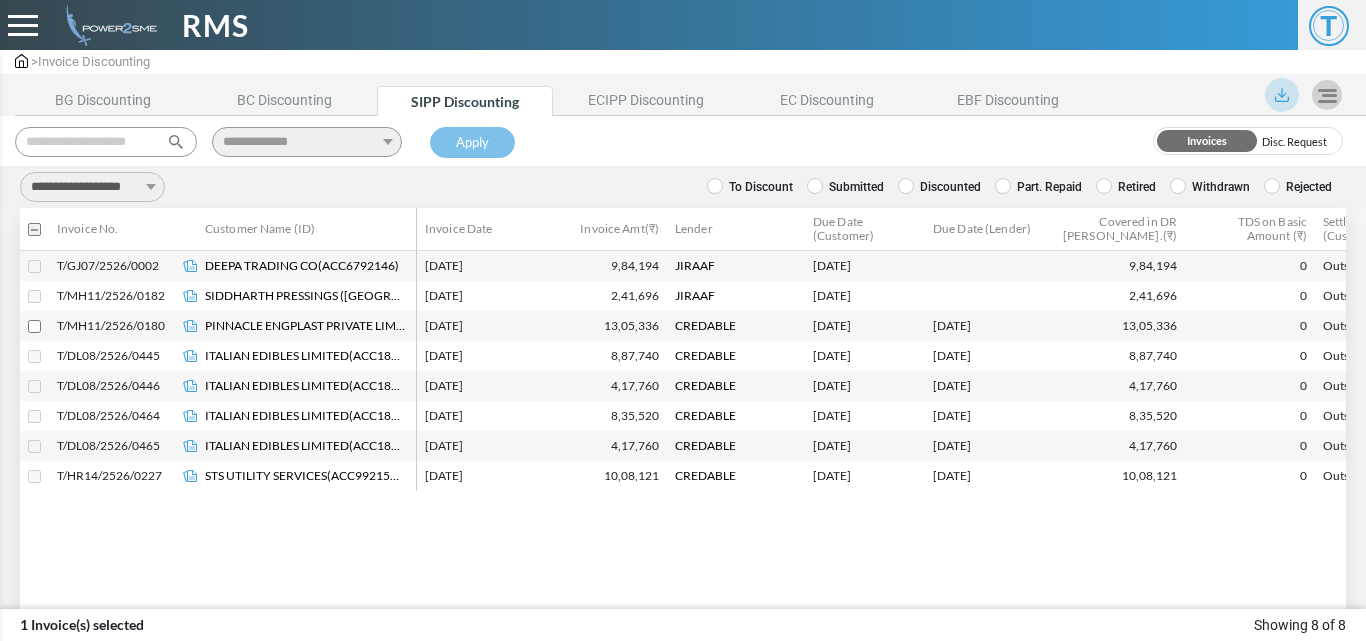 click on "**********" at bounding box center [92, 187] 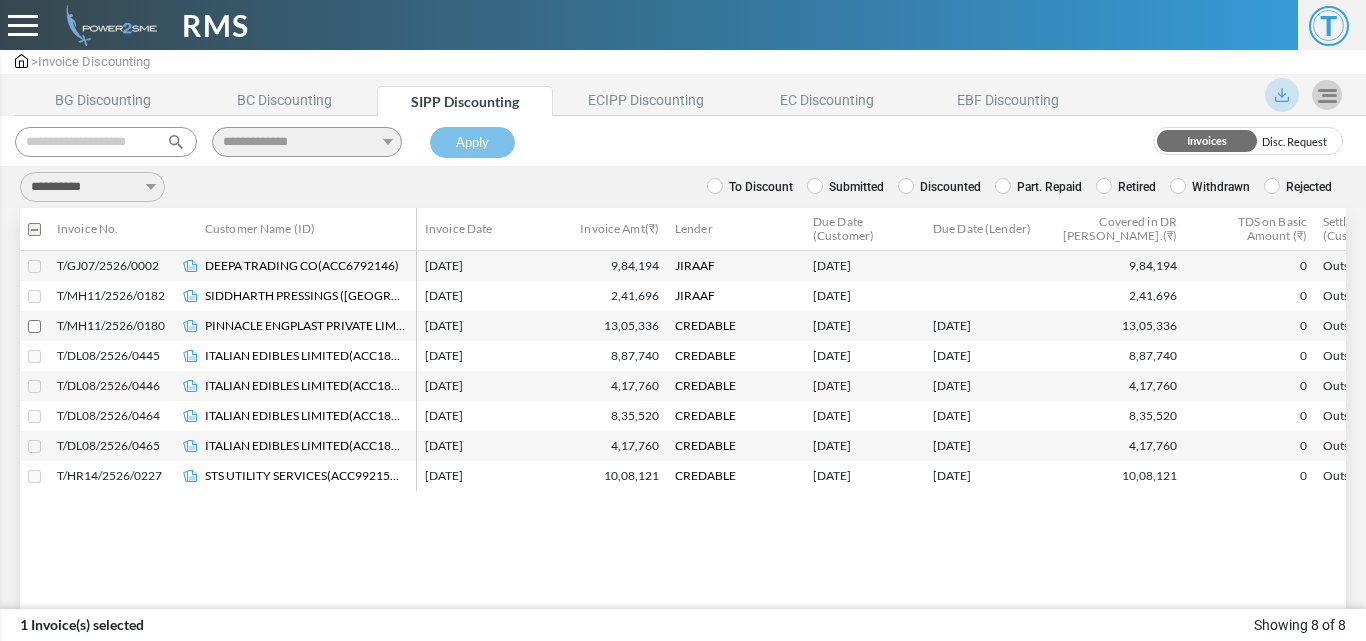 click on "**********" at bounding box center [92, 187] 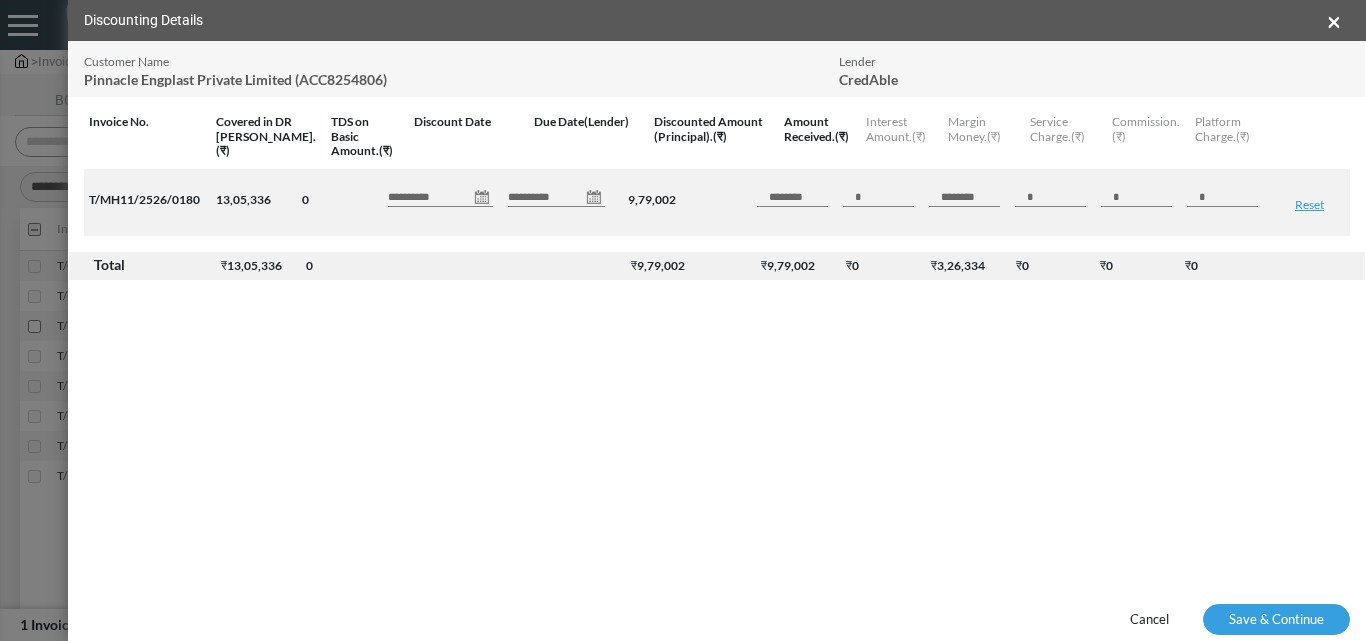 click on "**********" at bounding box center [440, 197] 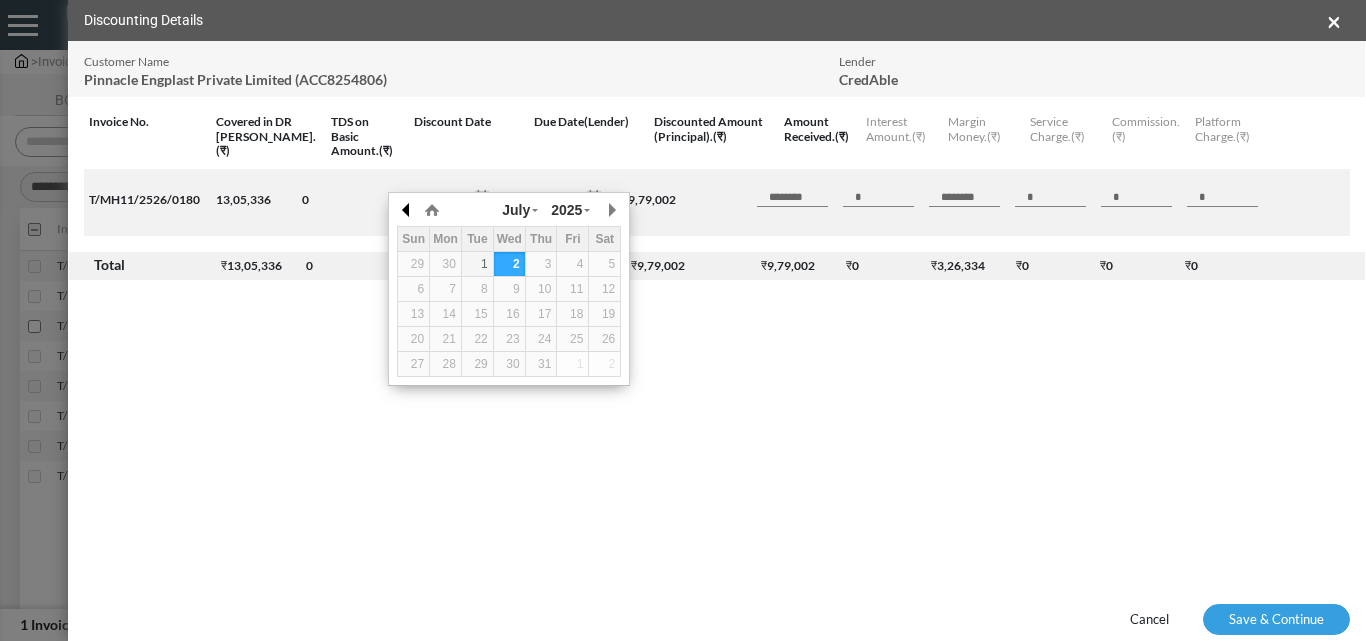 click at bounding box center (407, 210) 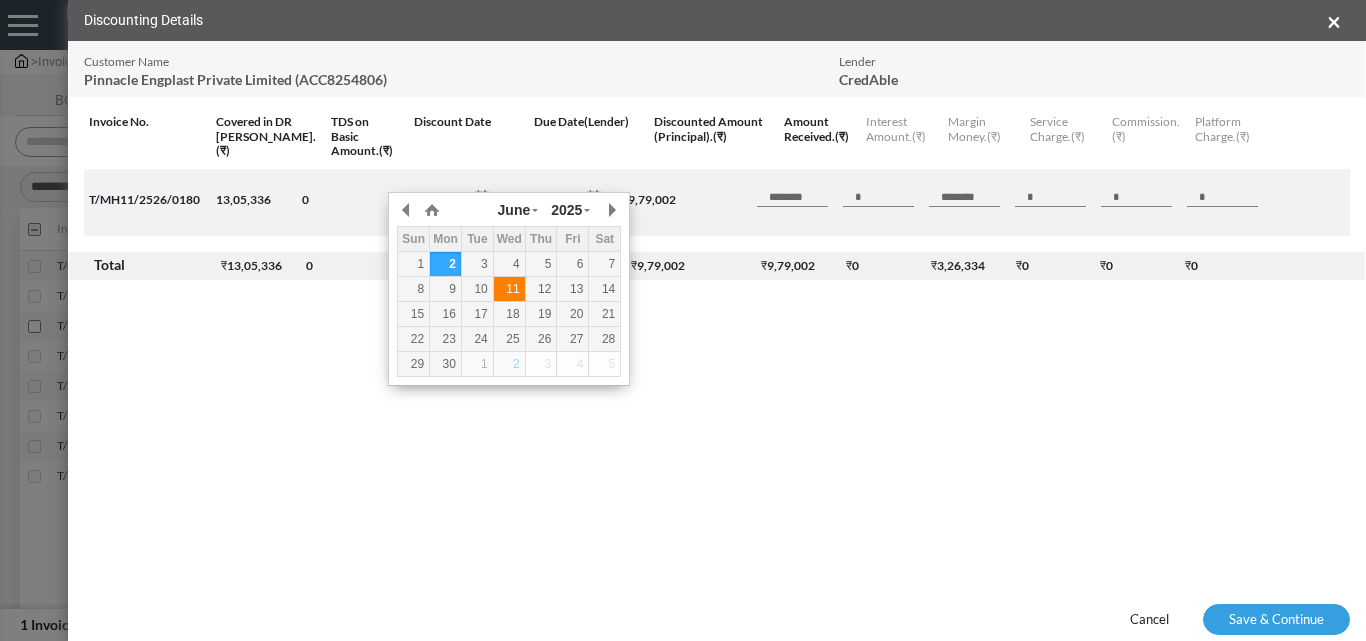 click on "11" at bounding box center (509, 289) 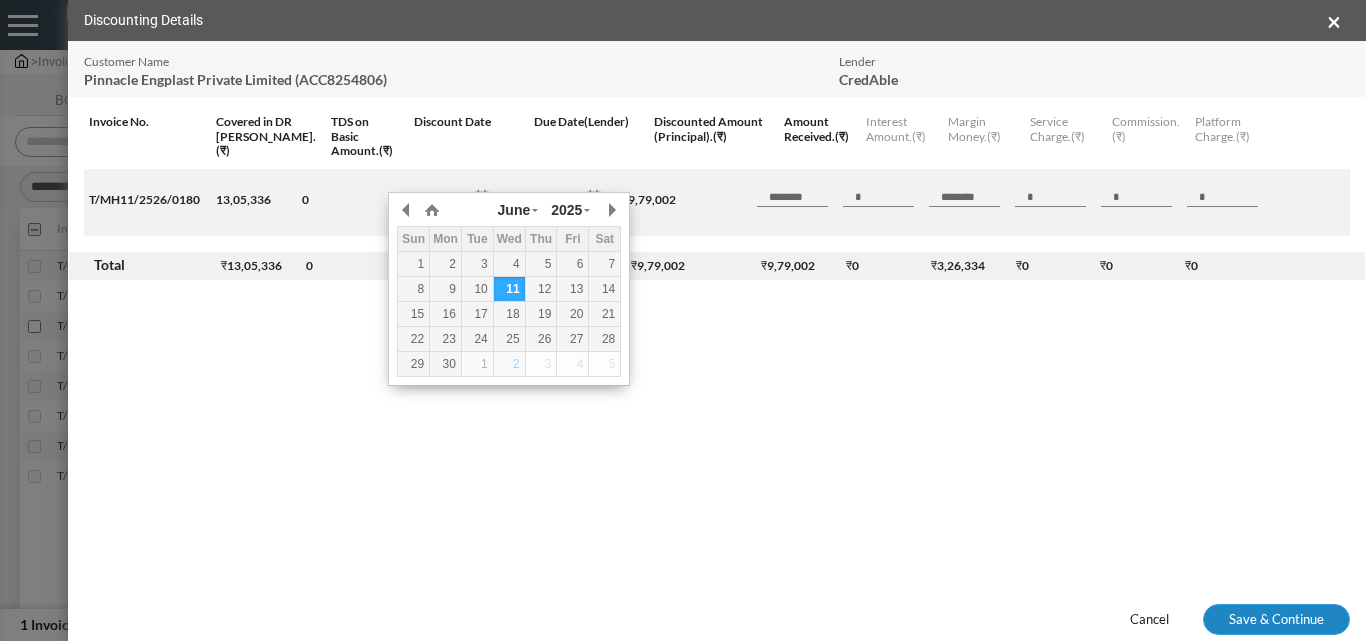 click on "**********" at bounding box center [683, 306] 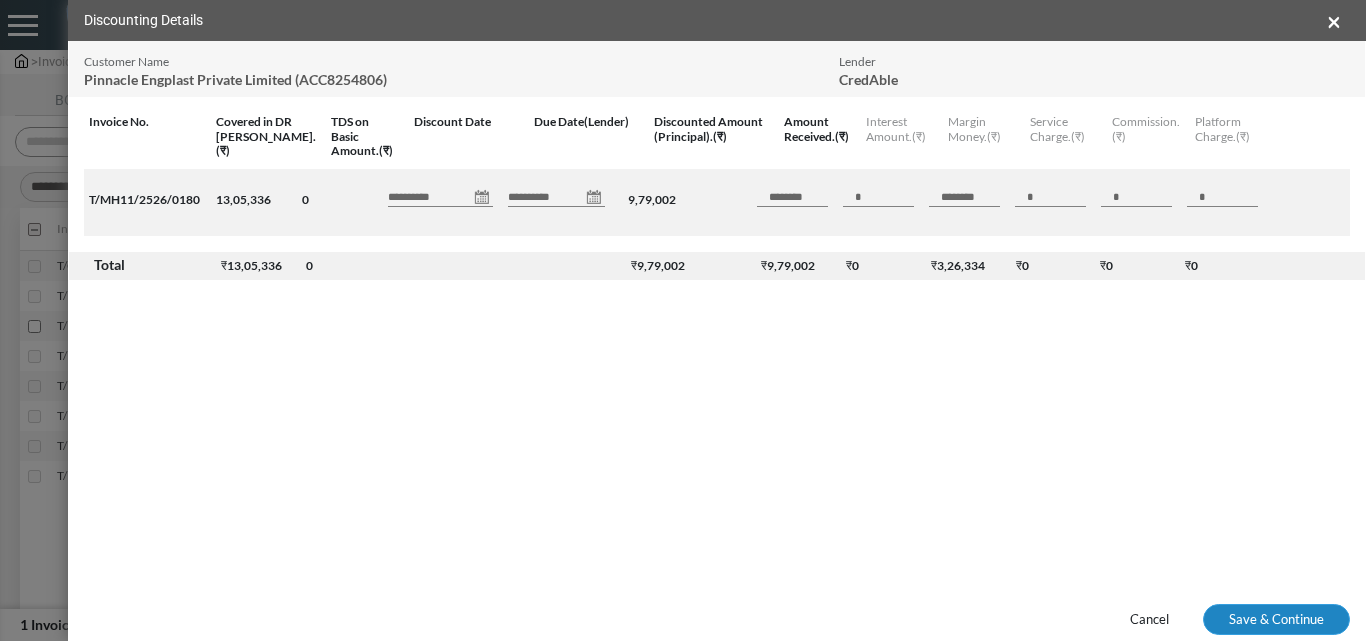 click on "Save & Continue" at bounding box center (1276, 620) 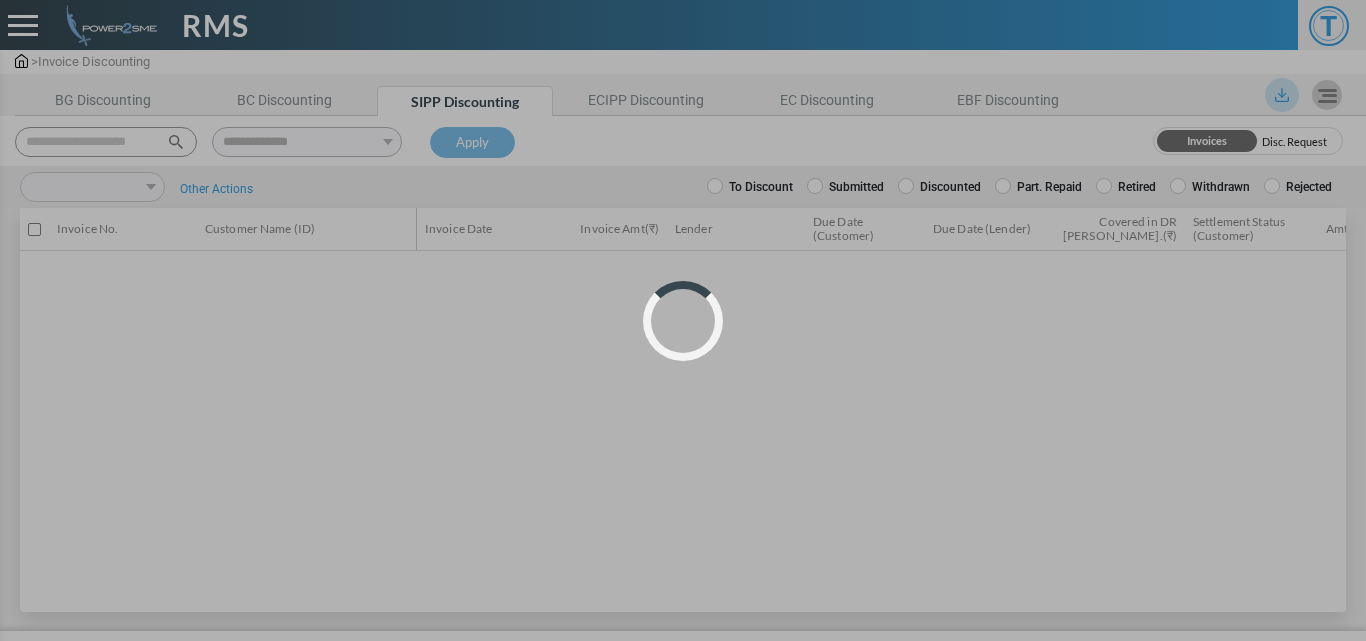 scroll, scrollTop: 0, scrollLeft: 0, axis: both 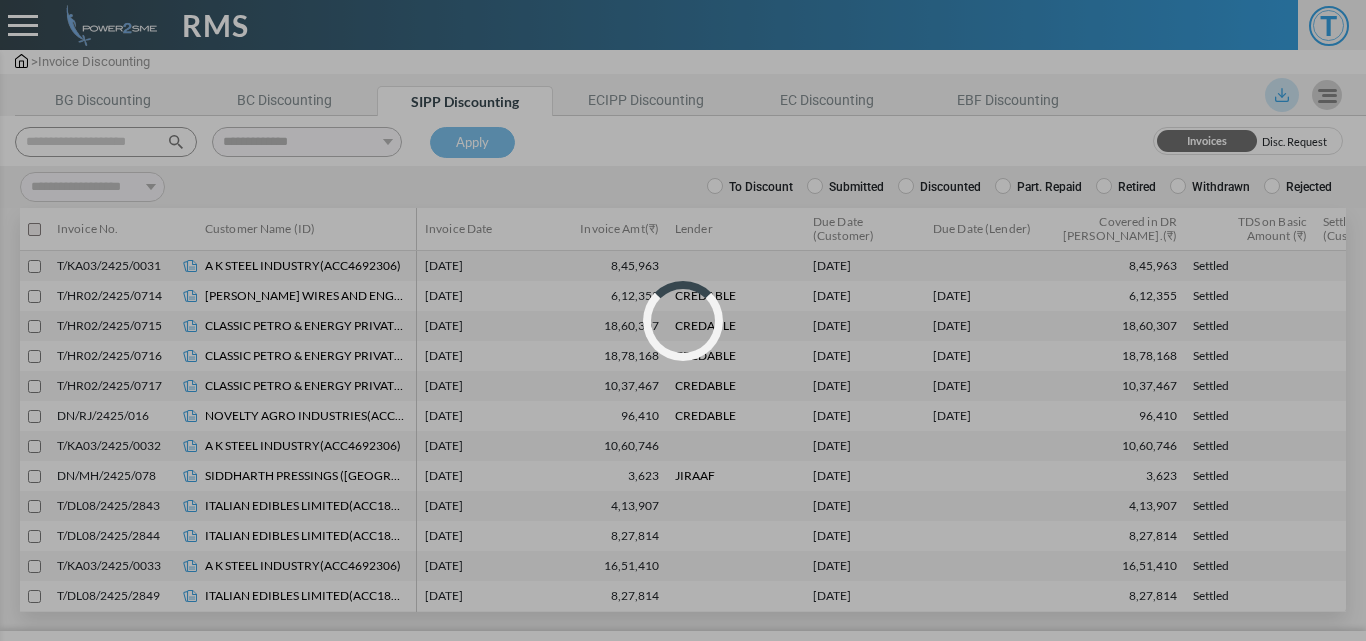 select 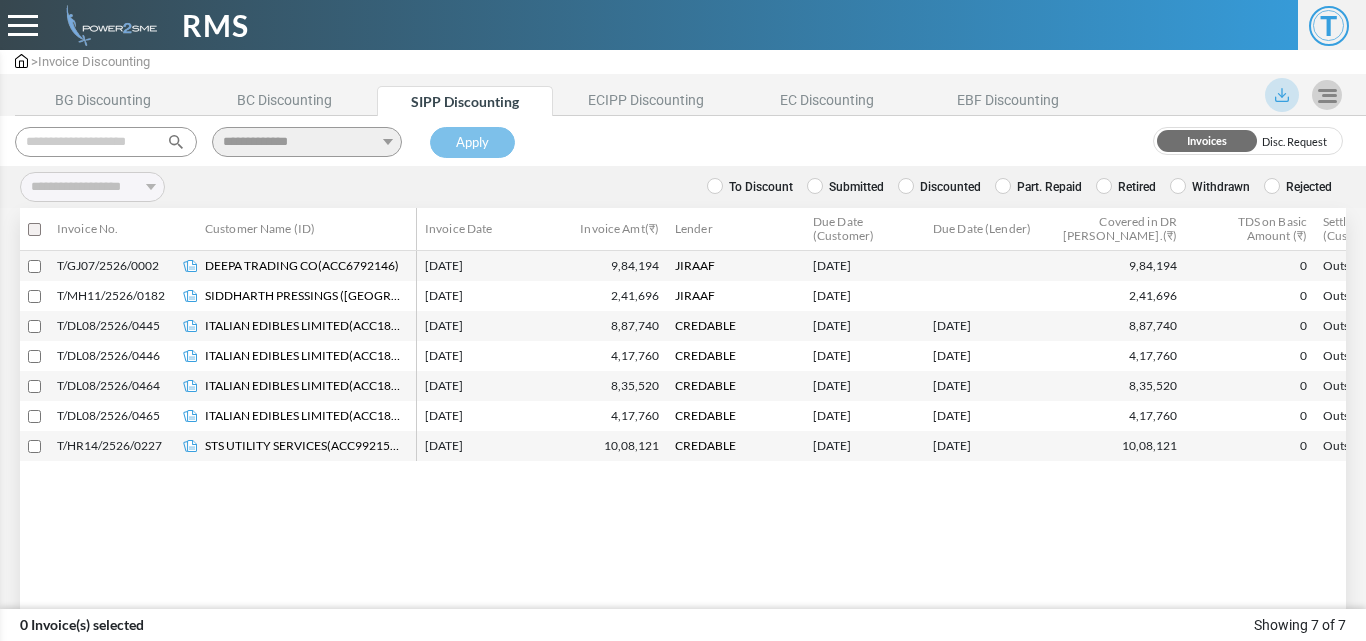 click at bounding box center [34, 296] 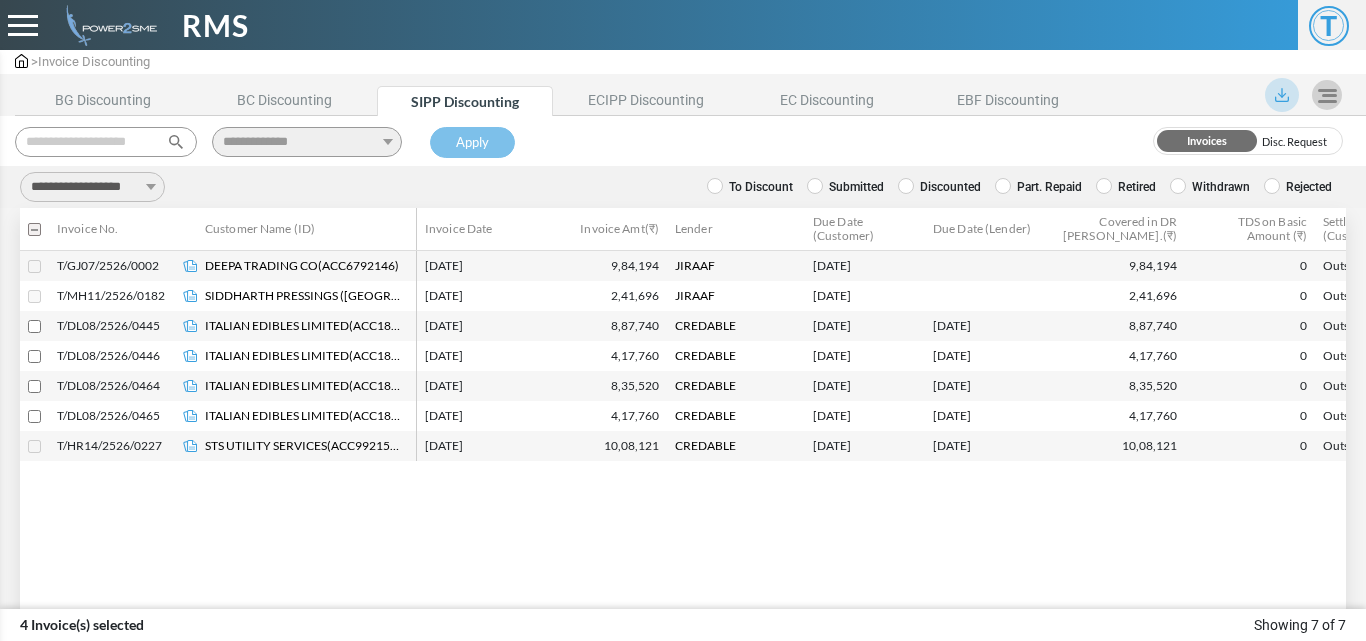 click on "**********" at bounding box center (92, 187) 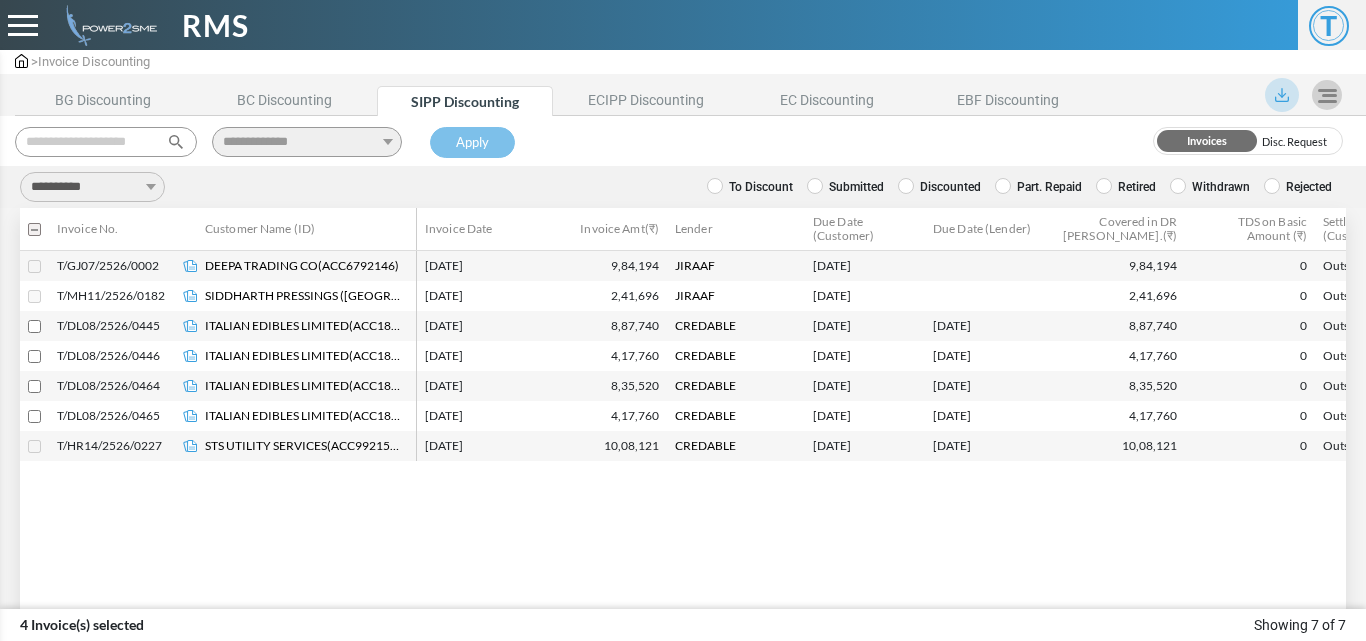 click on "**********" at bounding box center [92, 187] 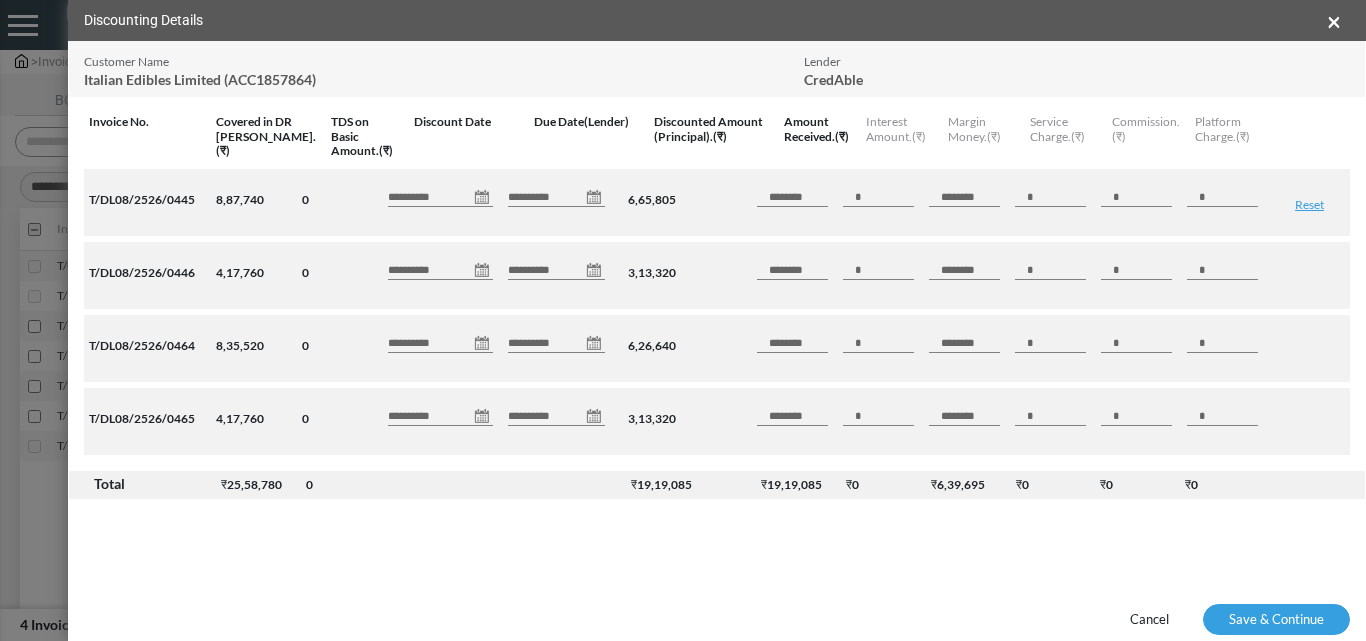 click on "**********" at bounding box center (440, 197) 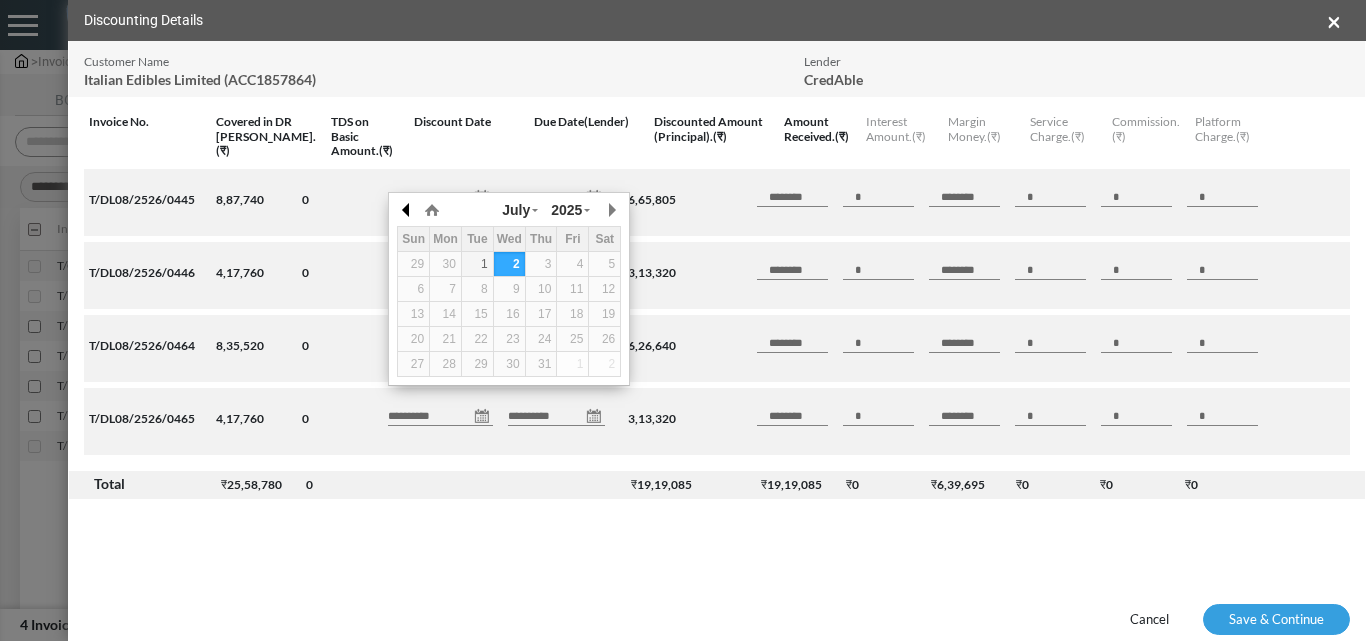 click at bounding box center (407, 210) 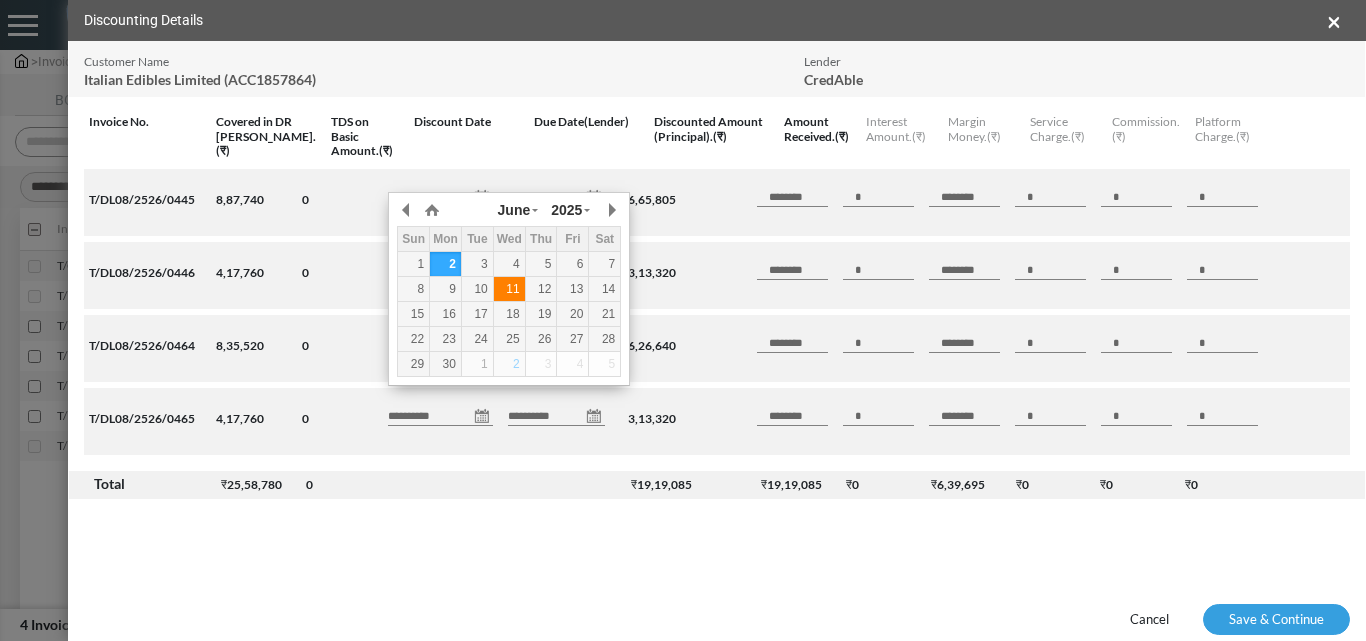 click on "11" at bounding box center [509, 289] 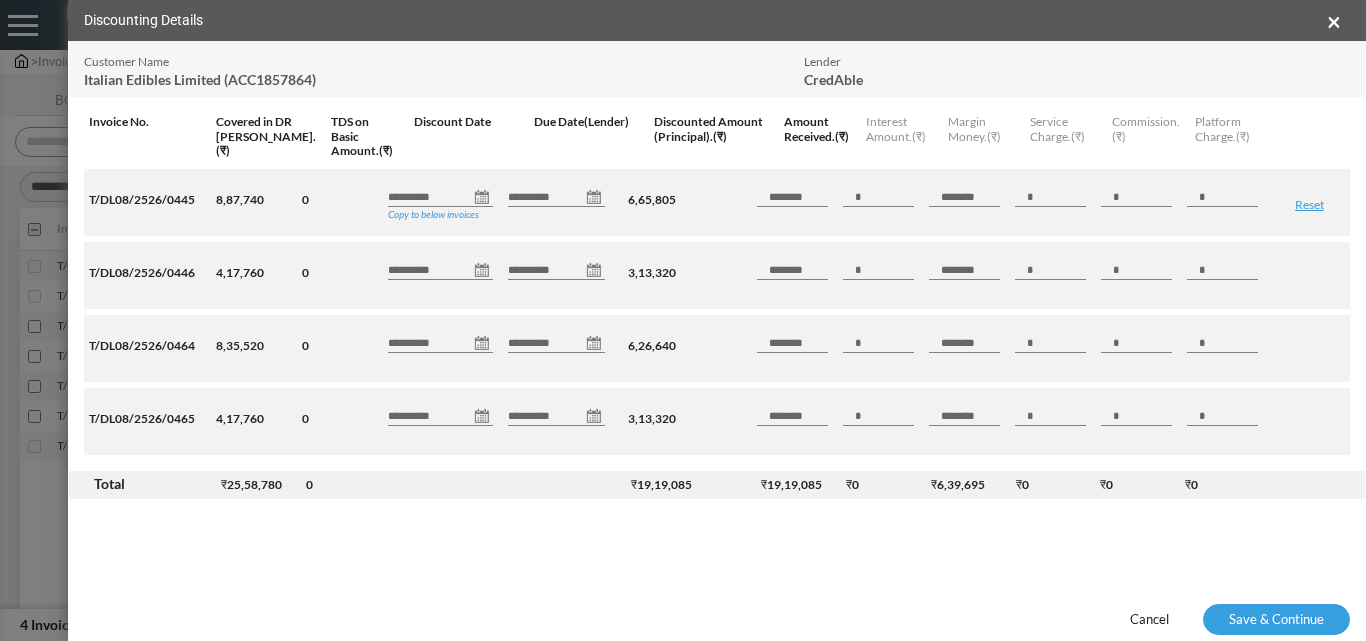 click on "Copy to below invoices" at bounding box center (433, 214) 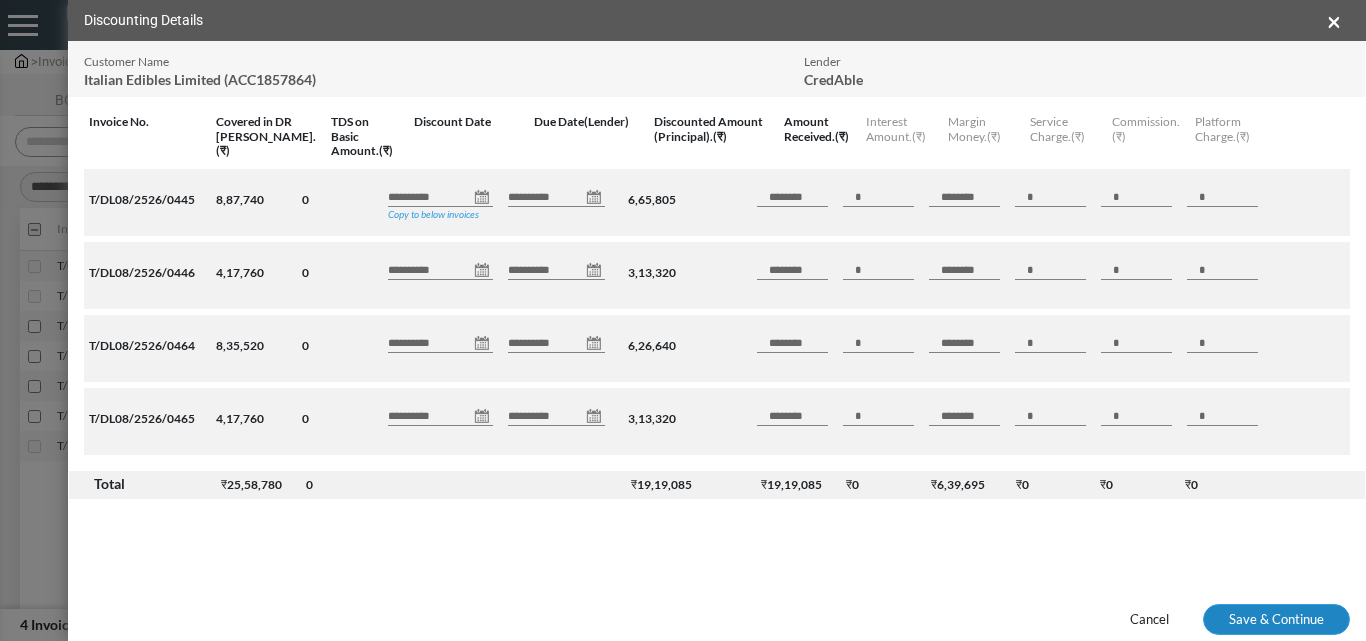click on "Save & Continue" at bounding box center [1276, 620] 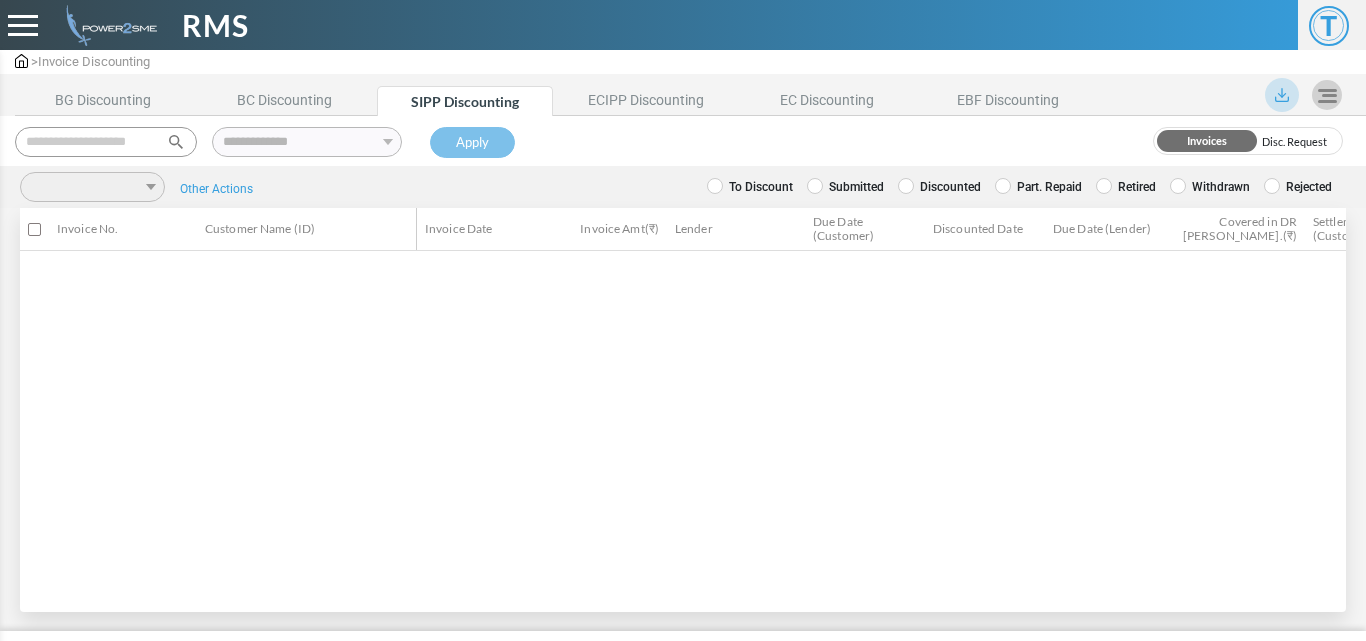 scroll, scrollTop: 0, scrollLeft: 0, axis: both 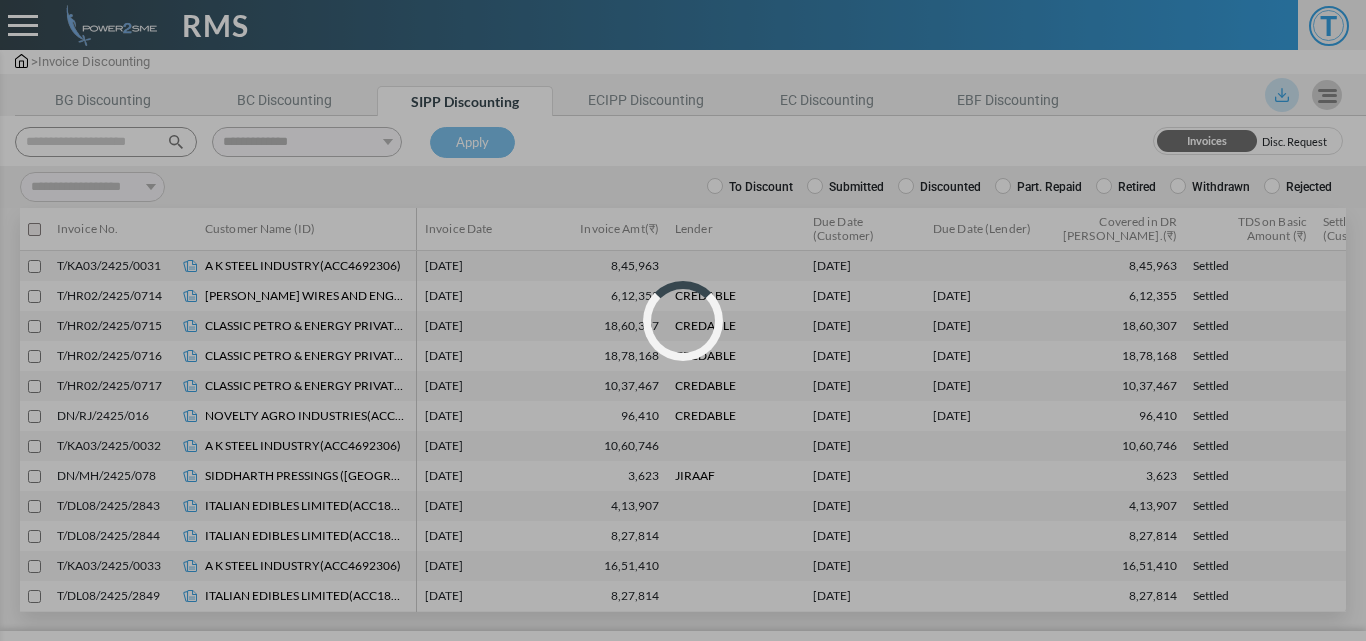select 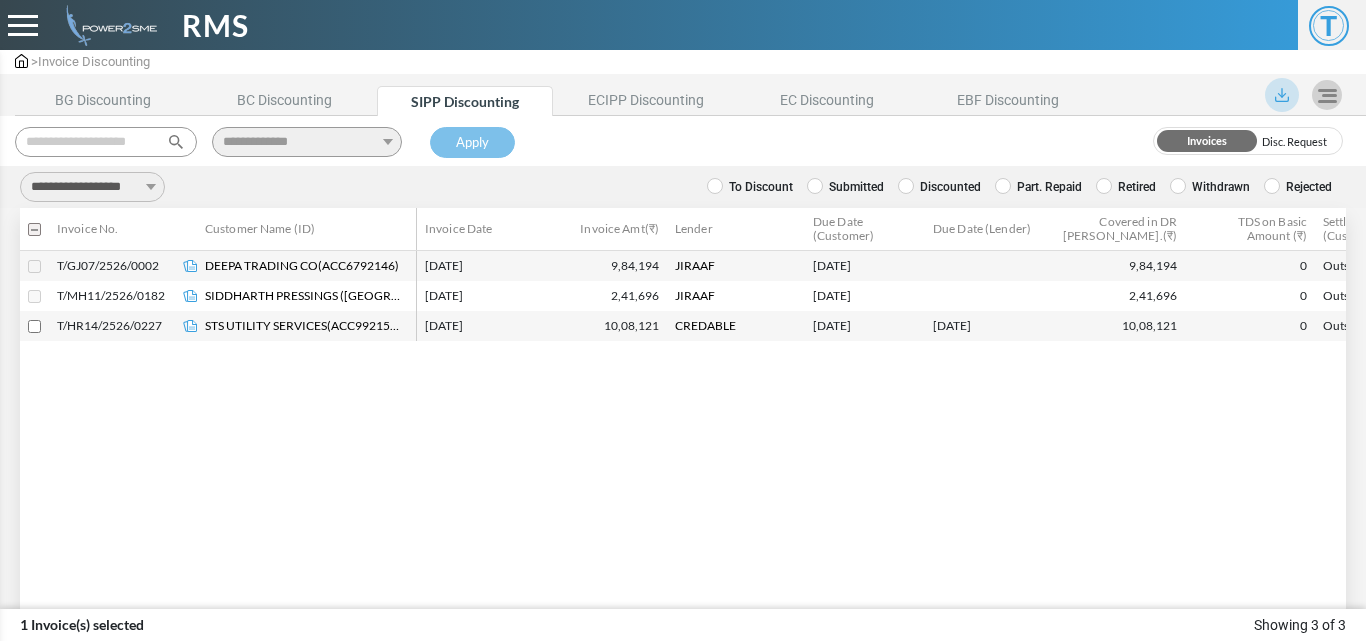 click on "**********" at bounding box center [92, 187] 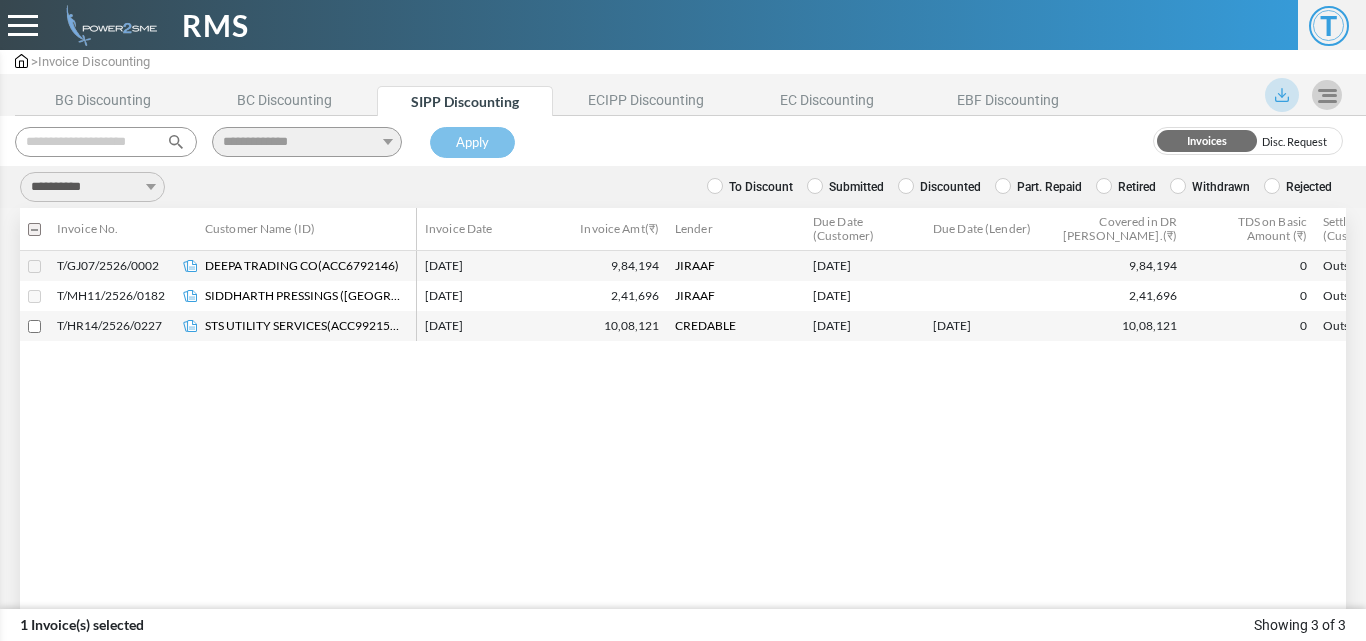 click on "**********" at bounding box center [92, 187] 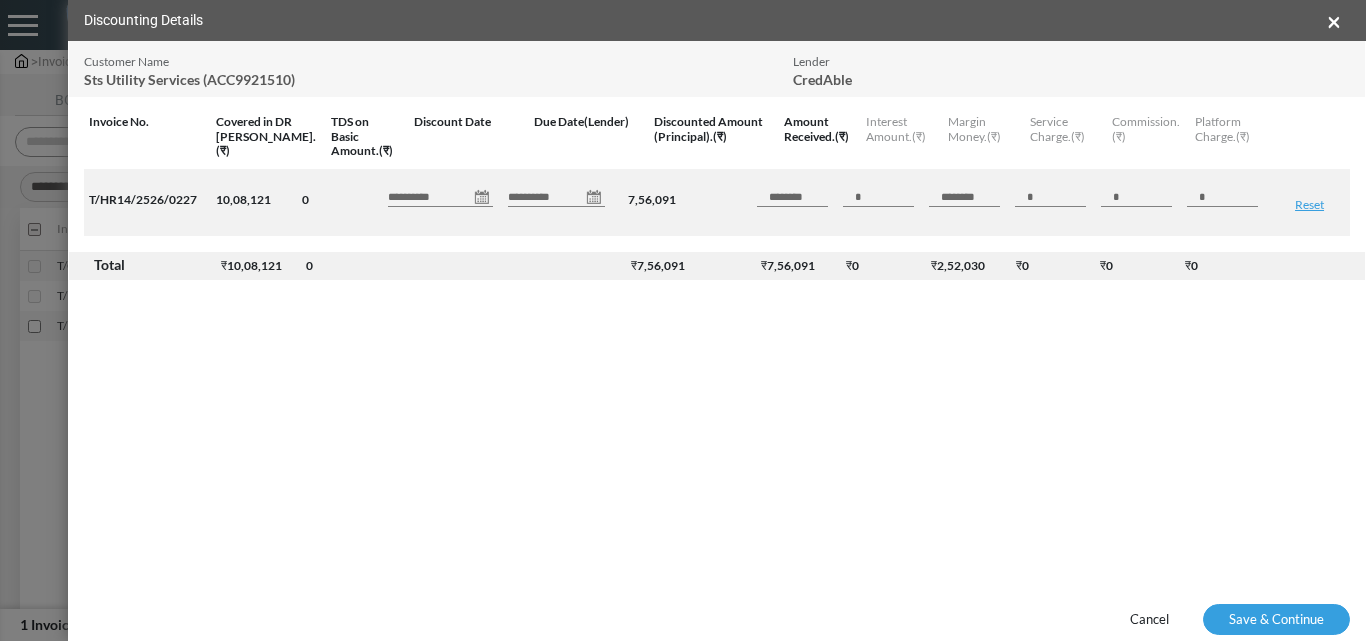 click on "**********" at bounding box center (440, 197) 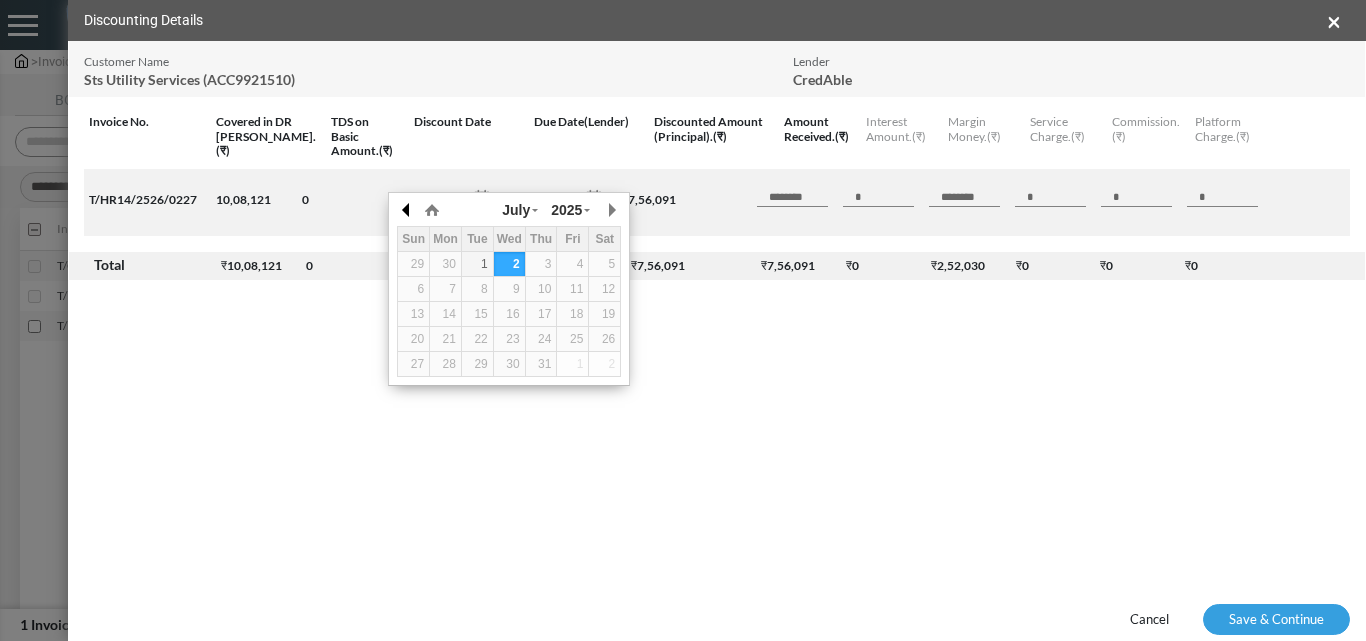 click at bounding box center [407, 210] 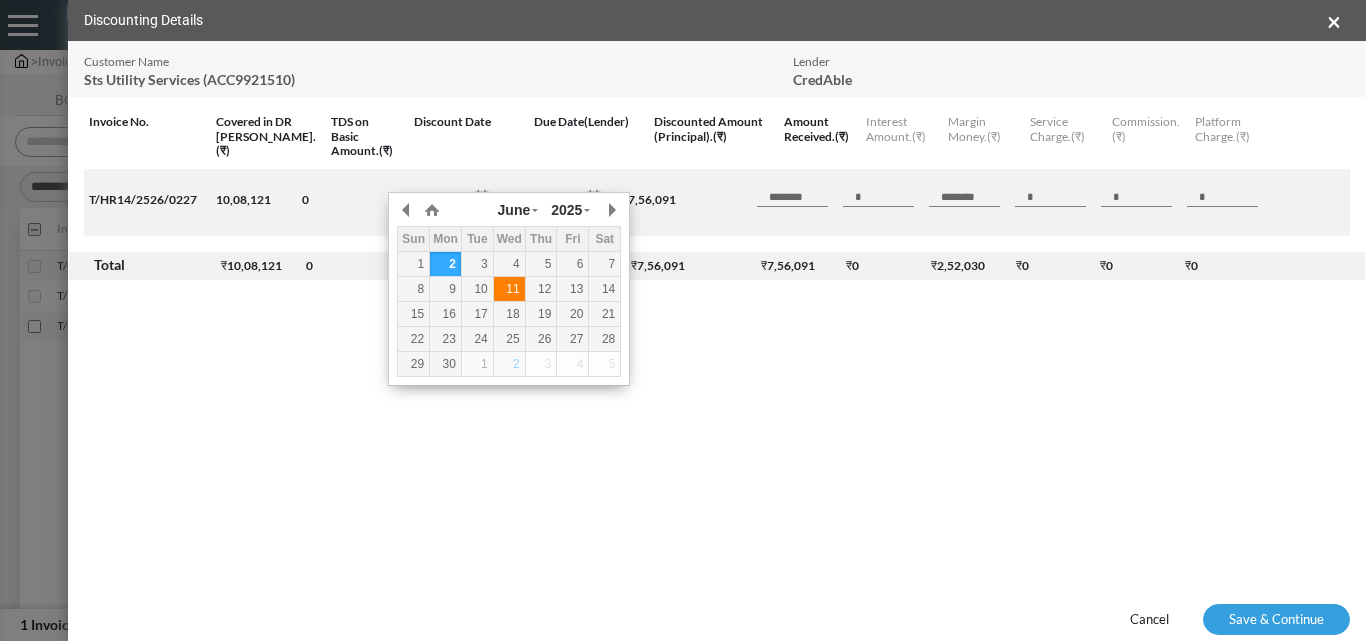 click on "11" at bounding box center [509, 289] 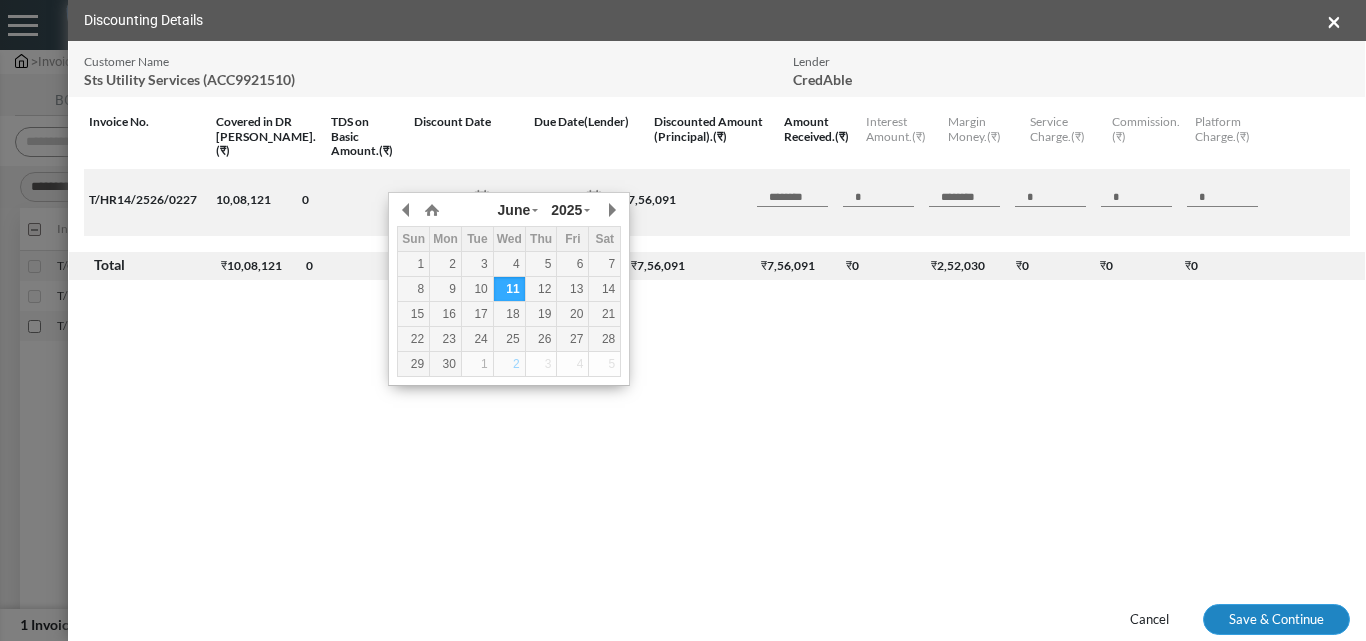 click on "Save & Continue" at bounding box center [1276, 620] 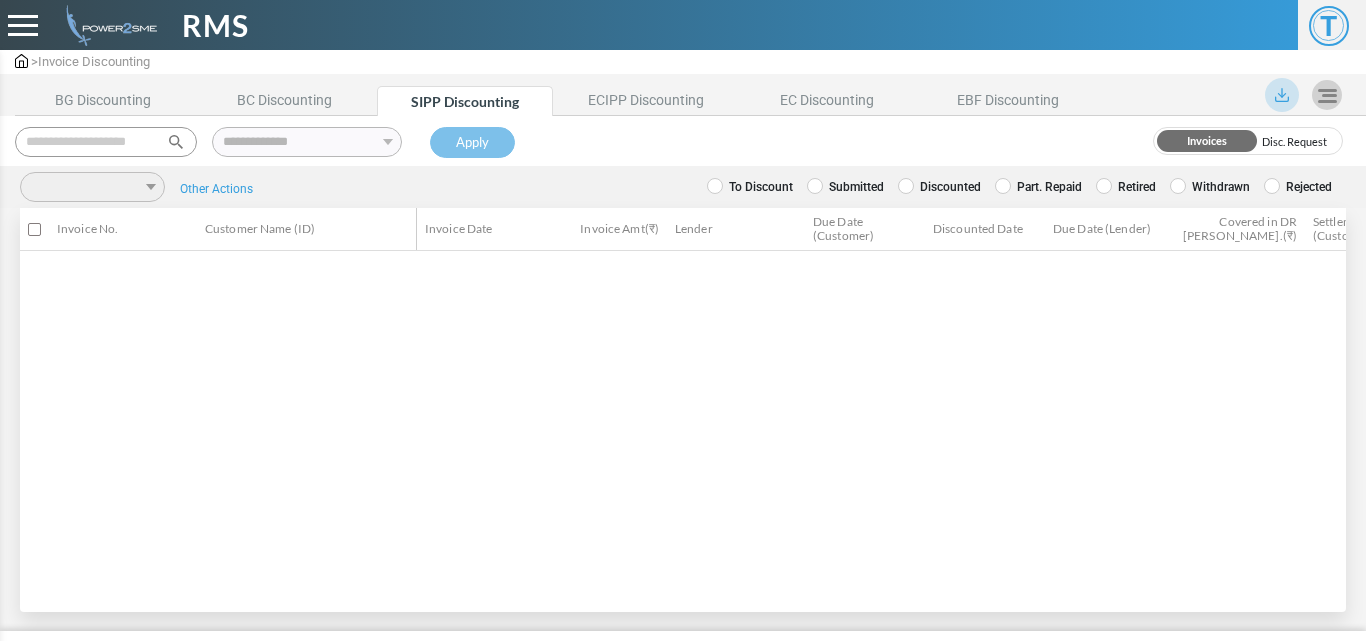 scroll, scrollTop: 0, scrollLeft: 0, axis: both 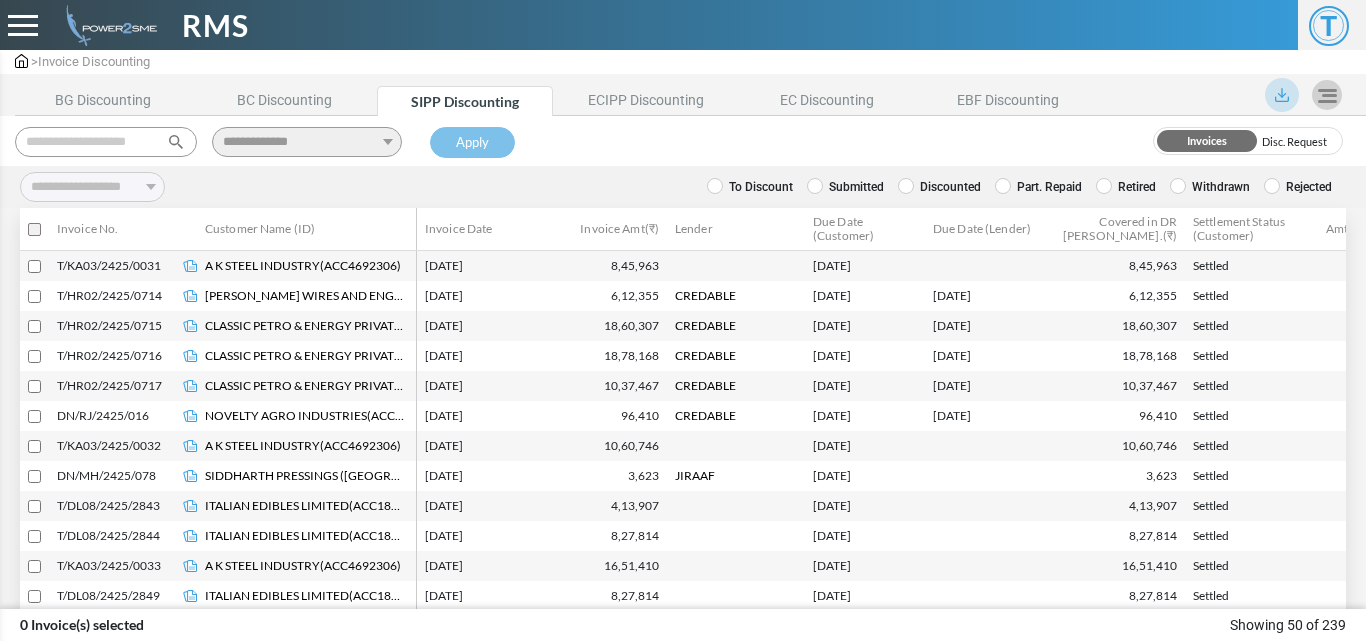 click on "Submitted" at bounding box center [845, 187] 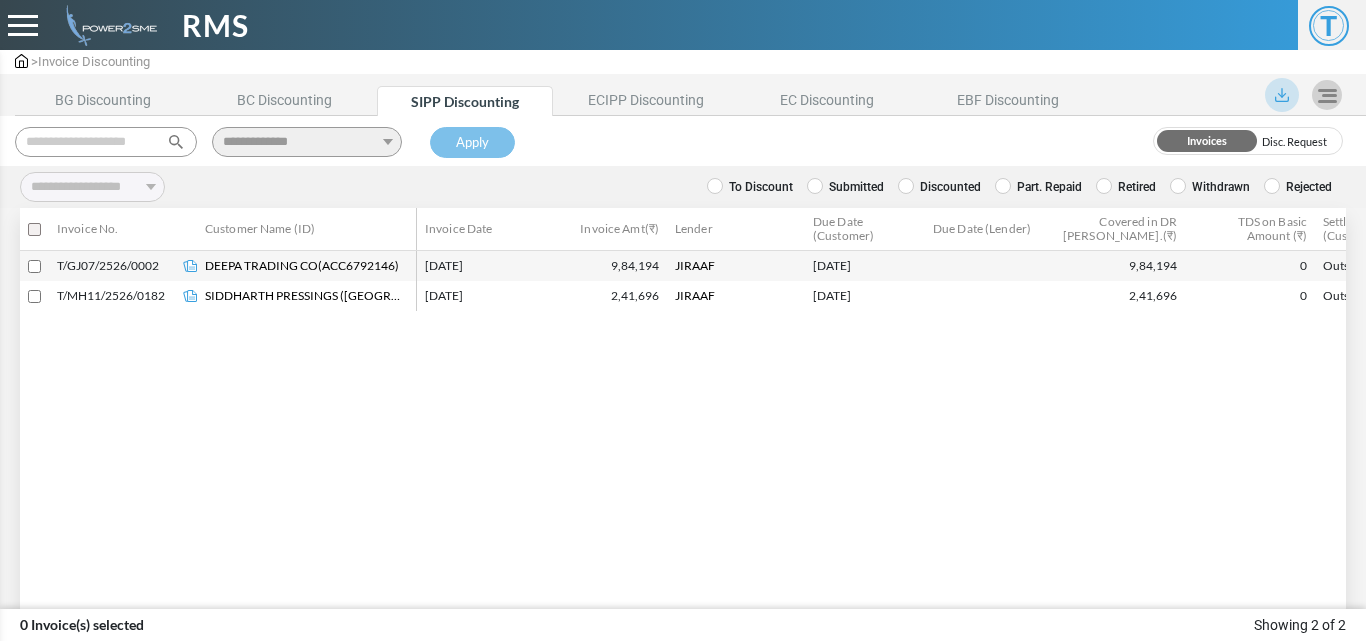 click on "To Discount" at bounding box center [750, 187] 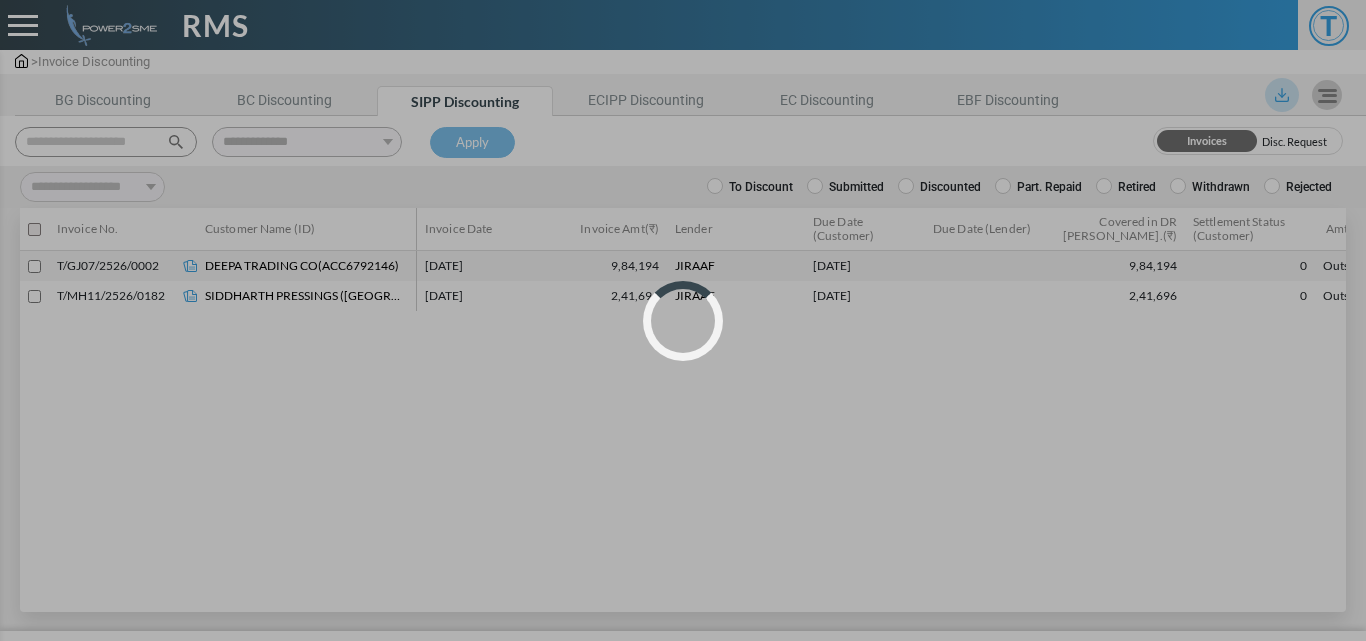 select 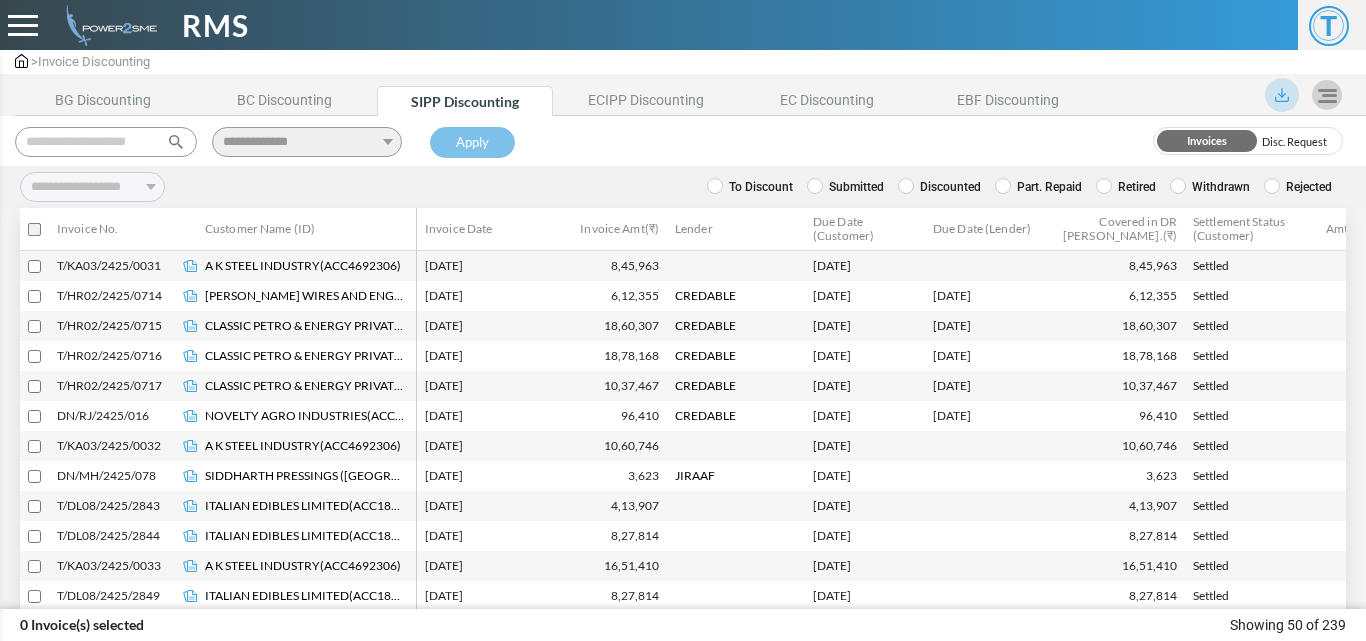 click at bounding box center (106, 142) 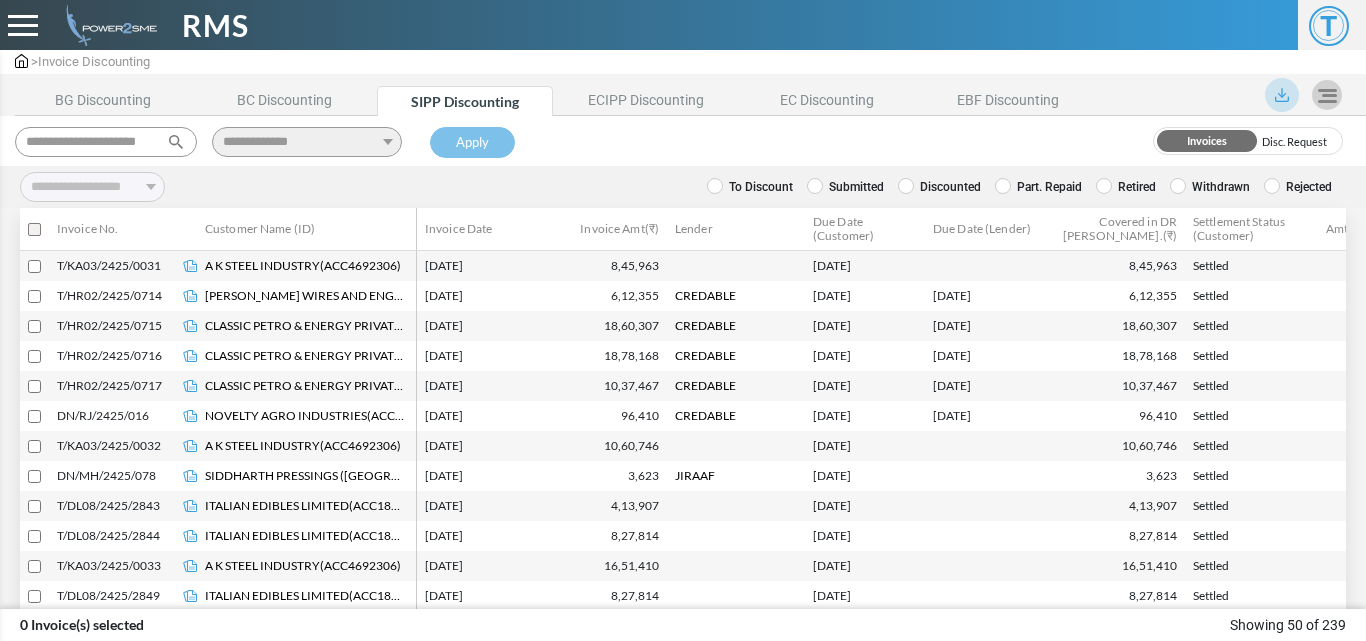 scroll, scrollTop: 0, scrollLeft: 14, axis: horizontal 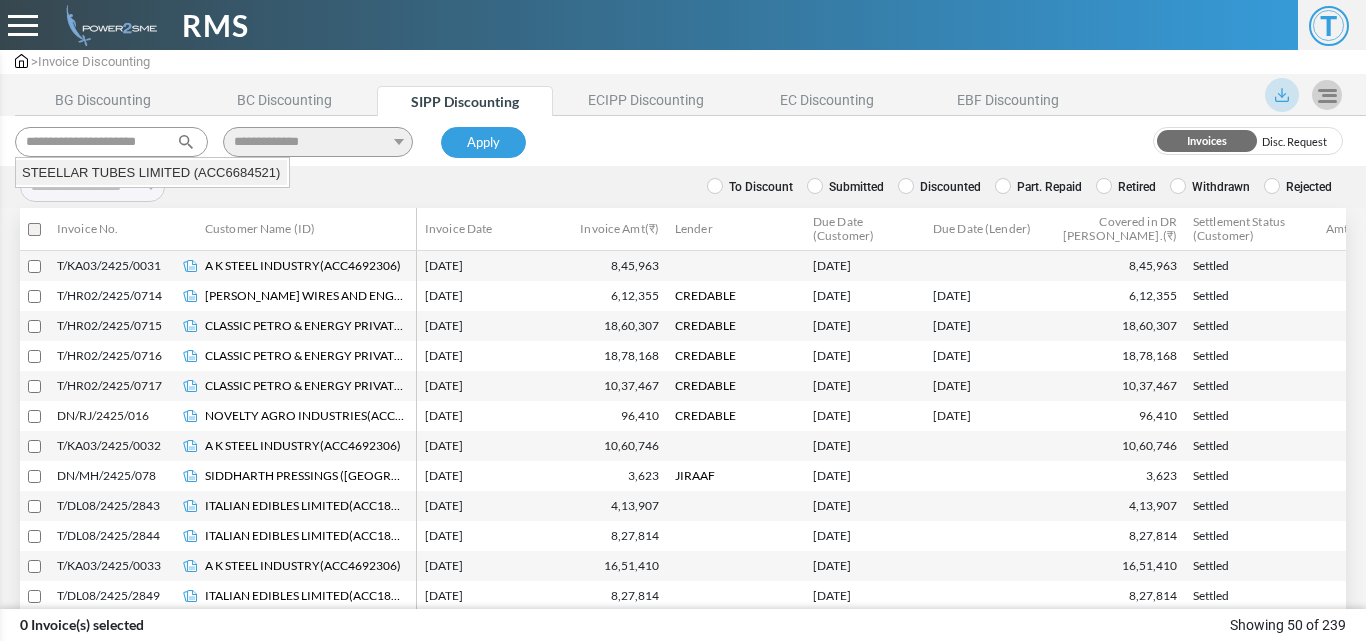click on "STEELLAR TUBES LIMITED (ACC6684521)" at bounding box center (151, 173) 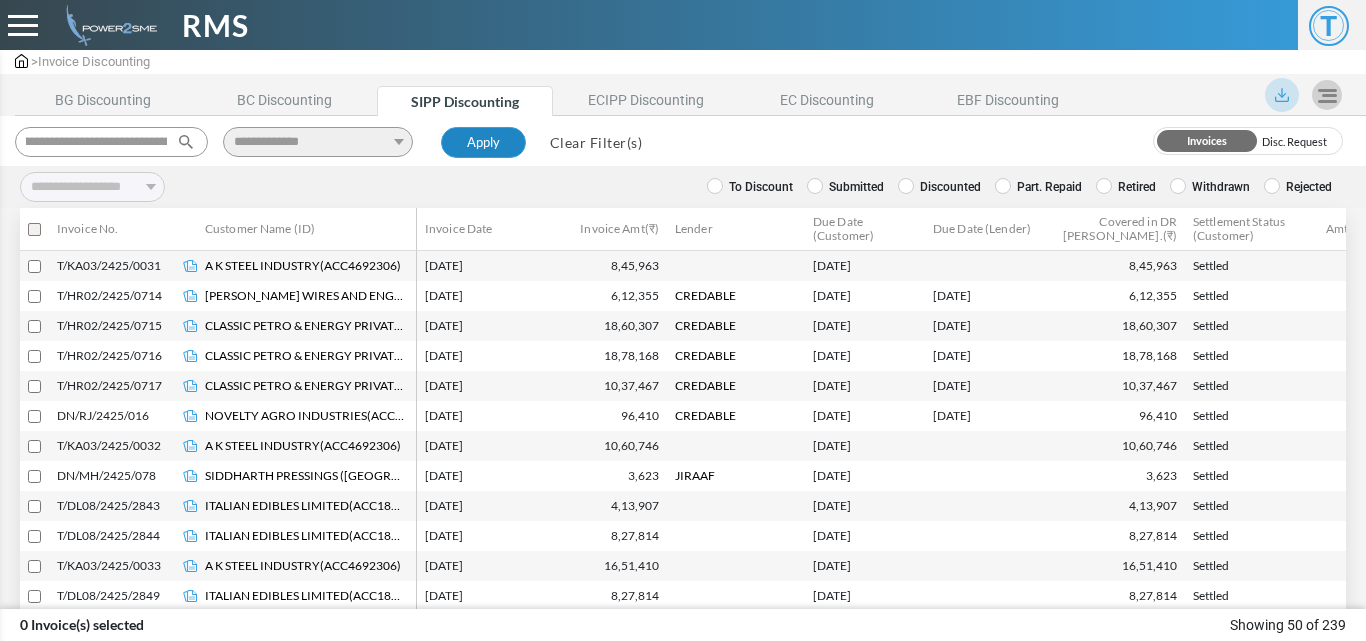 type on "**********" 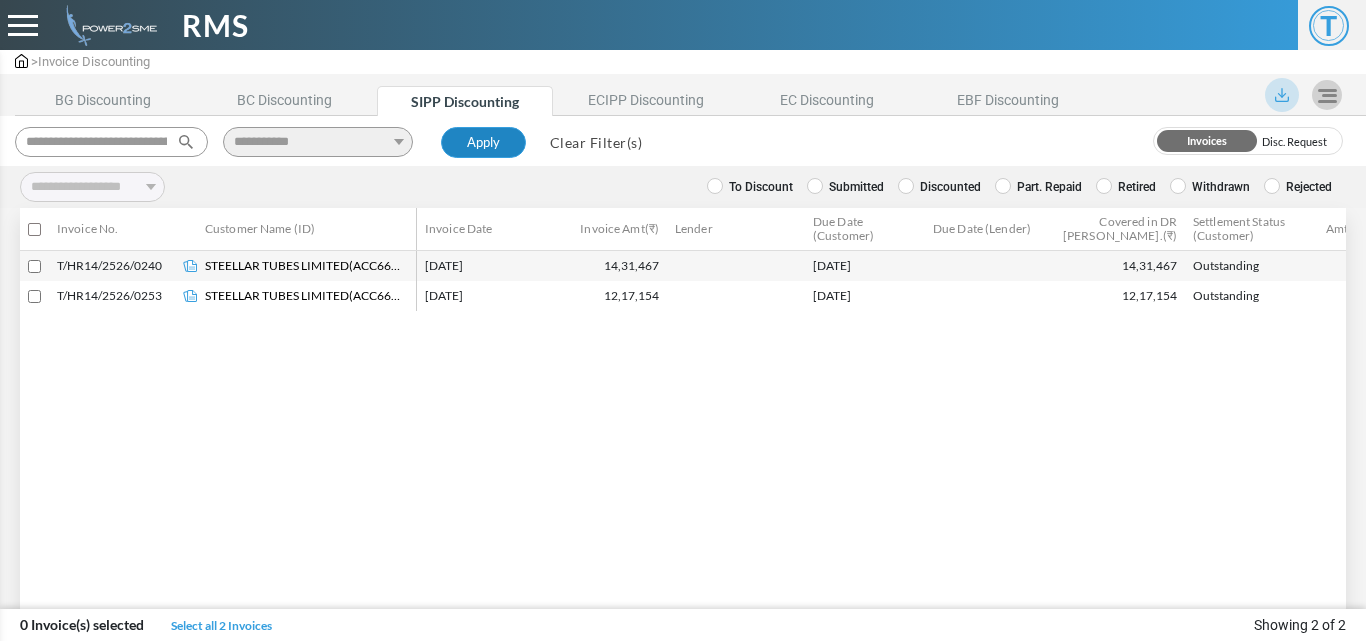 type 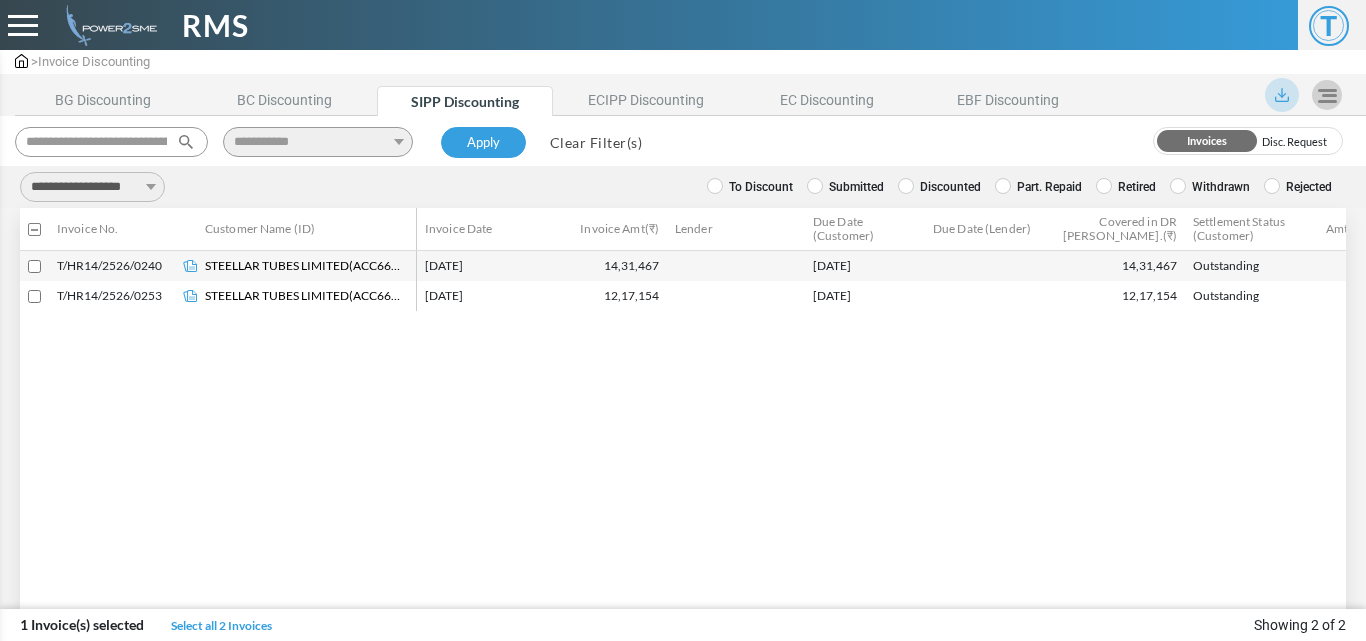 click on "**********" at bounding box center (92, 187) 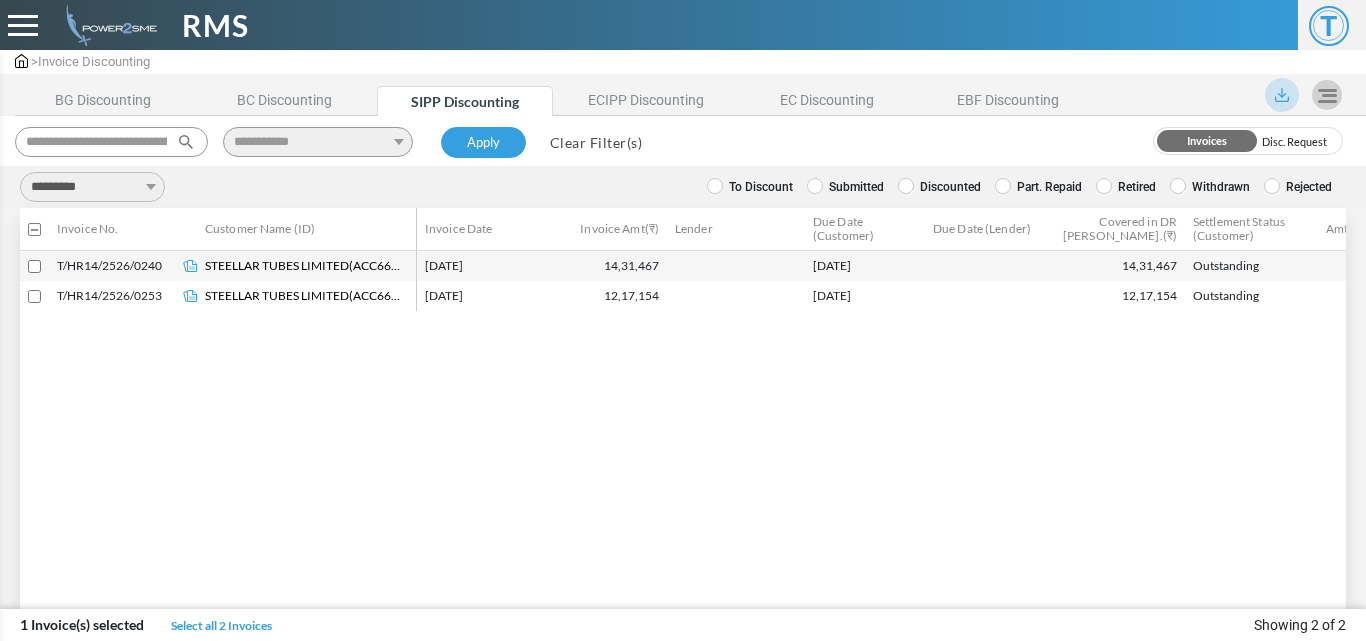 click on "**********" at bounding box center (92, 187) 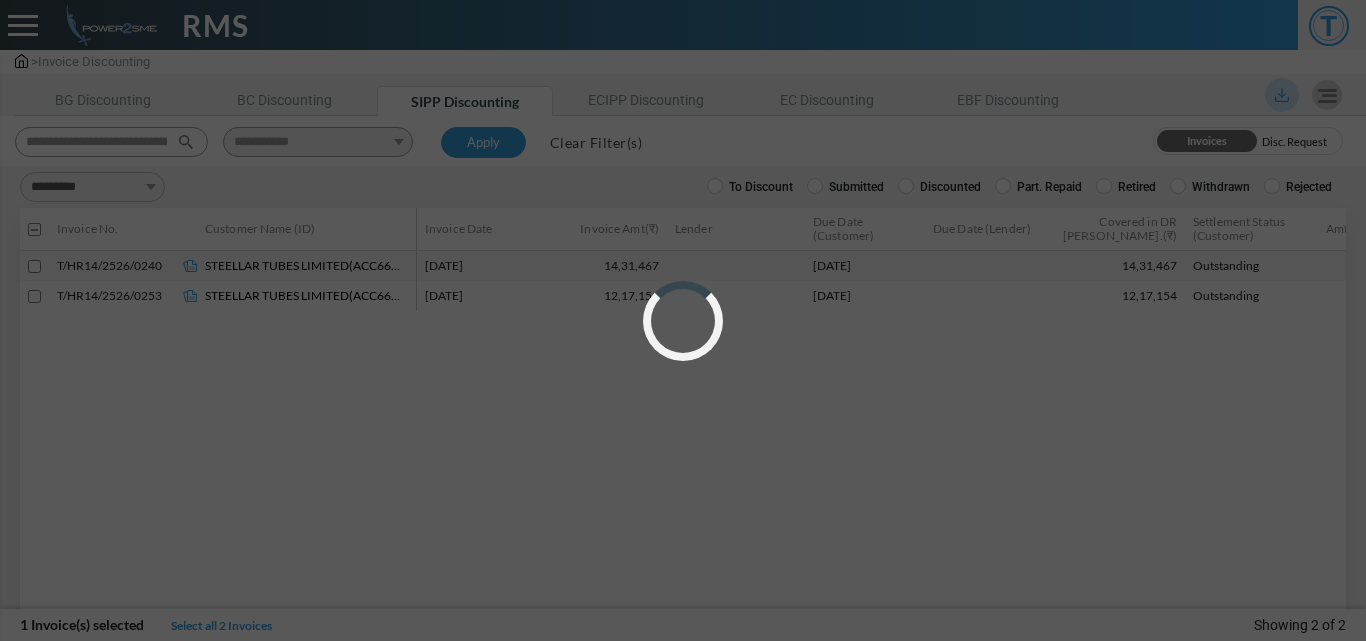 select on "*" 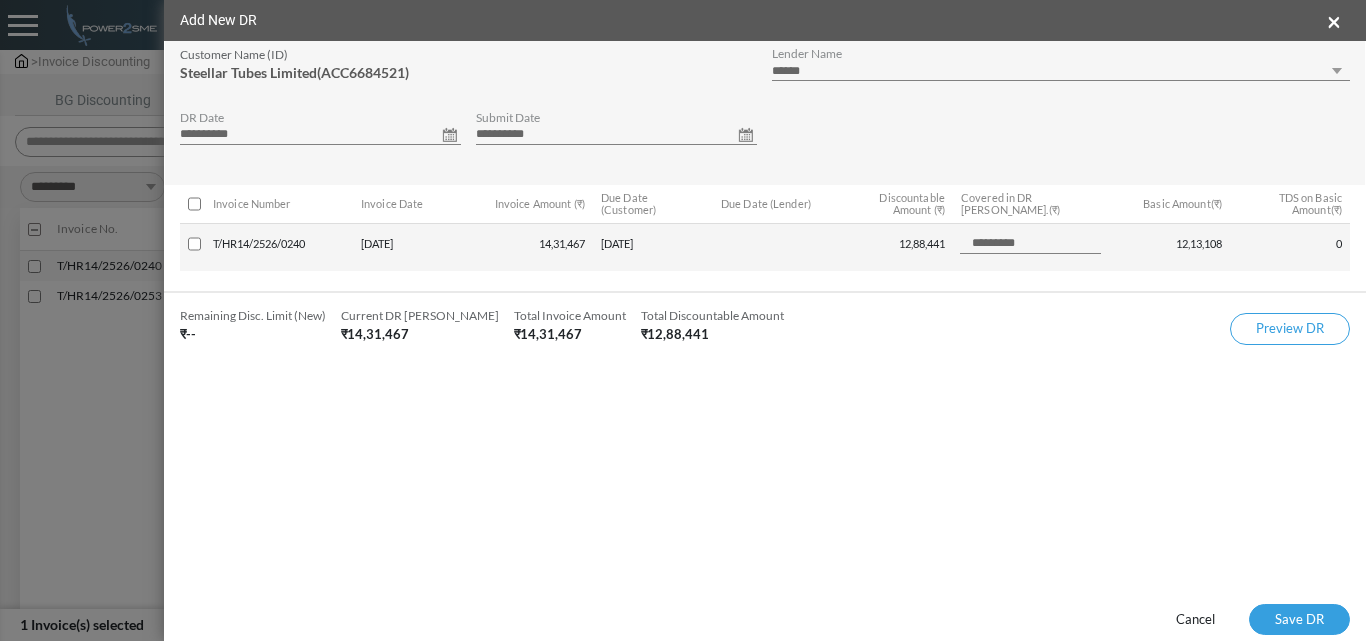 click on "**********" at bounding box center (320, 135) 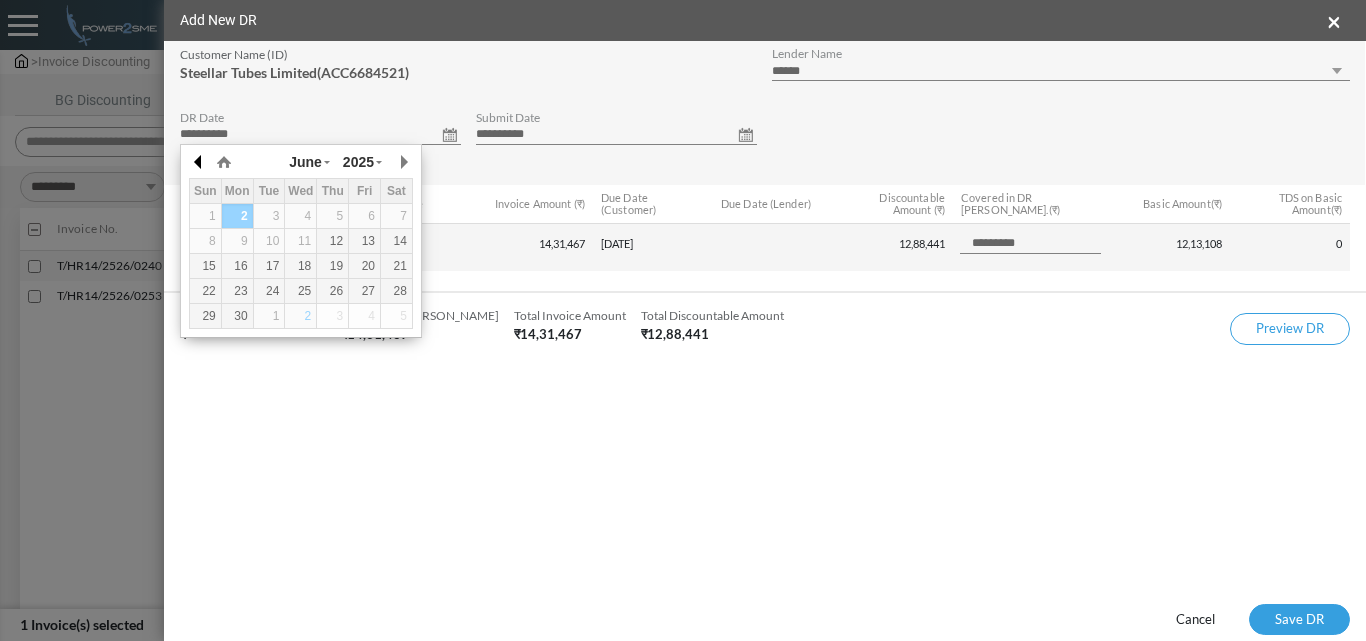 click at bounding box center [199, 162] 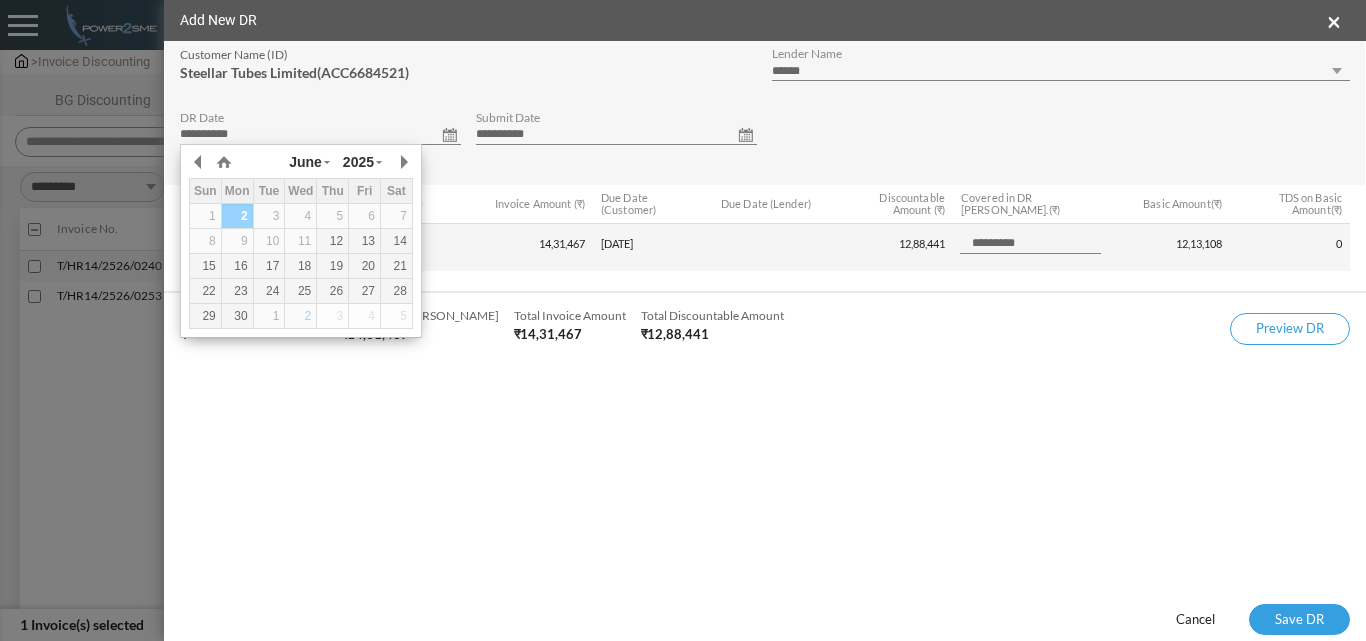 click on "13" at bounding box center (364, 241) 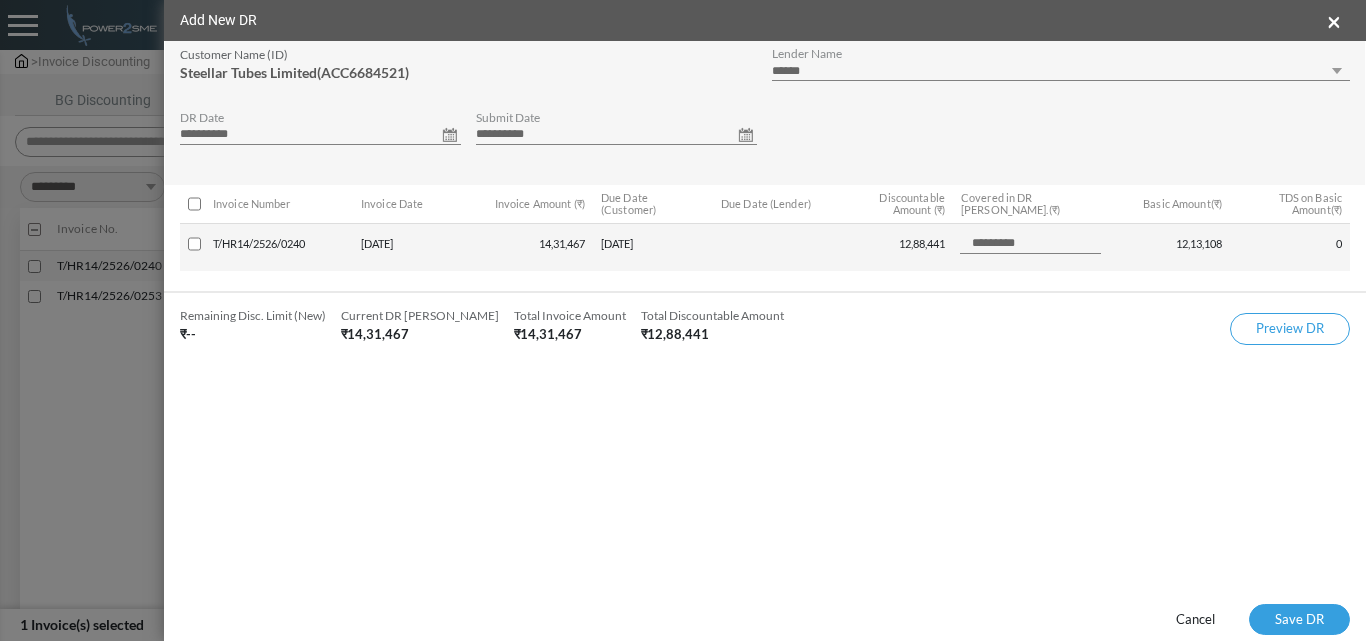 click on "**********" at bounding box center [616, 135] 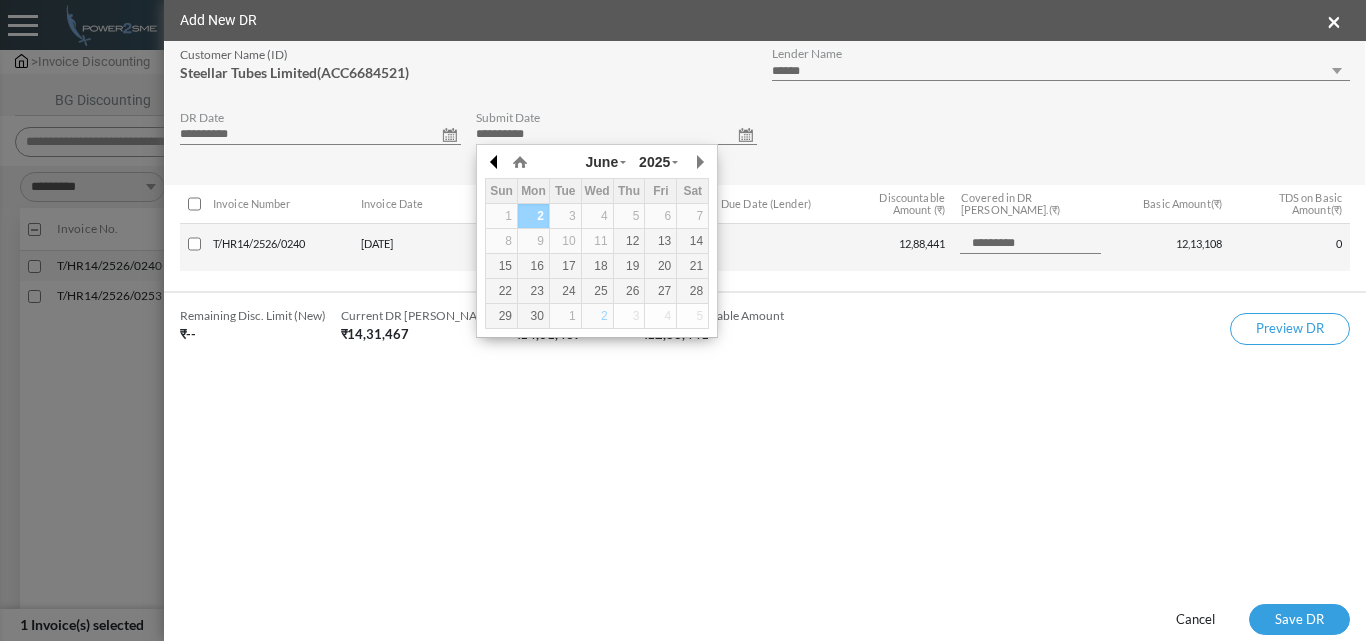 click at bounding box center [495, 162] 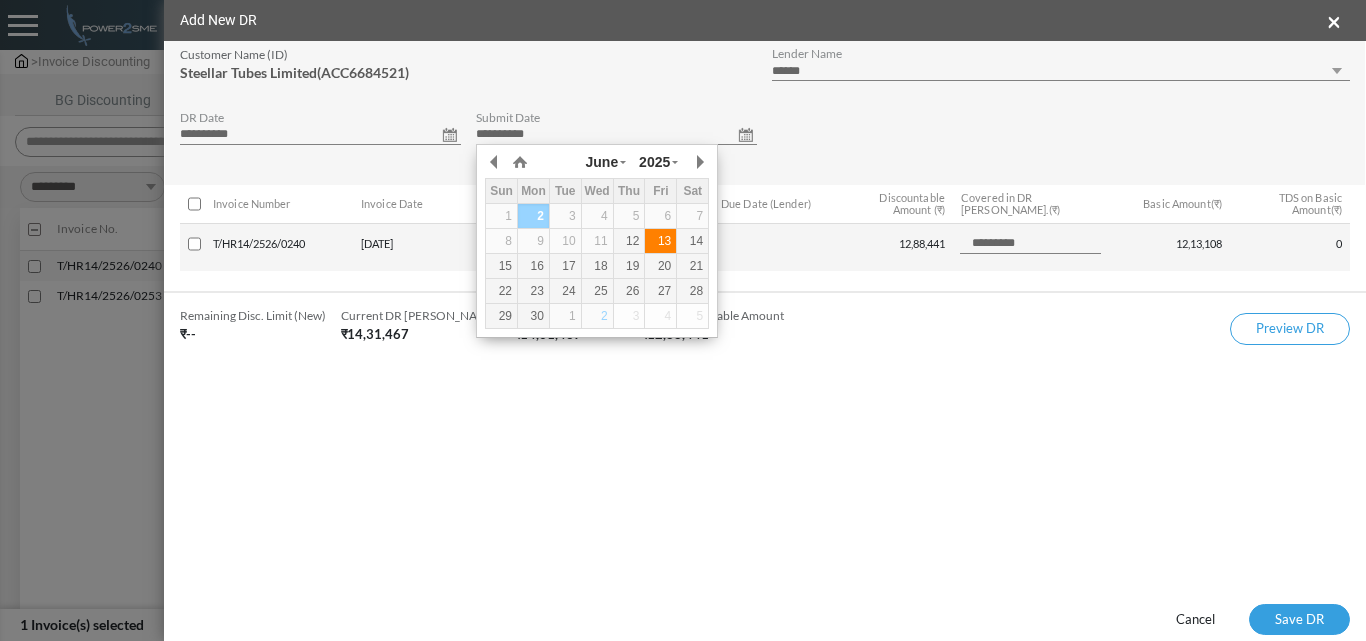 click on "13" at bounding box center [660, 241] 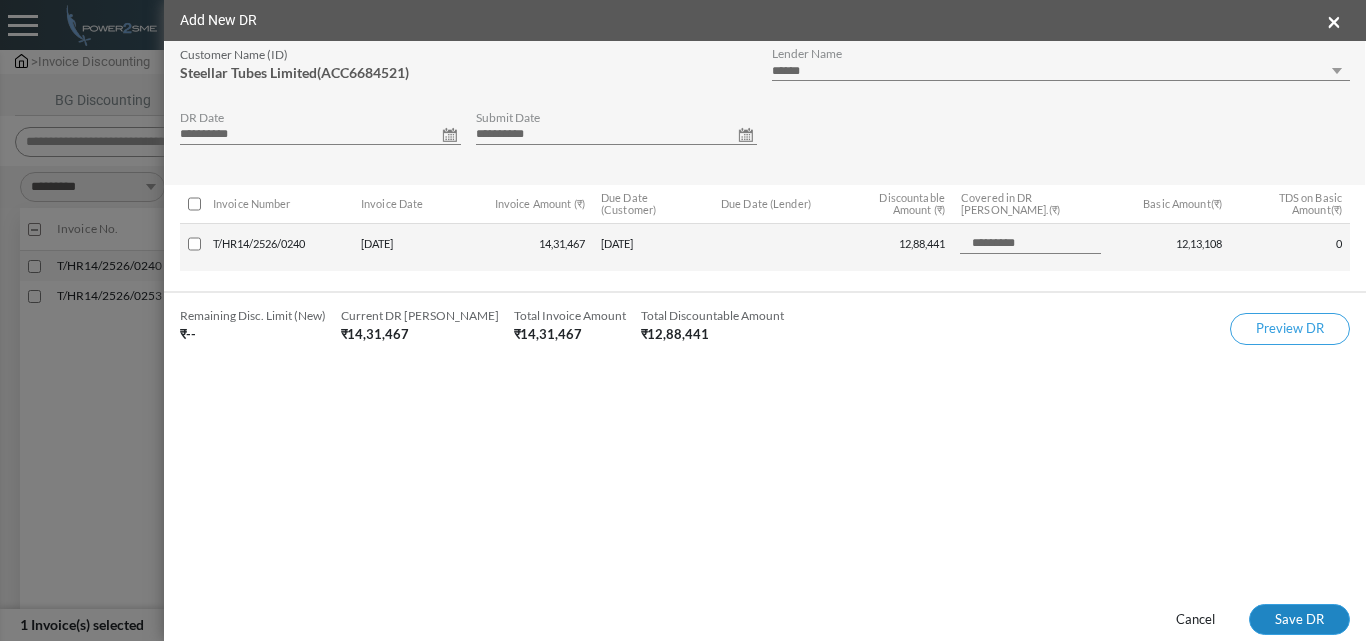 click on "Save DR" at bounding box center (1299, 620) 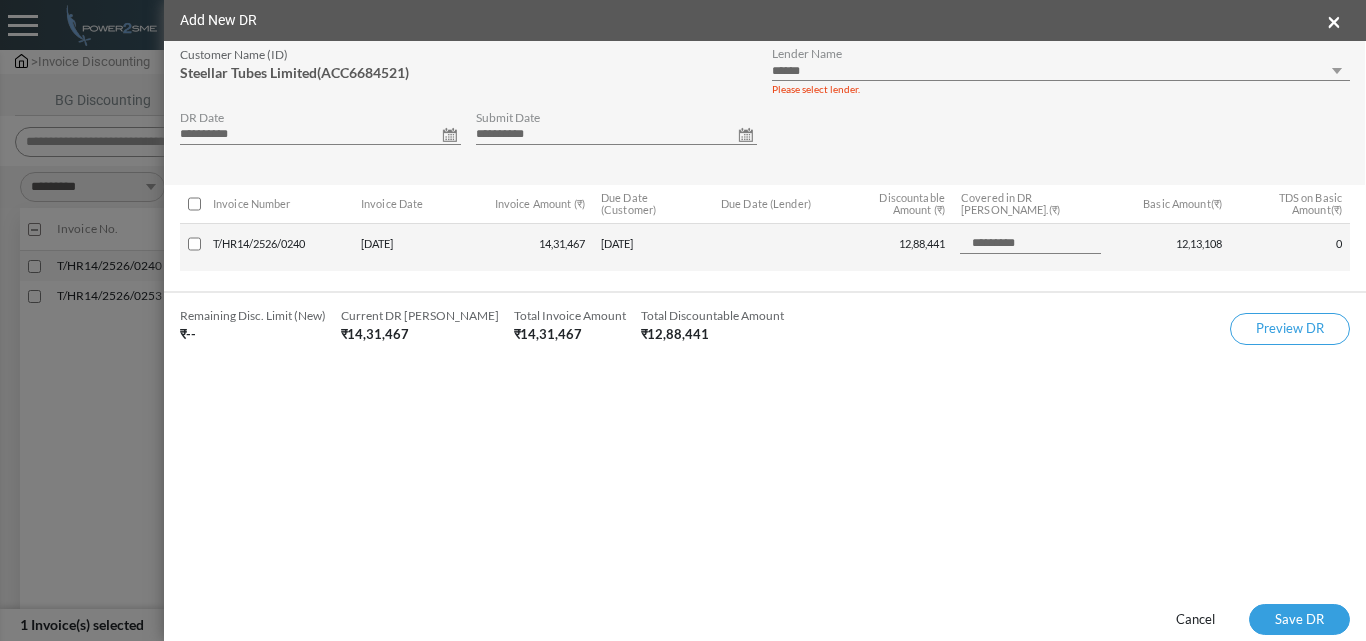 click on "Lender Name" at bounding box center (807, 54) 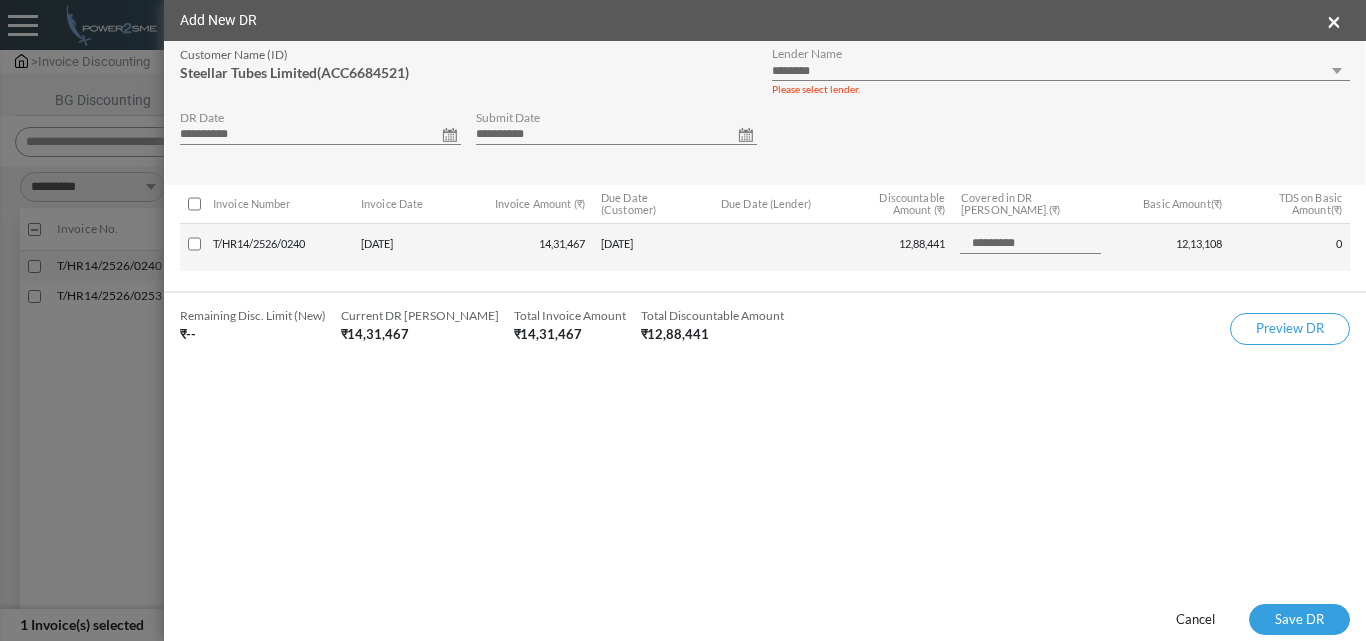 click on "**********" at bounding box center (1061, 71) 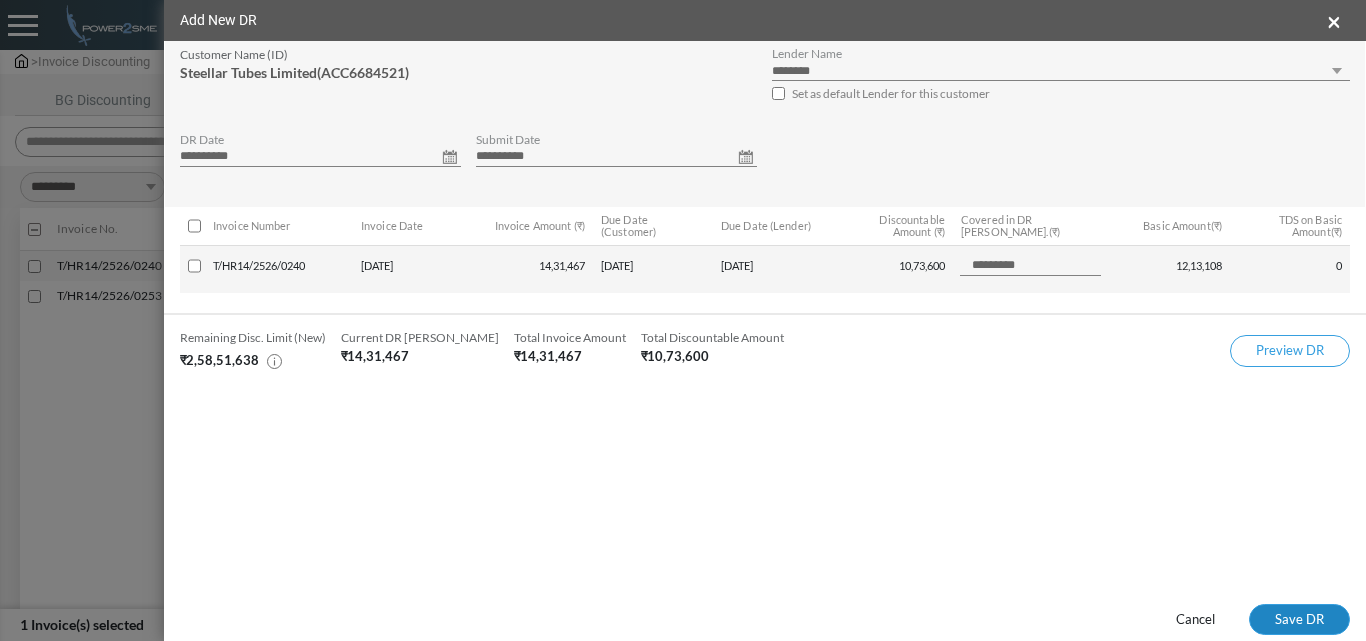 click on "Save DR" at bounding box center [1299, 620] 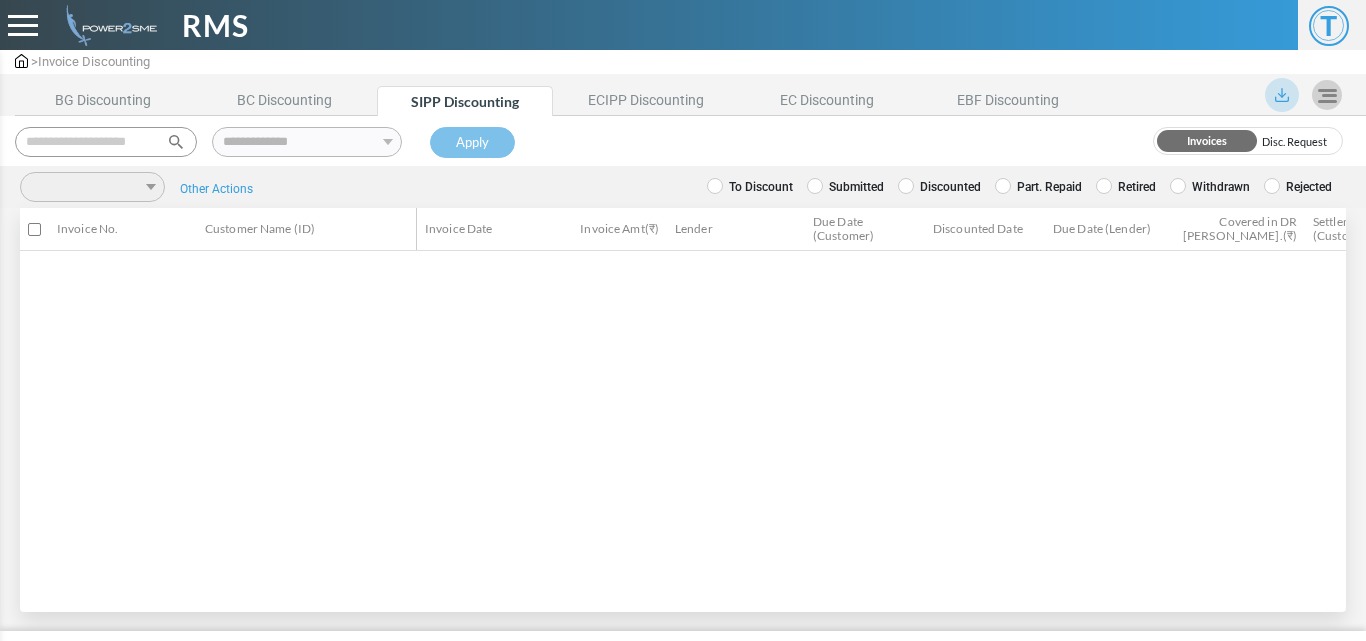 scroll, scrollTop: 0, scrollLeft: 0, axis: both 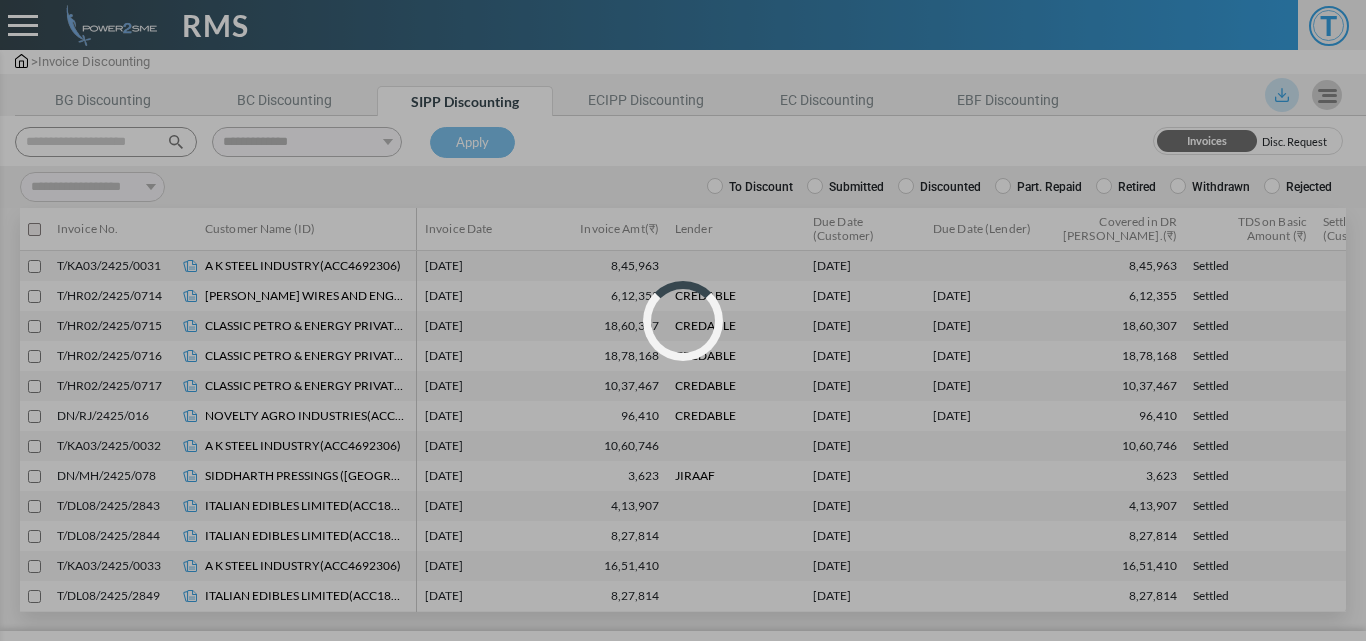 select 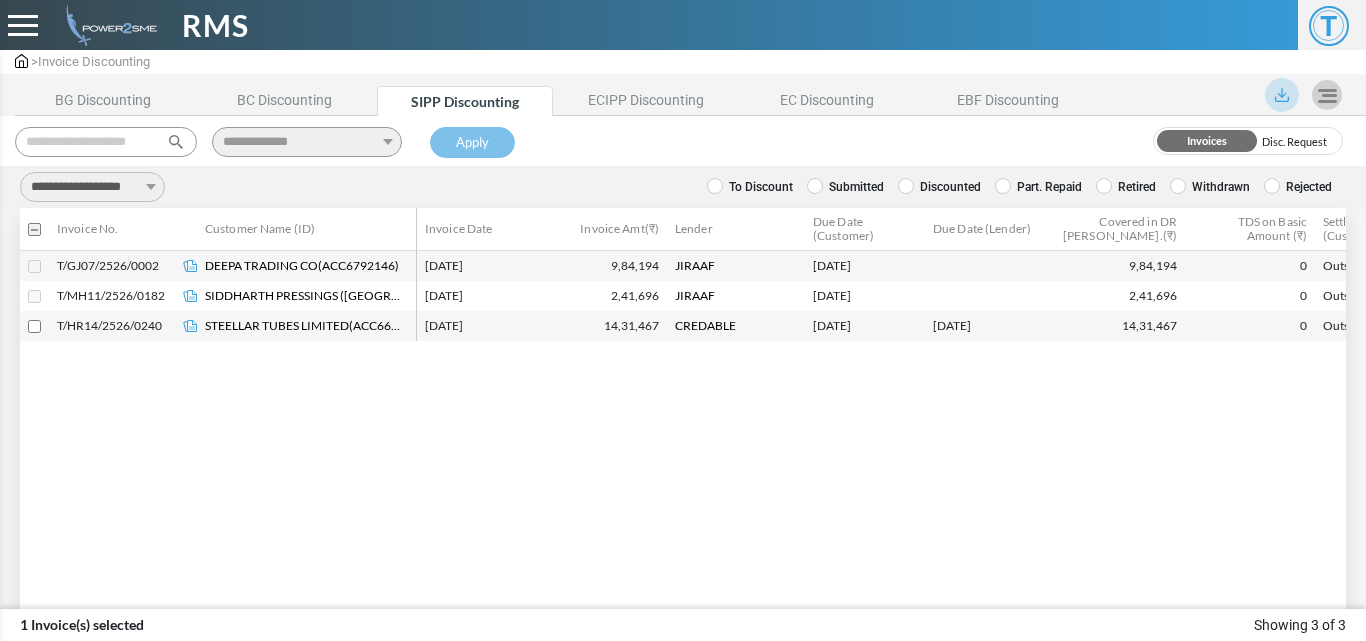 click on "**********" at bounding box center [92, 187] 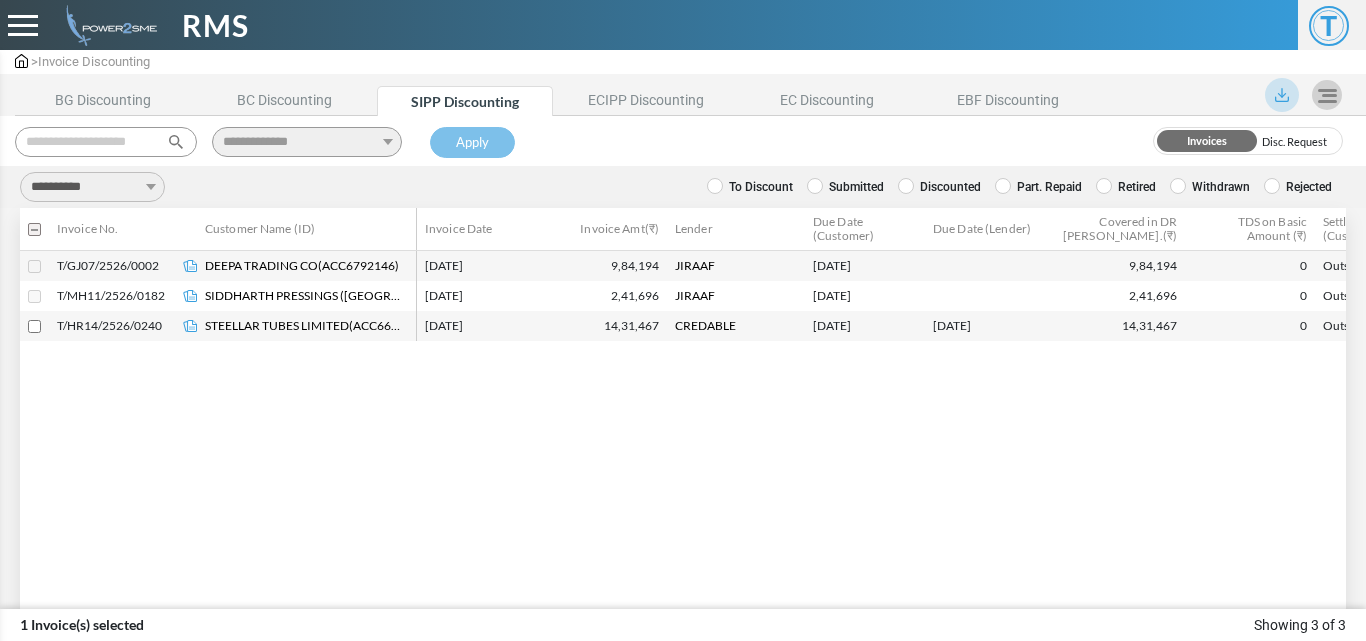 click on "**********" at bounding box center [92, 187] 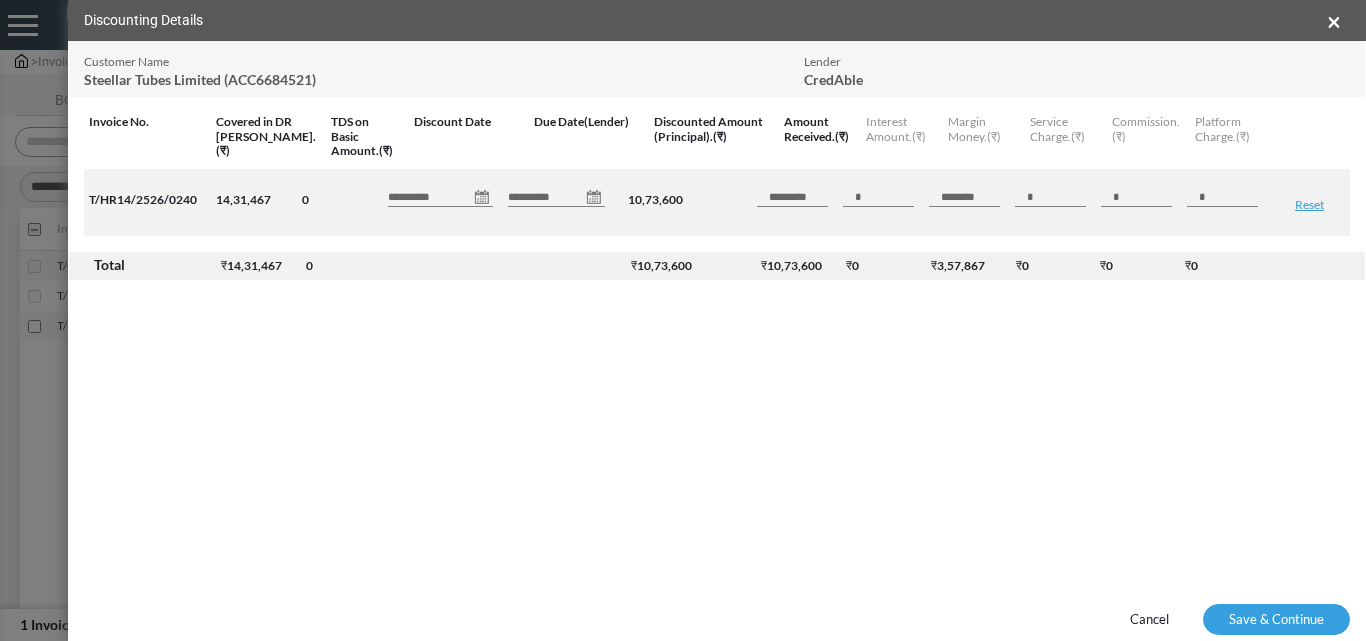 click on "**********" at bounding box center (440, 197) 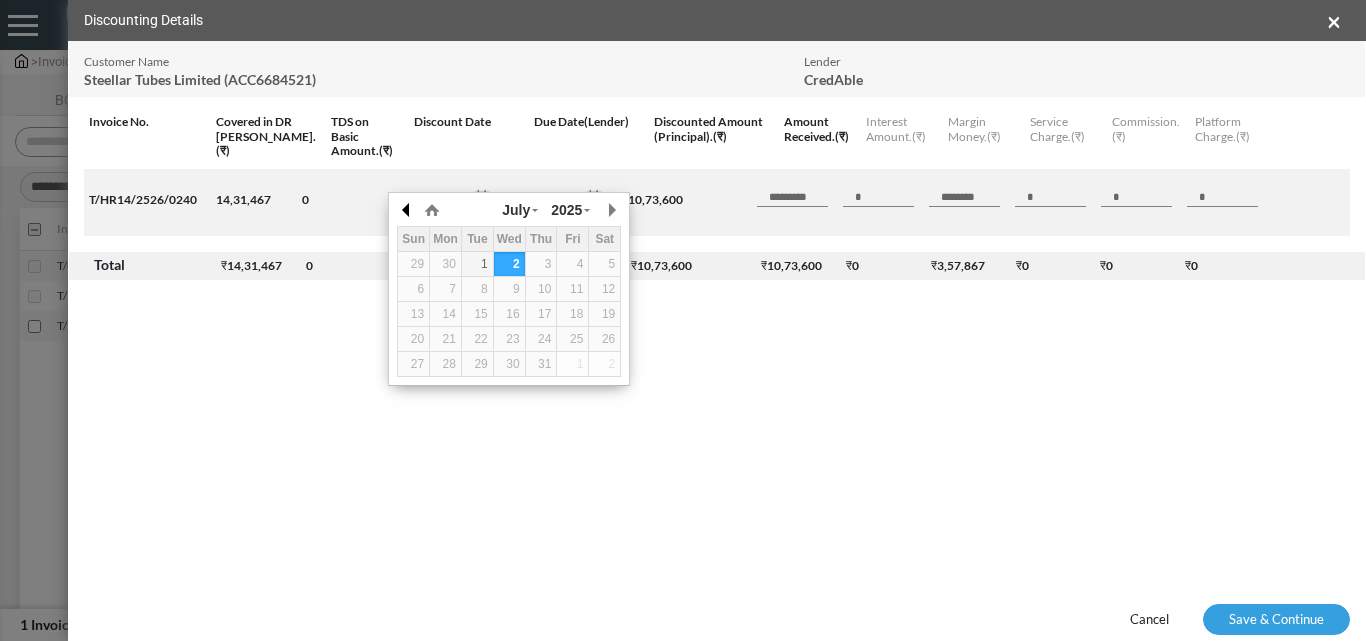 click at bounding box center (407, 210) 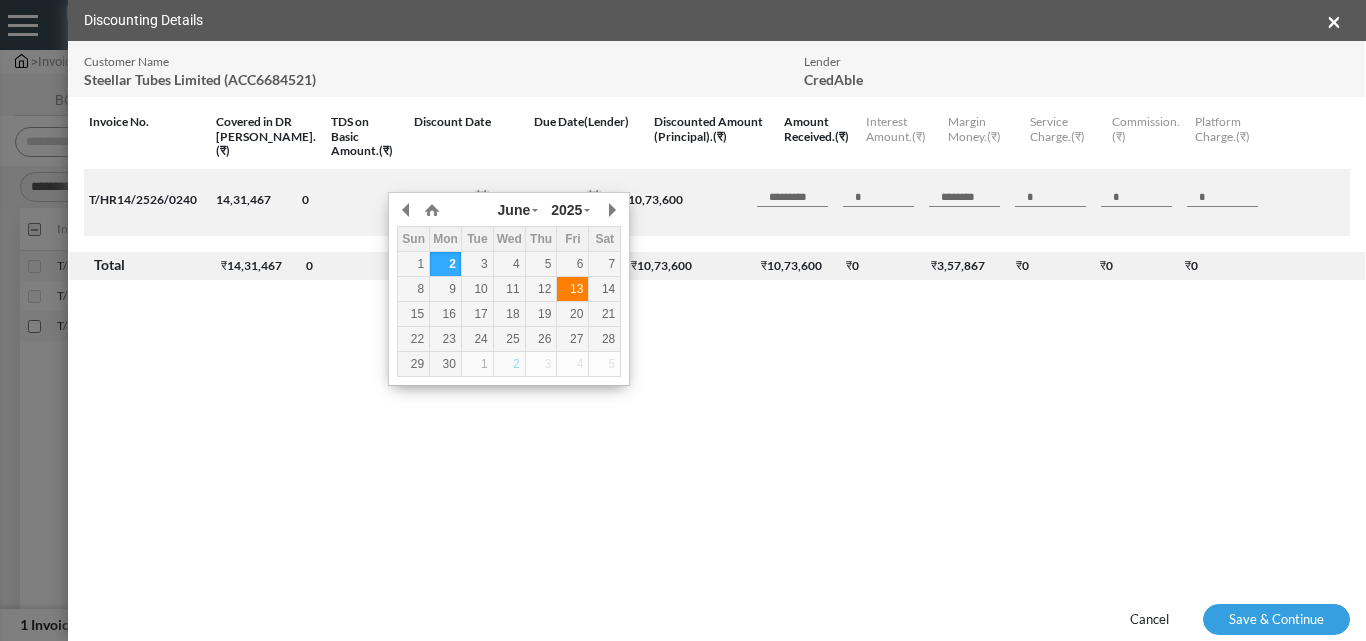 click on "13" at bounding box center [572, 289] 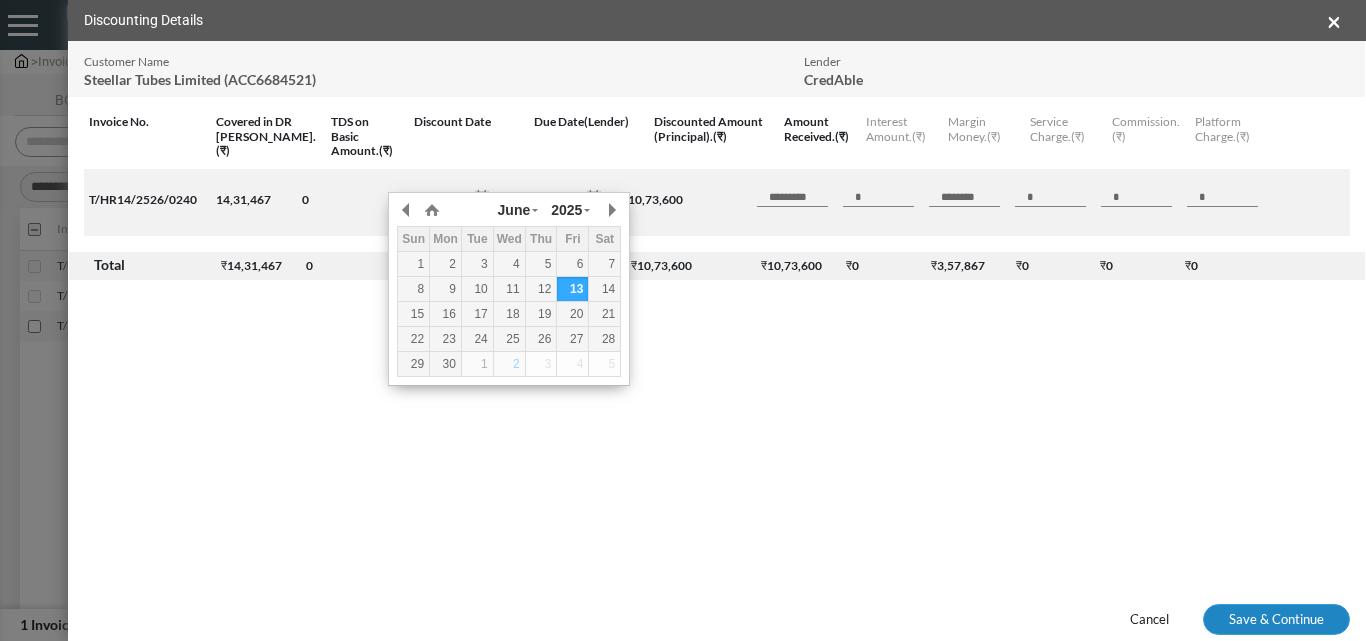 click on "Save & Continue" at bounding box center (1276, 620) 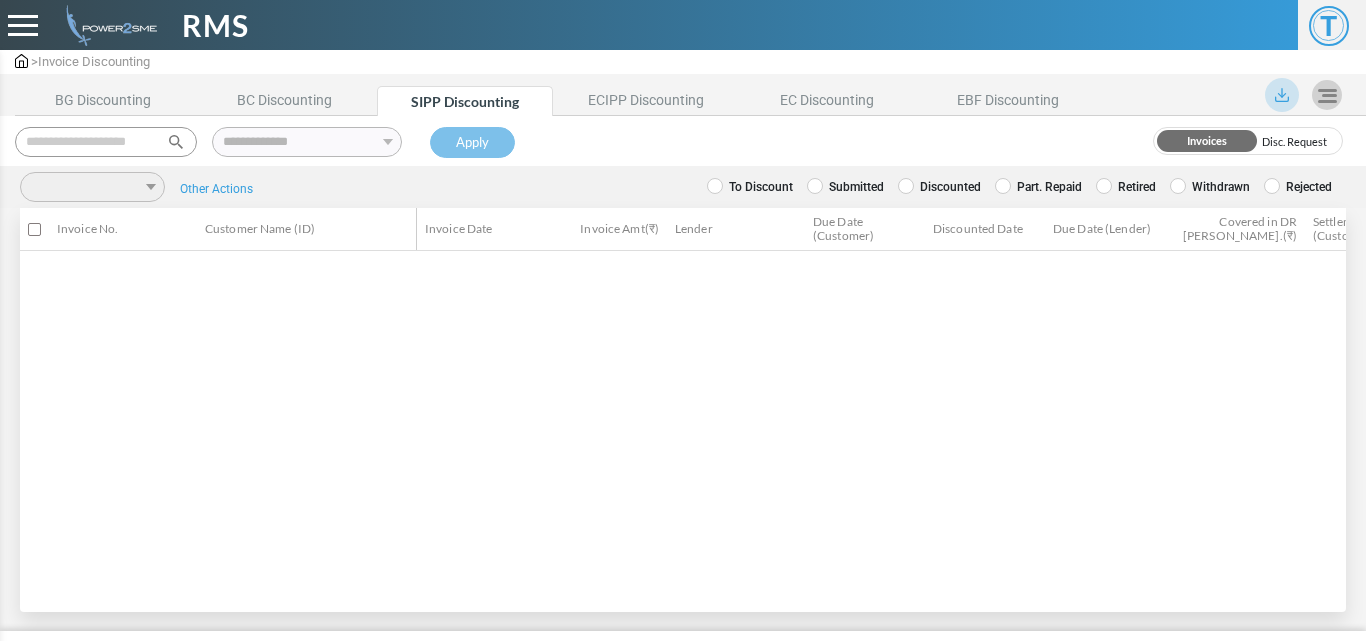 scroll, scrollTop: 0, scrollLeft: 0, axis: both 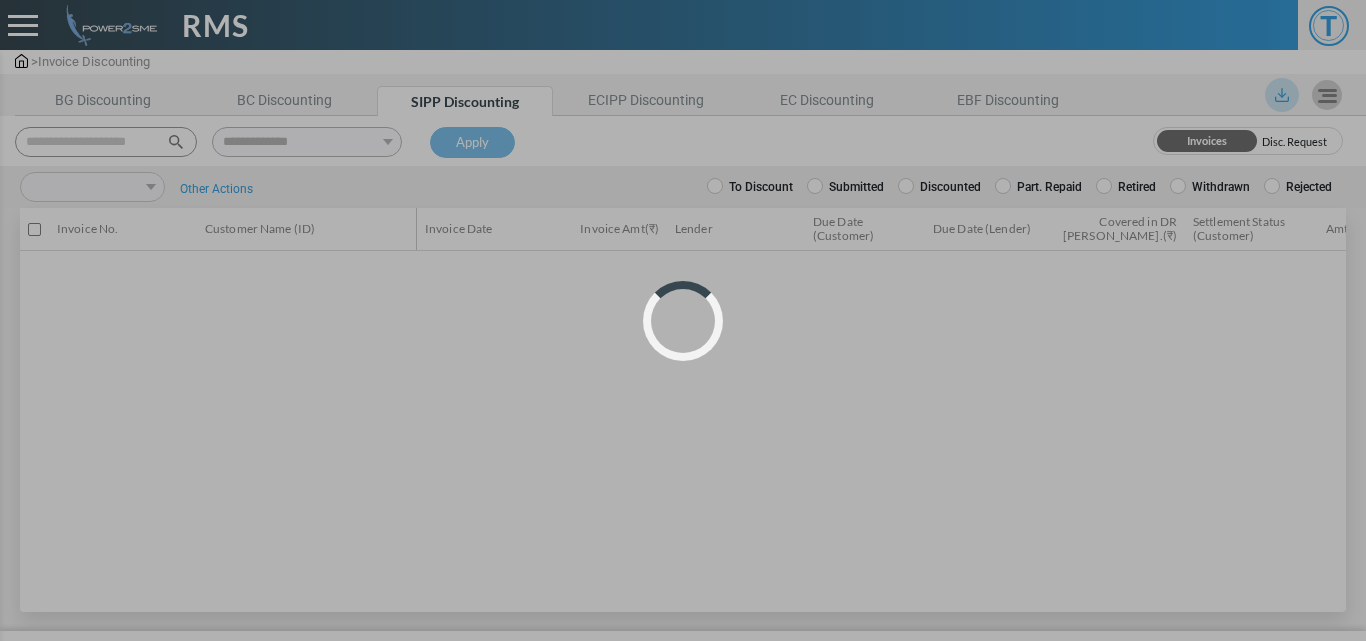 select 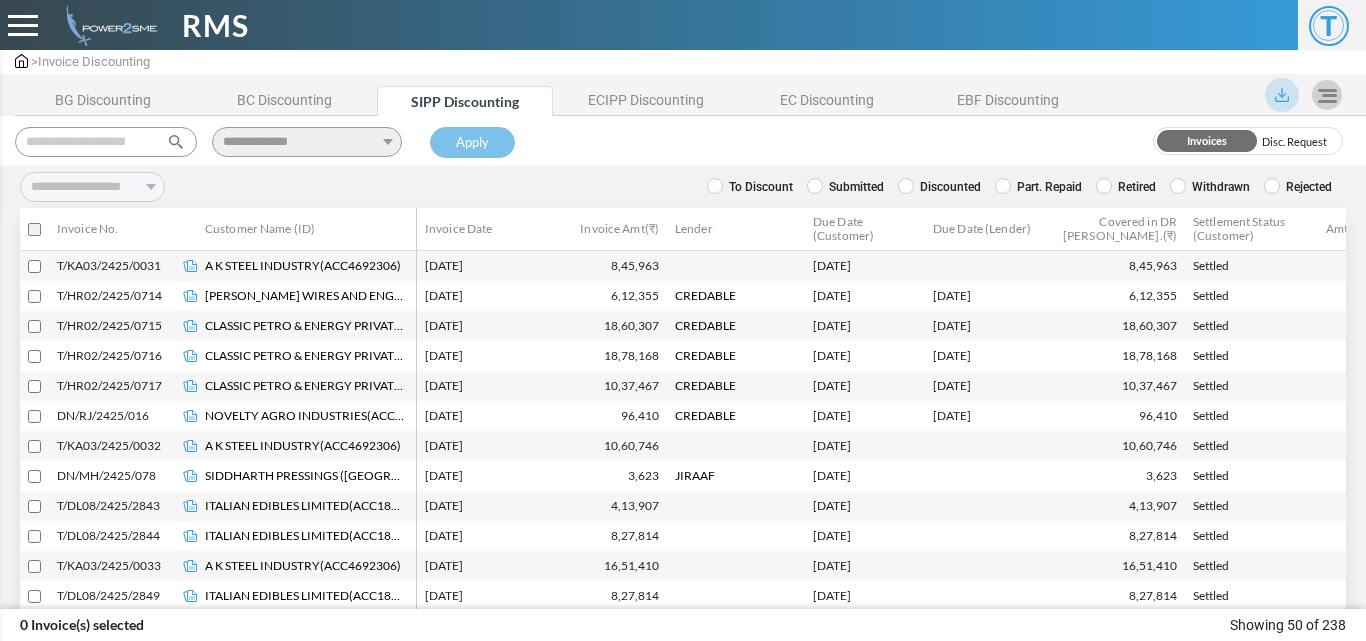 click at bounding box center [106, 142] 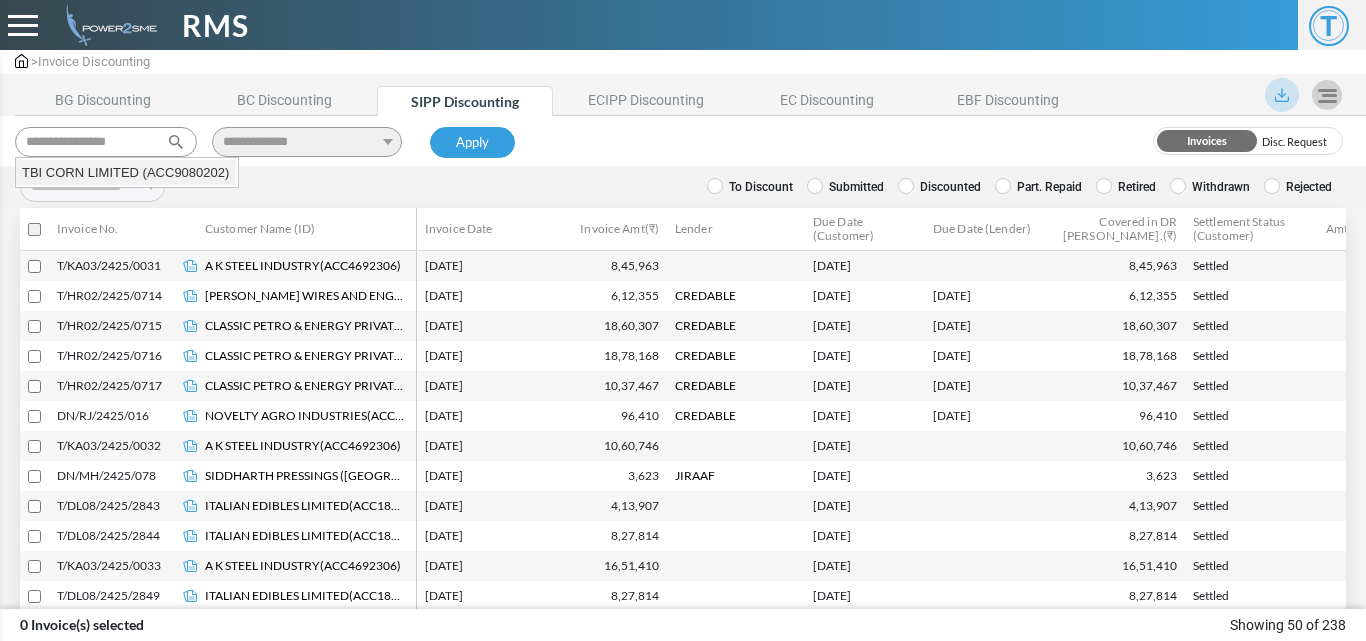 click on "TBI CORN LIMITED (ACC9080202)" at bounding box center [126, 173] 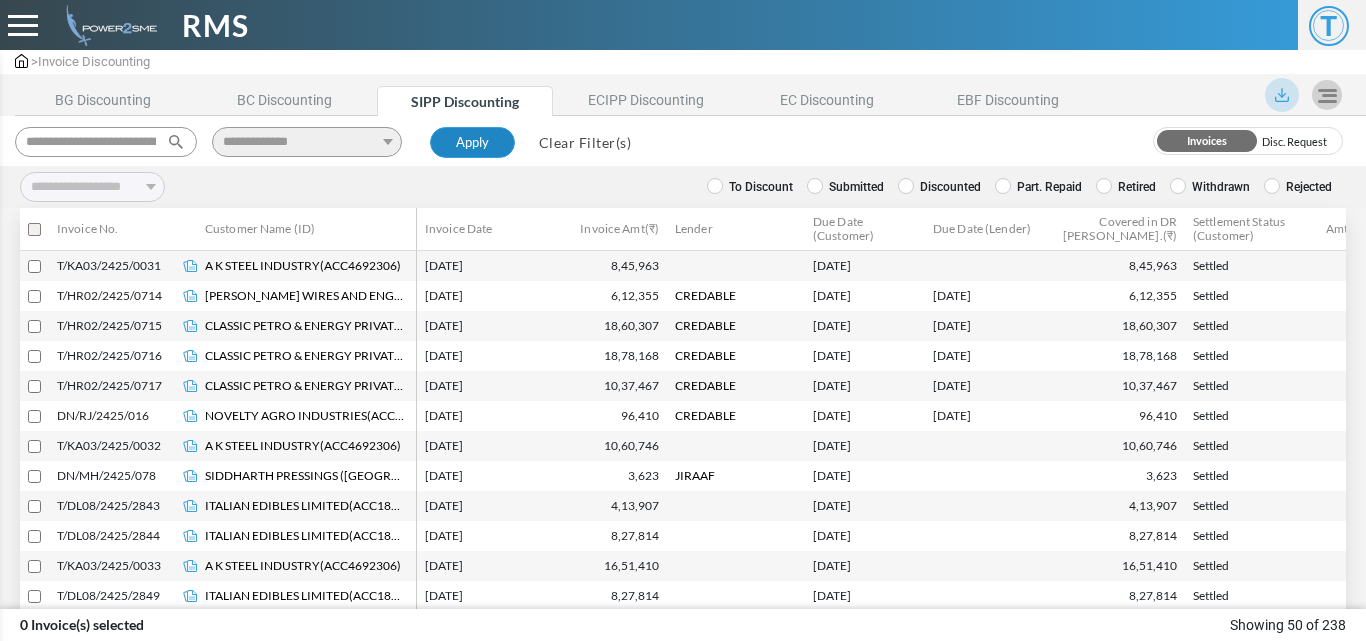 type on "**********" 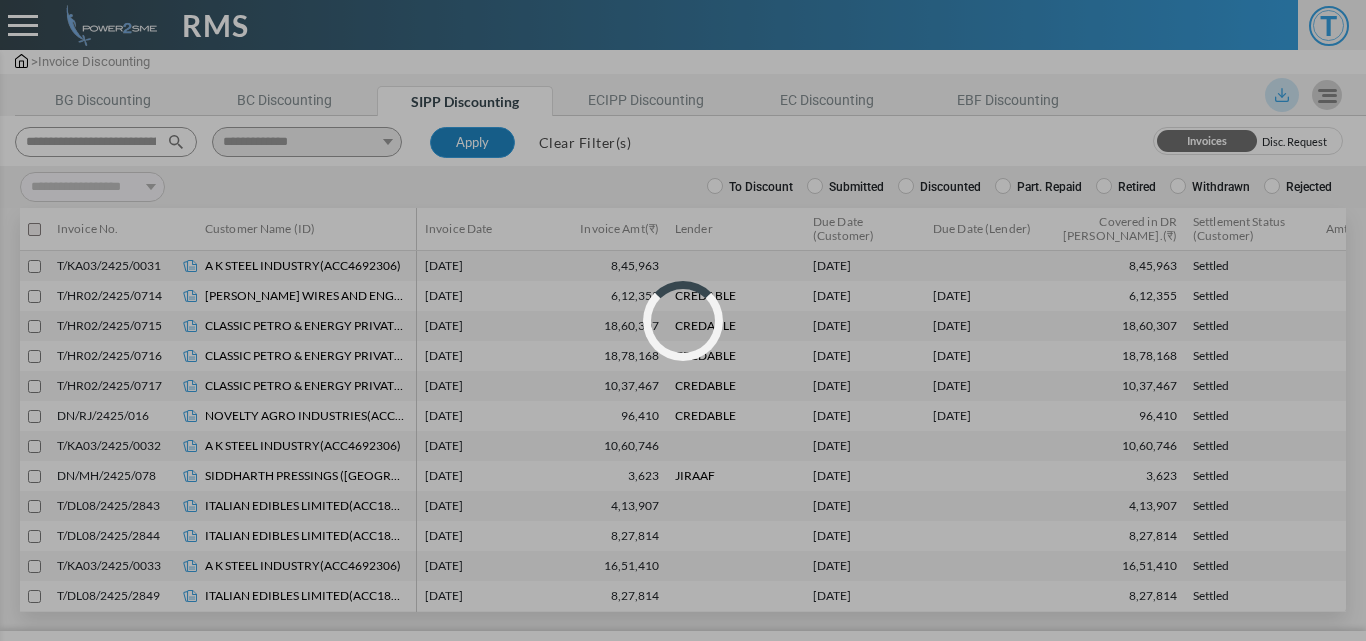 select 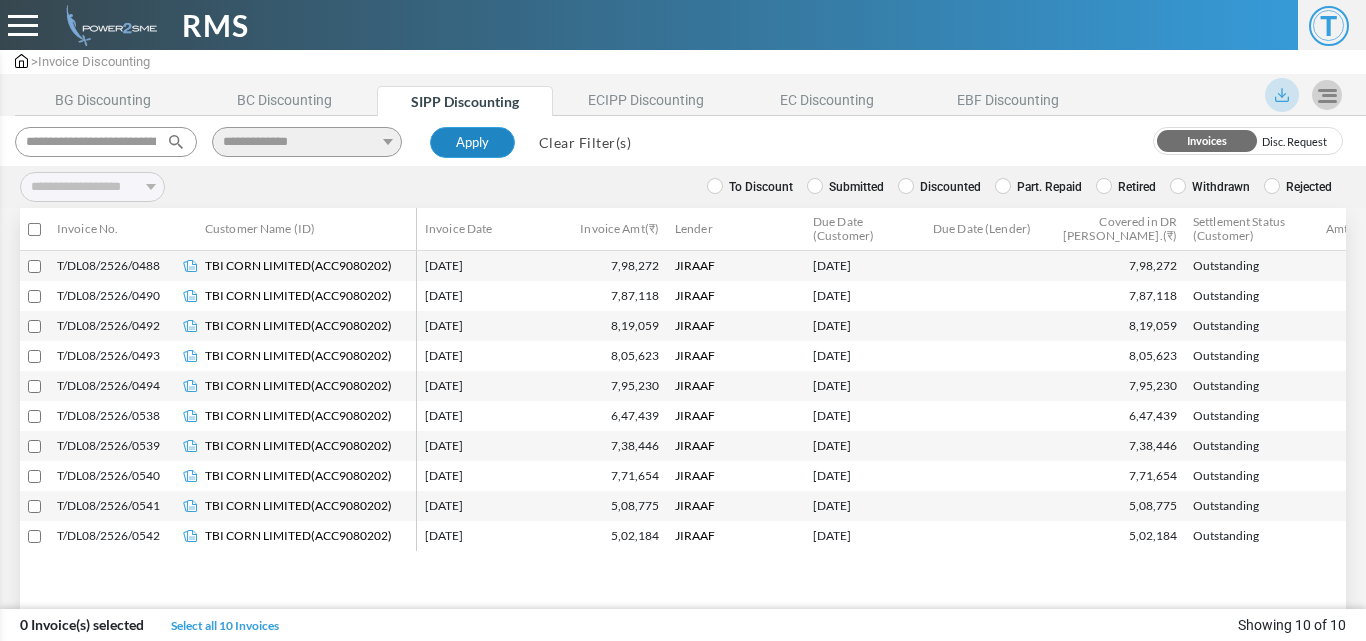 type 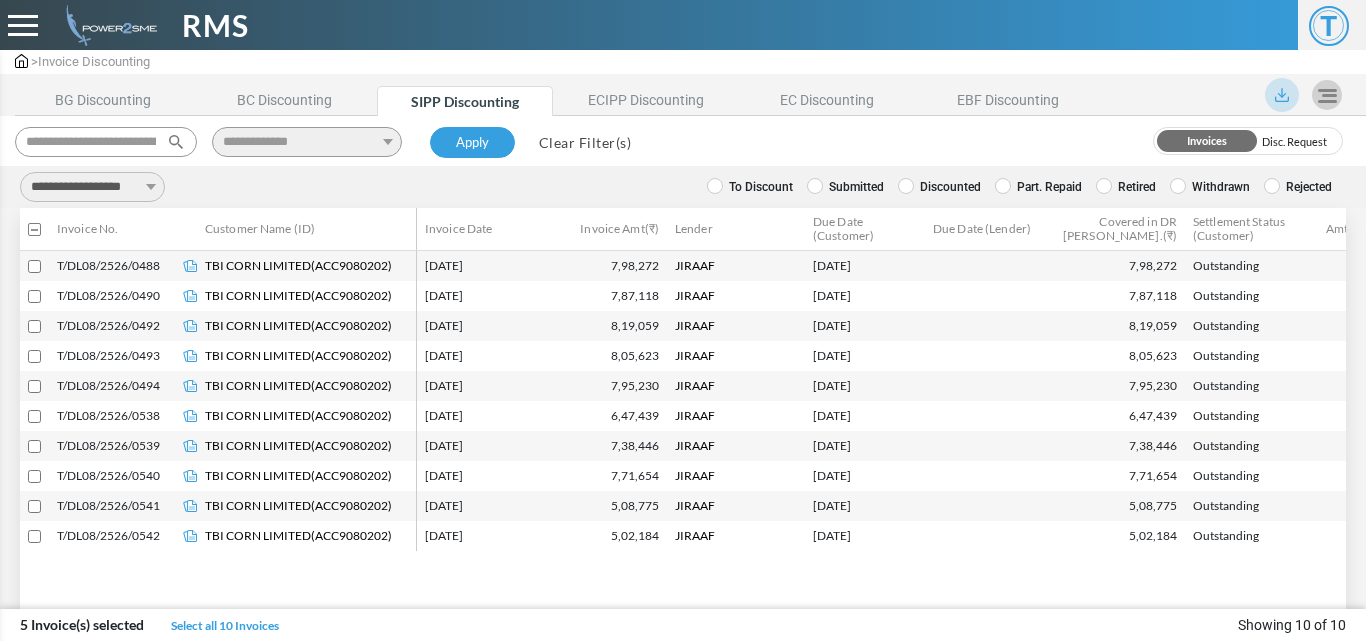 click on "**********" at bounding box center (92, 187) 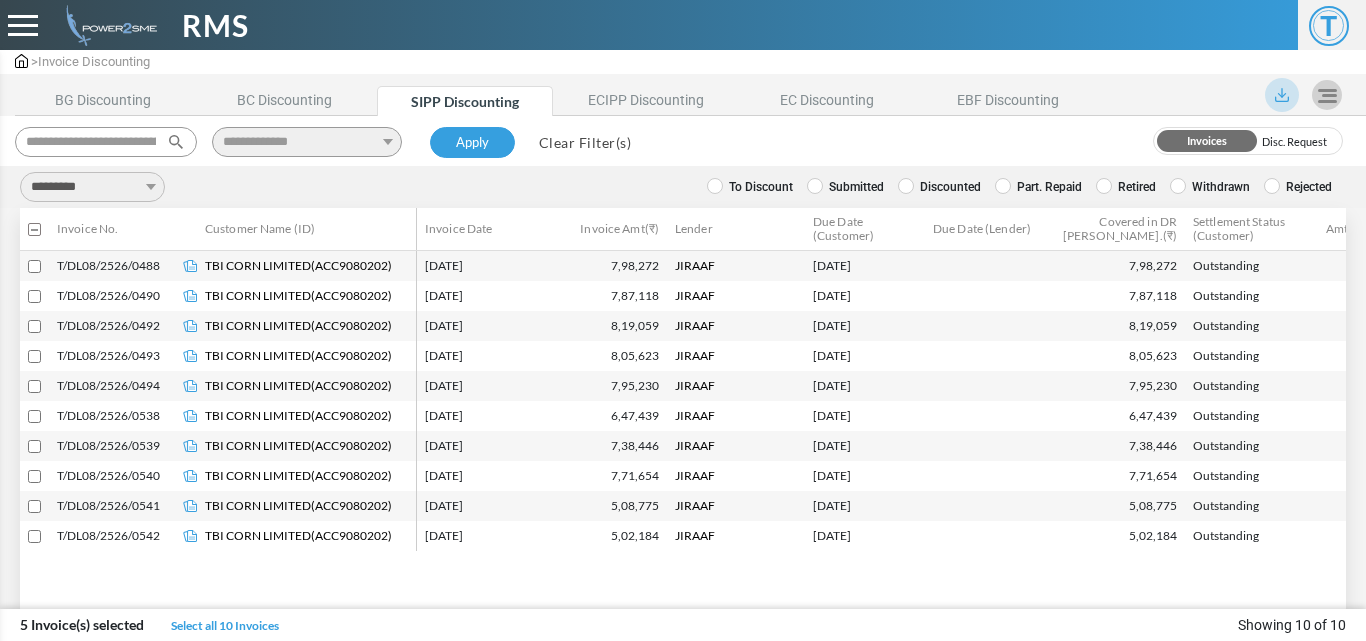 click on "**********" at bounding box center (92, 187) 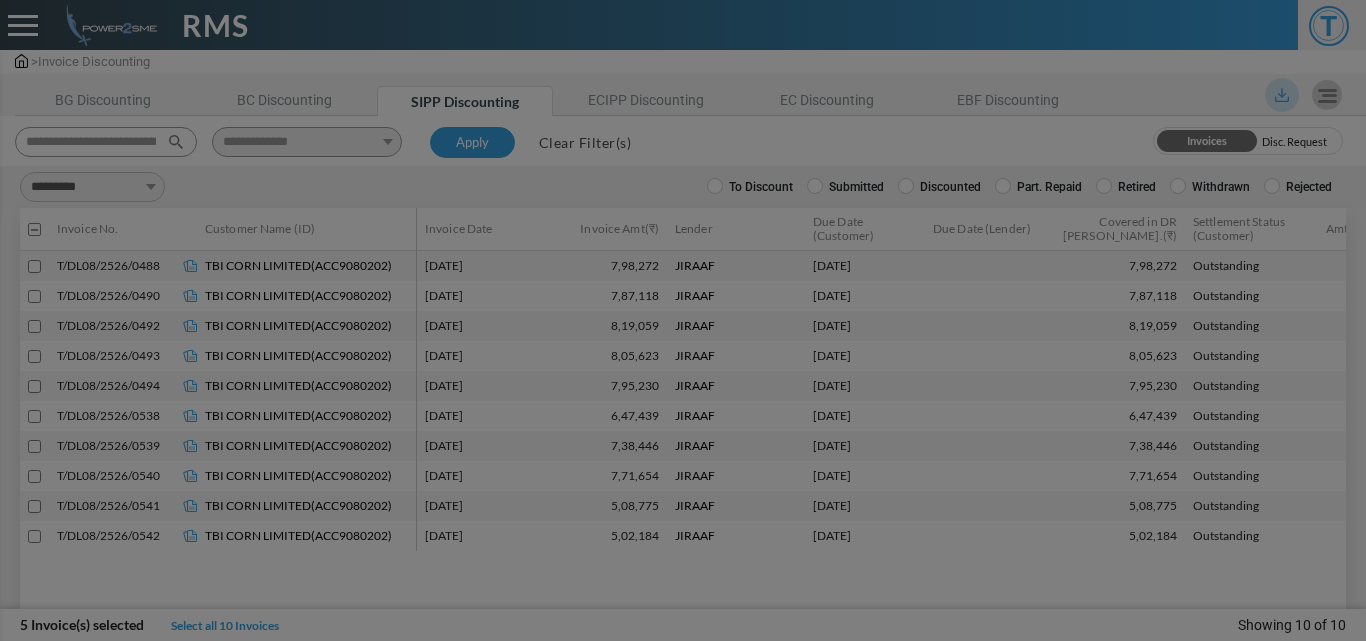 select on "**" 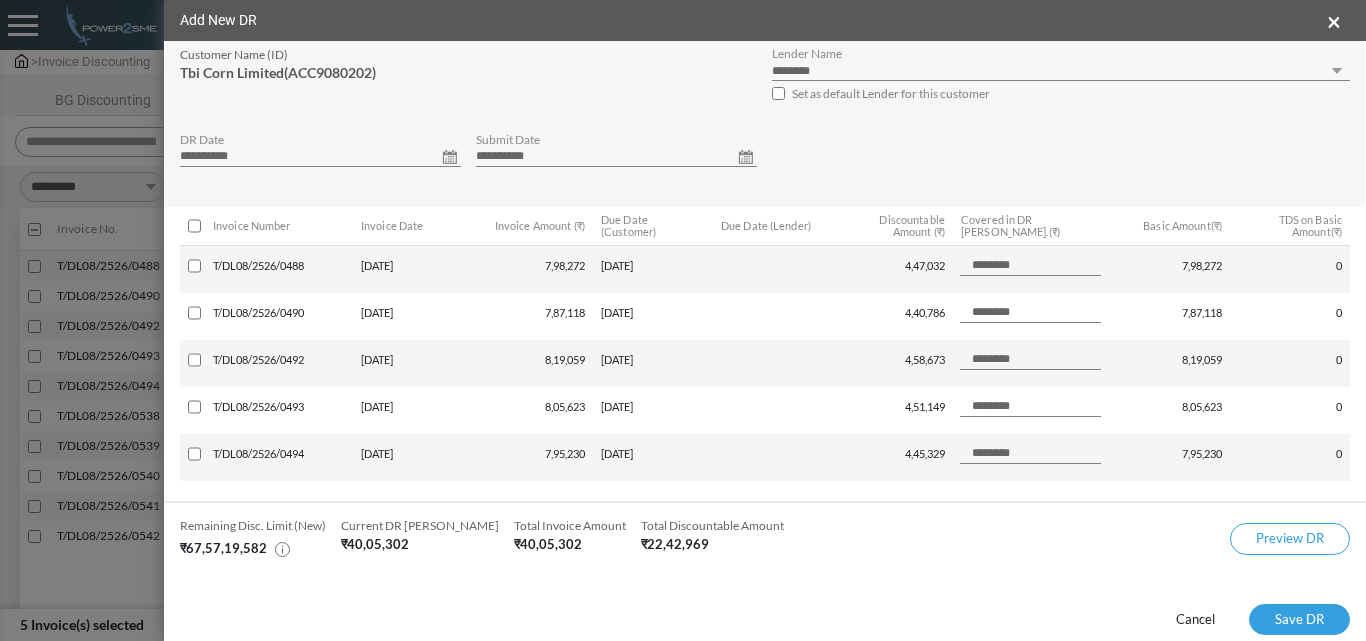 click on "**********" at bounding box center [320, 157] 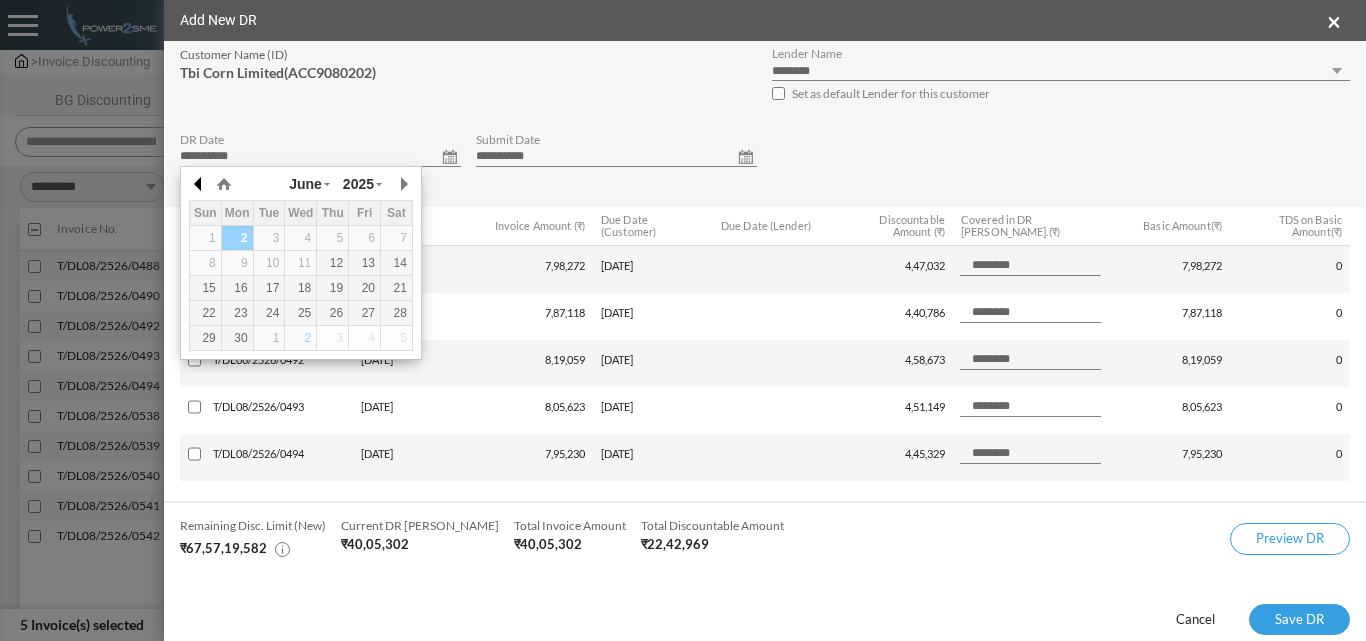 click at bounding box center (199, 184) 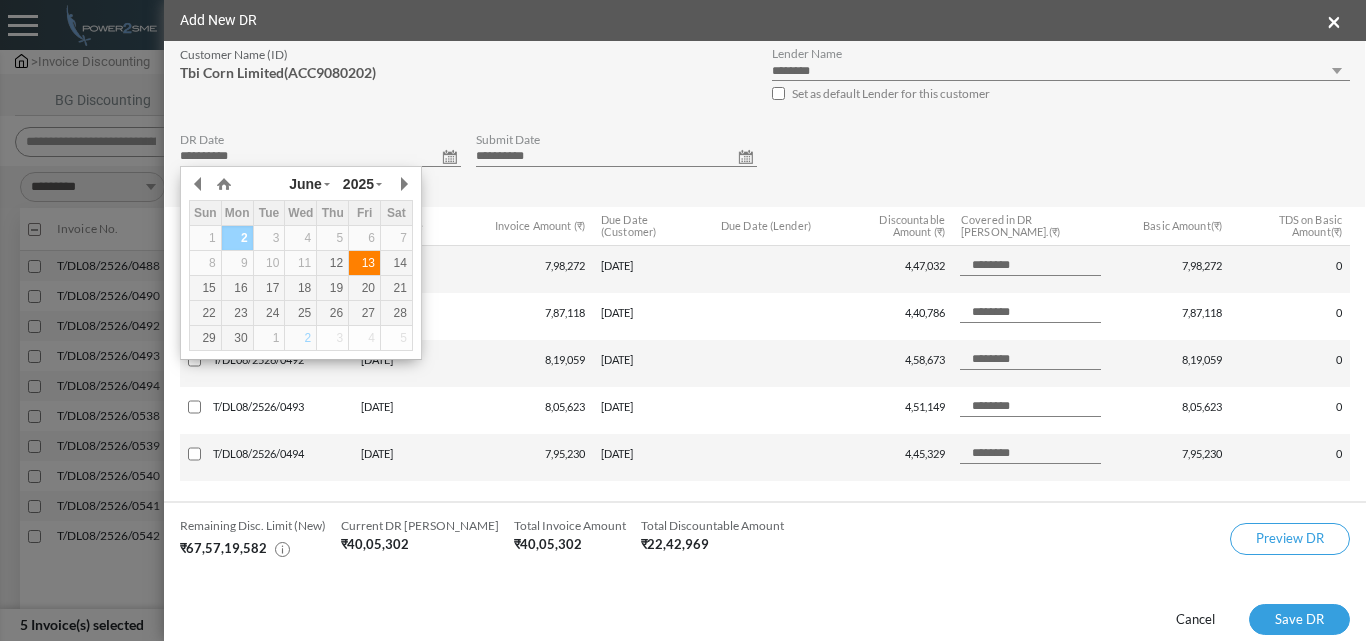 click on "13" at bounding box center (364, 263) 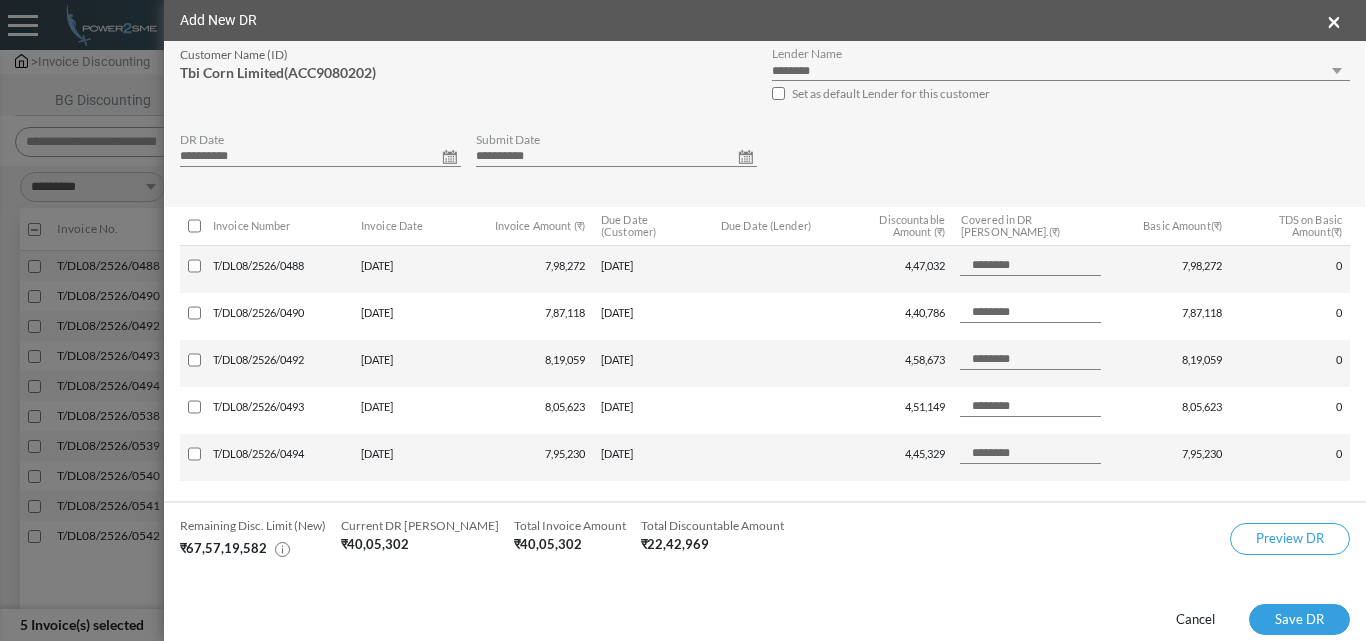 click on "**********" at bounding box center (616, 157) 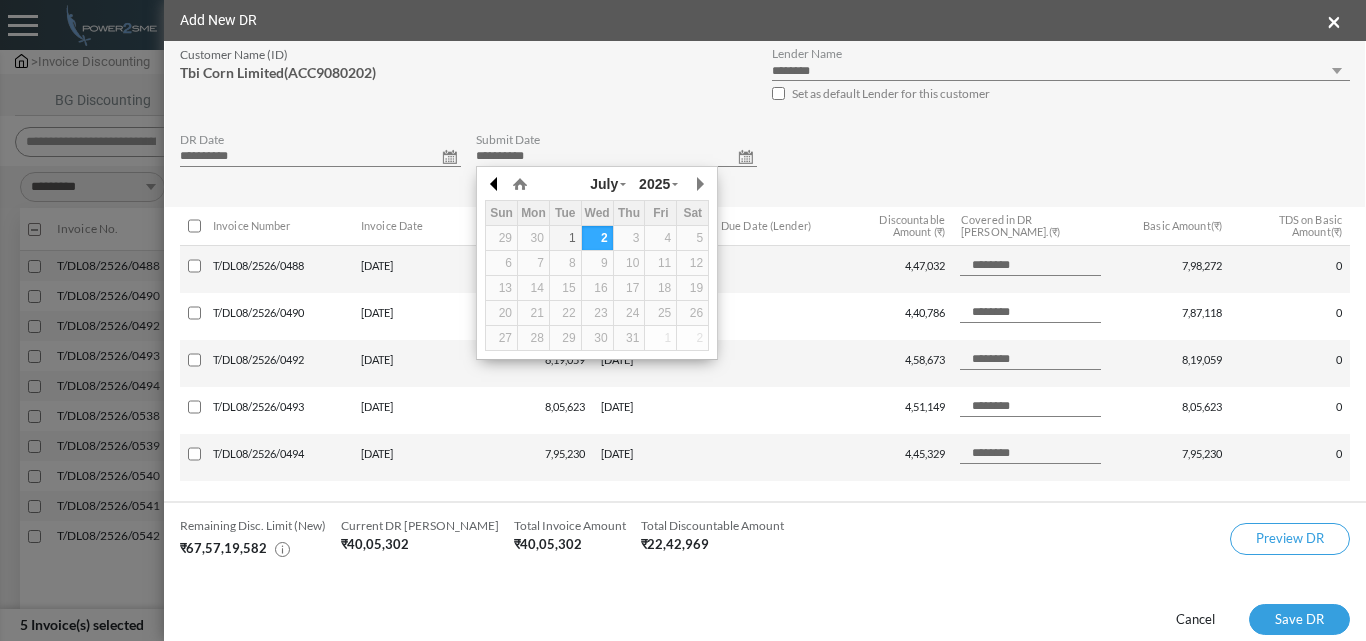 click at bounding box center [495, 184] 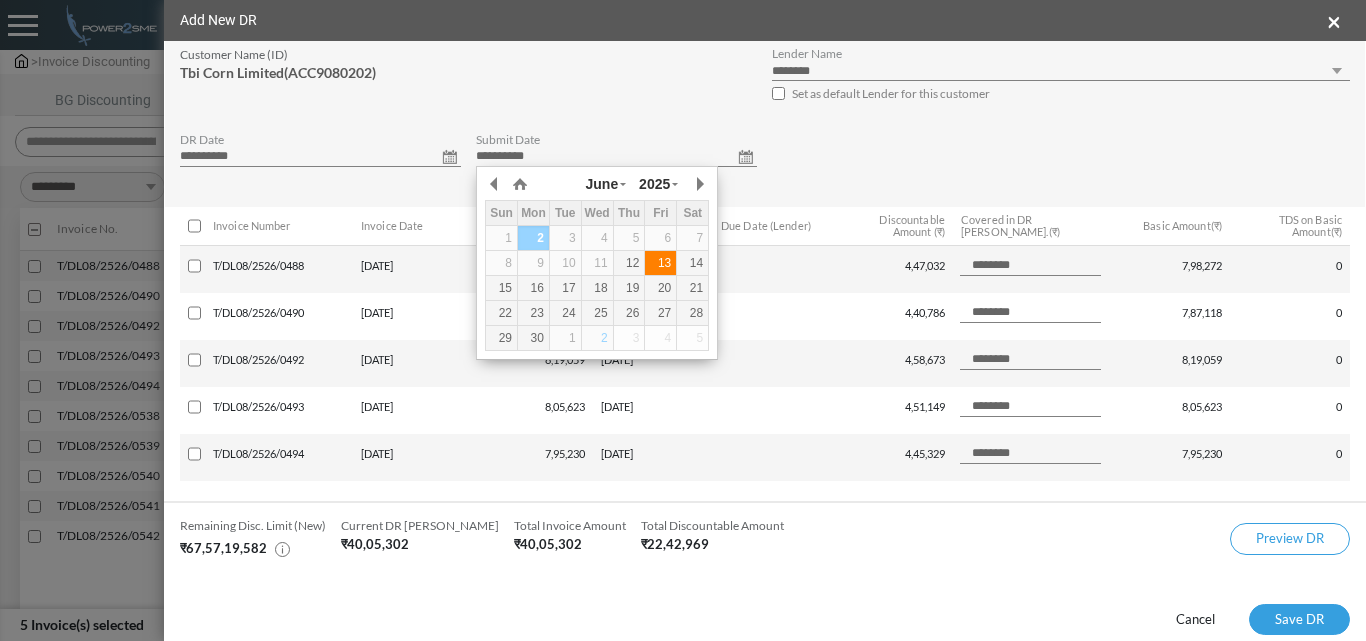 click on "13" at bounding box center [660, 263] 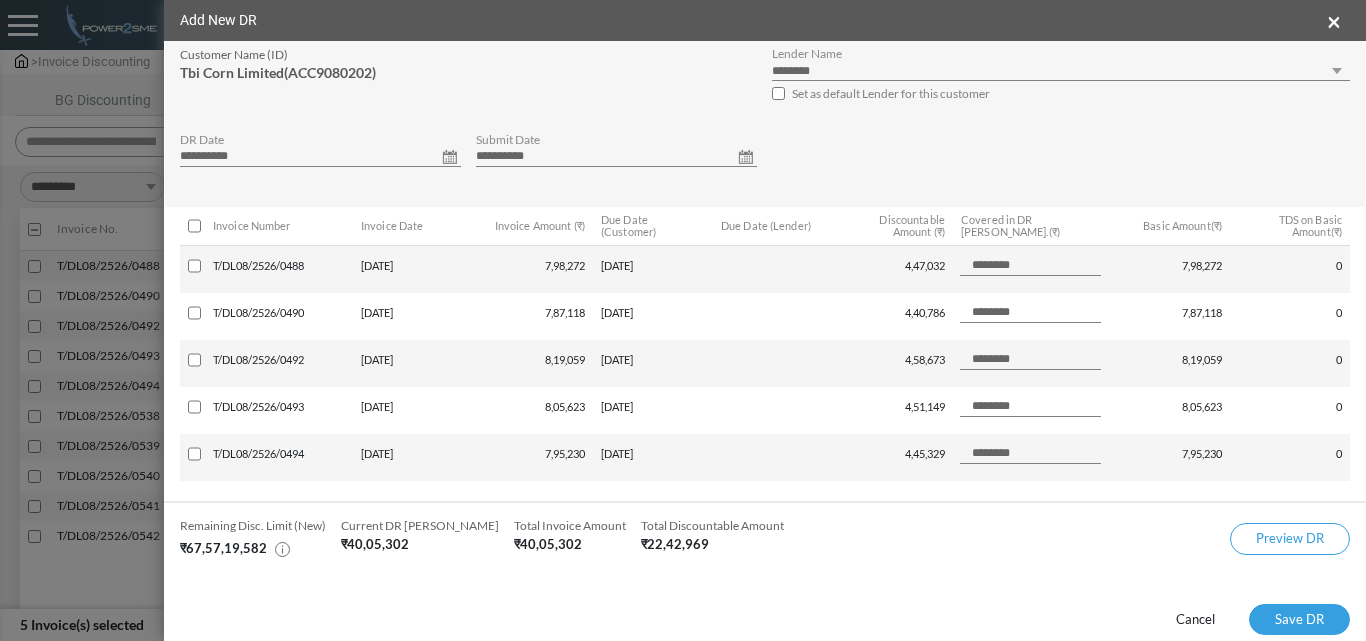 click on "**********" at bounding box center (1061, 71) 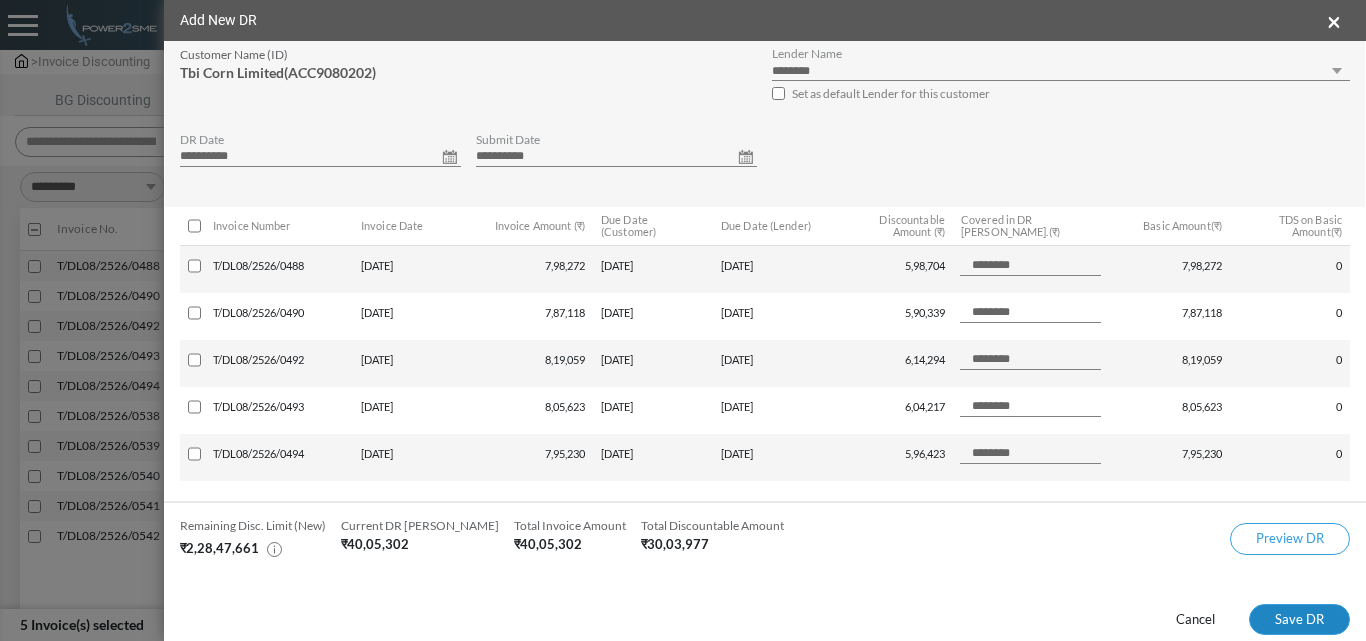 click on "Save DR" at bounding box center (1299, 620) 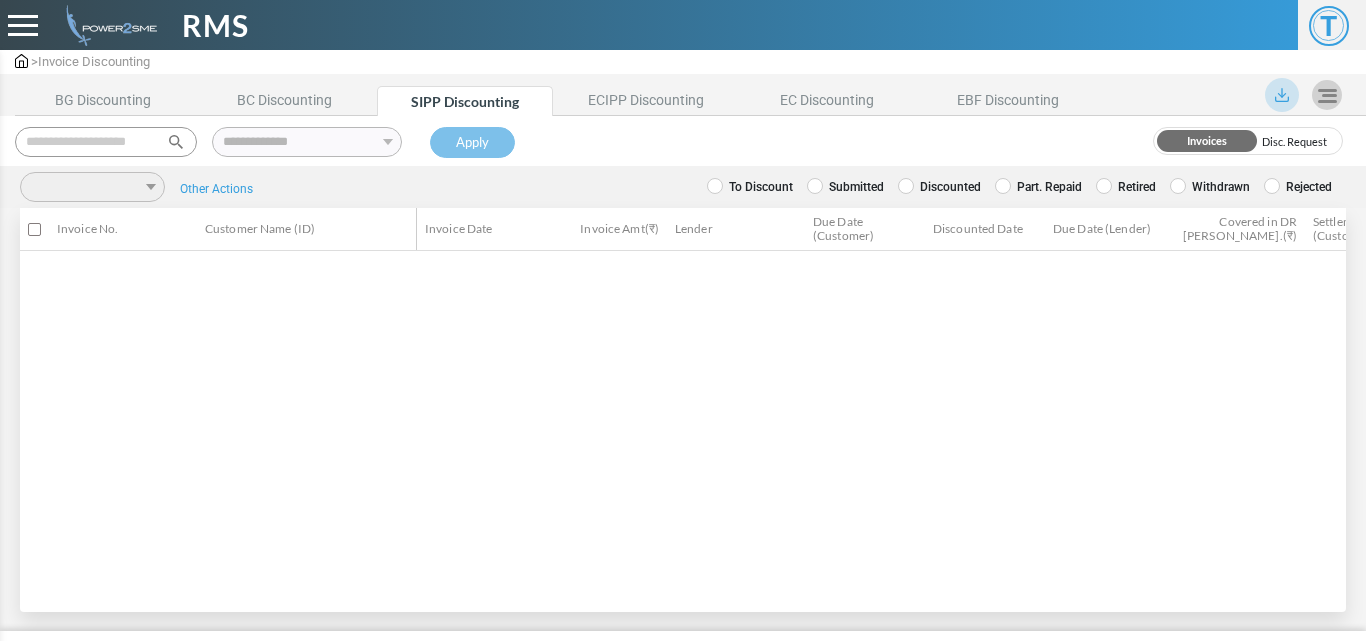 scroll, scrollTop: 0, scrollLeft: 0, axis: both 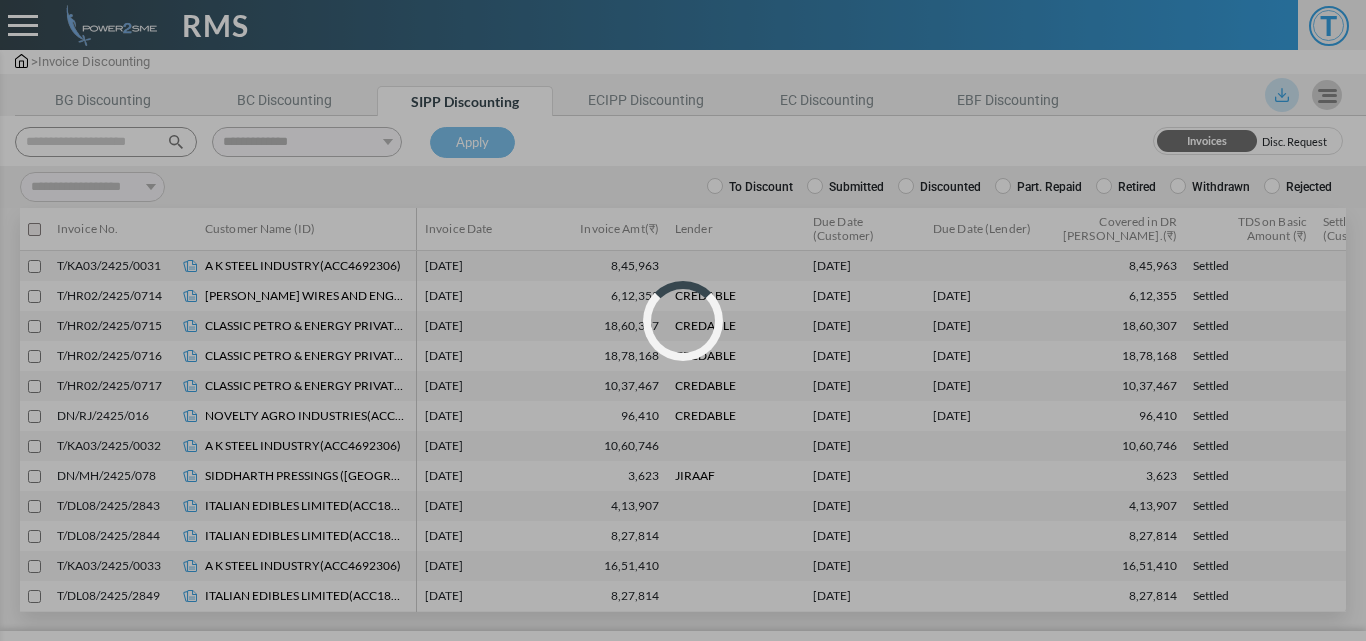 select 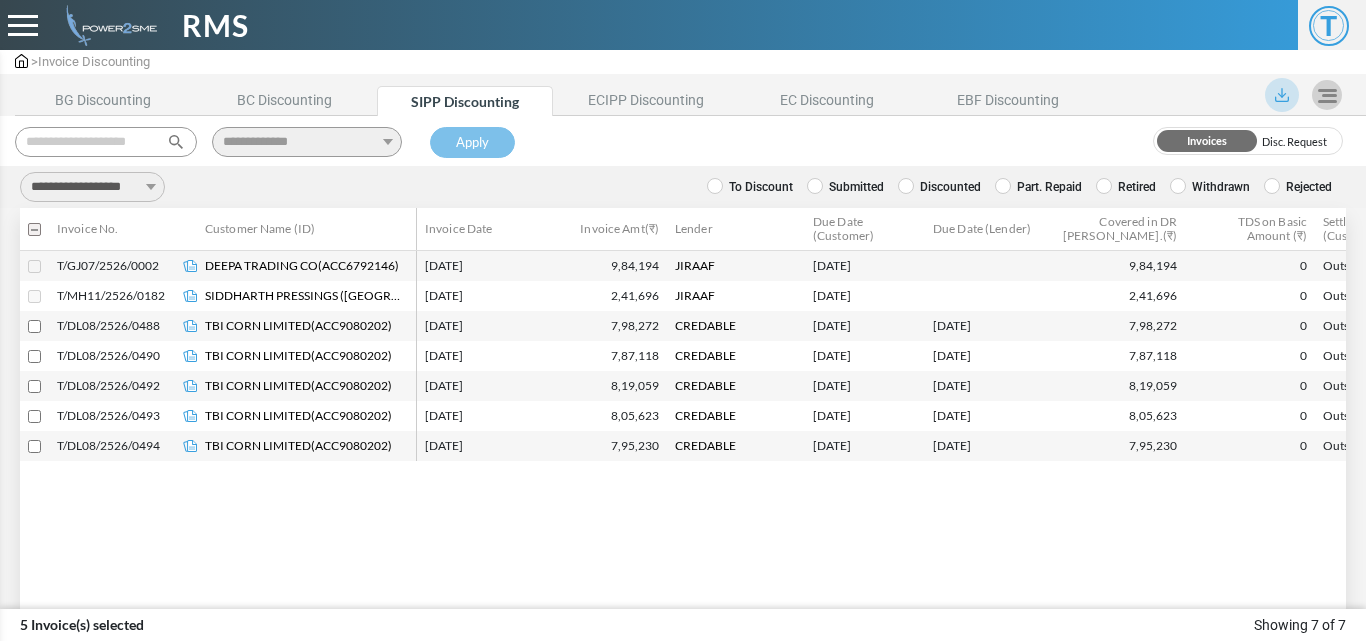 drag, startPoint x: 132, startPoint y: 183, endPoint x: 128, endPoint y: 199, distance: 16.492422 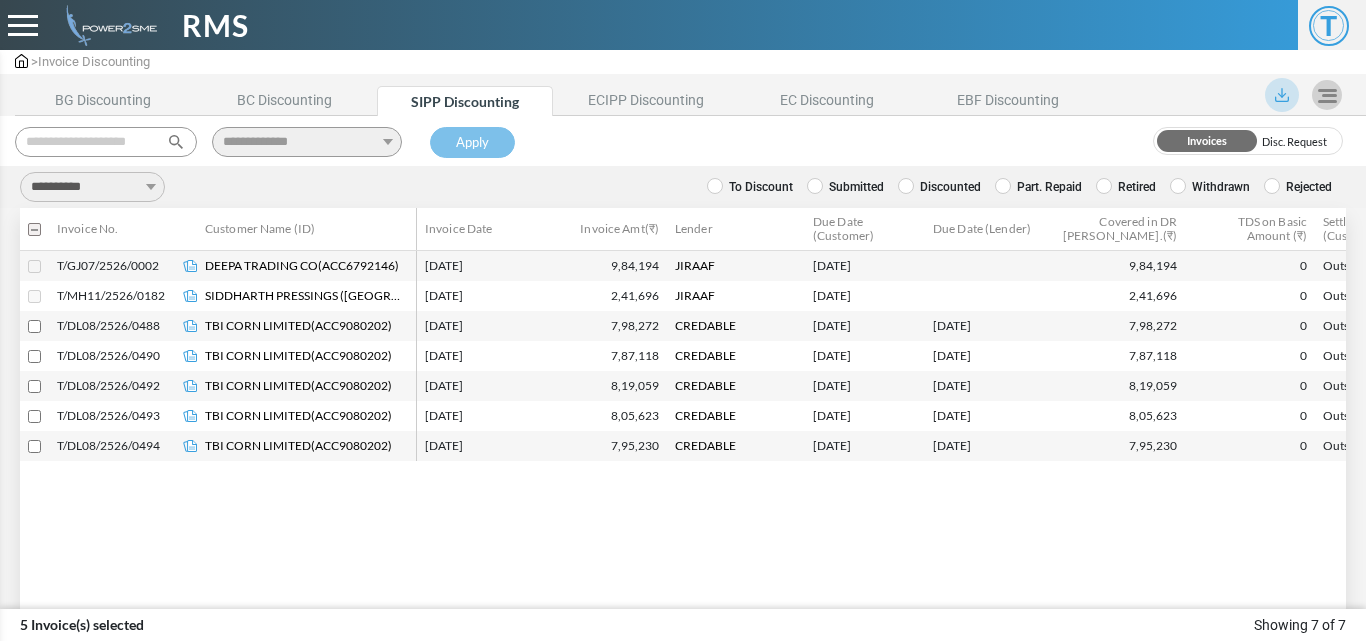 click on "**********" at bounding box center (92, 187) 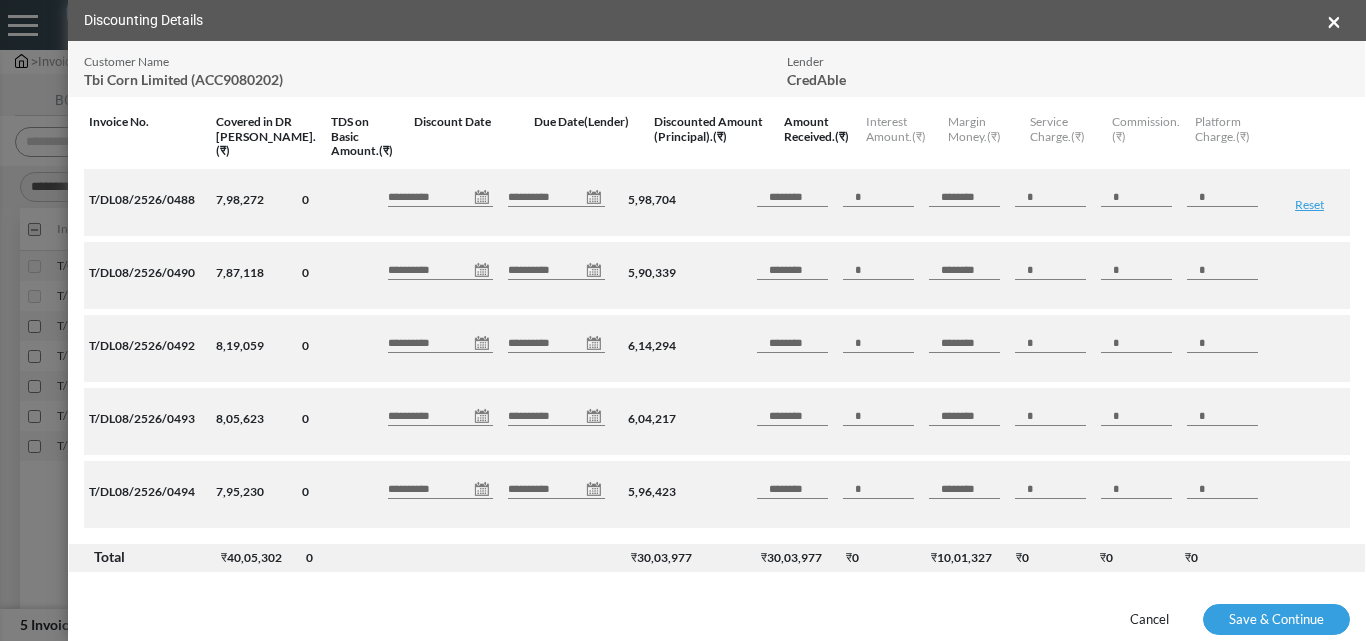 click on "**********" at bounding box center [440, 197] 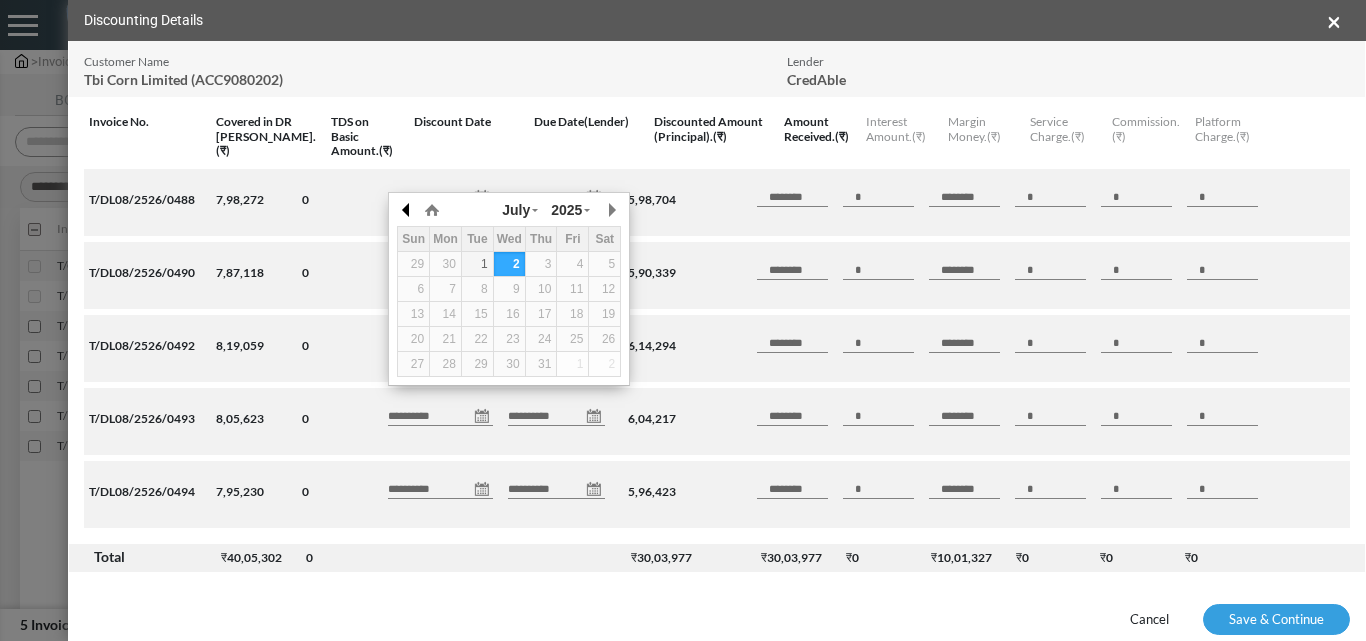 click at bounding box center [407, 210] 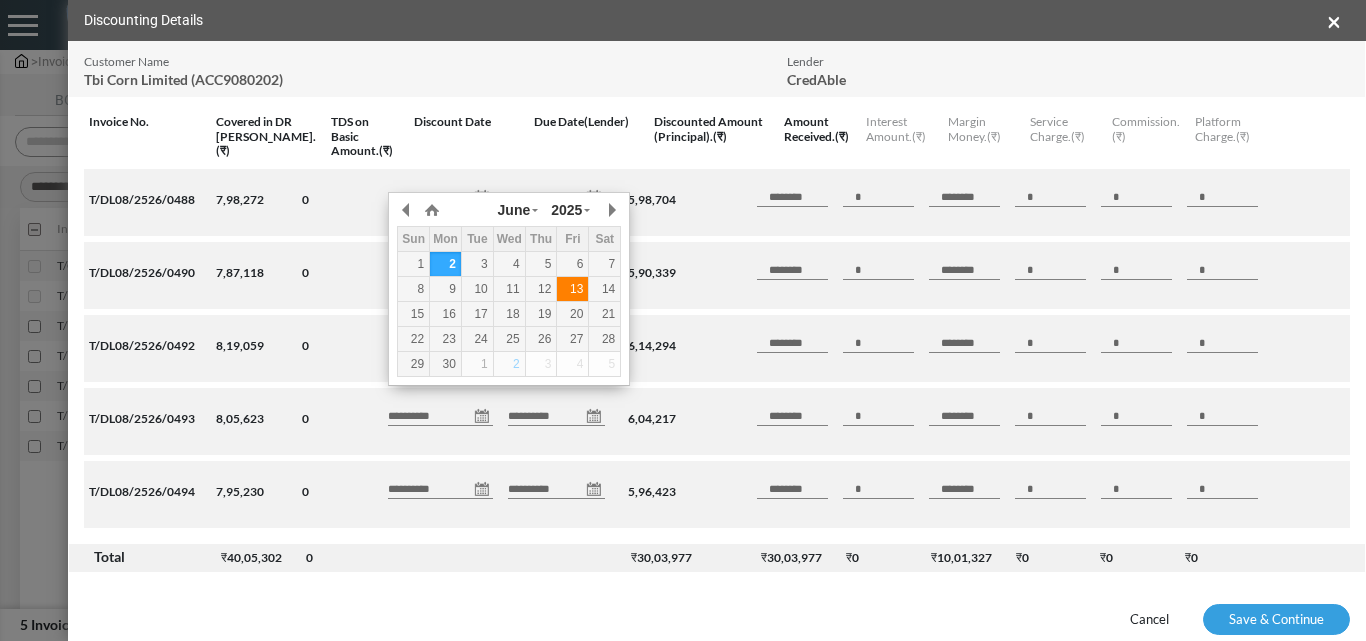 click on "13" at bounding box center (572, 289) 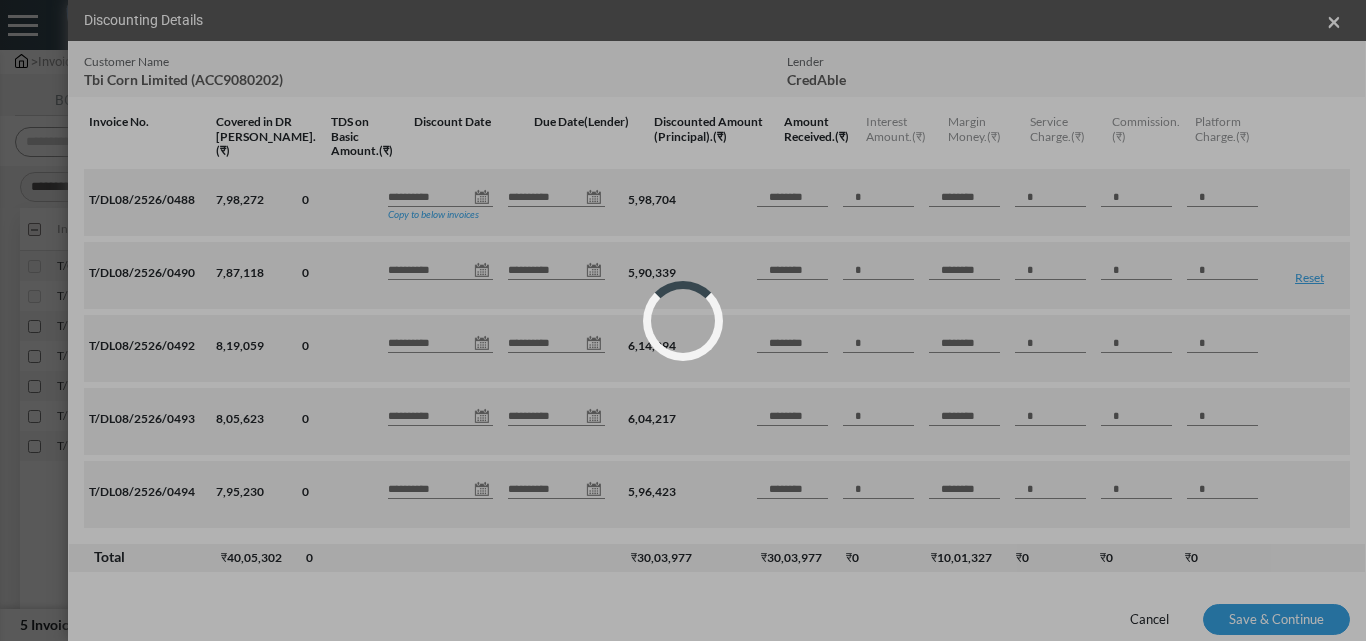 click on "**********" at bounding box center [683, 306] 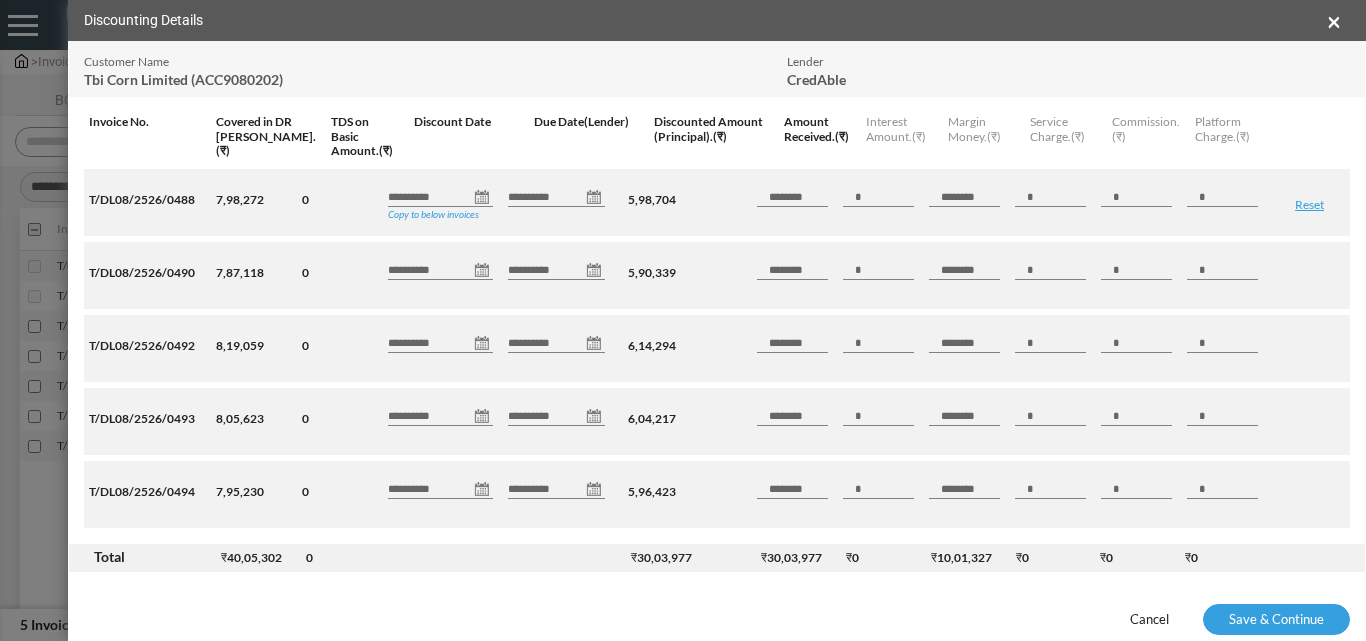 click on "Copy to below invoices" at bounding box center (433, 214) 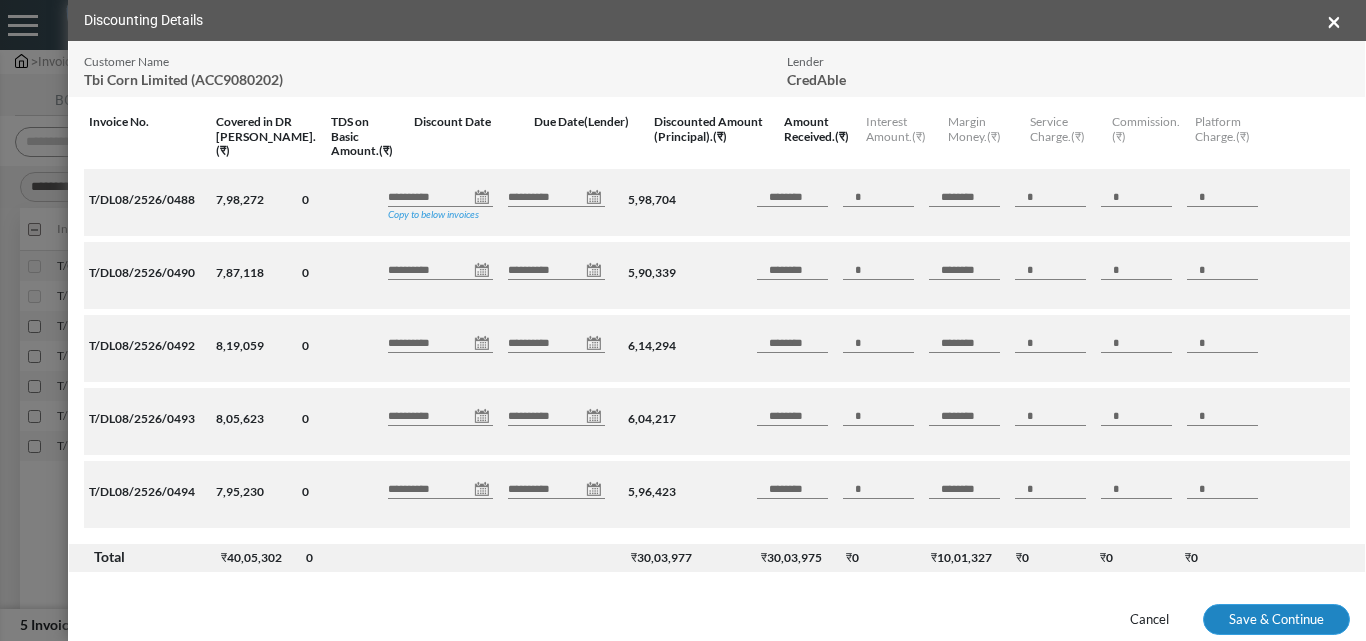 click on "Save & Continue" at bounding box center [1276, 620] 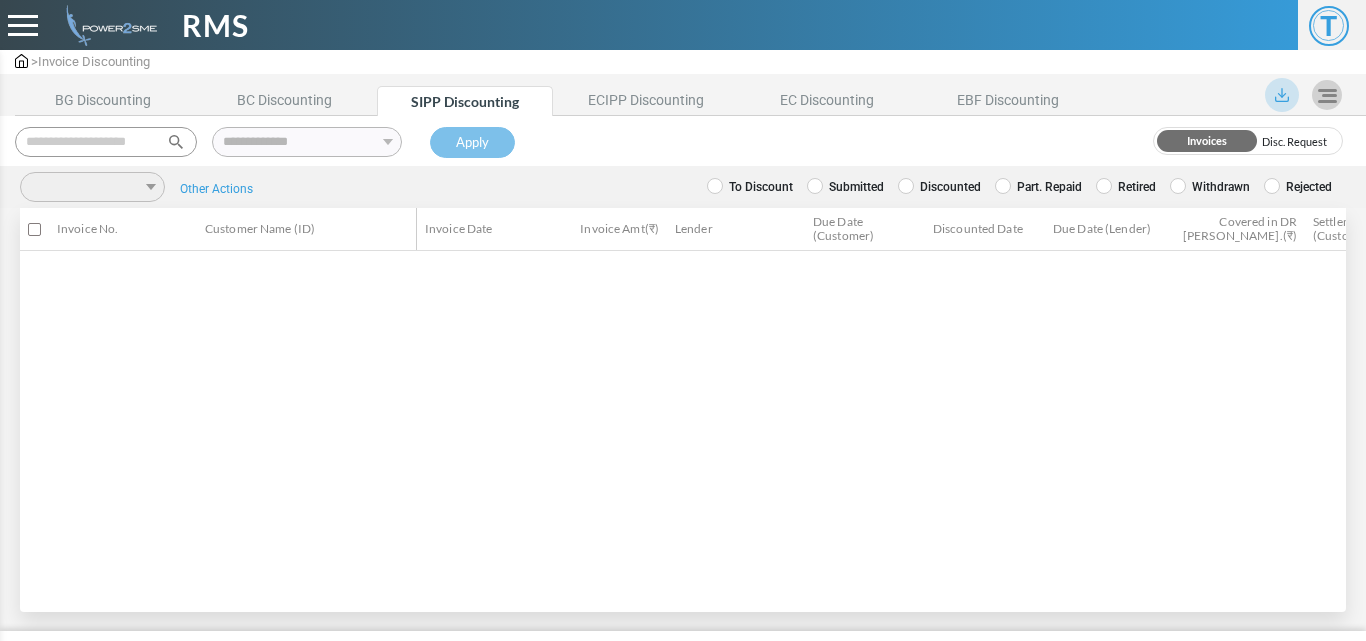 scroll, scrollTop: 0, scrollLeft: 0, axis: both 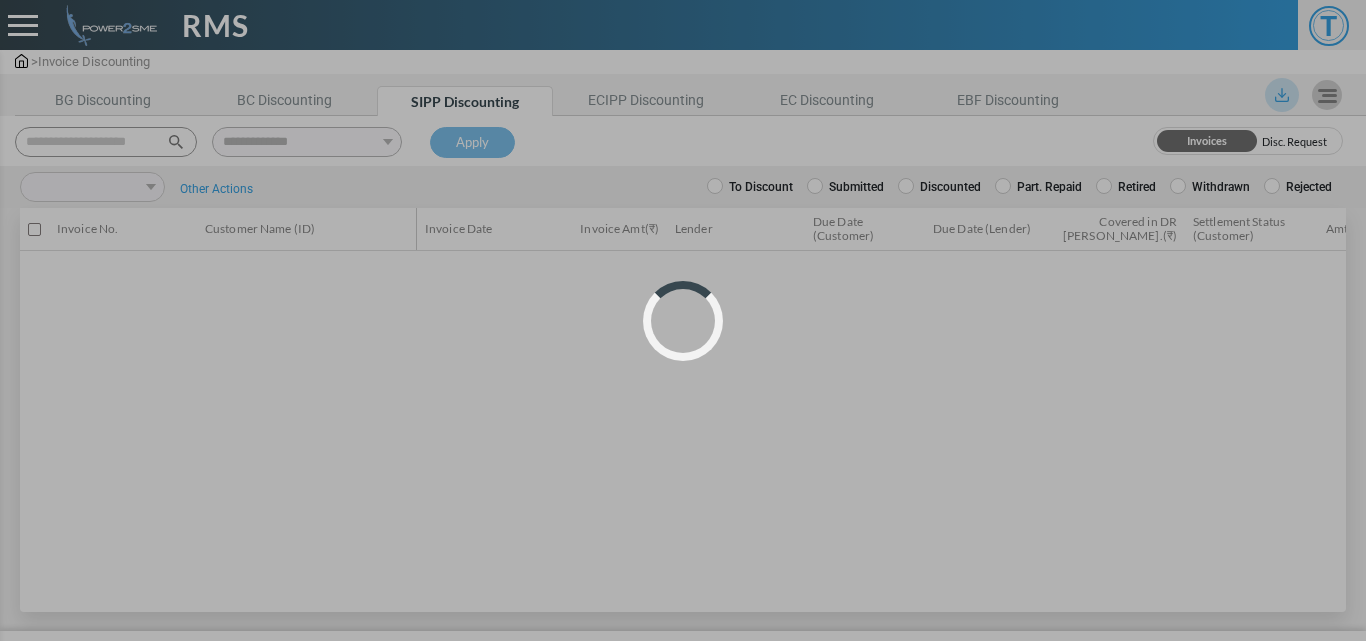 select 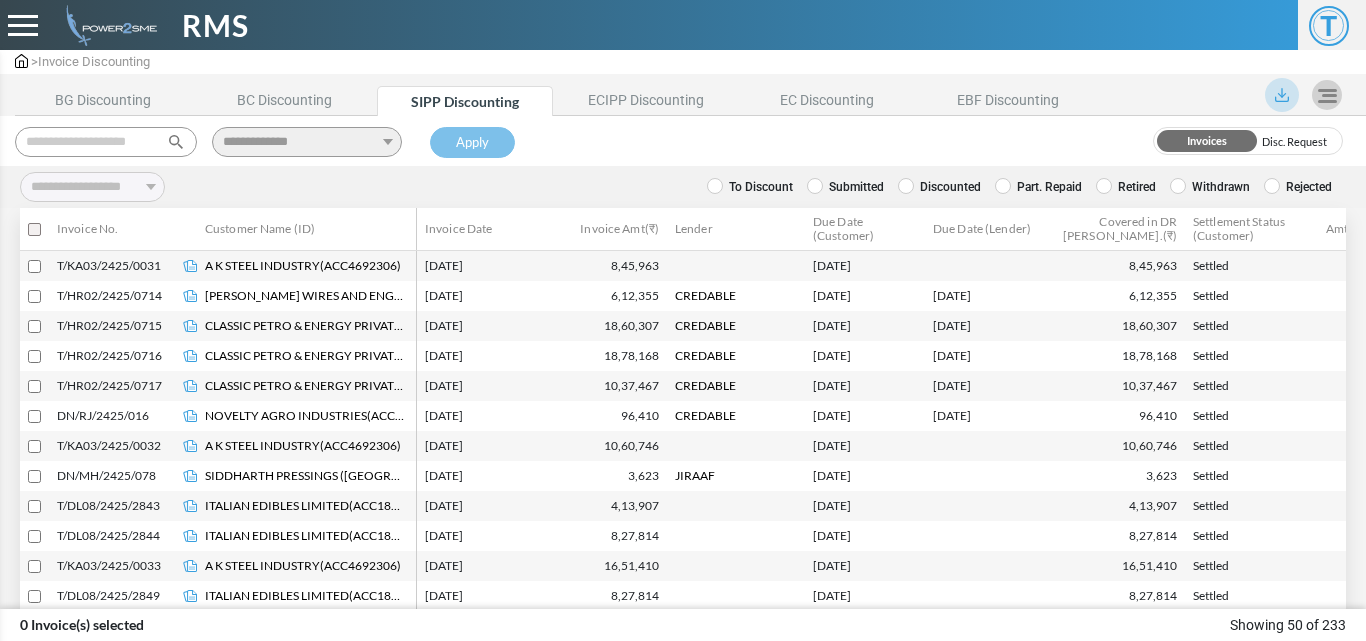 click at bounding box center (106, 142) 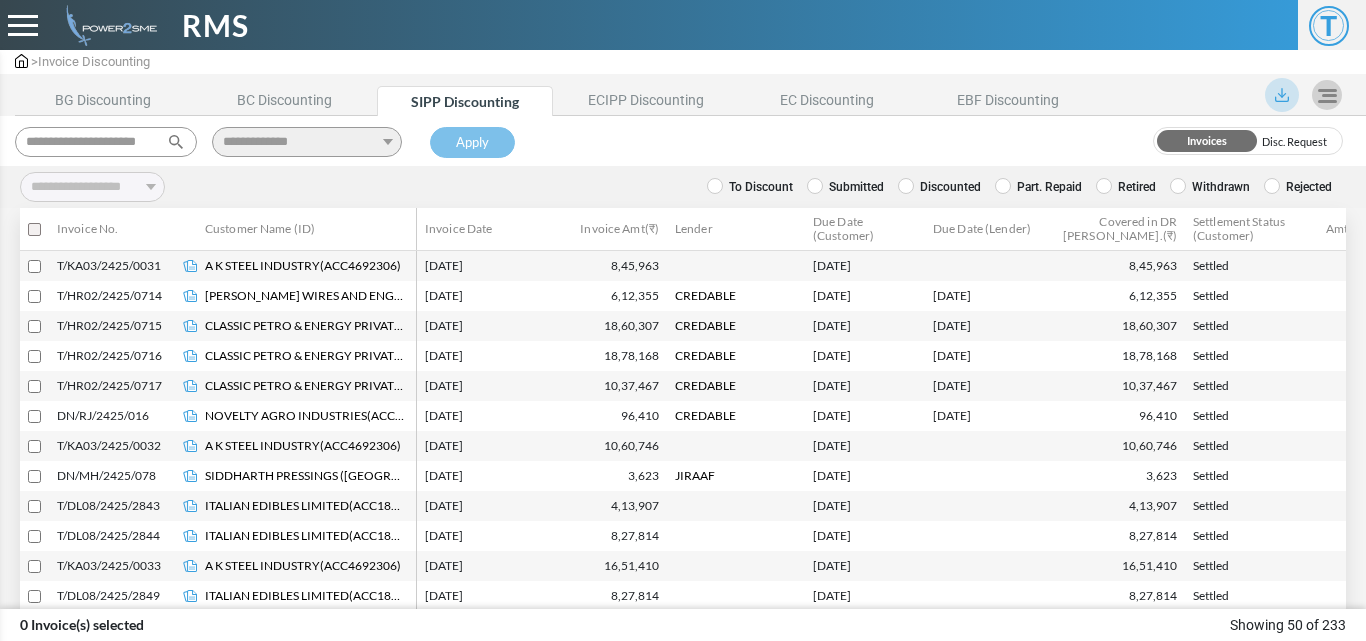 scroll, scrollTop: 0, scrollLeft: 14, axis: horizontal 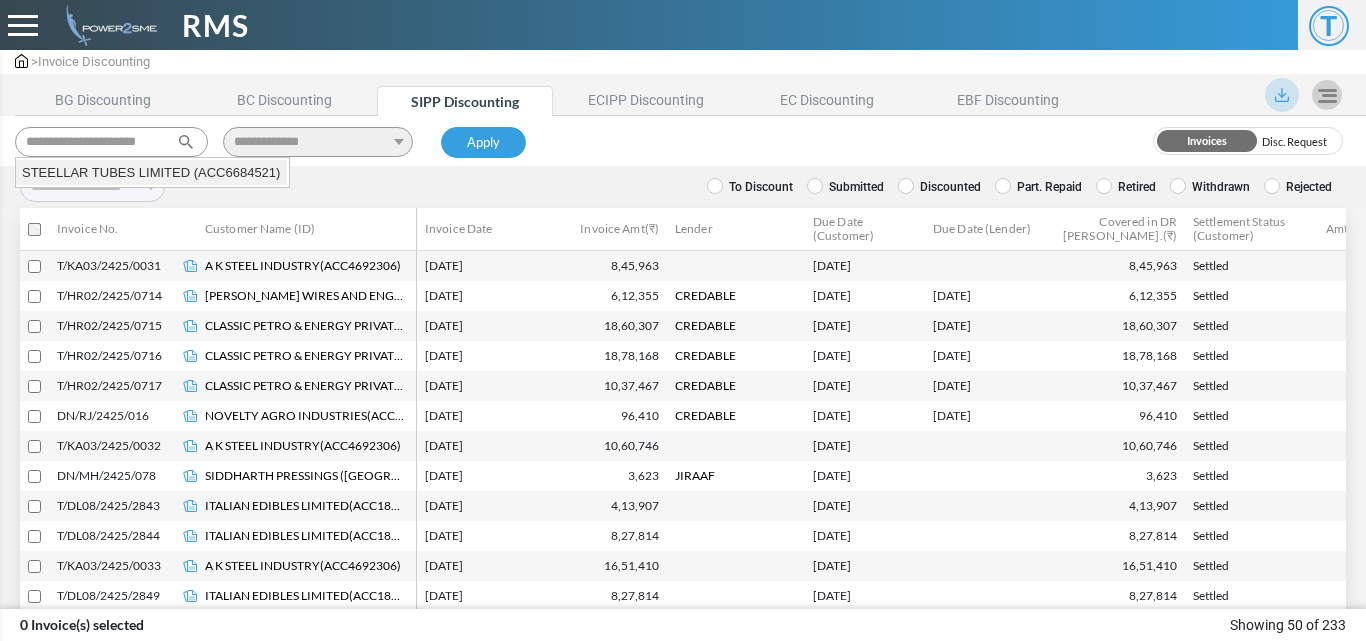 click on "STEELLAR TUBES LIMITED (ACC6684521)" at bounding box center [151, 173] 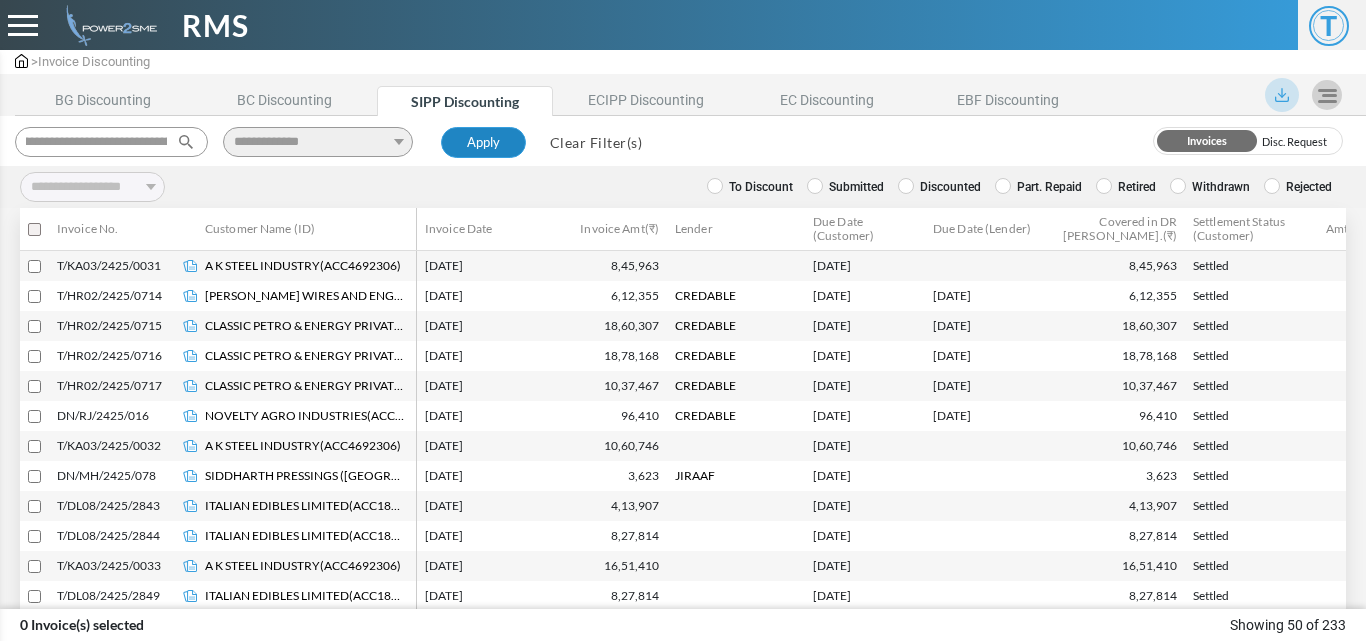 type on "**********" 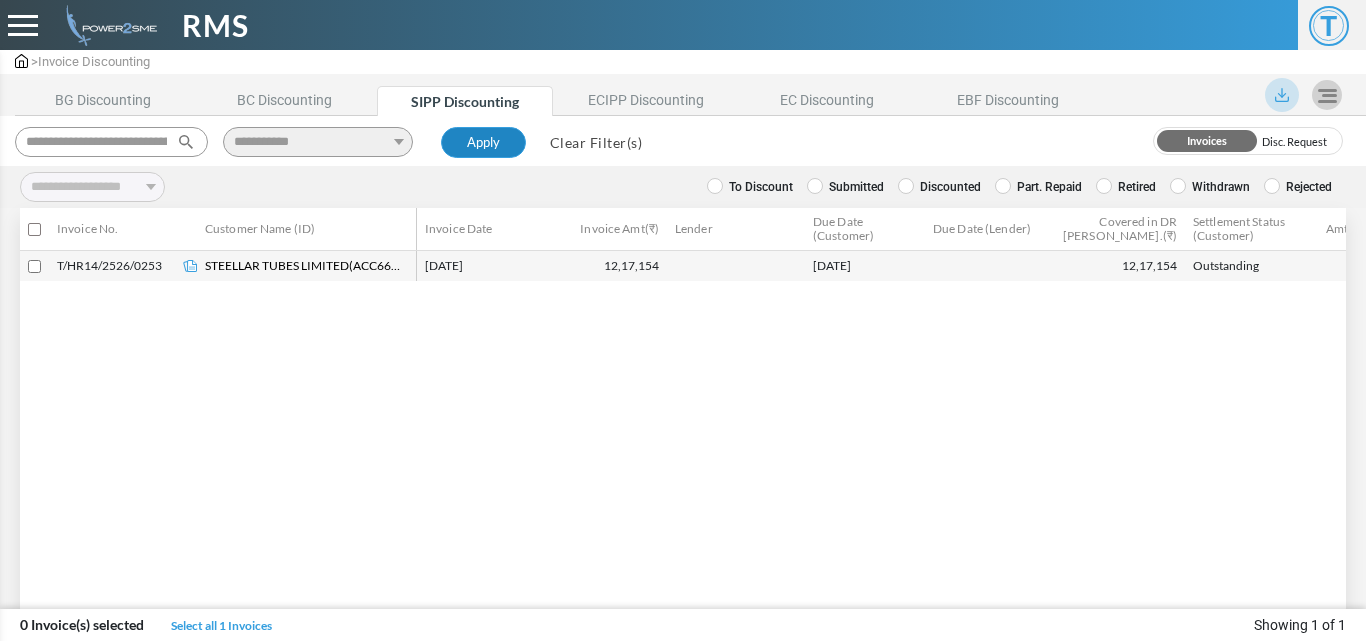 type 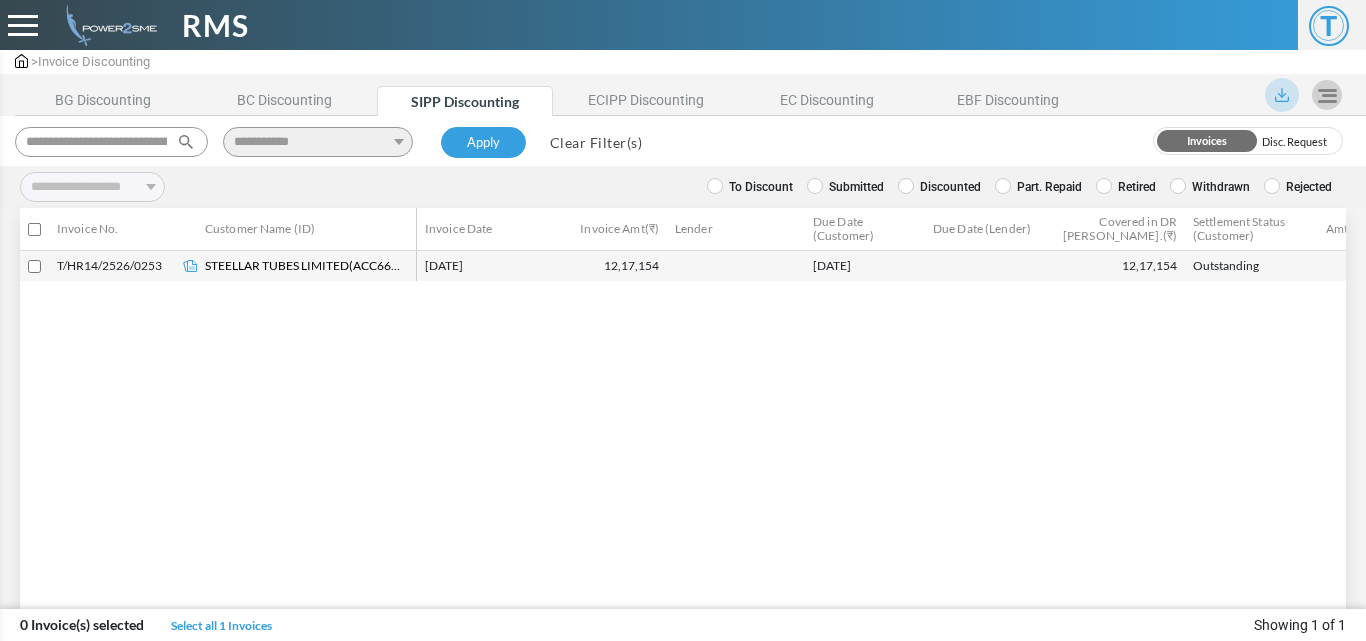 click on "Clear Filter(s)" at bounding box center (596, 142) 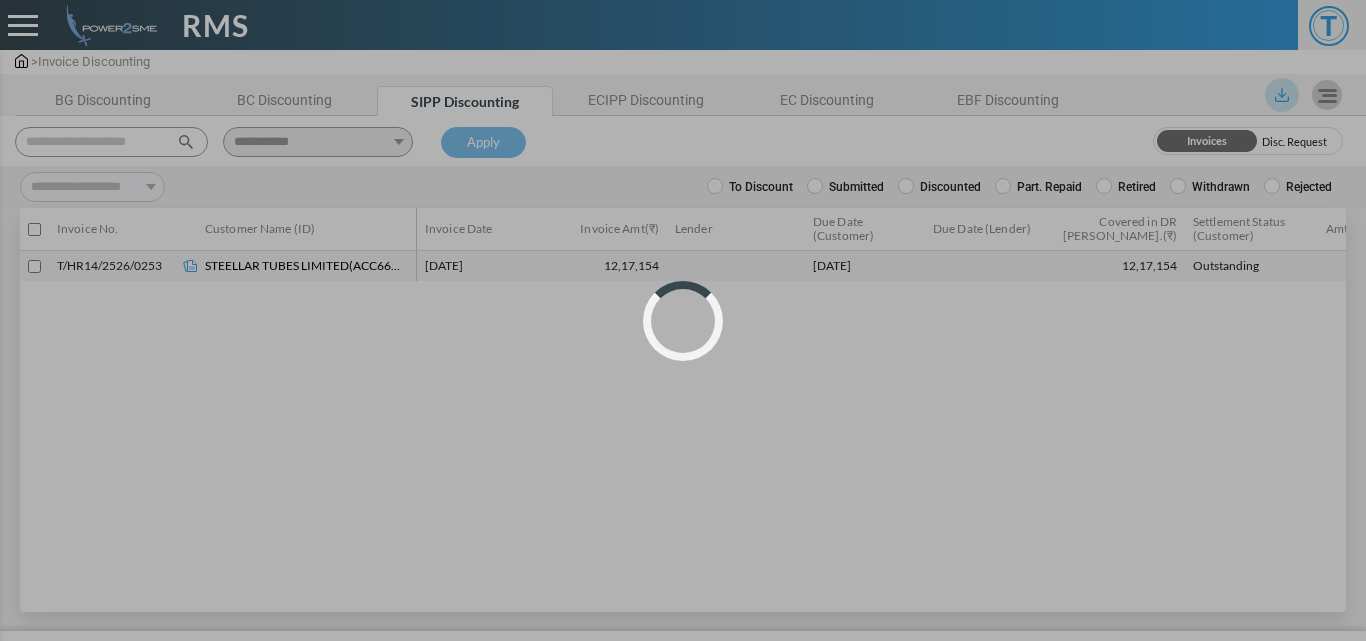select 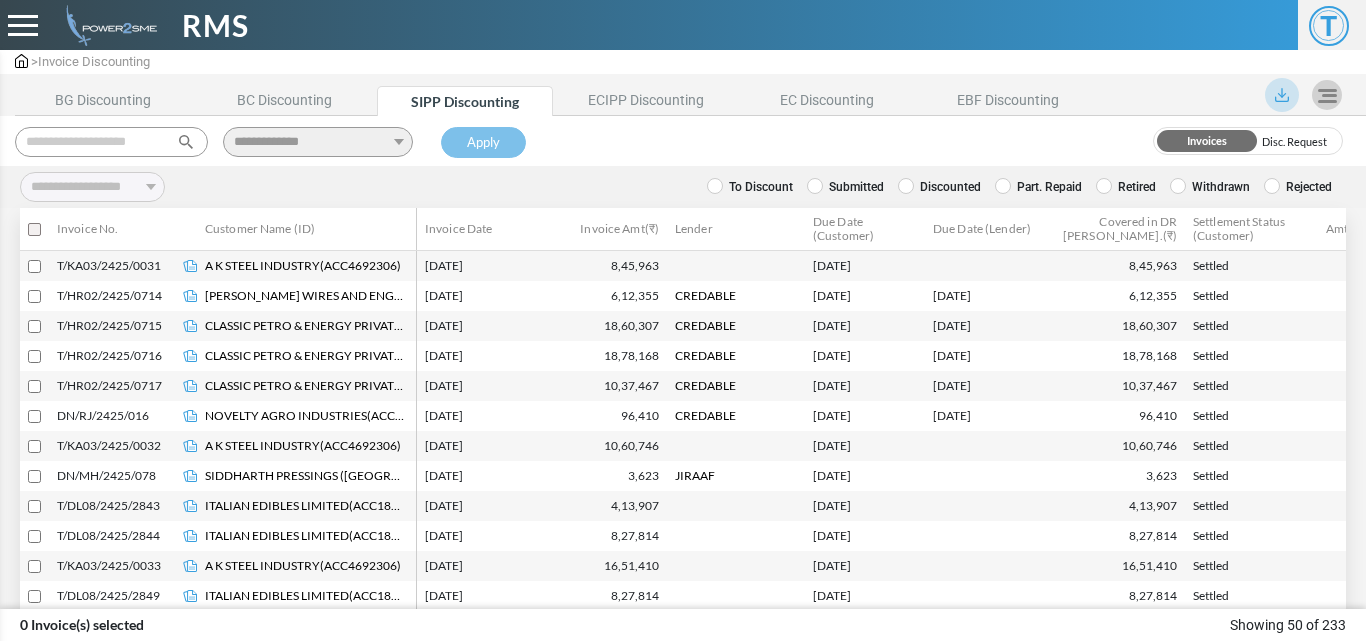 click at bounding box center (111, 142) 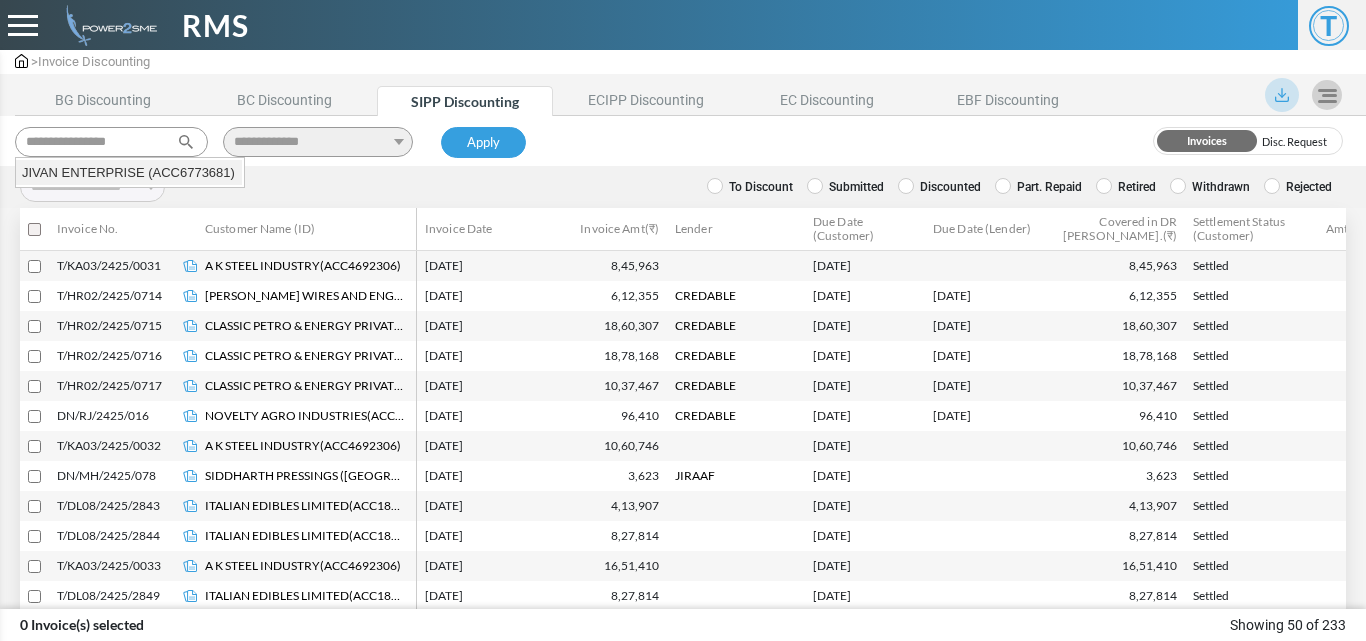 click on "JIVAN ENTERPRISE (ACC6773681)" at bounding box center (129, 173) 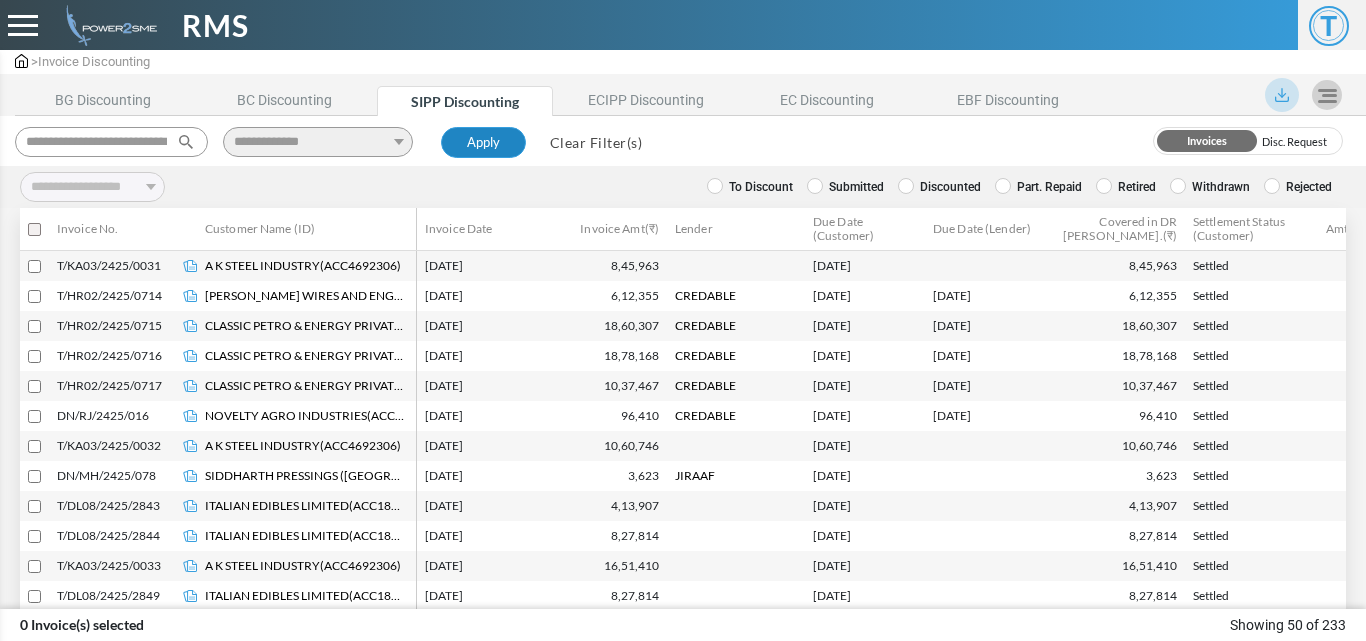 type on "**********" 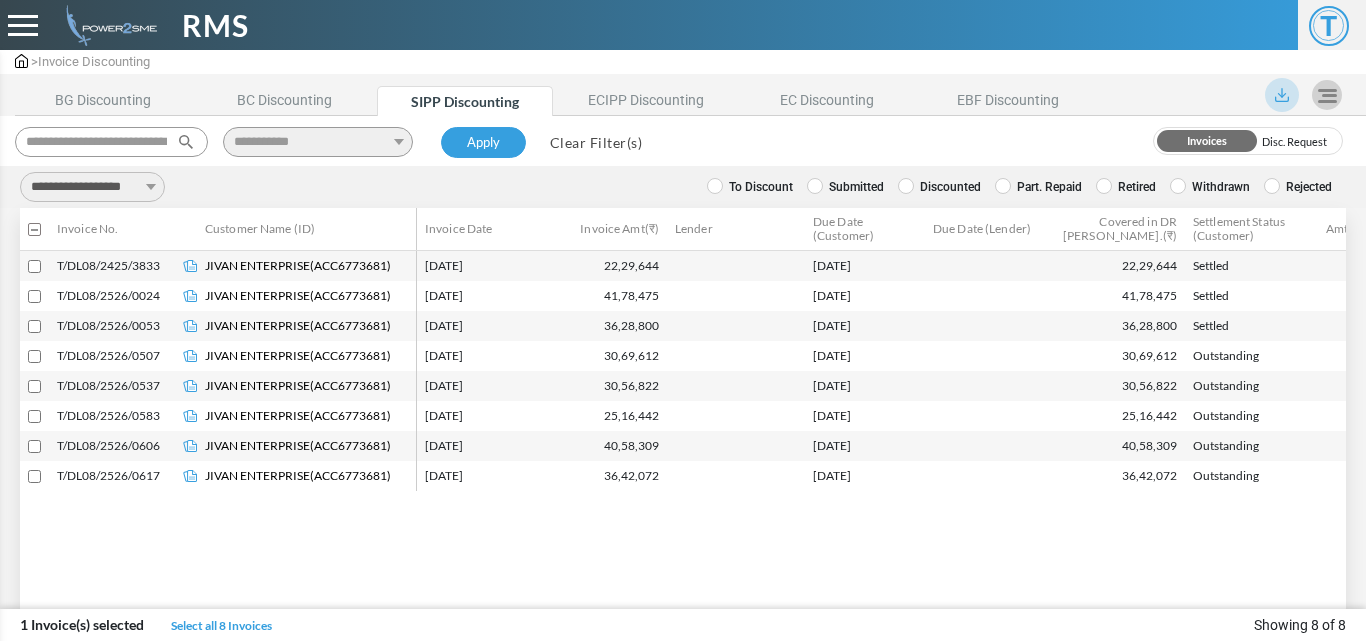 drag, startPoint x: 109, startPoint y: 183, endPoint x: 108, endPoint y: 201, distance: 18.027756 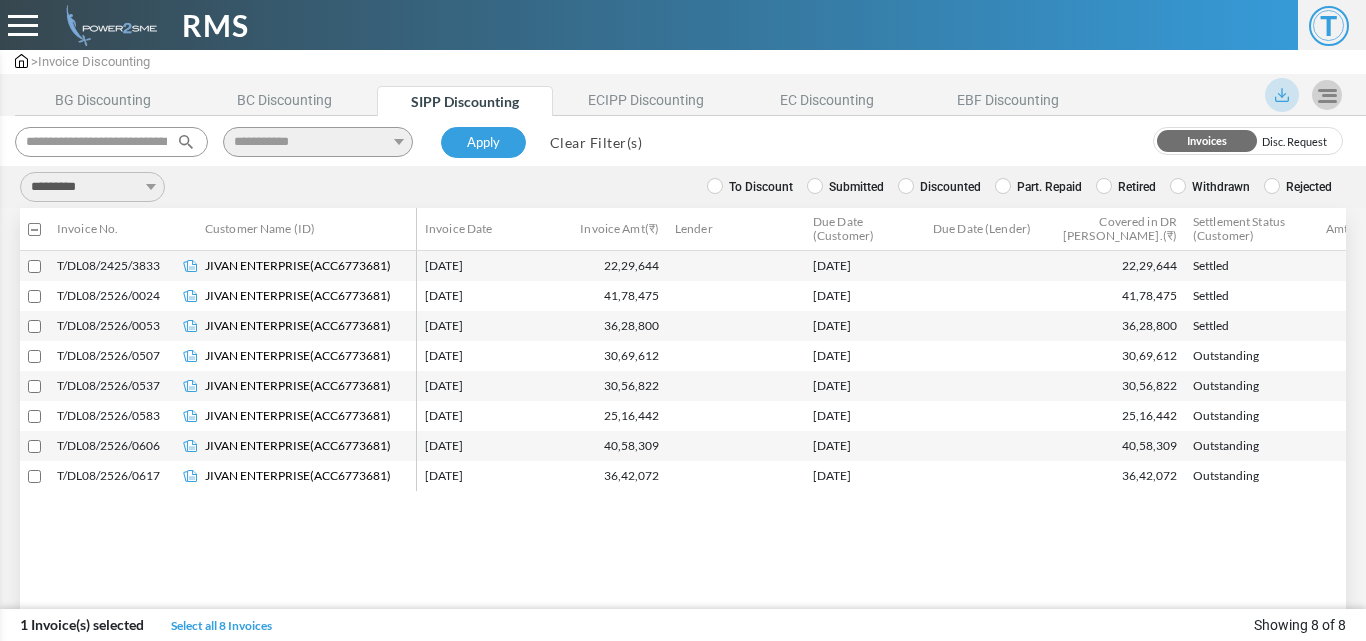 click on "**********" at bounding box center (92, 187) 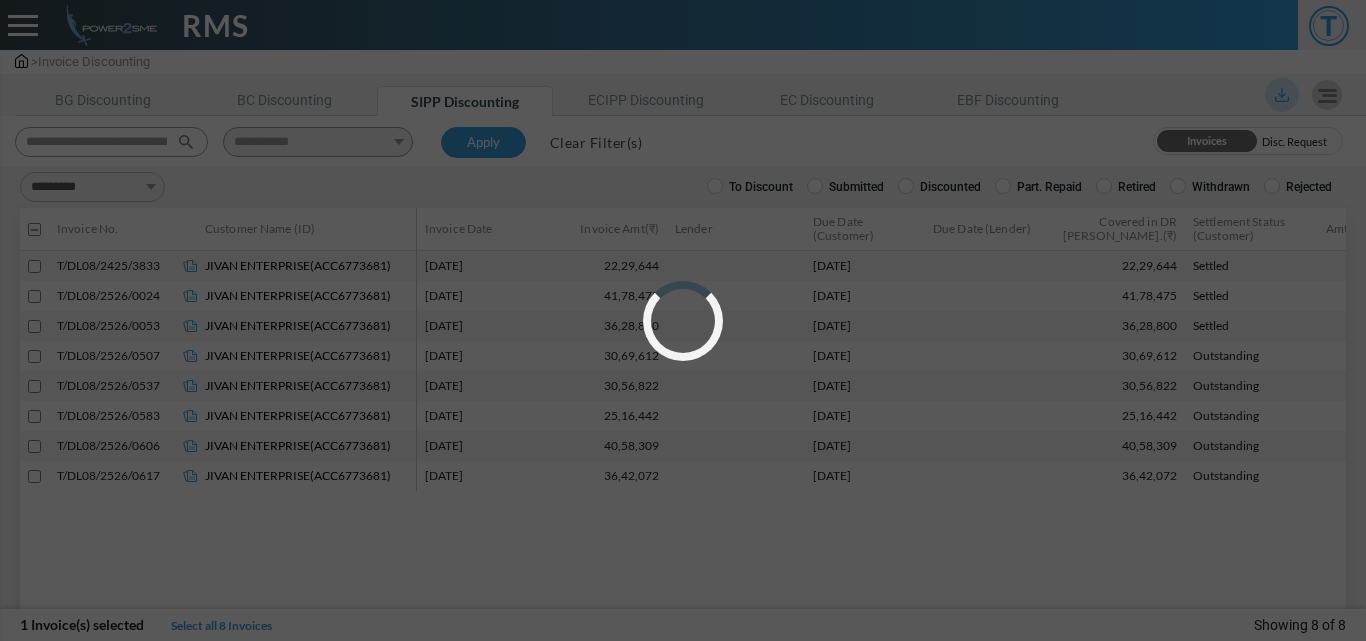 select on "*" 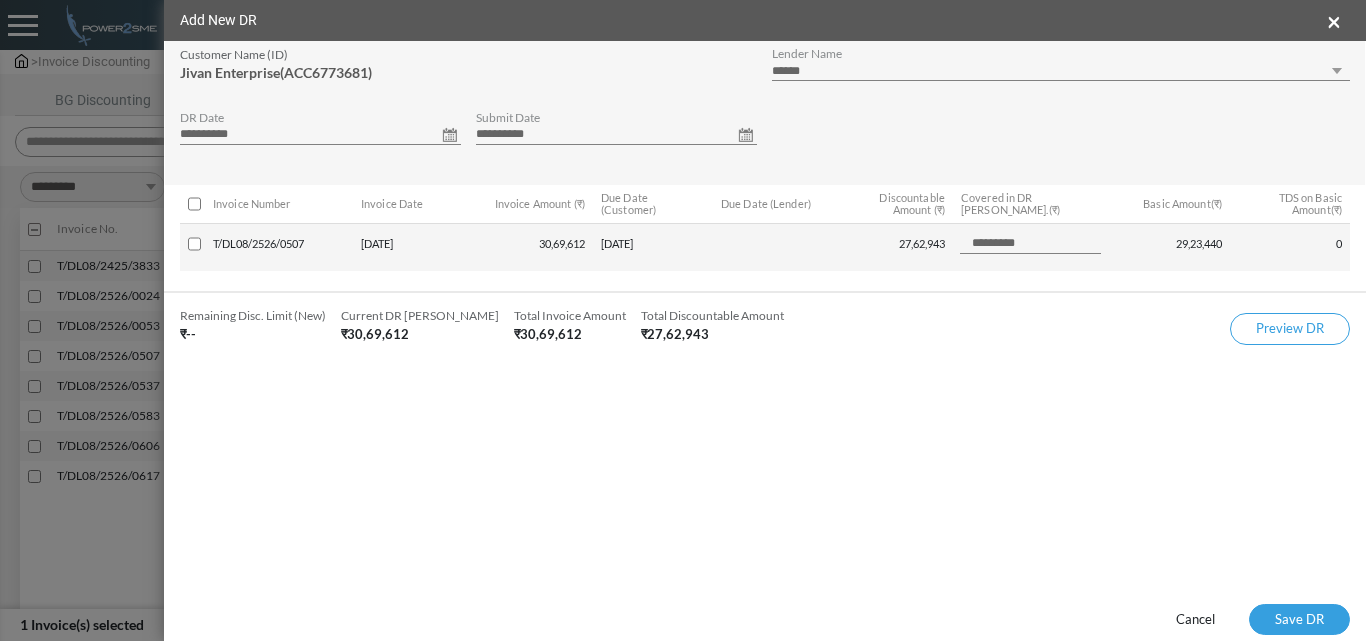 click on "**********" at bounding box center [320, 135] 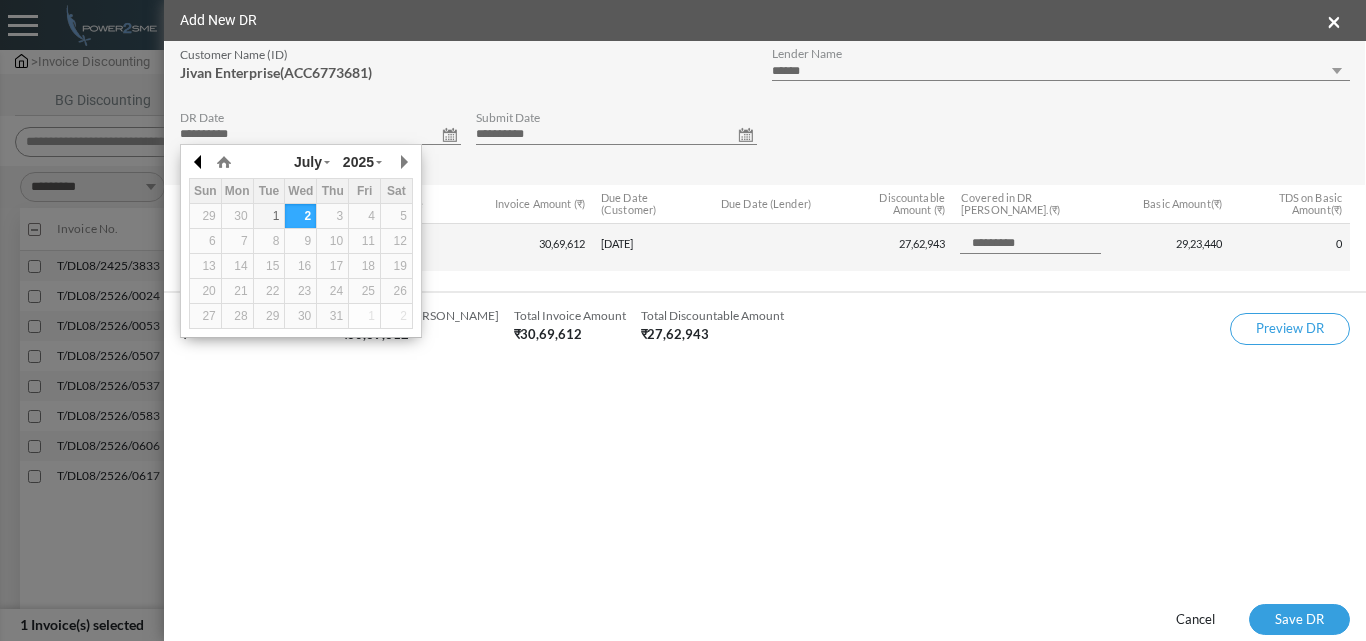 click at bounding box center [199, 162] 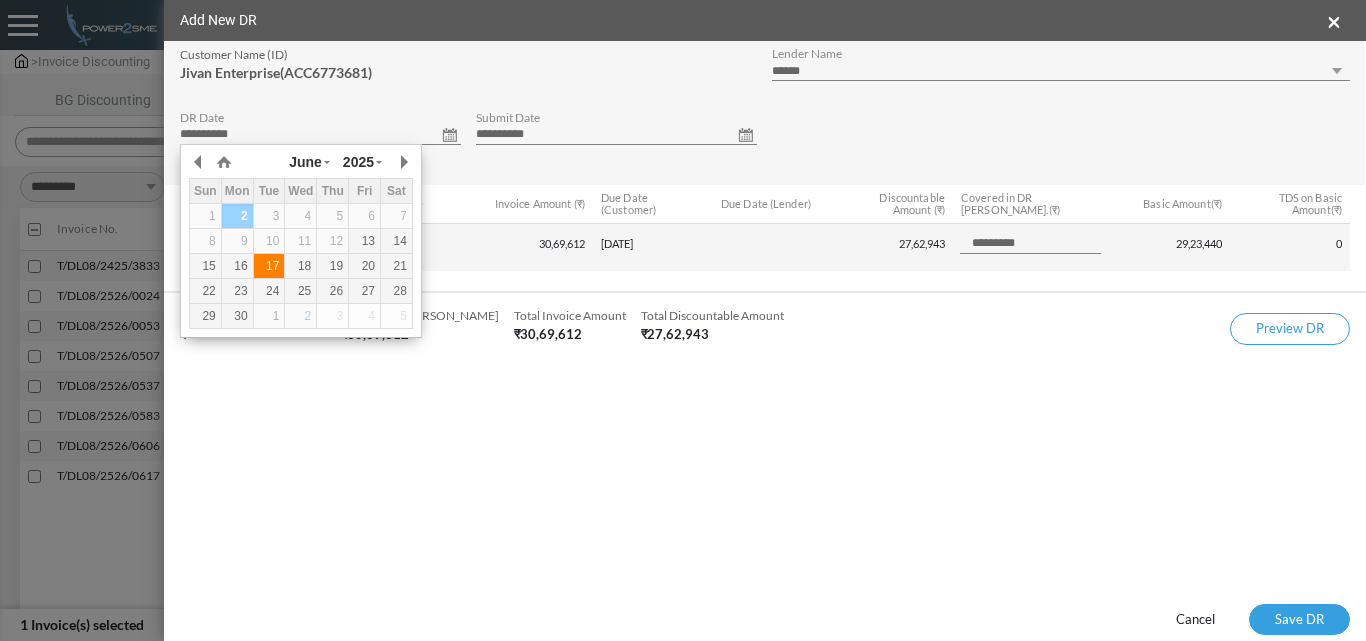 click on "17" at bounding box center (269, 266) 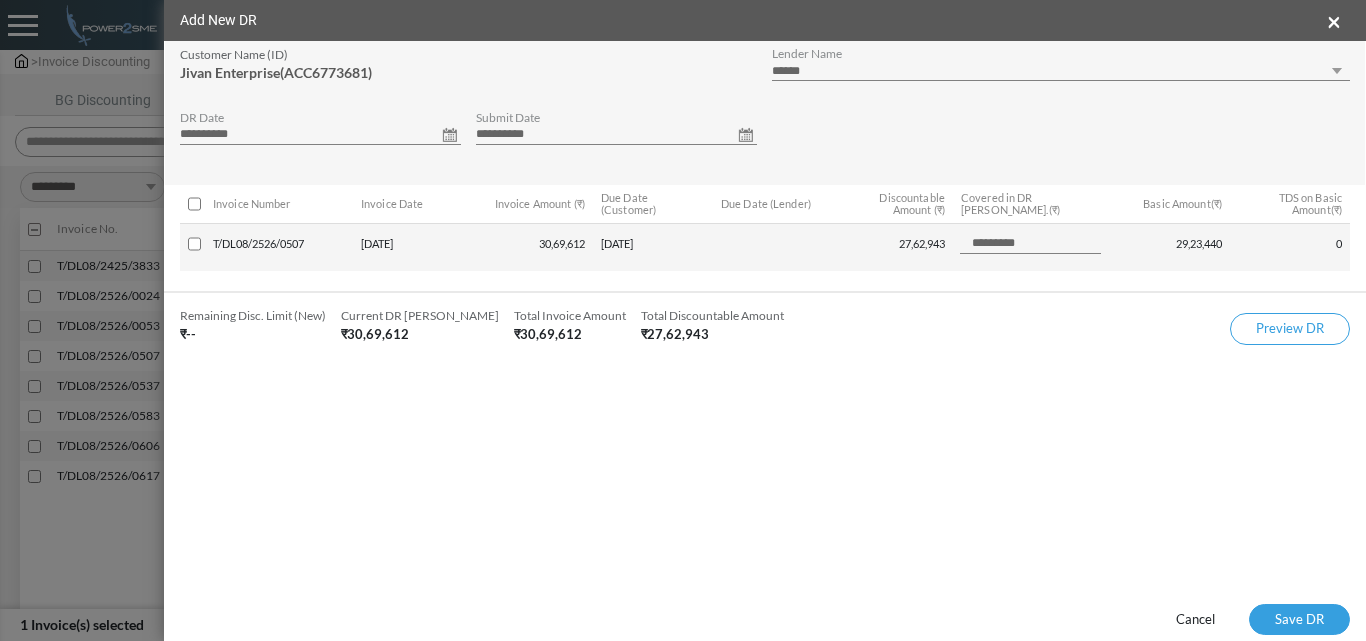 click on "**********" at bounding box center (616, 135) 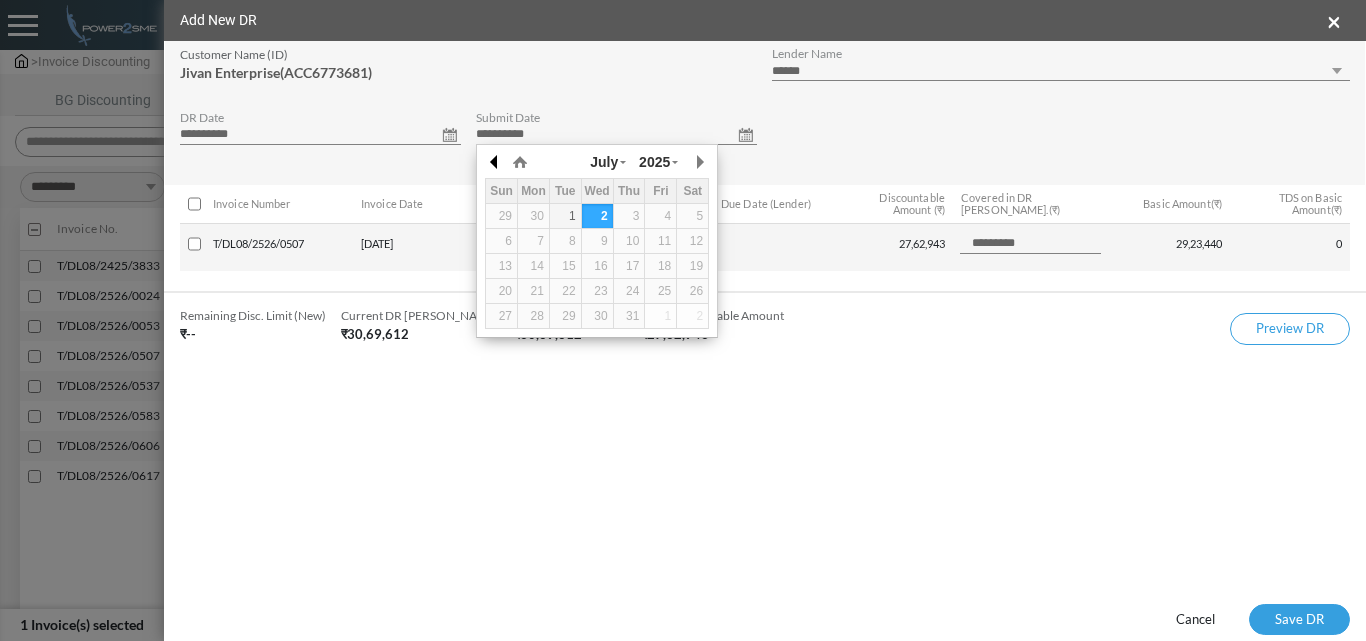 click at bounding box center (495, 162) 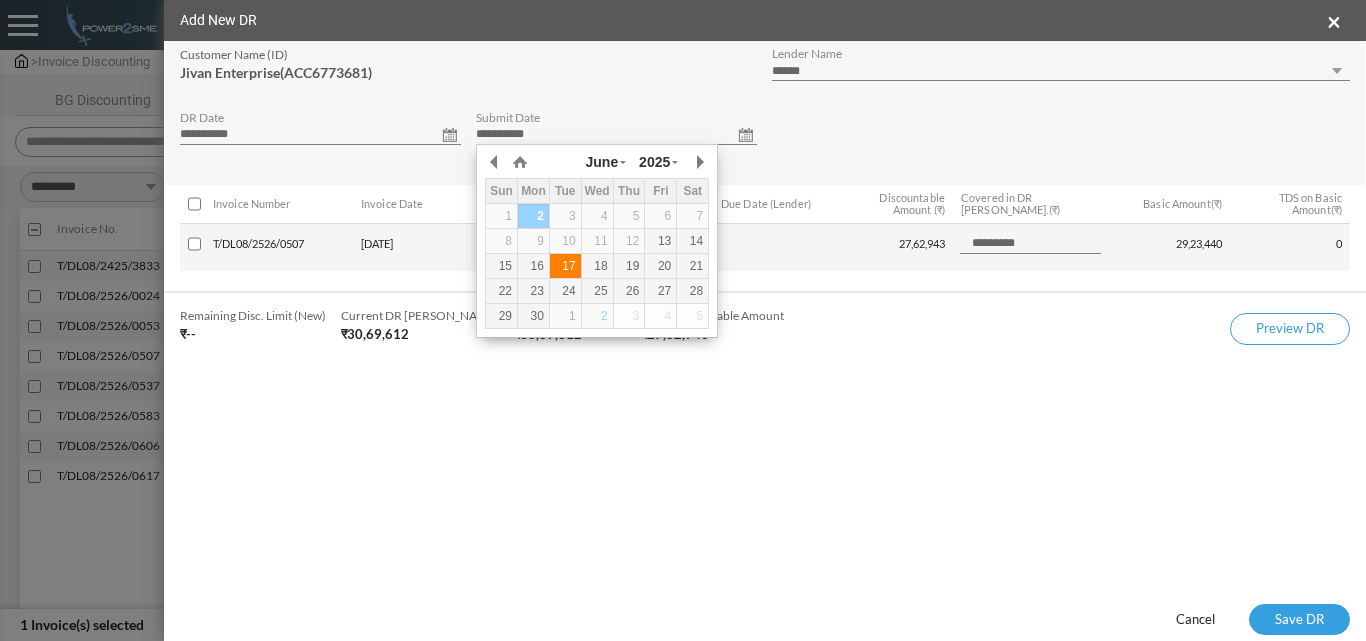 drag, startPoint x: 569, startPoint y: 259, endPoint x: 681, endPoint y: 194, distance: 129.49518 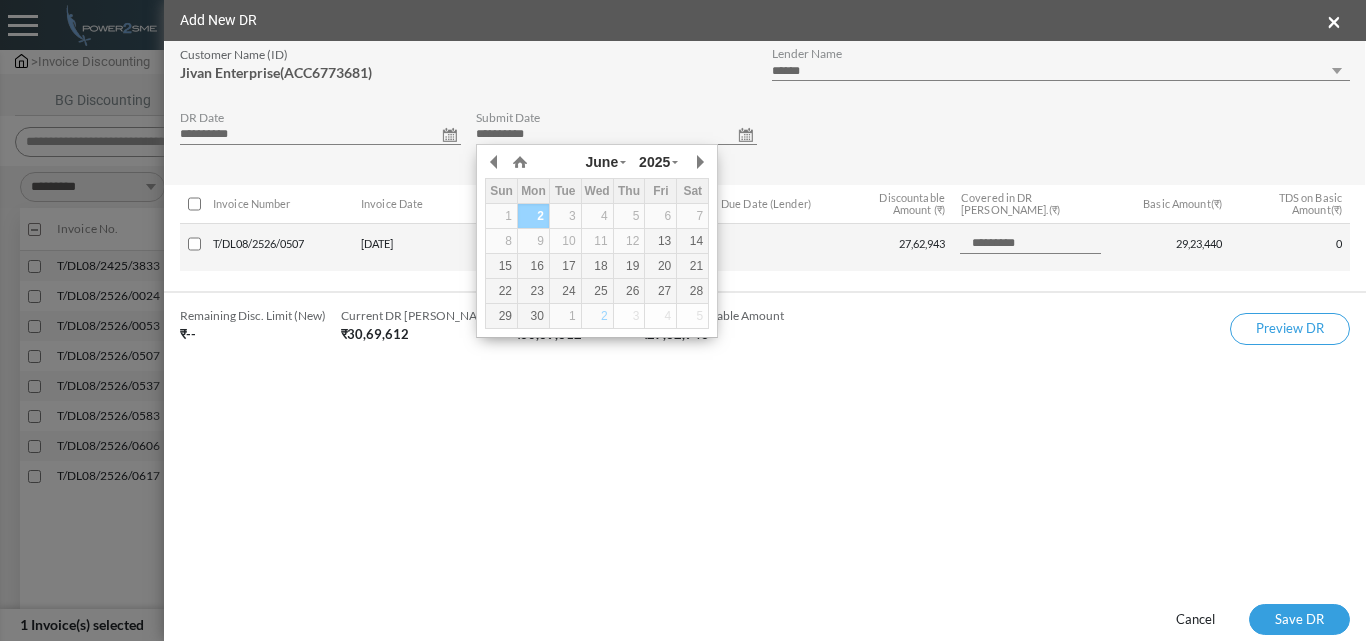 click on "17" at bounding box center [565, 266] 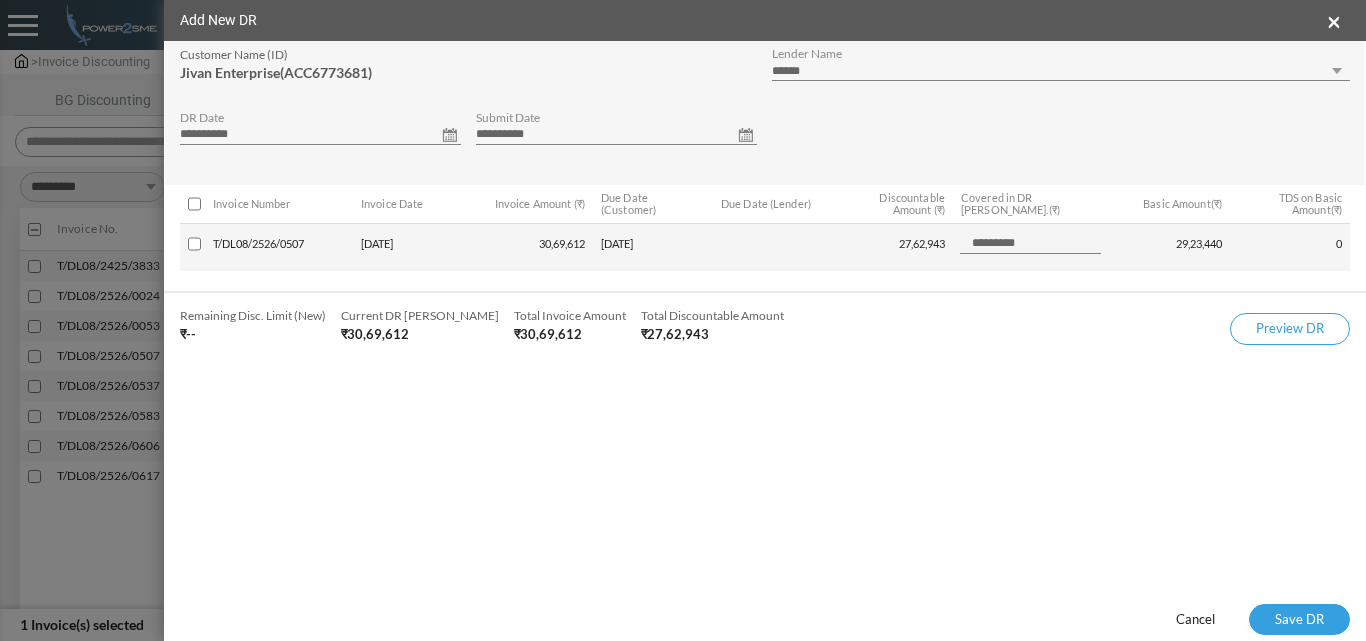 click on "**********" at bounding box center (1061, 71) 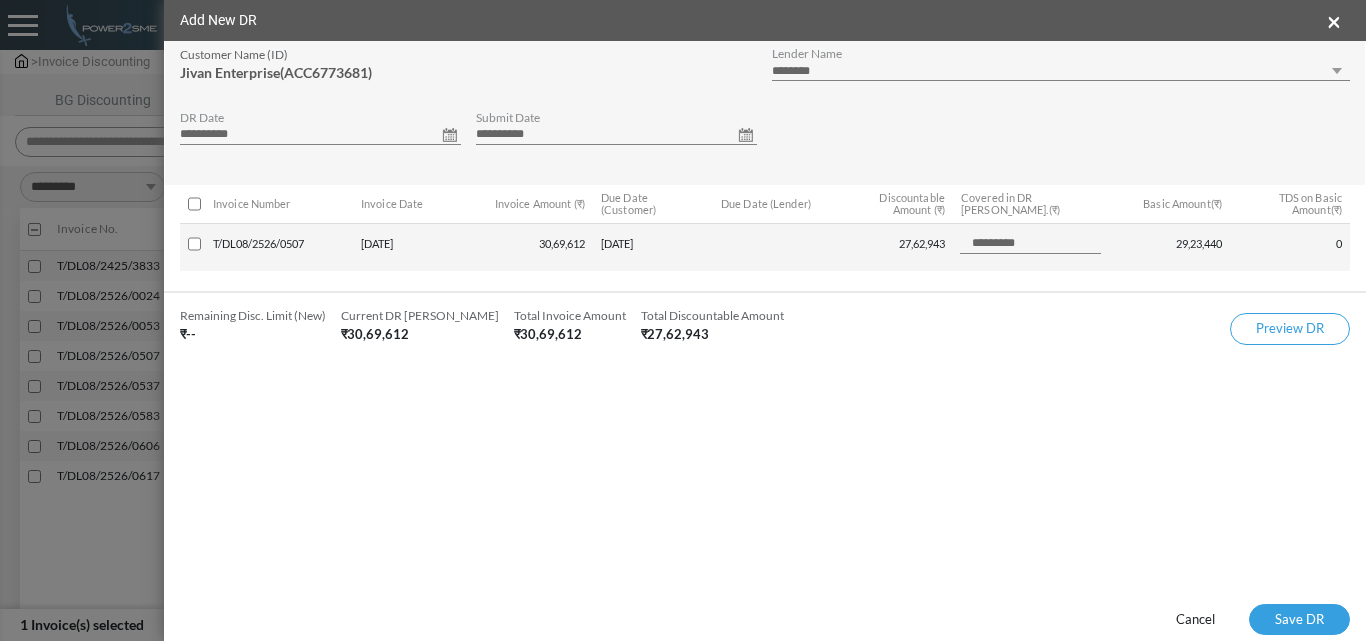 click on "**********" at bounding box center (1061, 71) 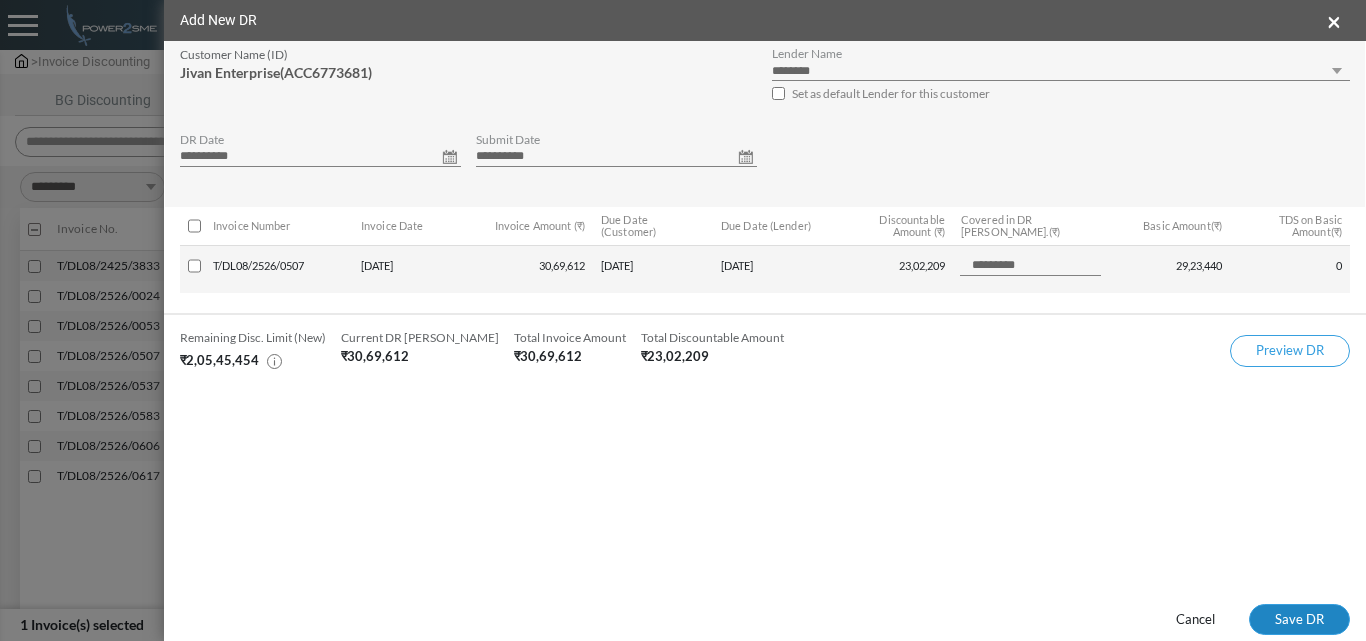 click on "Save DR" at bounding box center (1299, 620) 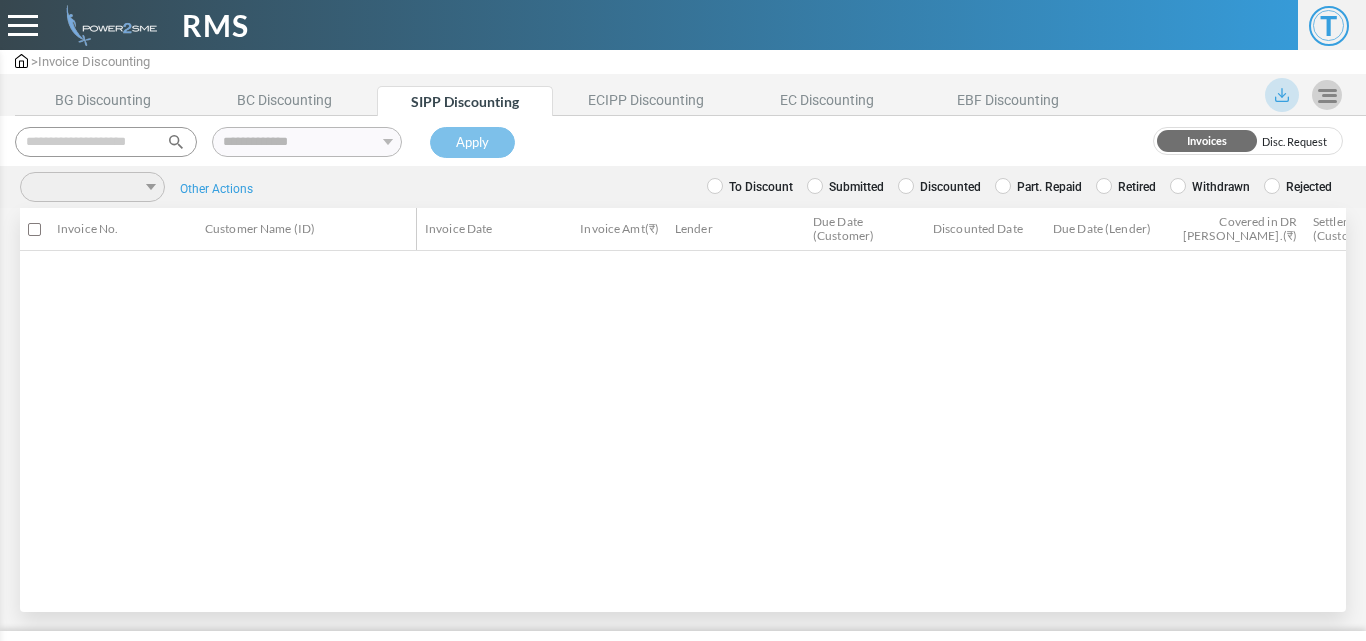 scroll, scrollTop: 0, scrollLeft: 0, axis: both 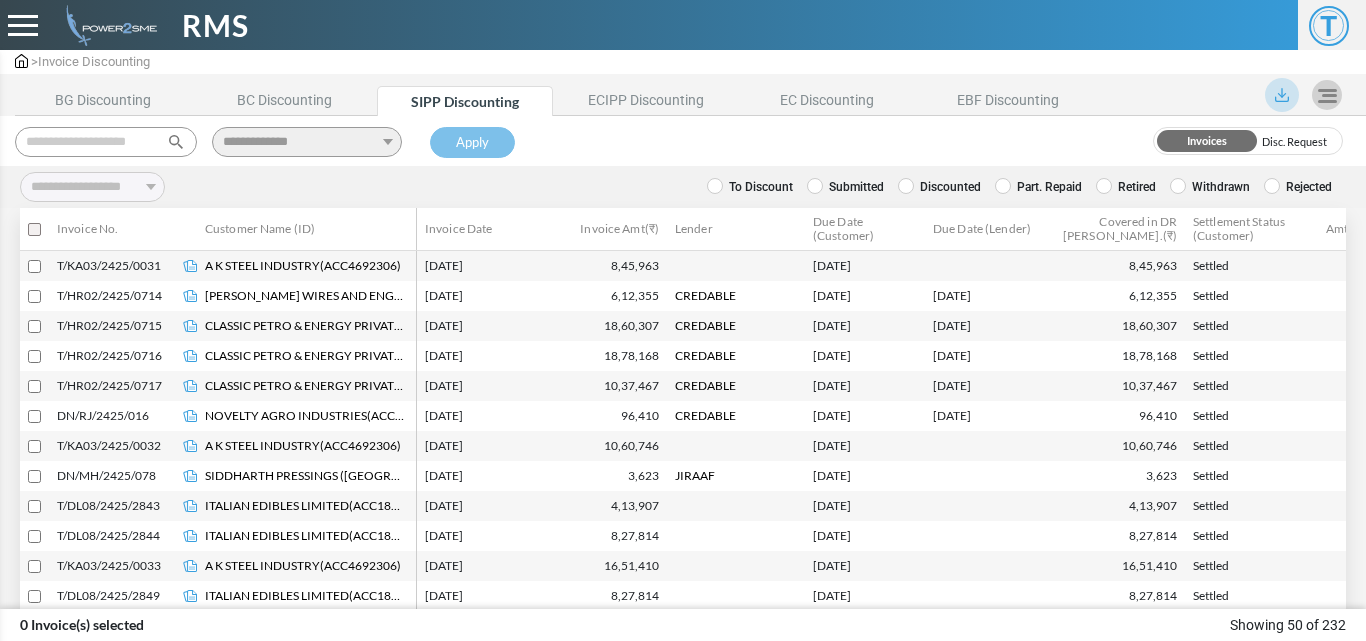 click on "Submitted" at bounding box center [845, 187] 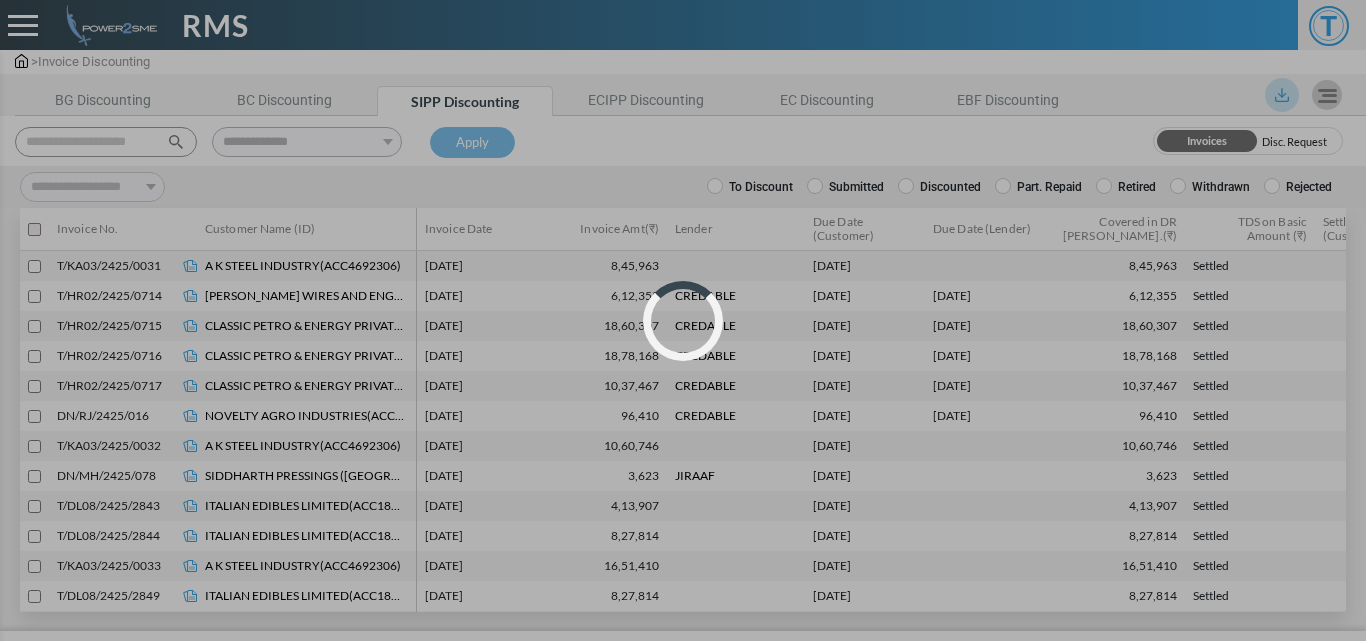 select 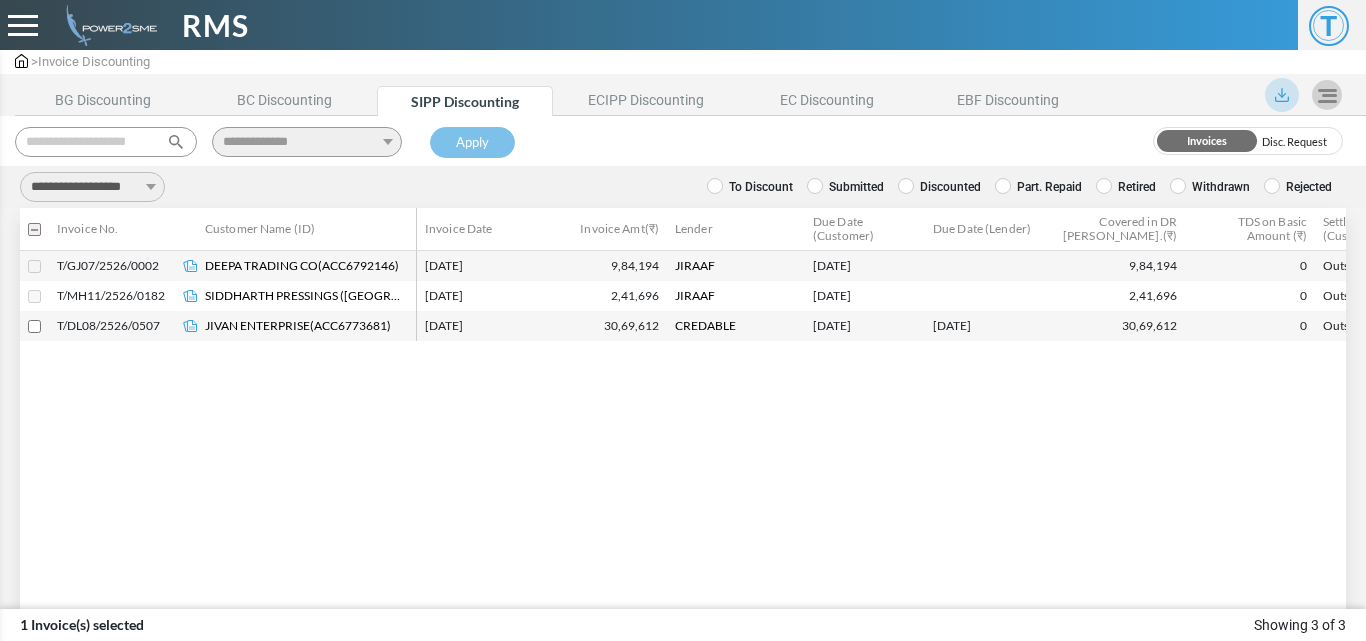 click on "**********" at bounding box center (92, 187) 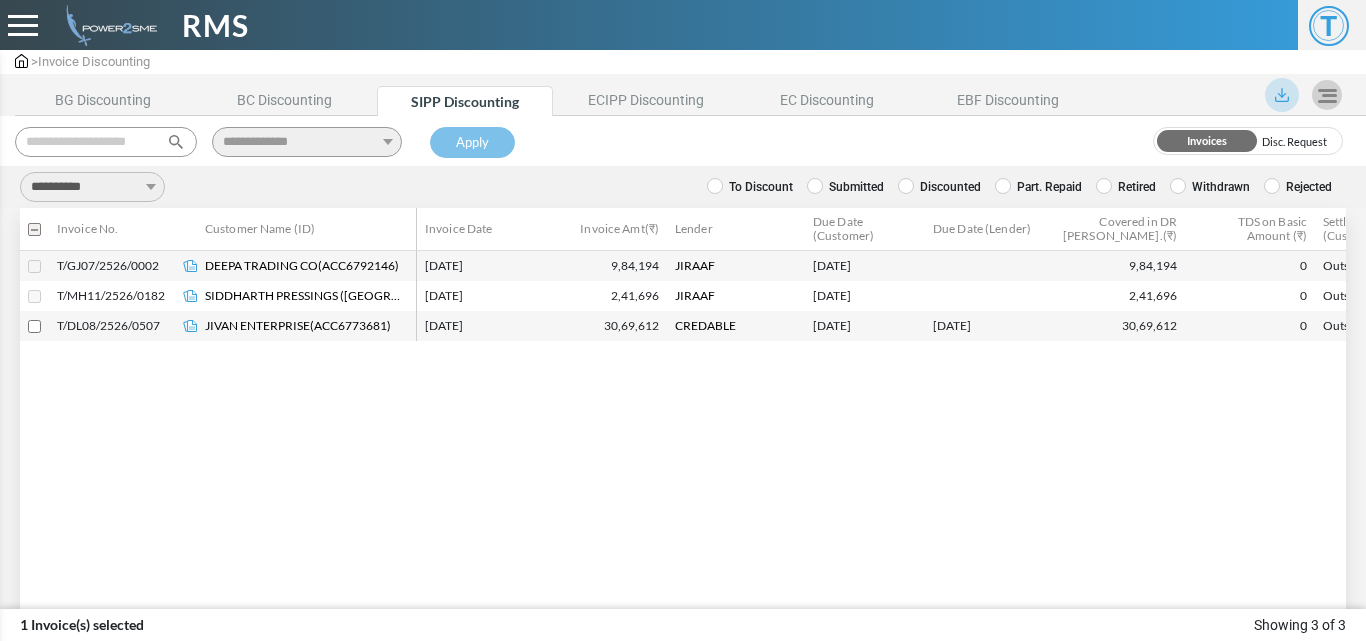 click on "**********" at bounding box center [92, 187] 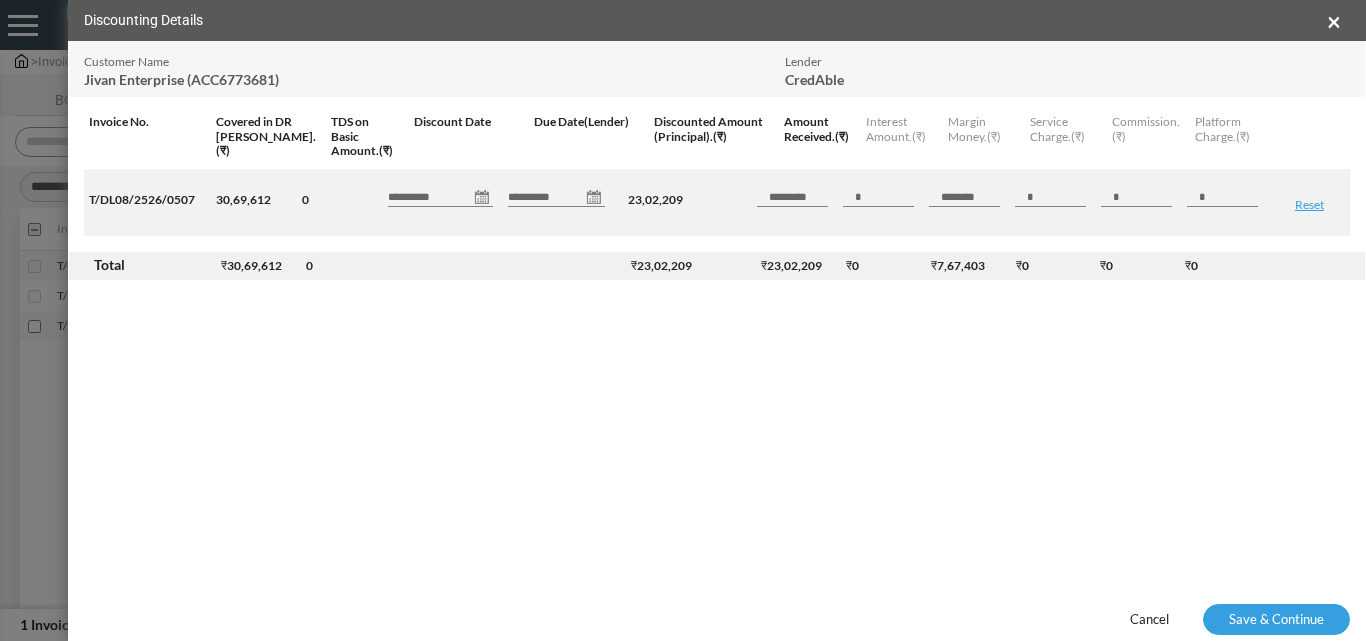 click on "**********" at bounding box center (440, 197) 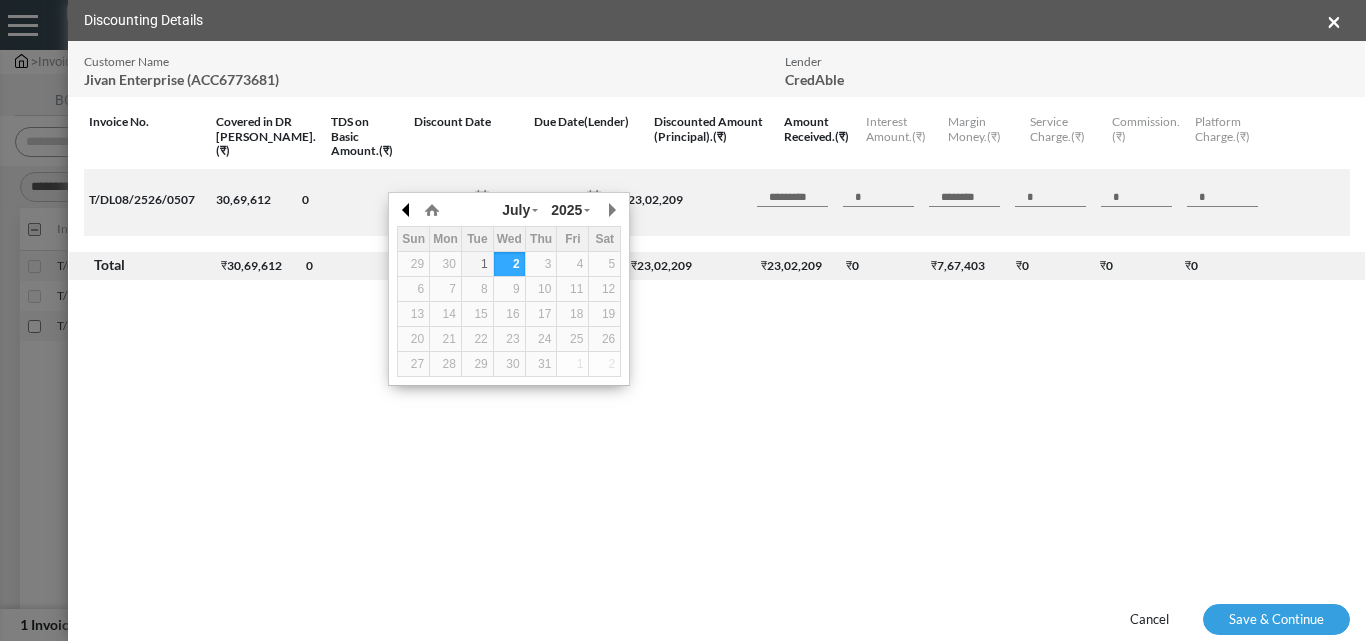 click at bounding box center (407, 210) 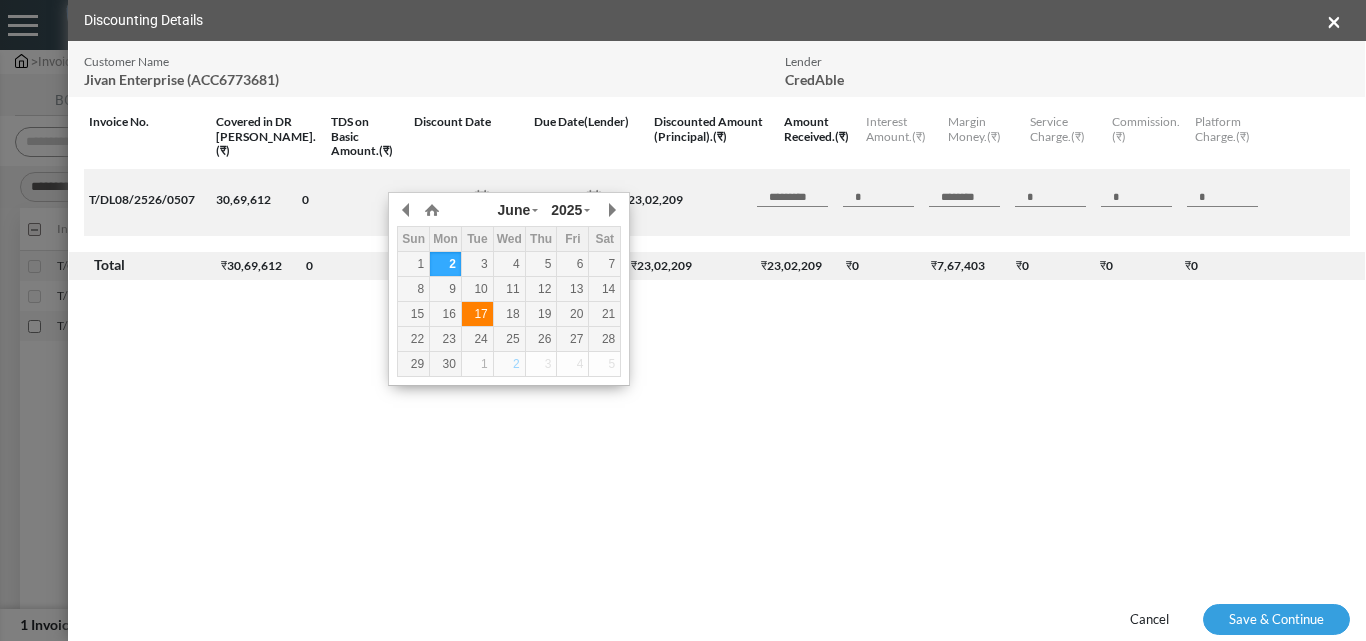 click on "17" at bounding box center (477, 314) 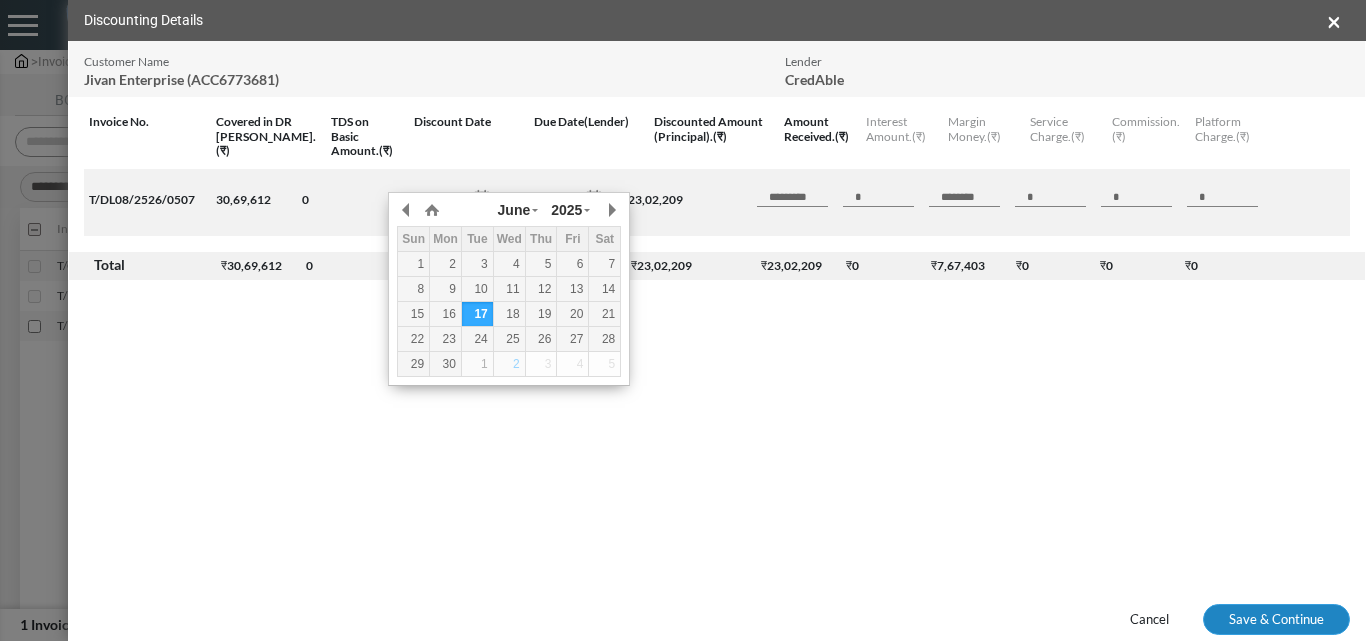 click on "**********" at bounding box center [683, 306] 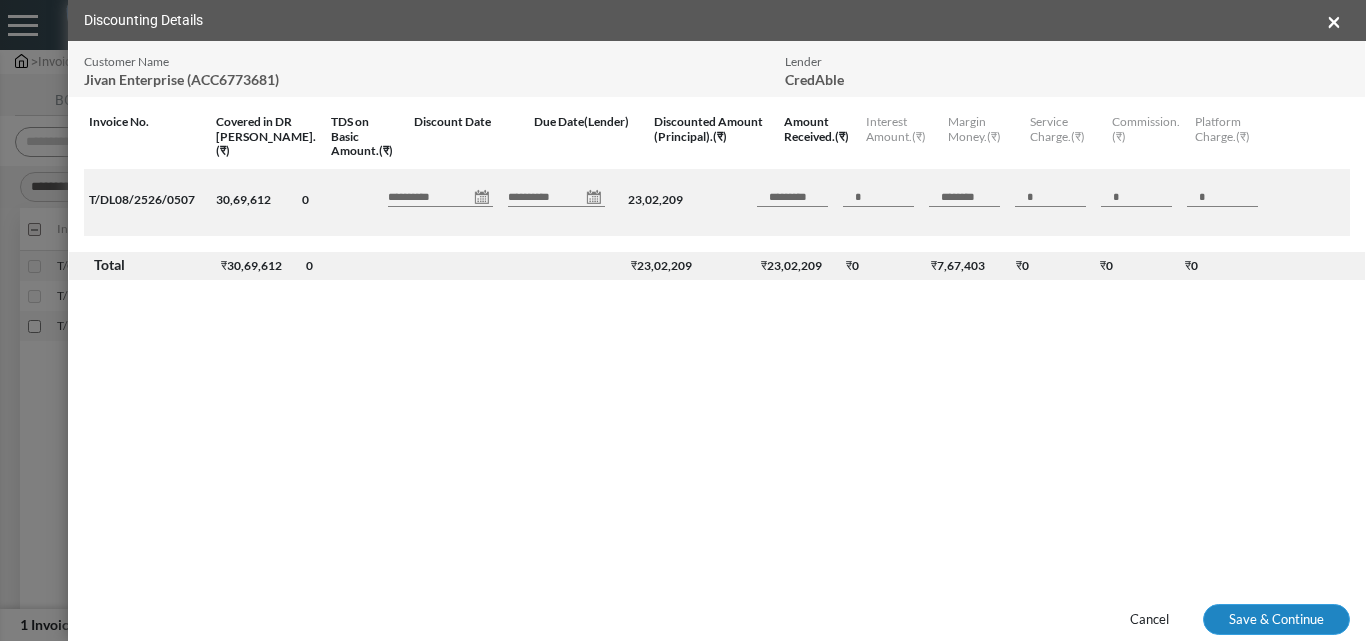 click on "Save & Continue" at bounding box center (1276, 620) 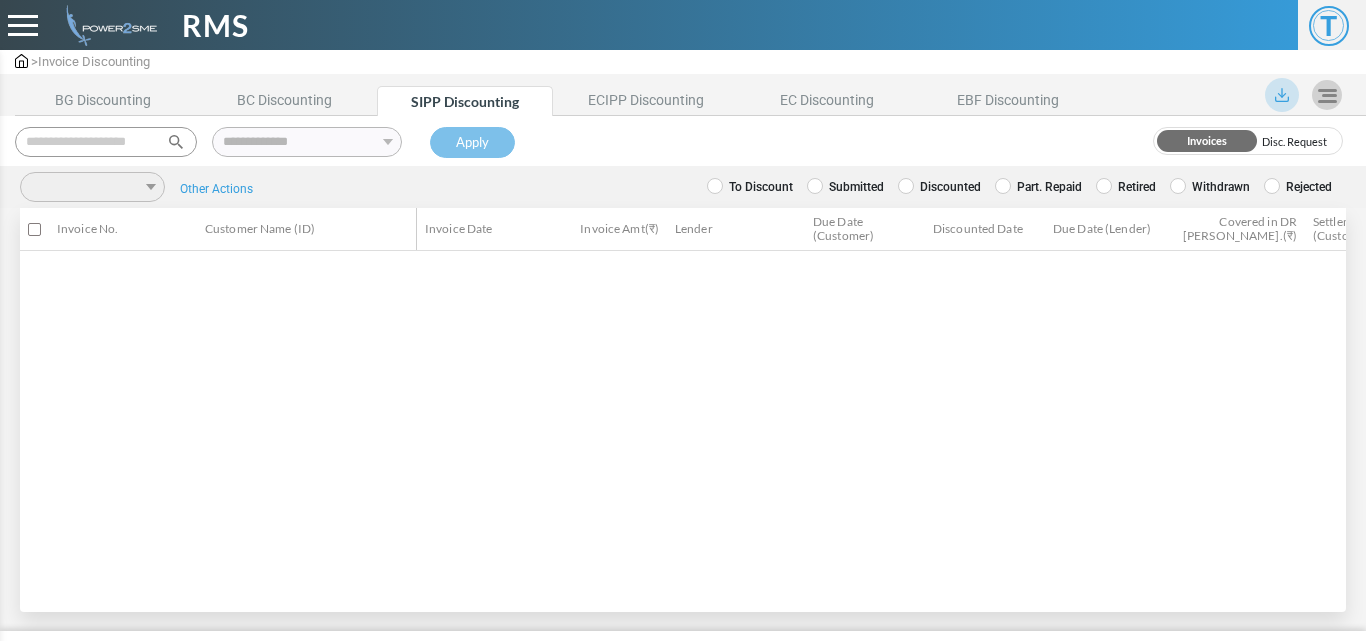 scroll, scrollTop: 0, scrollLeft: 0, axis: both 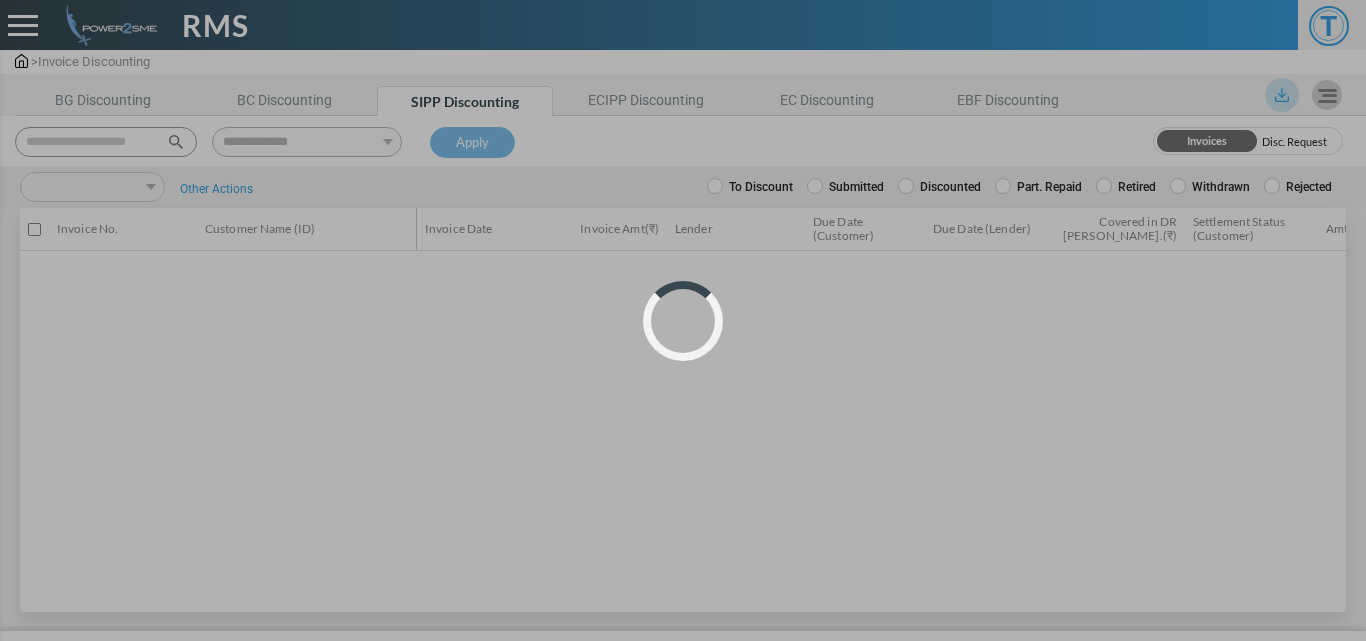select 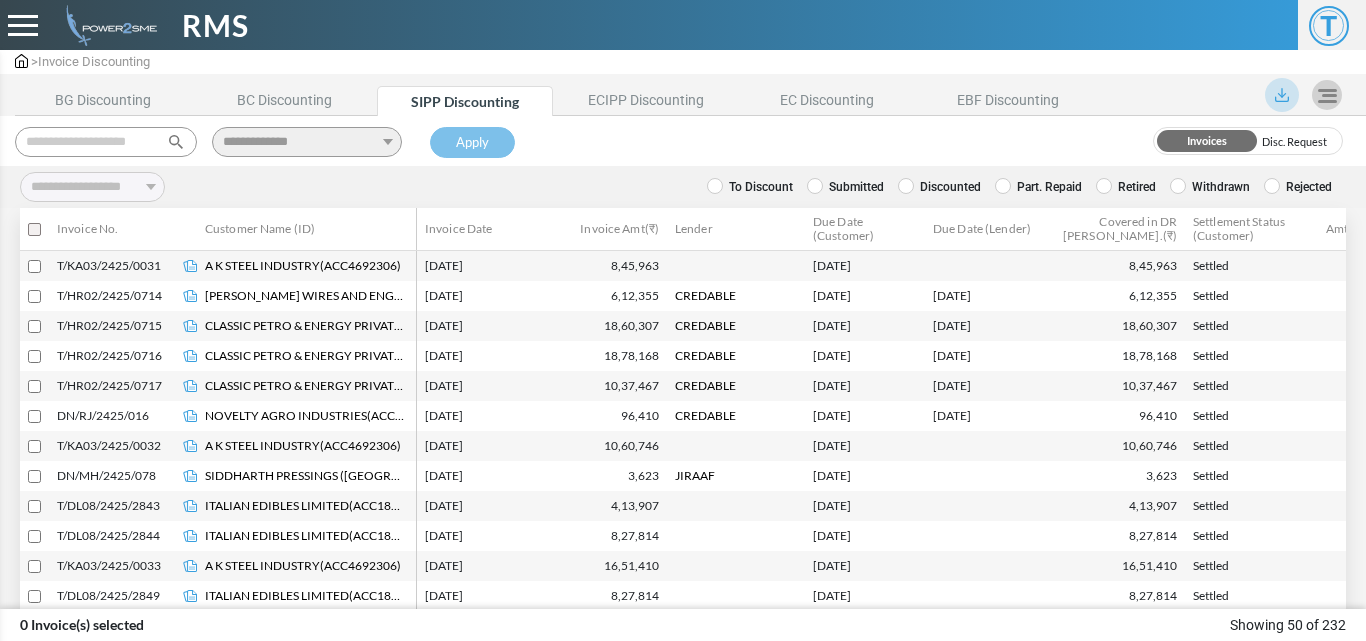 click at bounding box center (106, 142) 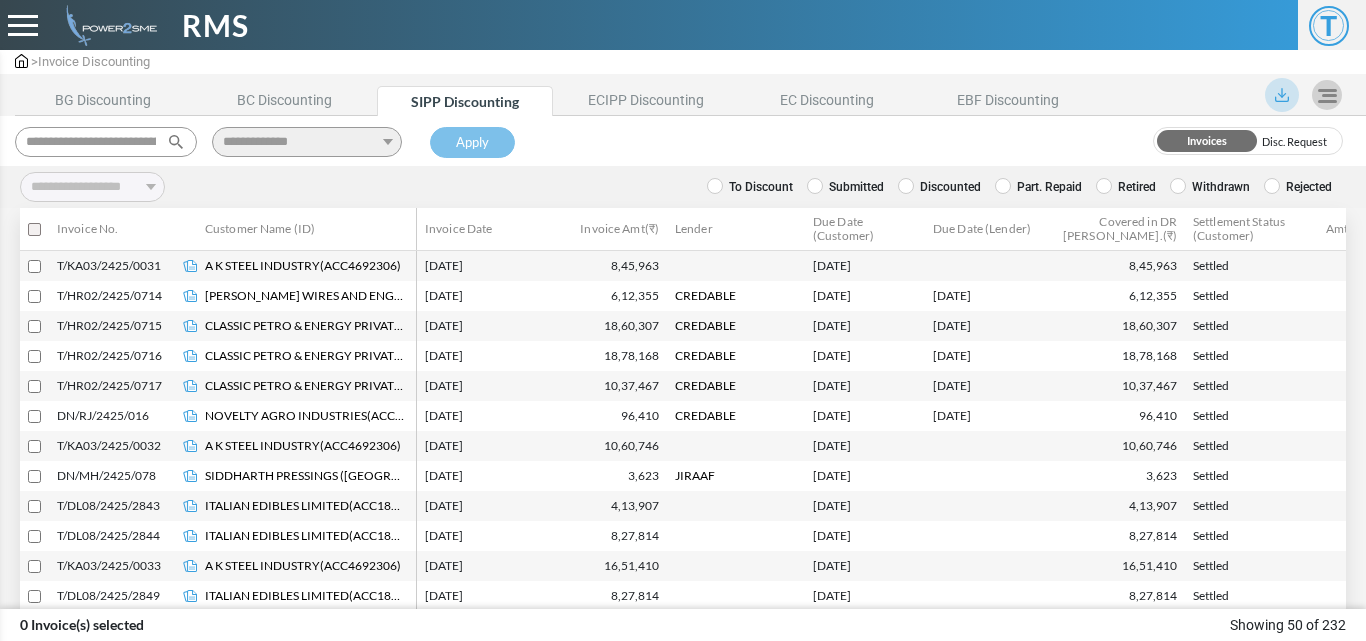 scroll, scrollTop: 0, scrollLeft: 94, axis: horizontal 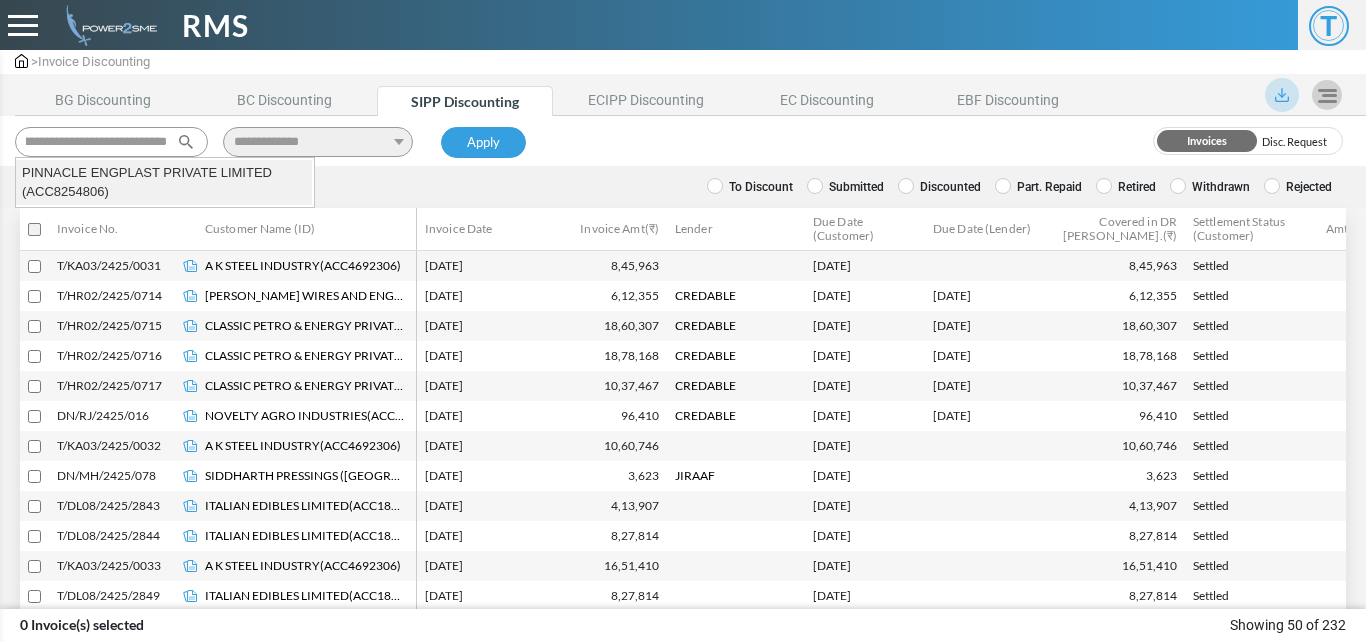 click on "PINNACLE ENGPLAST PRIVATE LIMITED (ACC8254806)" at bounding box center (164, 182) 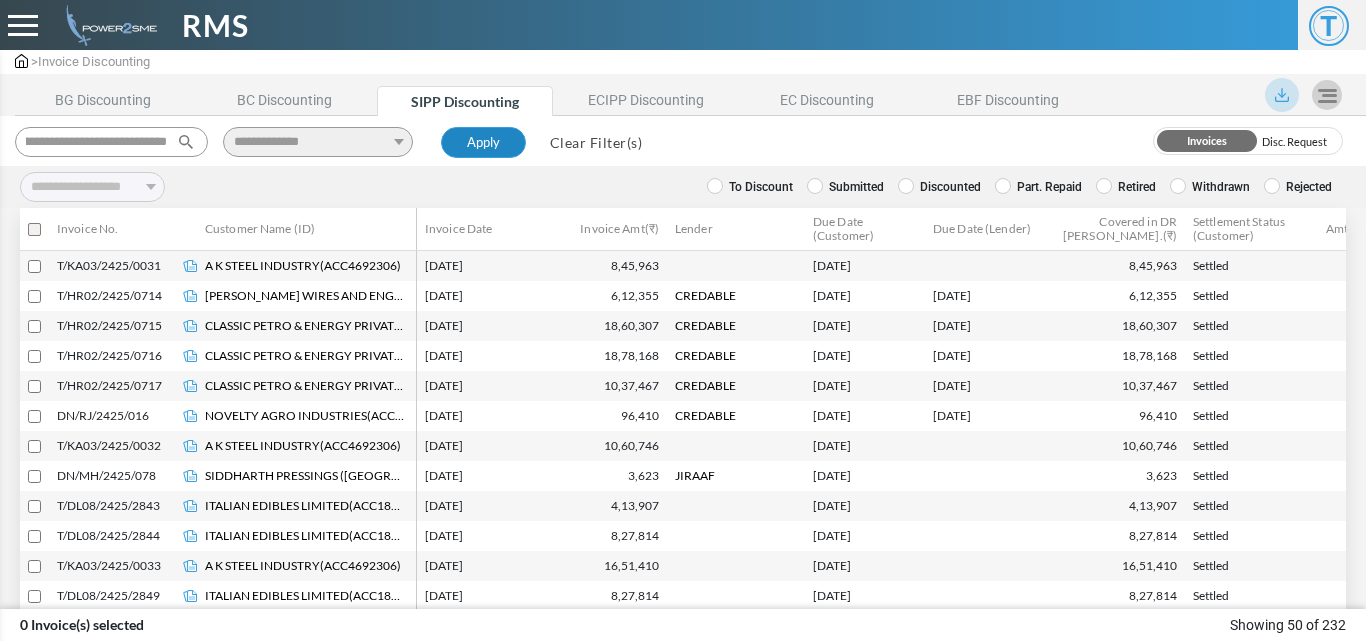 type on "**********" 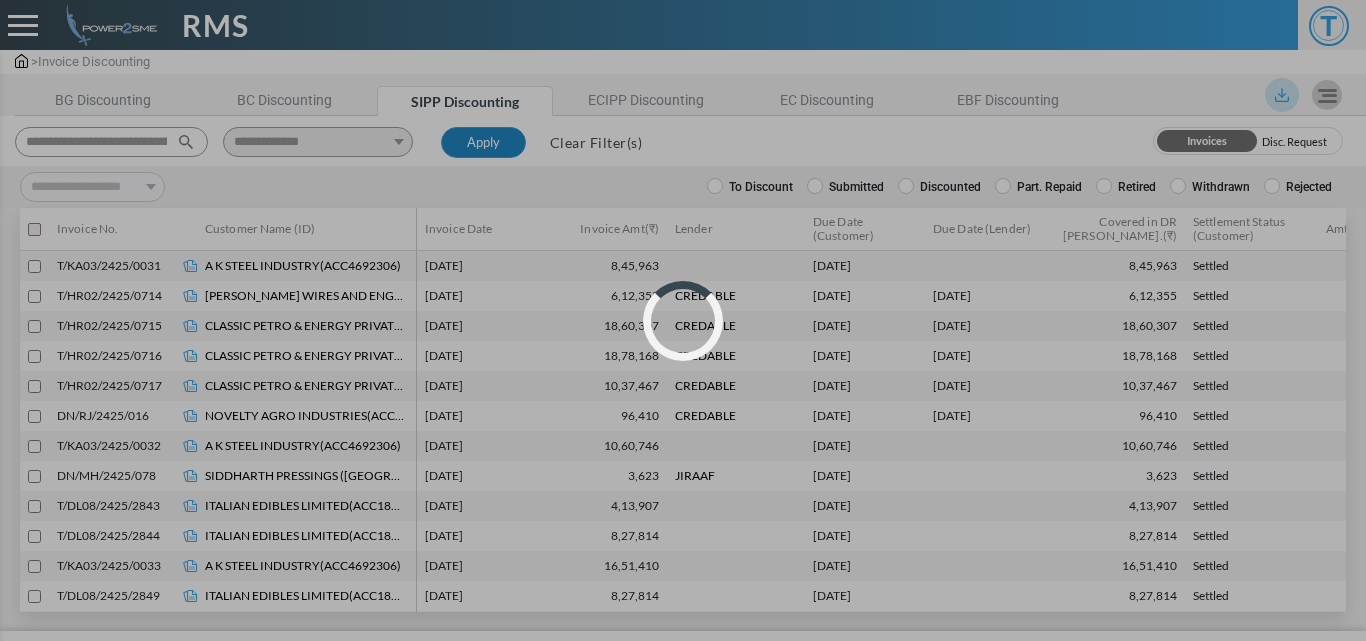 select 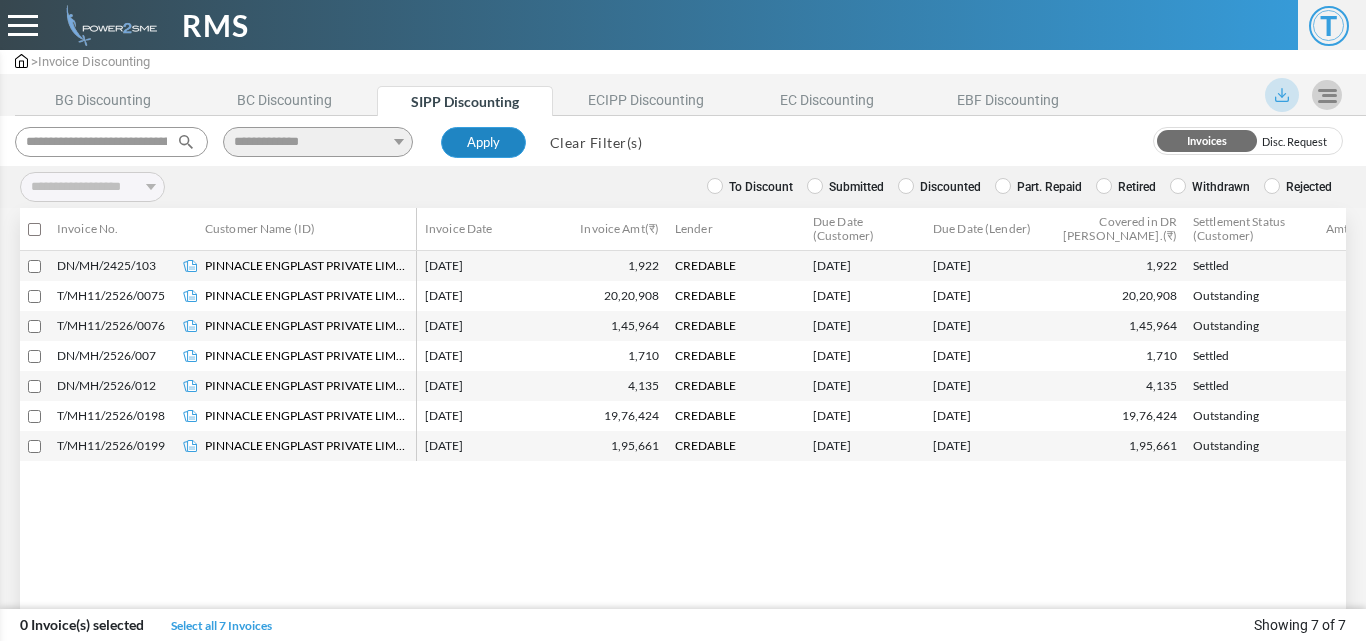 type 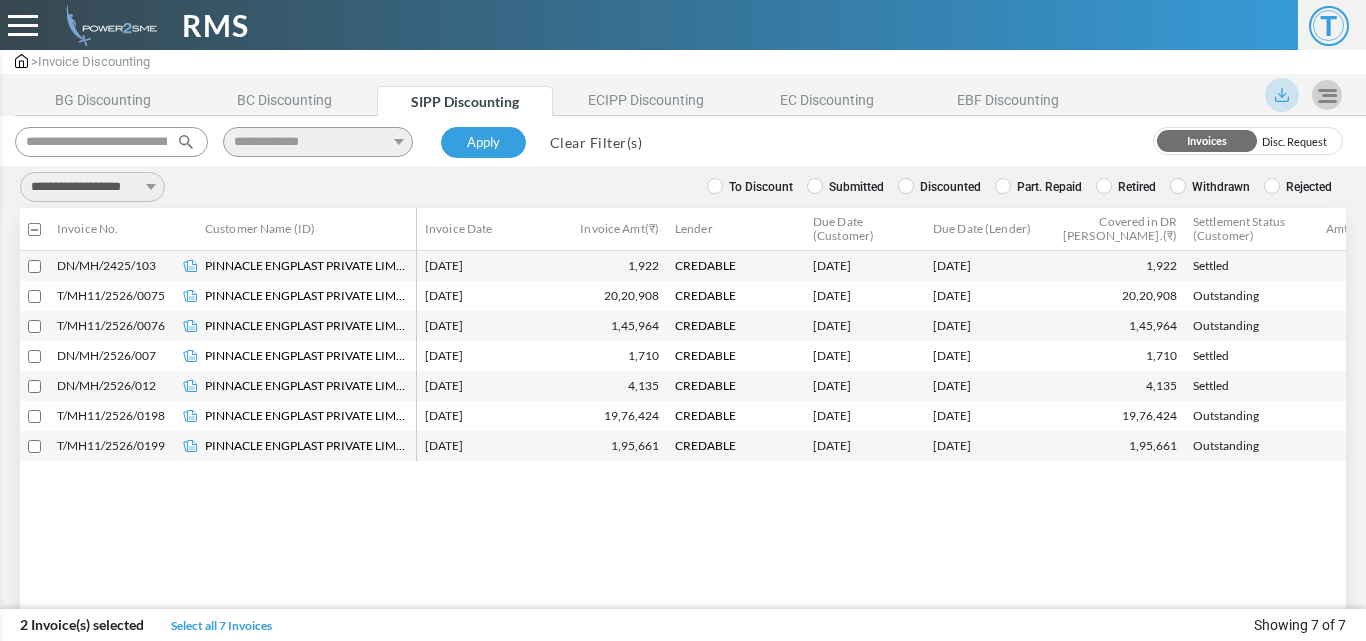click on "**********" at bounding box center (92, 187) 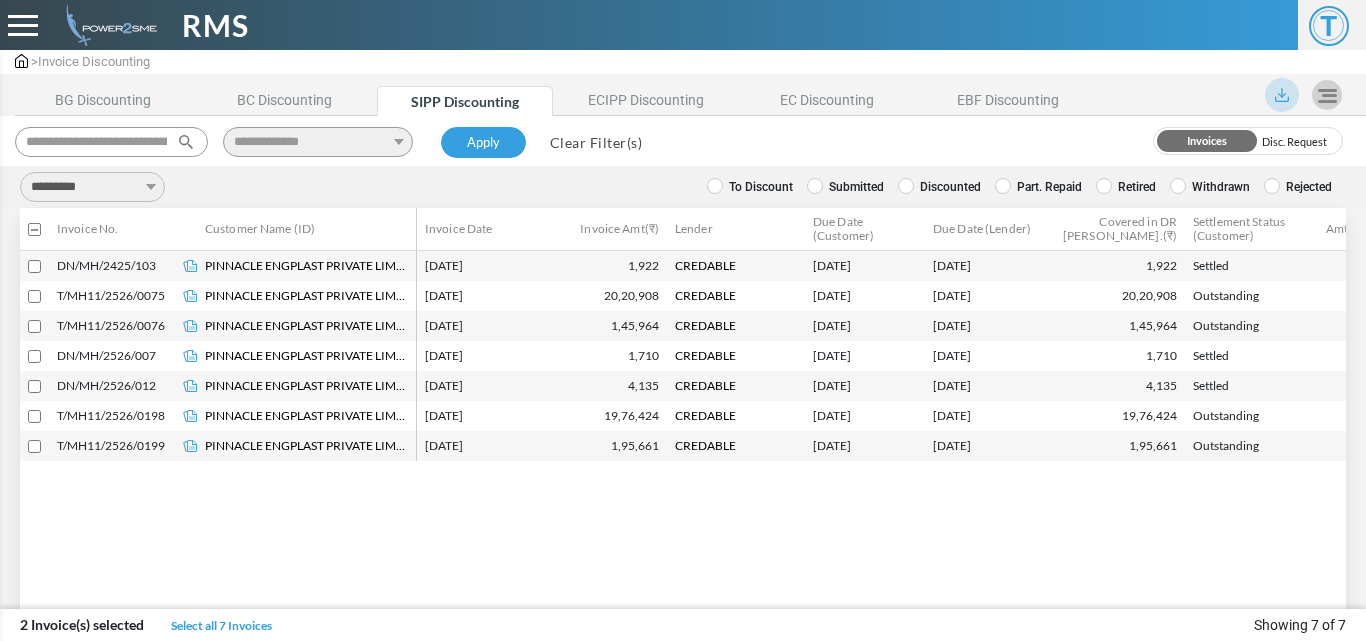 click on "**********" at bounding box center [92, 187] 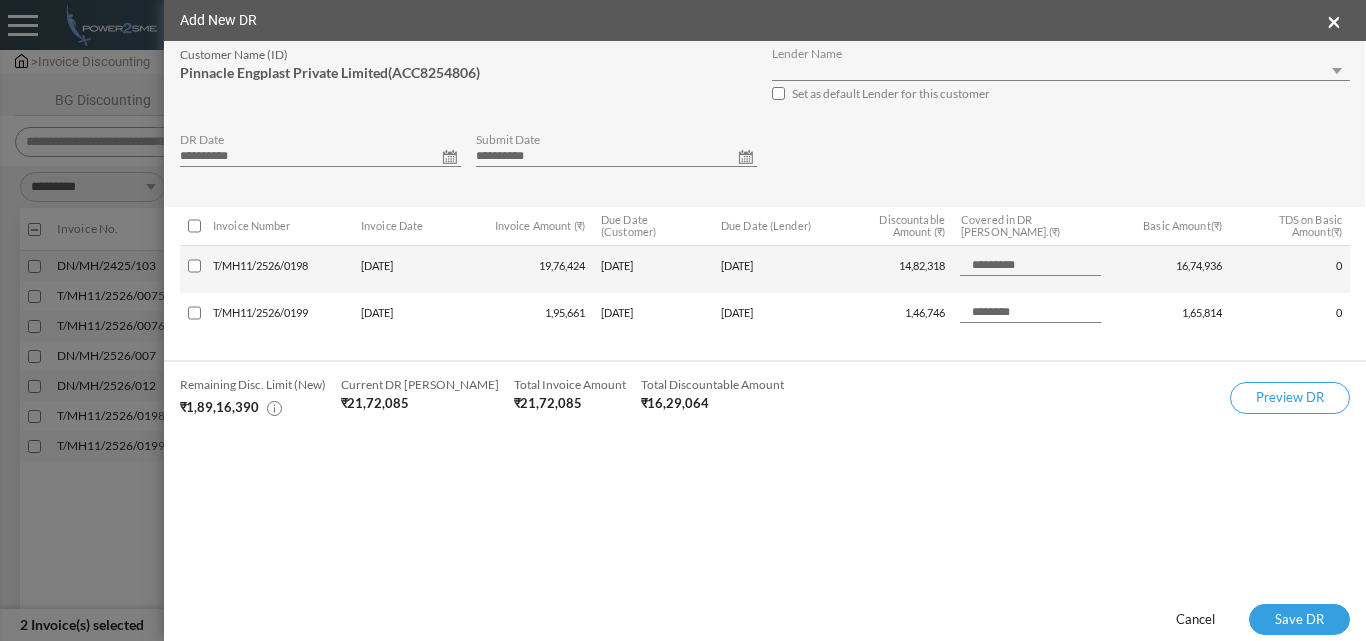 select on "**" 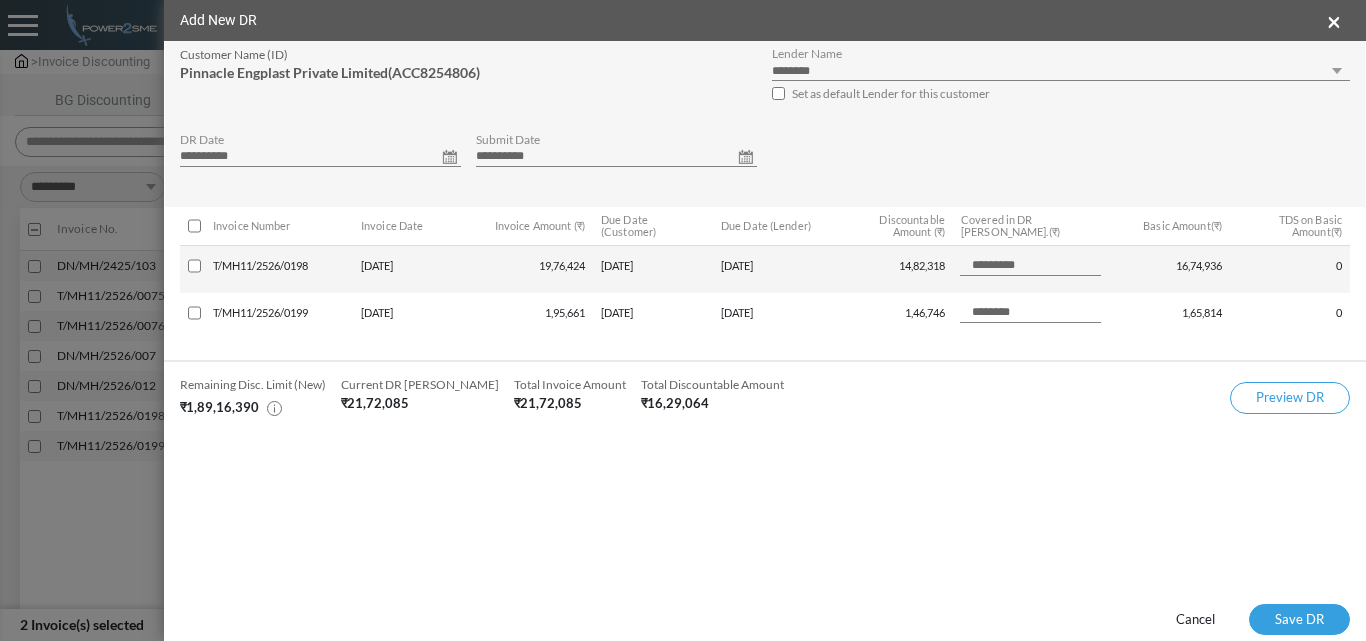 click on "**********" at bounding box center (320, 157) 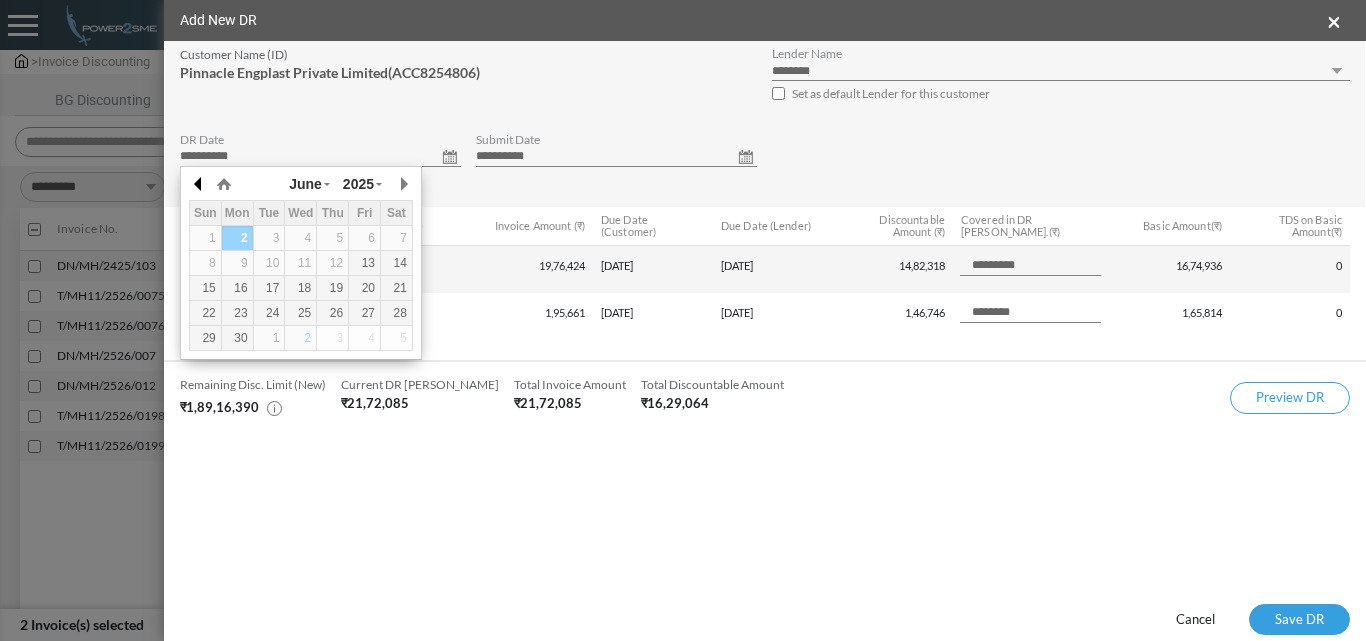 click at bounding box center [199, 184] 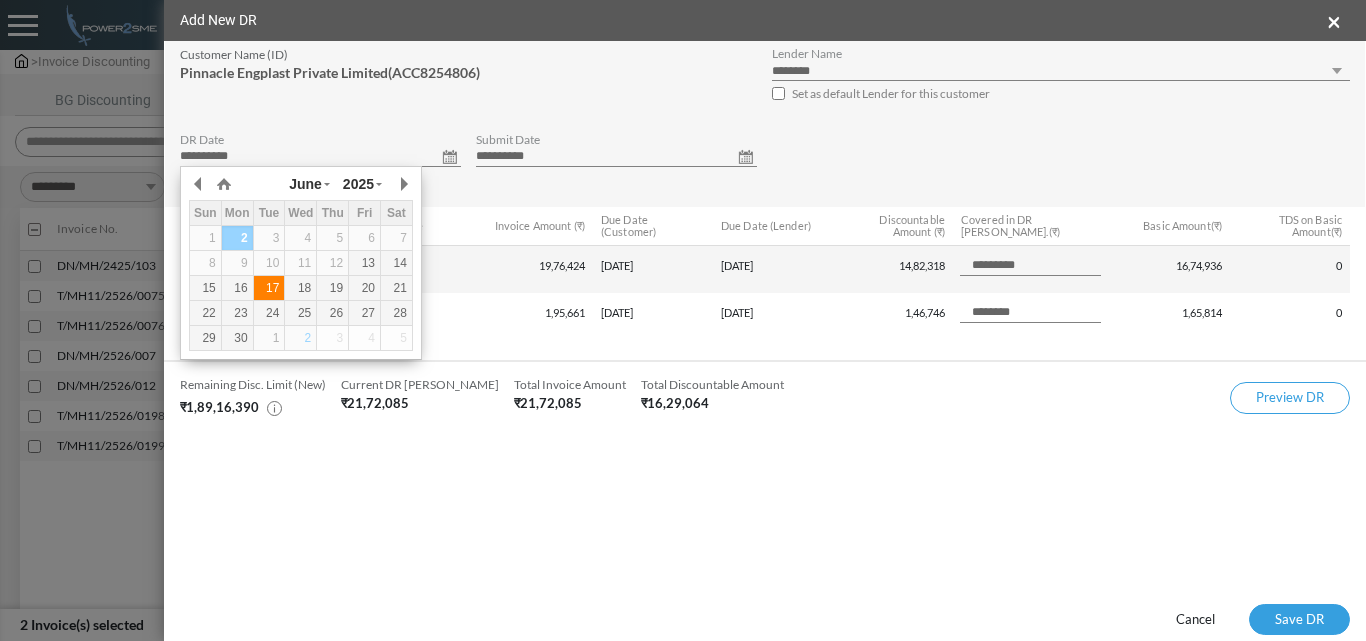 click on "17" at bounding box center [269, 288] 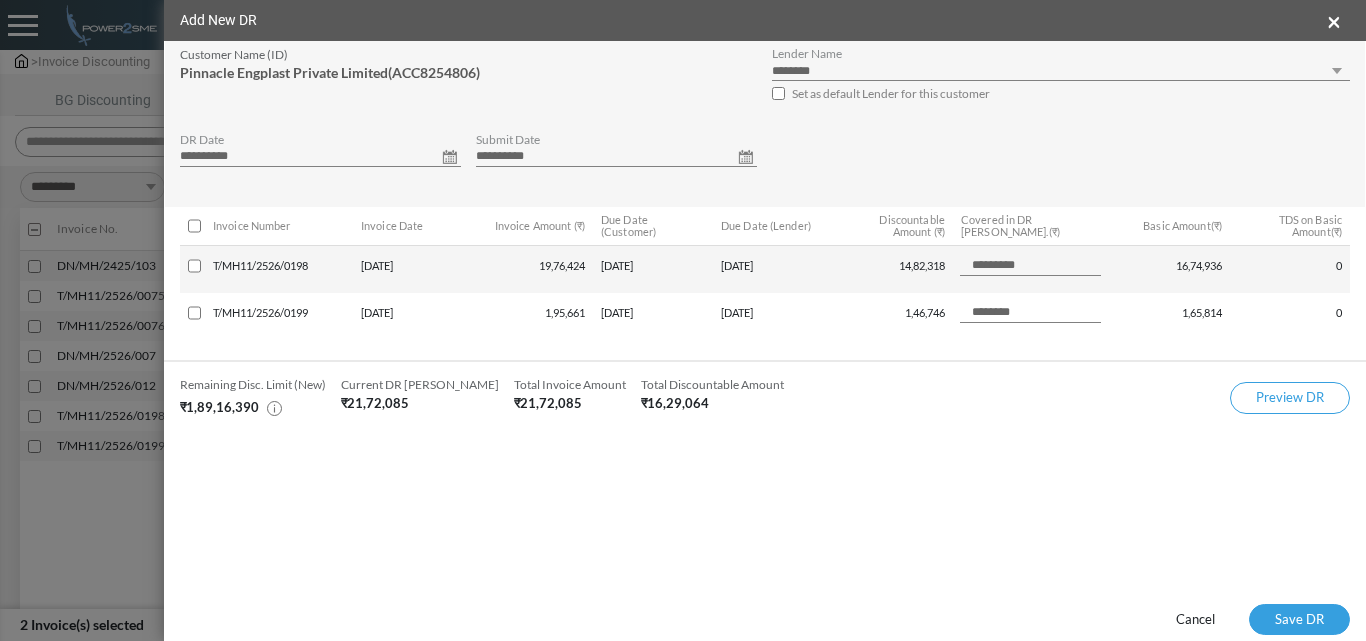 click on "**********" at bounding box center (616, 157) 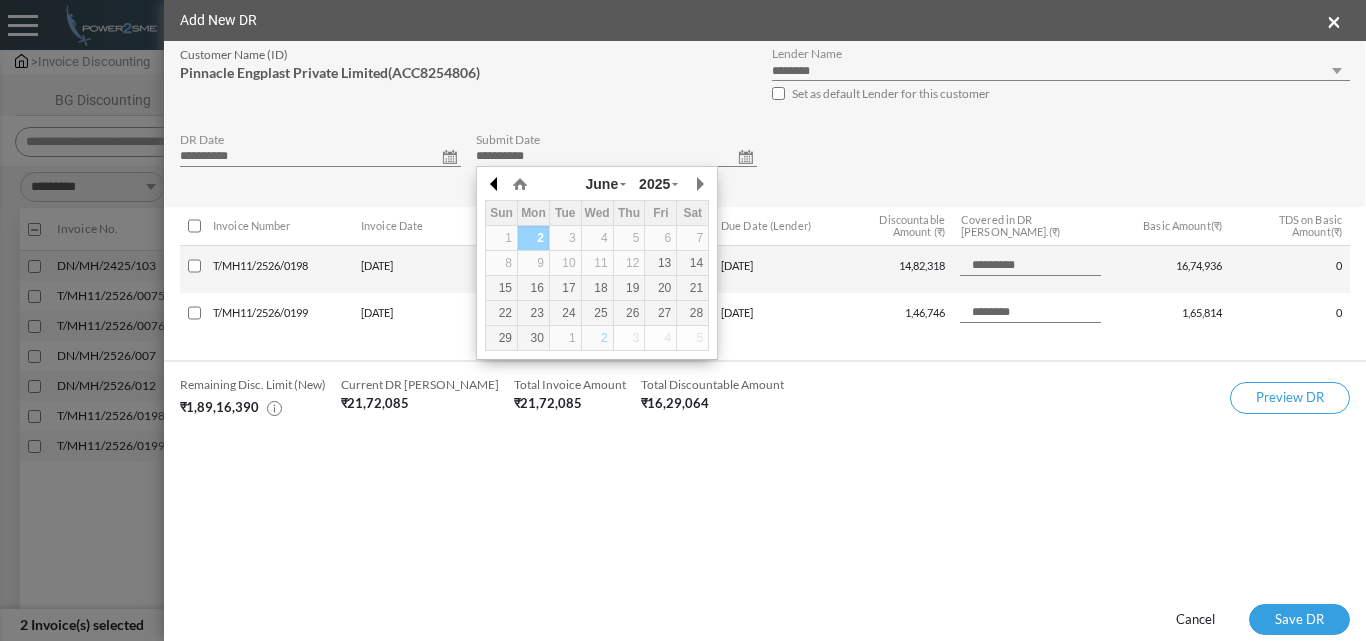 click at bounding box center [495, 184] 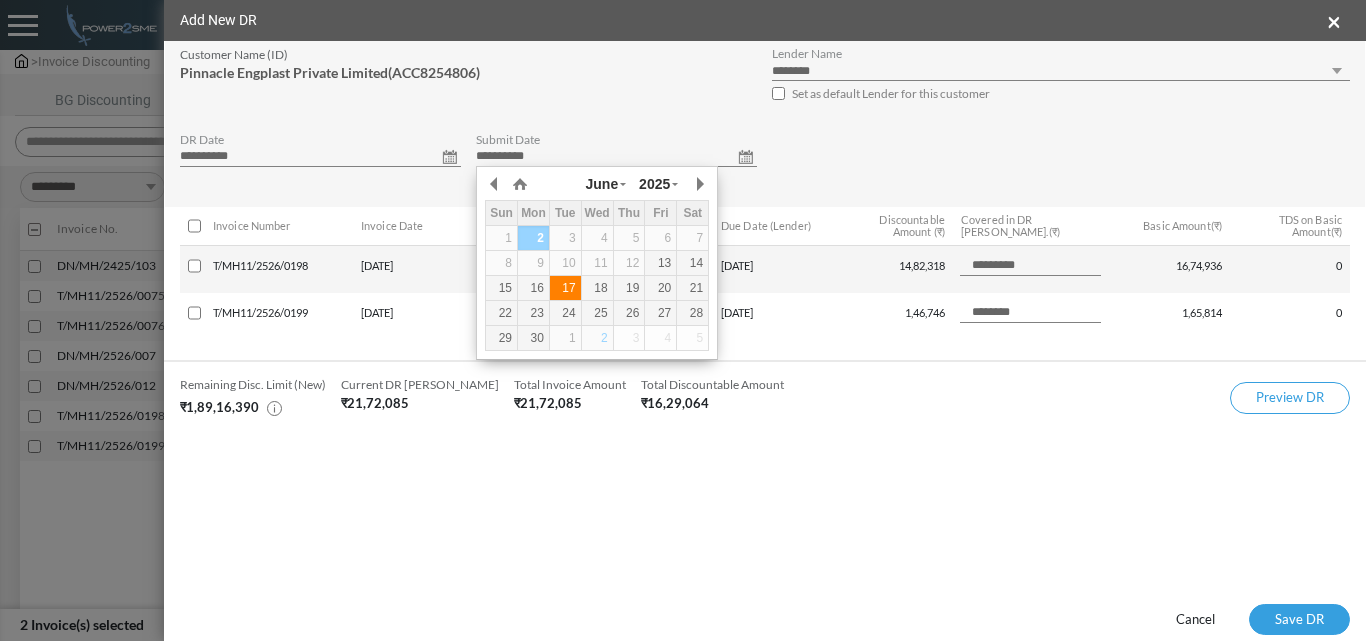 click on "17" at bounding box center (565, 288) 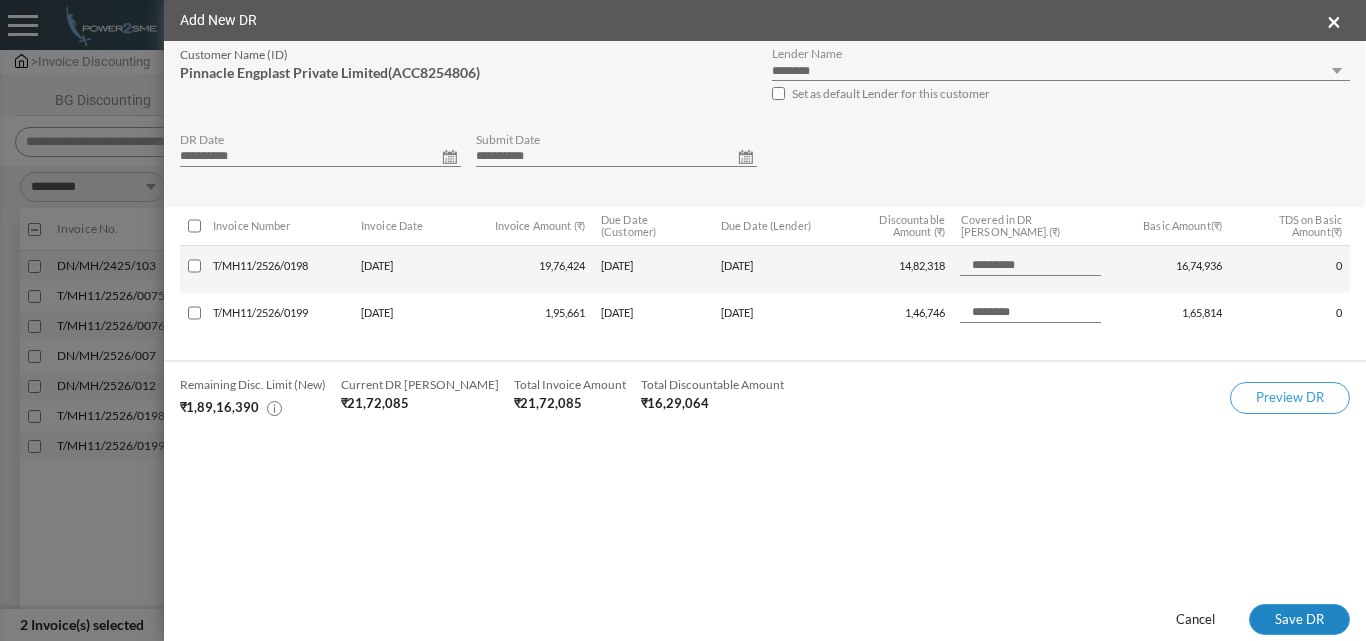 click on "Save DR" at bounding box center (1299, 620) 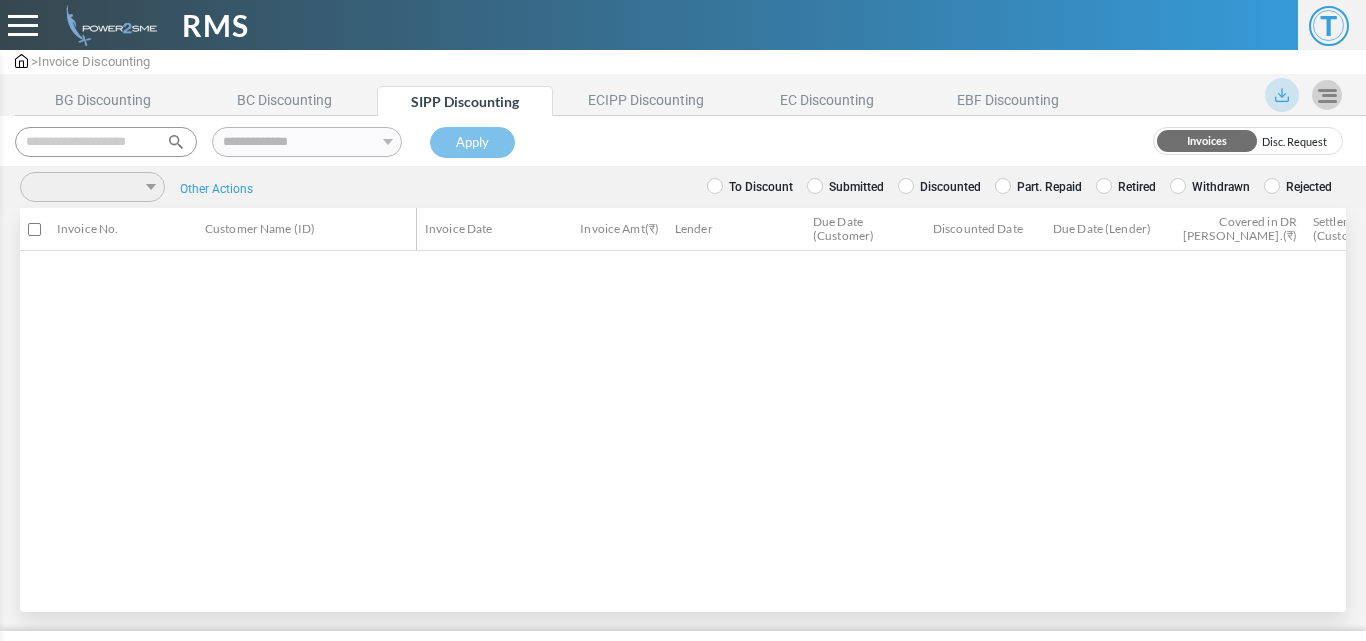 scroll, scrollTop: 0, scrollLeft: 0, axis: both 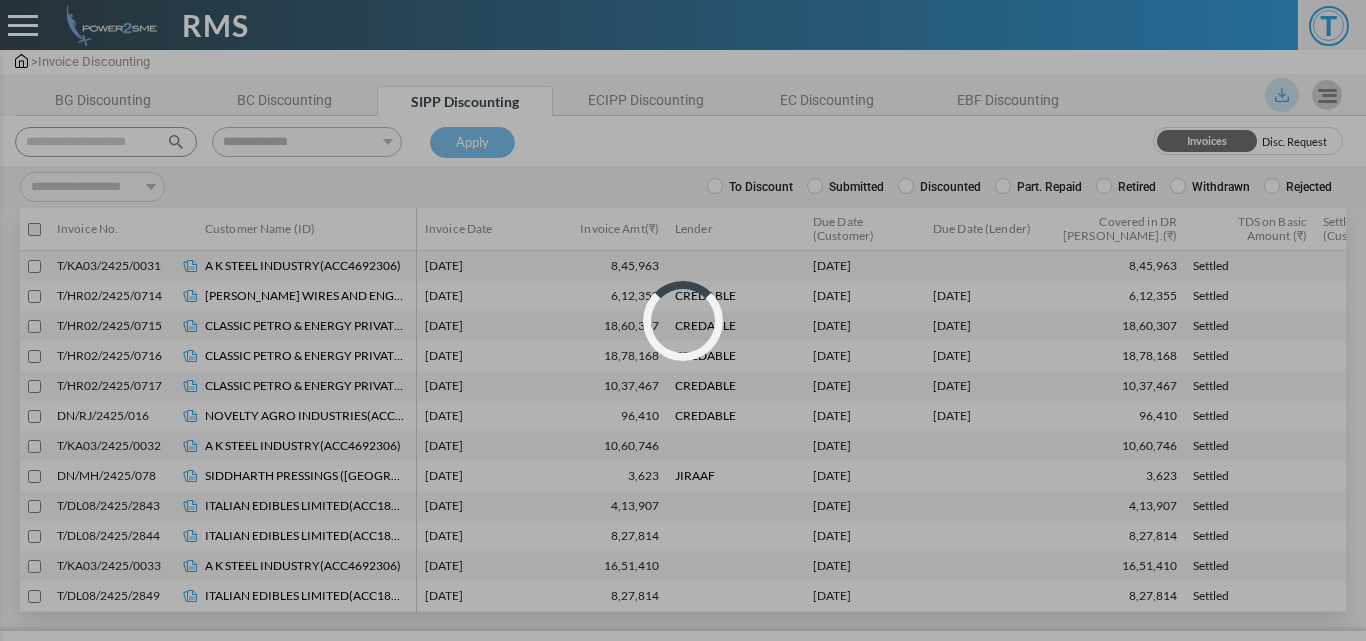 select 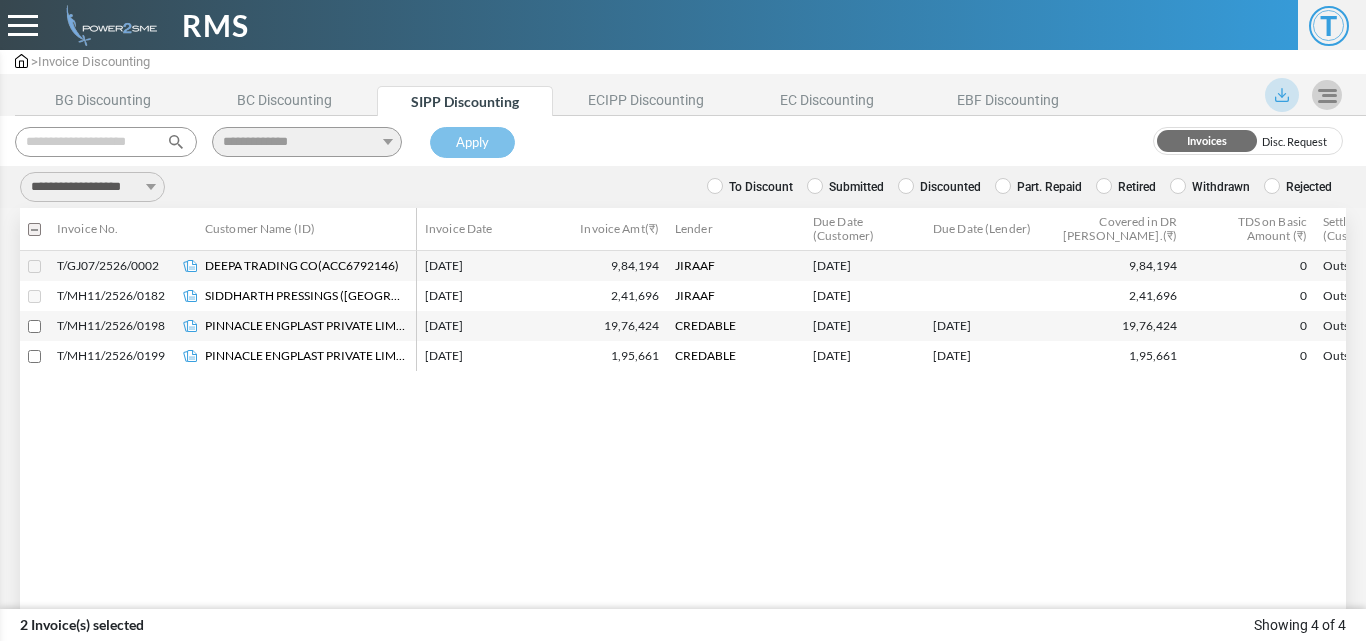 click on "**********" at bounding box center [92, 187] 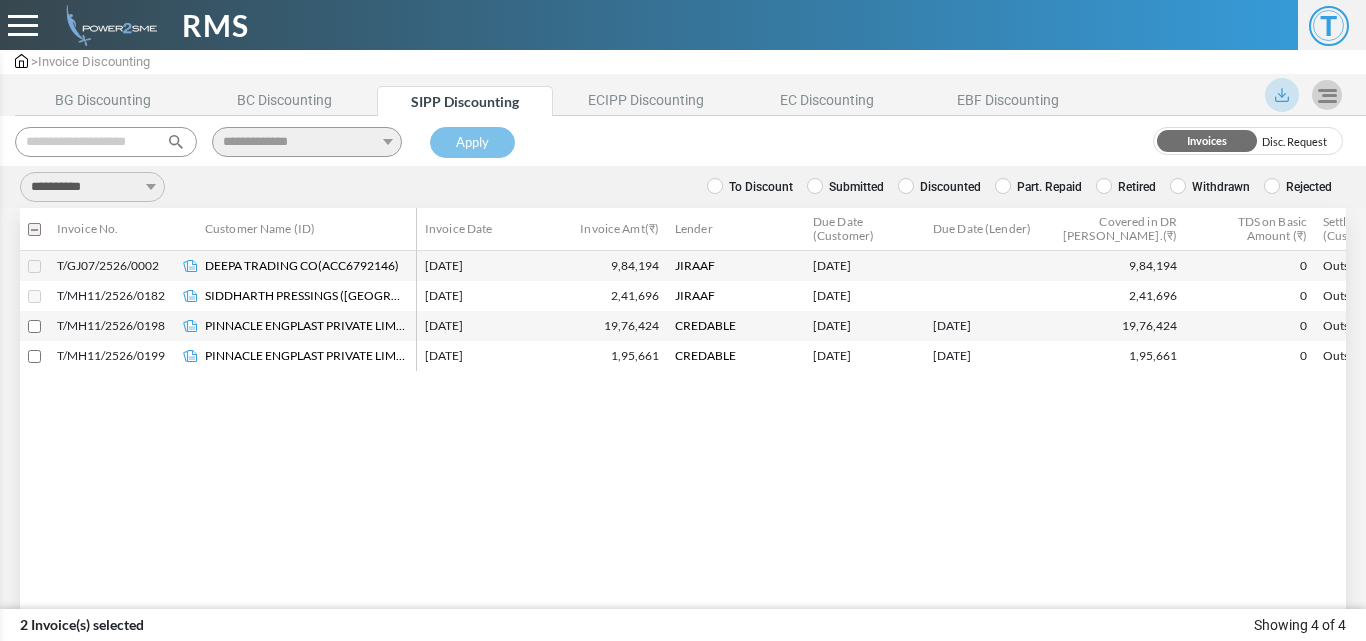 click on "**********" at bounding box center [92, 187] 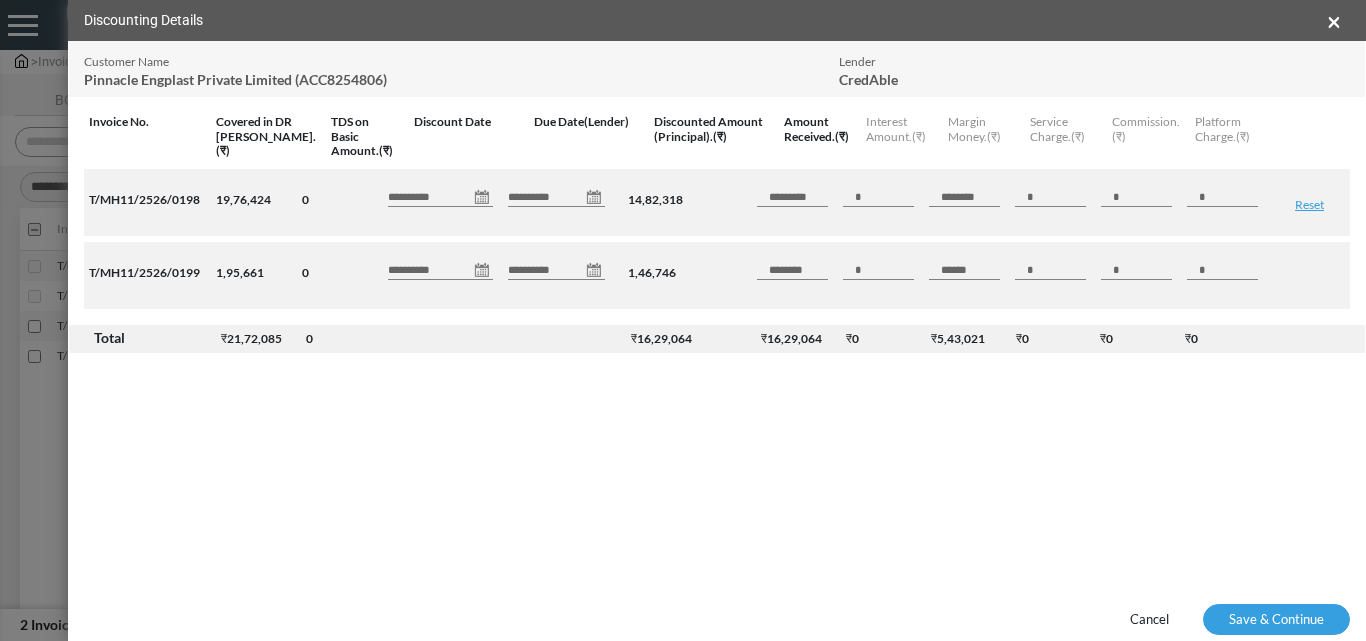 click on "**********" at bounding box center (440, 197) 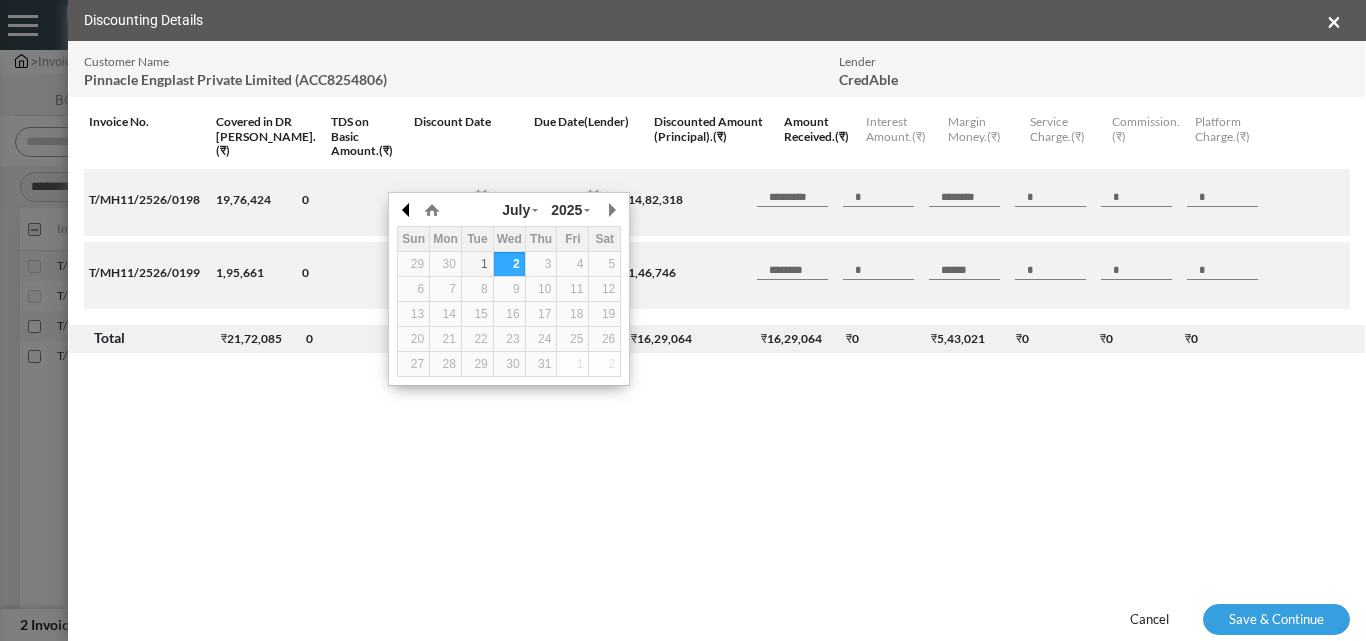 click at bounding box center (407, 210) 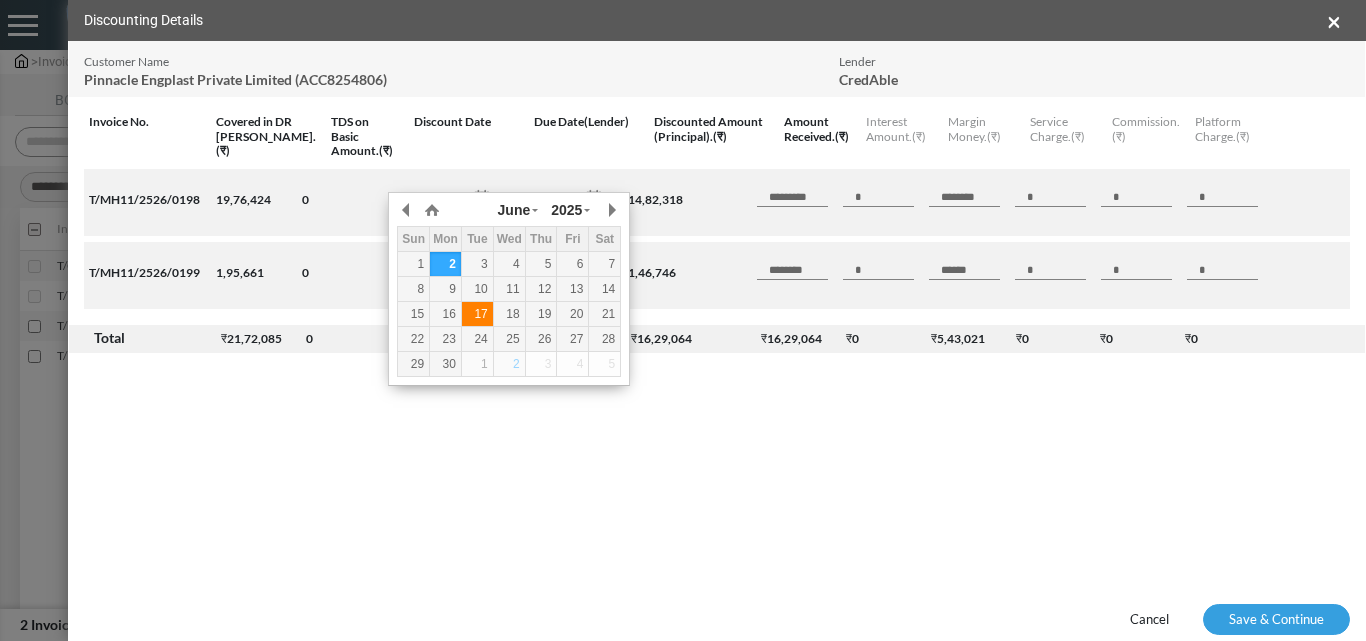 click on "17" at bounding box center (477, 314) 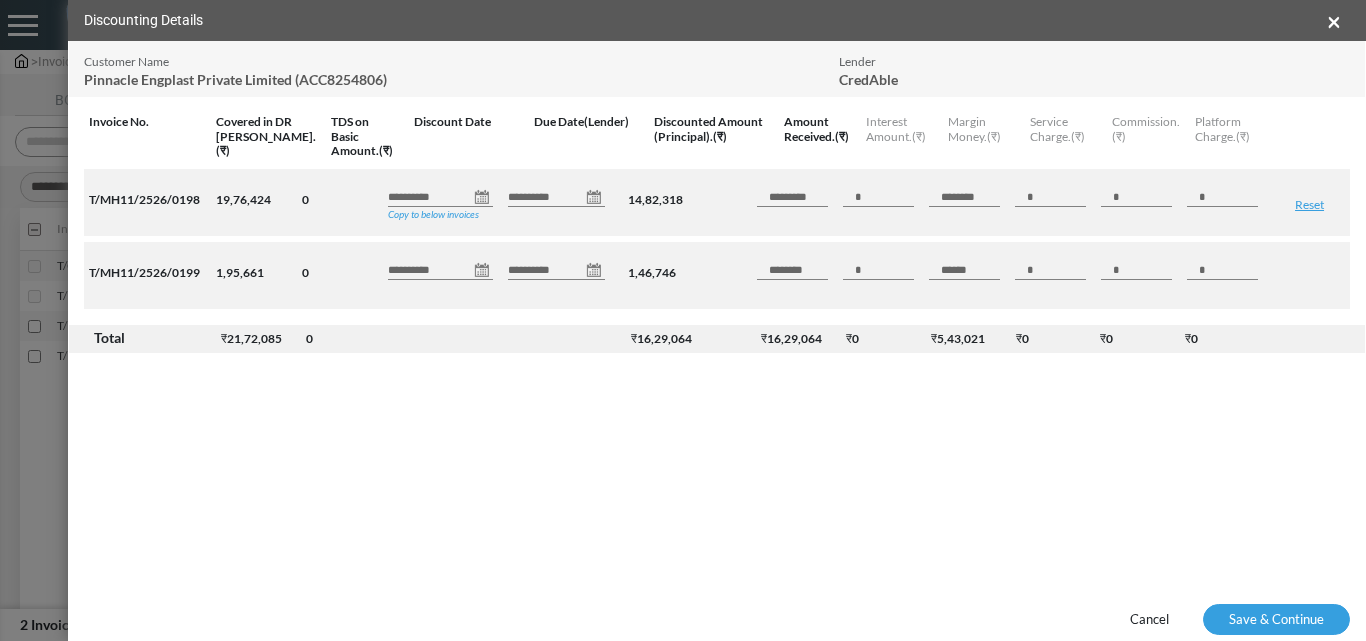 click on "Copy to below invoices" at bounding box center (433, 214) 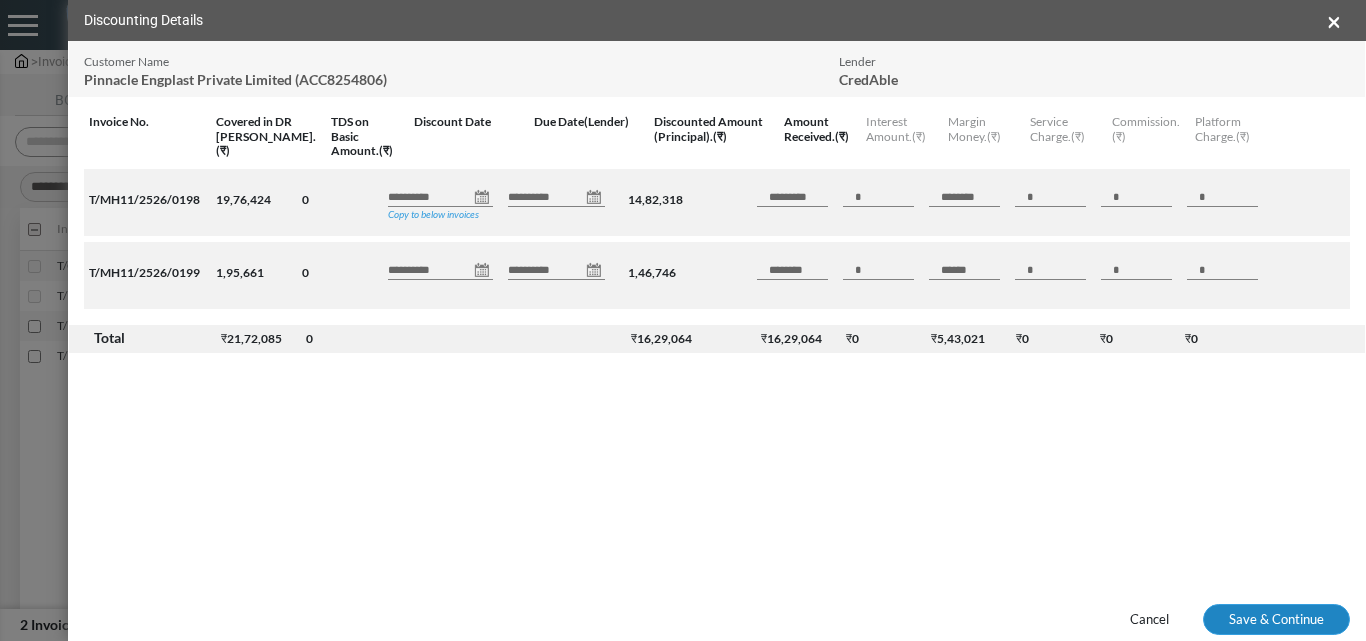 click on "Save & Continue" at bounding box center (1276, 620) 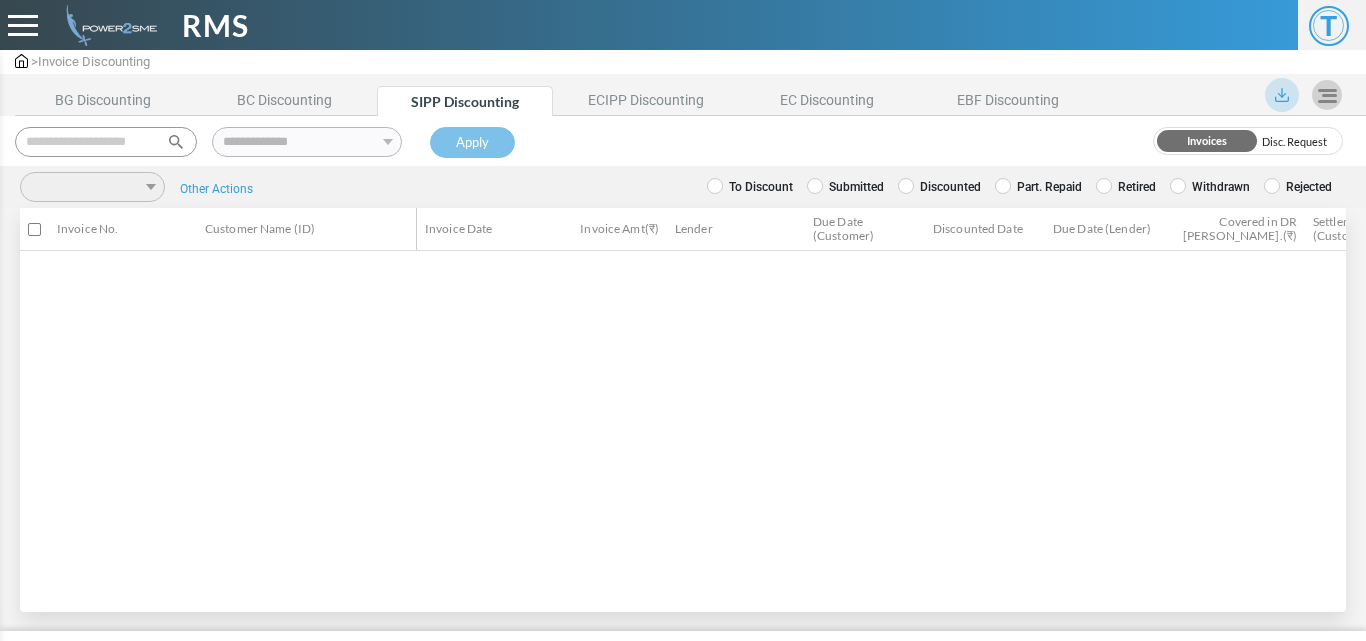 scroll, scrollTop: 0, scrollLeft: 0, axis: both 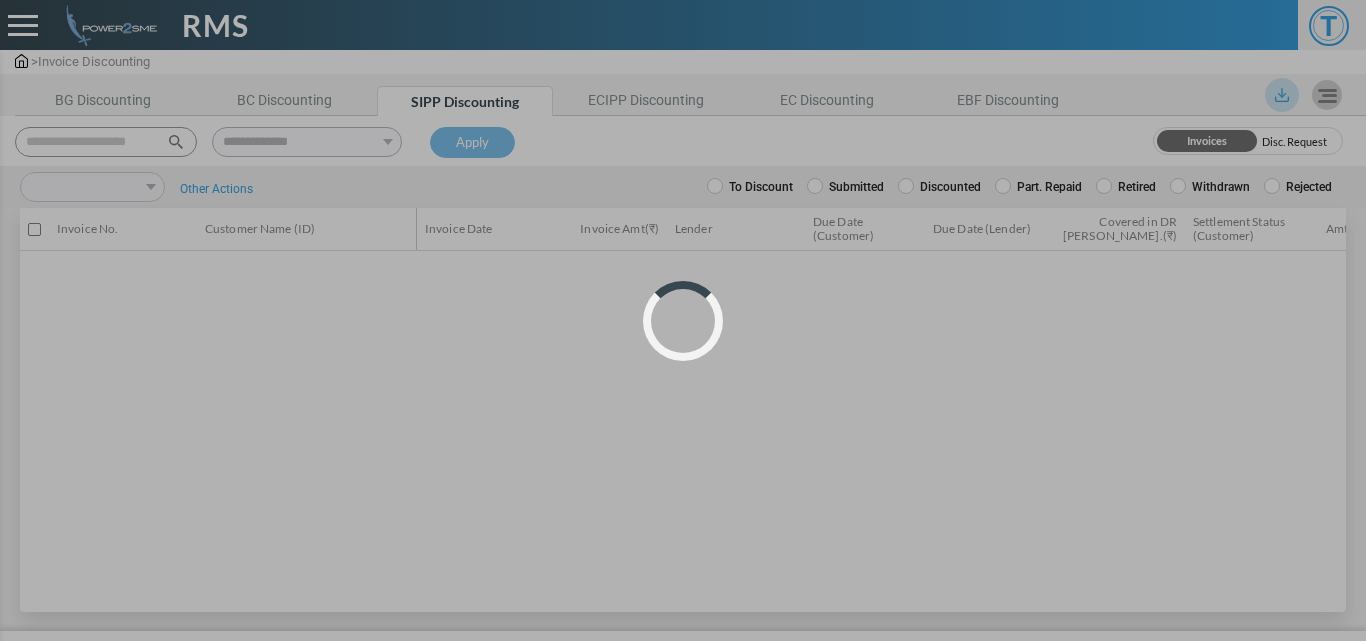 click on "Loading..." at bounding box center (683, 320) 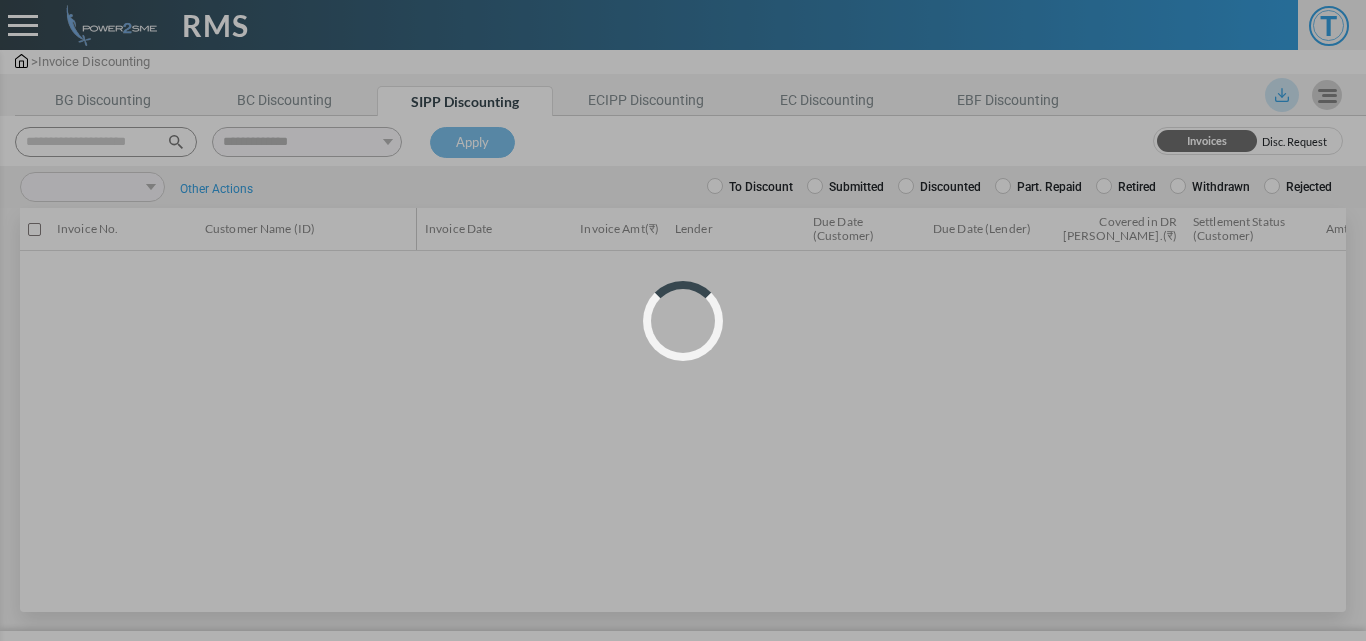 select 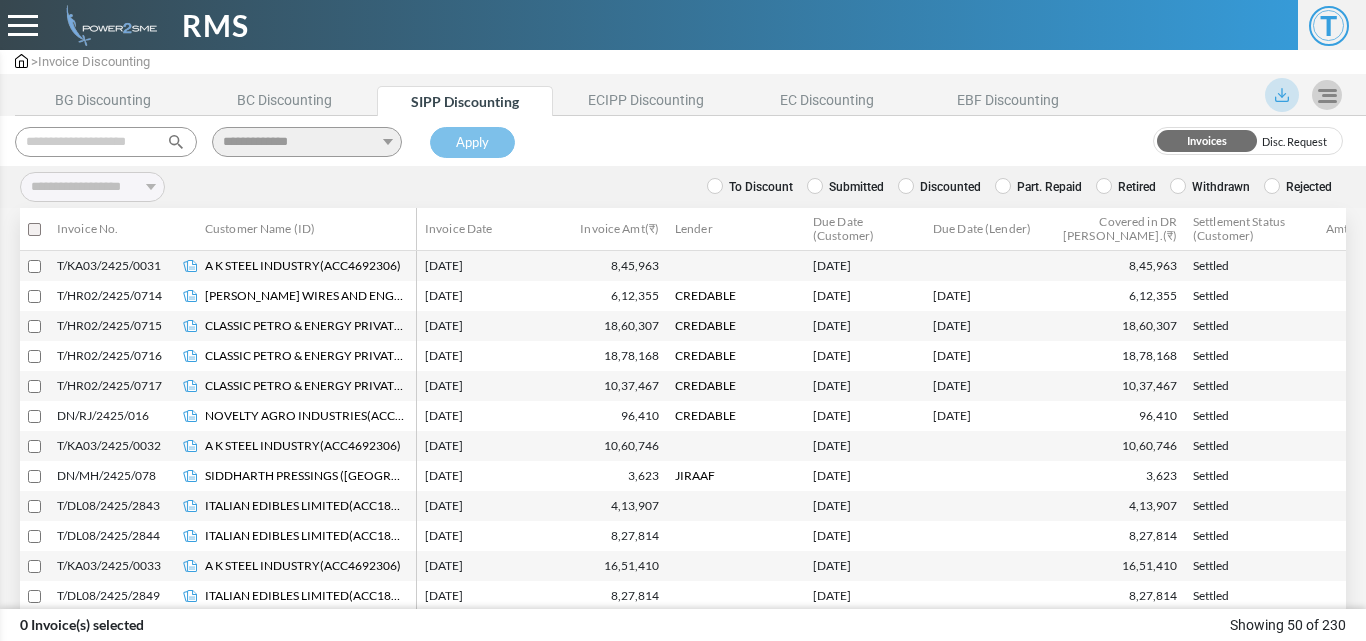 click at bounding box center (106, 142) 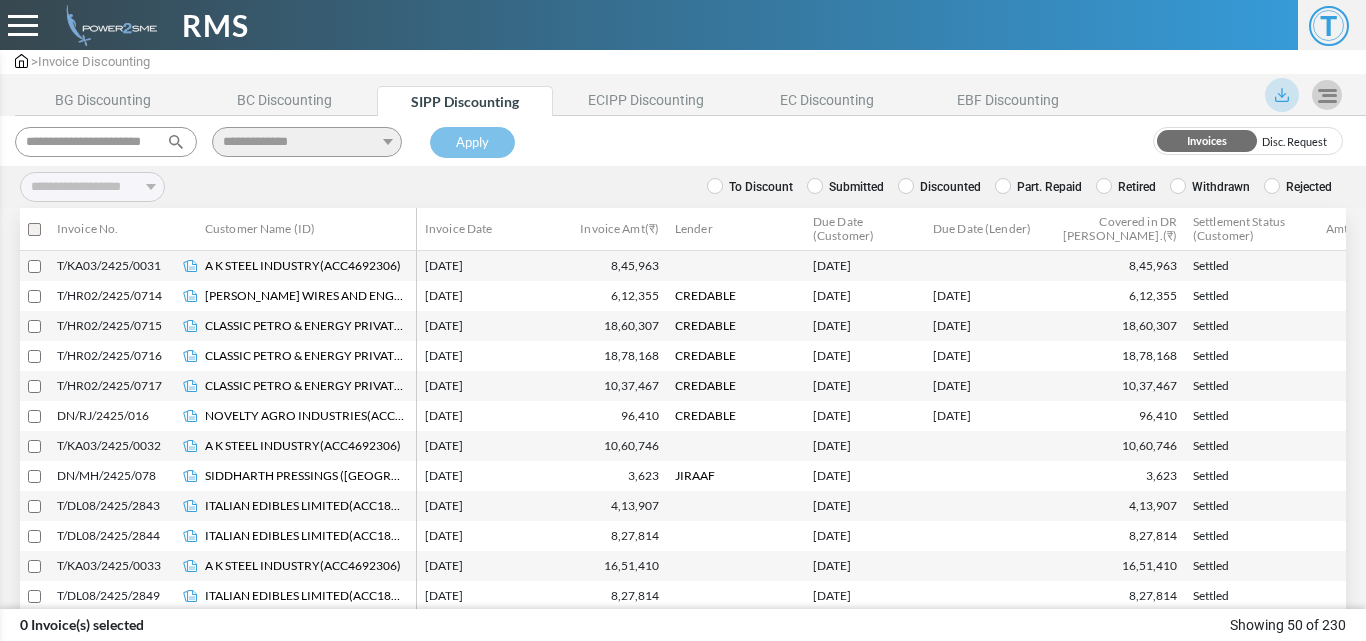 scroll, scrollTop: 0, scrollLeft: 11, axis: horizontal 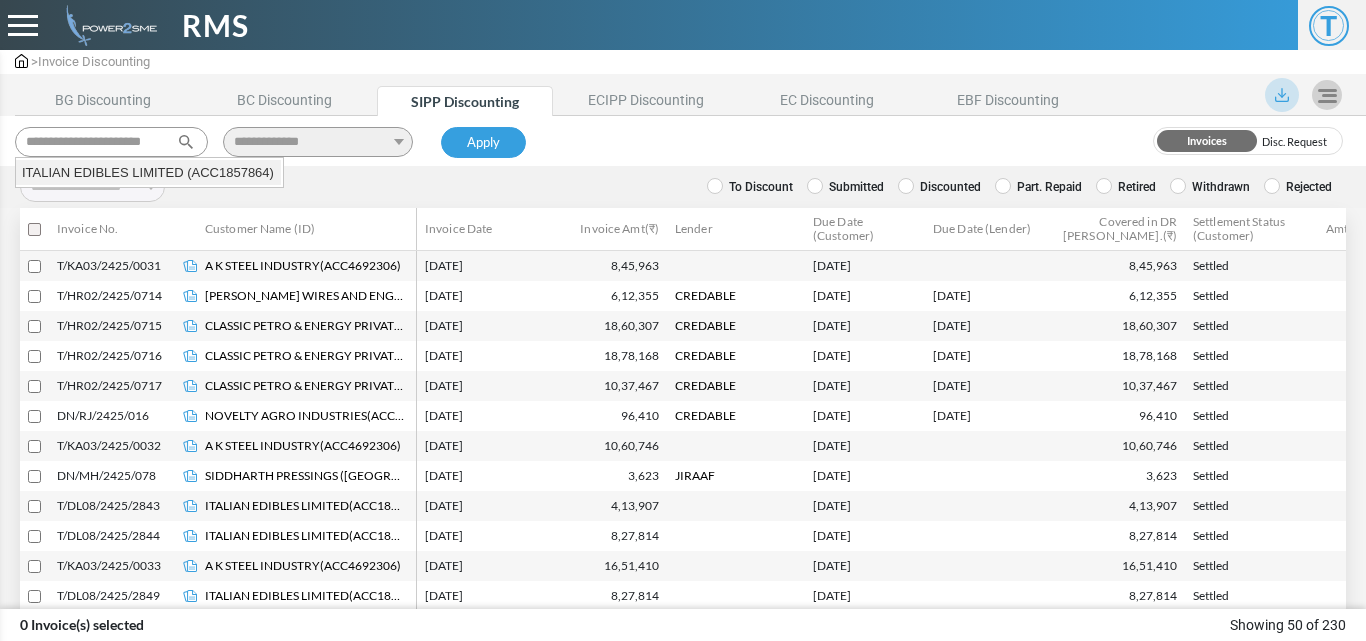 click on "ITALIAN EDIBLES LIMITED (ACC1857864)" at bounding box center (148, 173) 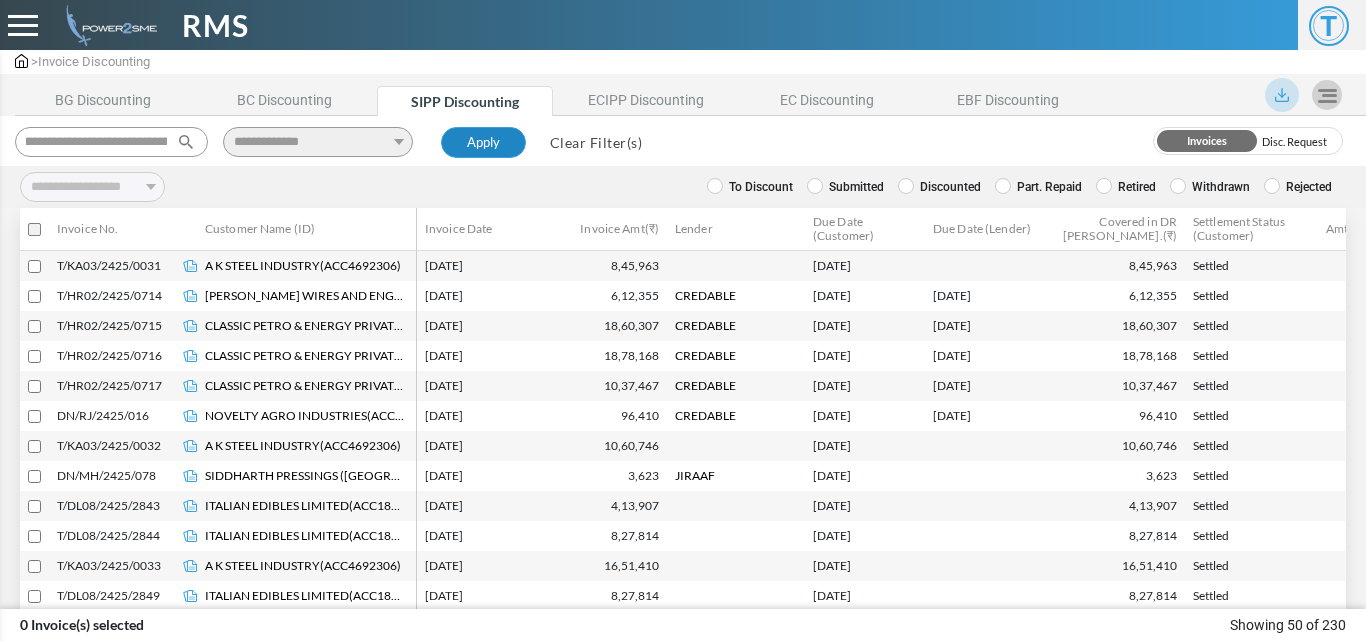 type on "**********" 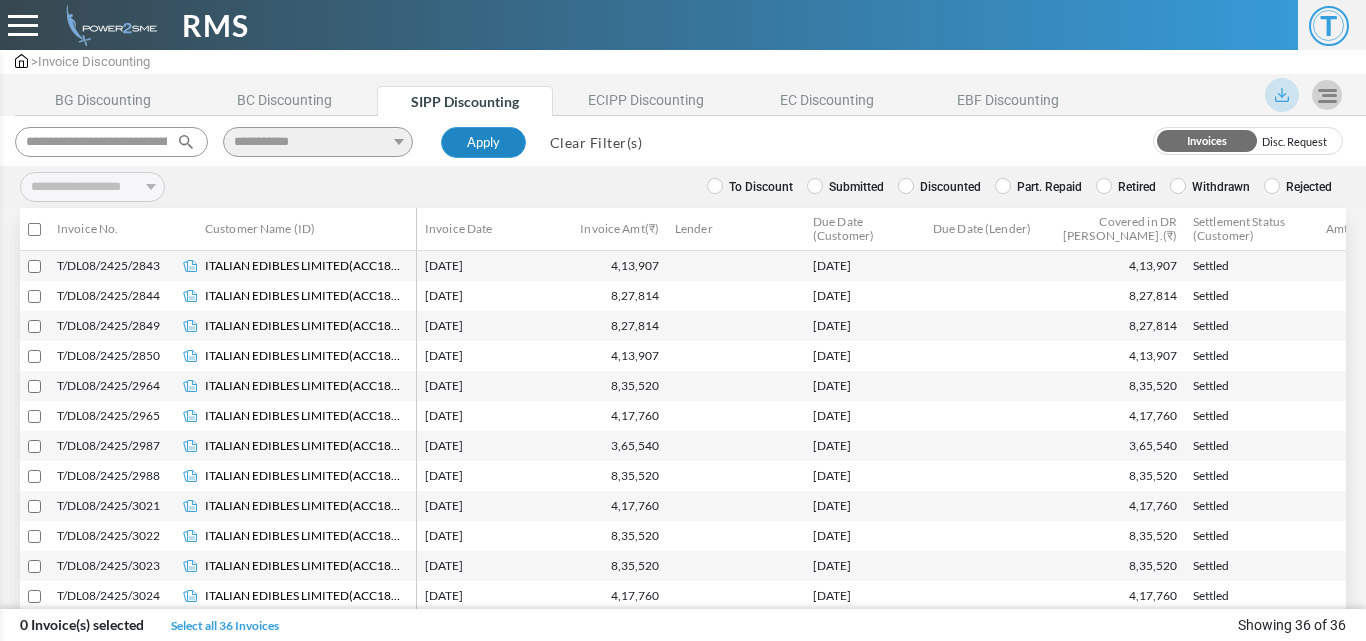 type 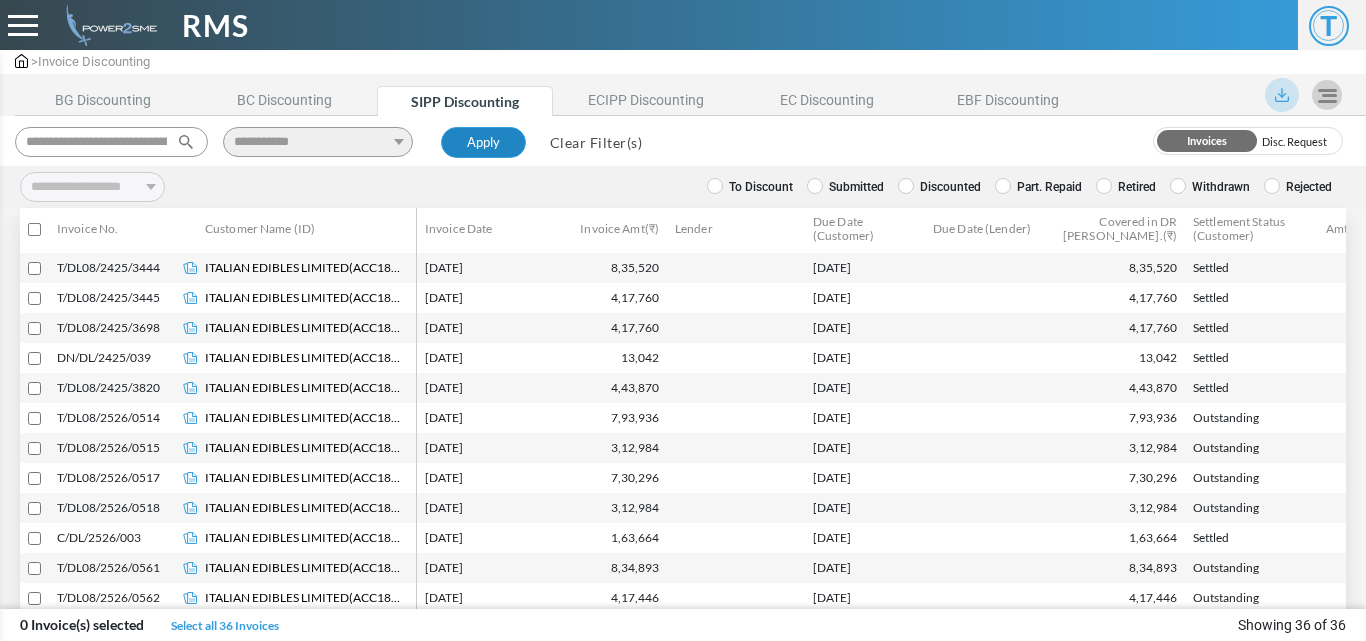 scroll, scrollTop: 600, scrollLeft: 0, axis: vertical 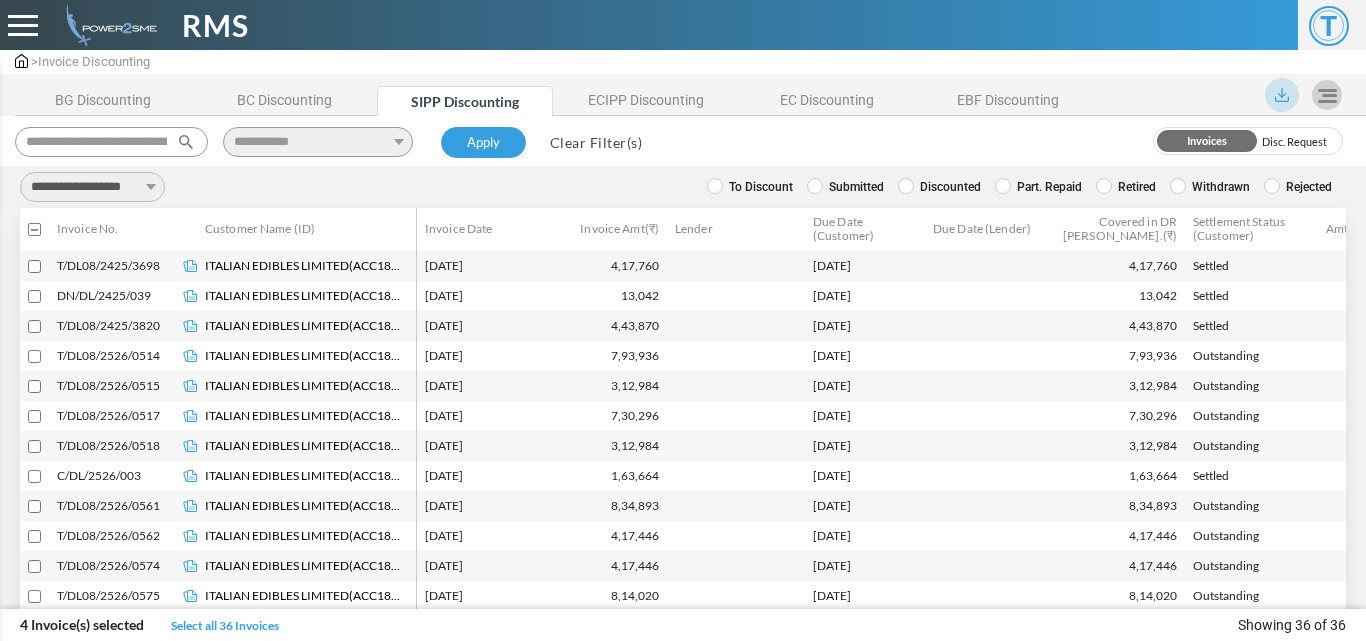click on "**********" at bounding box center [92, 187] 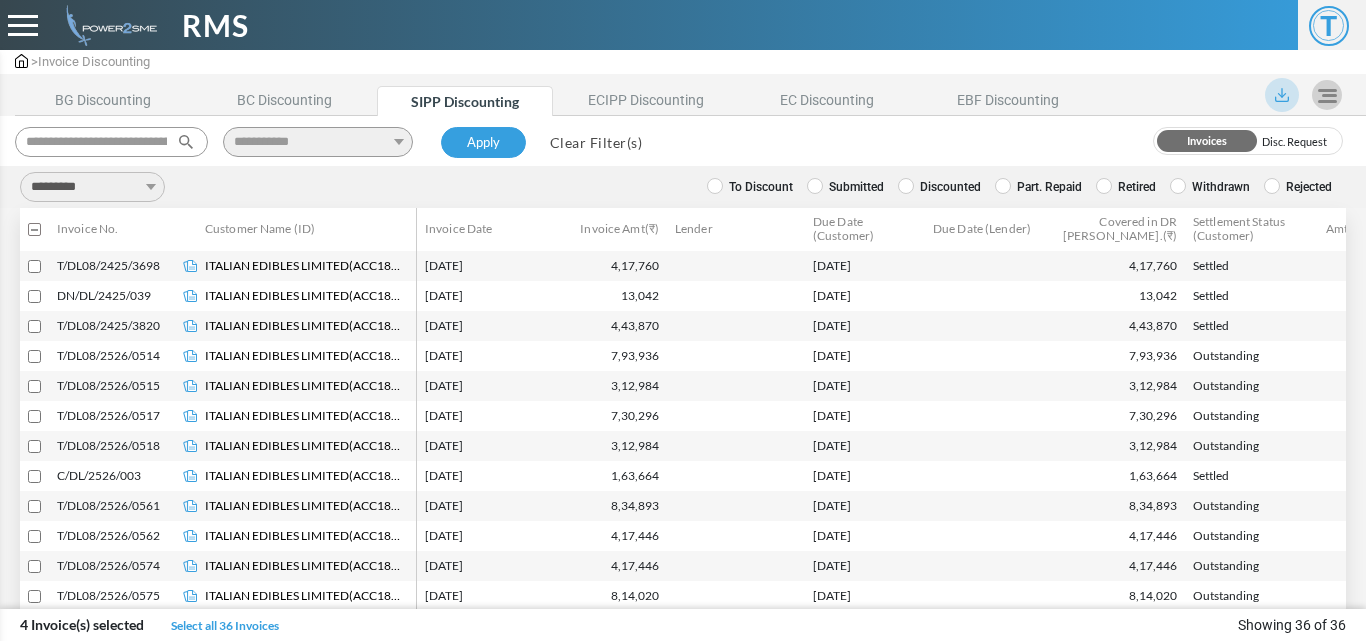 click on "**********" at bounding box center (92, 187) 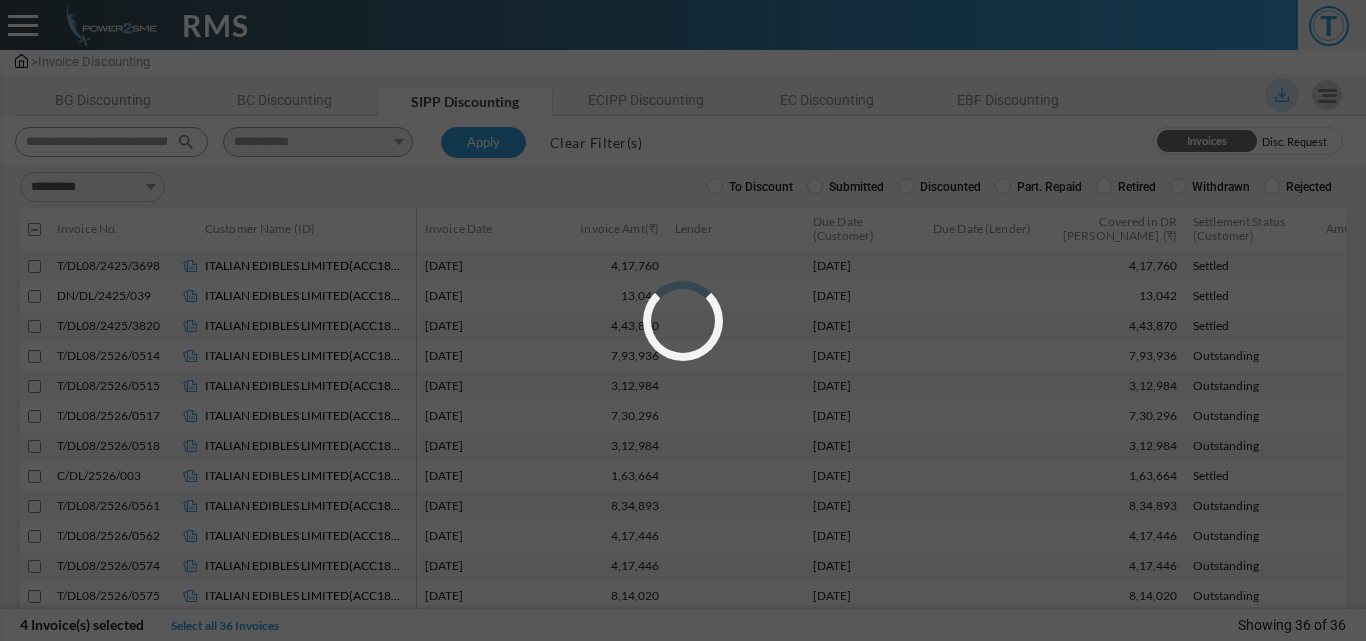 select on "*" 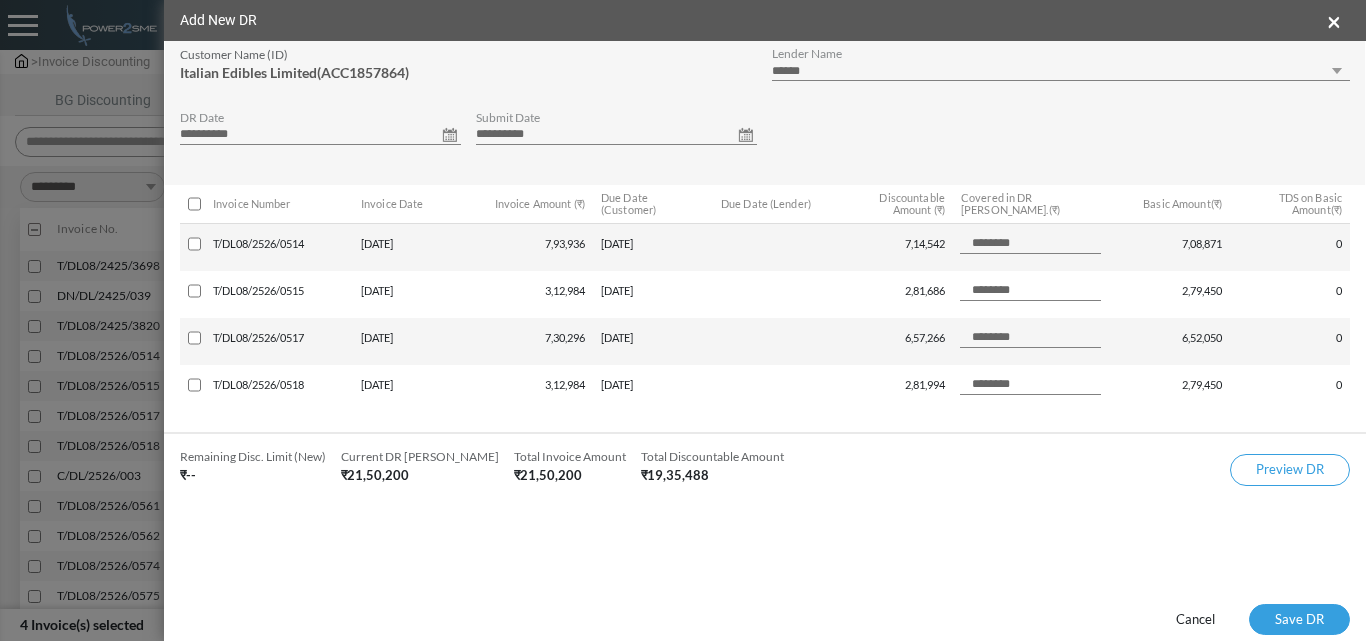 click on "**********" at bounding box center (320, 135) 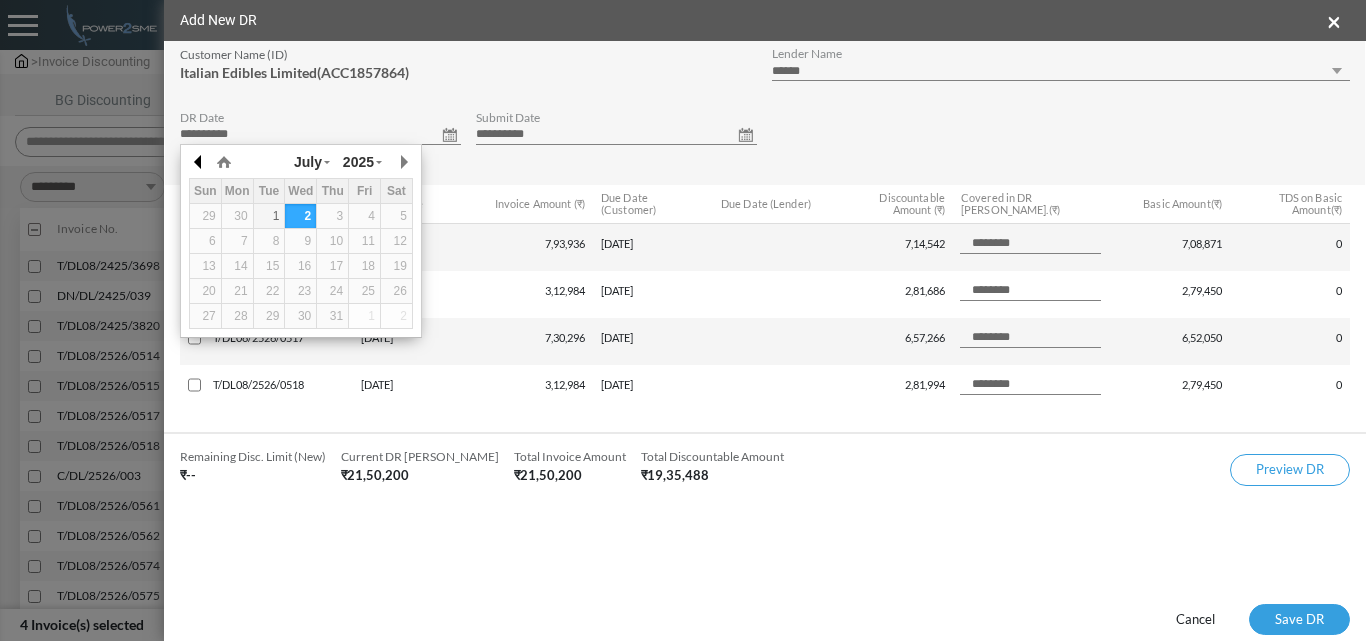click at bounding box center (199, 162) 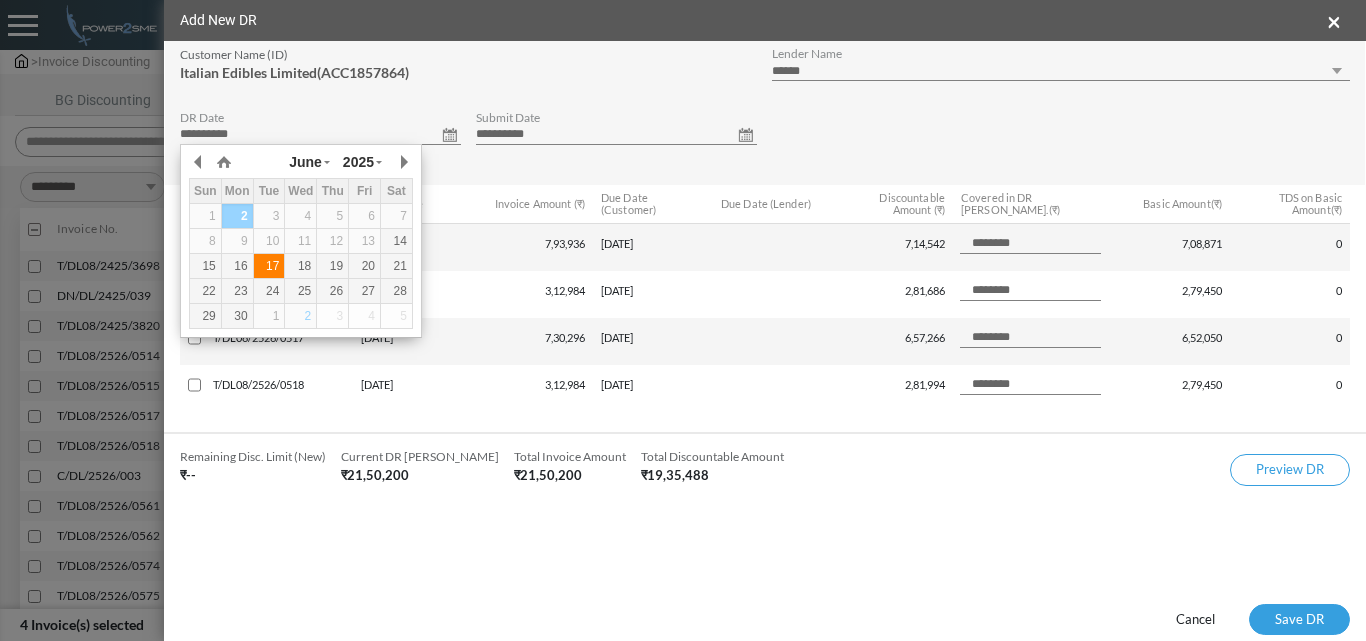 click on "17" at bounding box center (269, 266) 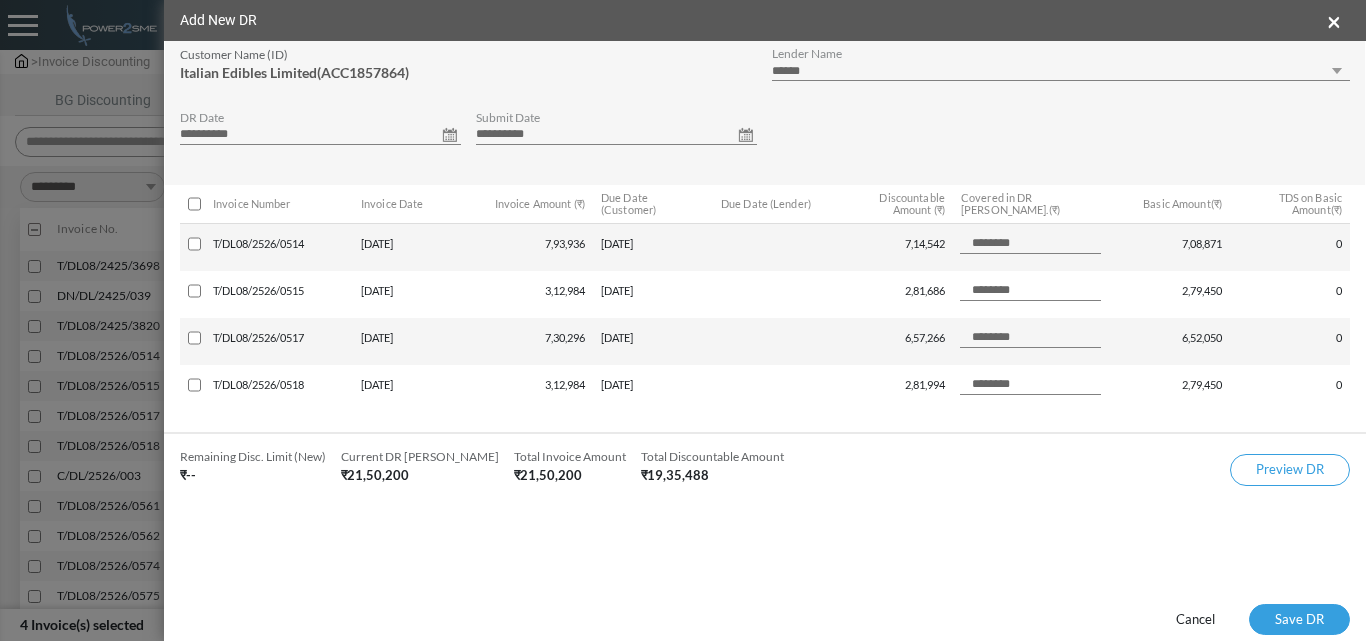 click on "**********" at bounding box center (616, 135) 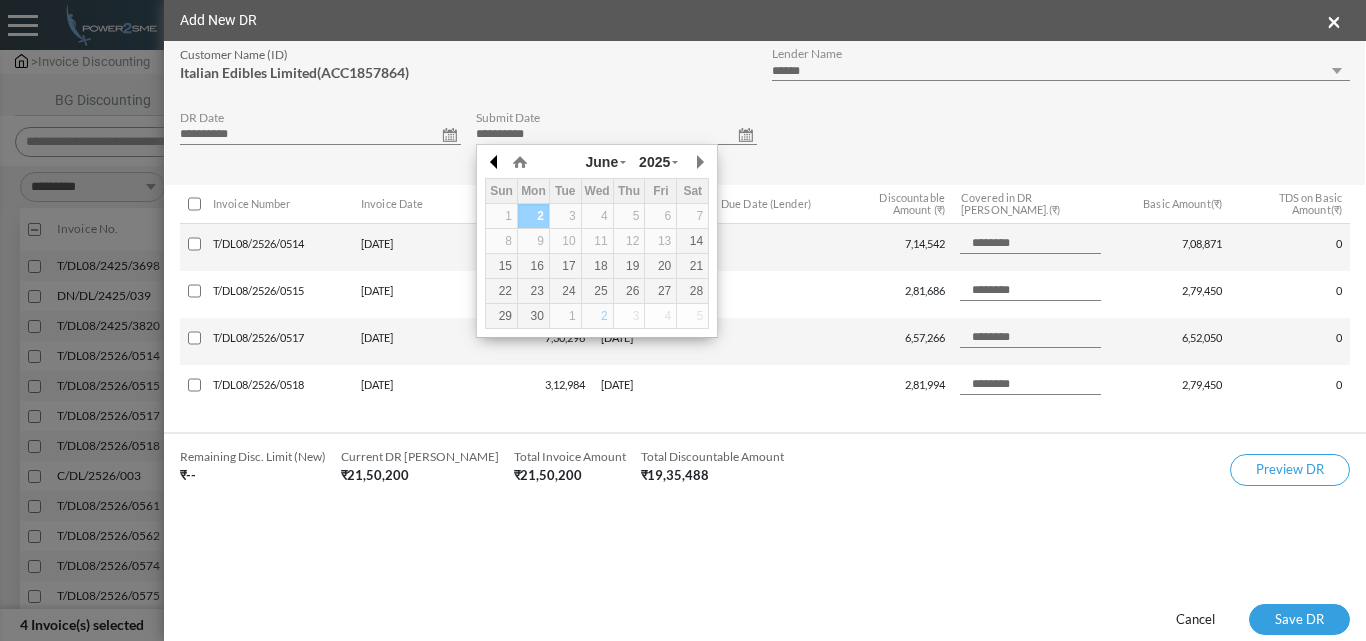 click at bounding box center [495, 162] 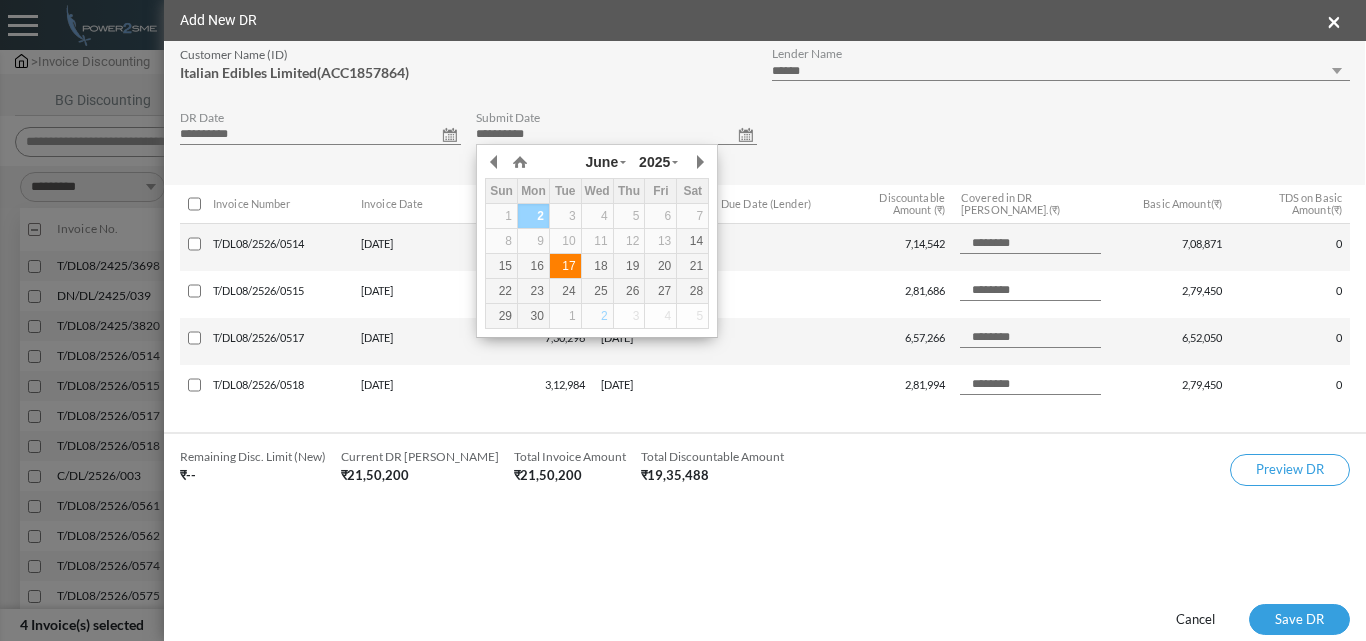 click on "17" at bounding box center (565, 266) 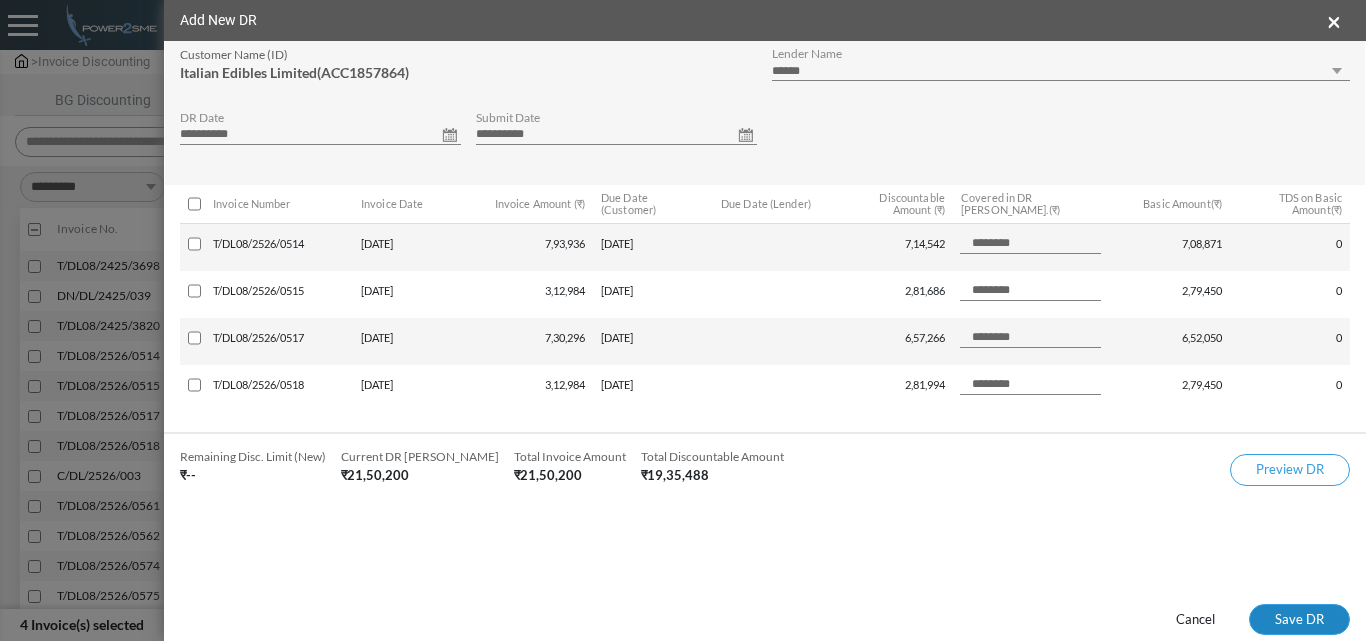 click on "Save DR" at bounding box center (1299, 620) 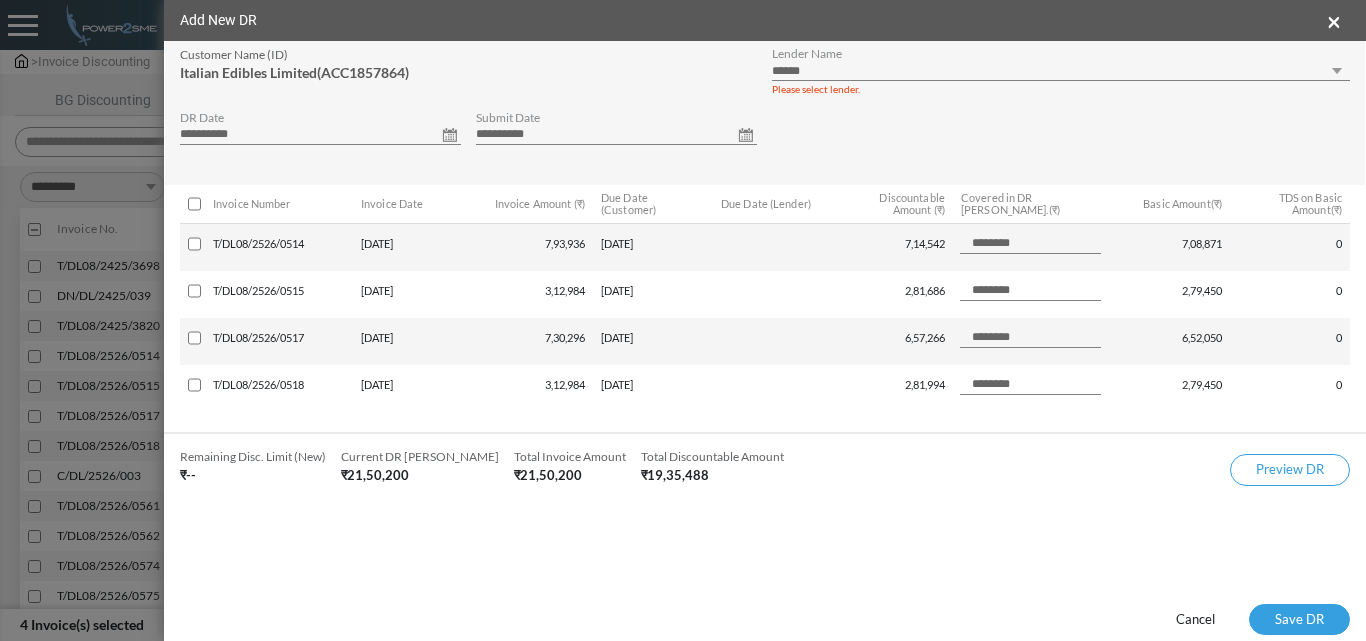click on "**********" at bounding box center (1061, 71) 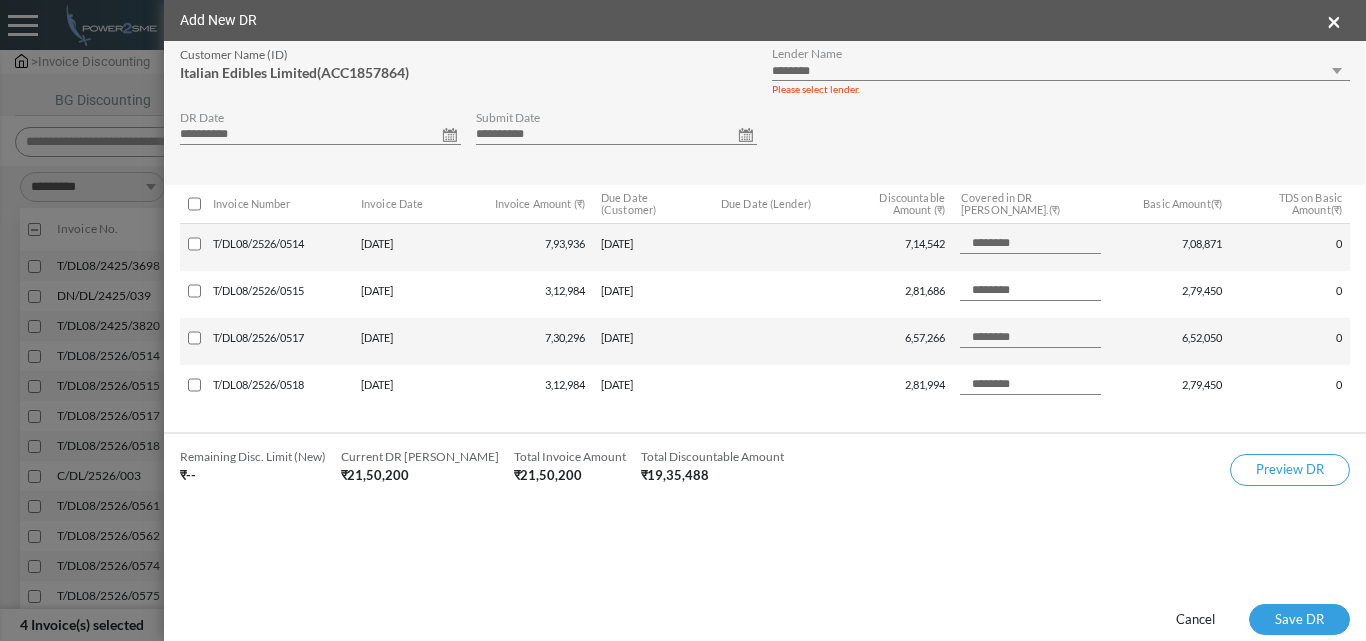 click on "**********" at bounding box center [1061, 71] 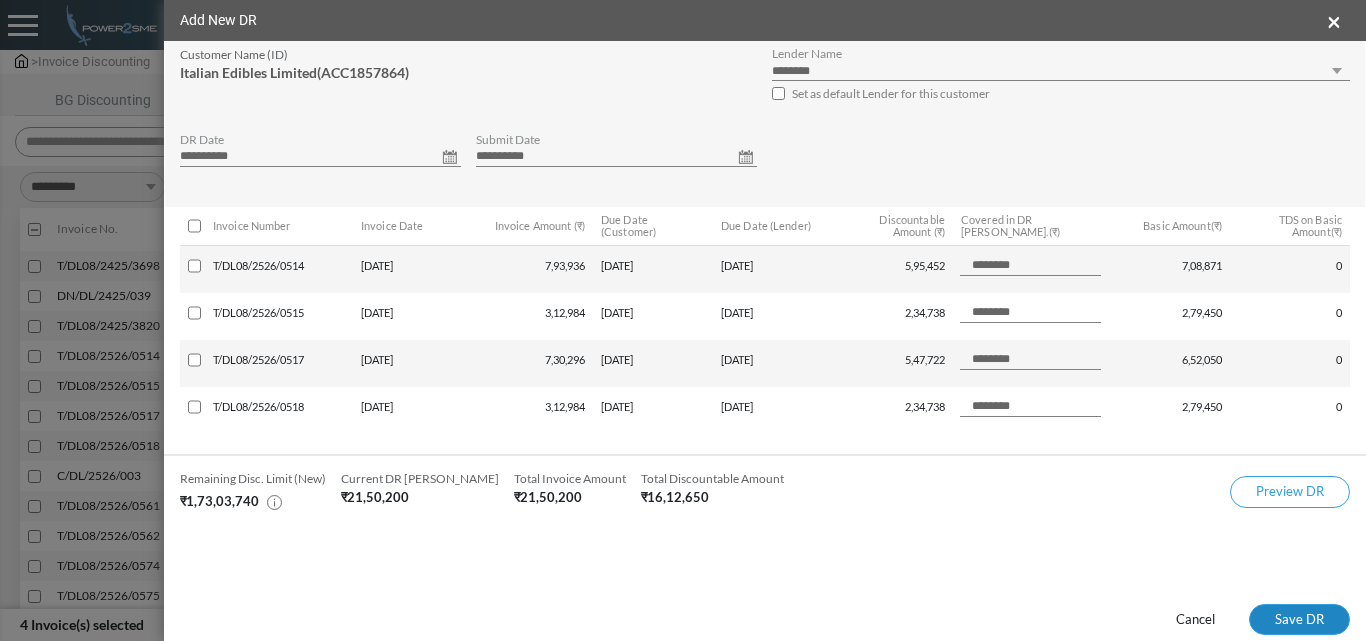 click on "Save DR" at bounding box center (1299, 620) 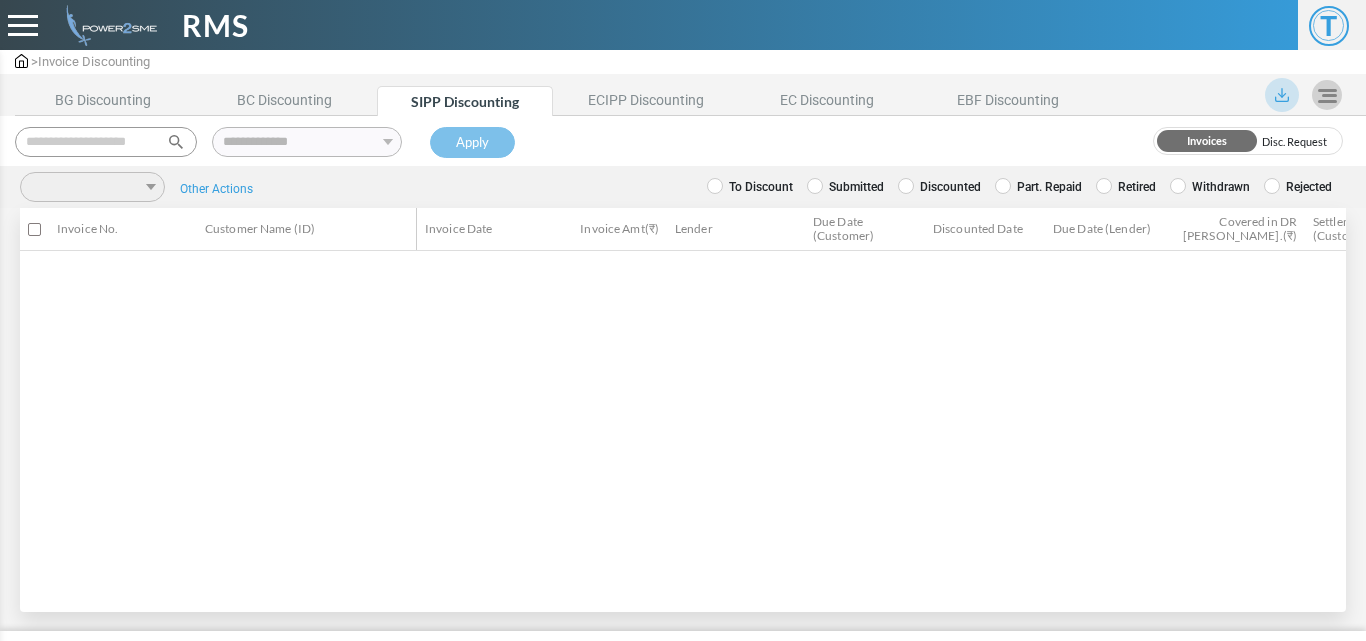 scroll, scrollTop: 0, scrollLeft: 0, axis: both 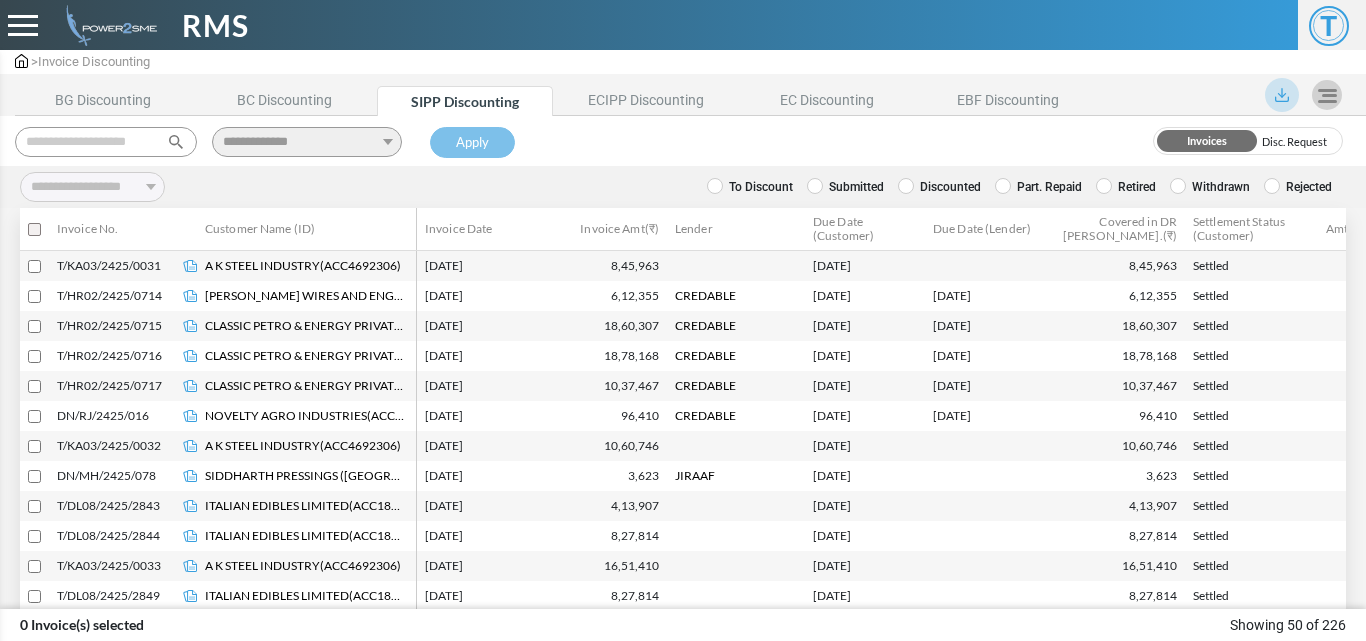 click on "Submitted" at bounding box center (845, 187) 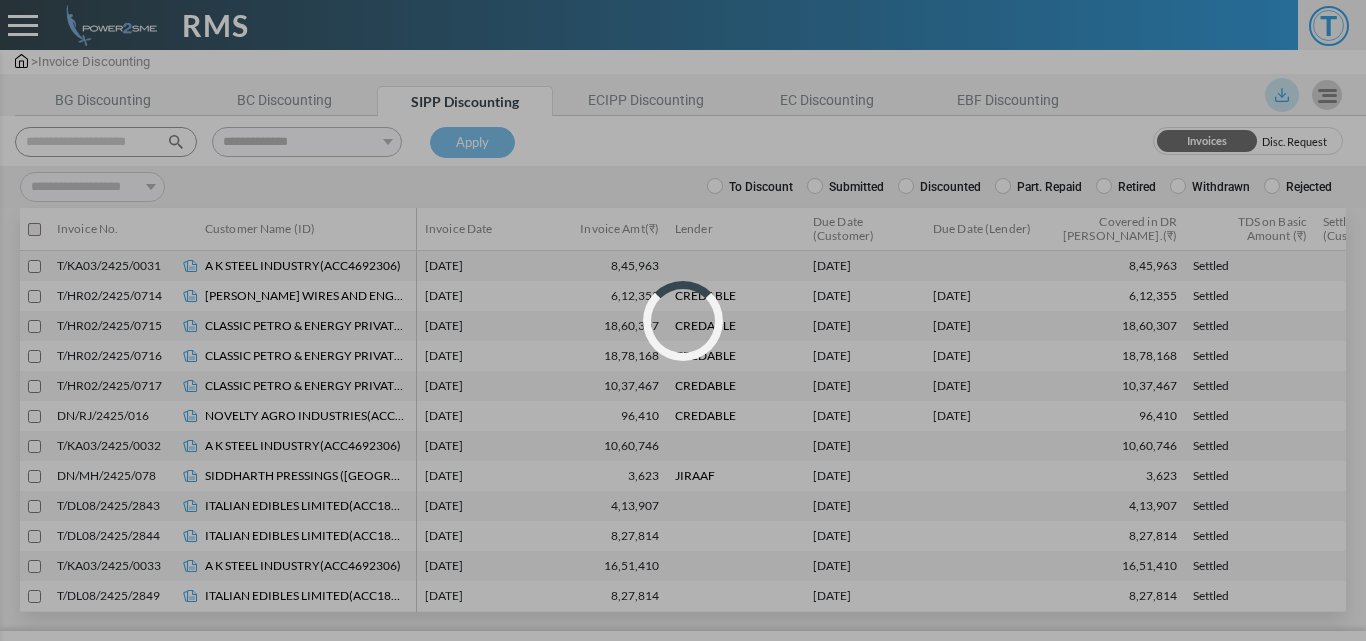 select 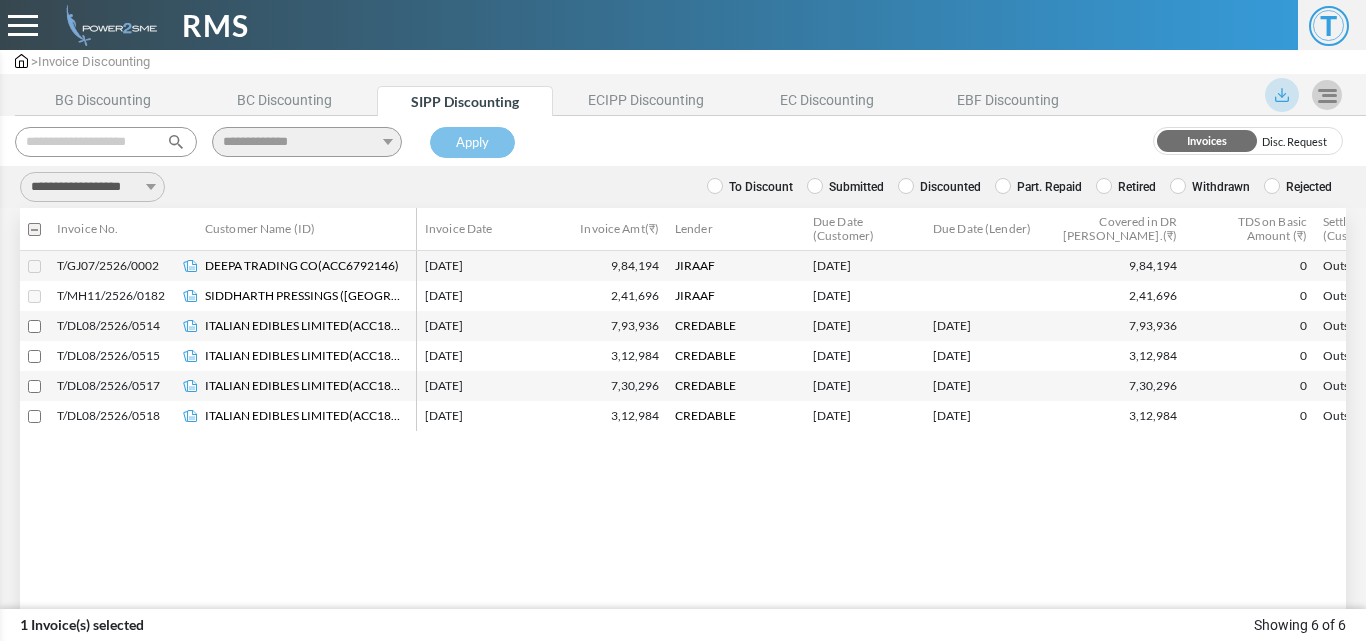 click on "T/DL08/2526/0515" at bounding box center (117, 356) 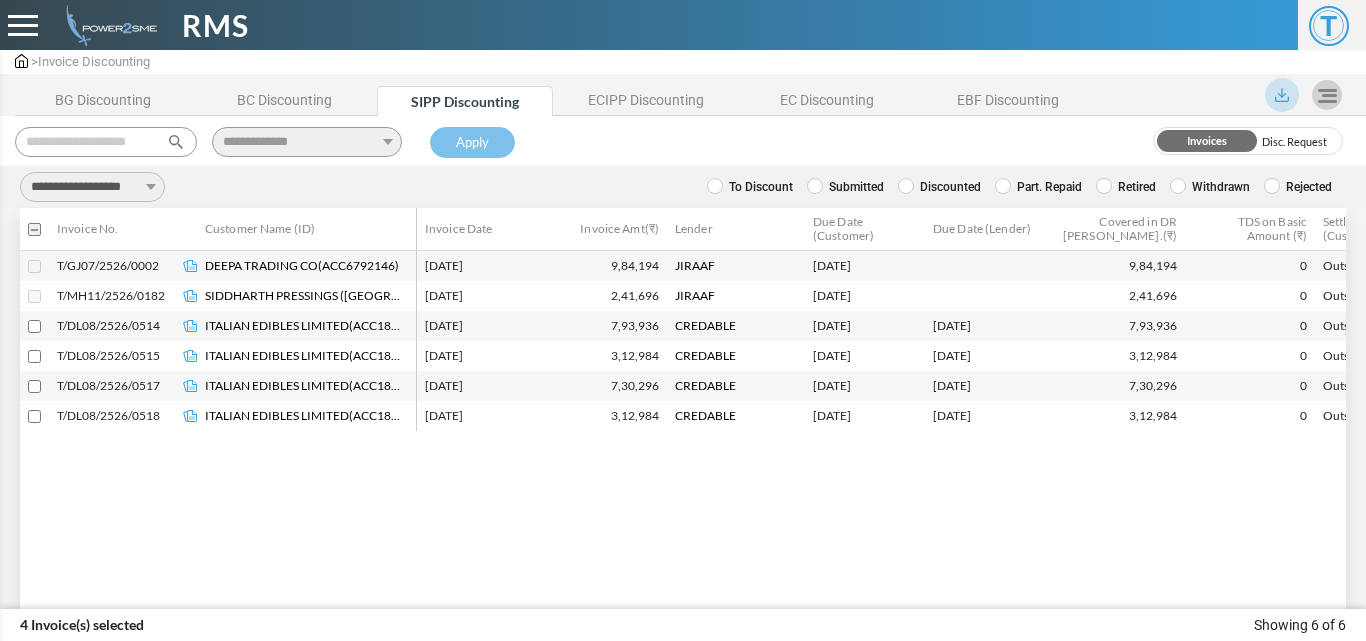 click on "**********" at bounding box center [92, 187] 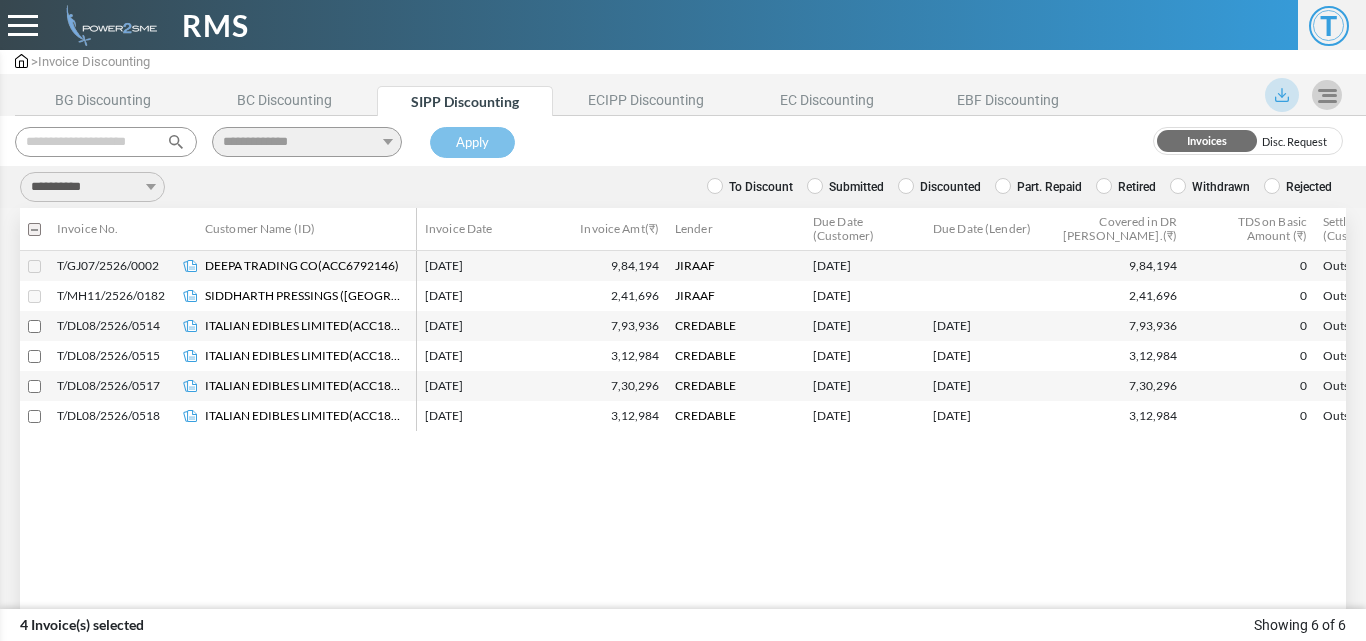 click on "**********" at bounding box center [92, 187] 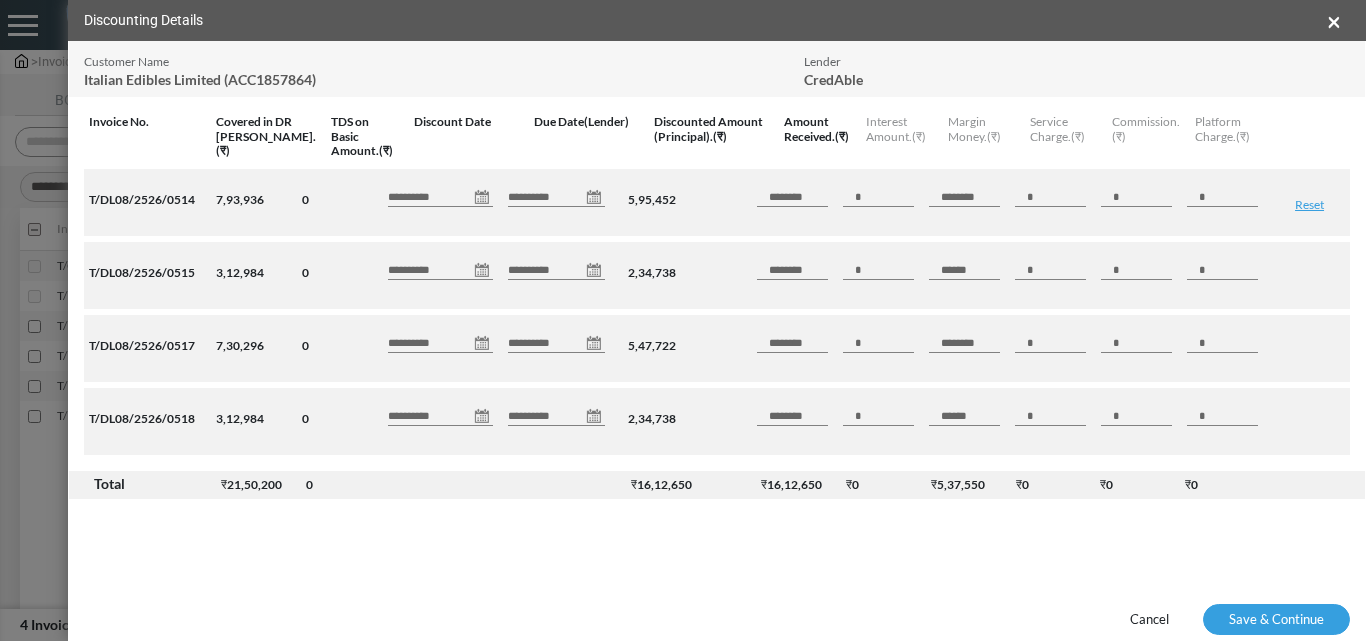 click on "**********" at bounding box center (440, 197) 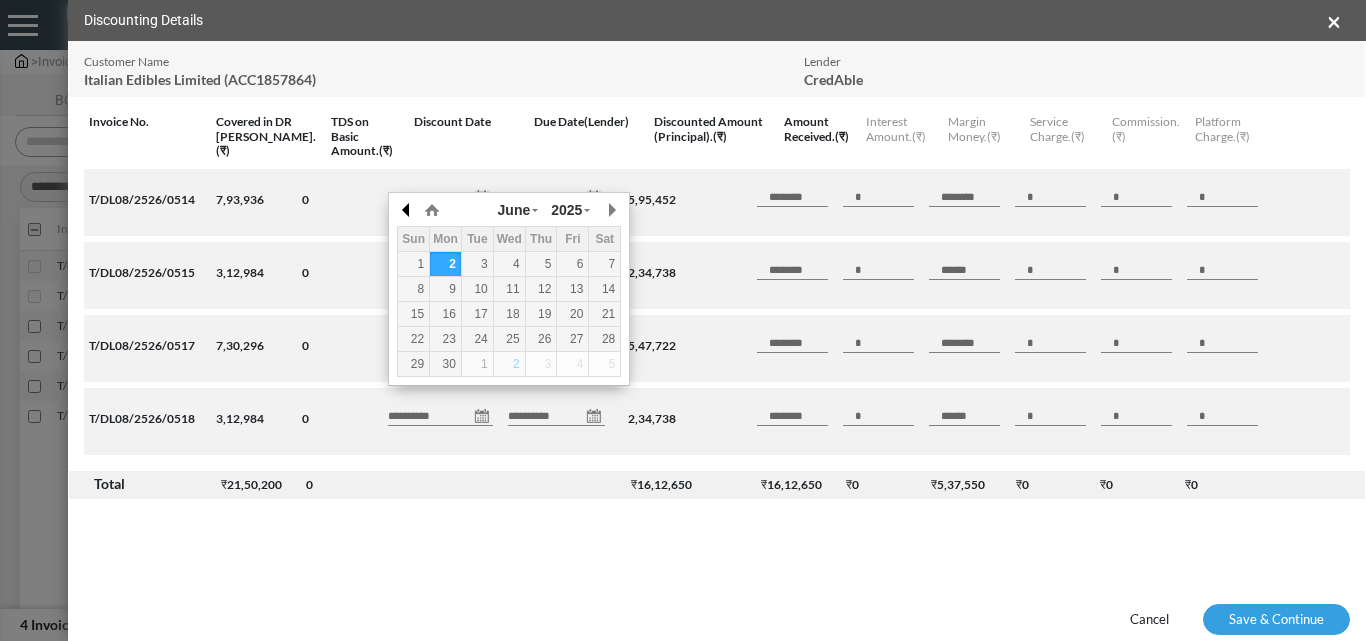 click at bounding box center (407, 210) 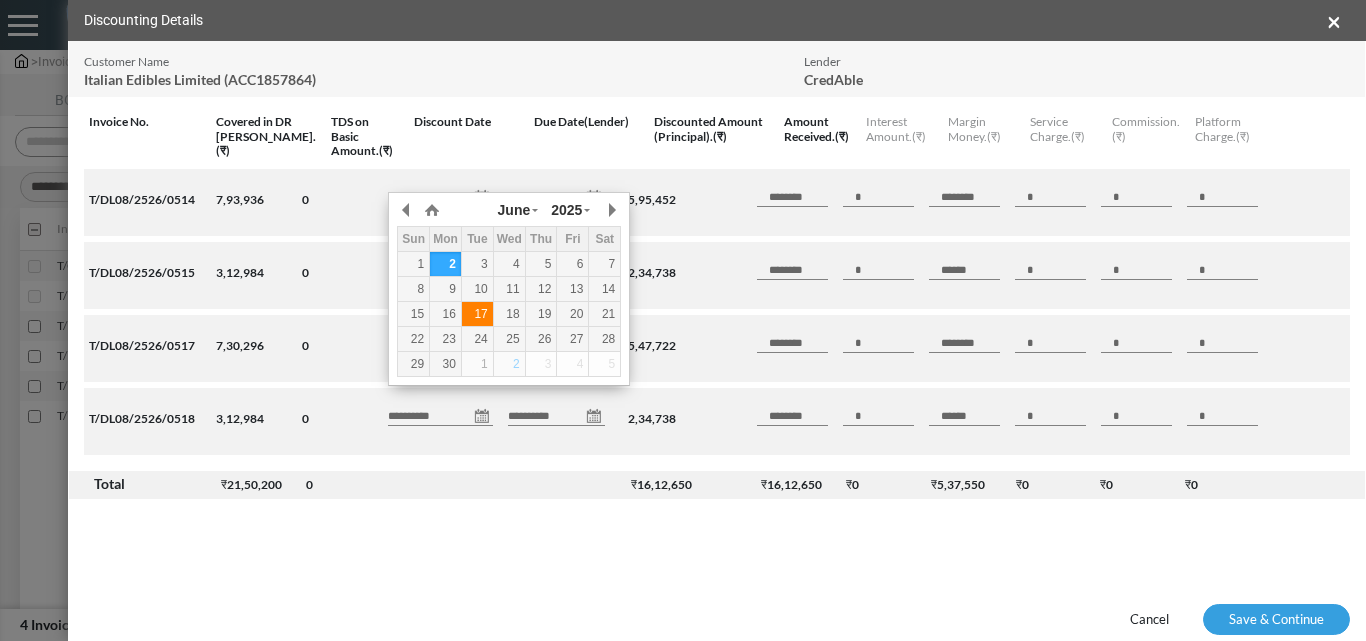 click on "17" at bounding box center [477, 314] 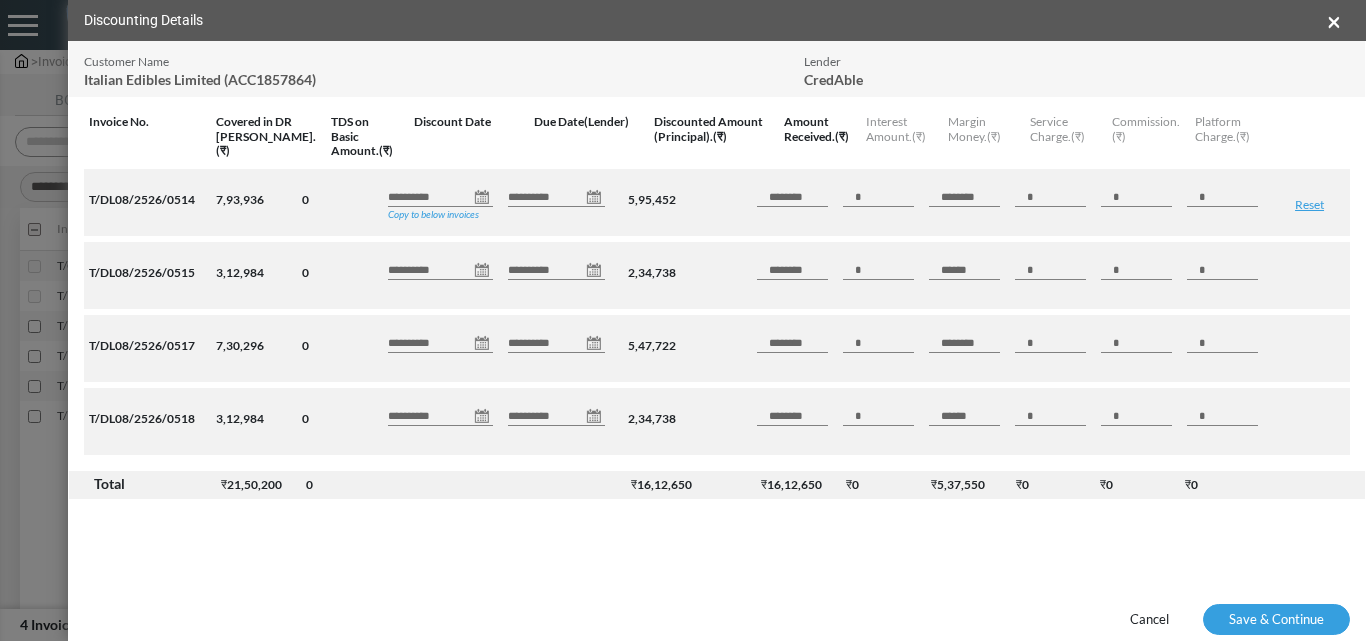 click on "Copy to below invoices" at bounding box center [433, 214] 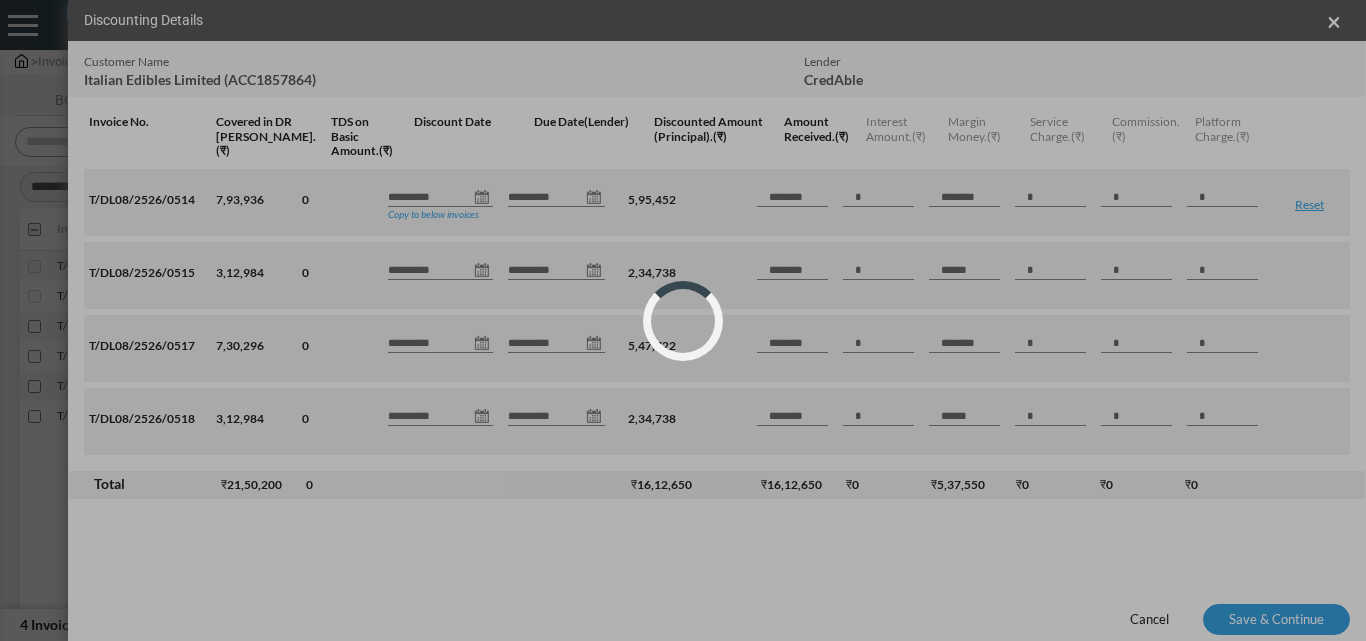 type on "**********" 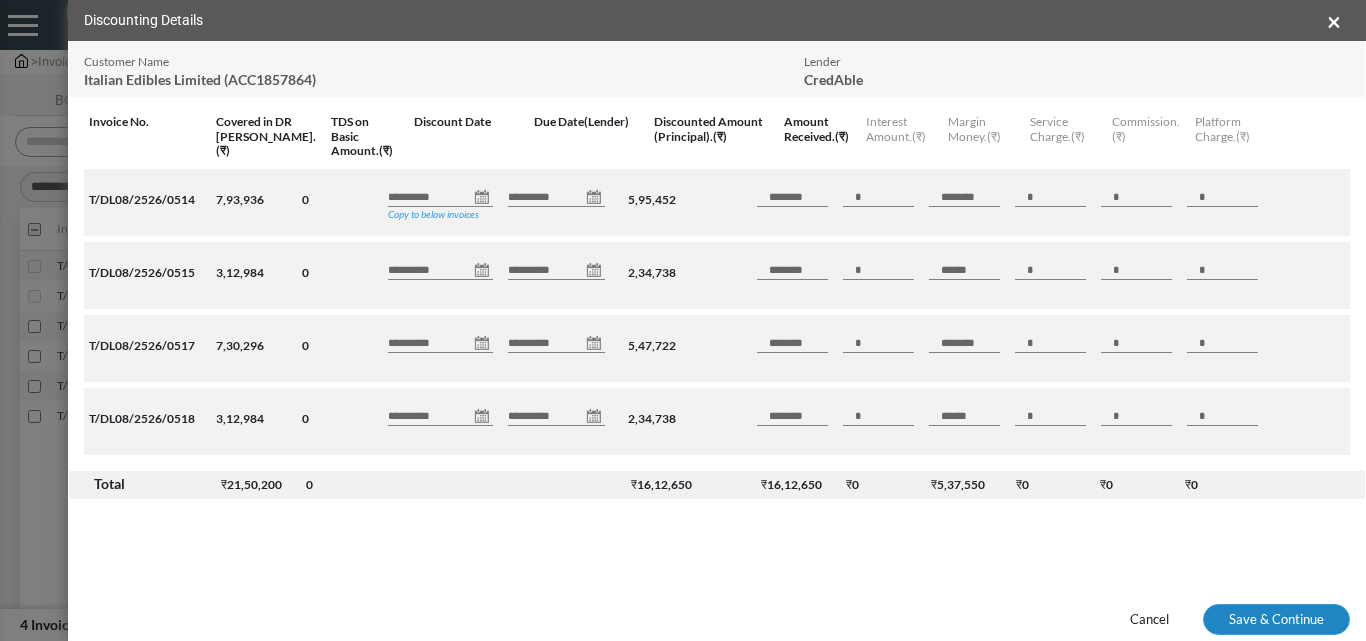 click on "Save & Continue" at bounding box center (1276, 620) 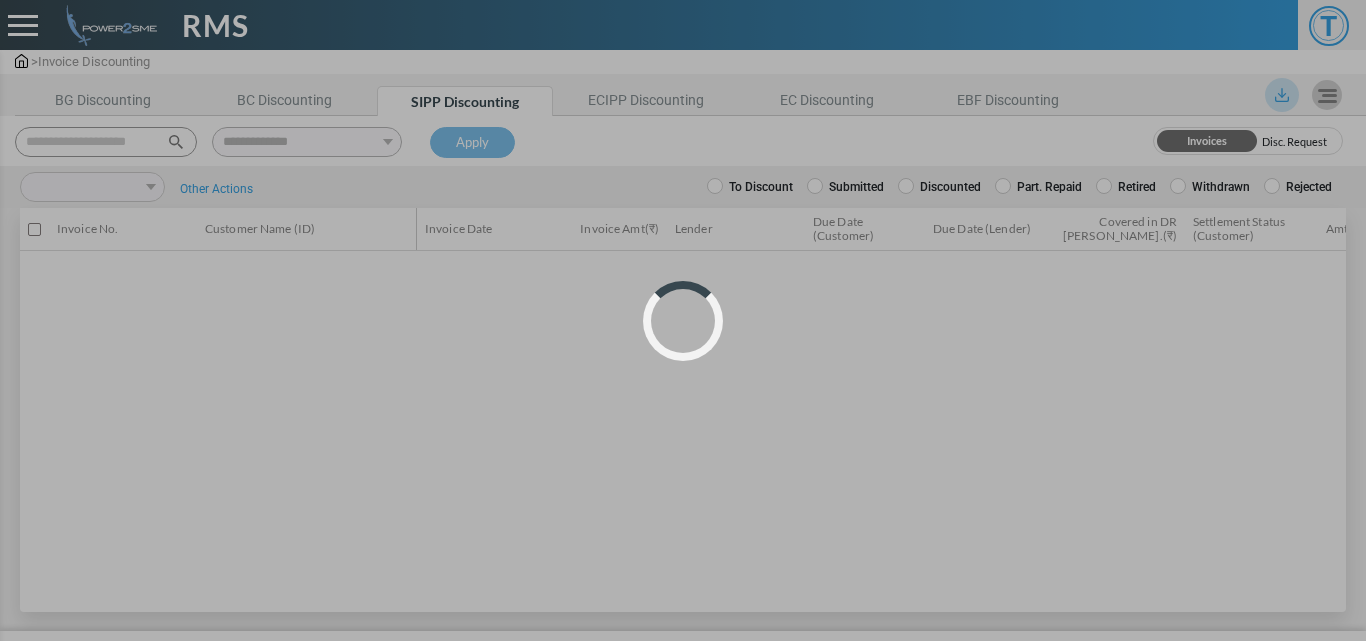 scroll, scrollTop: 0, scrollLeft: 0, axis: both 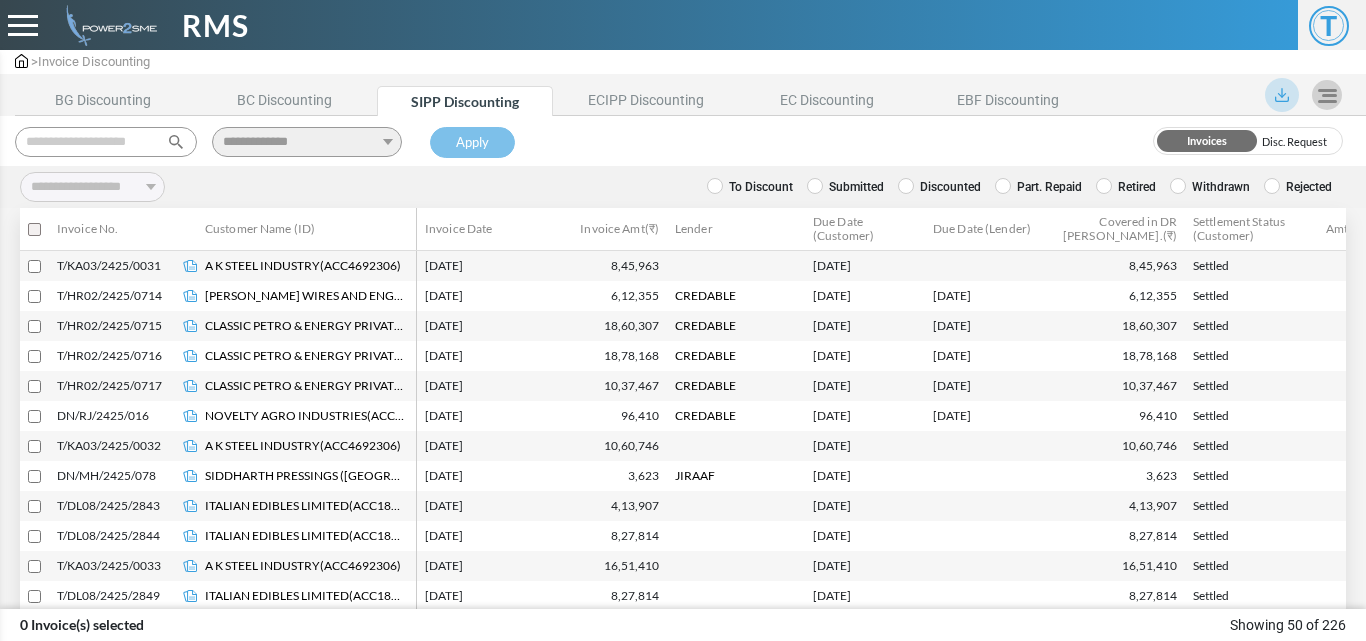 click at bounding box center [106, 142] 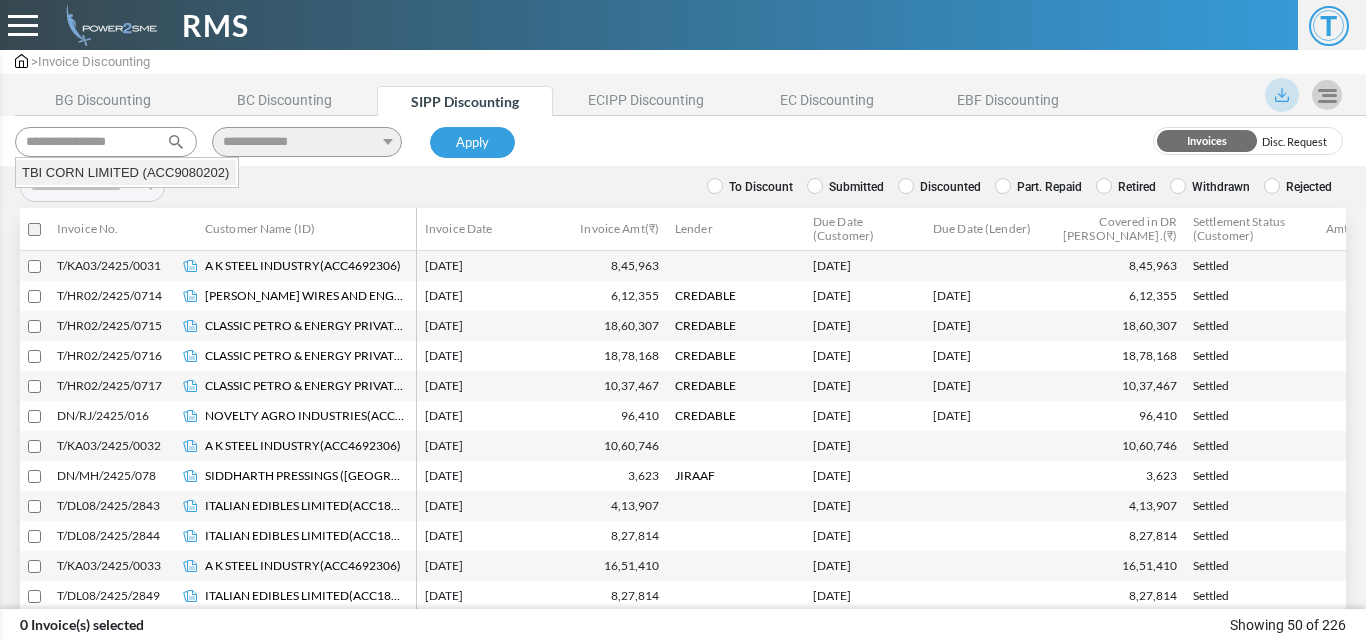 click on "TBI CORN LIMITED (ACC9080202)" at bounding box center [126, 173] 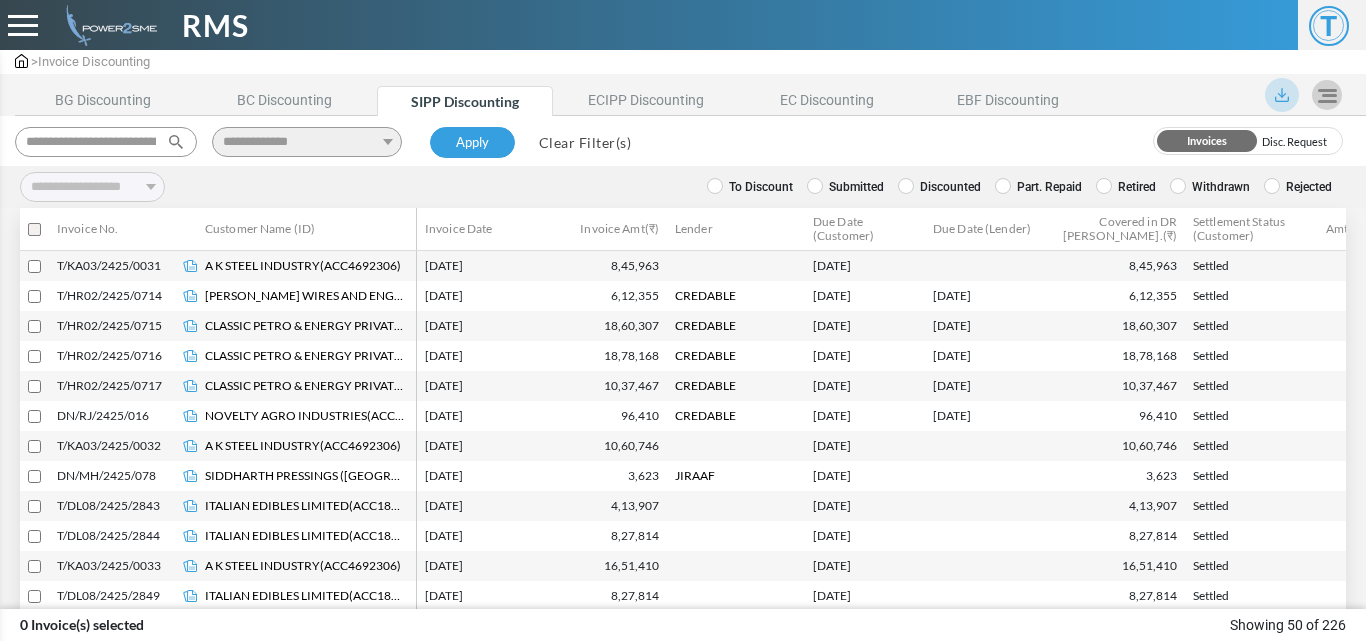 type on "**********" 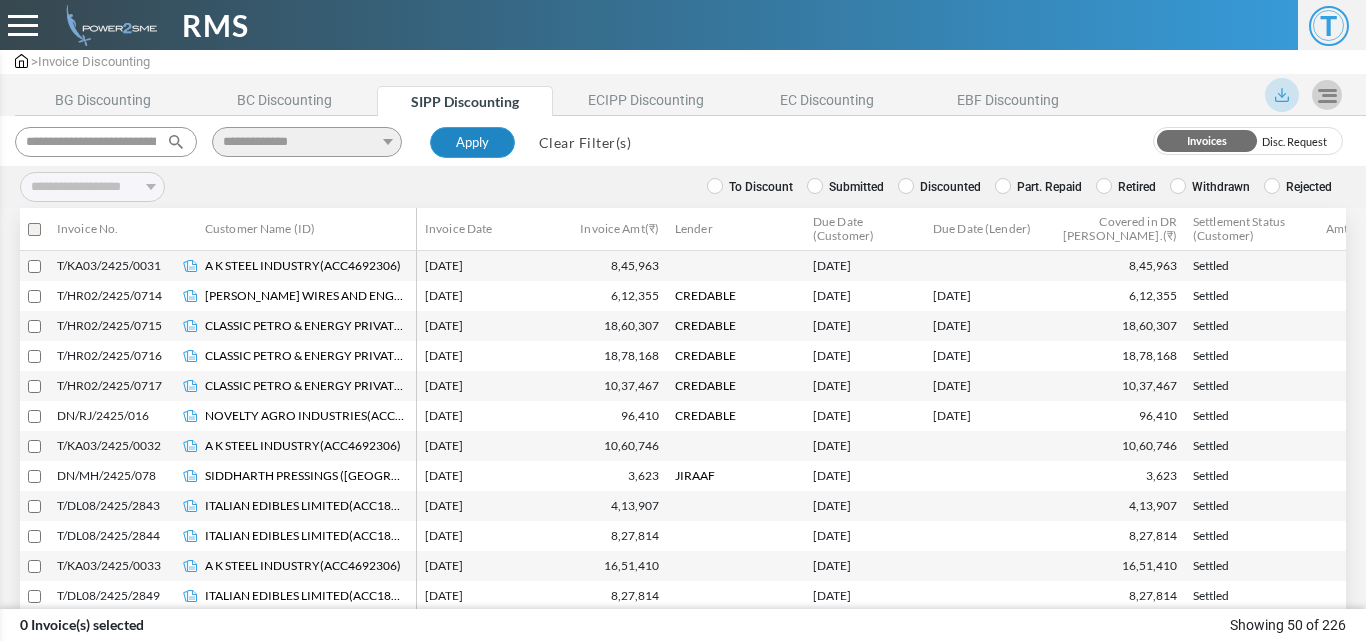 click on "Apply" at bounding box center [472, 143] 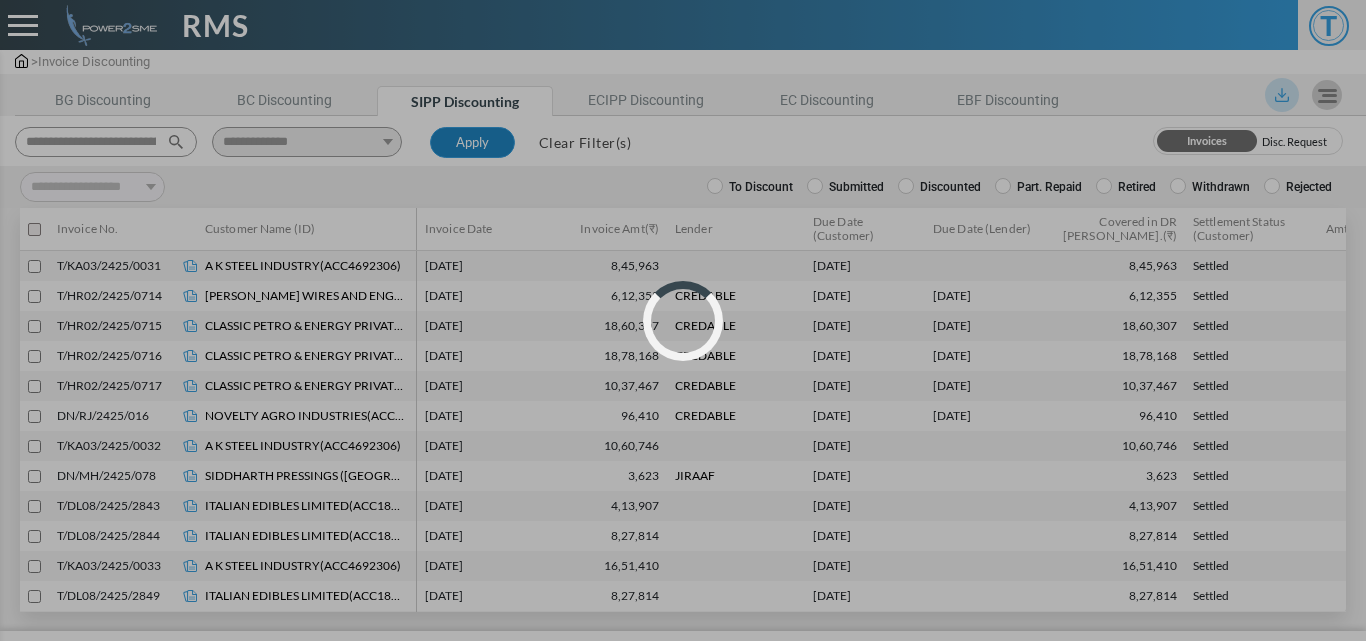 select 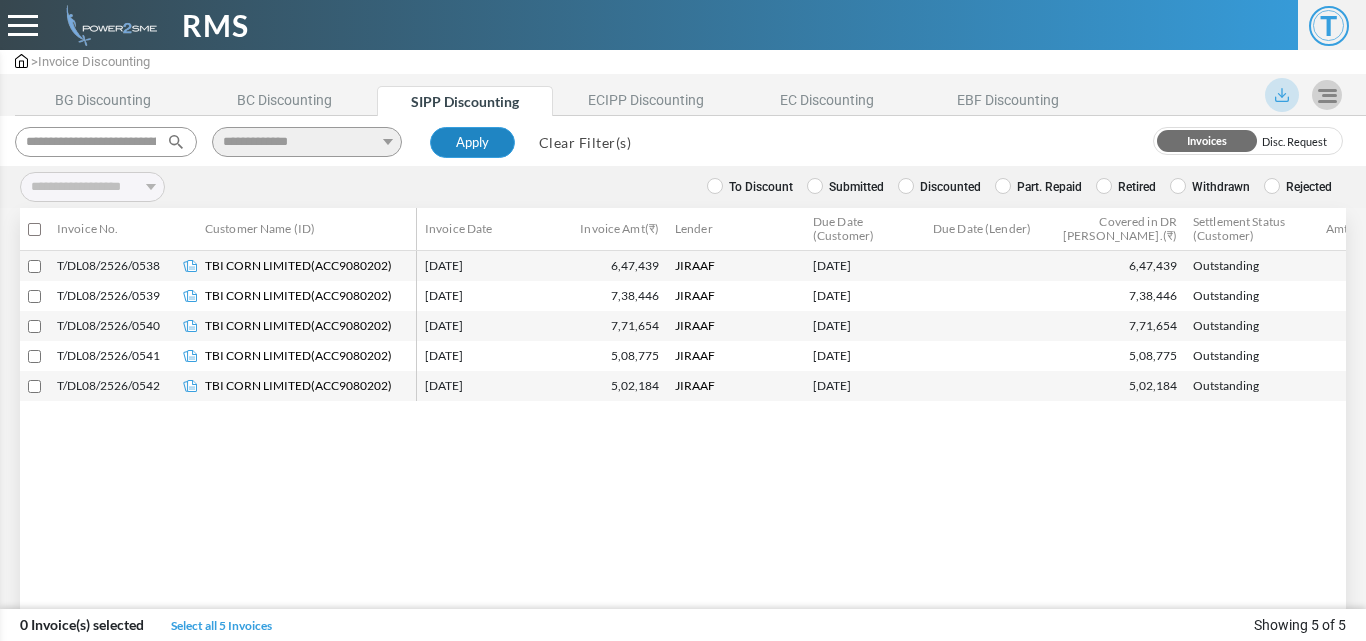 type 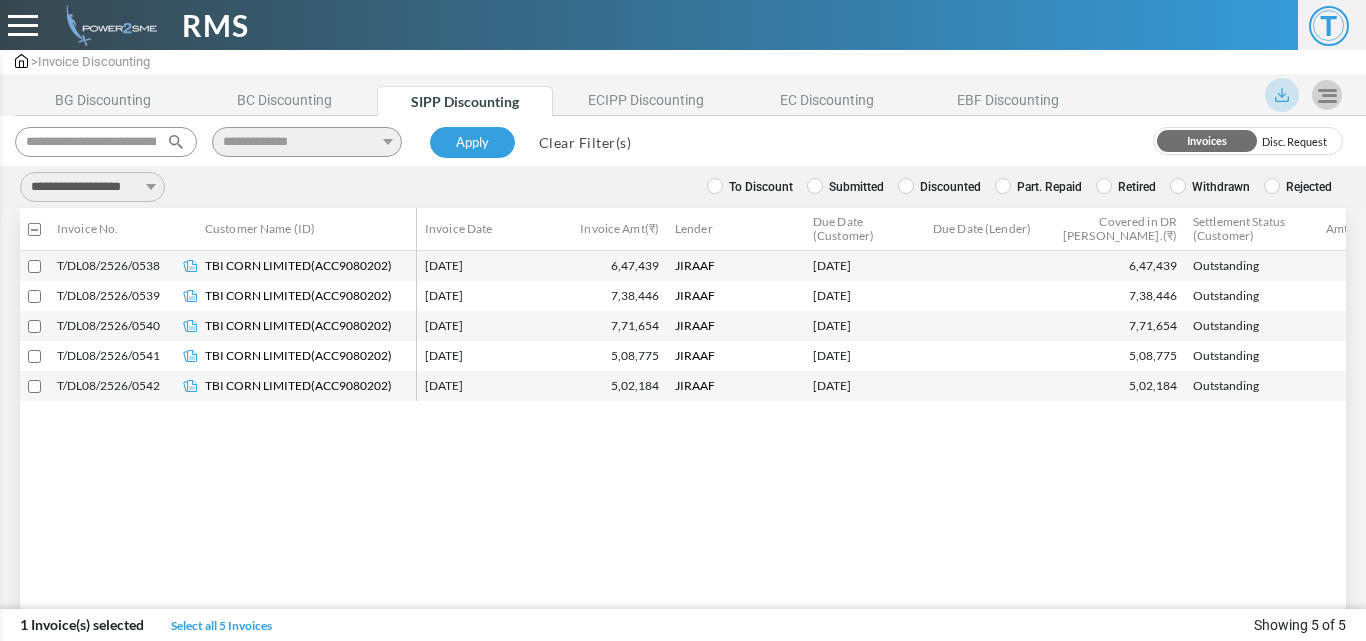 click at bounding box center (34, 229) 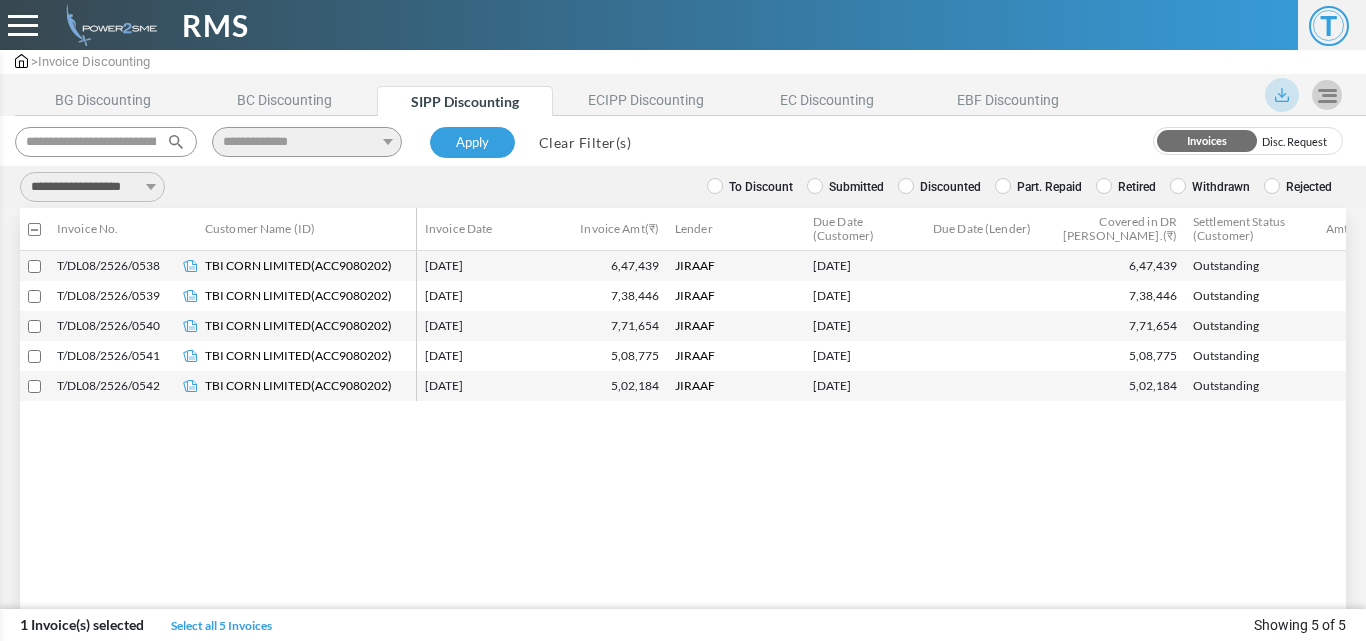 click at bounding box center [34, 229] 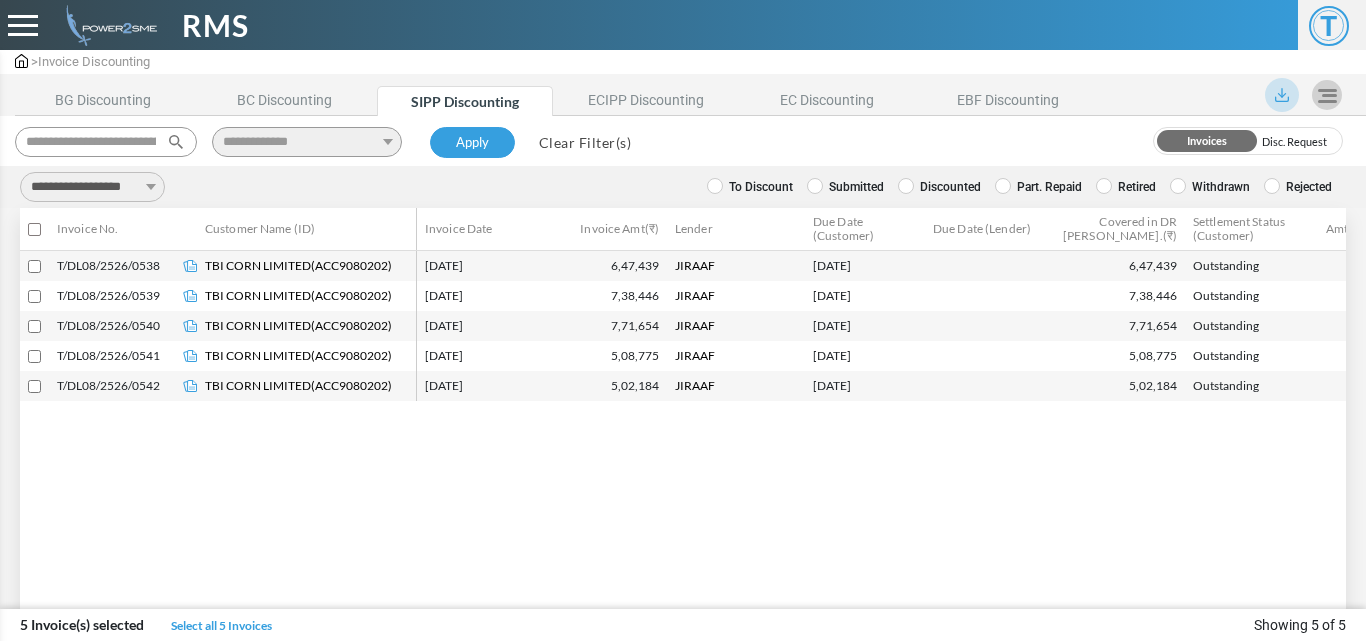 click on "**********" at bounding box center [92, 187] 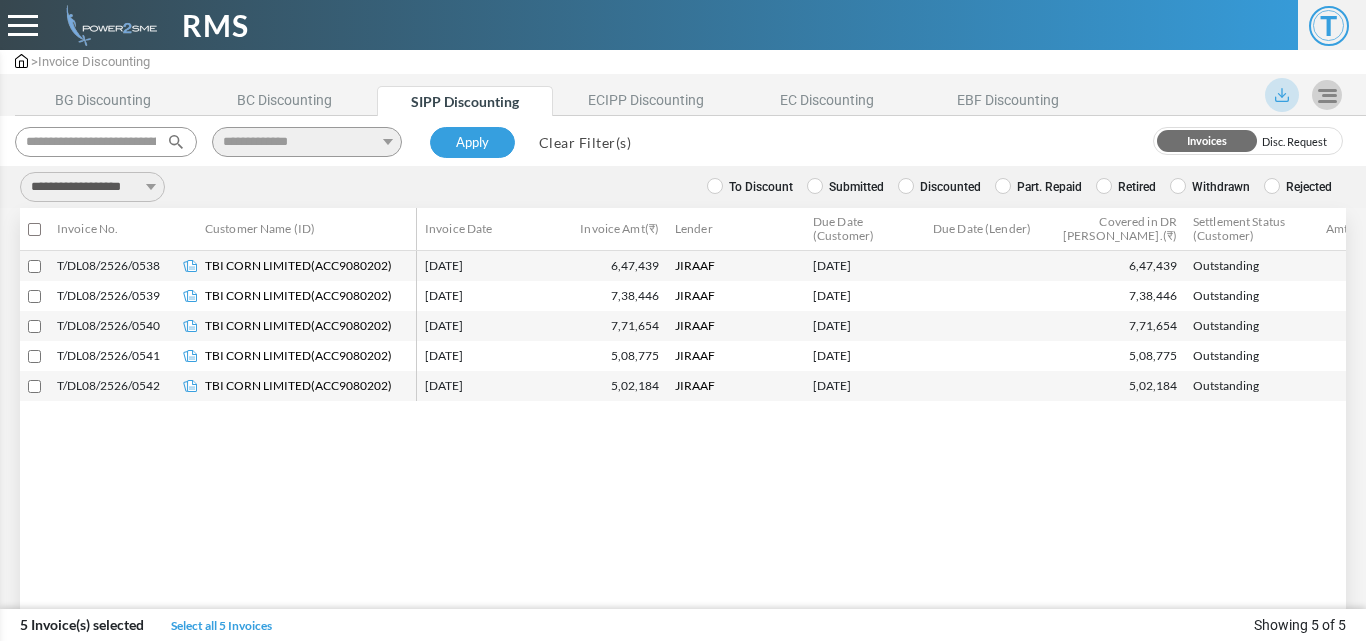 select on "***" 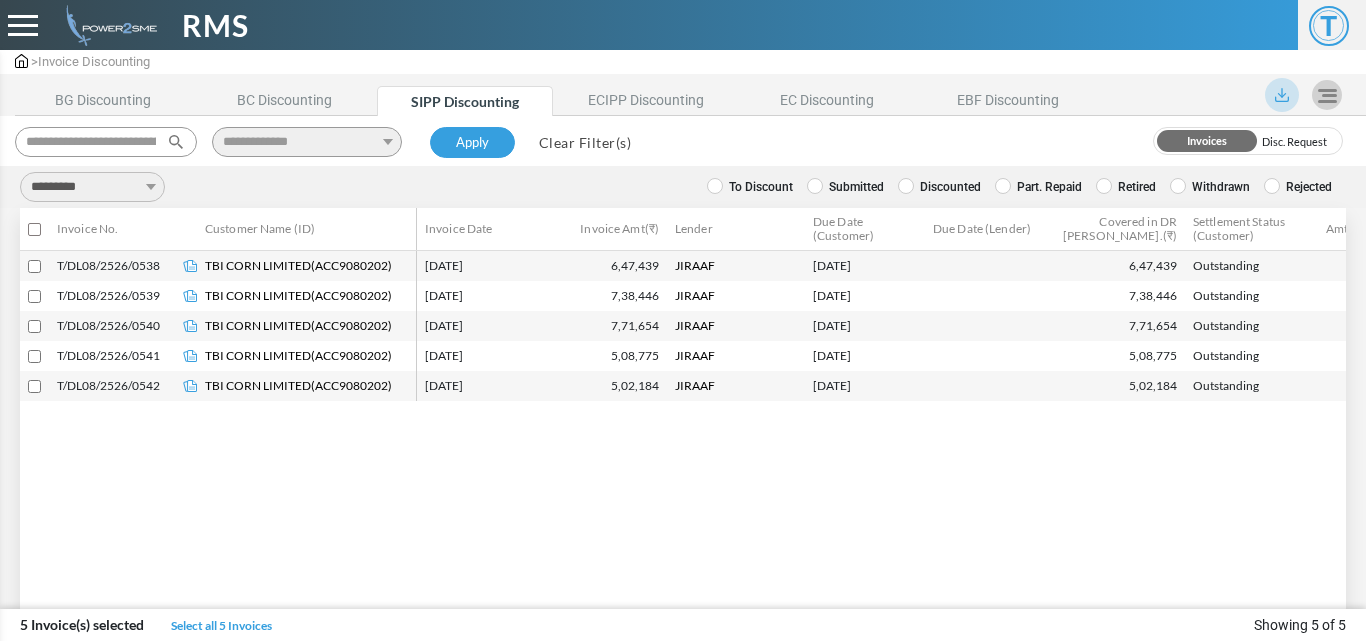 click on "**********" at bounding box center (92, 187) 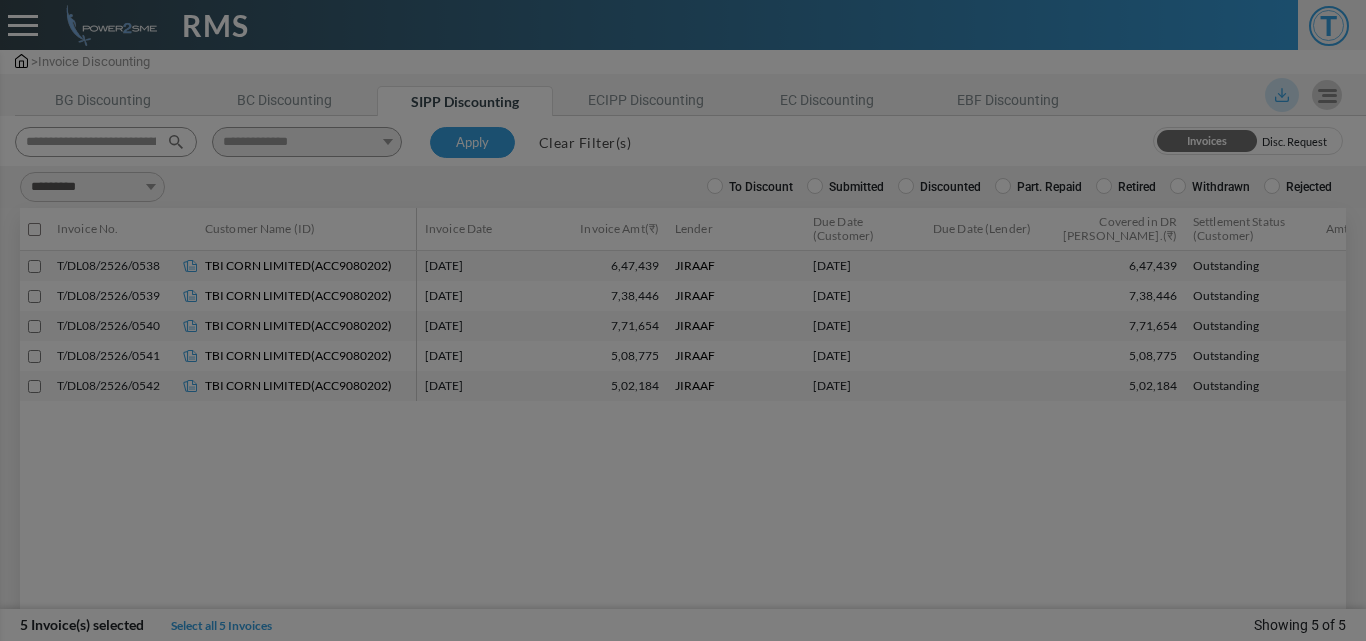 select on "**" 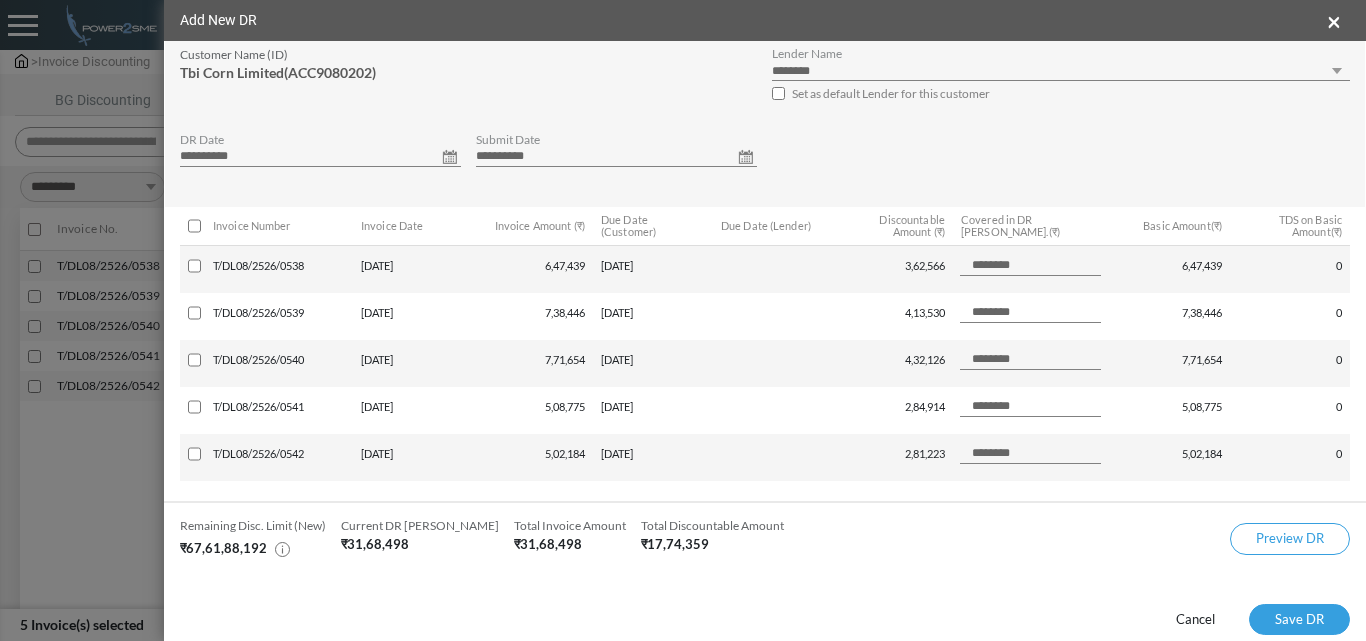 click on "**********" at bounding box center (320, 157) 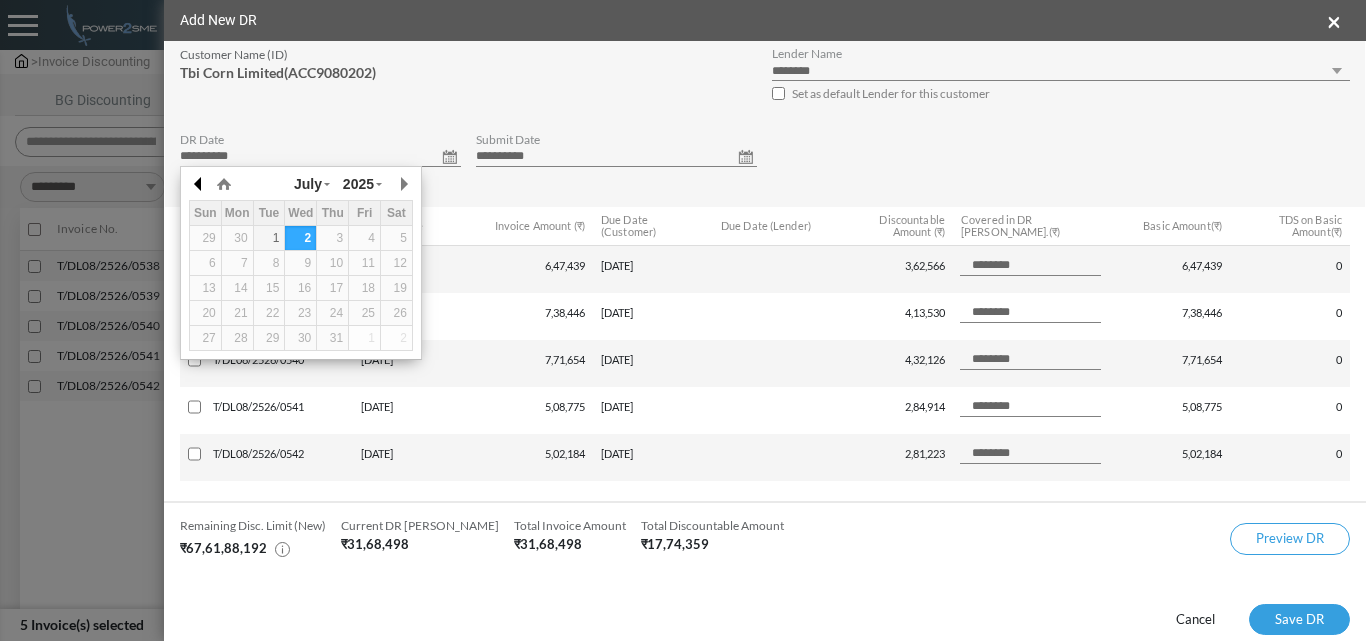 click at bounding box center [199, 184] 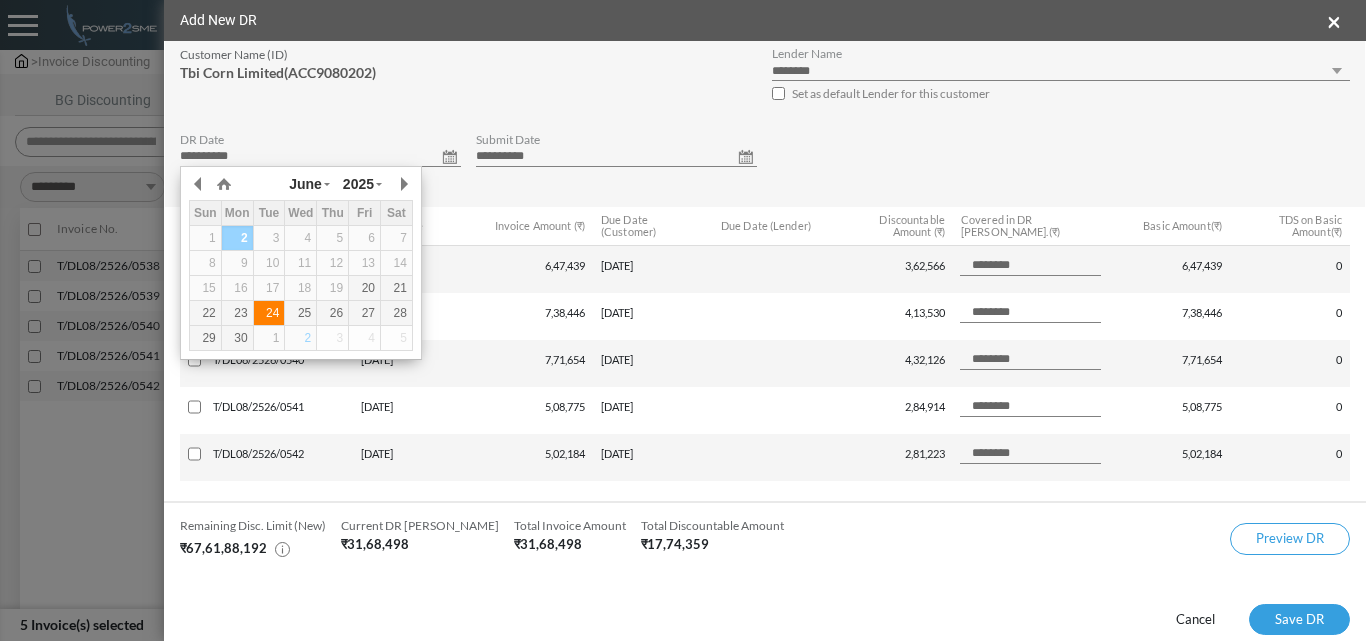 click on "24" at bounding box center [269, 313] 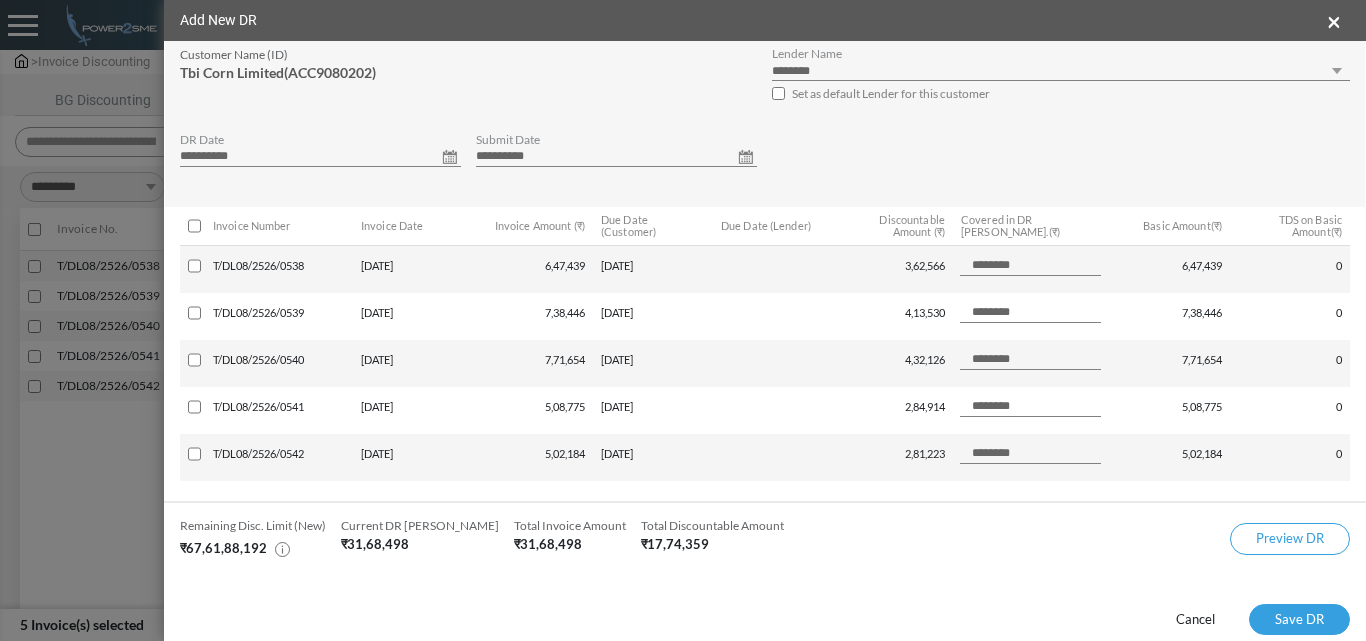 click on "**********" at bounding box center (616, 157) 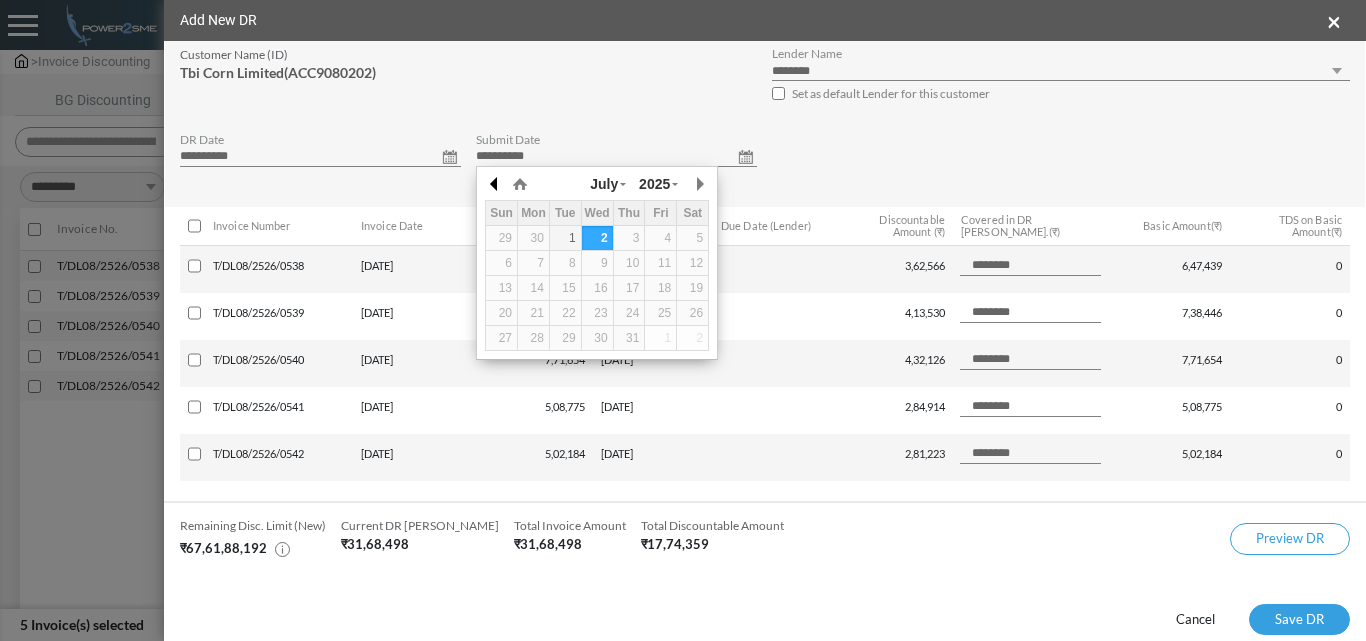 click at bounding box center [495, 184] 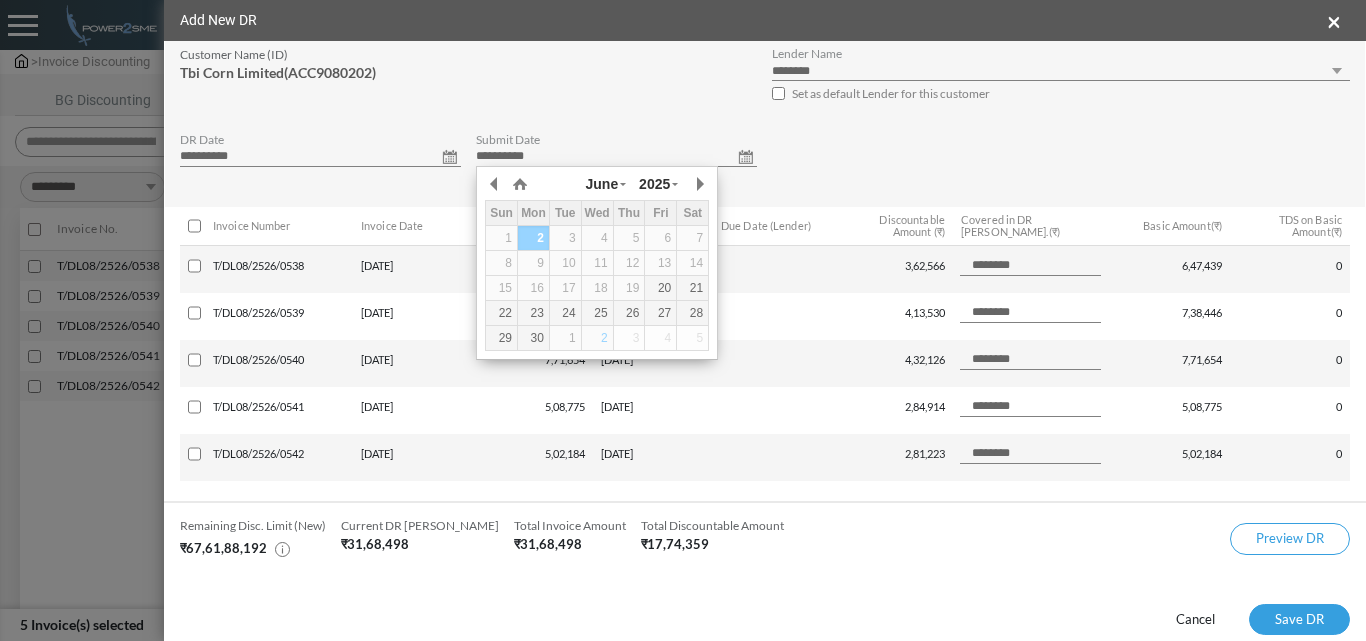 click on "24" at bounding box center [565, 313] 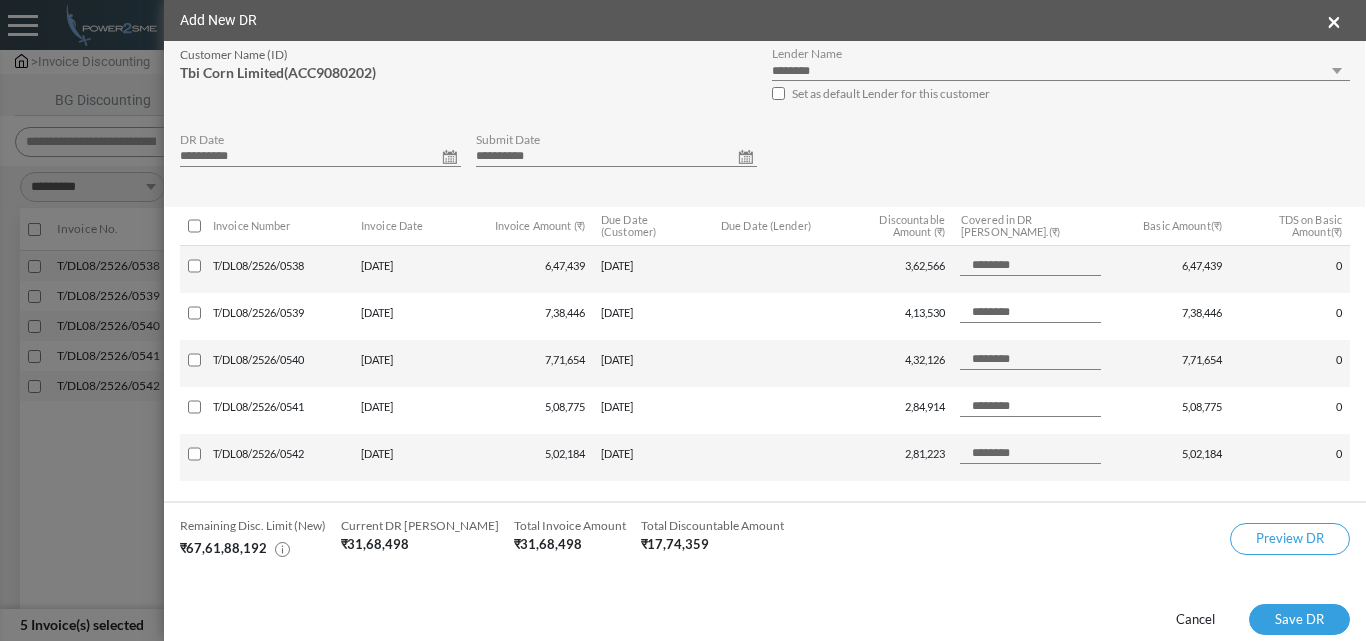 click on "**********" at bounding box center [1061, 71] 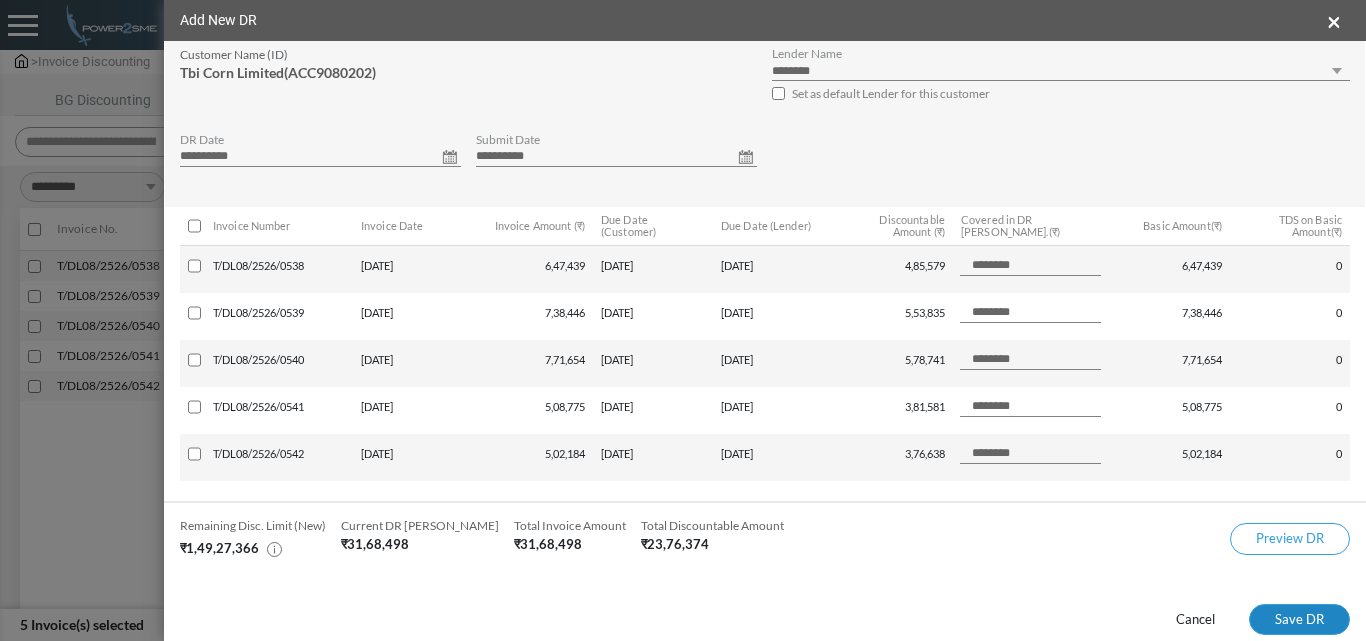 click on "Save DR" at bounding box center [1299, 620] 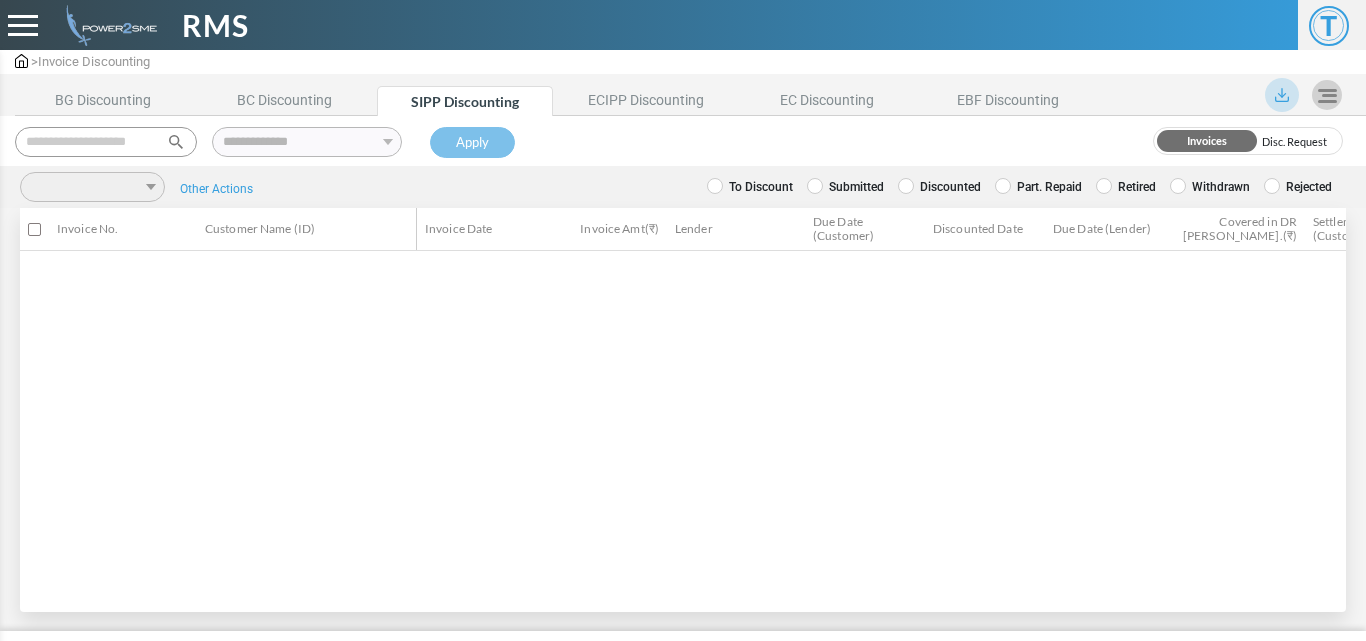 scroll, scrollTop: 0, scrollLeft: 0, axis: both 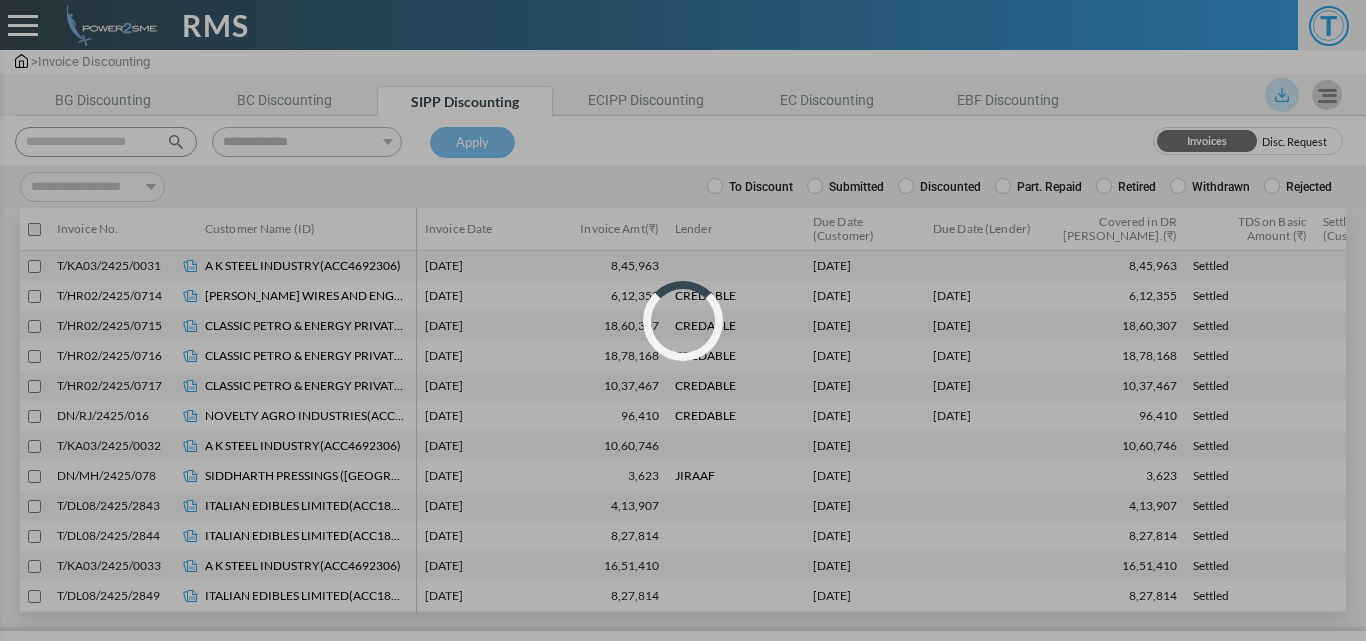 select 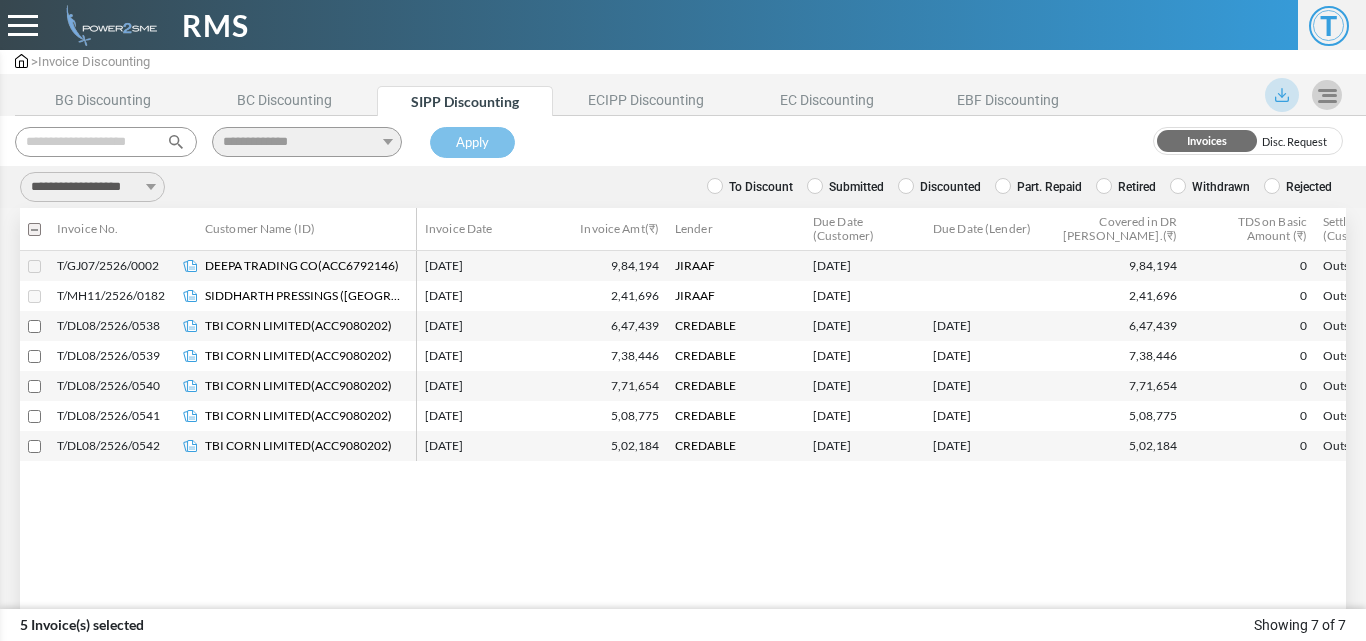 click on "**********" 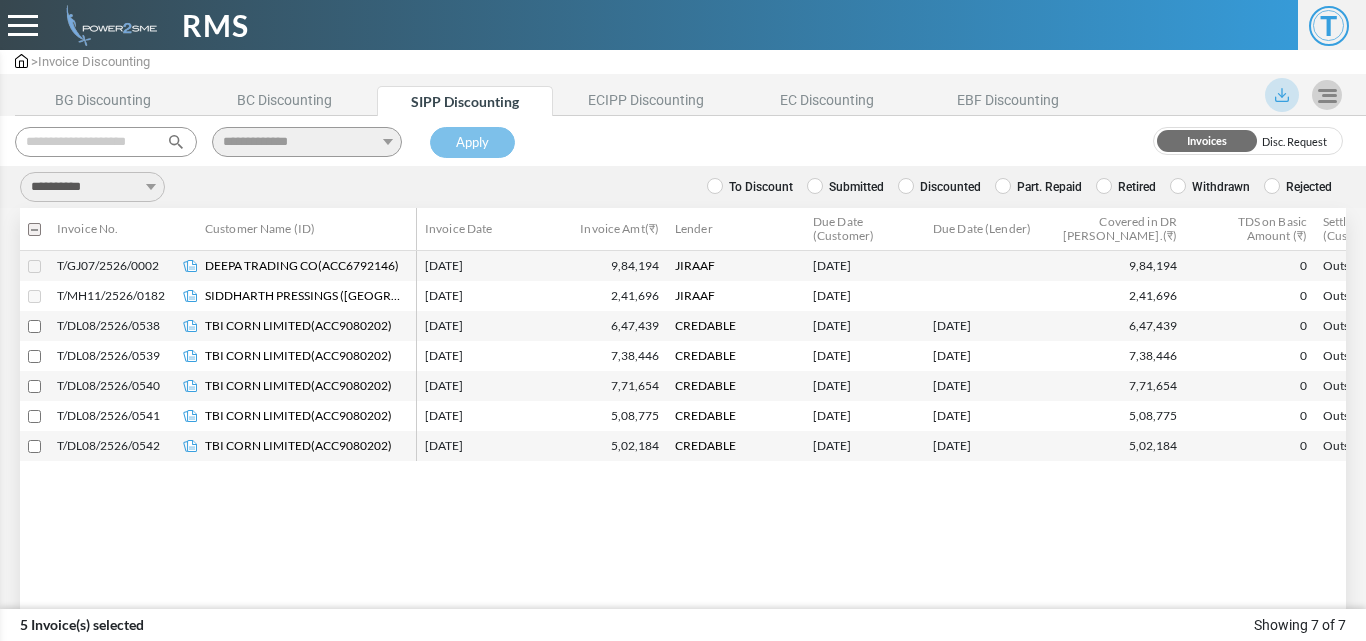 click on "**********" 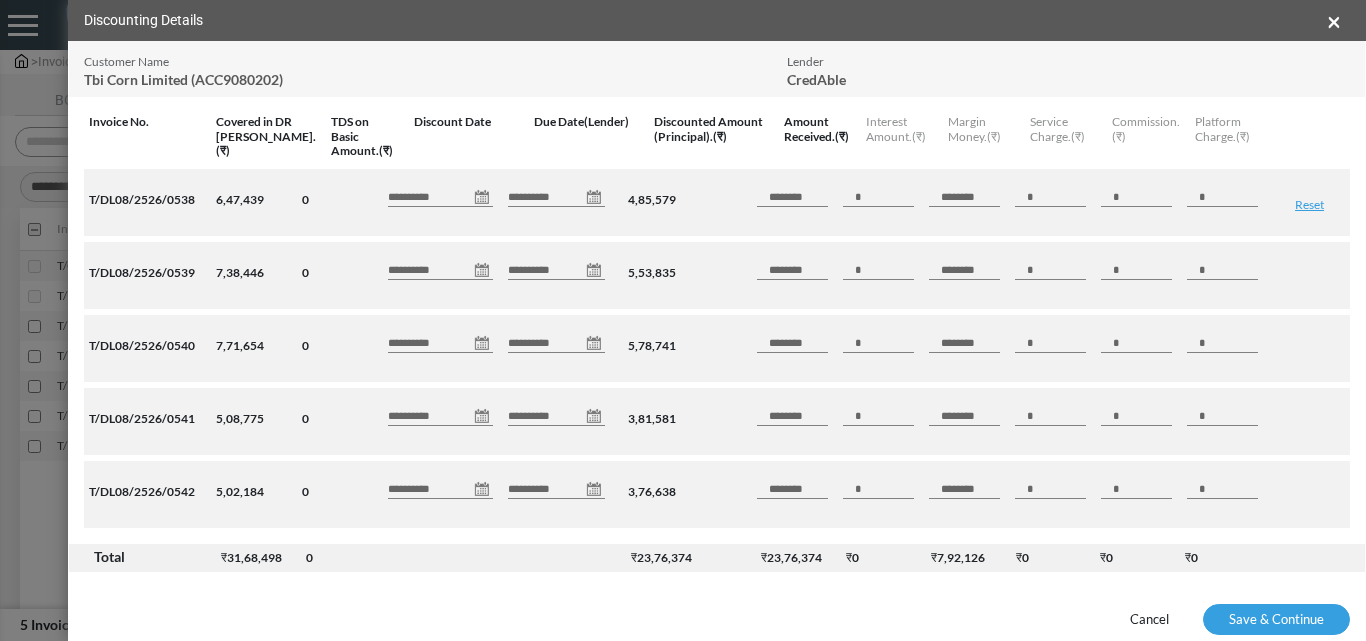 click on "**********" 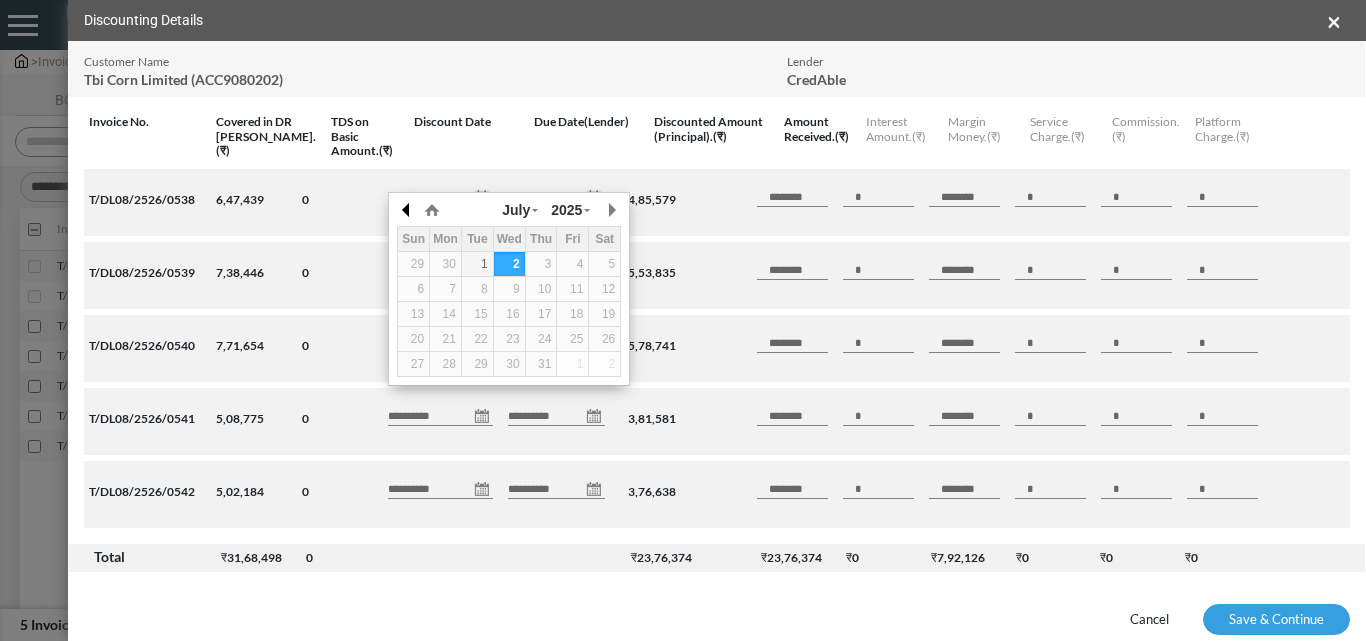 click 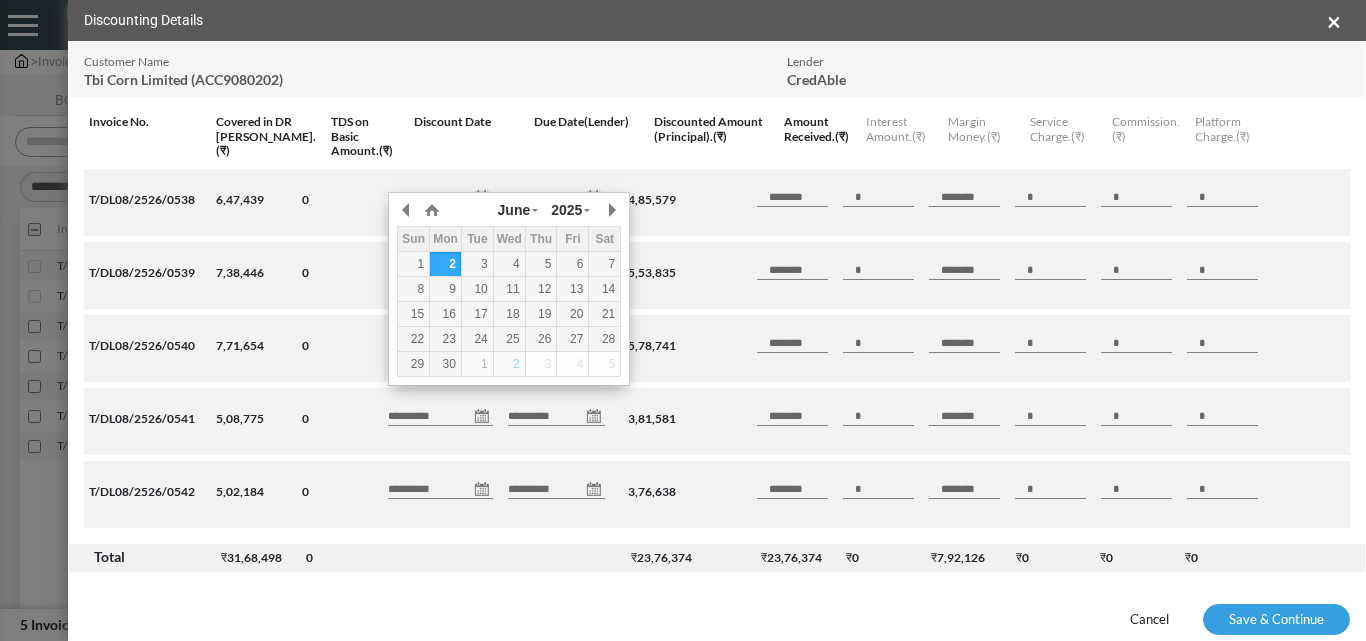 click on "24" 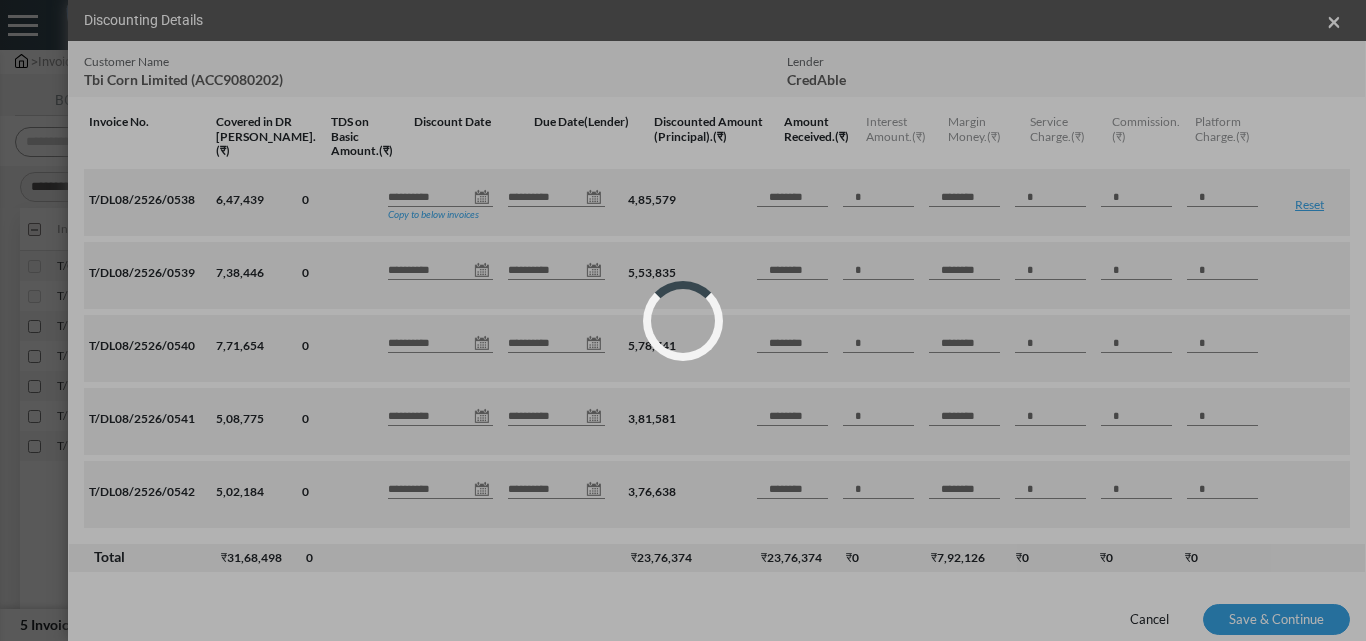 click on "**********" 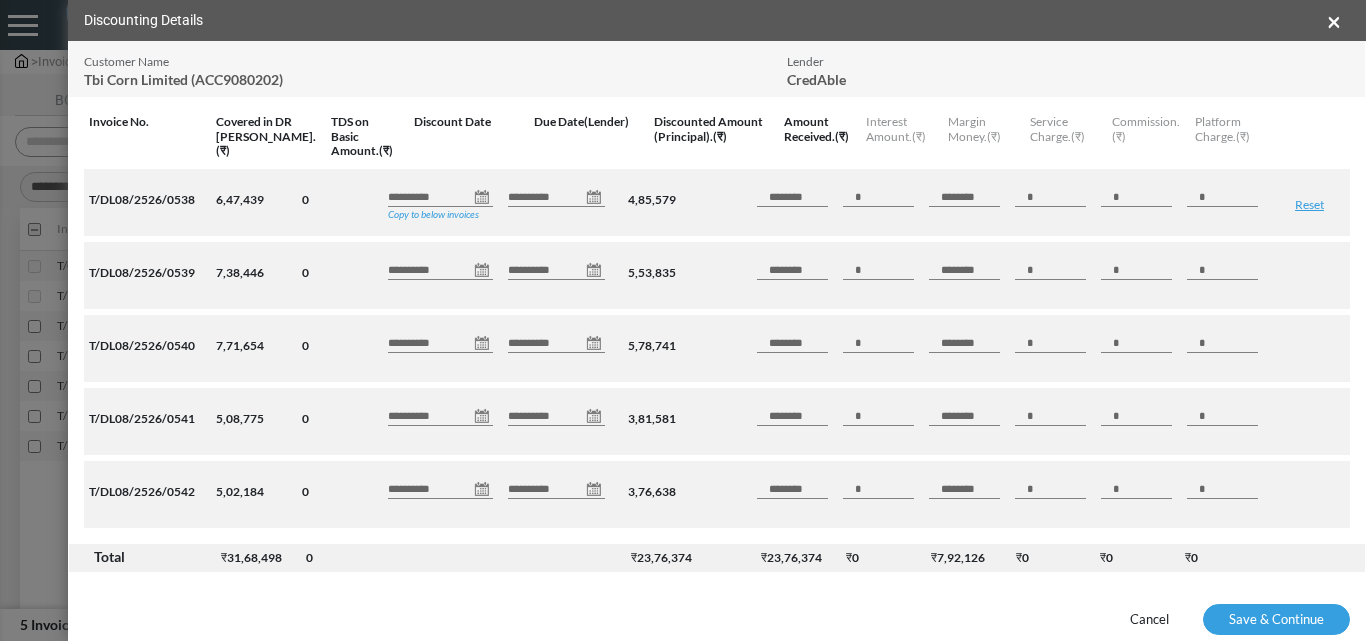 click on "Copy to below invoices" 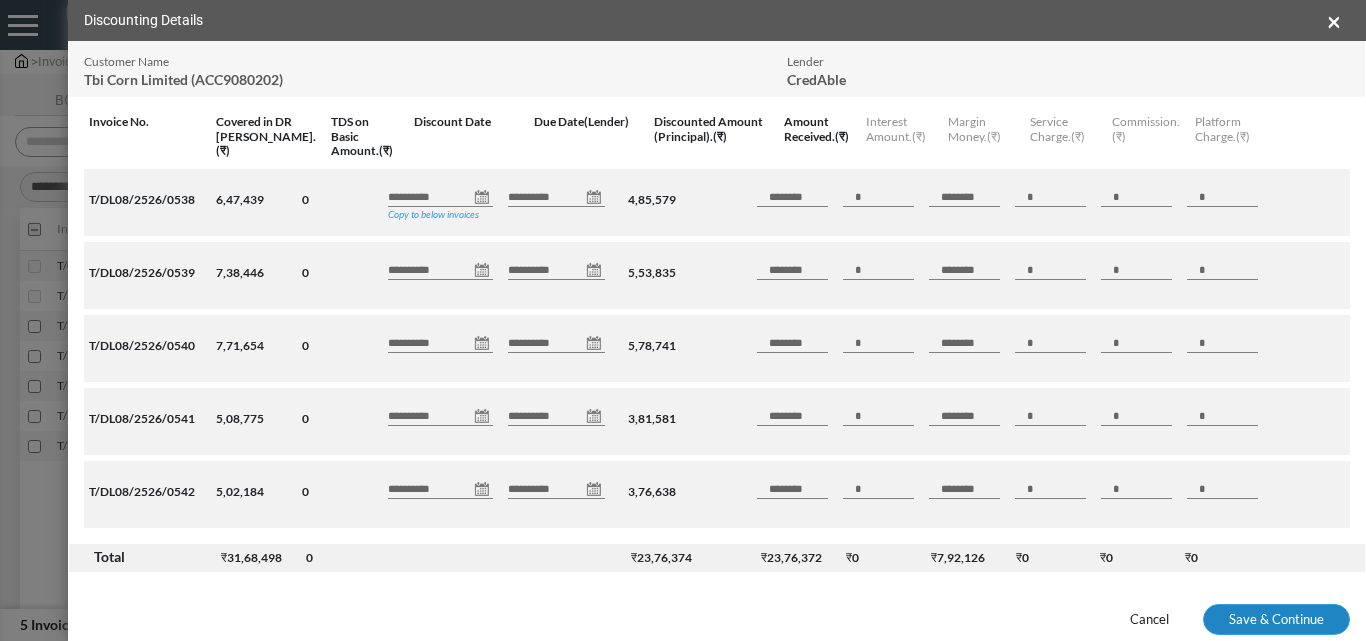 click on "Save & Continue" 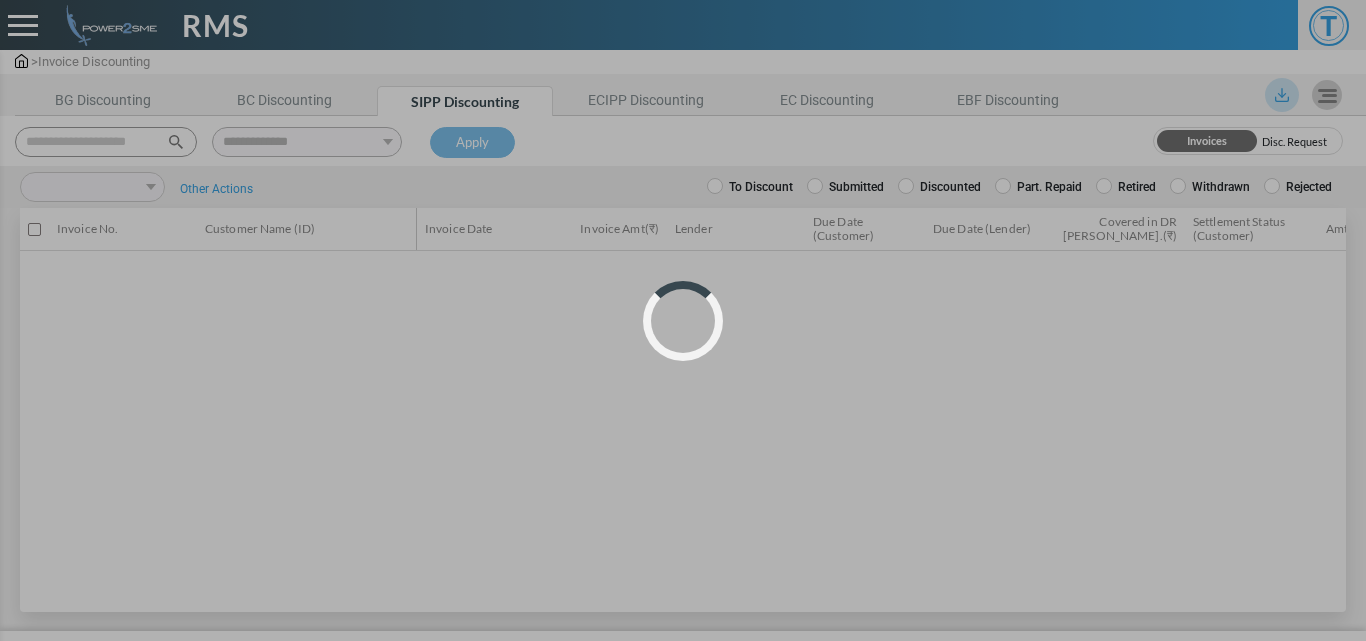 scroll, scrollTop: 0, scrollLeft: 0, axis: both 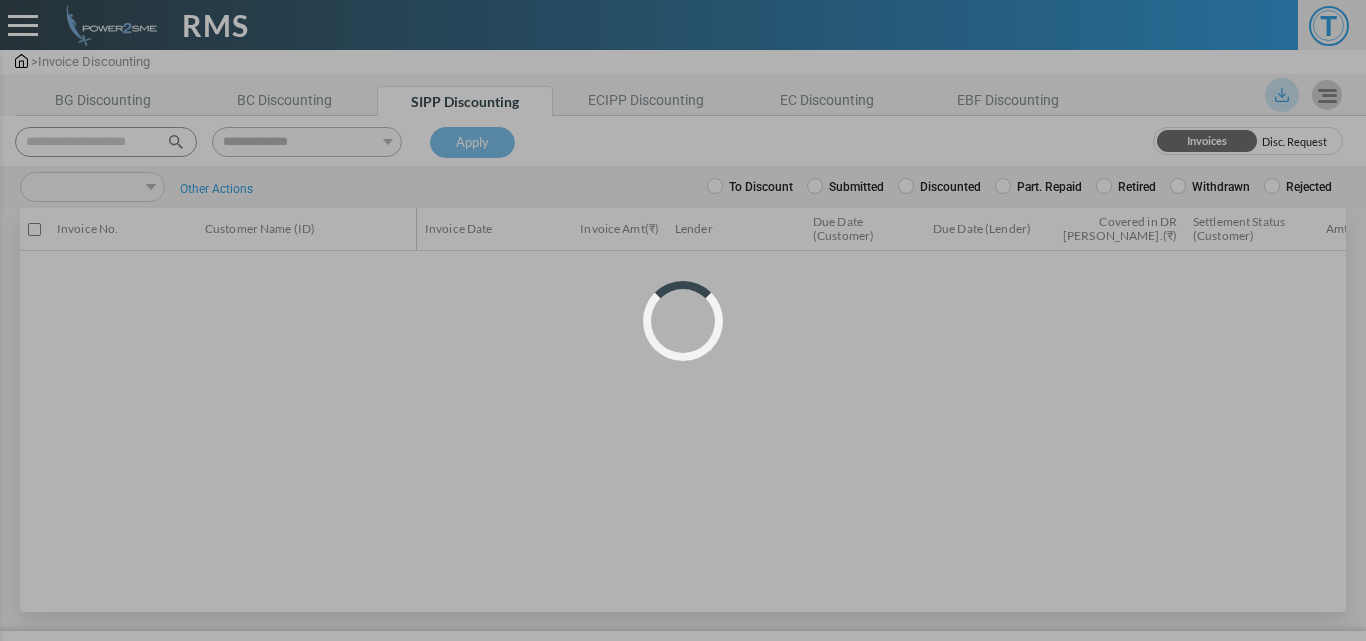 select 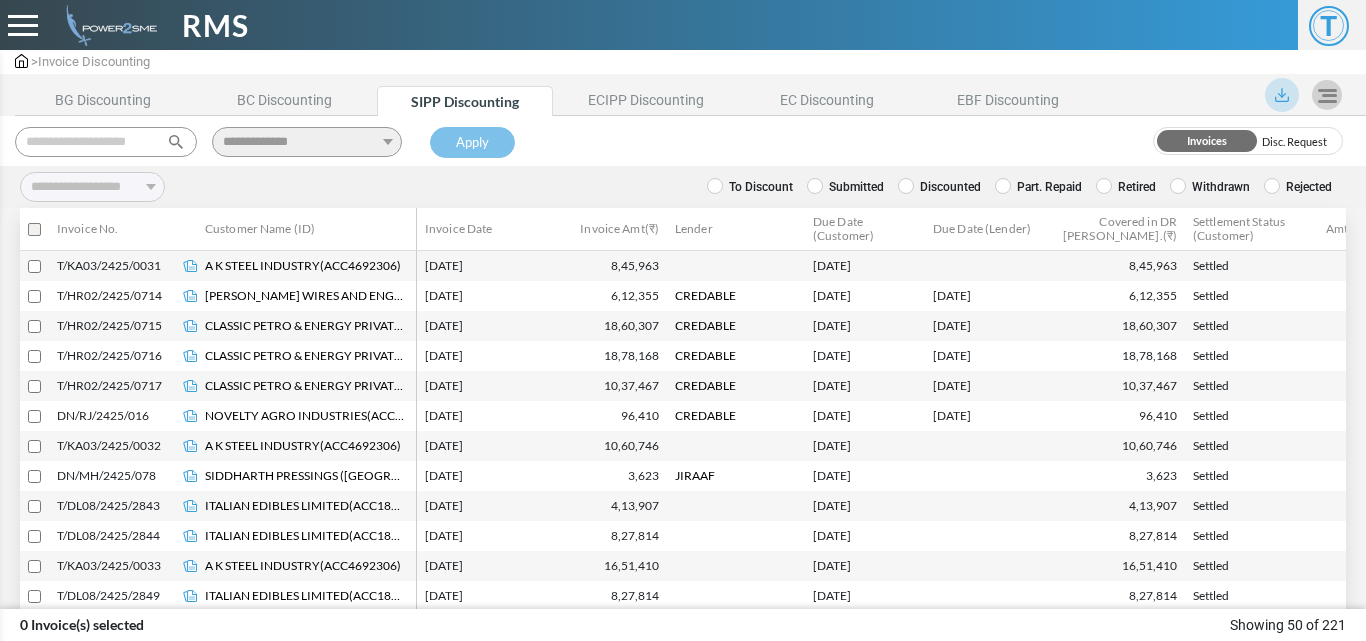 click at bounding box center [106, 142] 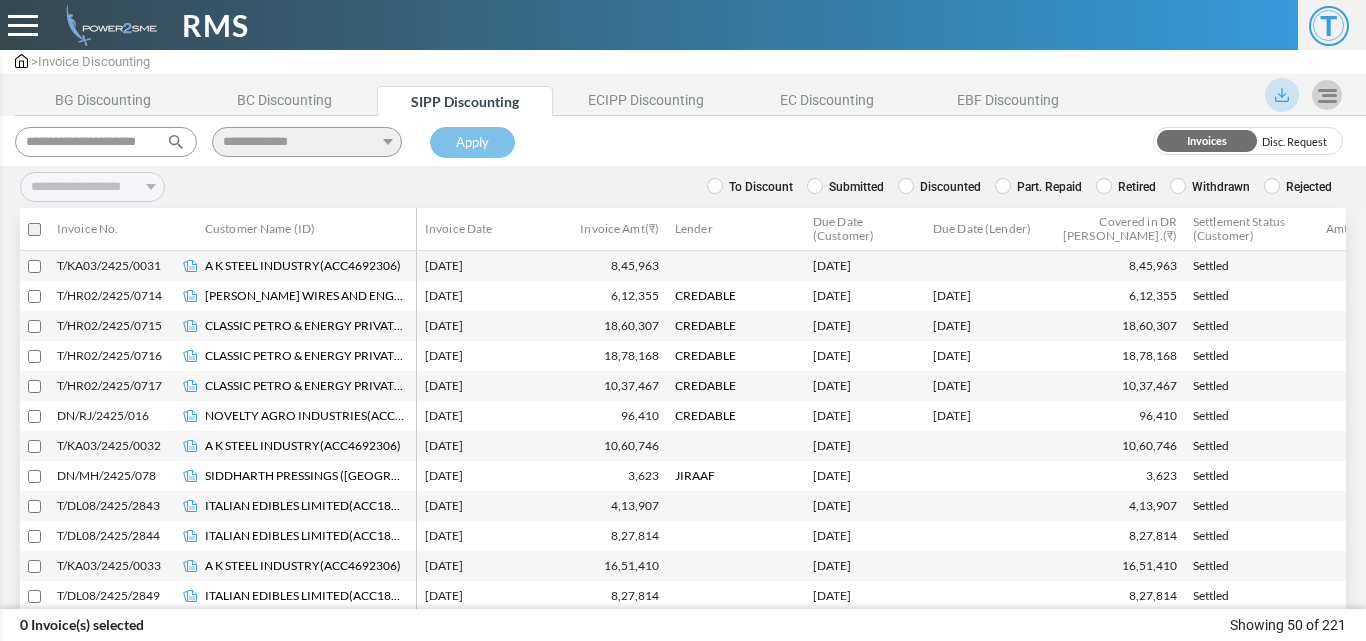 scroll, scrollTop: 0, scrollLeft: 14, axis: horizontal 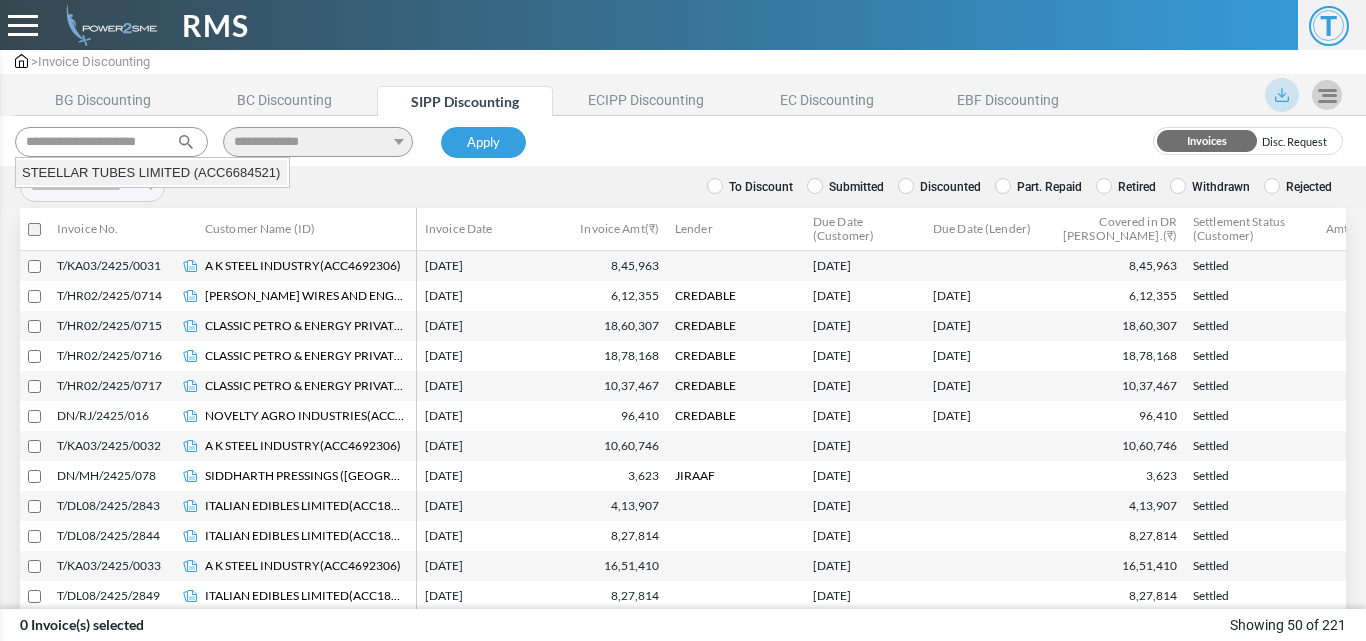 click on "STEELLAR TUBES LIMITED (ACC6684521)" at bounding box center [151, 173] 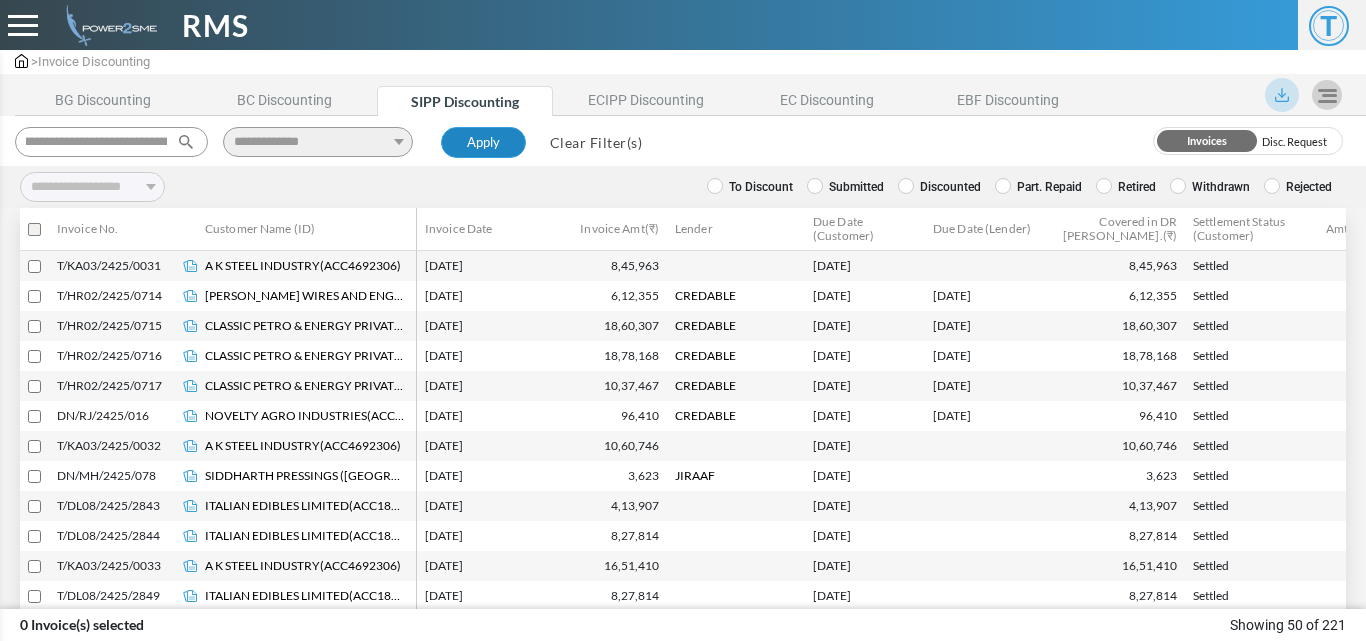 type on "**********" 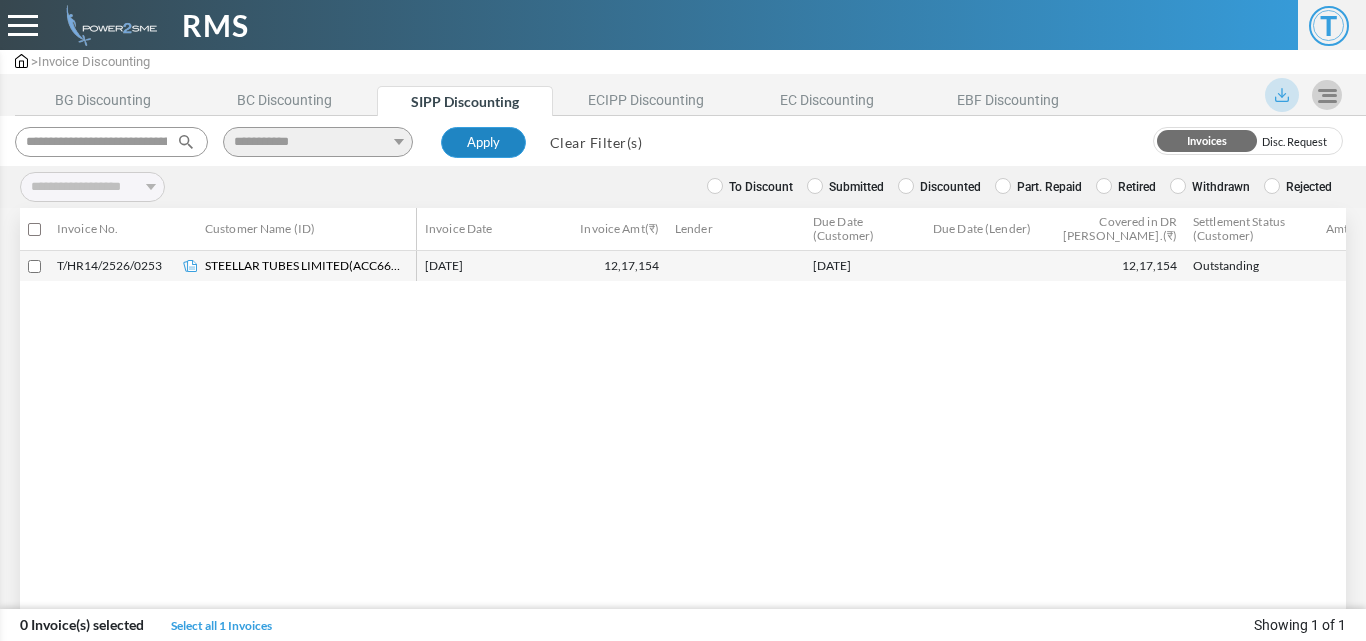 type 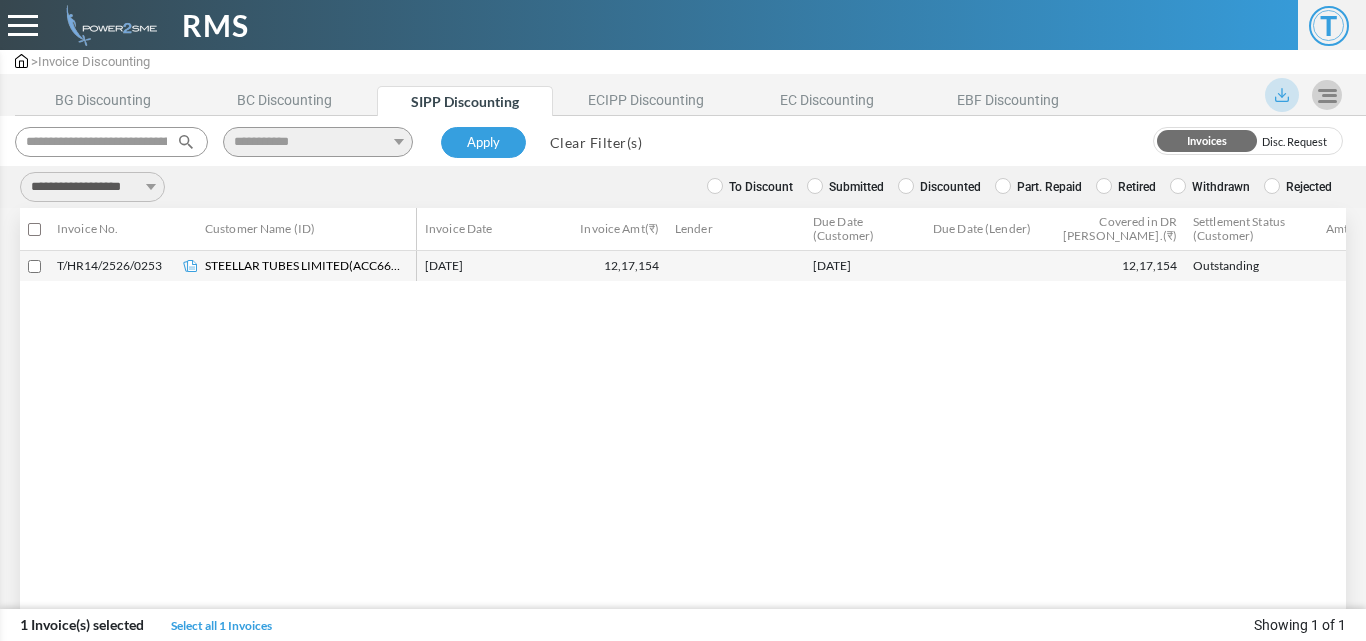 click on "**********" at bounding box center [92, 187] 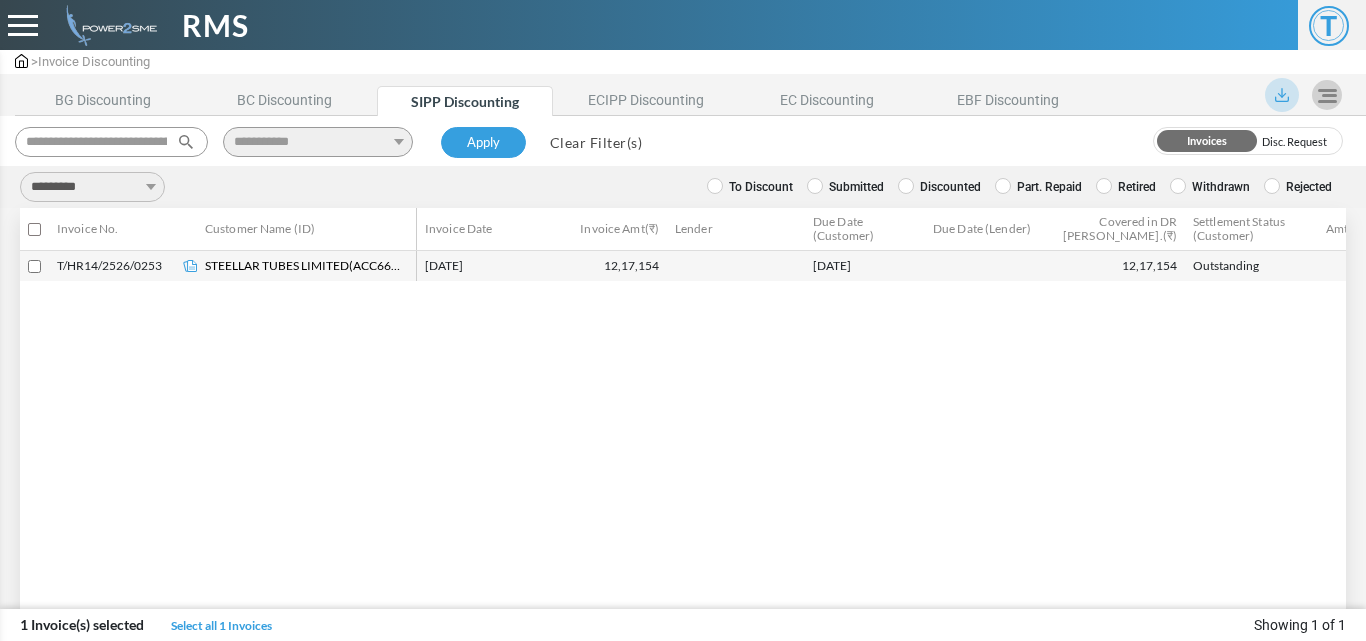 click on "**********" at bounding box center (92, 187) 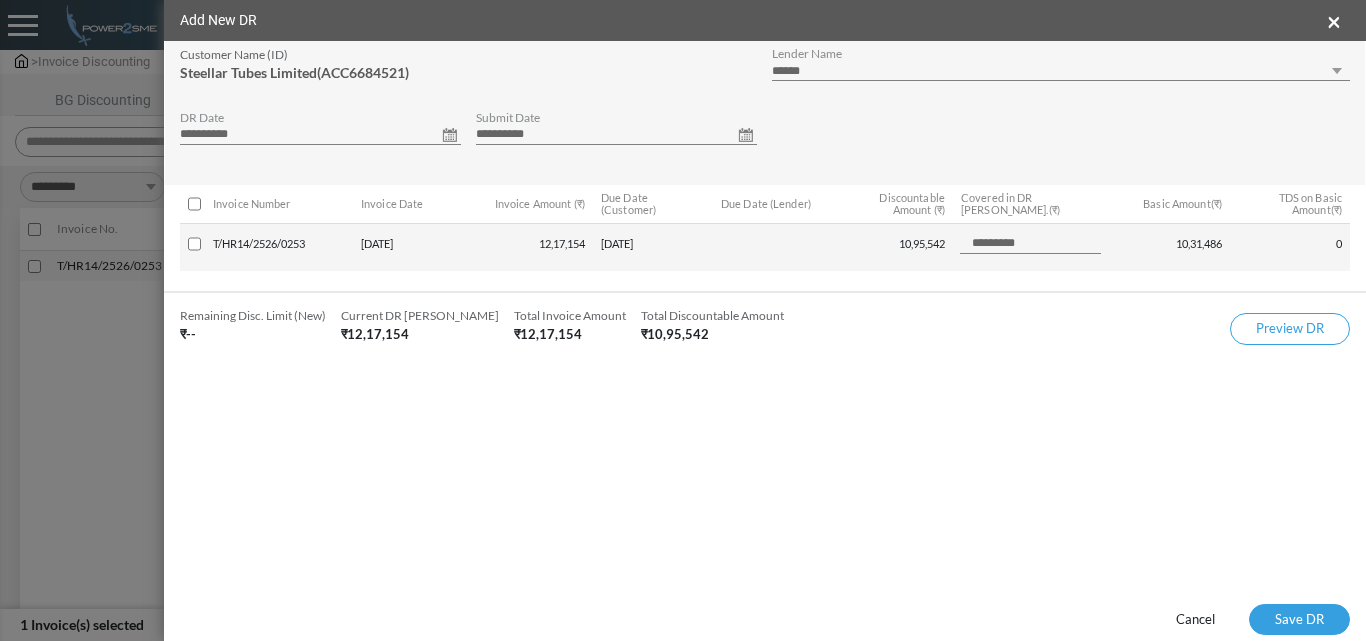 click on "**********" at bounding box center [320, 135] 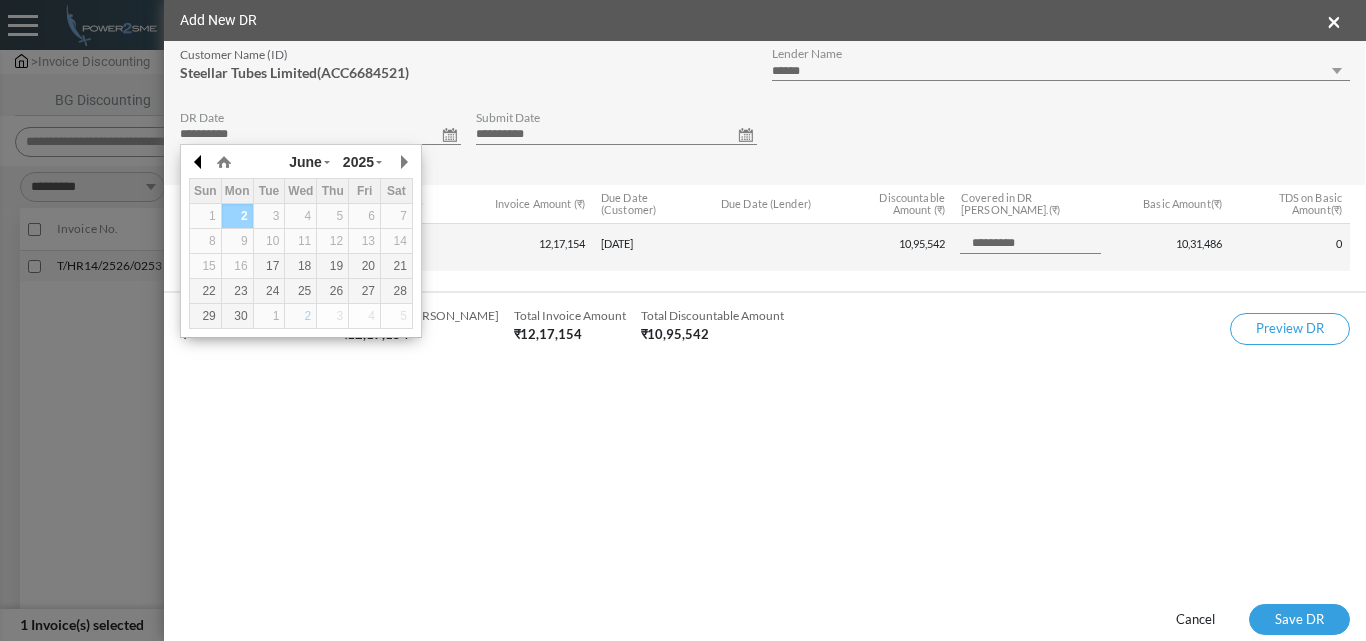 click at bounding box center [199, 162] 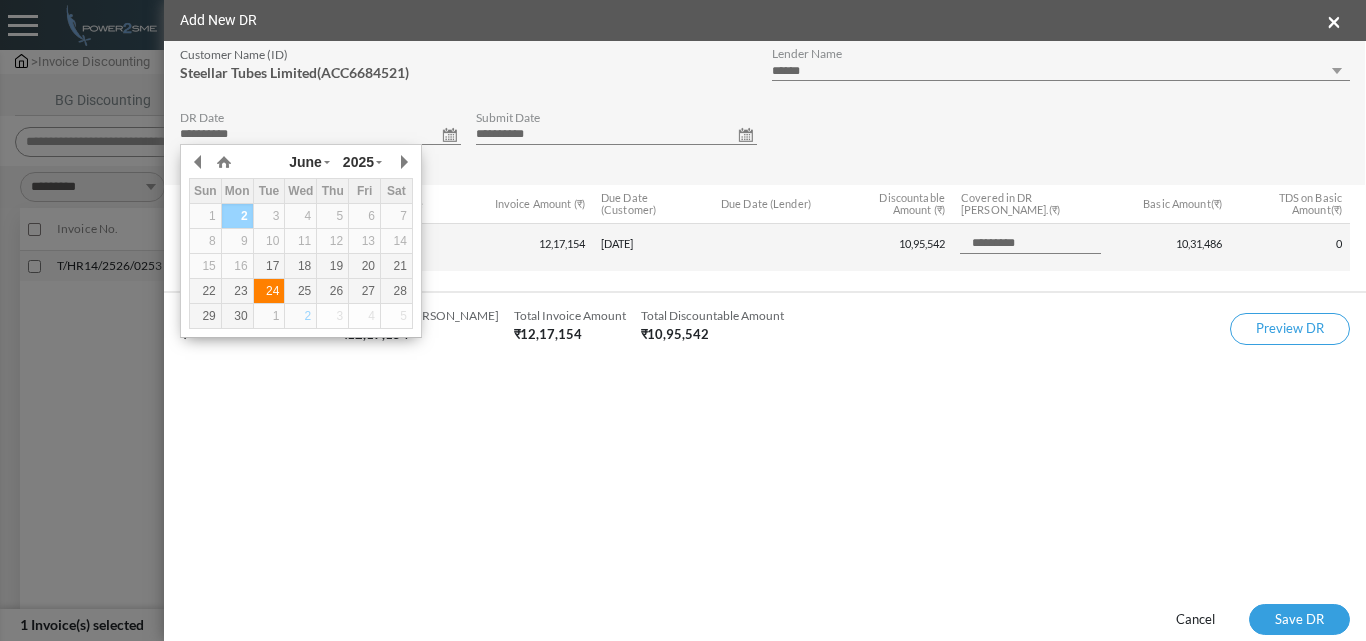 click on "24" at bounding box center (269, 291) 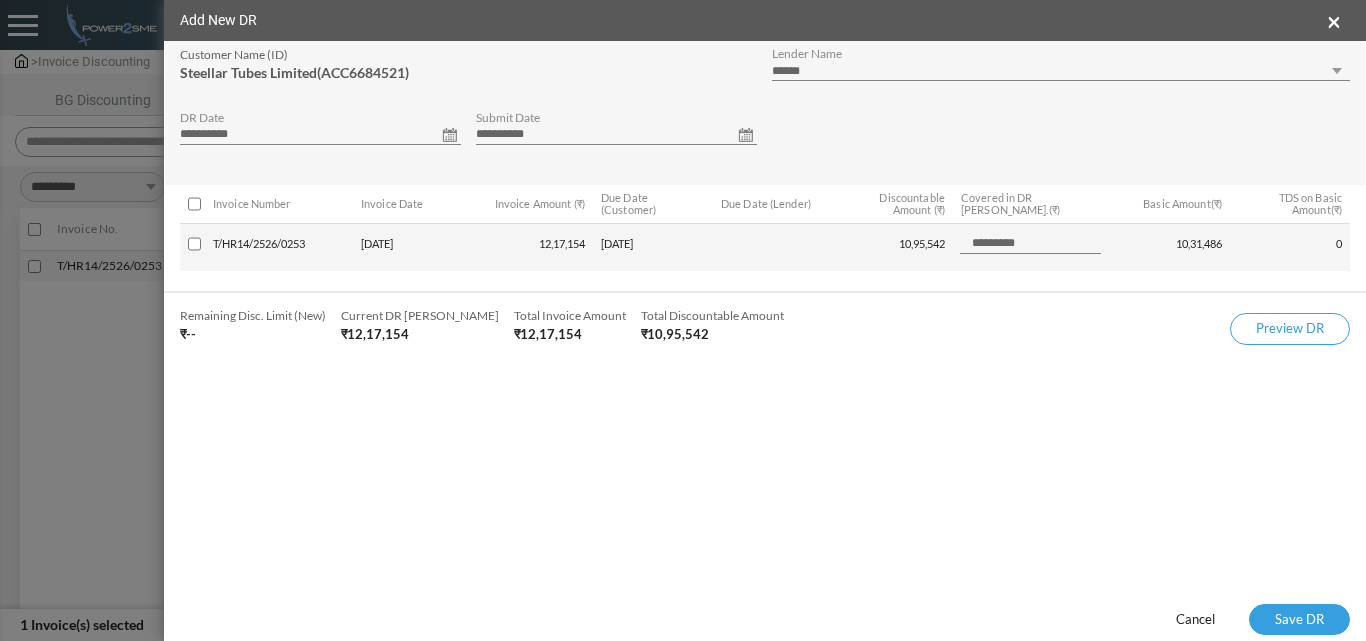 click on "**********" at bounding box center [616, 135] 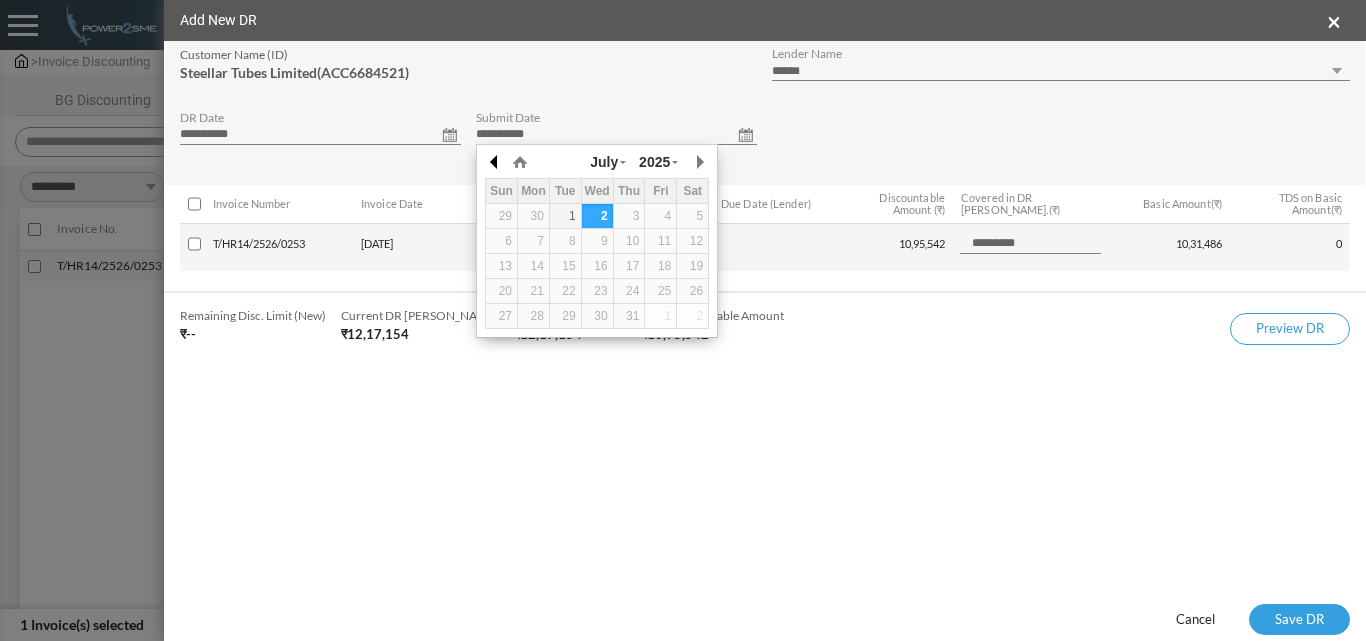 click at bounding box center [495, 162] 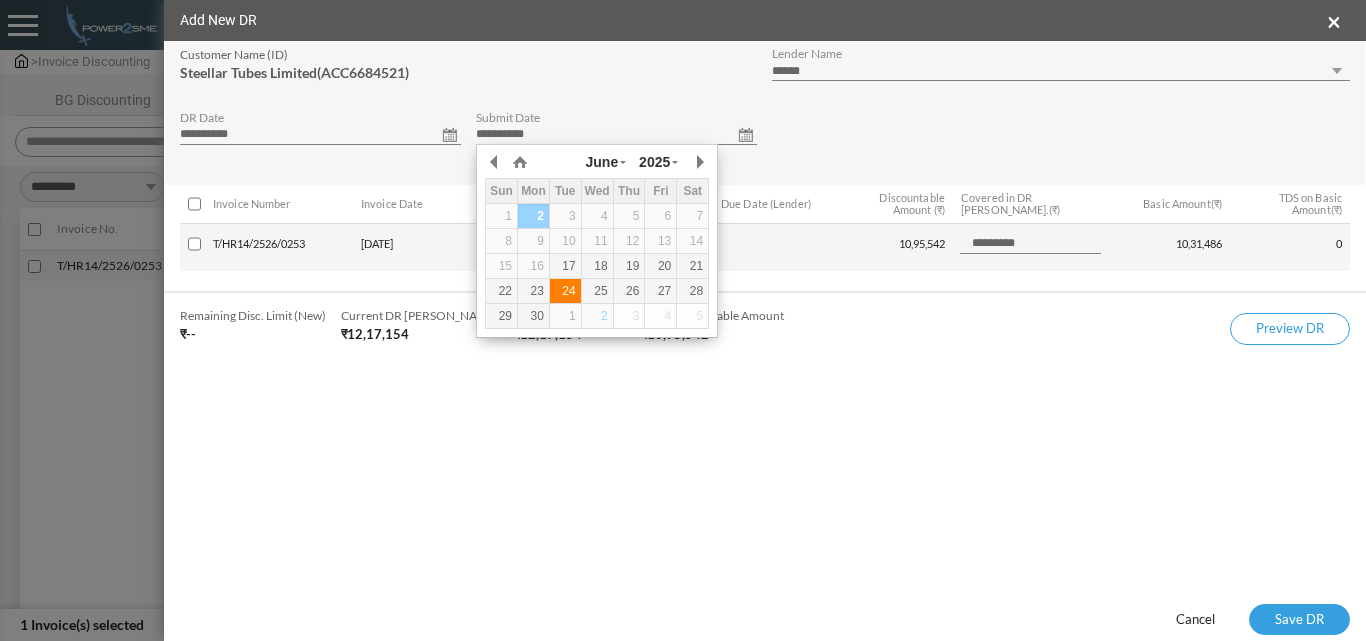 click on "24" at bounding box center (565, 291) 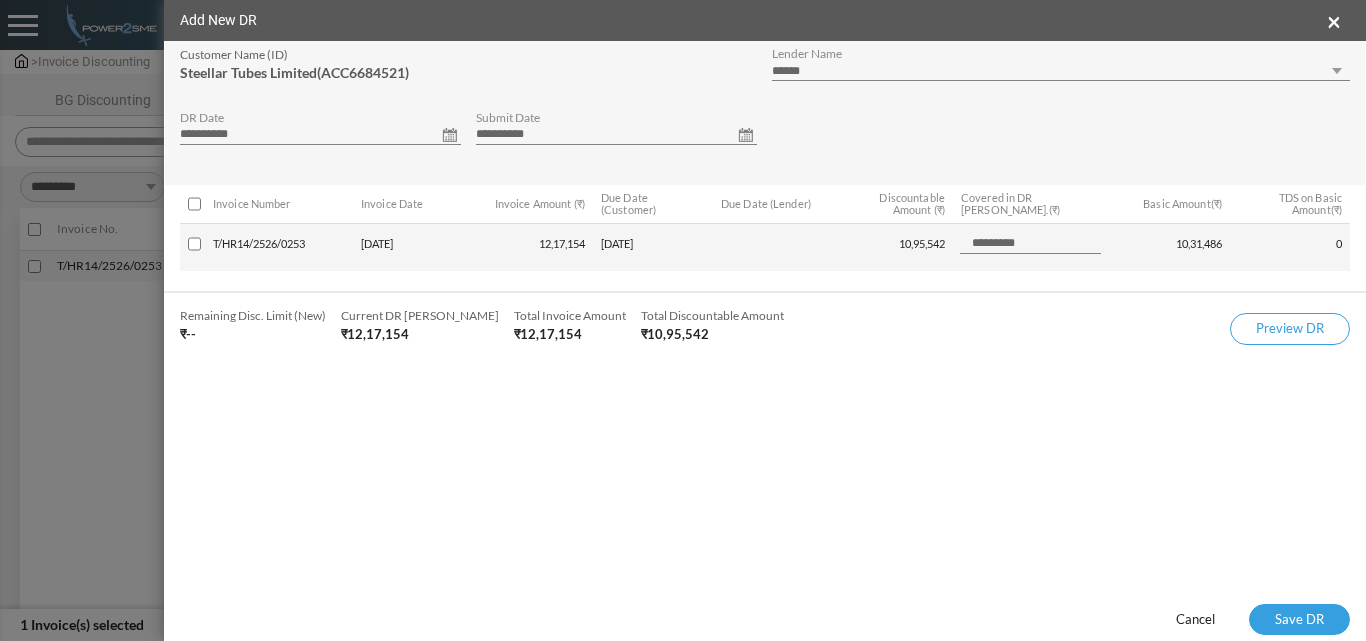 click on "**********" at bounding box center (1061, 71) 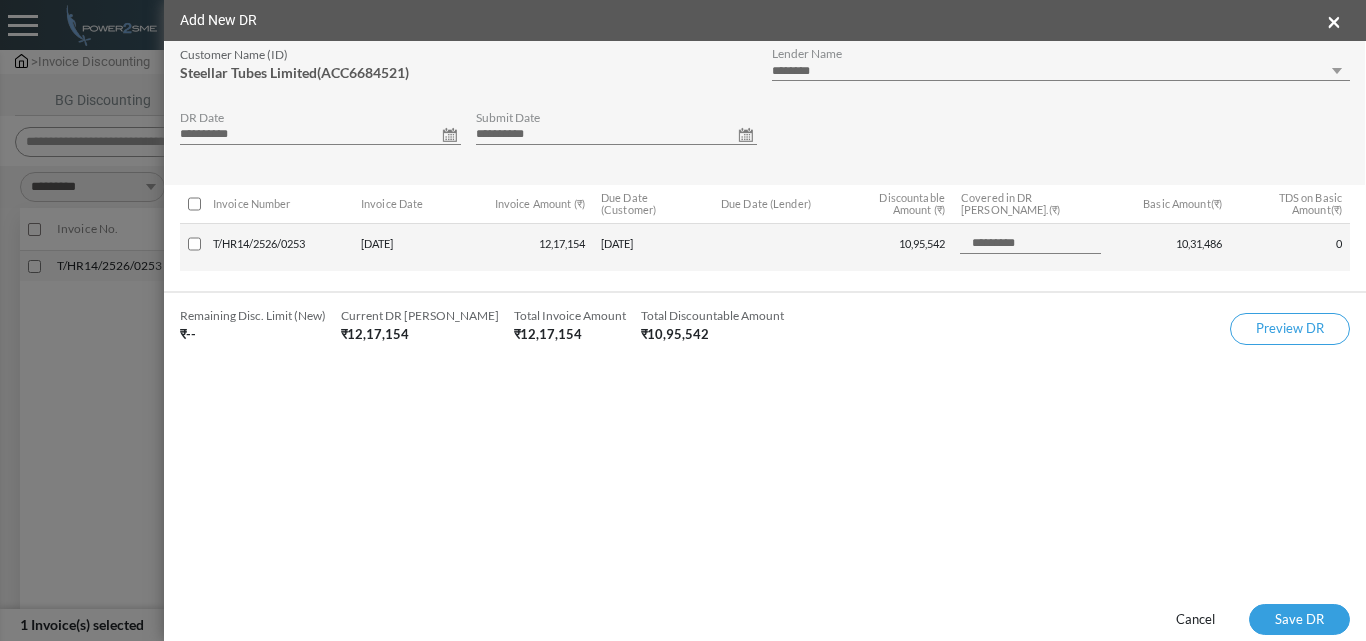 click on "**********" at bounding box center (1061, 71) 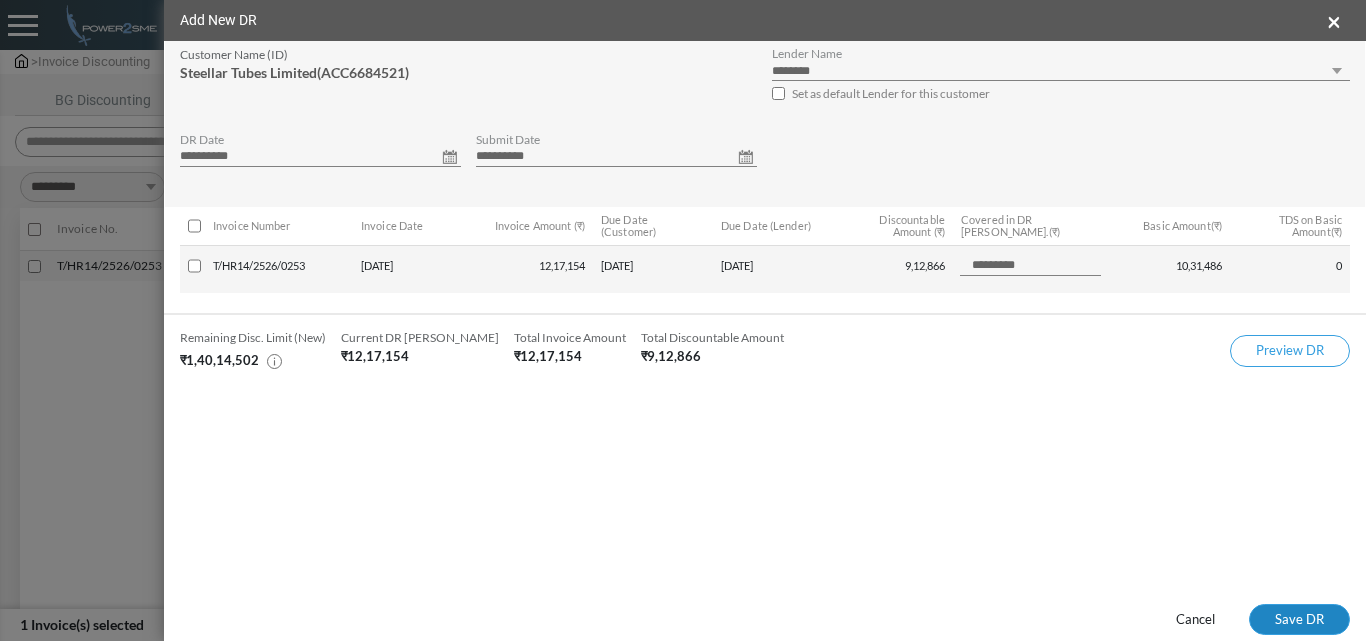 click on "Save DR" at bounding box center [1299, 620] 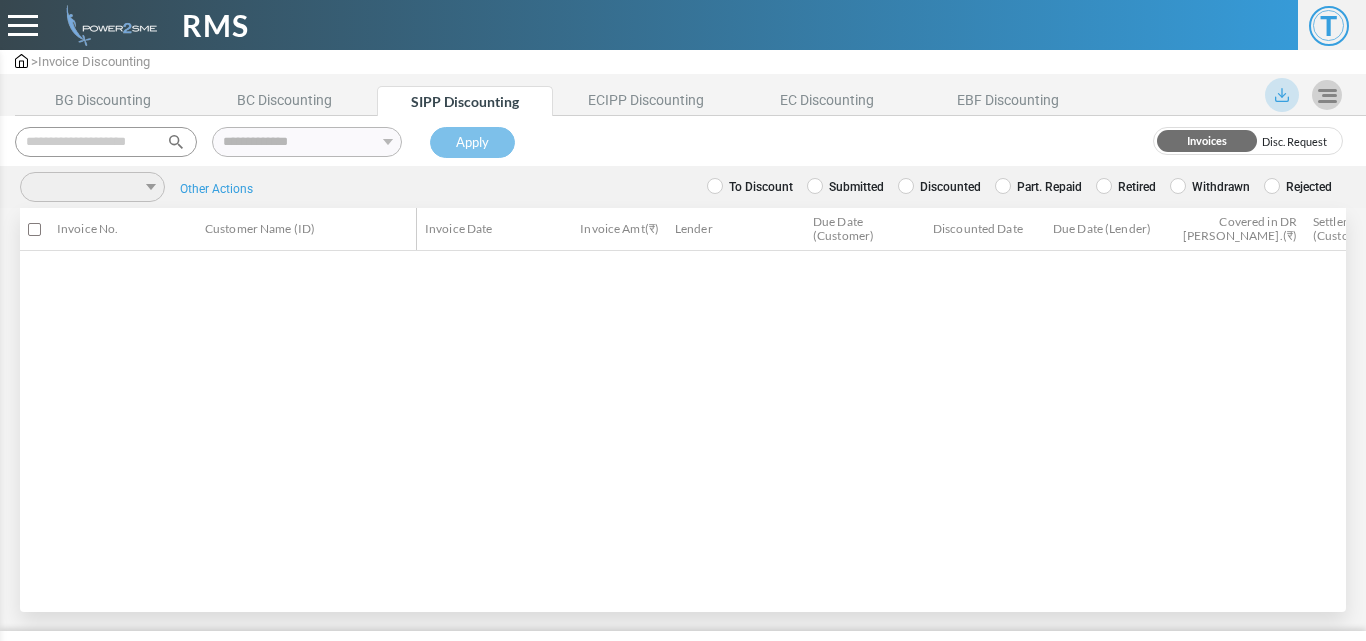 scroll, scrollTop: 0, scrollLeft: 0, axis: both 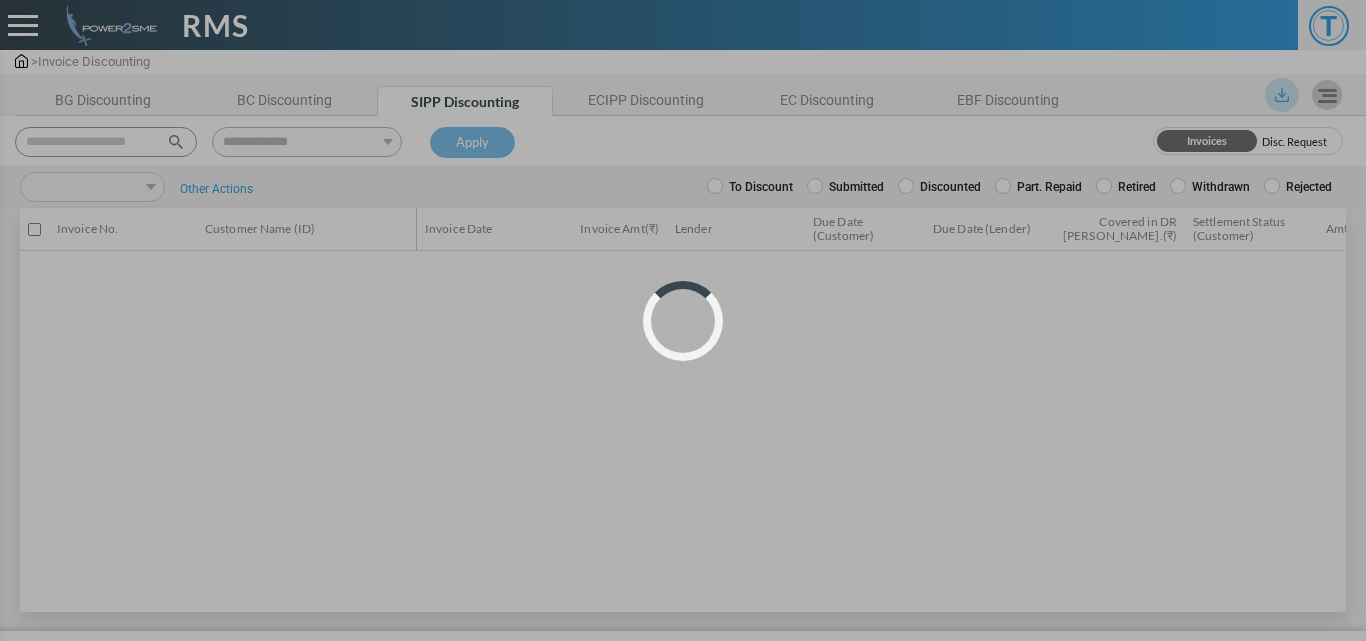 select 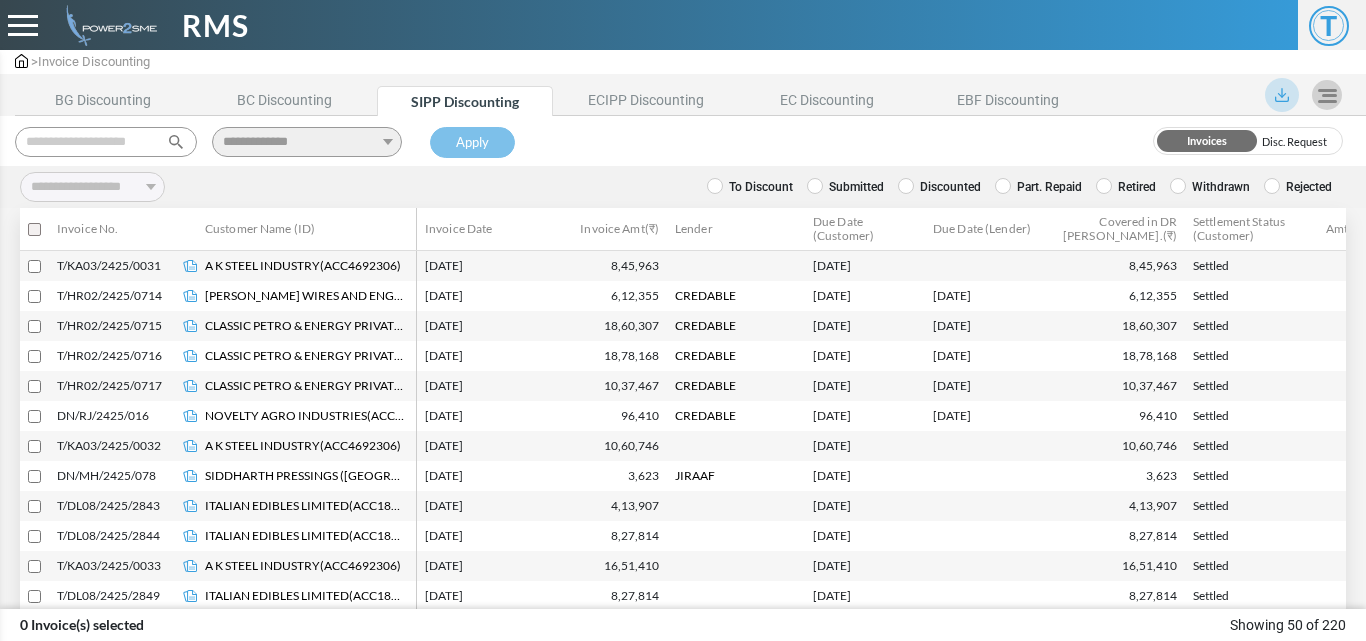 click at bounding box center (106, 142) 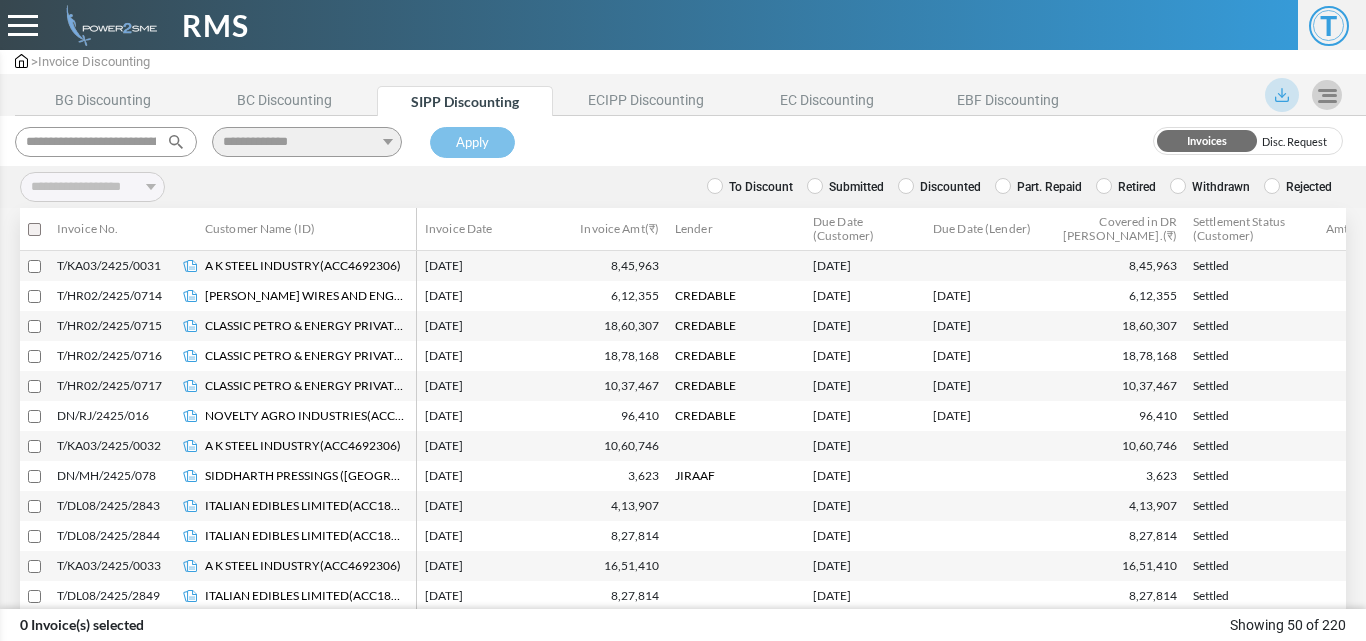 scroll, scrollTop: 0, scrollLeft: 74, axis: horizontal 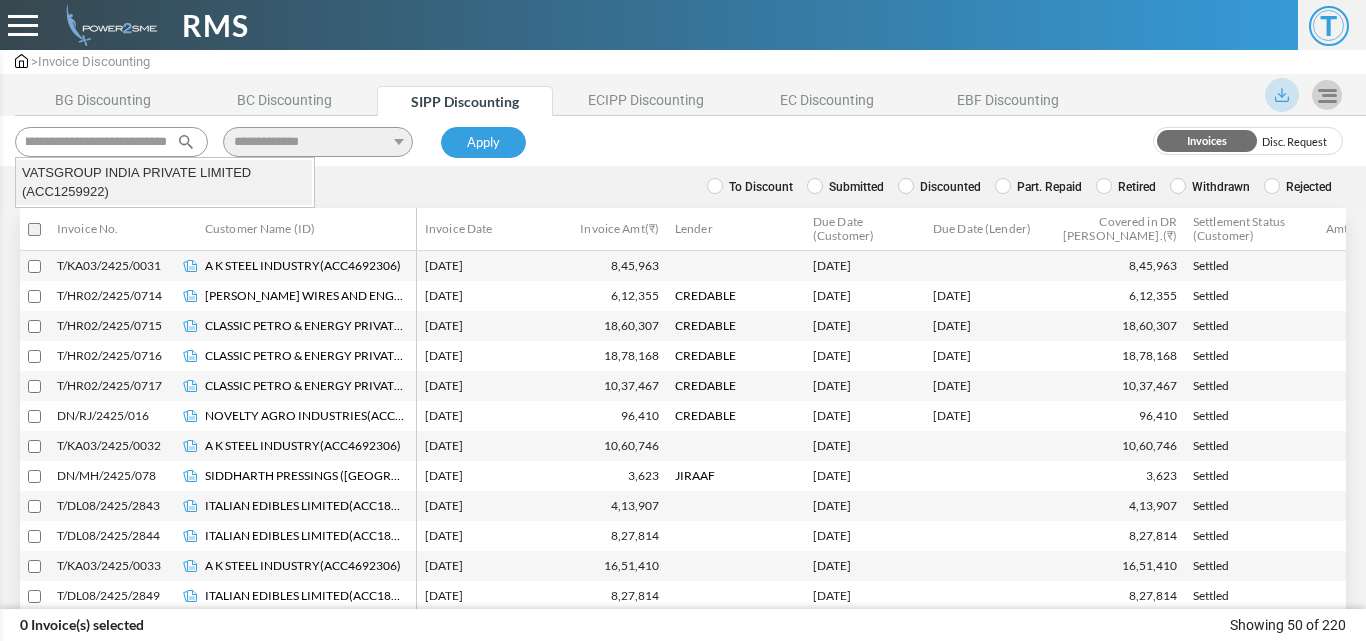 click on "VATSGROUP INDIA PRIVATE LIMITED (ACC1259922)" at bounding box center (164, 182) 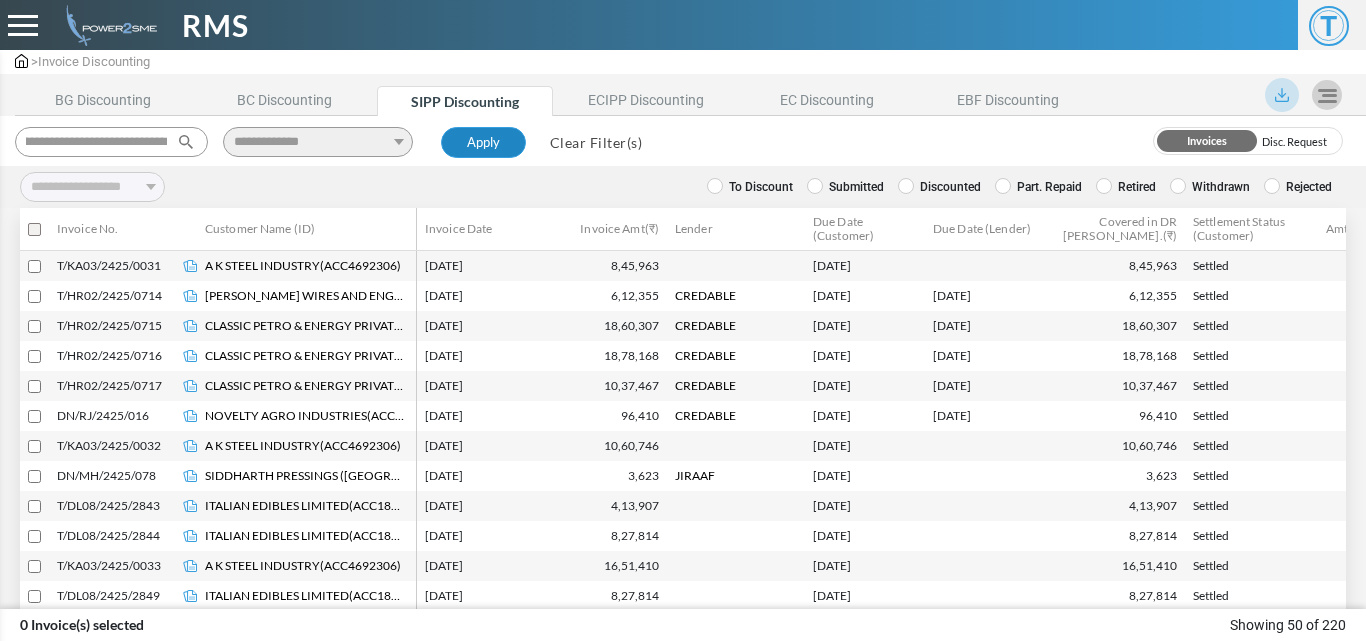 type on "**********" 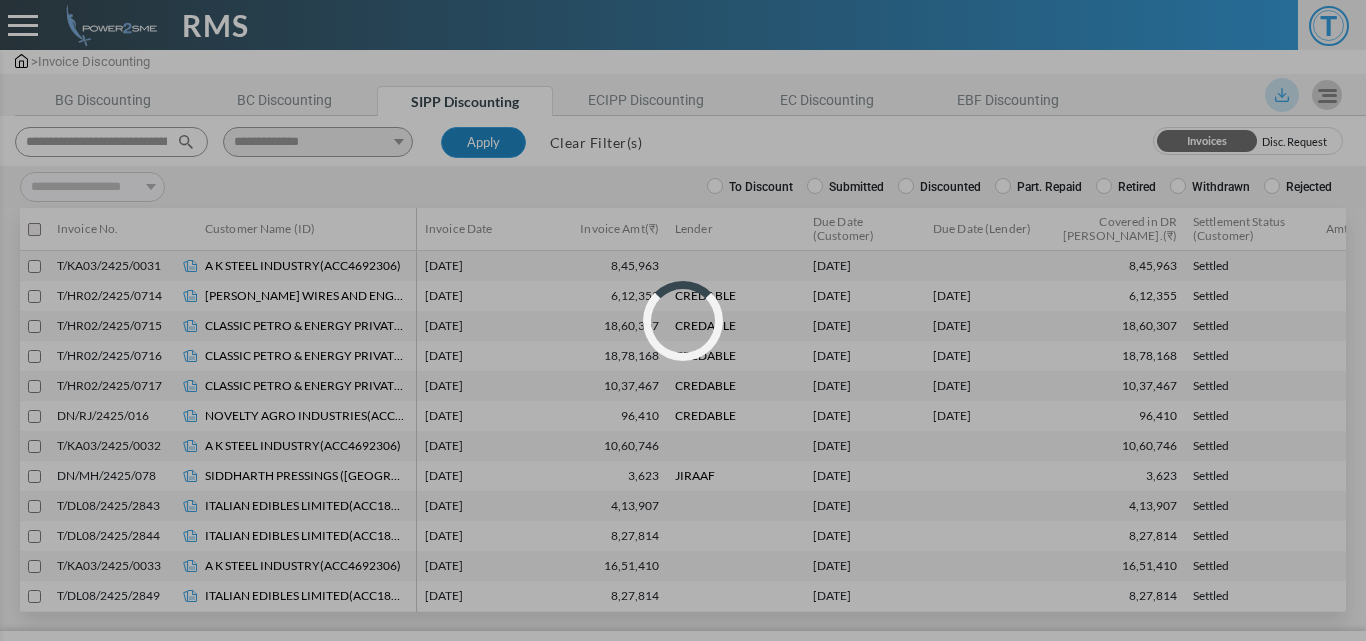 select 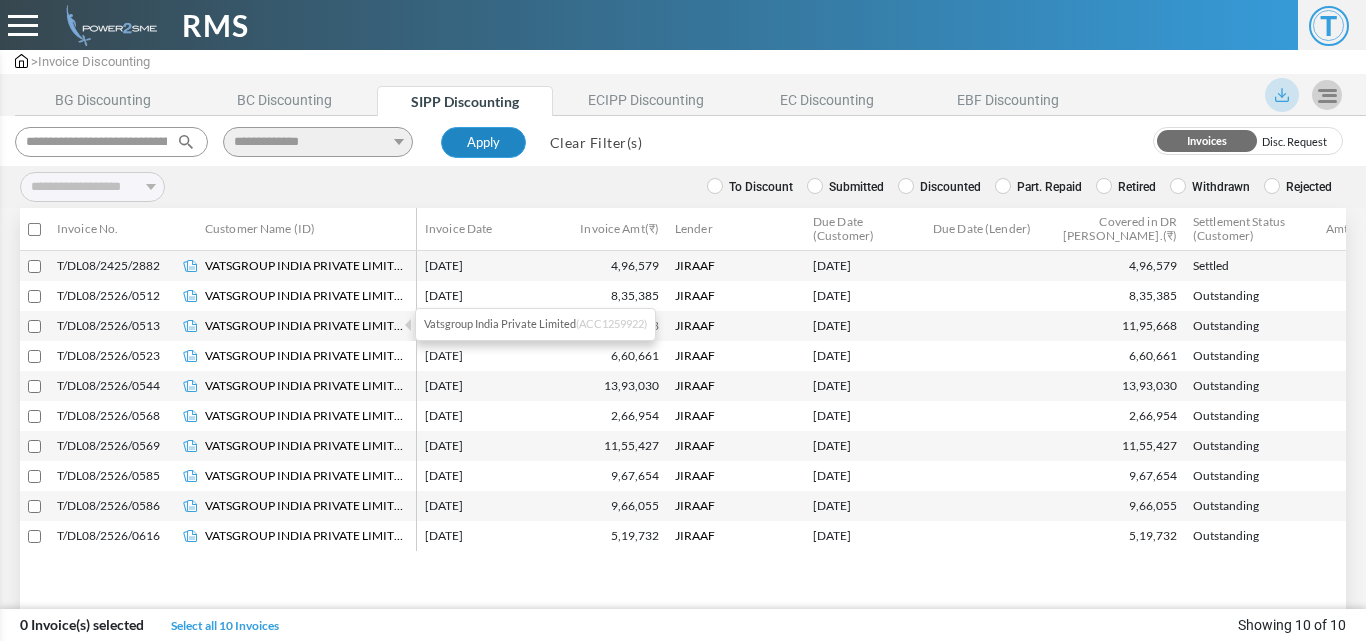 type 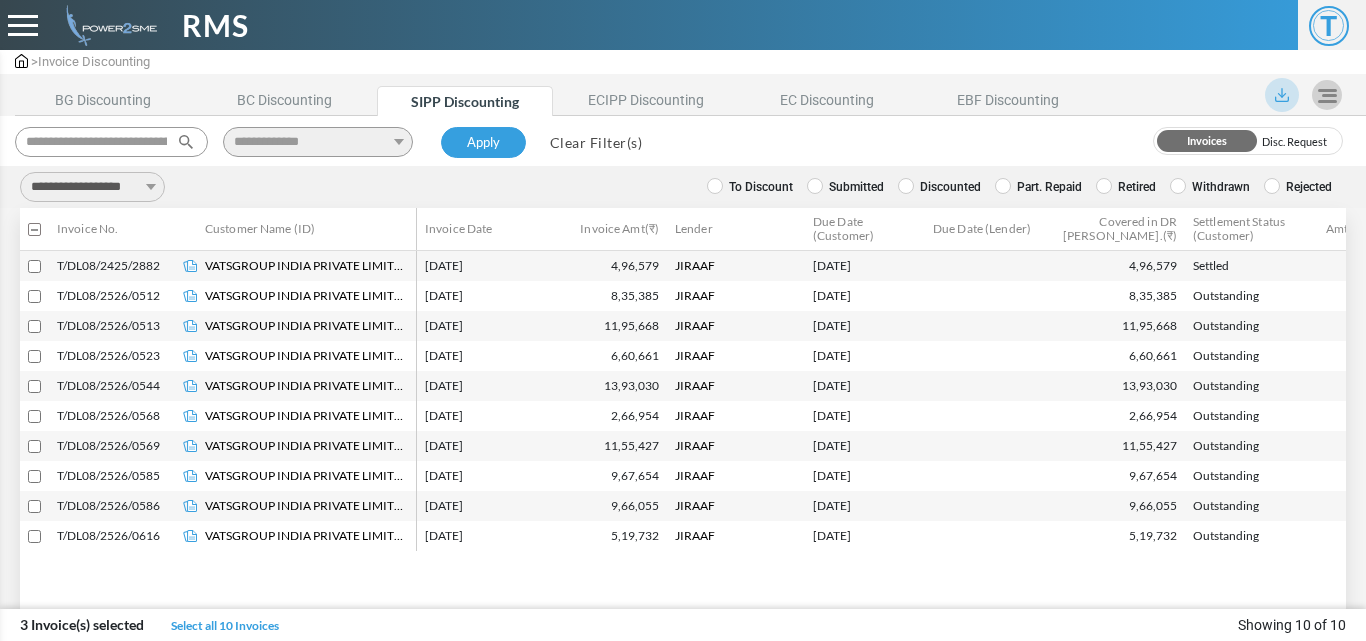 click on "**********" at bounding box center [92, 187] 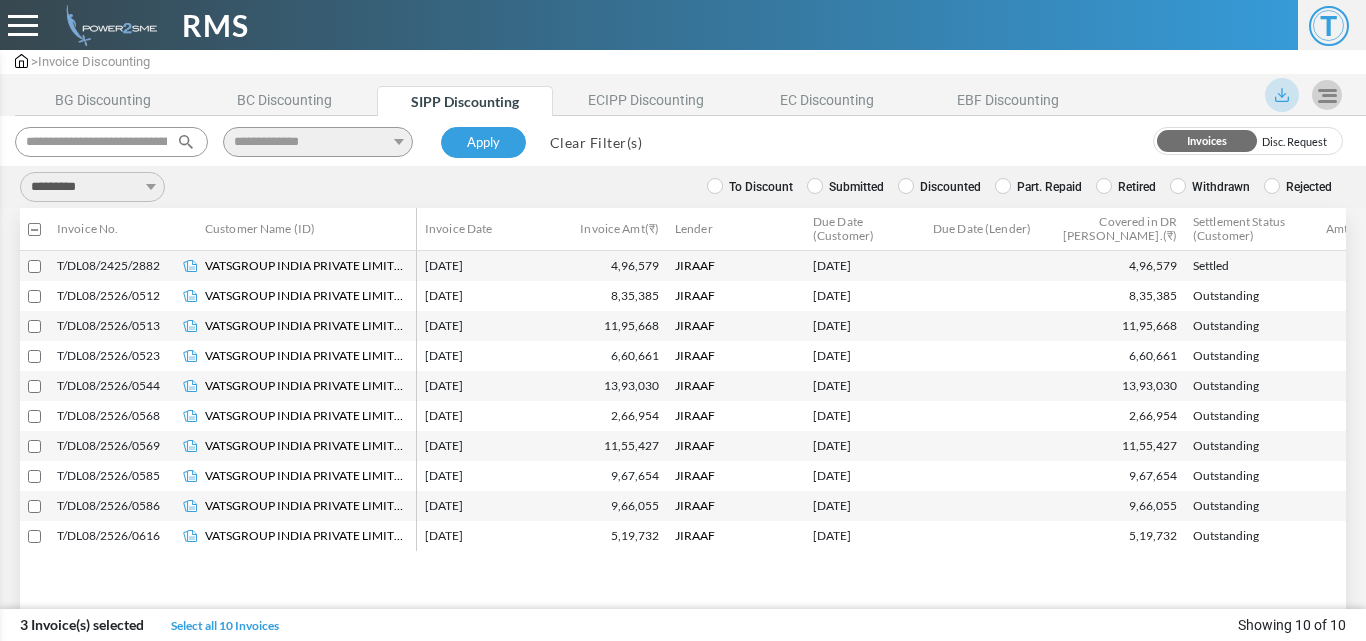 click on "**********" at bounding box center (92, 187) 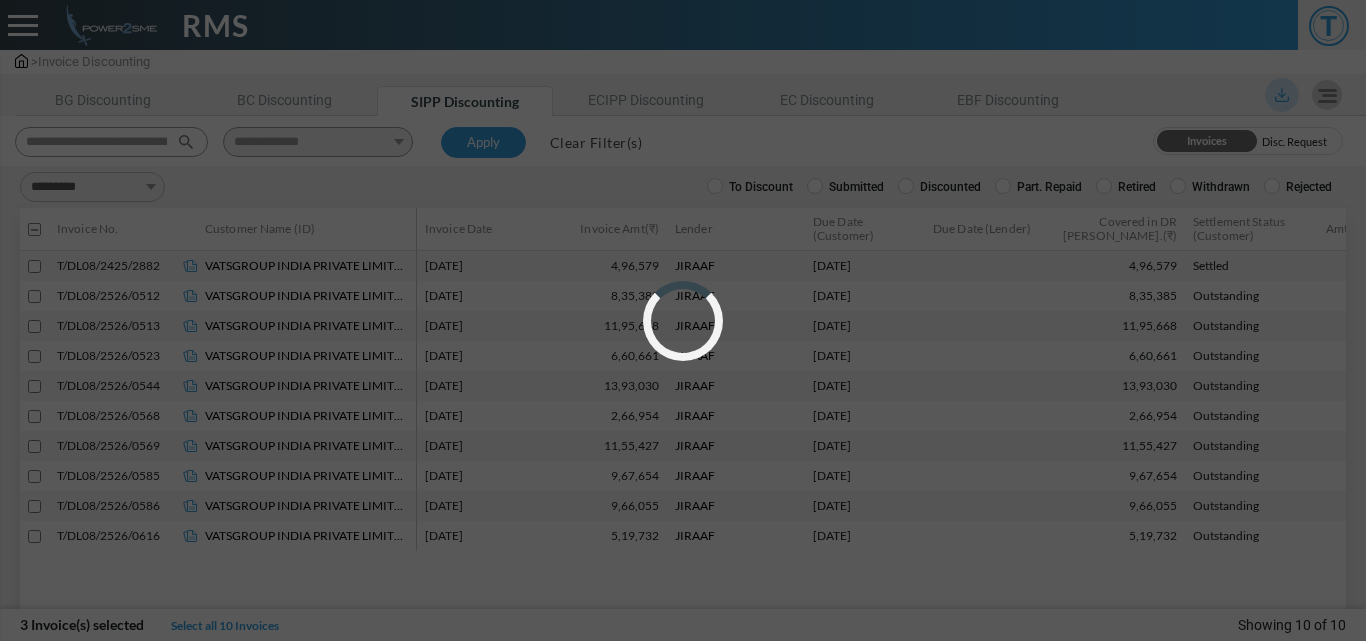 select on "**" 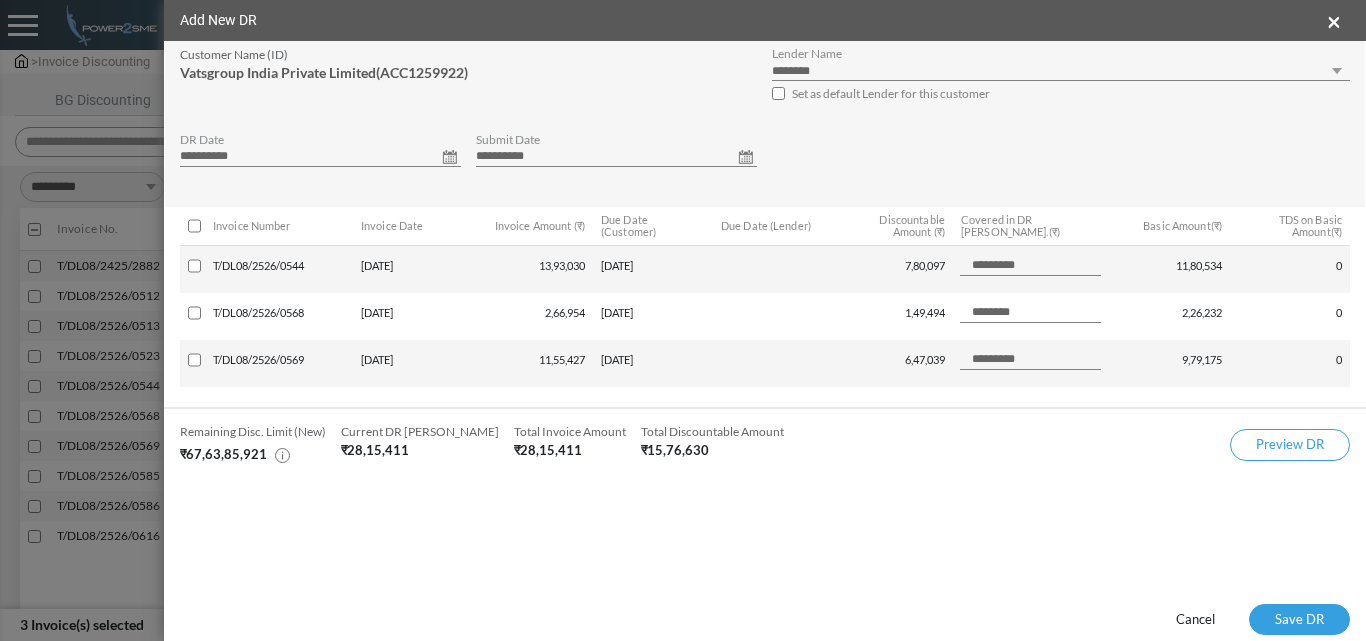 click on "**********" at bounding box center [320, 157] 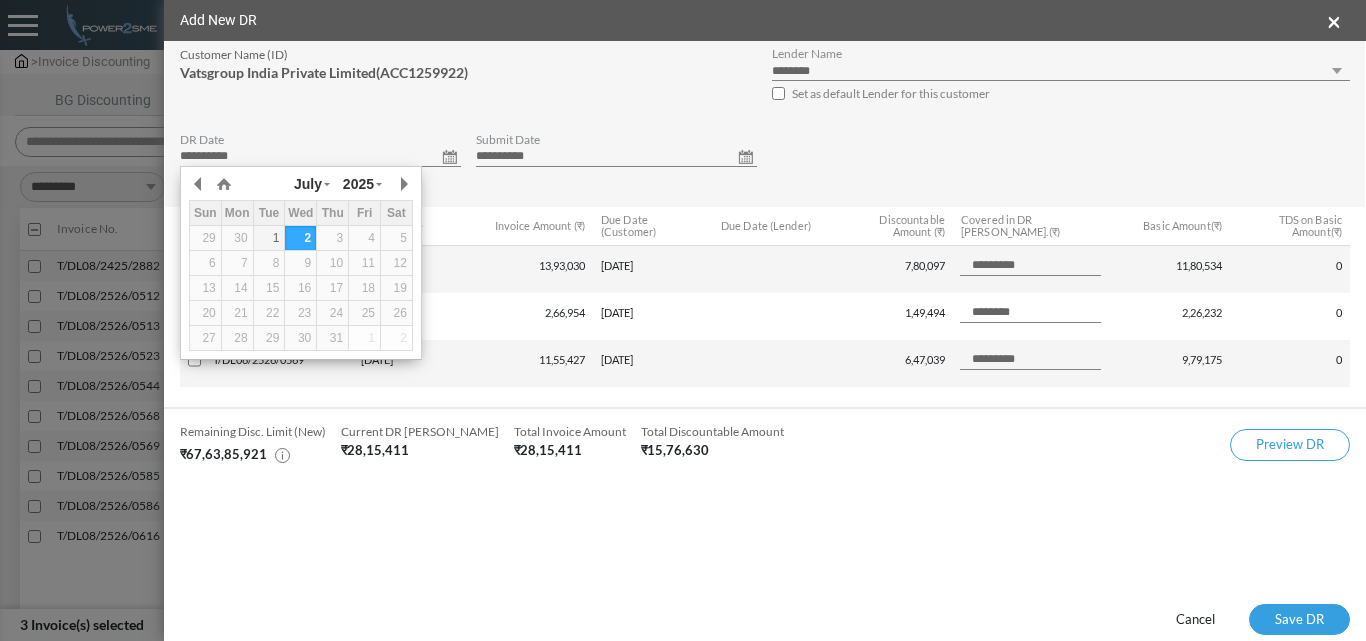 click on "**********" at bounding box center (320, 157) 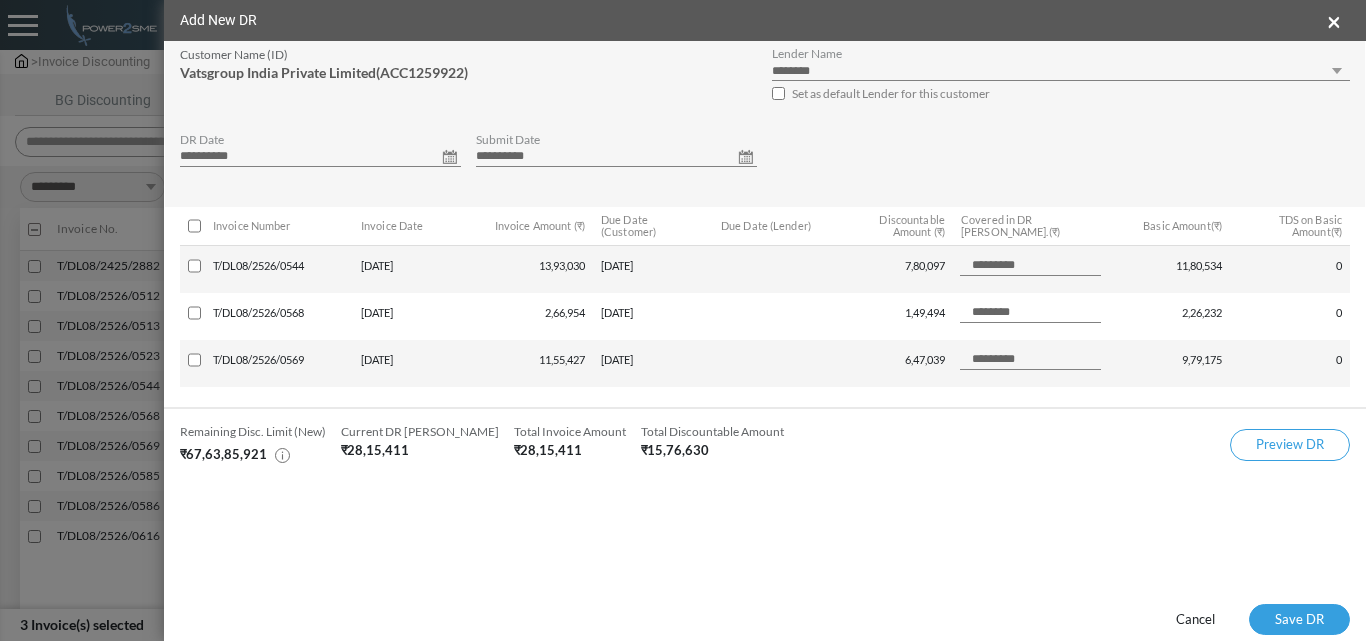 click on "**********" at bounding box center (320, 157) 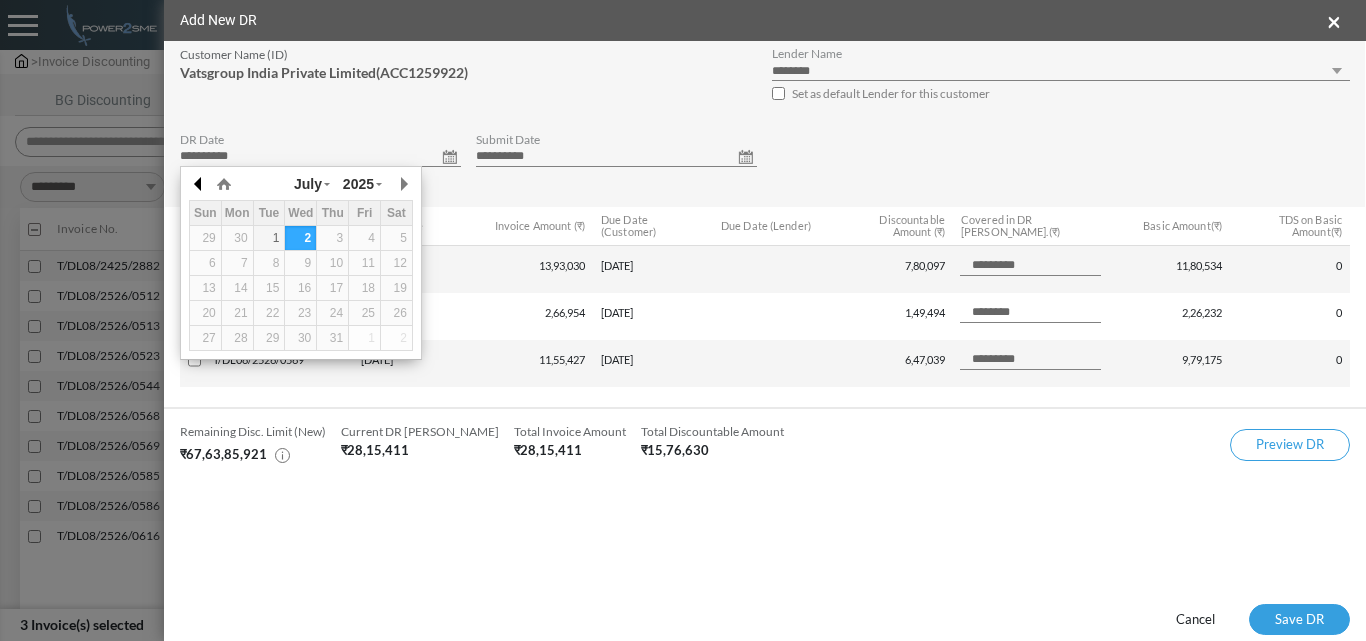 click at bounding box center [199, 184] 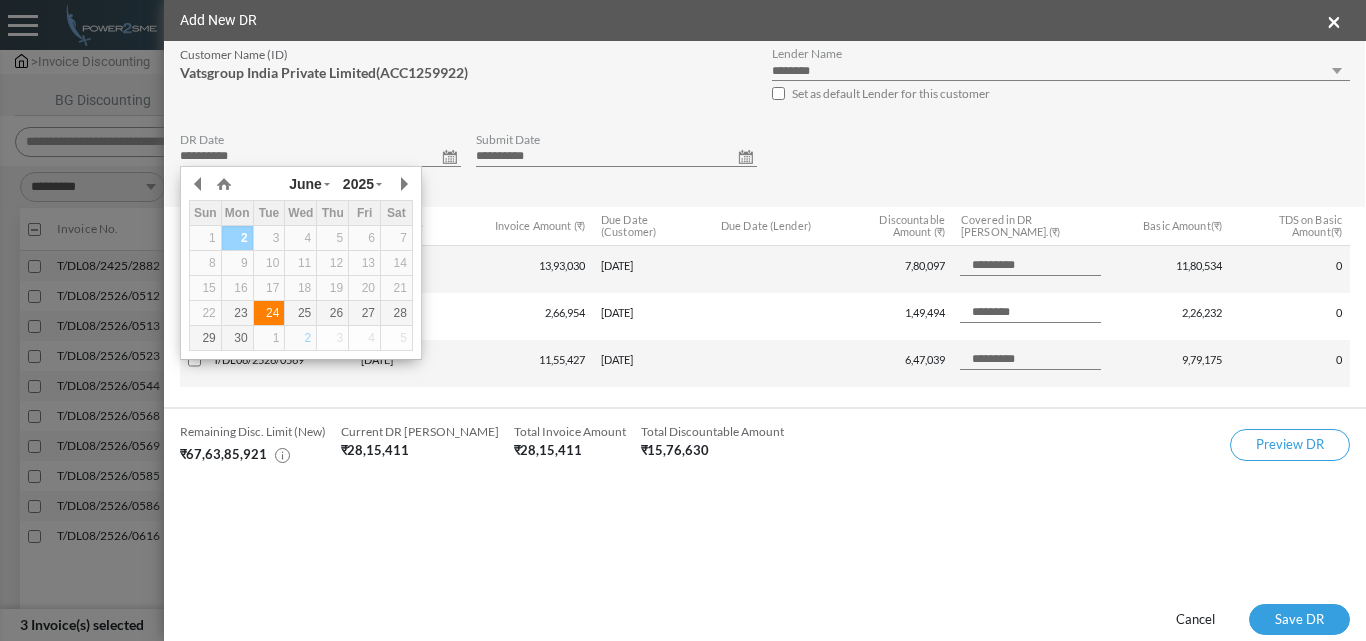 click on "24" at bounding box center (269, 313) 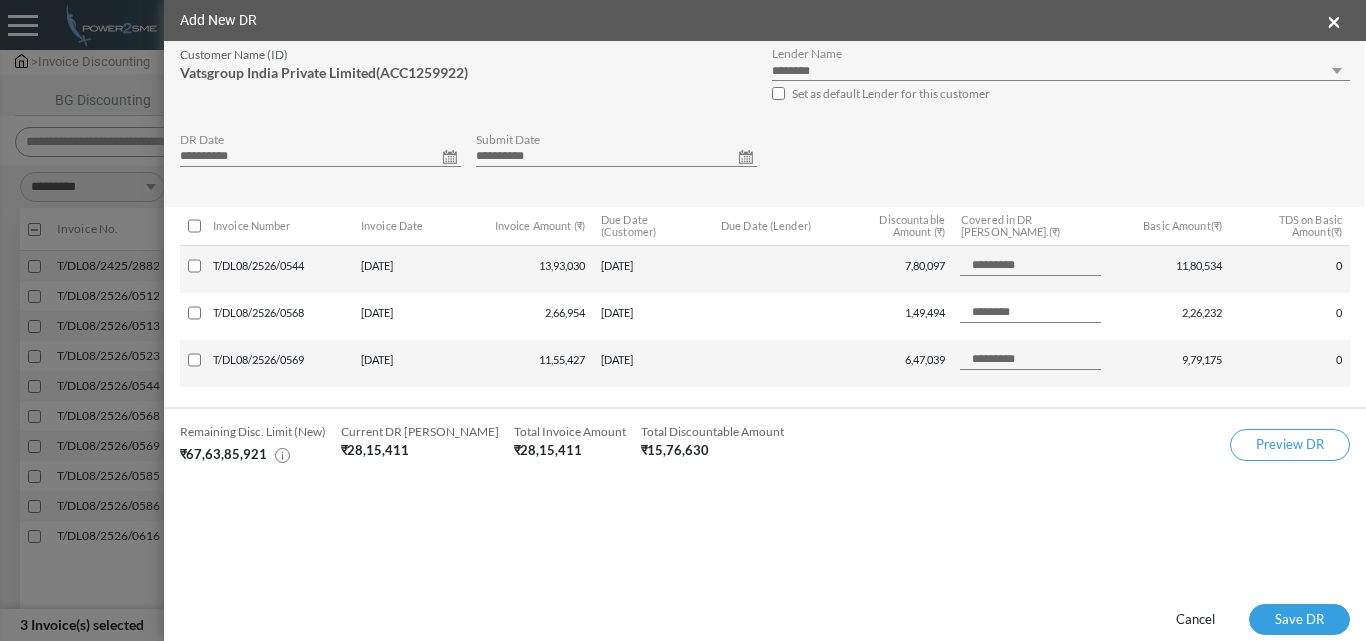 click on "**********" at bounding box center [616, 157] 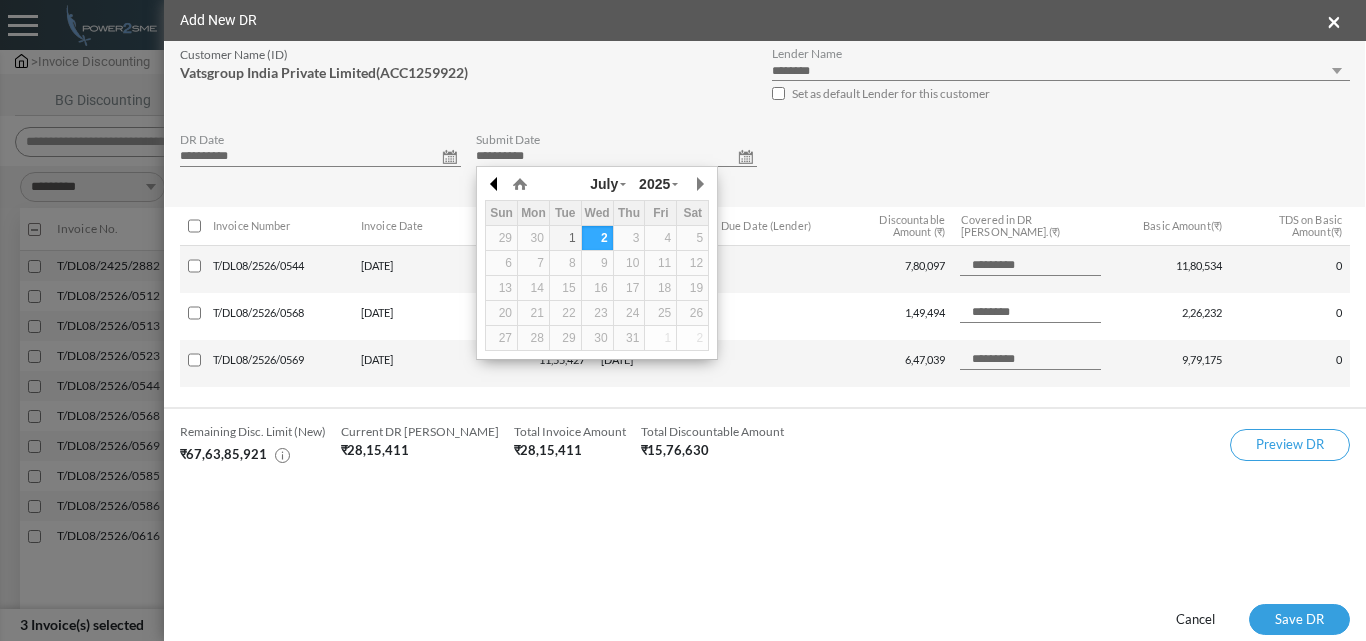 click at bounding box center (495, 184) 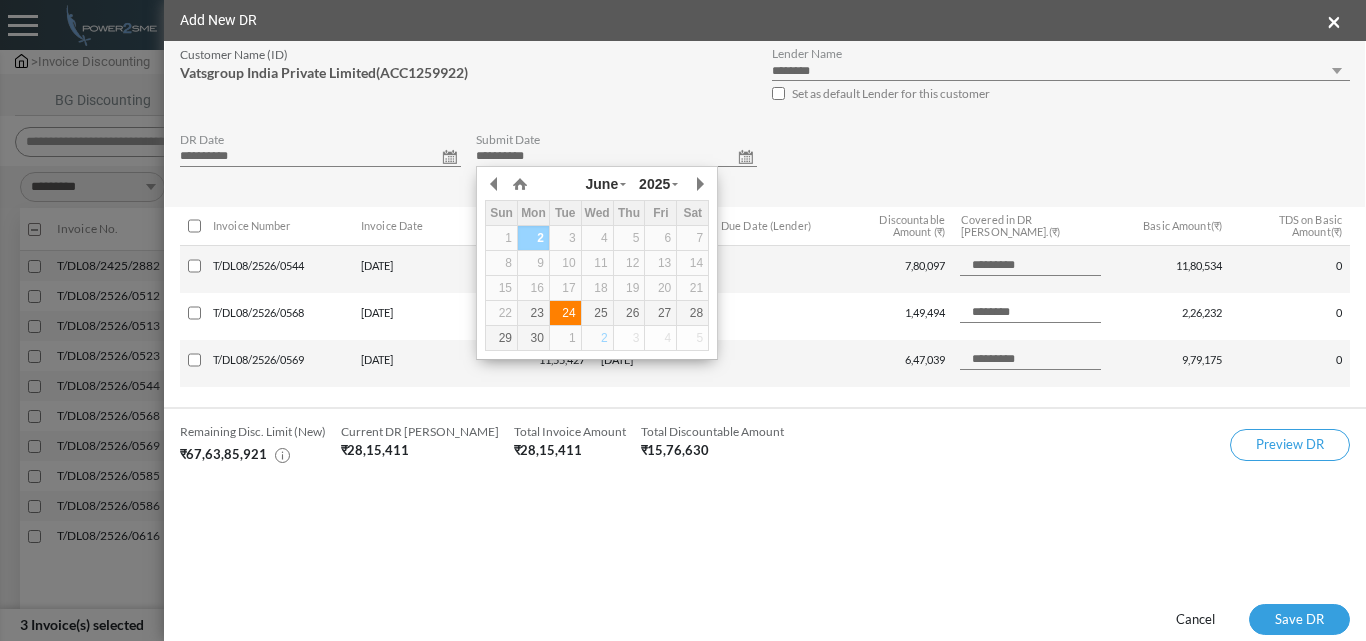 click on "24" at bounding box center (565, 313) 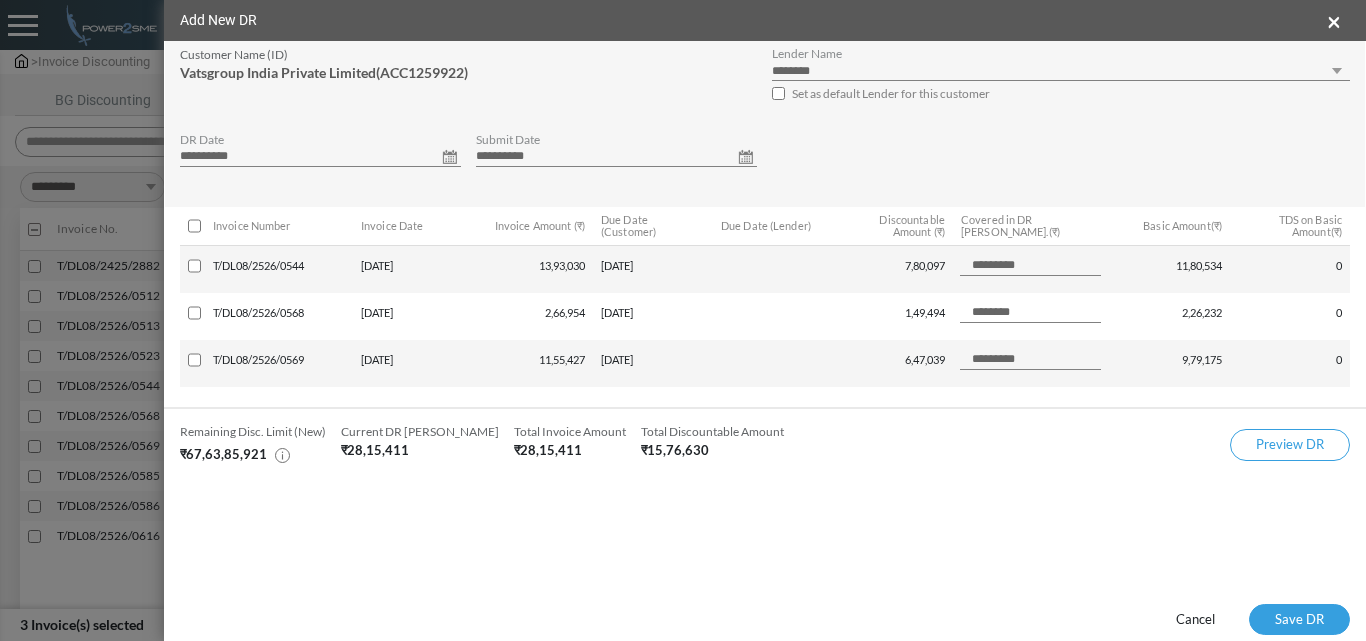 click on "**********" at bounding box center [1061, 71] 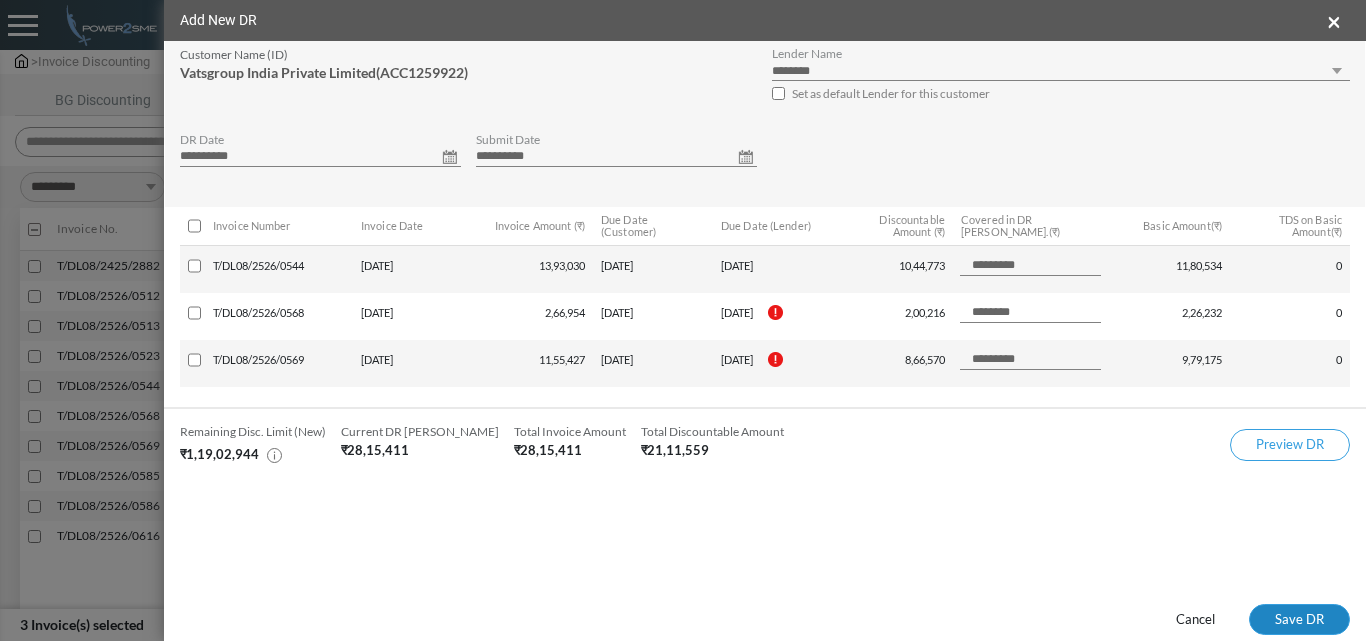 click on "Save DR" at bounding box center [1299, 620] 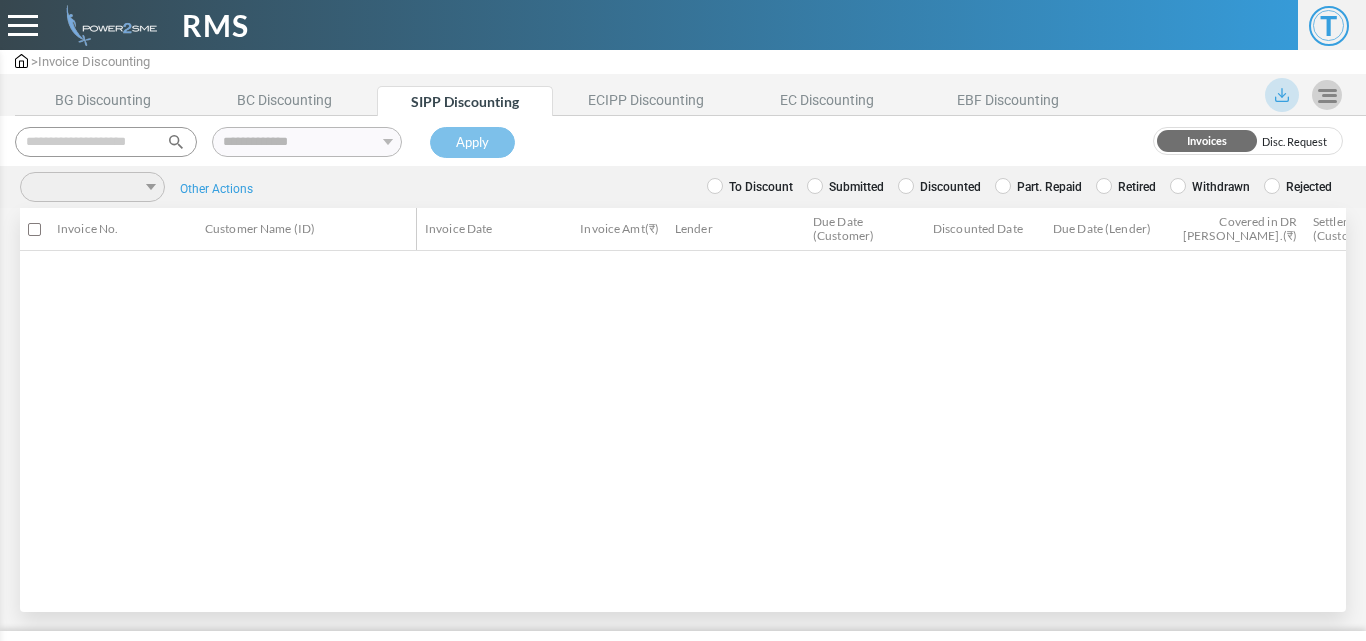 scroll, scrollTop: 0, scrollLeft: 0, axis: both 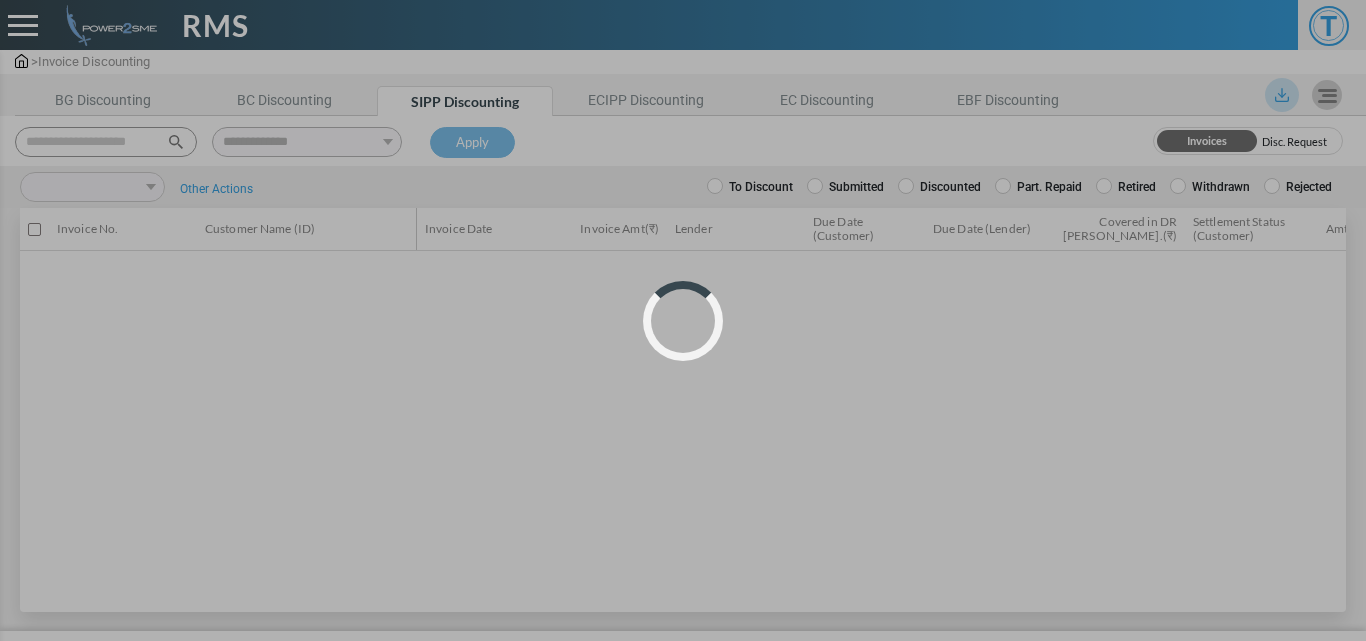 select 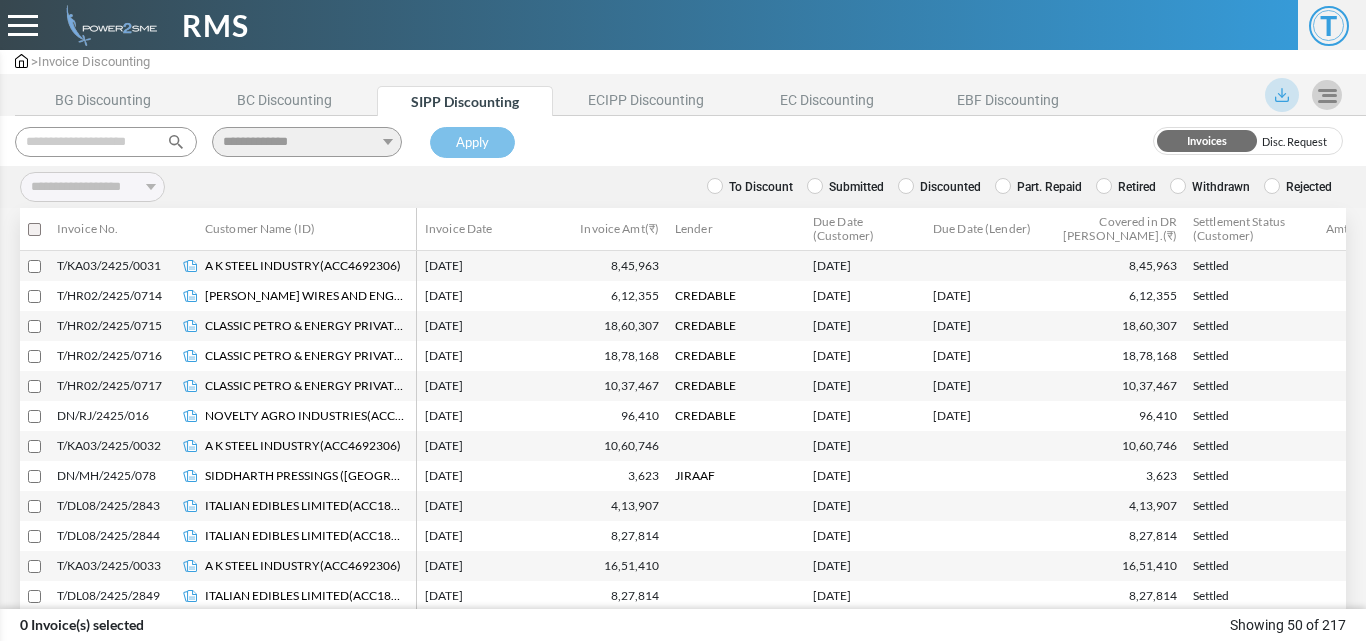 click at bounding box center (106, 142) 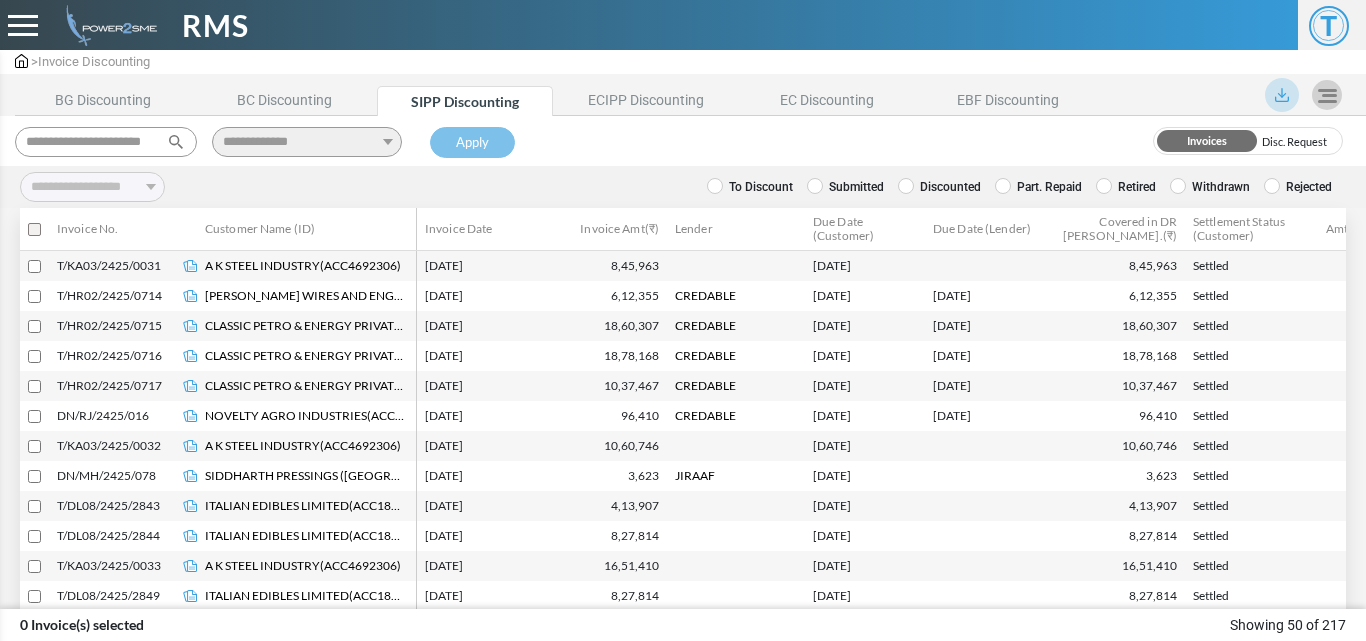 scroll, scrollTop: 0, scrollLeft: 11, axis: horizontal 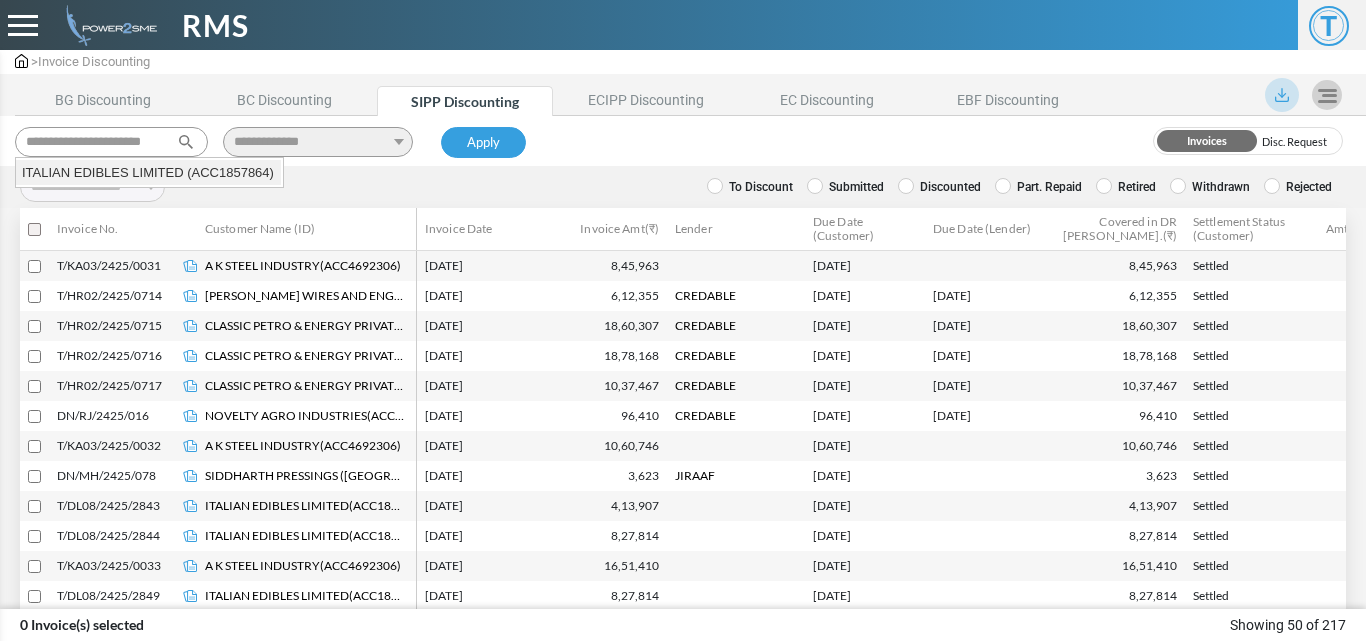 click on "ITALIAN EDIBLES LIMITED (ACC1857864)" at bounding box center [148, 173] 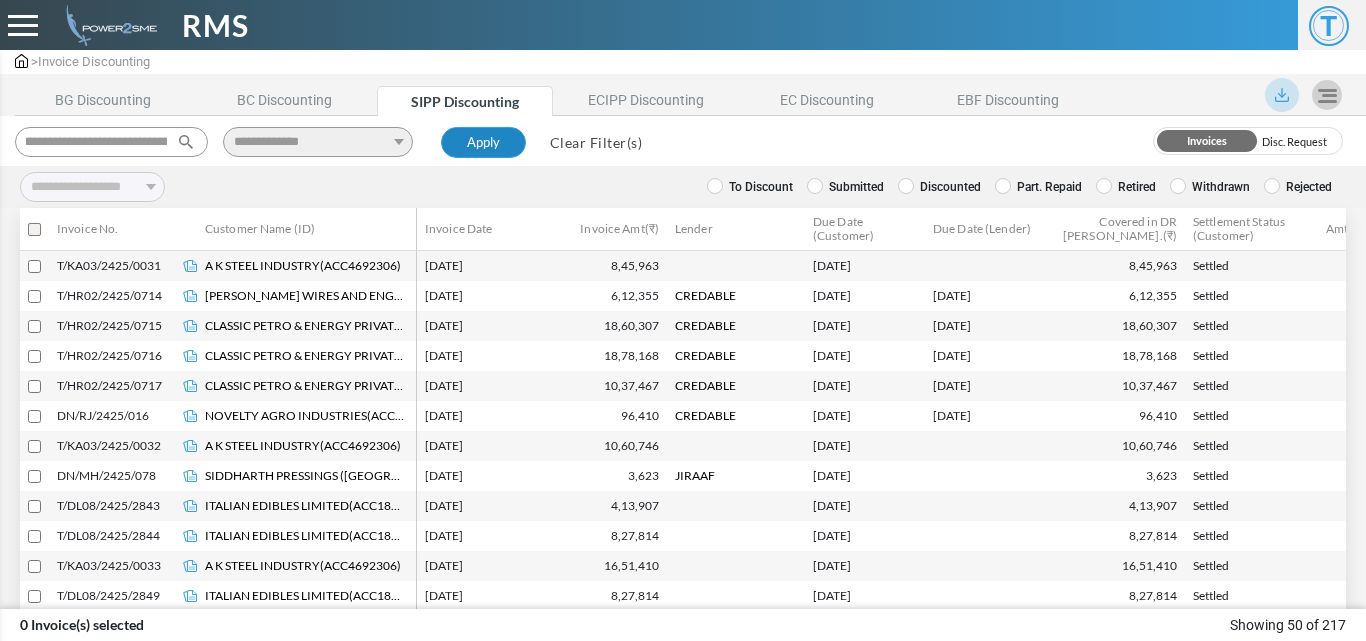 type on "**********" 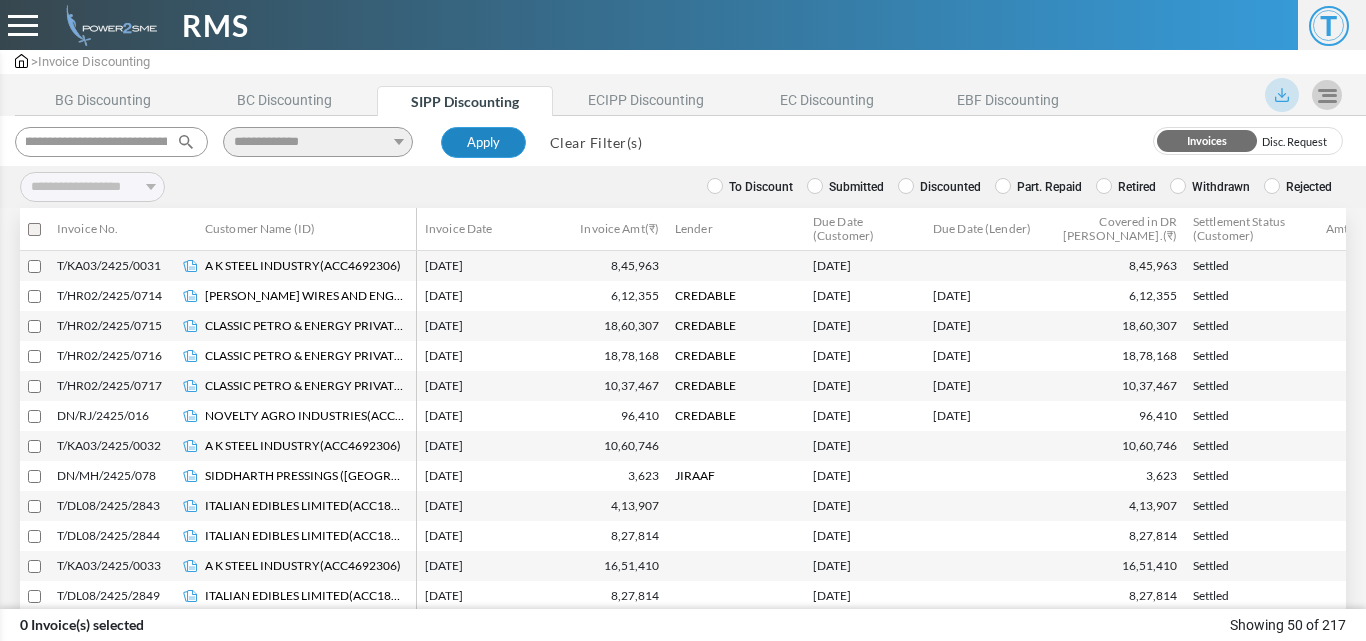 click on "Apply" at bounding box center [483, 143] 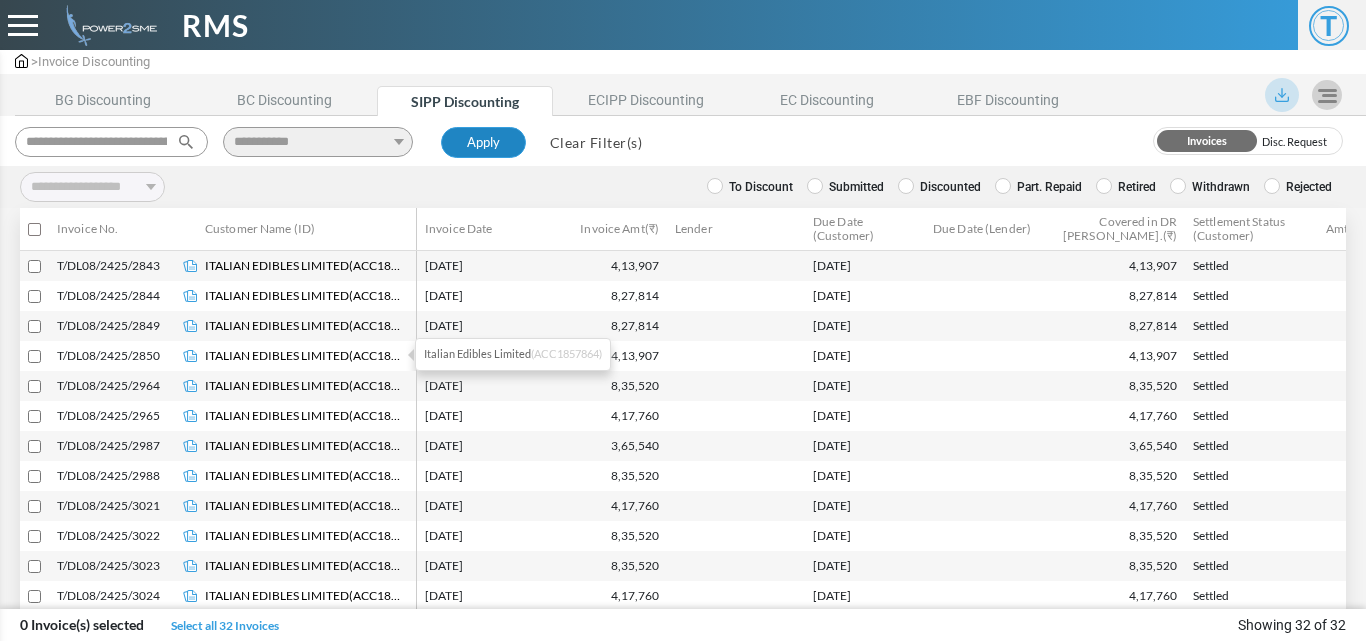 type 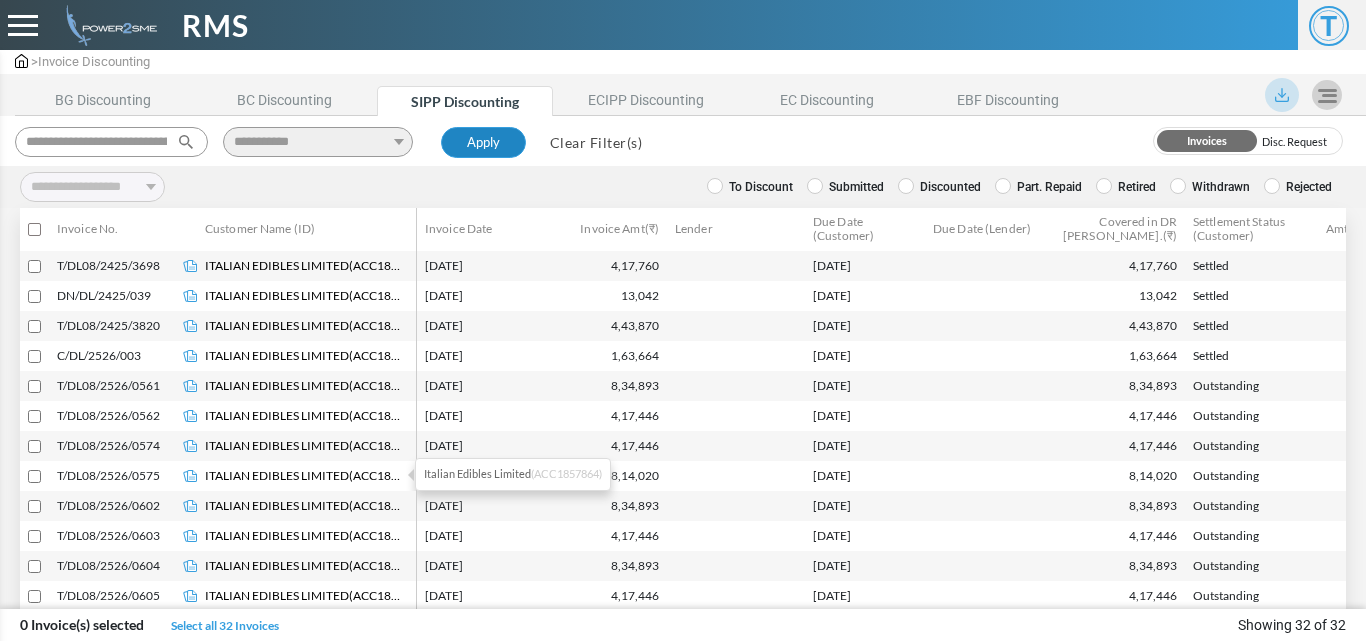 scroll, scrollTop: 607, scrollLeft: 0, axis: vertical 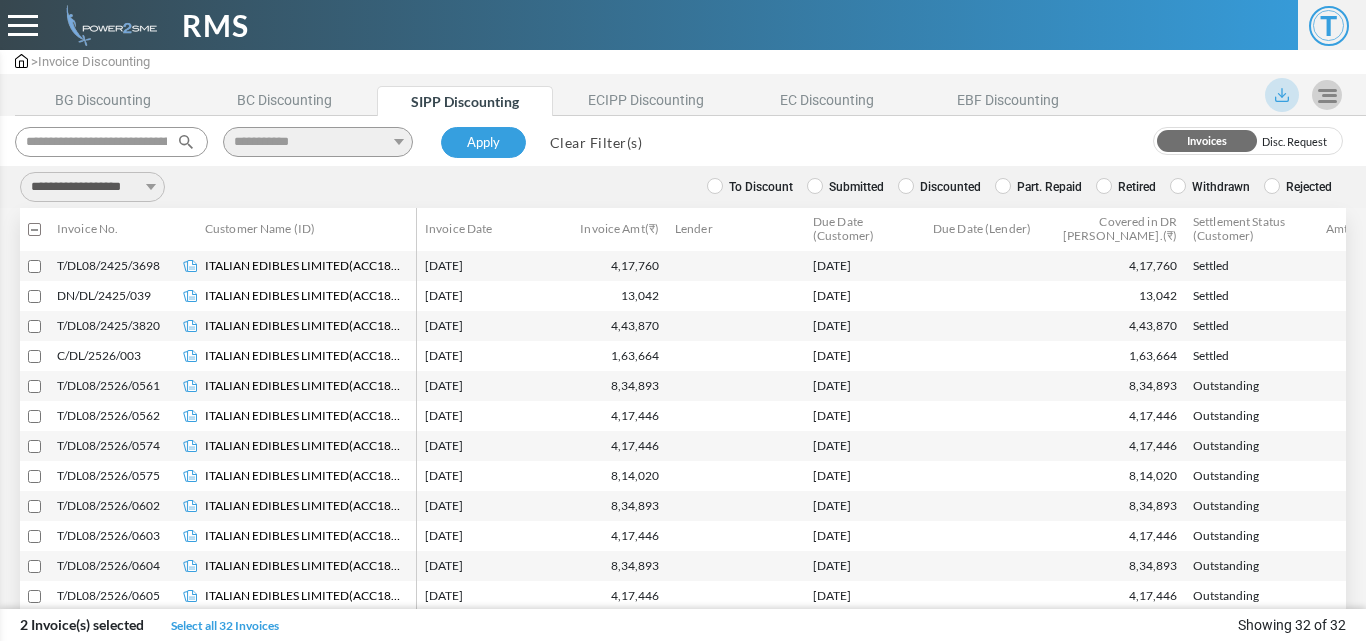 click on "**********" at bounding box center (92, 187) 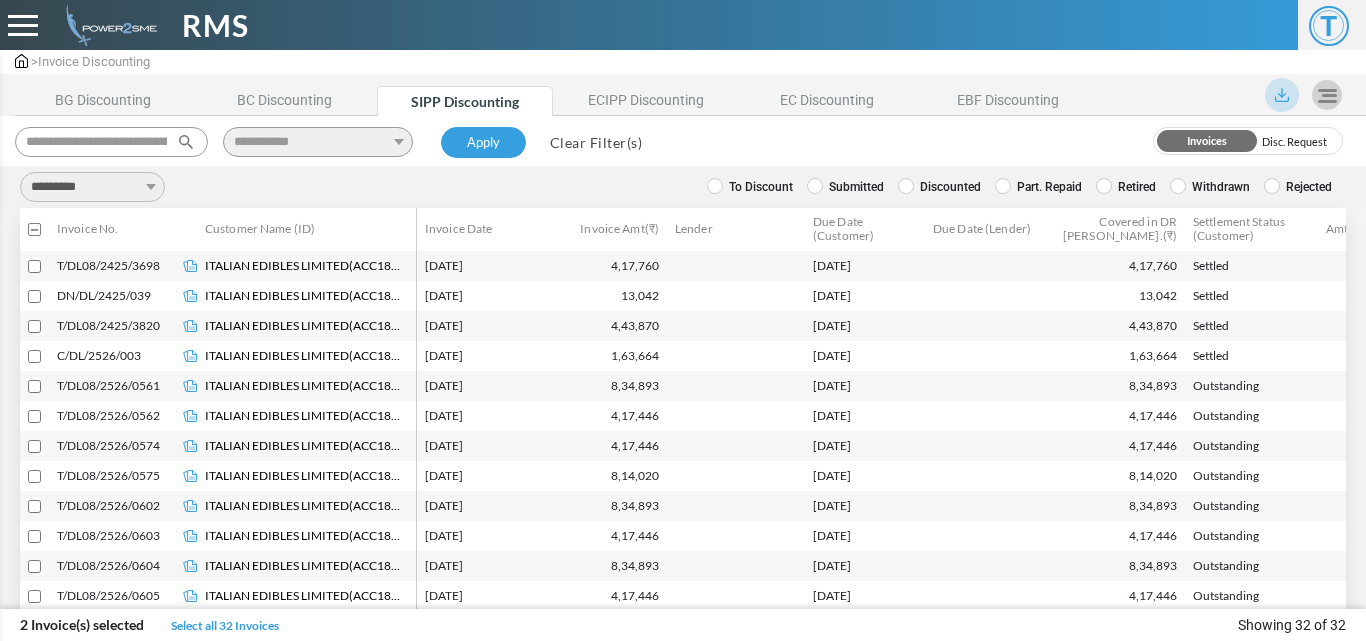 click on "**********" at bounding box center [92, 187] 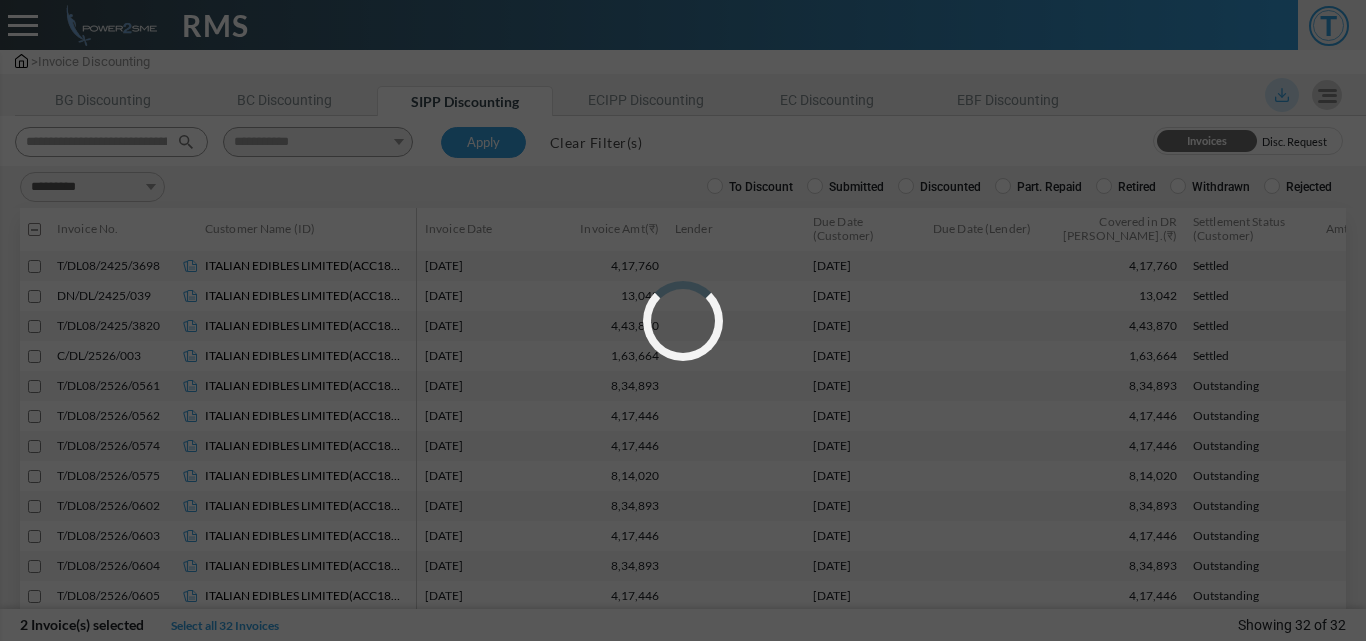 select on "*" 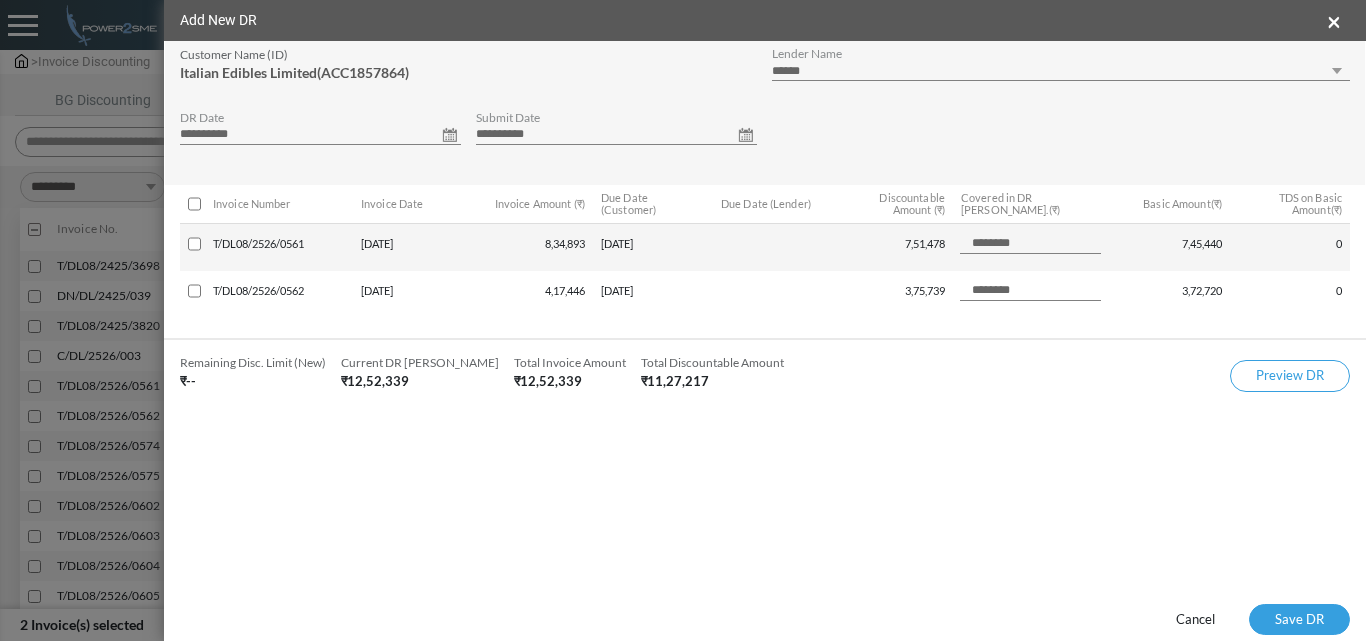 click on "**********" at bounding box center [320, 135] 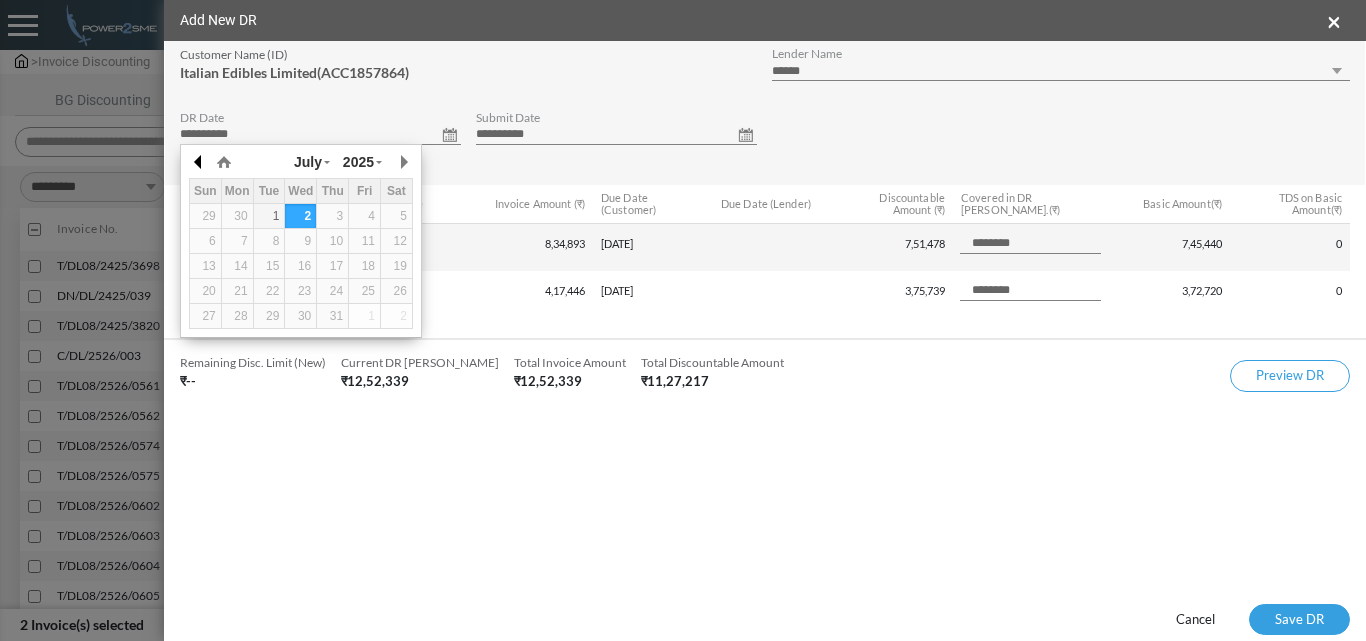 click at bounding box center [199, 162] 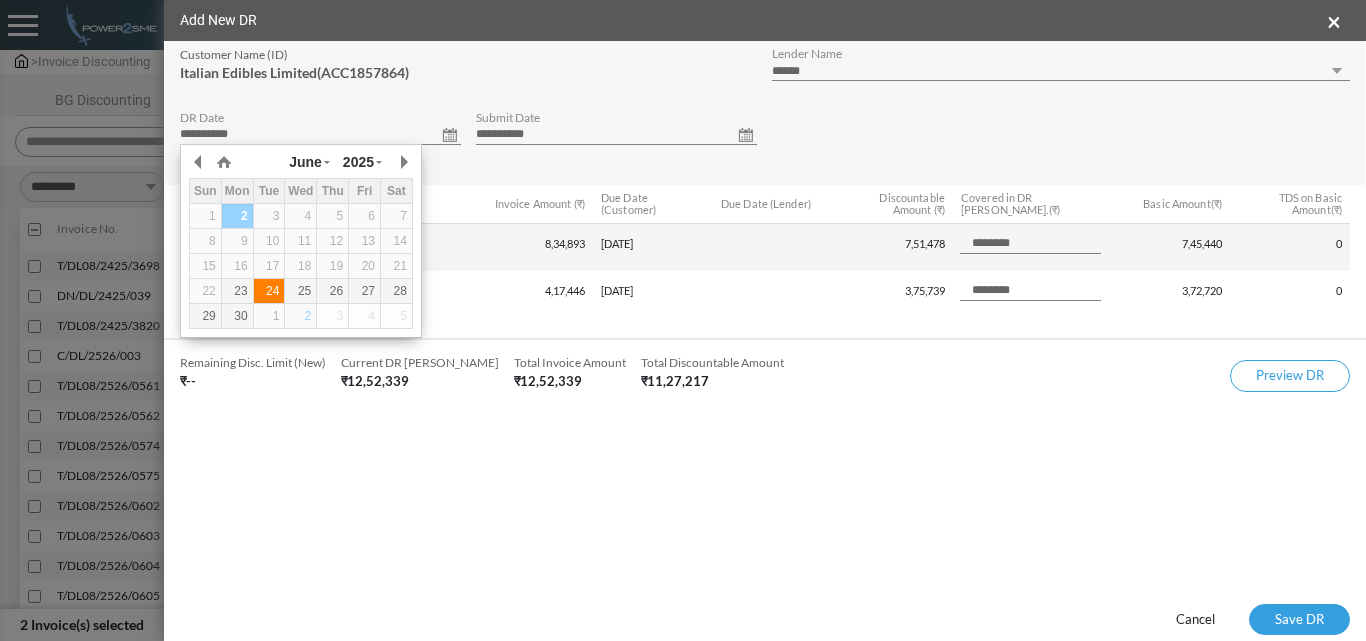 click on "24" at bounding box center (269, 291) 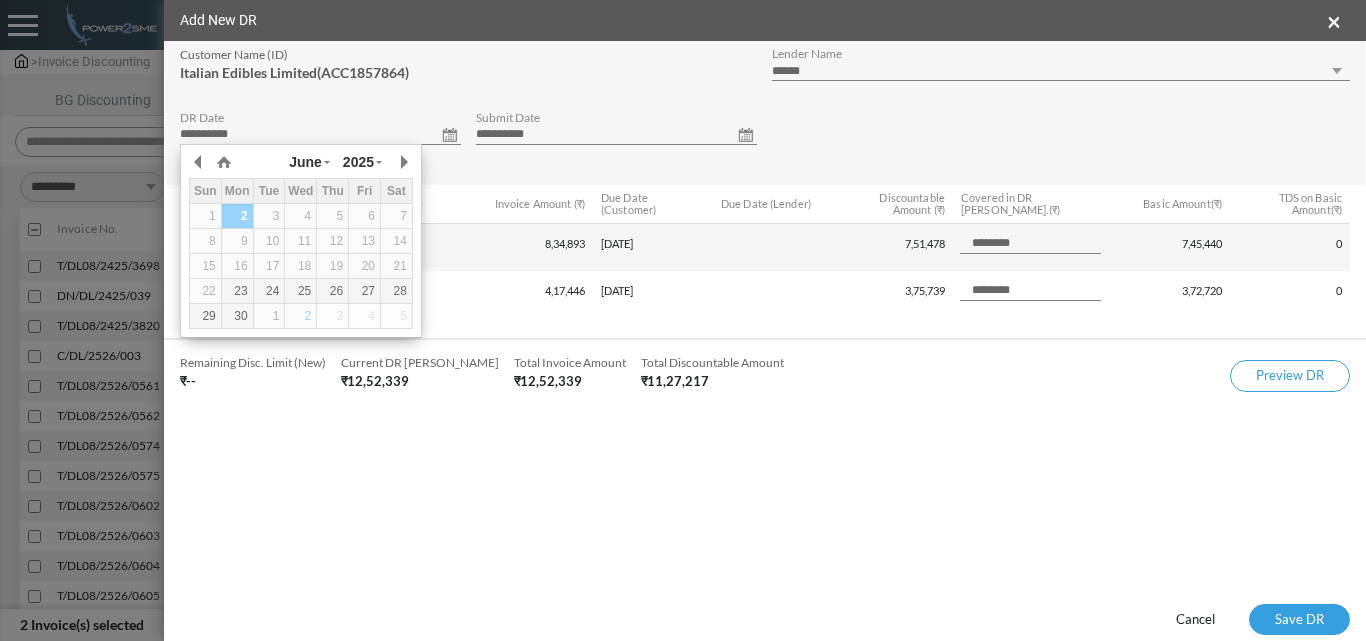 type on "**********" 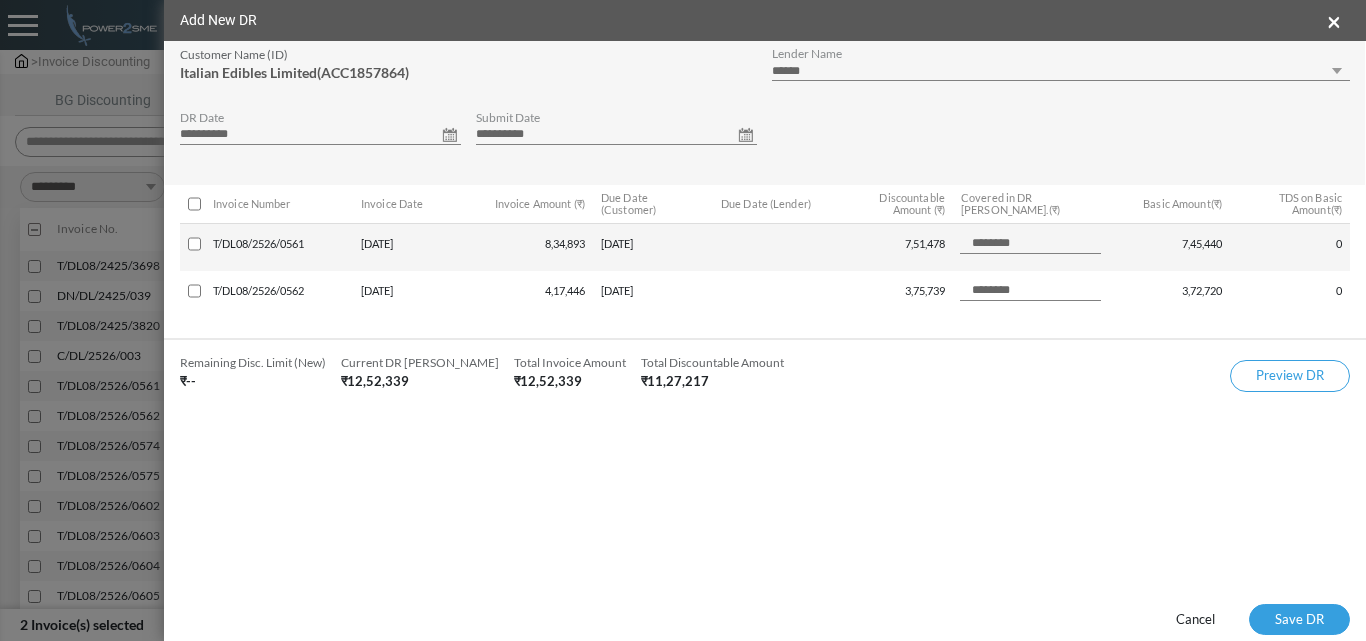 click on "**********" at bounding box center (616, 135) 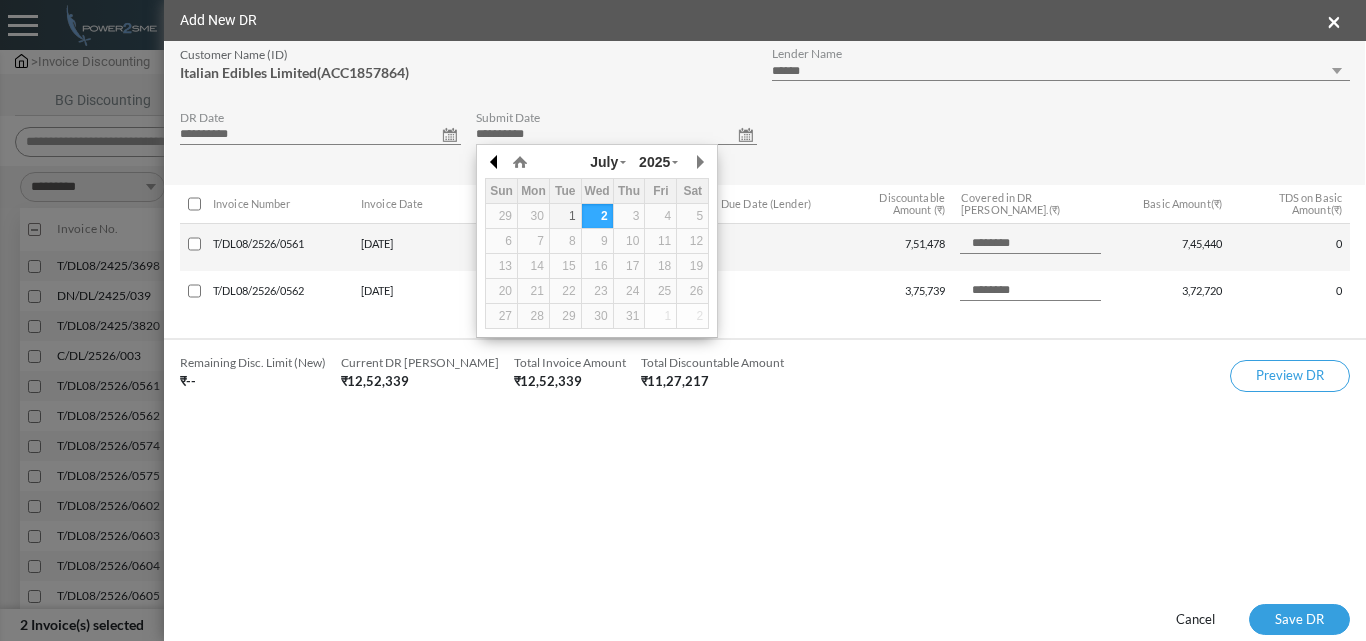 click at bounding box center (495, 162) 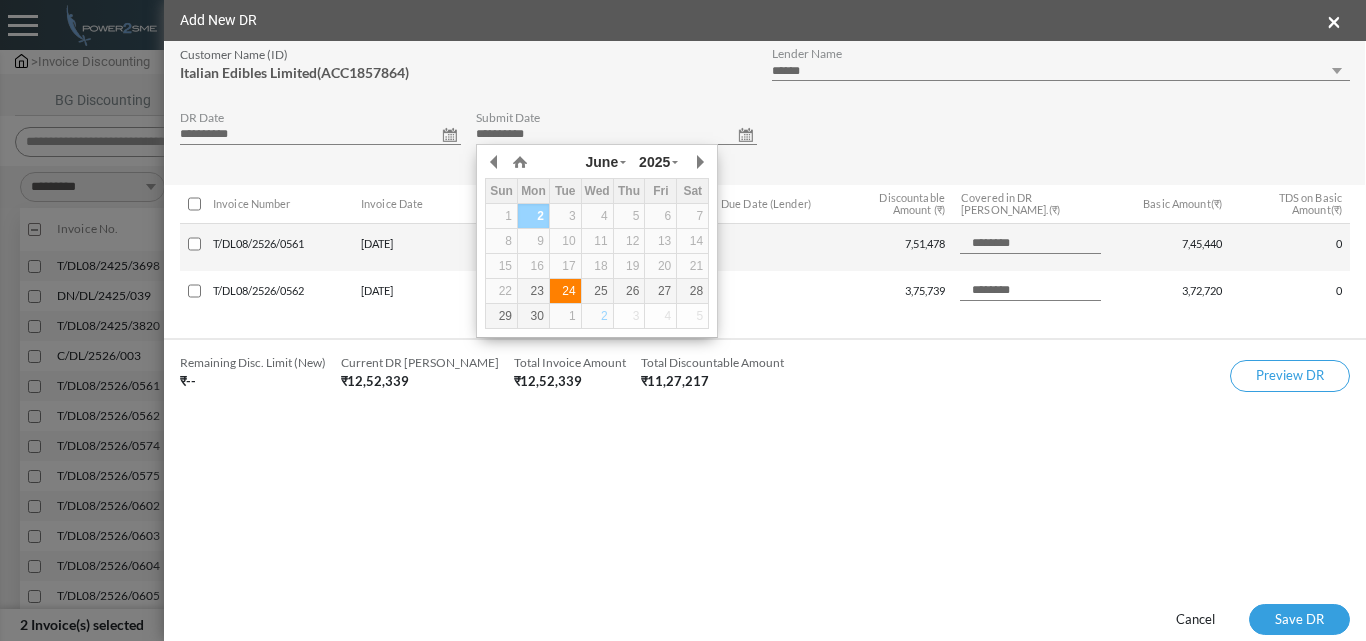 click on "24" at bounding box center (565, 291) 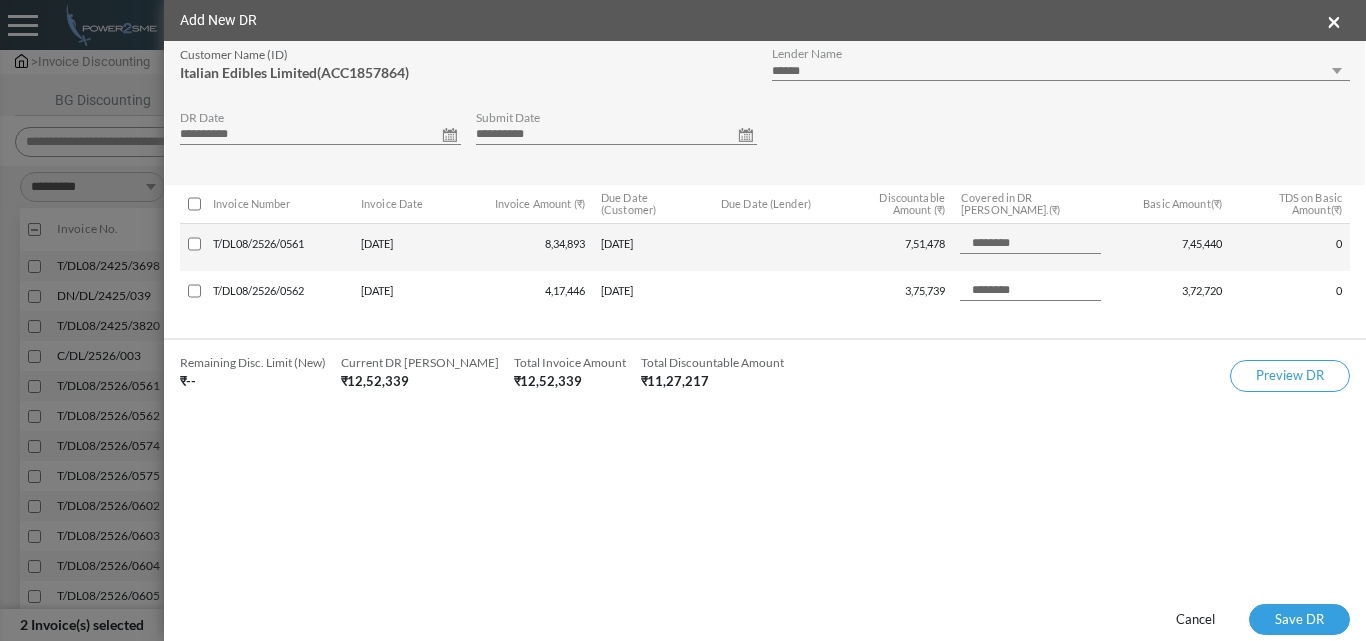 click on "**********" at bounding box center (1061, 71) 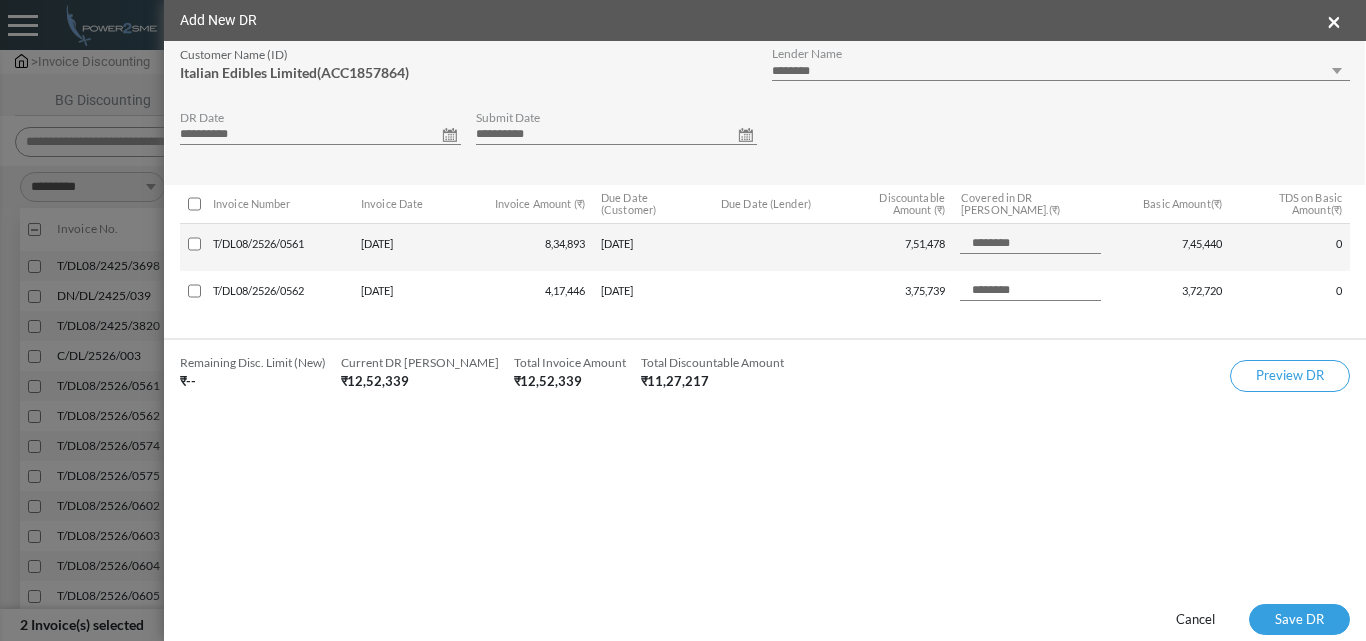 click on "**********" at bounding box center [1061, 71] 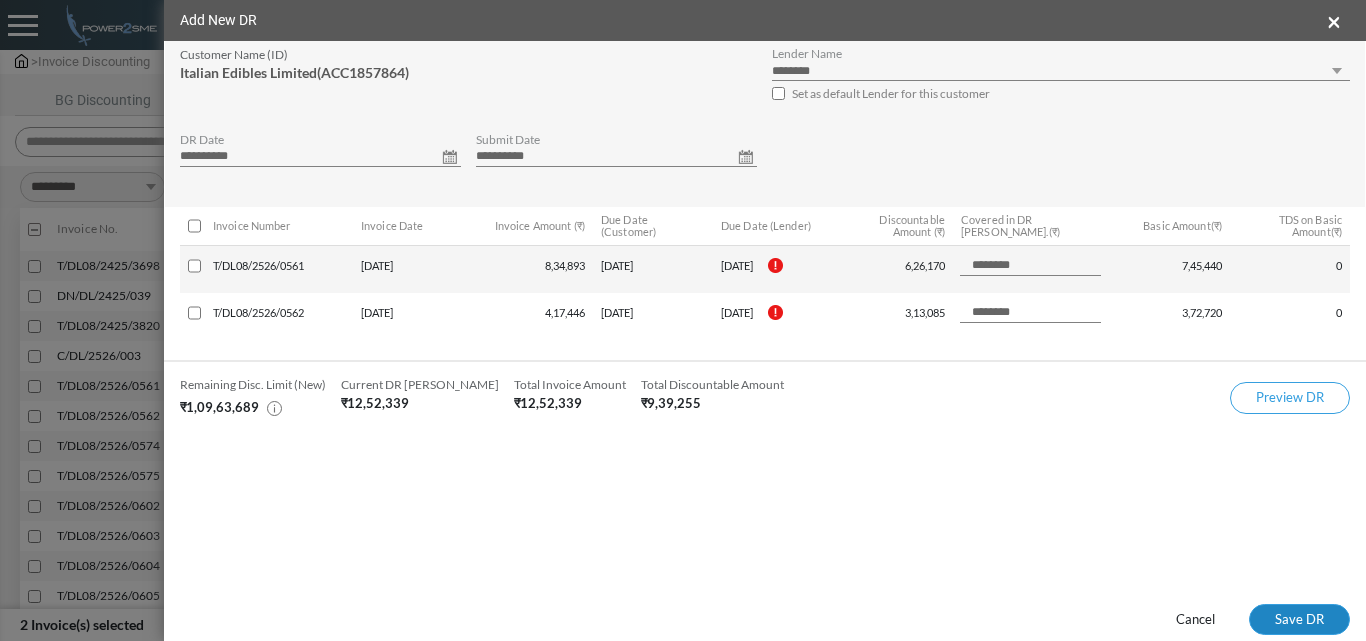 click on "Save DR" at bounding box center [1299, 620] 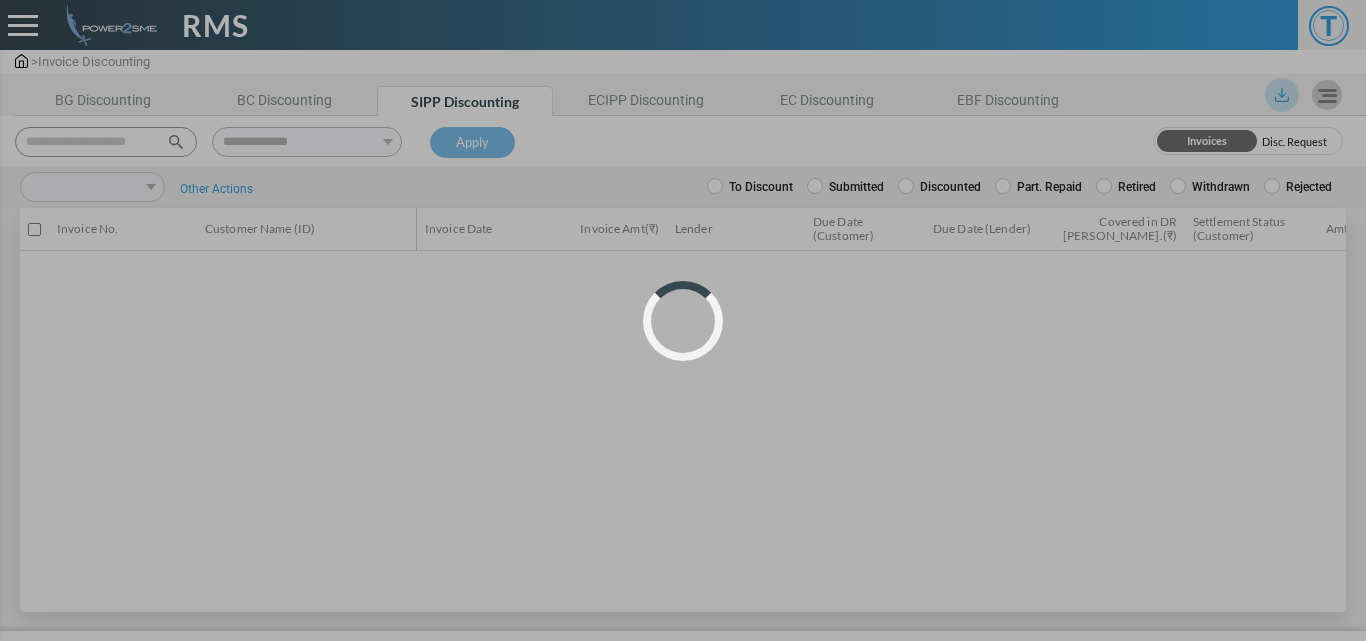 scroll, scrollTop: 0, scrollLeft: 0, axis: both 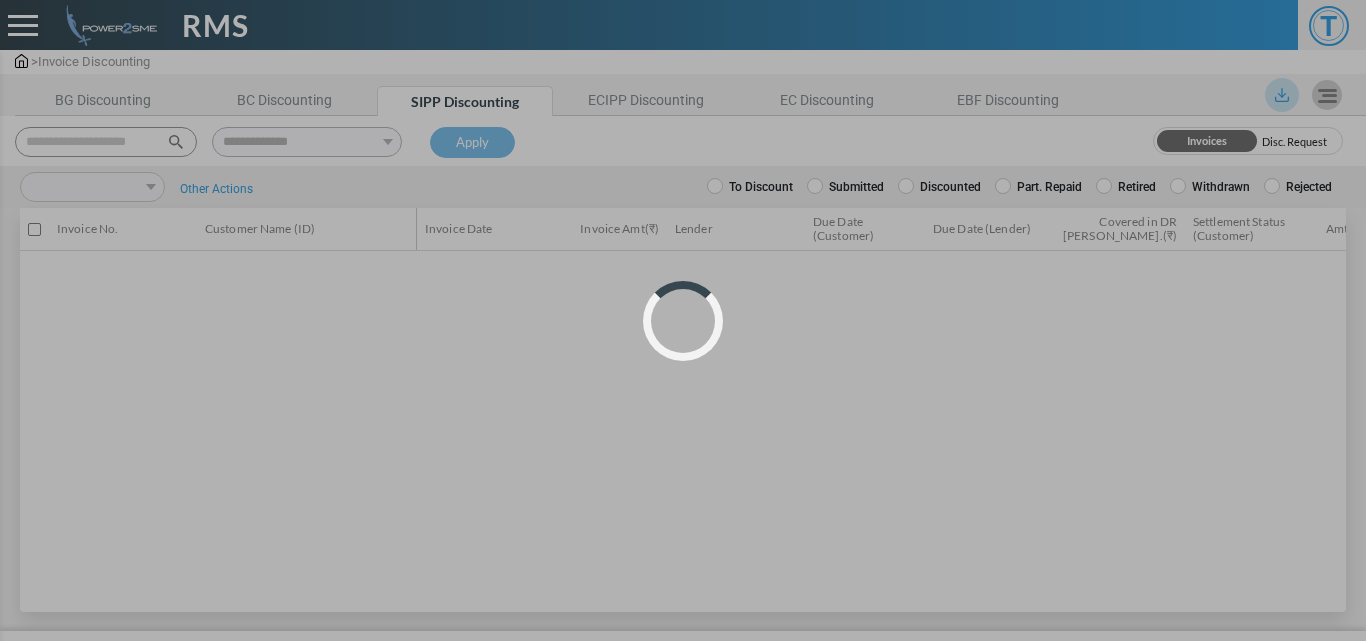 select 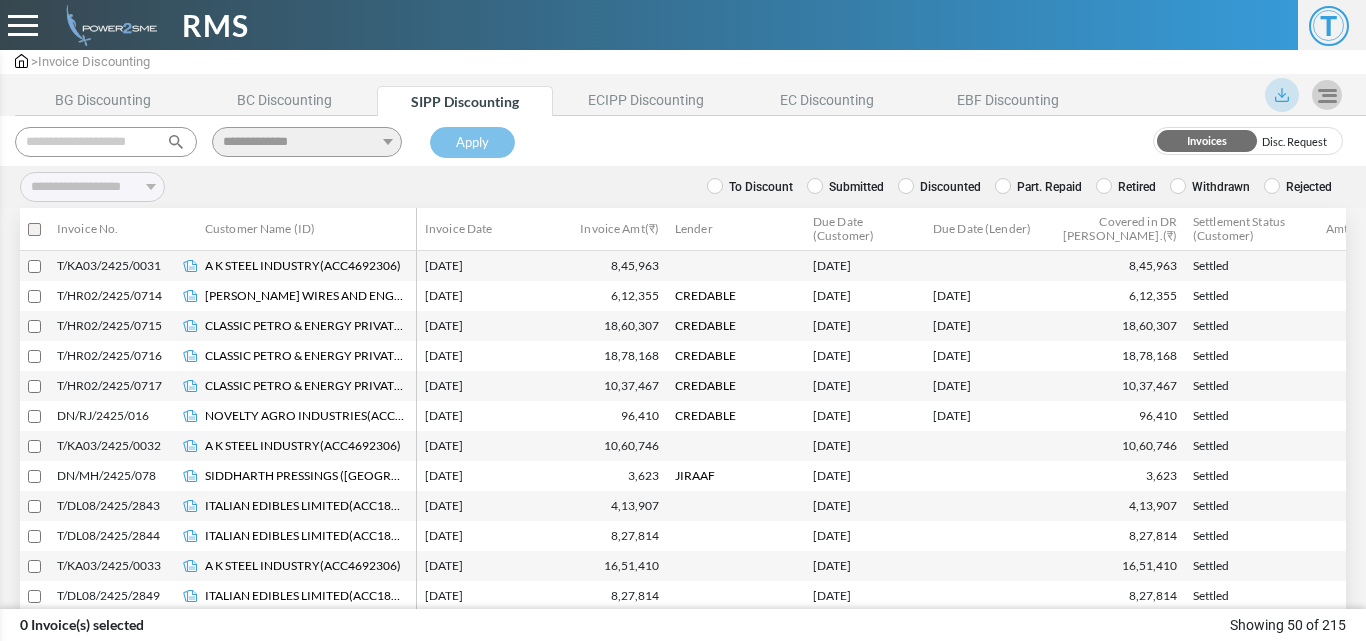 click at bounding box center (106, 142) 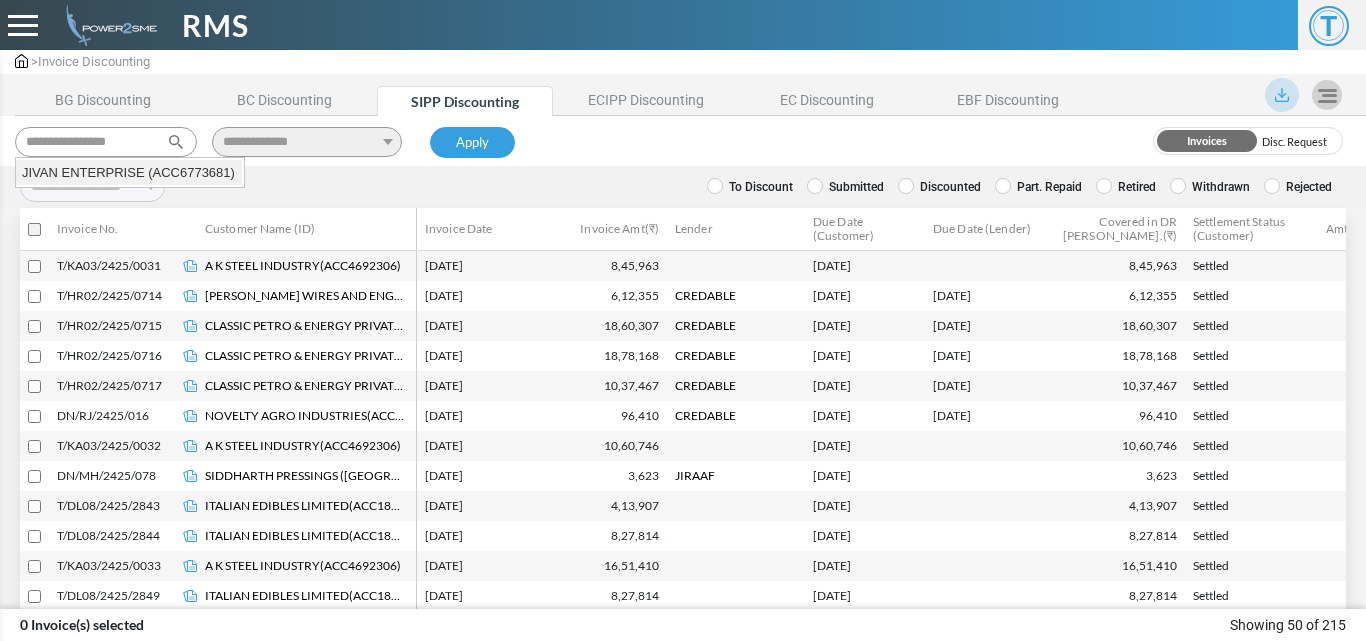 click on "JIVAN ENTERPRISE (ACC6773681)" at bounding box center [129, 173] 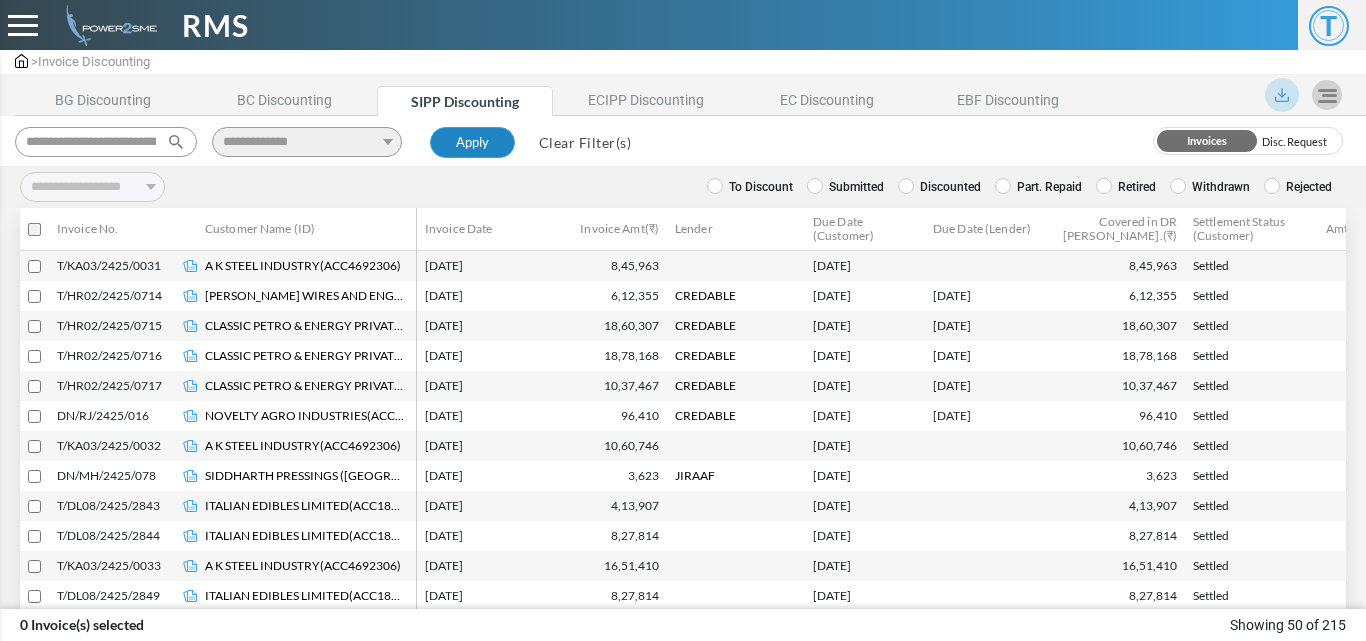 type on "**********" 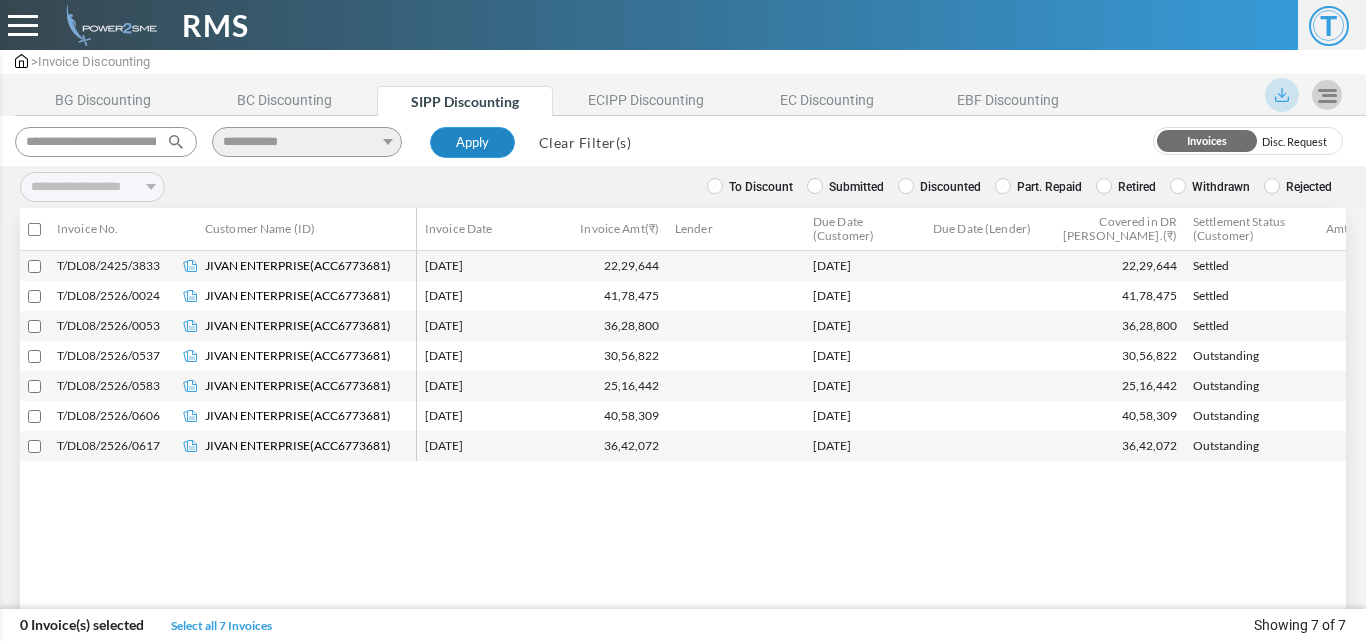 type 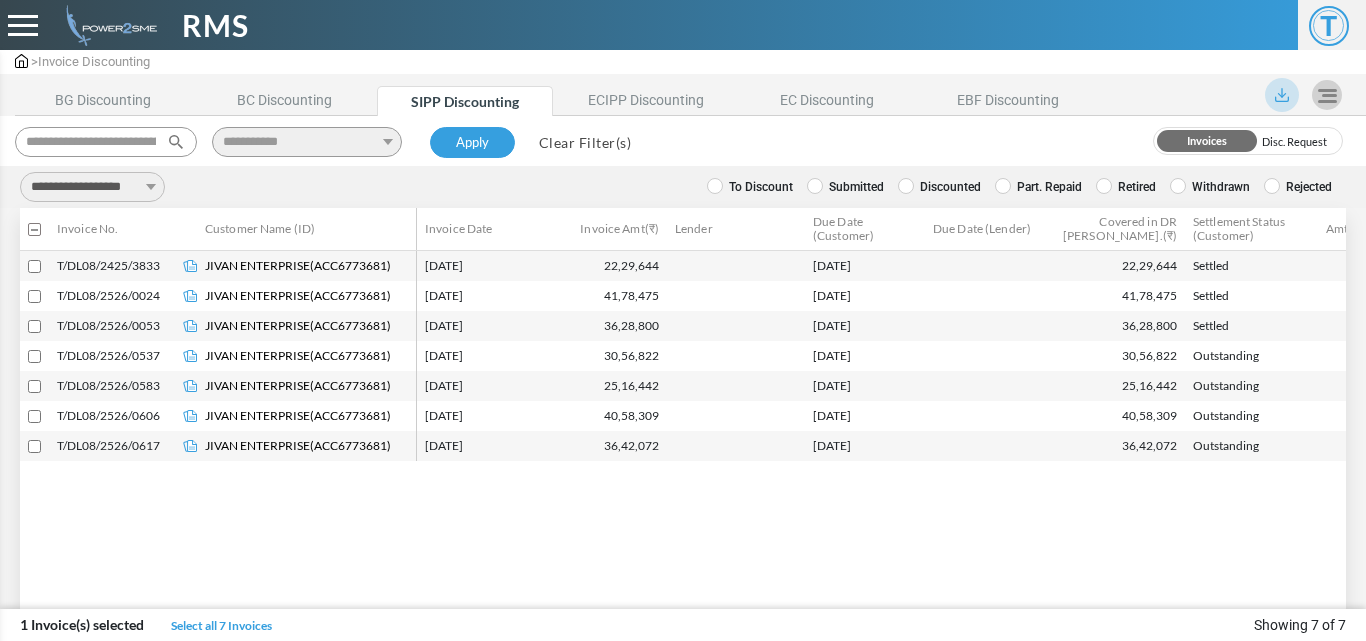 click on "**********" at bounding box center (92, 187) 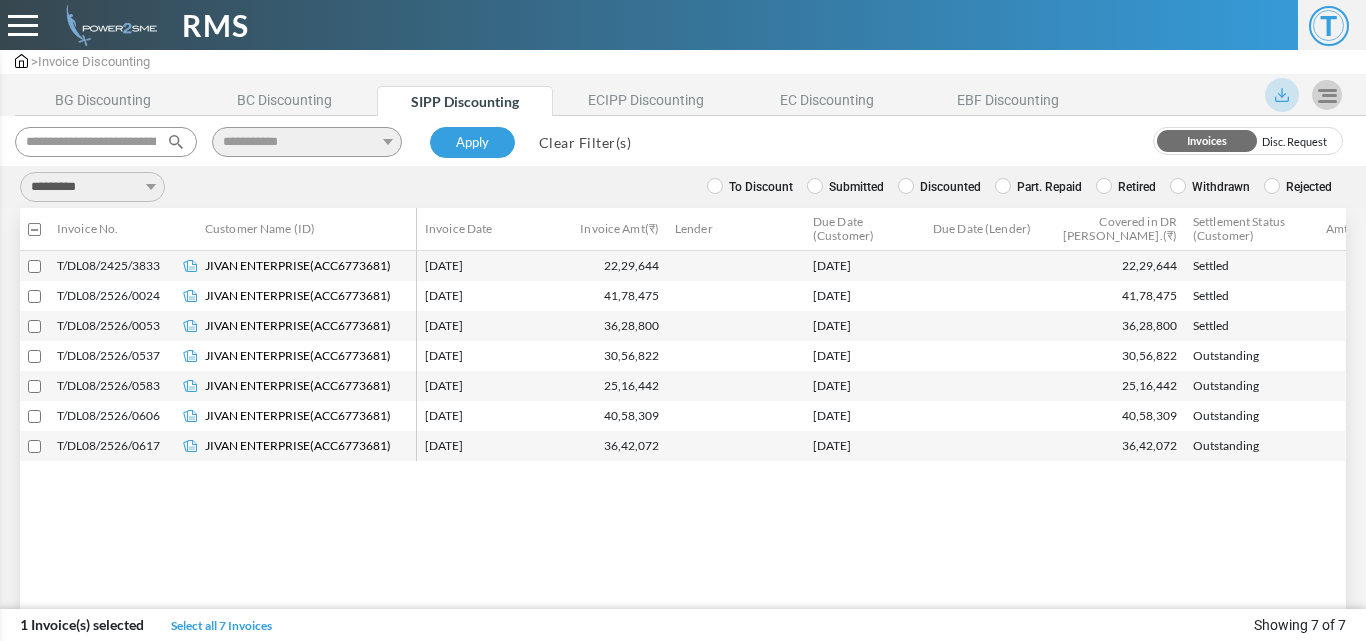click on "**********" at bounding box center (92, 187) 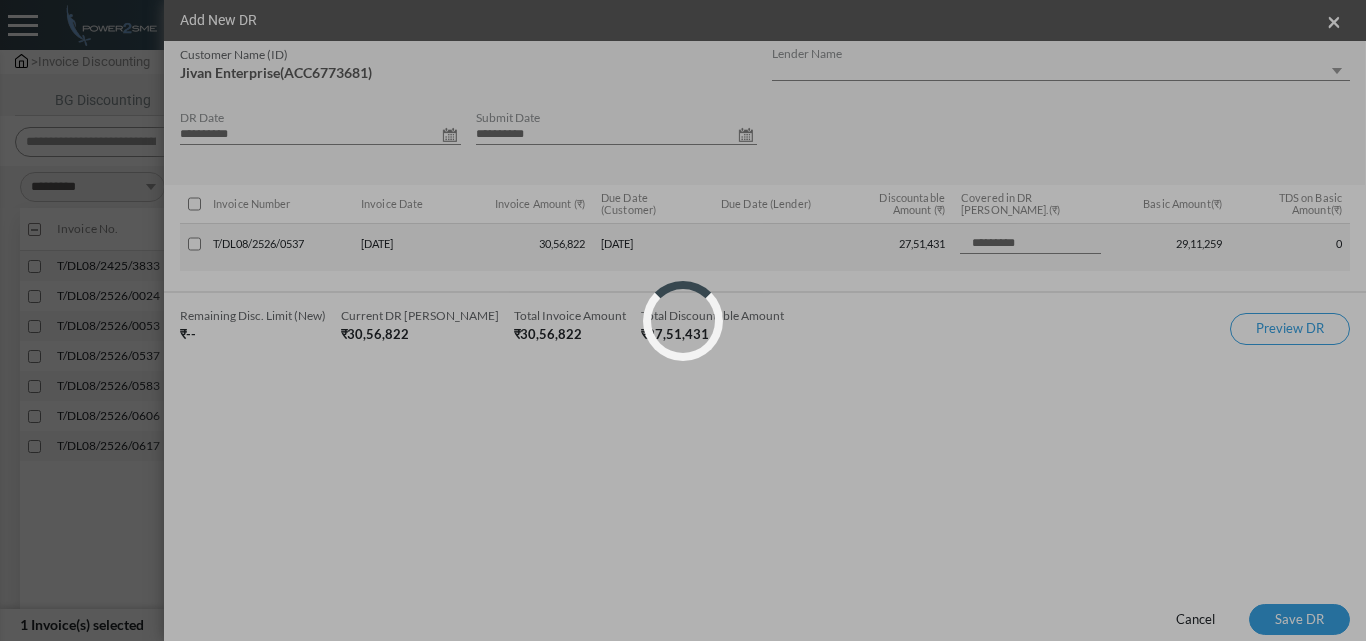 select on "*" 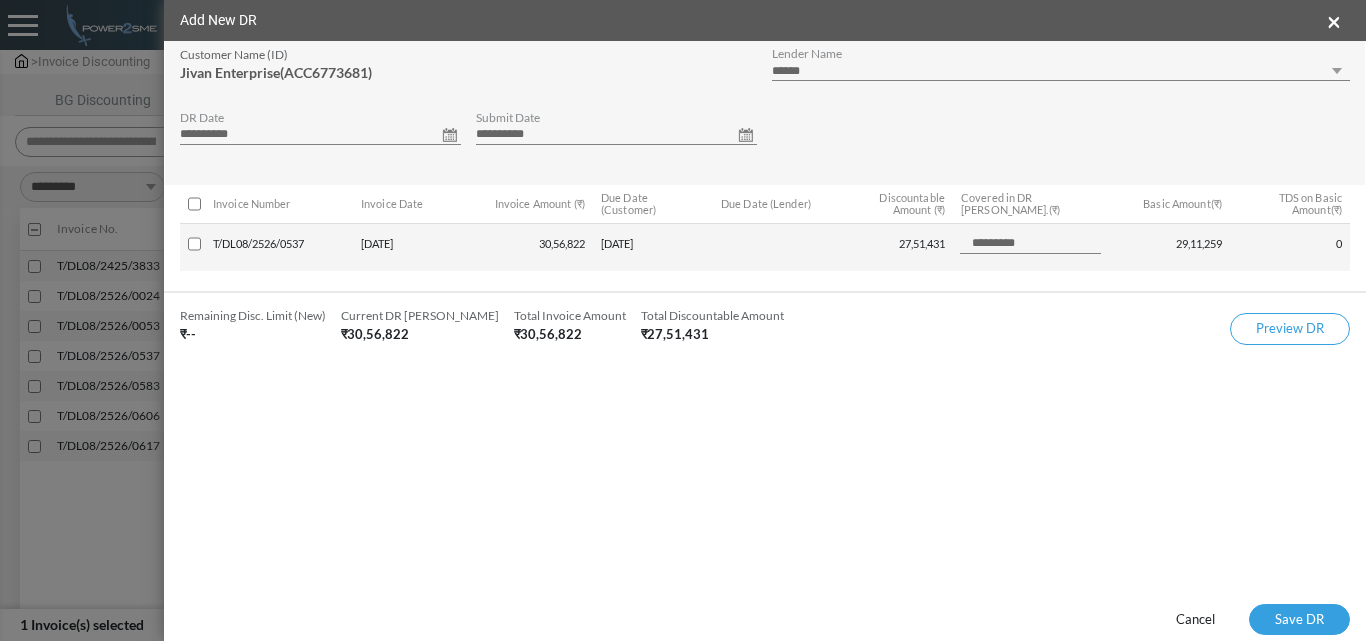 click on "**********" at bounding box center (320, 135) 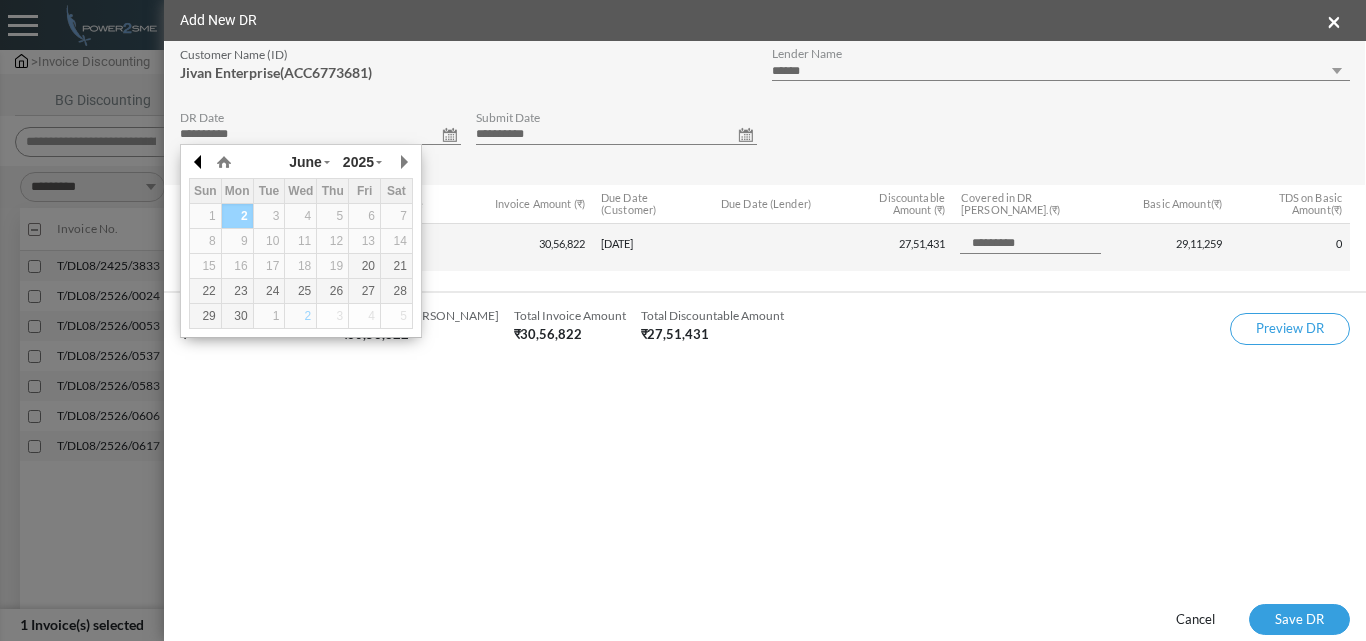click at bounding box center (199, 162) 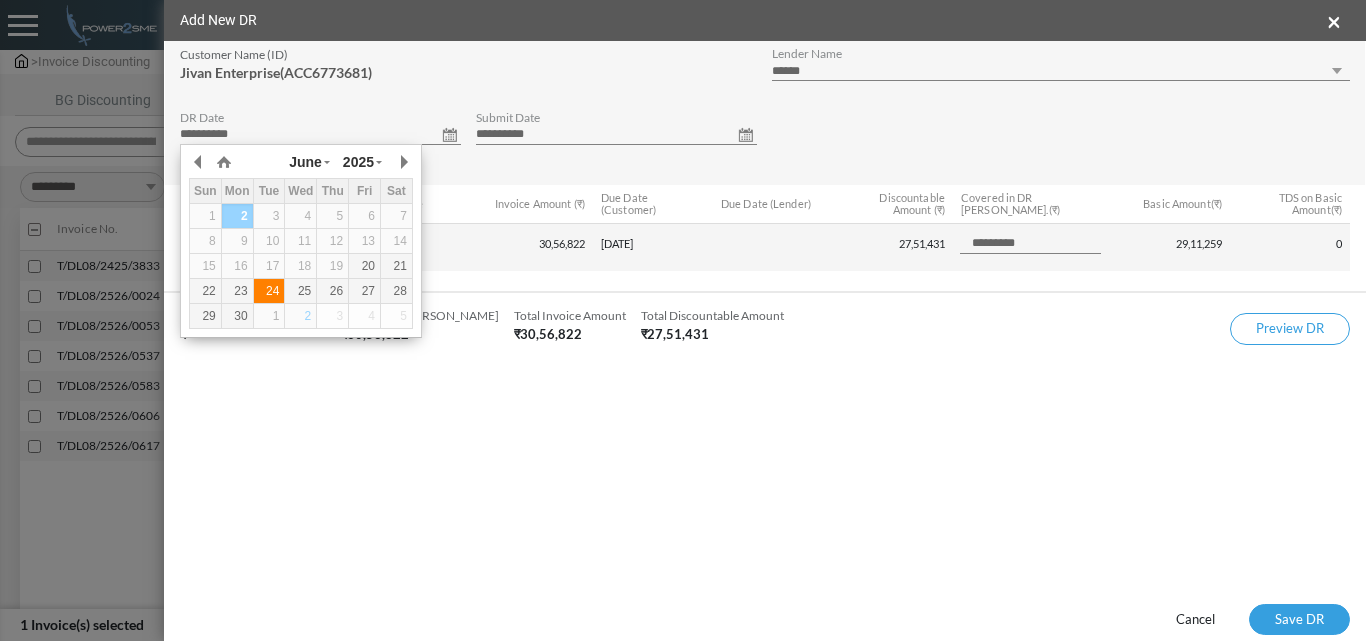 click on "24" at bounding box center [269, 291] 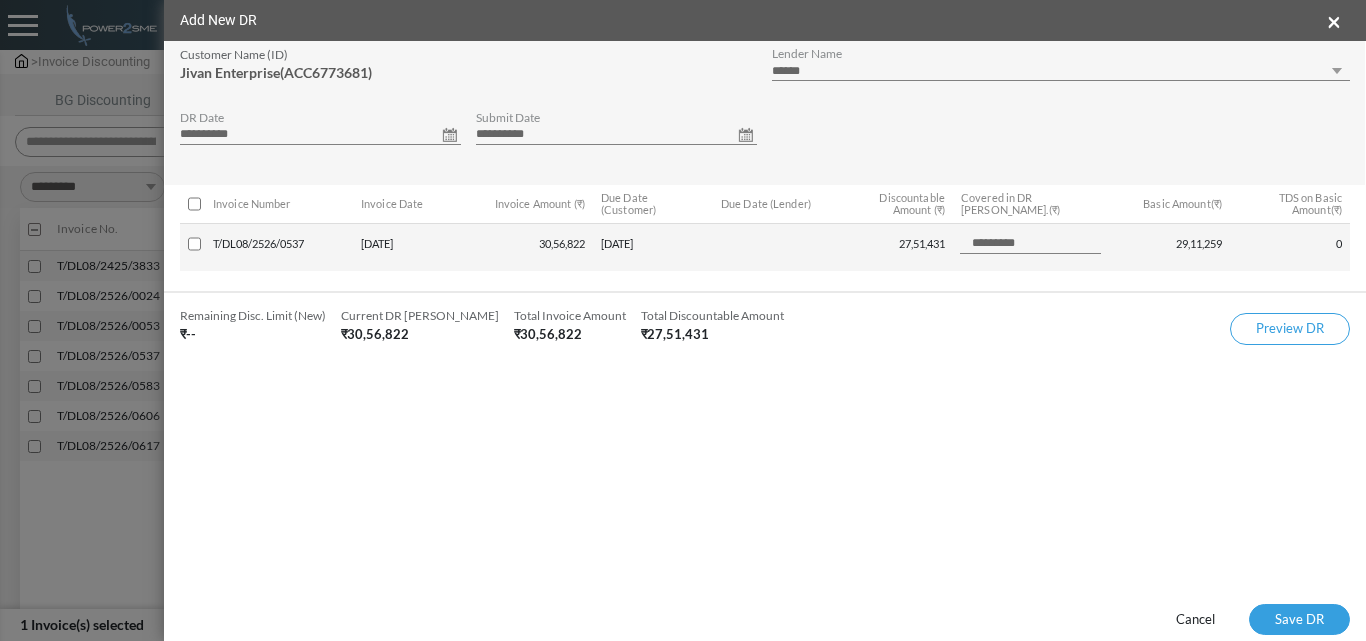 click on "**********" at bounding box center (616, 135) 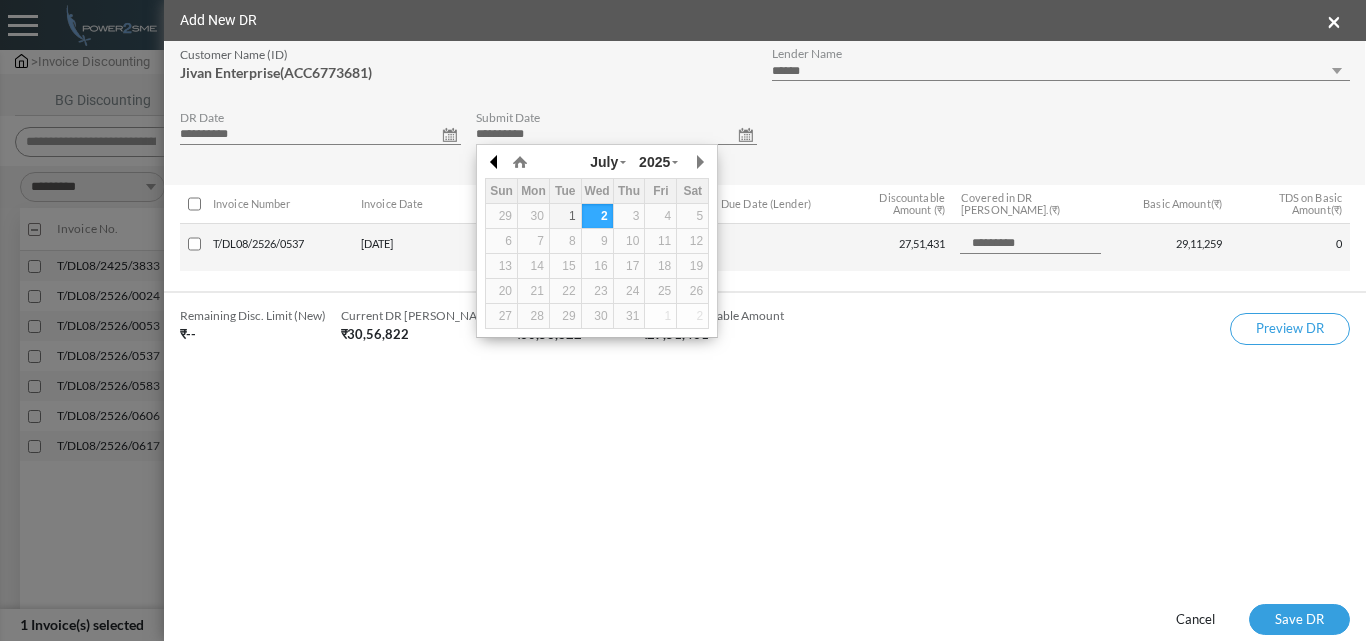 click at bounding box center (495, 162) 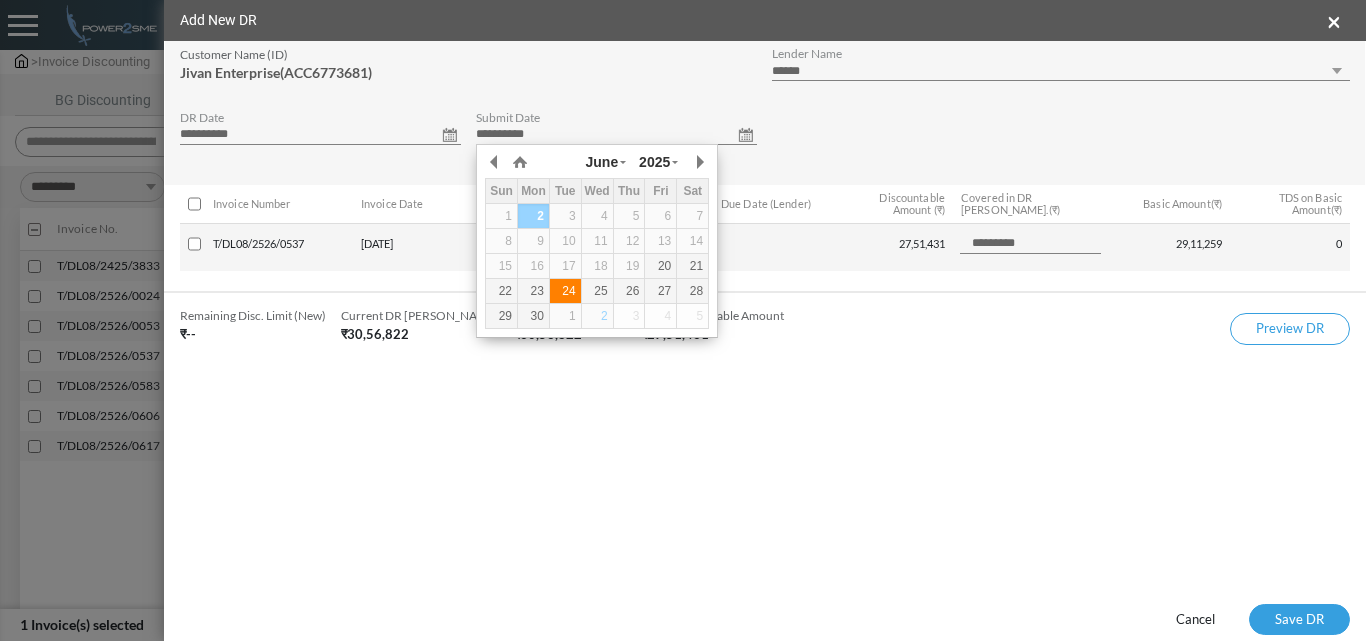 click on "24" at bounding box center (565, 291) 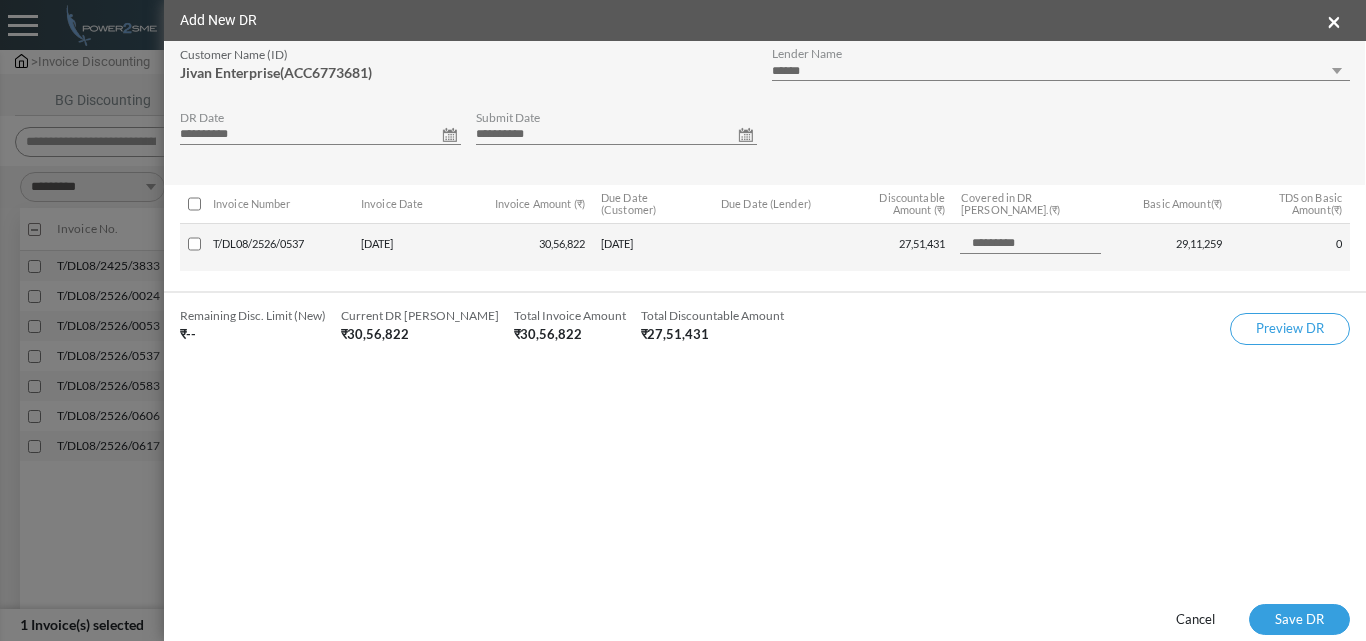 click on "**********" at bounding box center [1061, 71] 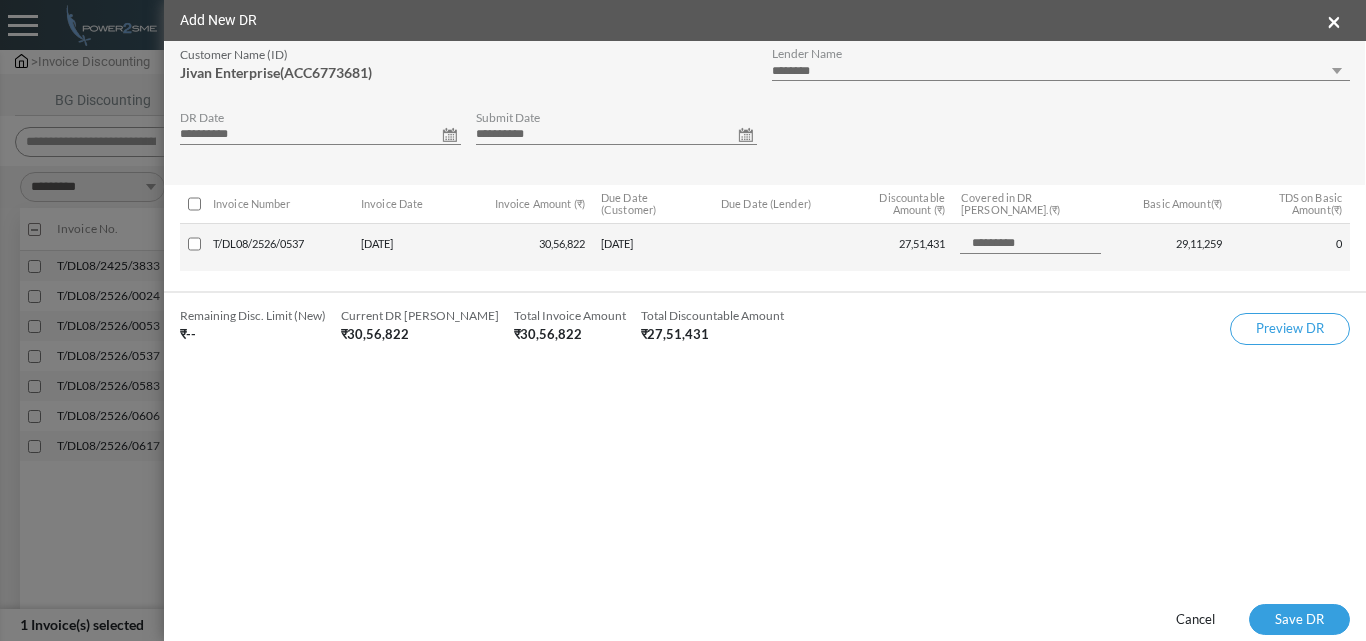 click on "**********" at bounding box center (1061, 71) 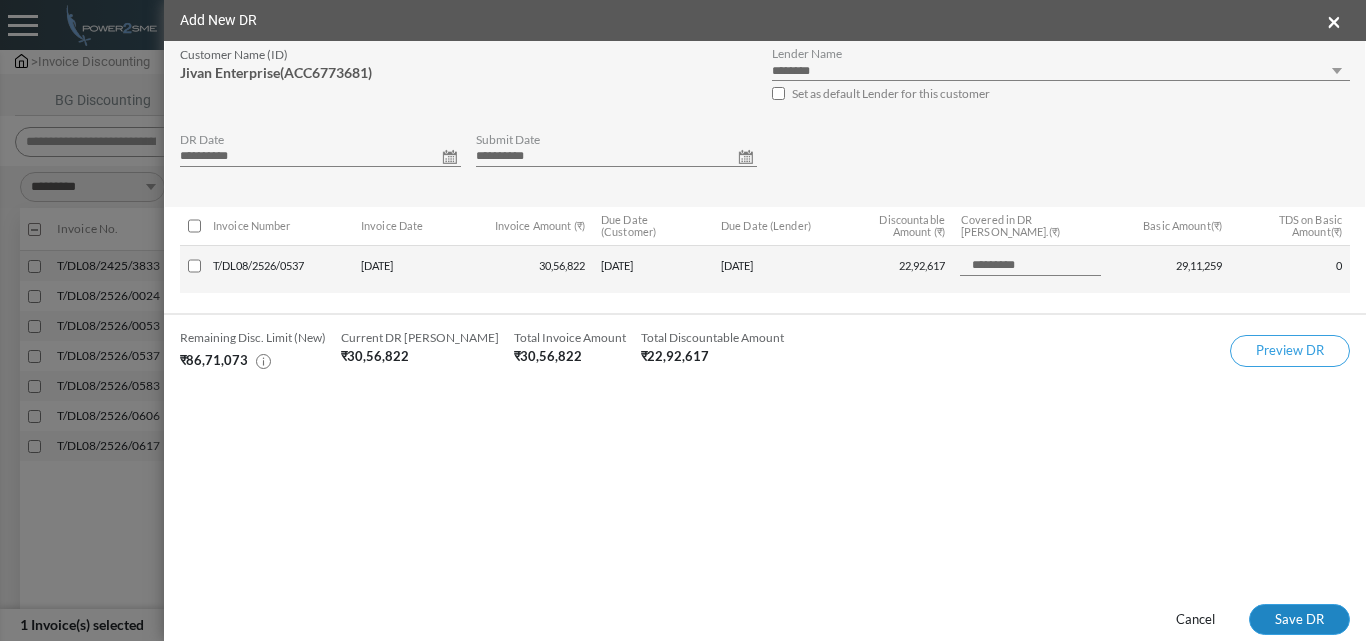 click on "Save DR" at bounding box center [1299, 620] 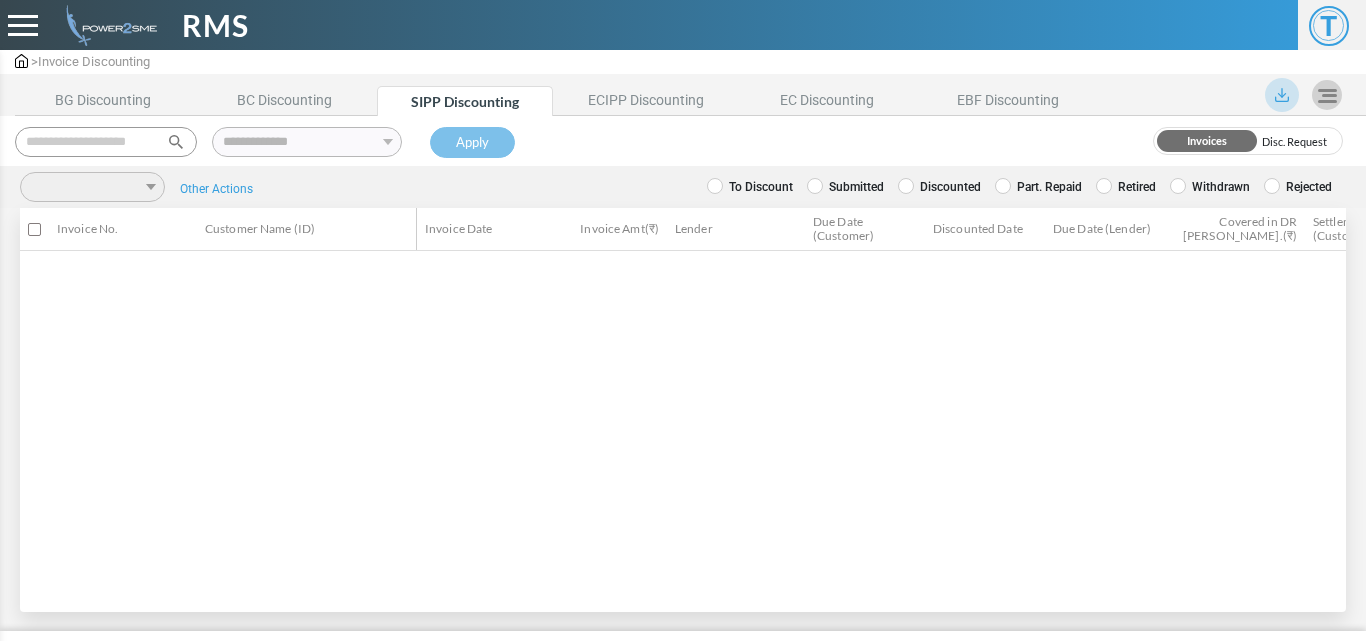 scroll, scrollTop: 0, scrollLeft: 0, axis: both 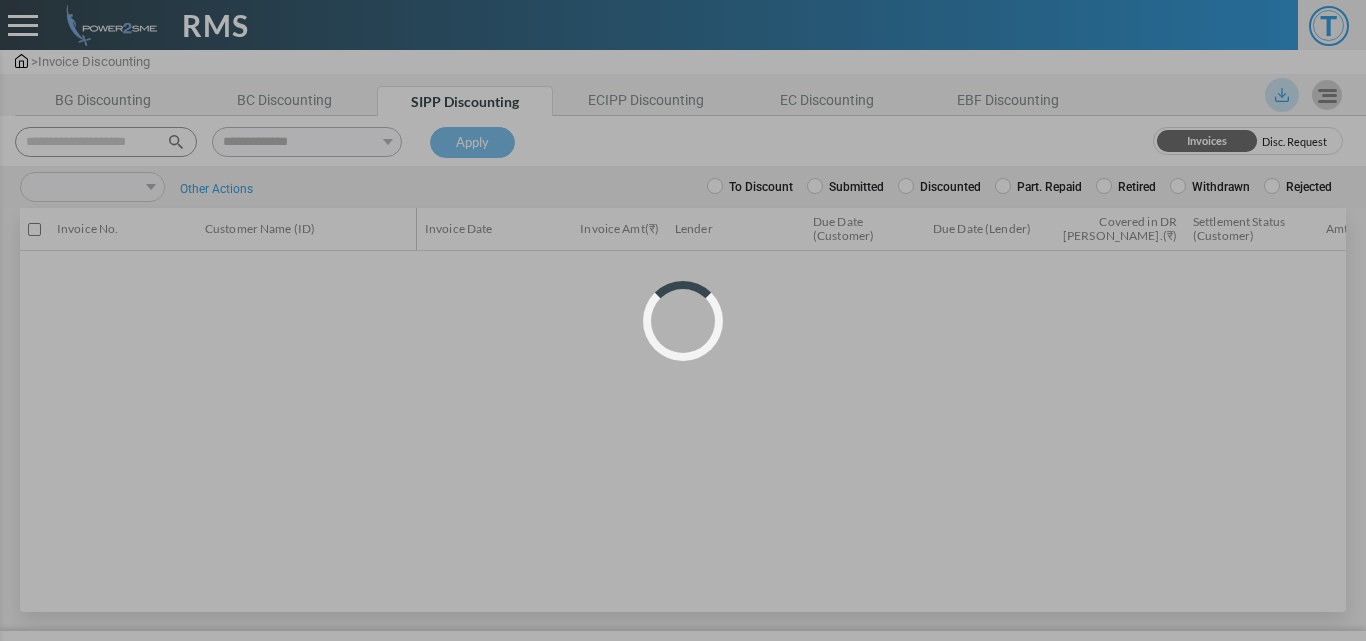 click on "Loading..." at bounding box center (683, 320) 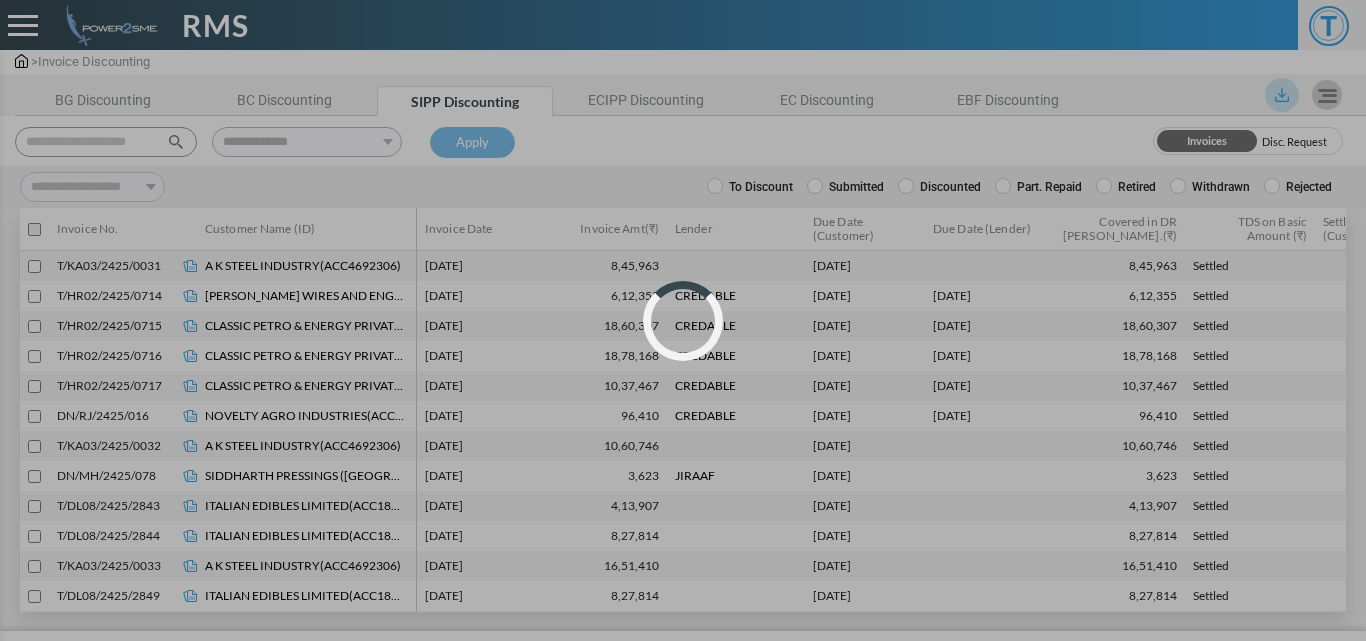 select 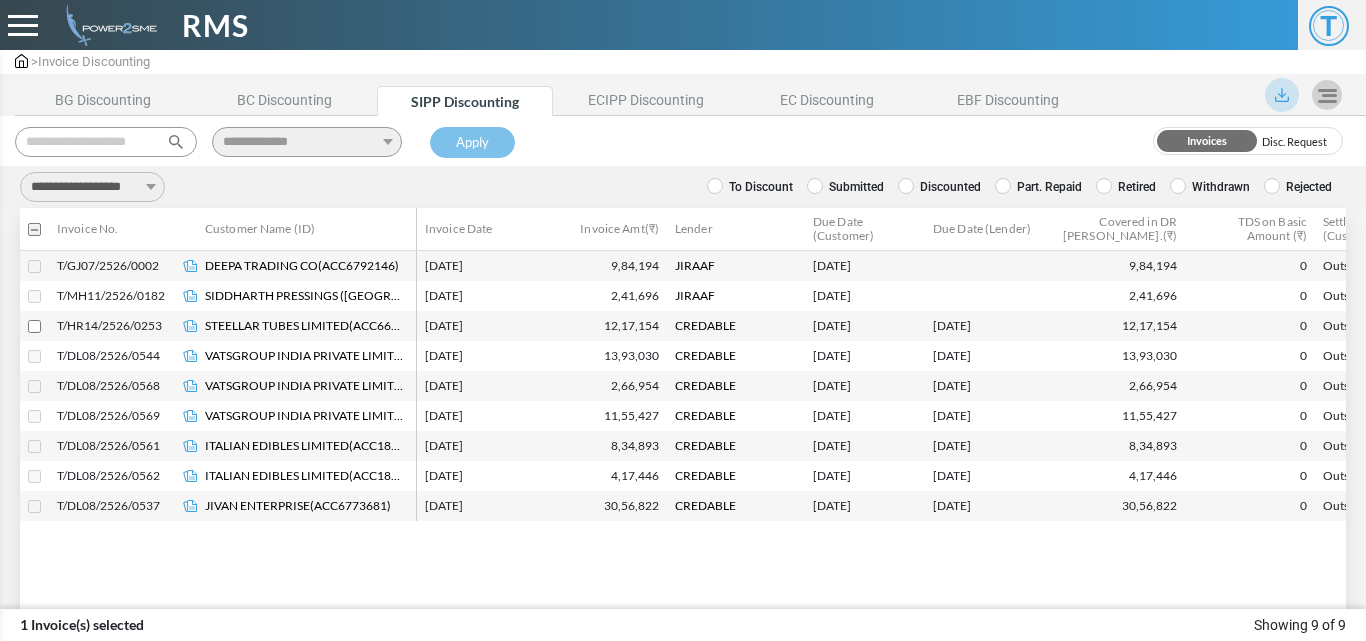 click on "**********" at bounding box center [92, 187] 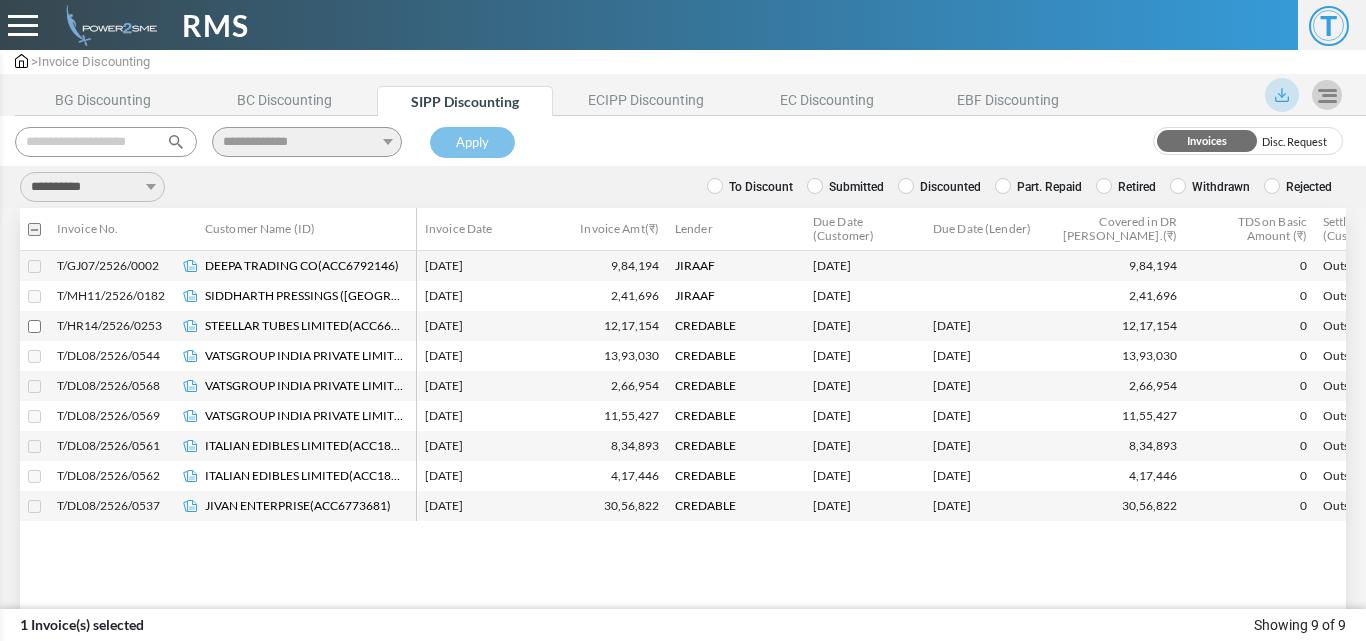click on "**********" at bounding box center (92, 187) 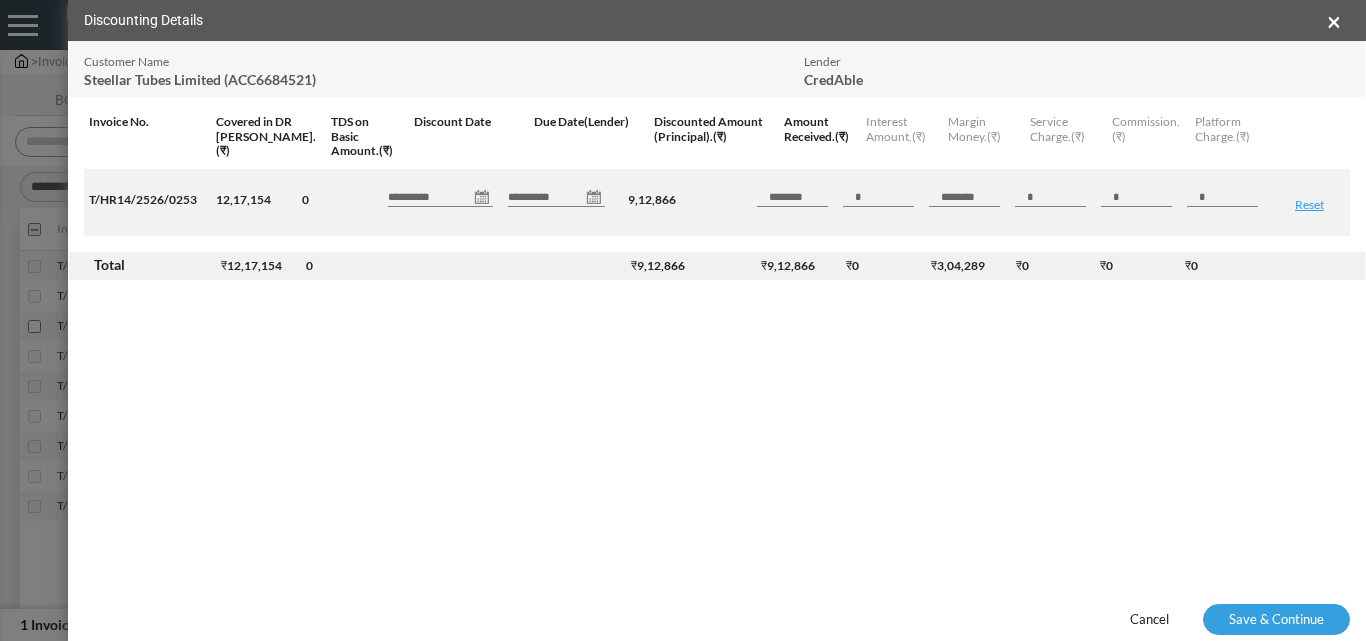 click on "**********" at bounding box center (440, 197) 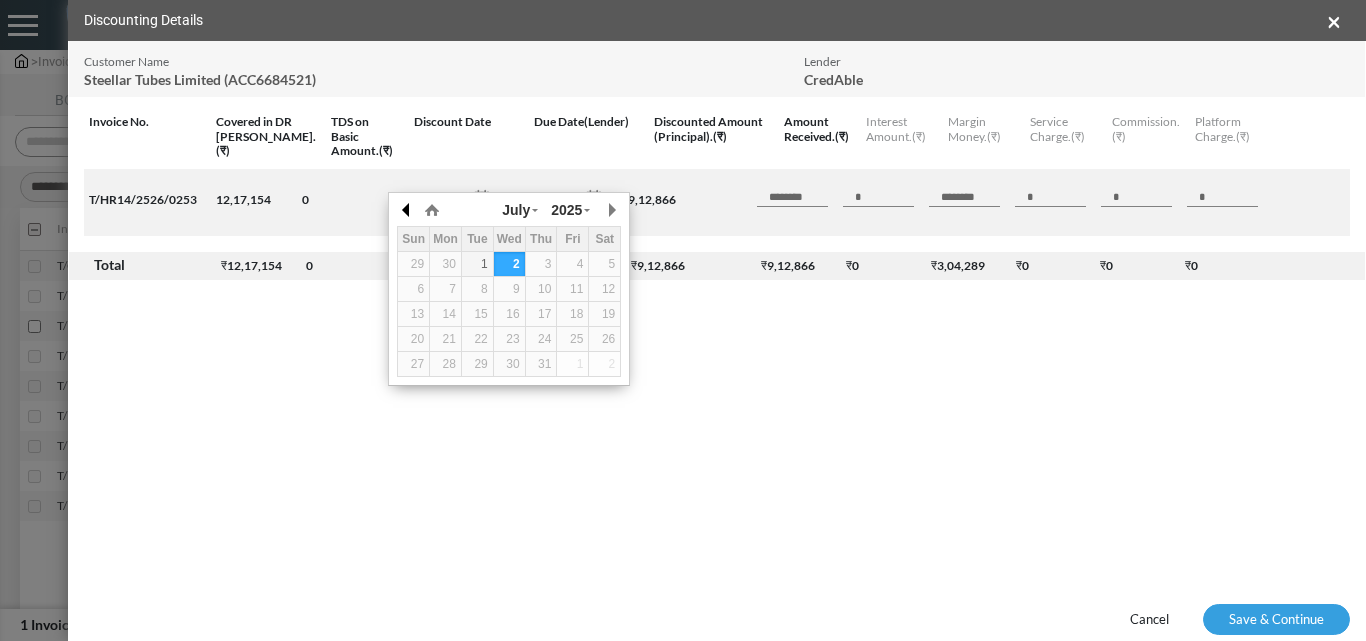 click at bounding box center (407, 210) 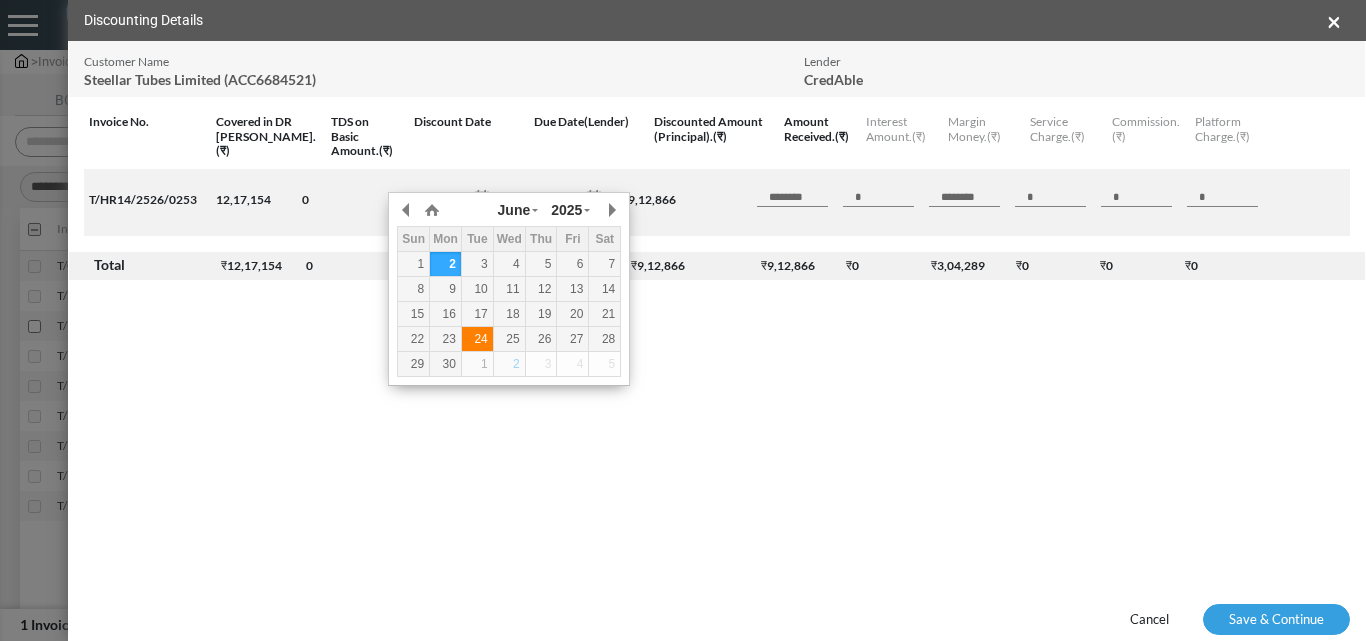 click on "24" at bounding box center (477, 339) 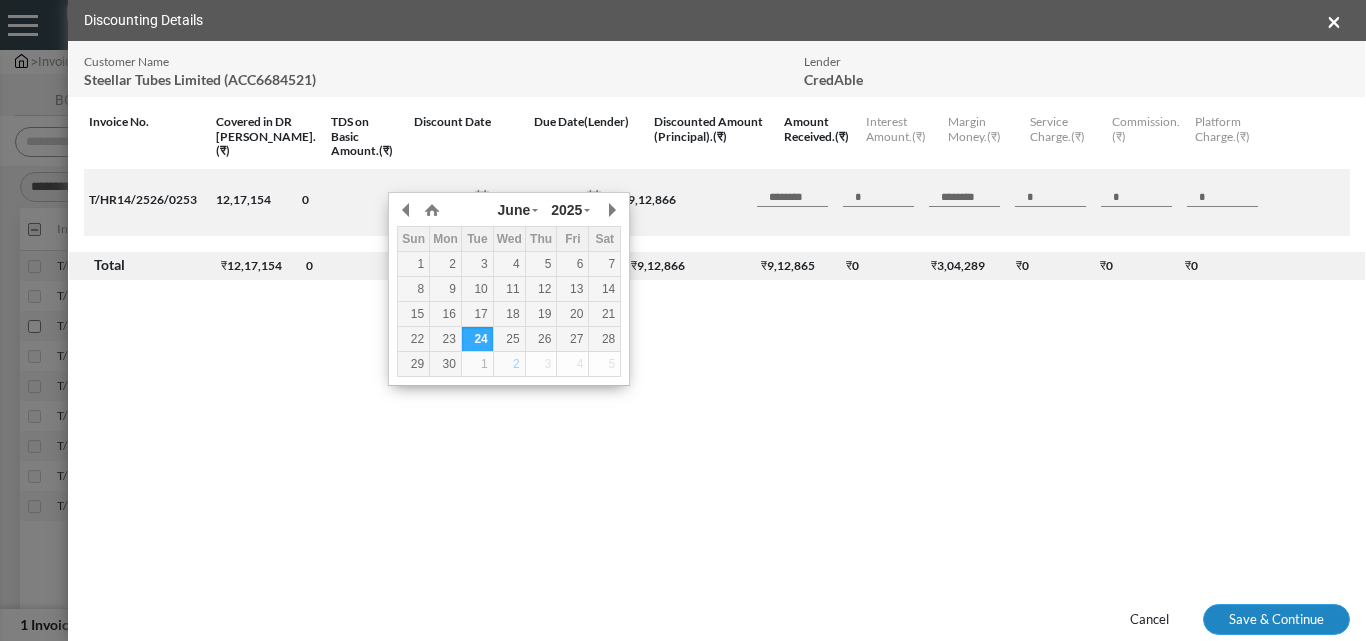 click on "Save & Continue" at bounding box center (1276, 620) 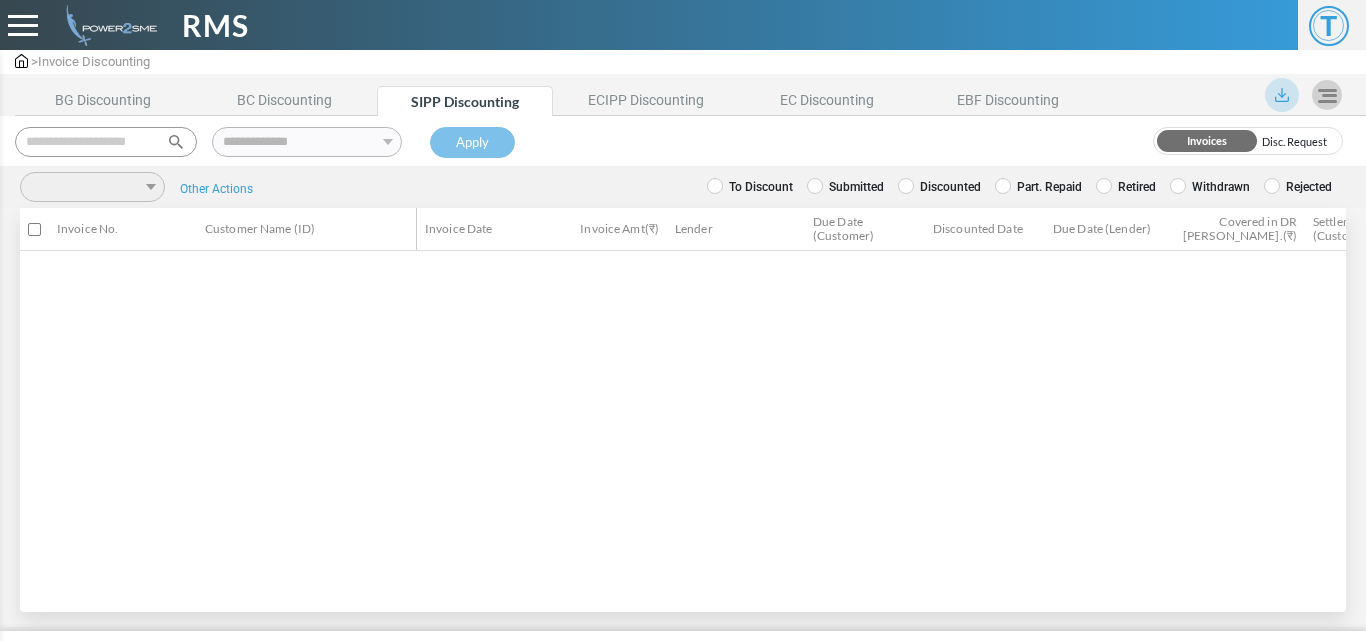scroll, scrollTop: 0, scrollLeft: 0, axis: both 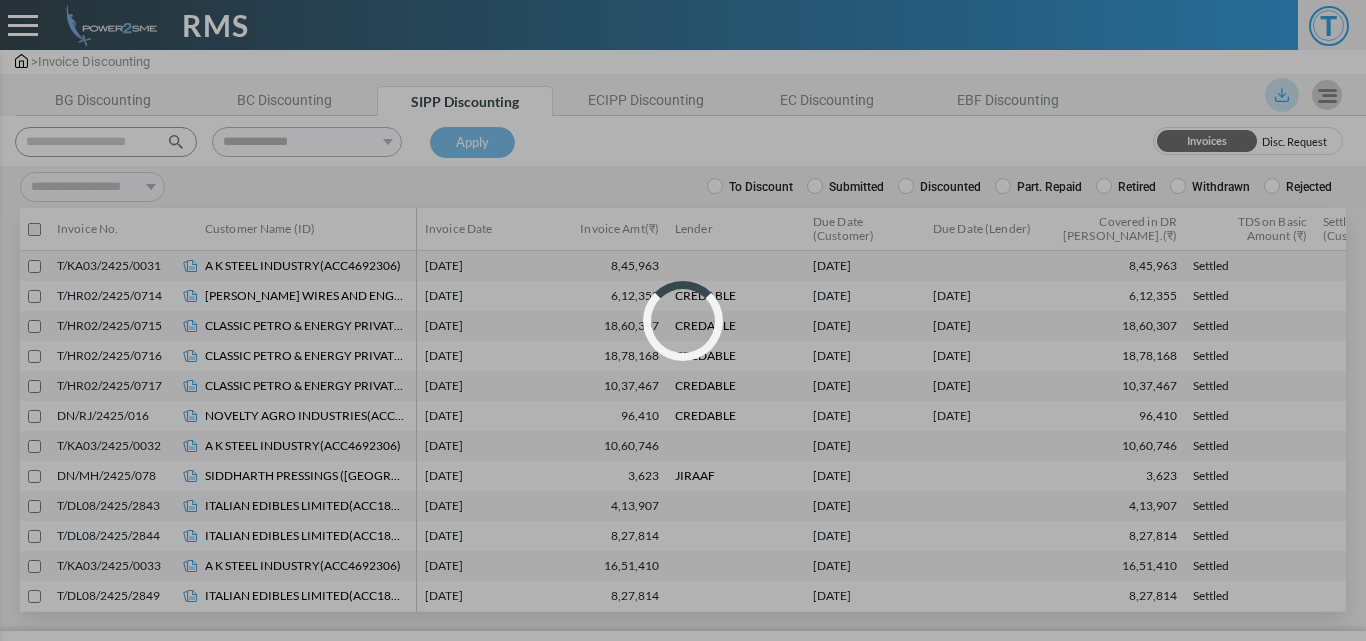 select 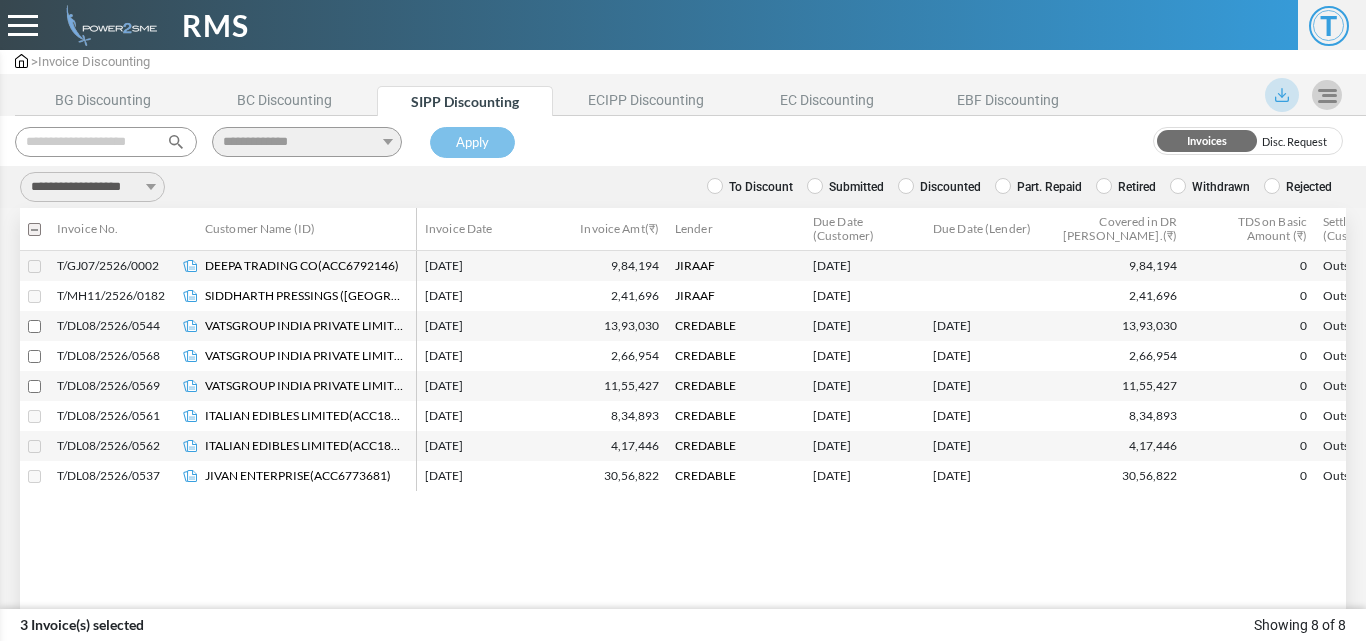 click on "**********" at bounding box center (92, 187) 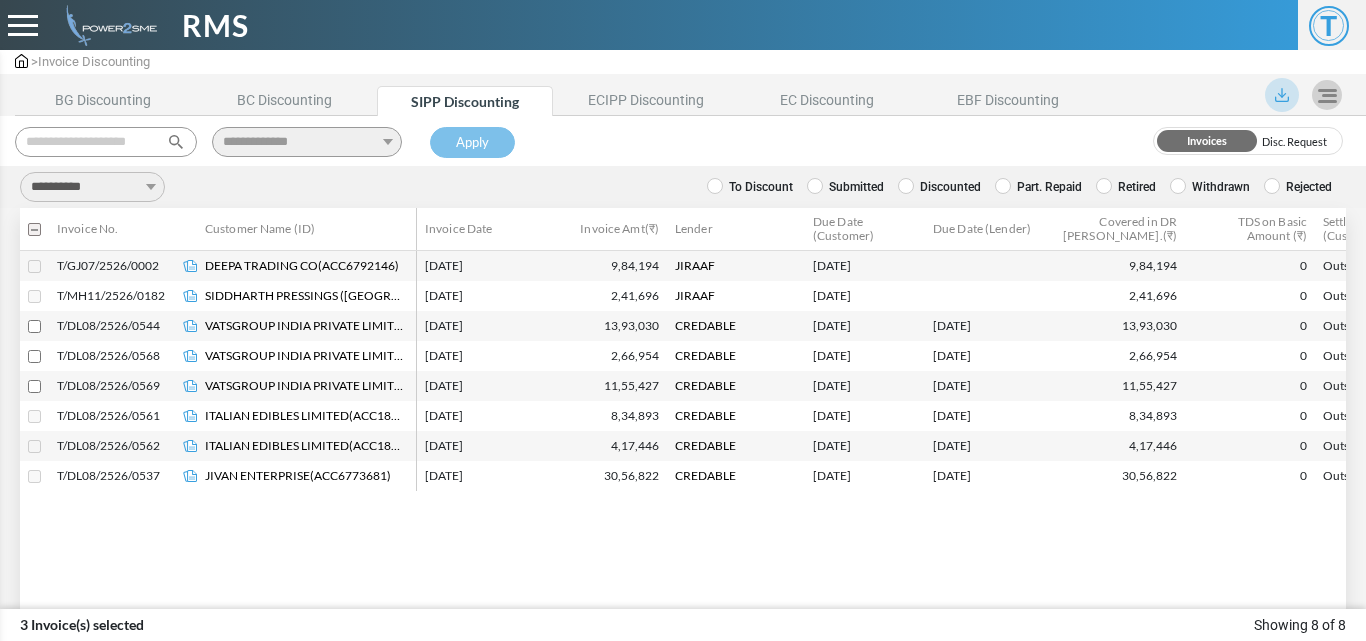 click on "**********" at bounding box center [92, 187] 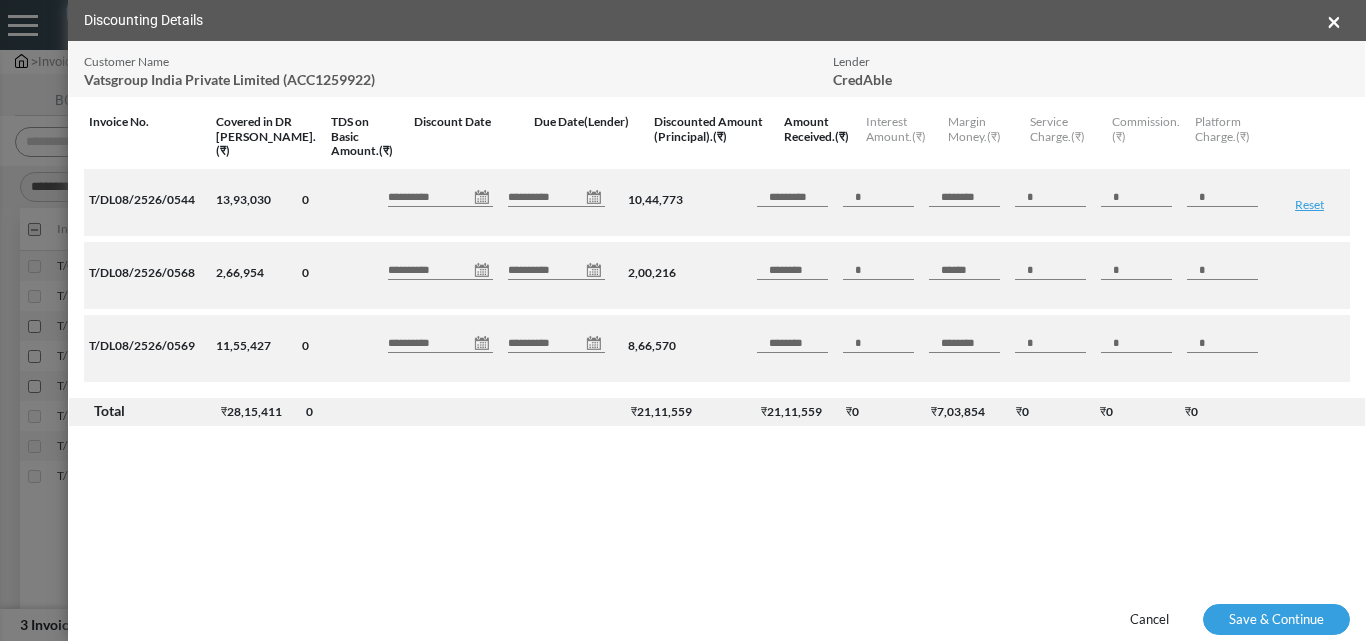 click on "**********" at bounding box center (440, 197) 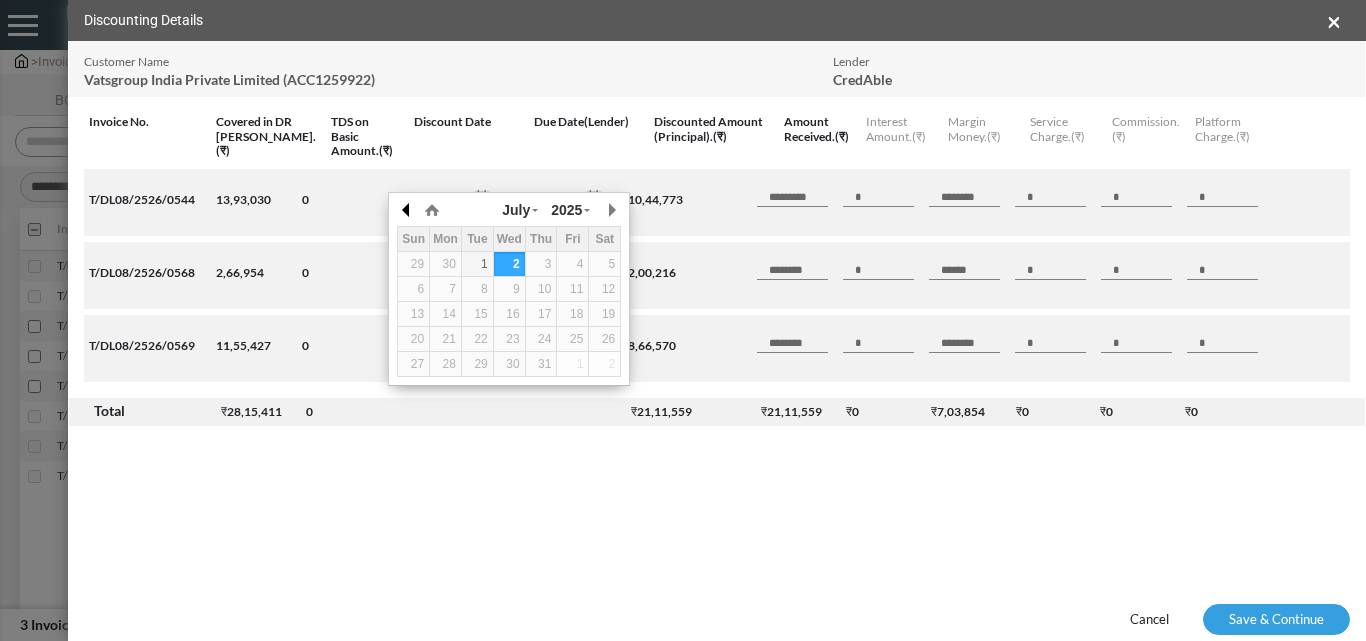 click at bounding box center [407, 210] 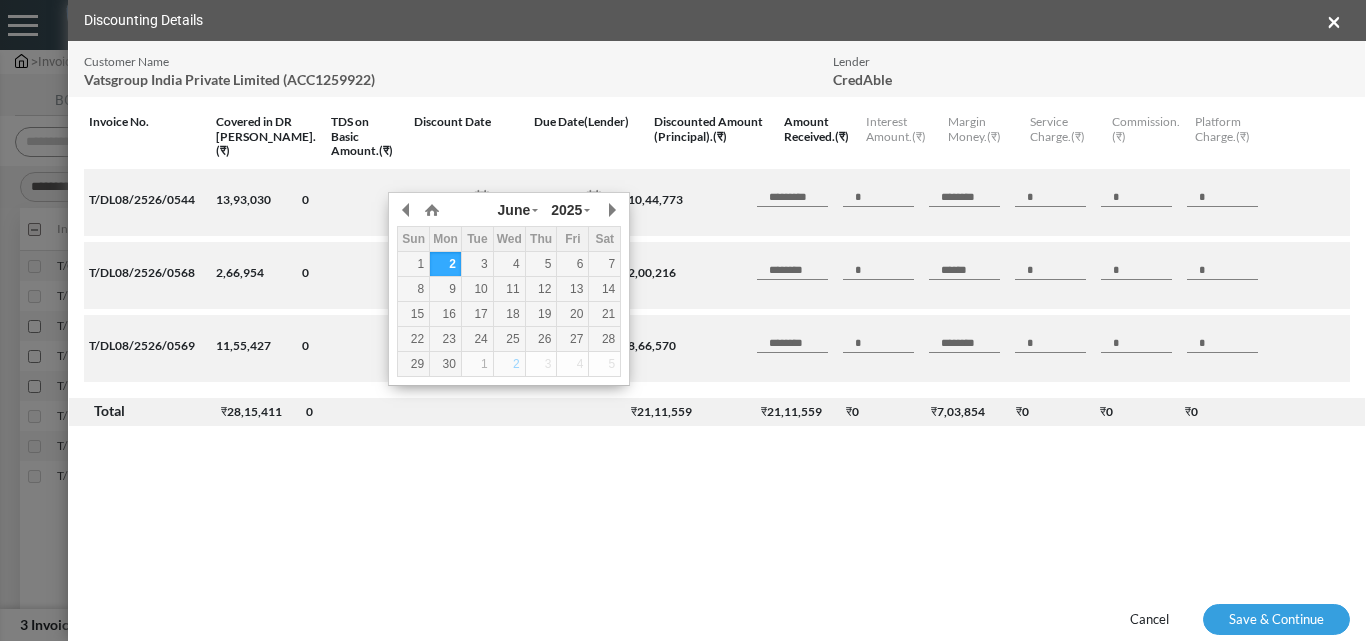 click on "24" at bounding box center [477, 339] 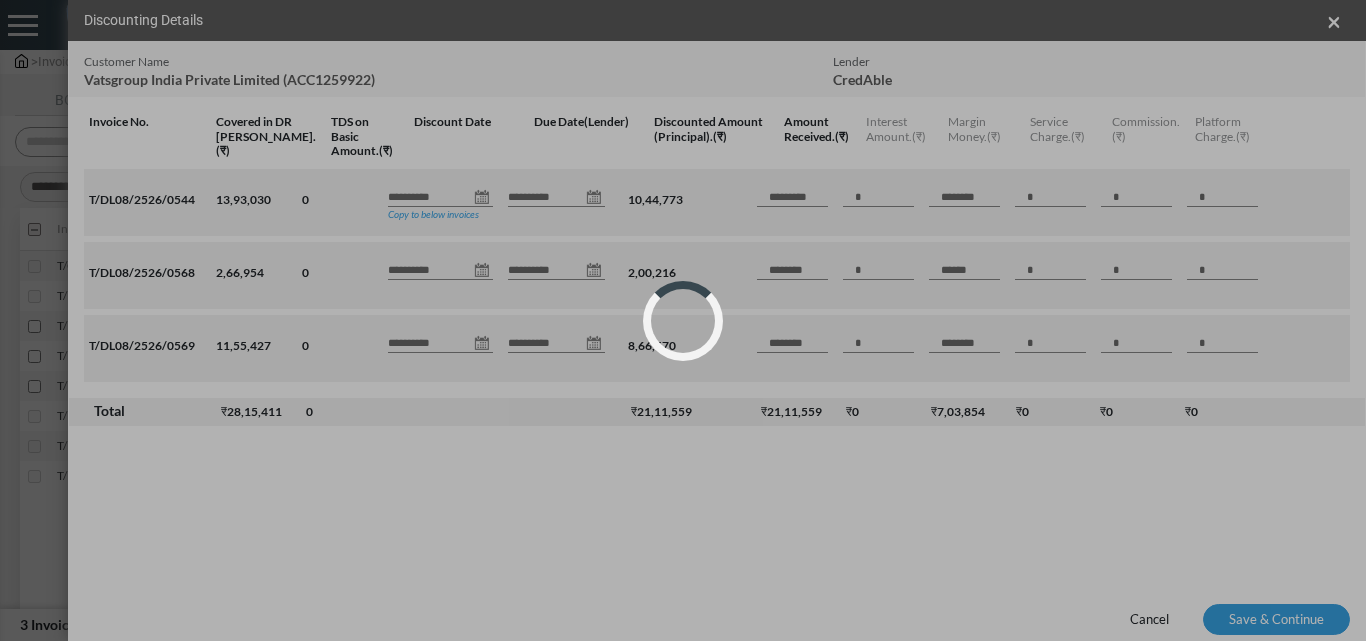 type on "*********" 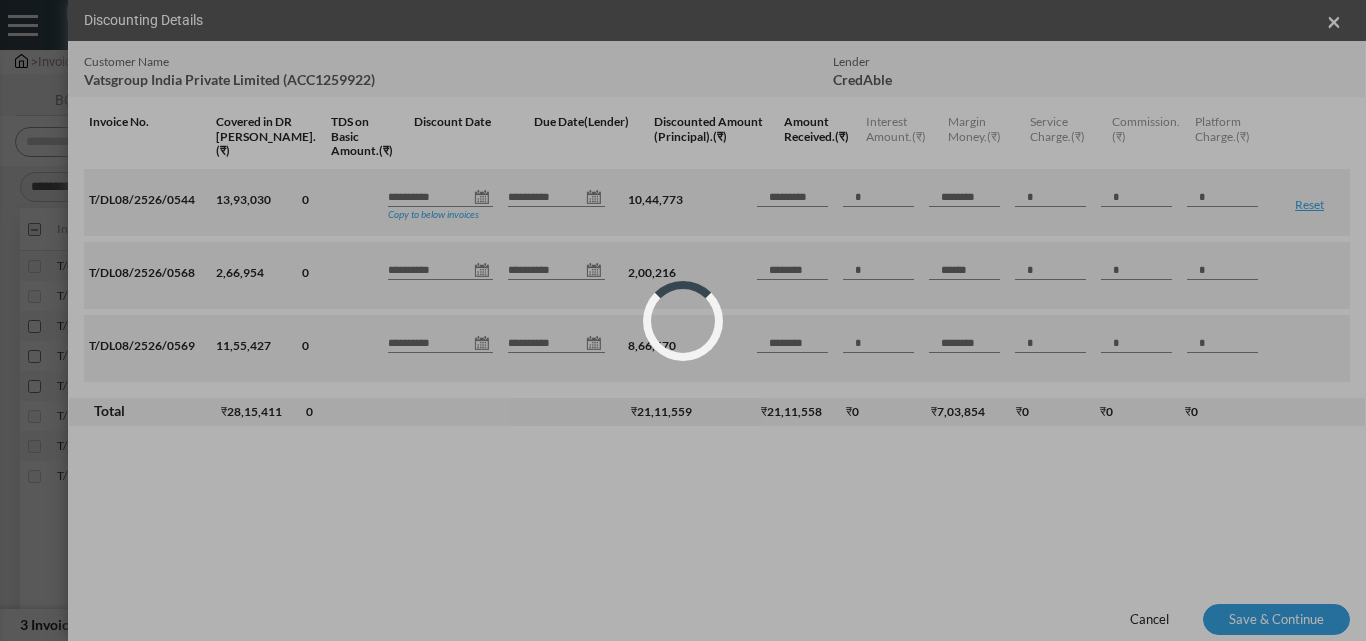 click on "**********" at bounding box center (683, 306) 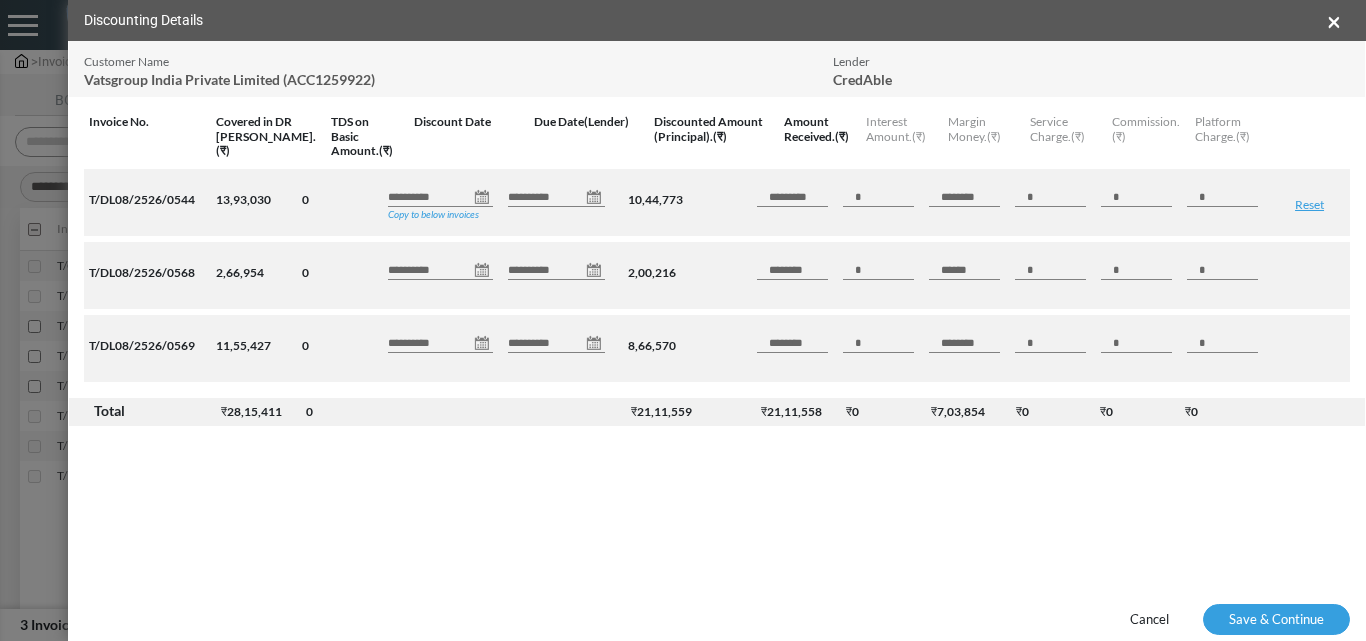 click on "Copy to below invoices" at bounding box center (433, 214) 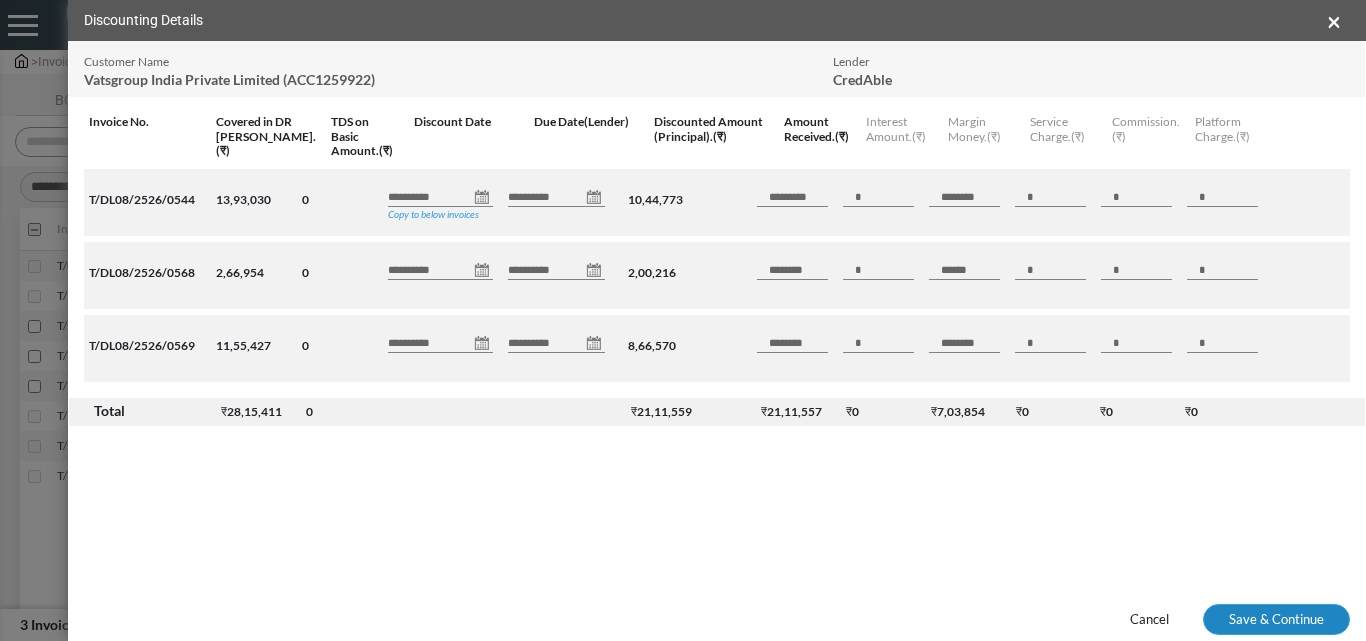 click on "Save & Continue" at bounding box center (1276, 620) 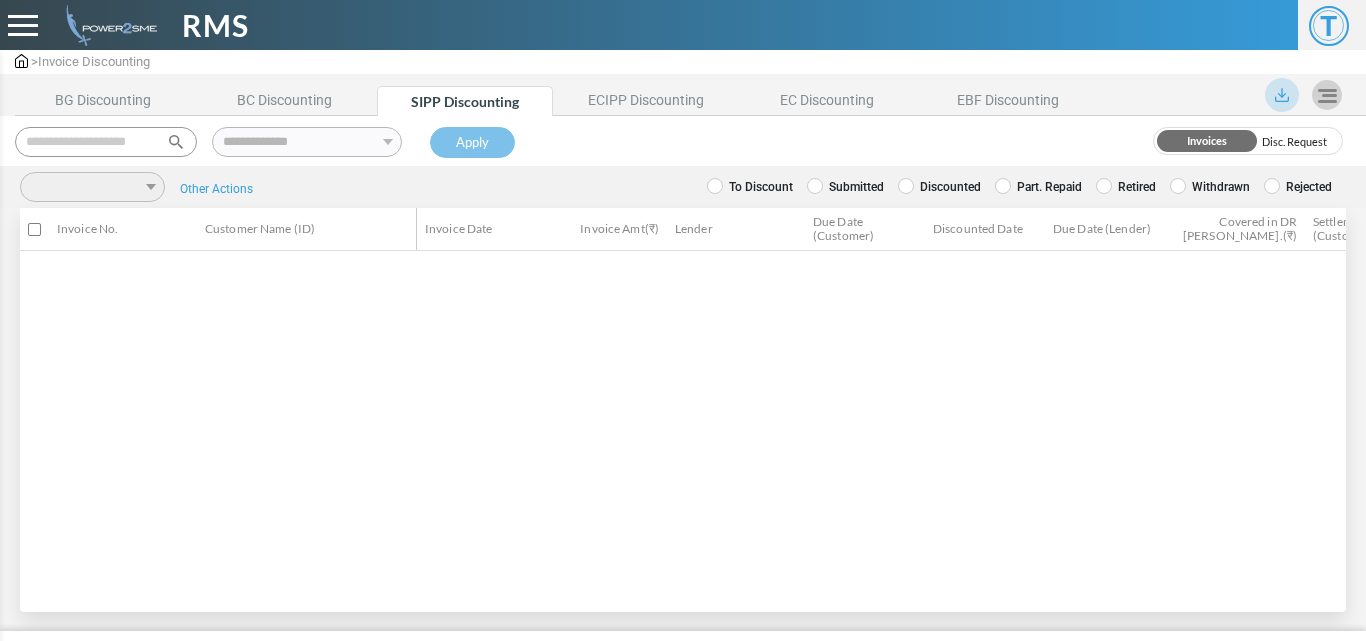 scroll, scrollTop: 0, scrollLeft: 0, axis: both 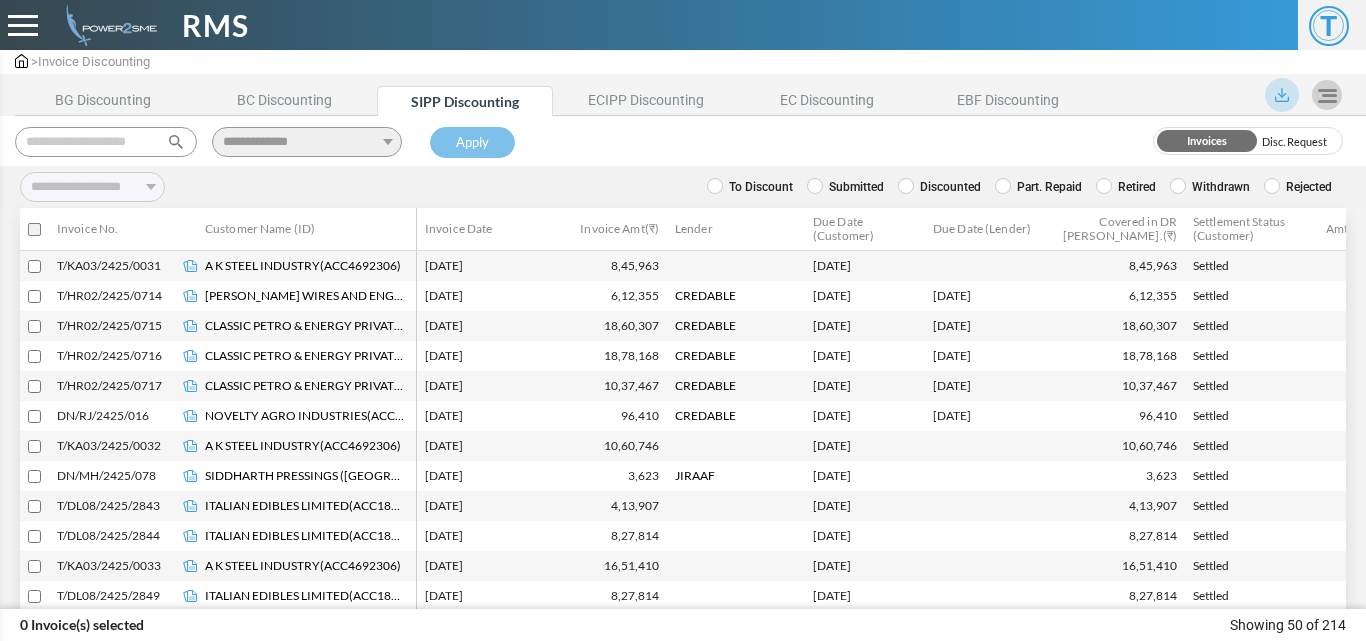 click on "Submitted" at bounding box center (845, 187) 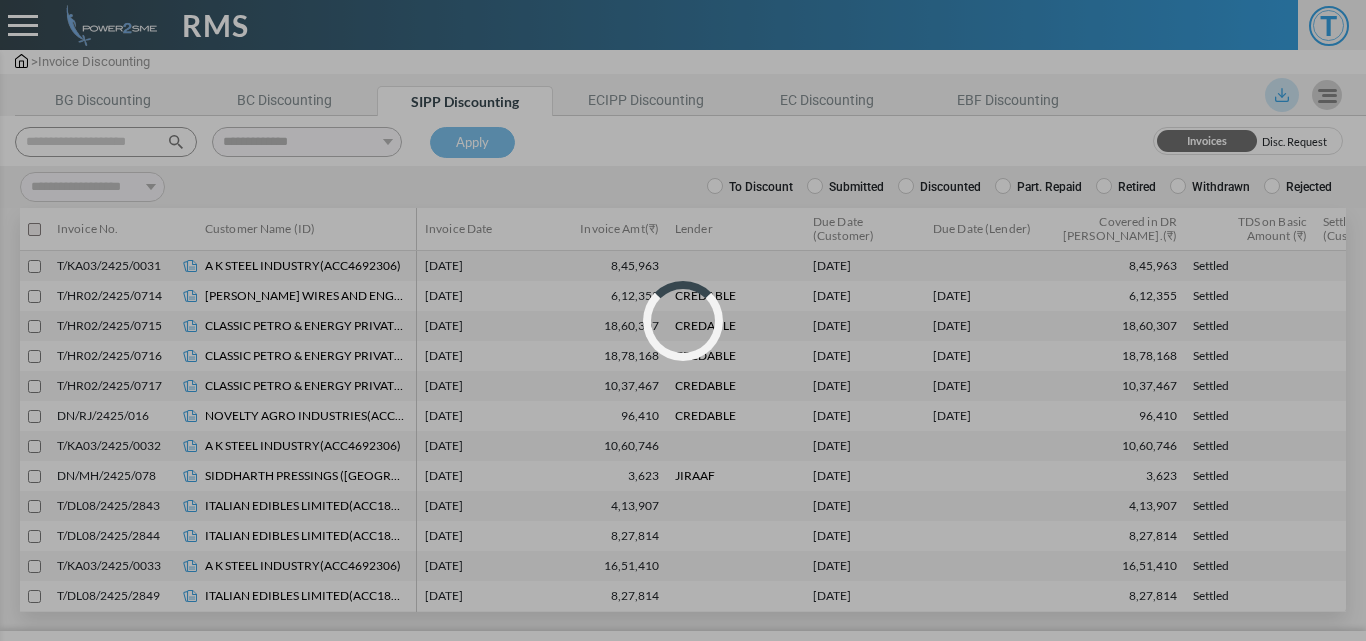 select 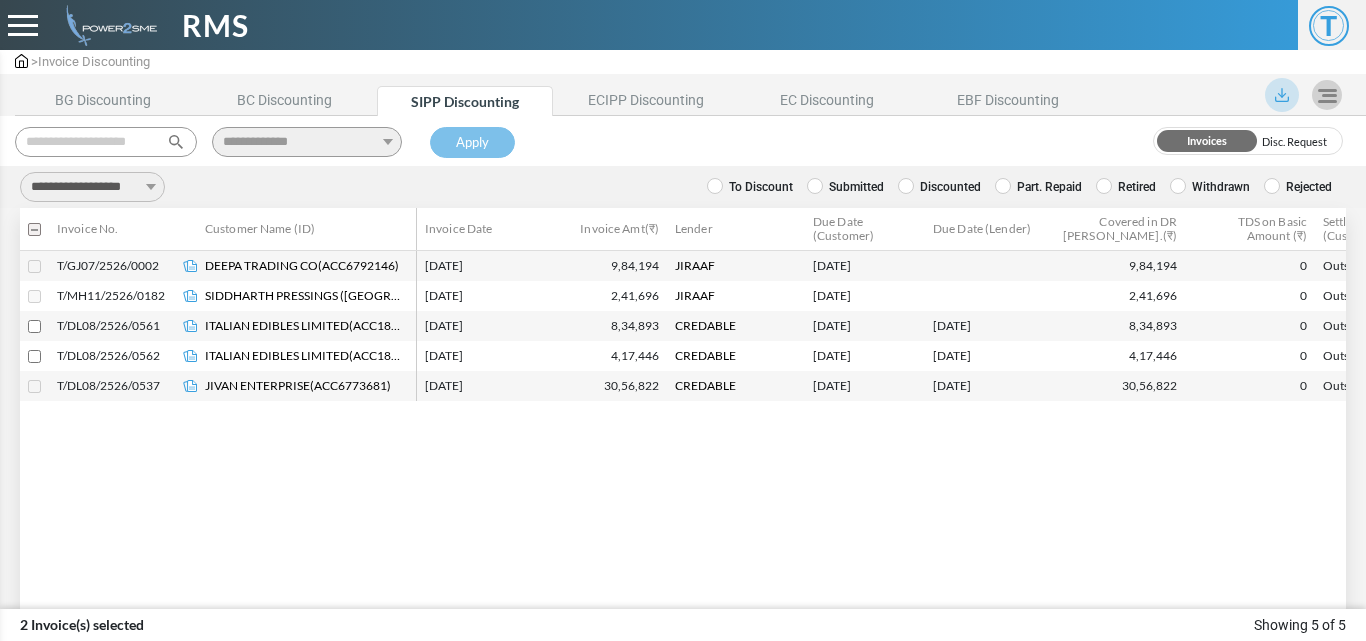 click on "**********" at bounding box center [92, 187] 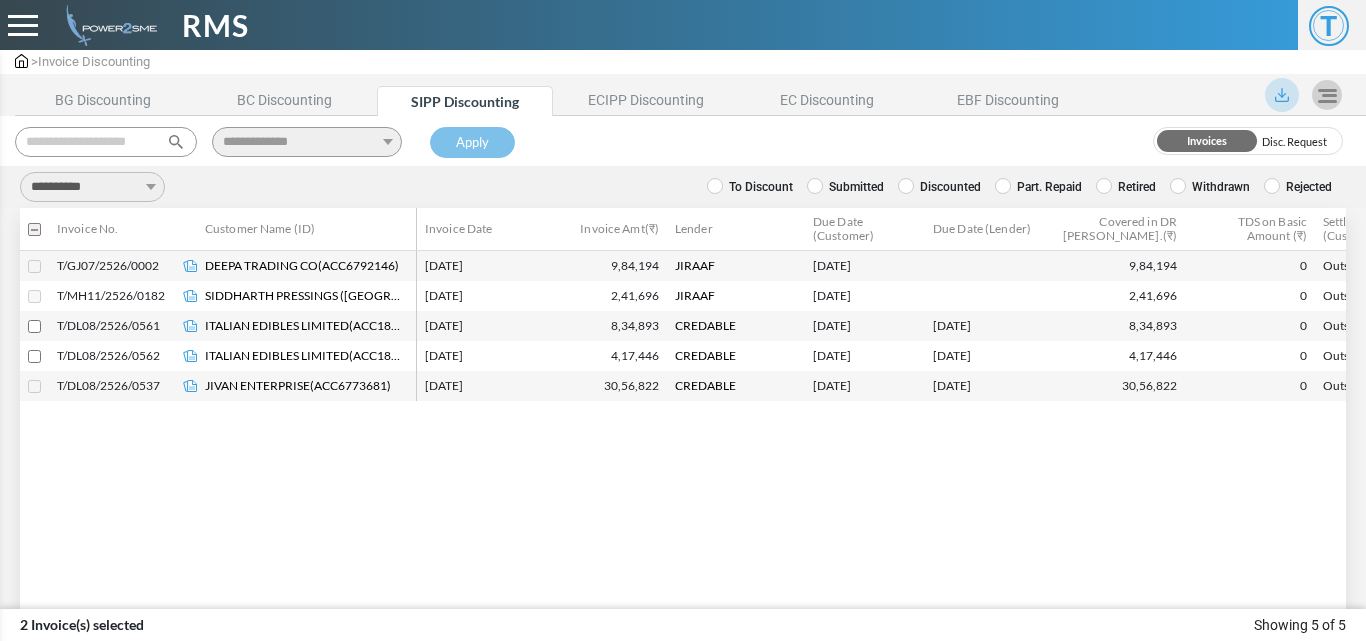 click on "**********" at bounding box center (92, 187) 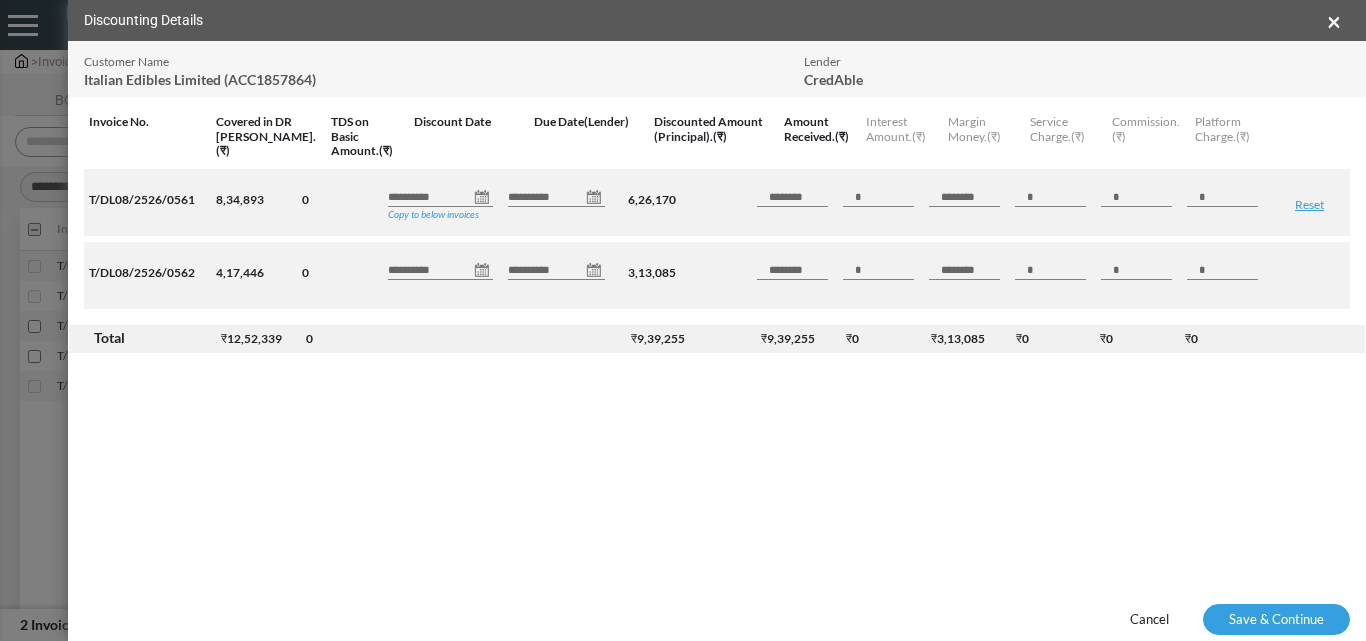 click on "**********" at bounding box center [440, 197] 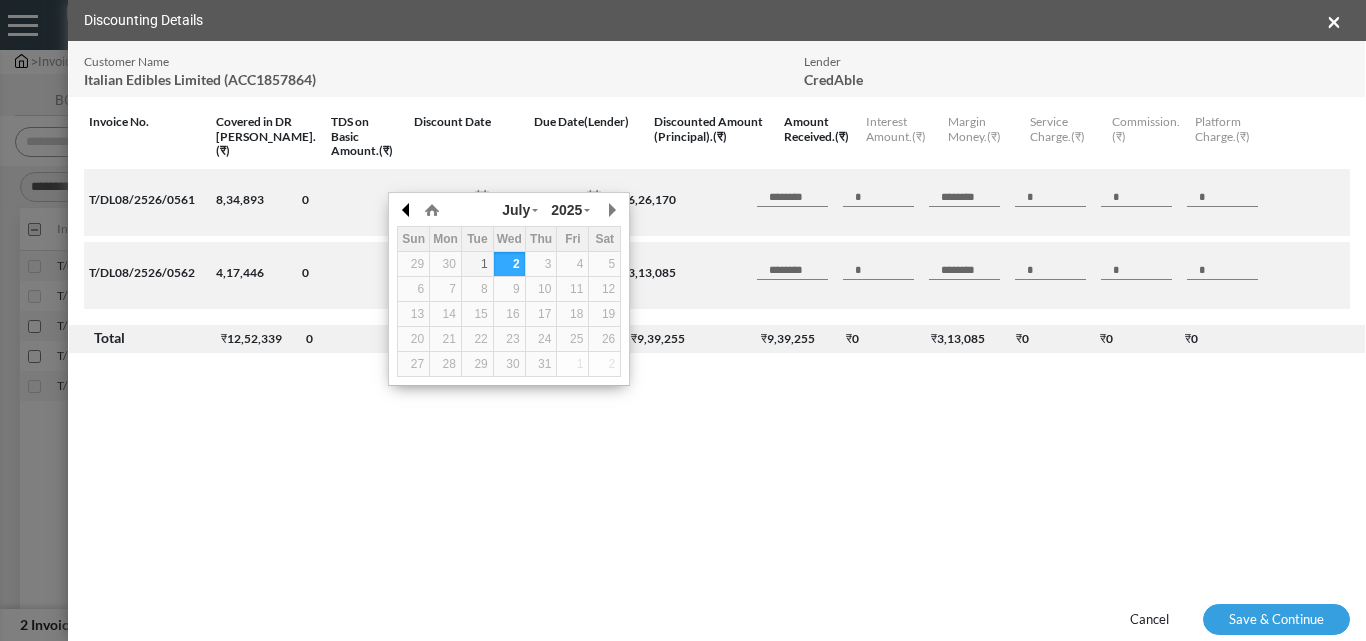click at bounding box center (407, 210) 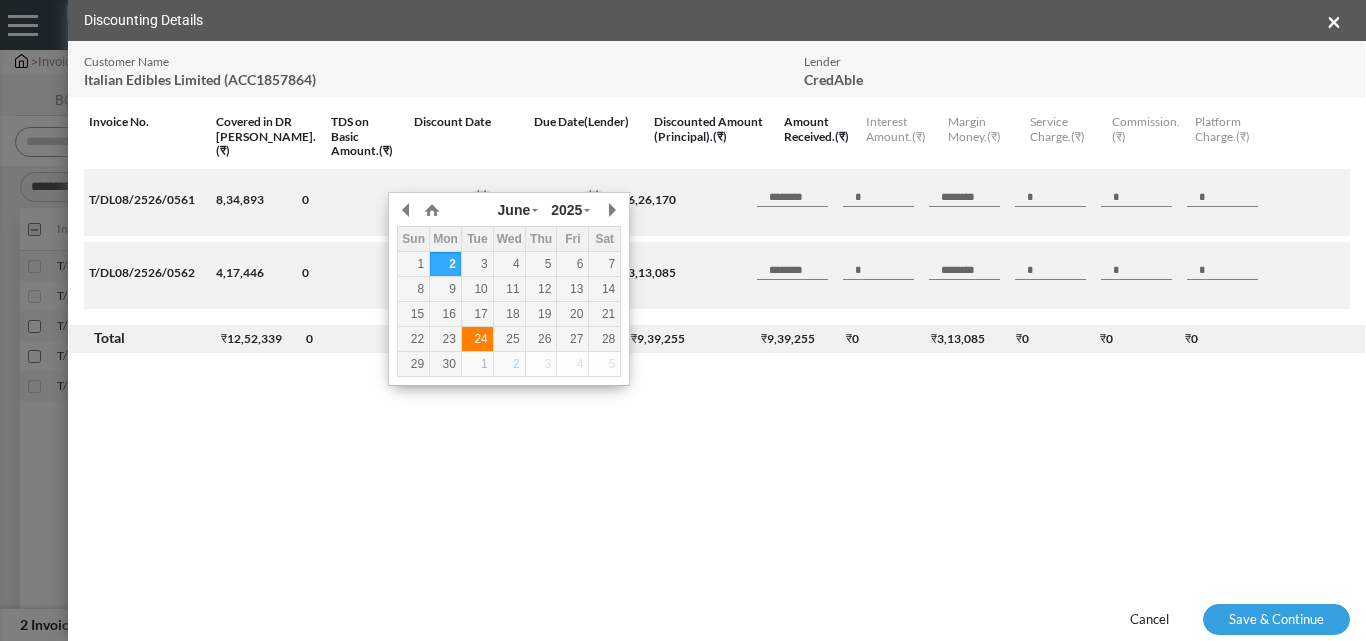 click on "24" at bounding box center [477, 339] 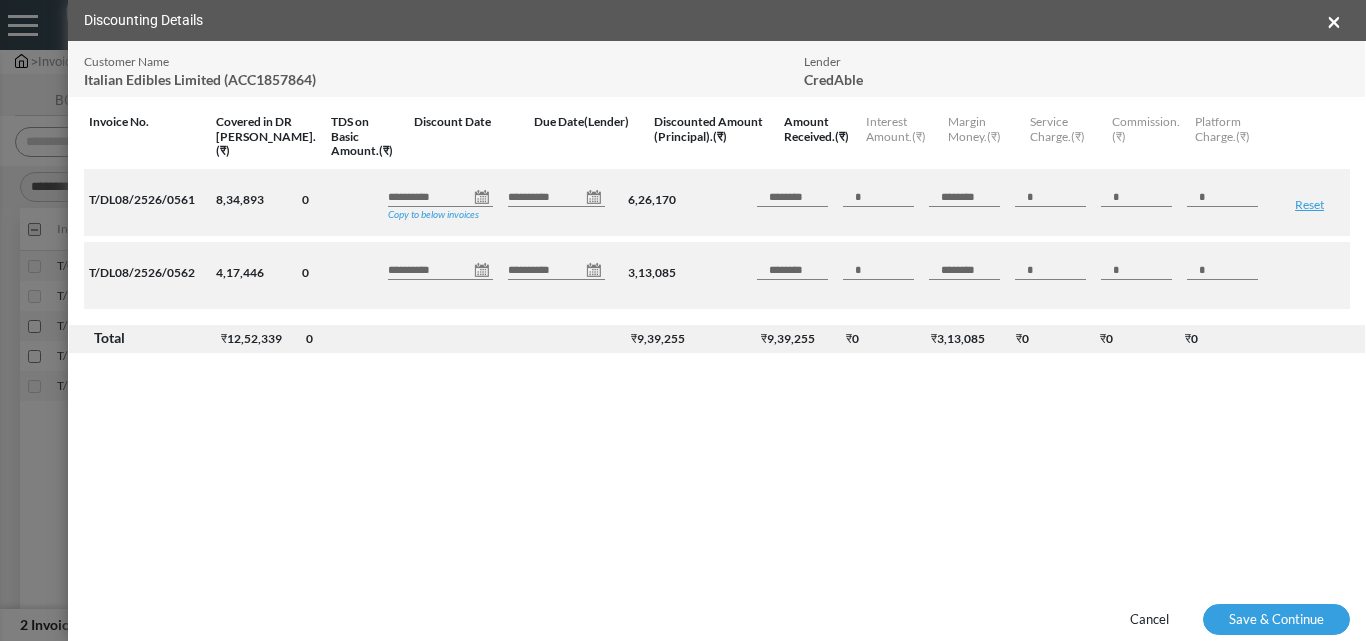 click on "**********" at bounding box center (683, 306) 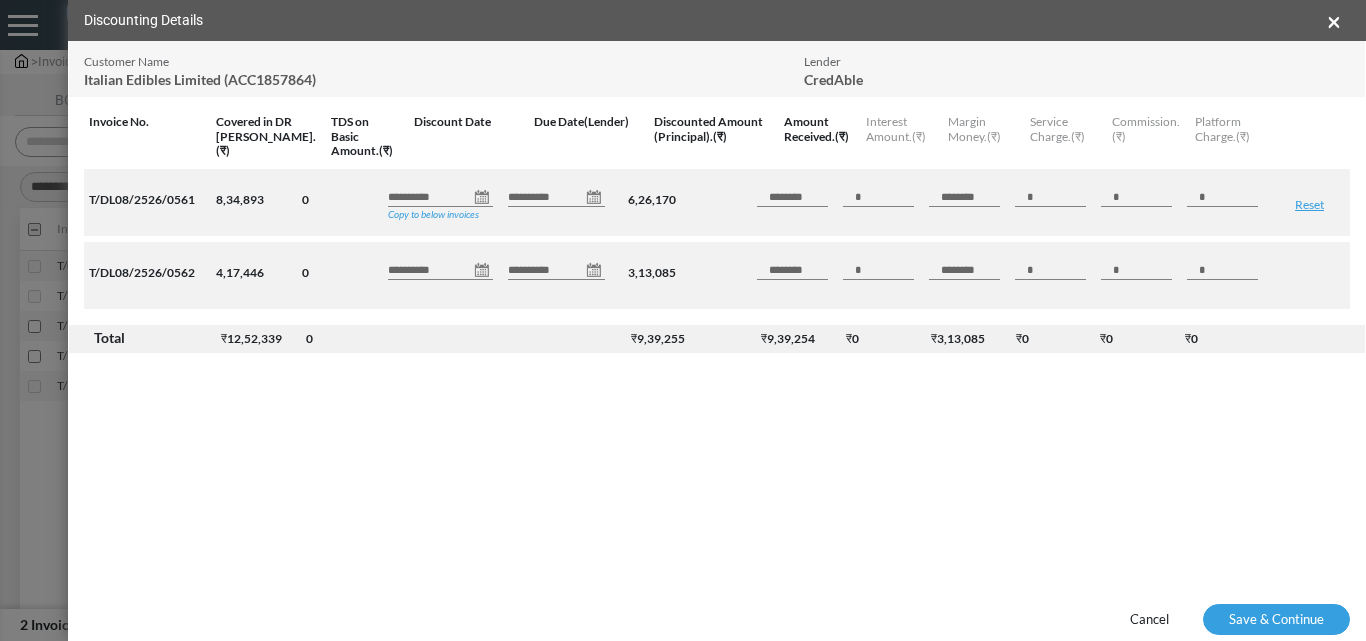 click on "**********" at bounding box center [556, 197] 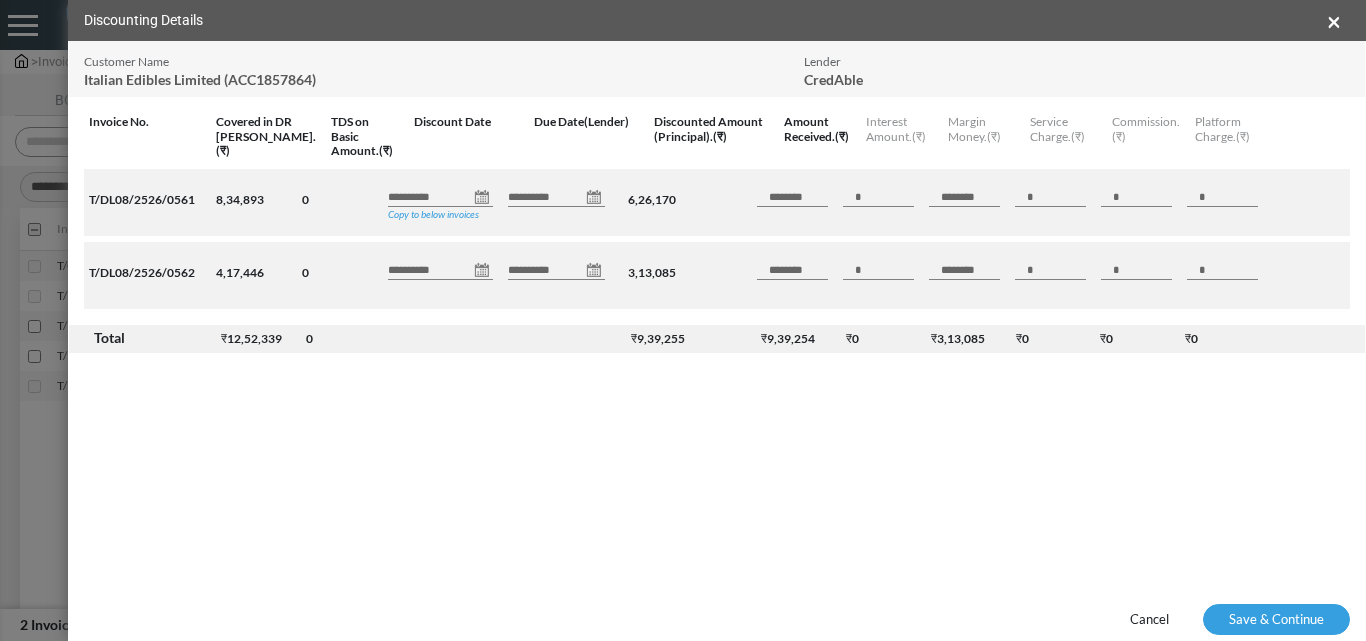 click on "DR No.
DR Amount
₹
DR Date
Submit Date
Customer Name
Update 230 CredAble  Invoice No. 0" at bounding box center [717, 319] 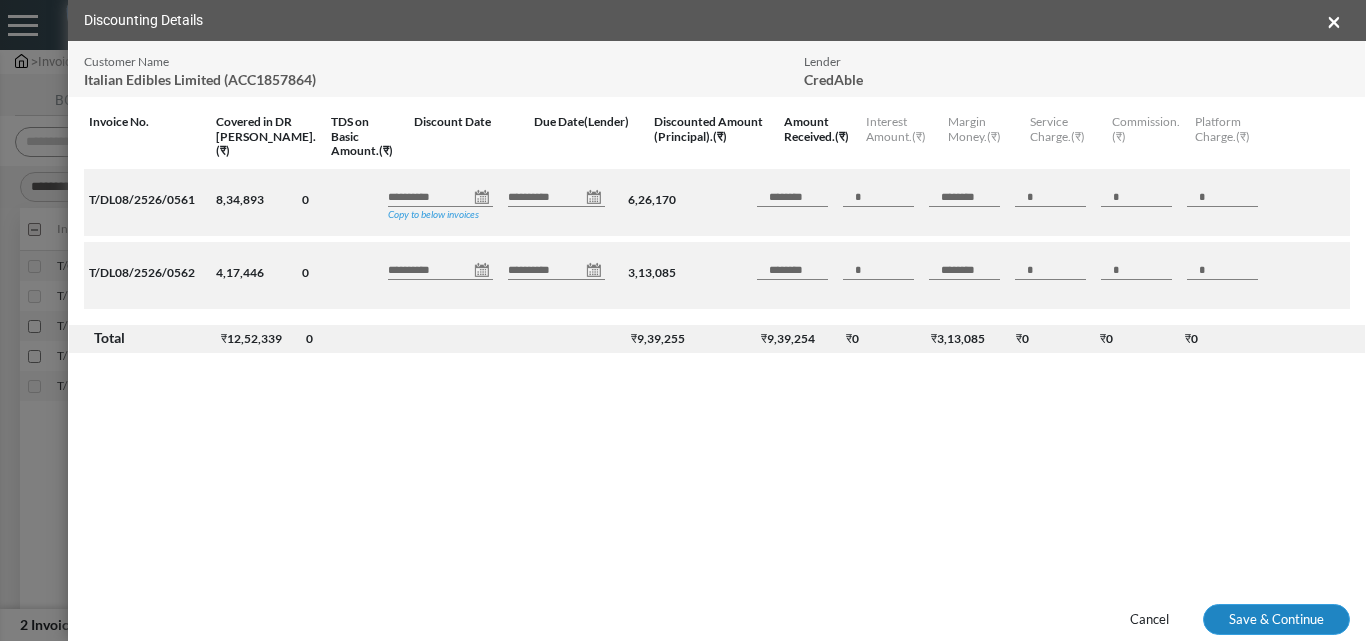 click on "Save & Continue" at bounding box center (1276, 620) 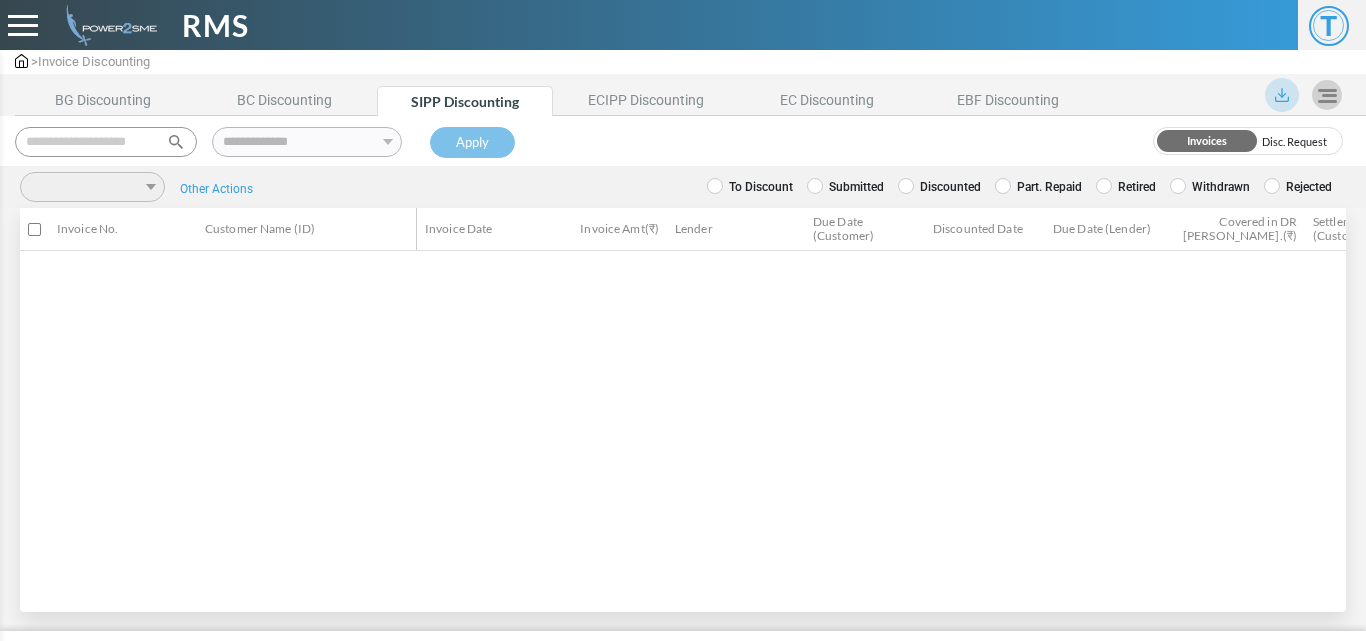 scroll, scrollTop: 0, scrollLeft: 0, axis: both 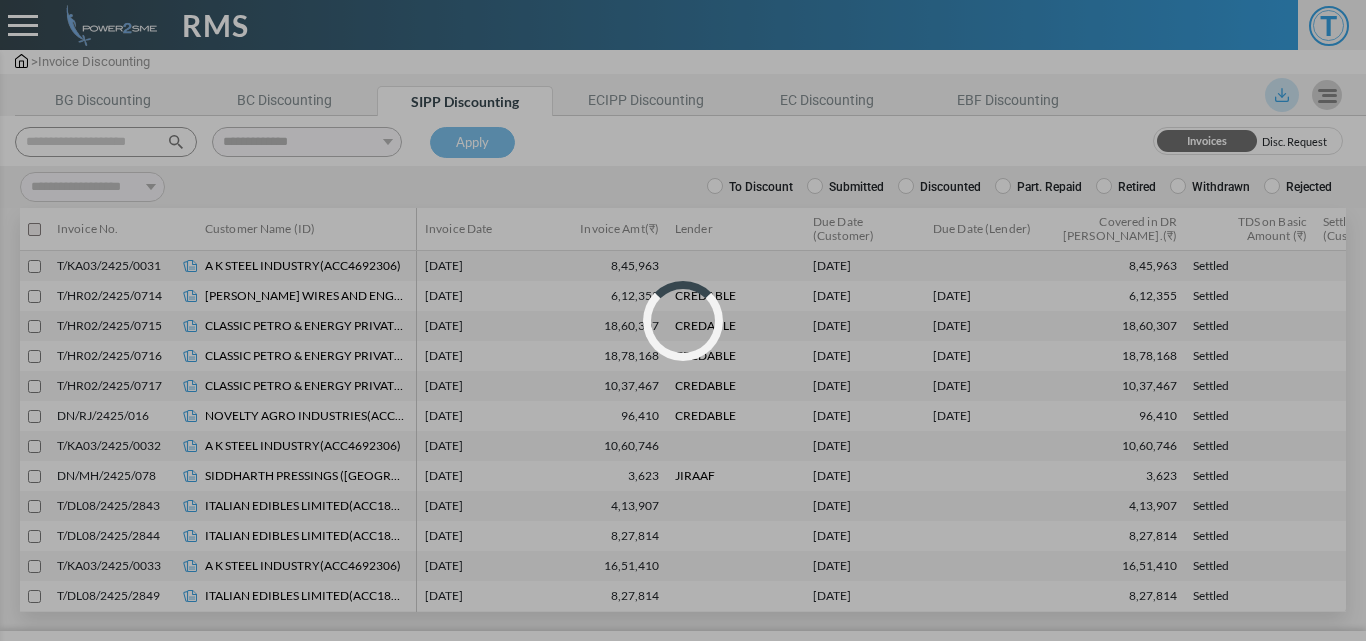 select 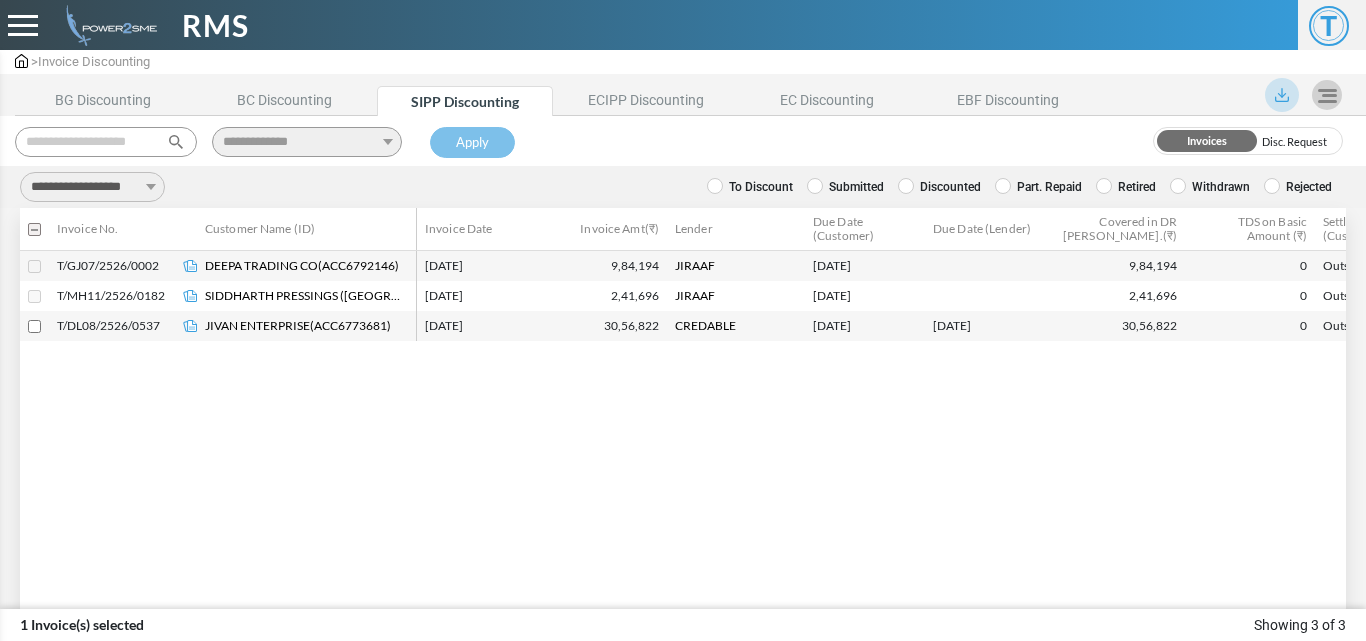 click on "**********" at bounding box center (92, 187) 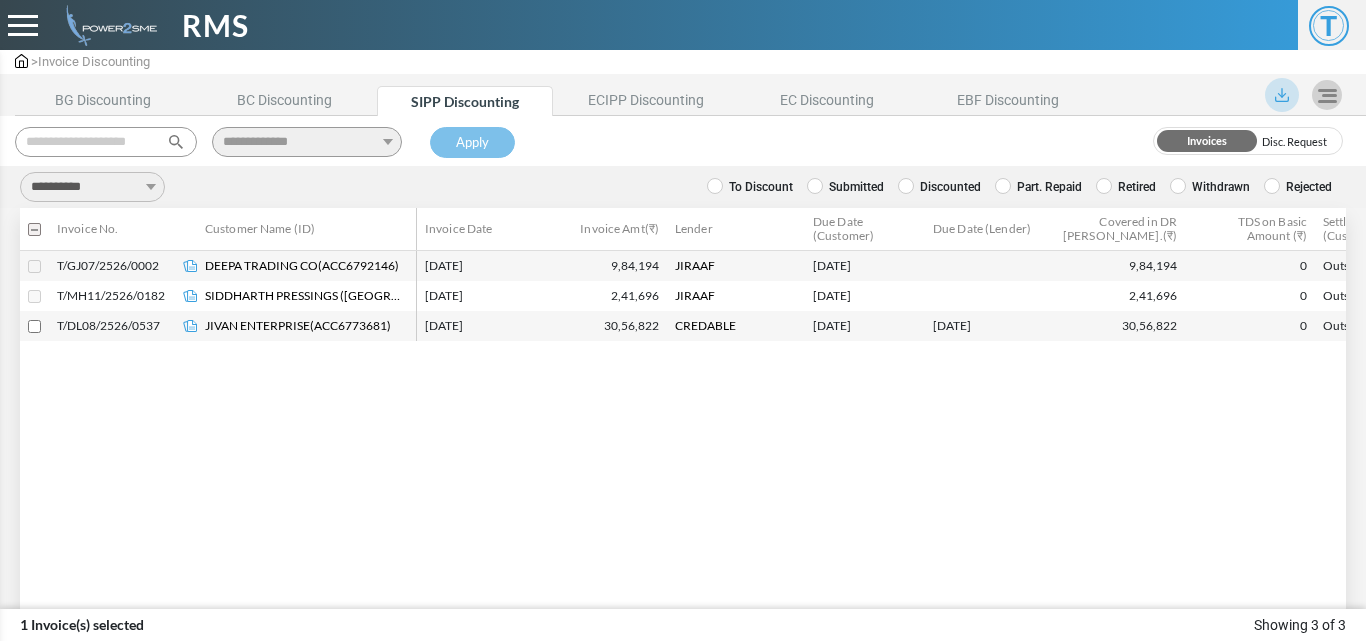 click on "**********" at bounding box center (92, 187) 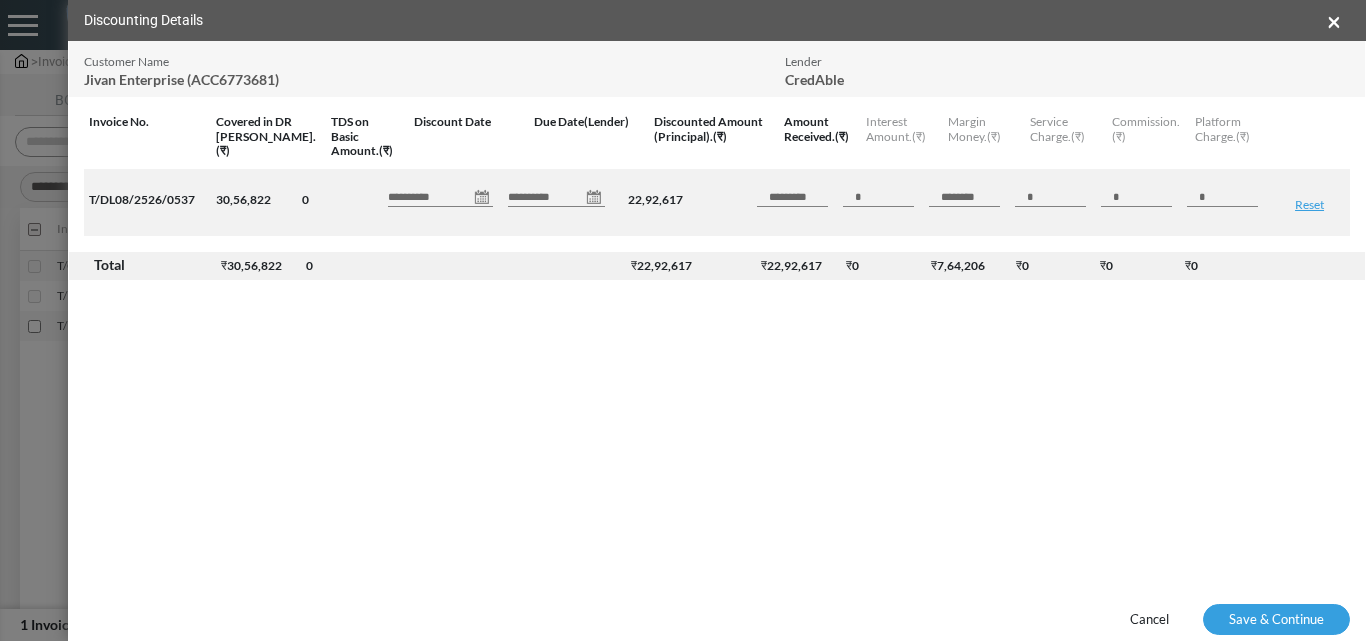 click on "**********" at bounding box center (440, 197) 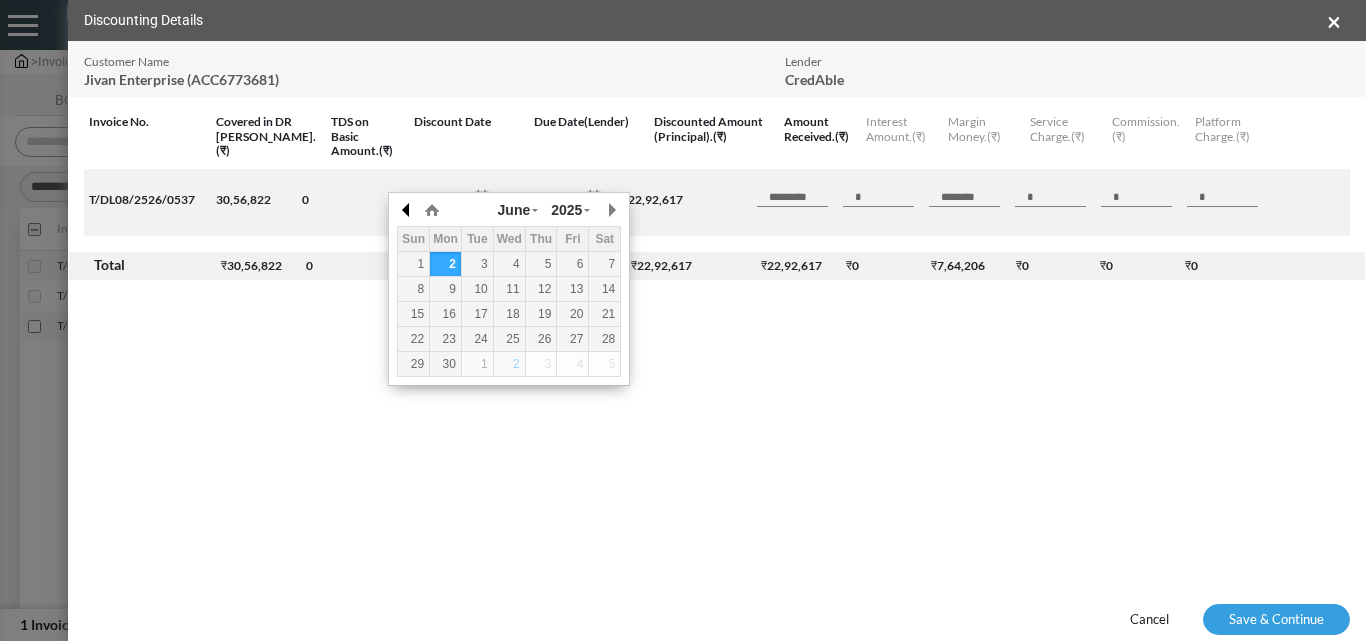 click at bounding box center [407, 210] 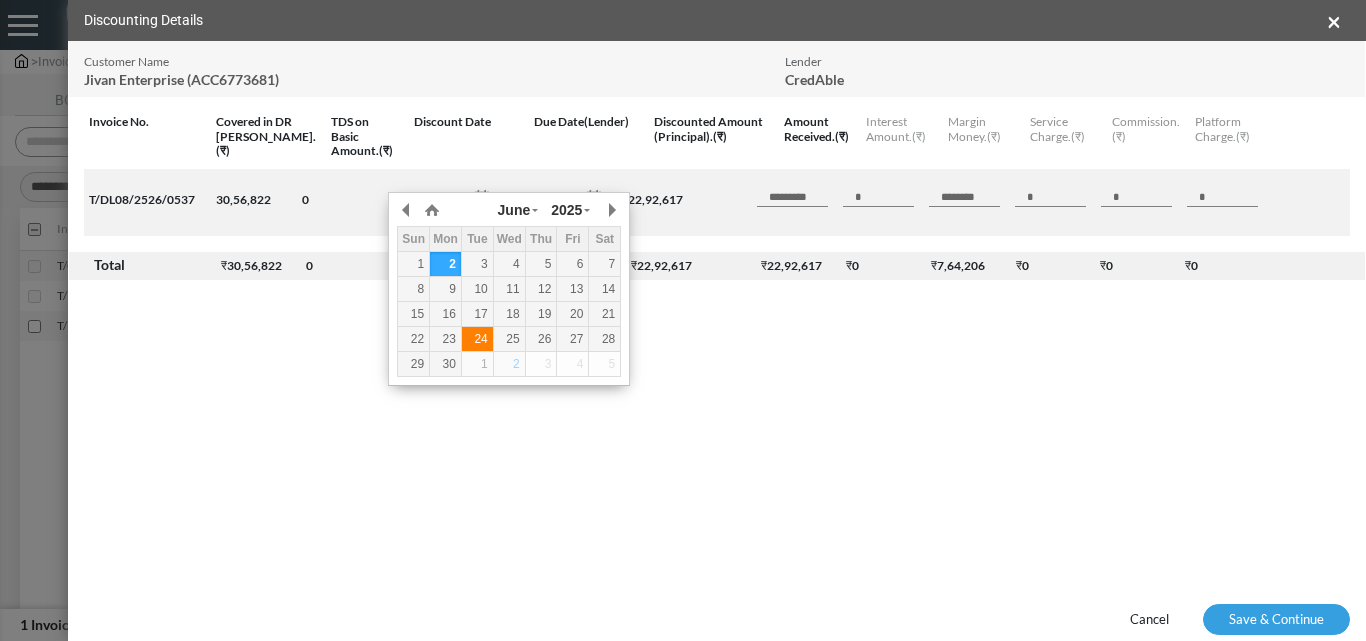 click on "24" at bounding box center [477, 339] 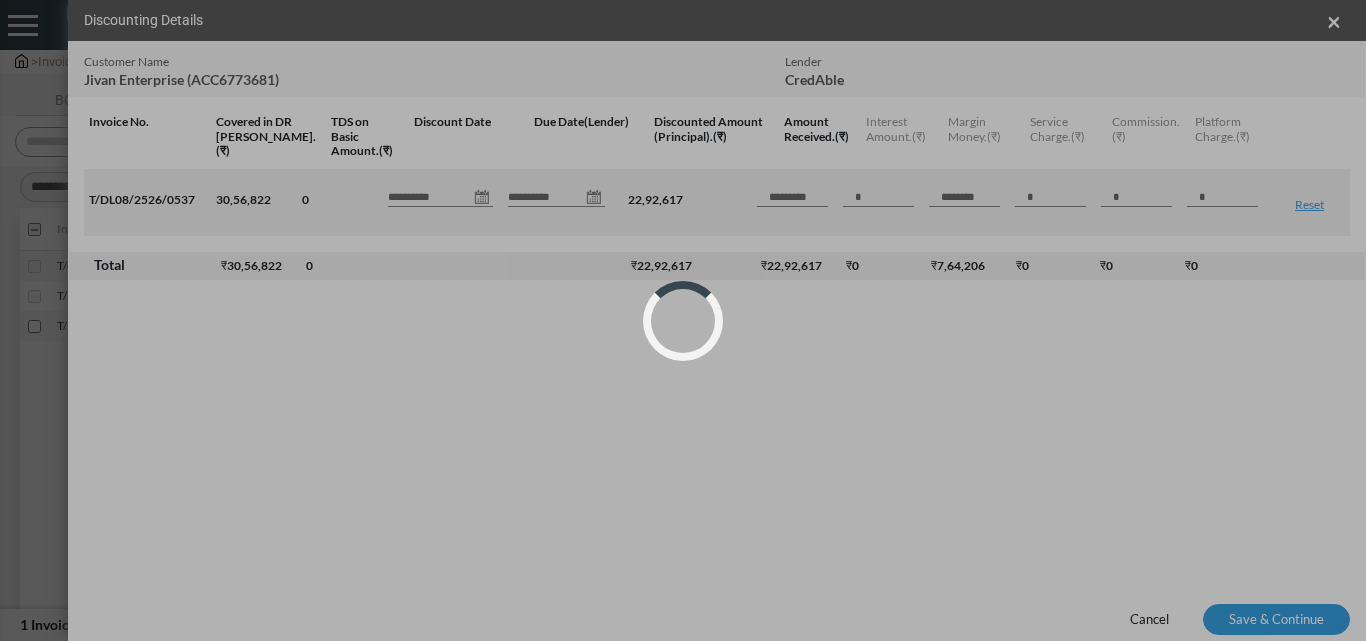 type on "*********" 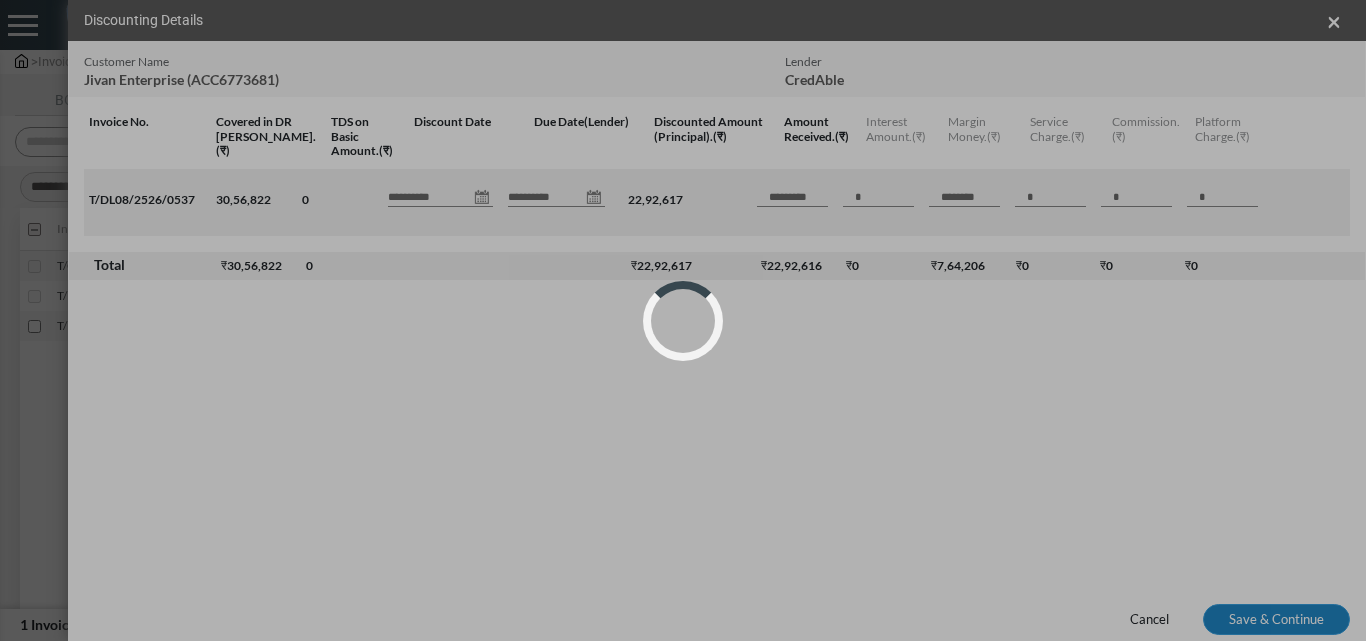 click on "Save & Continue" at bounding box center (1276, 620) 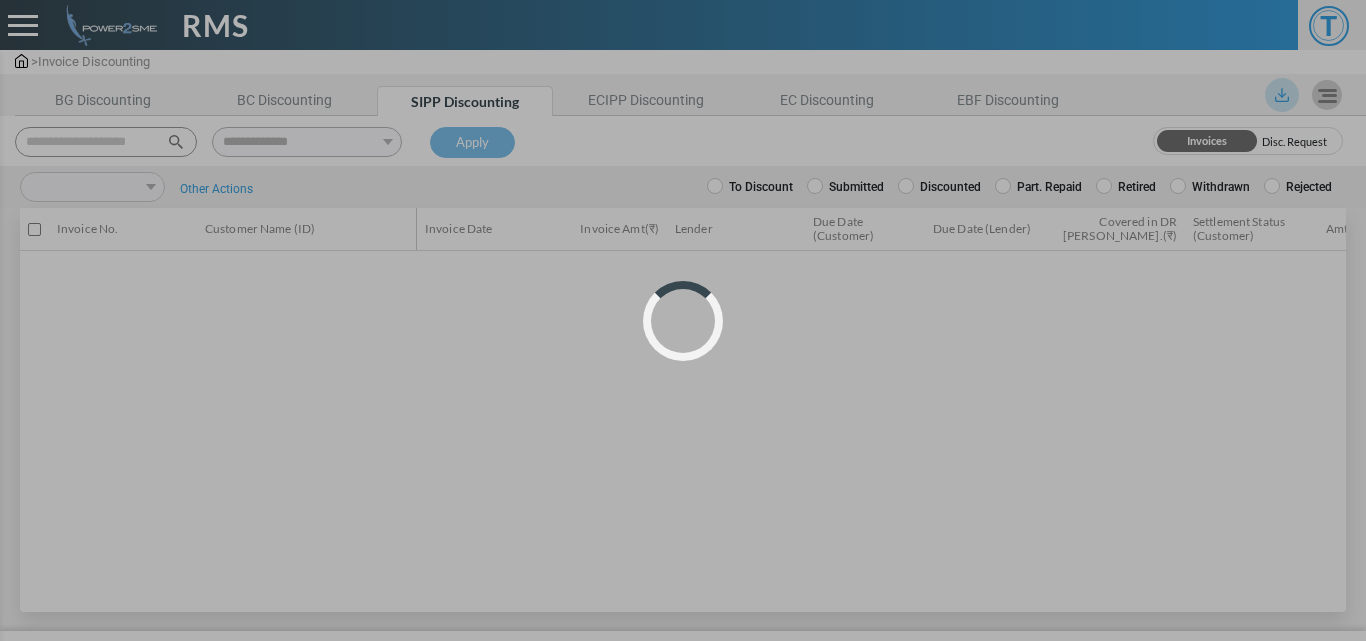 select 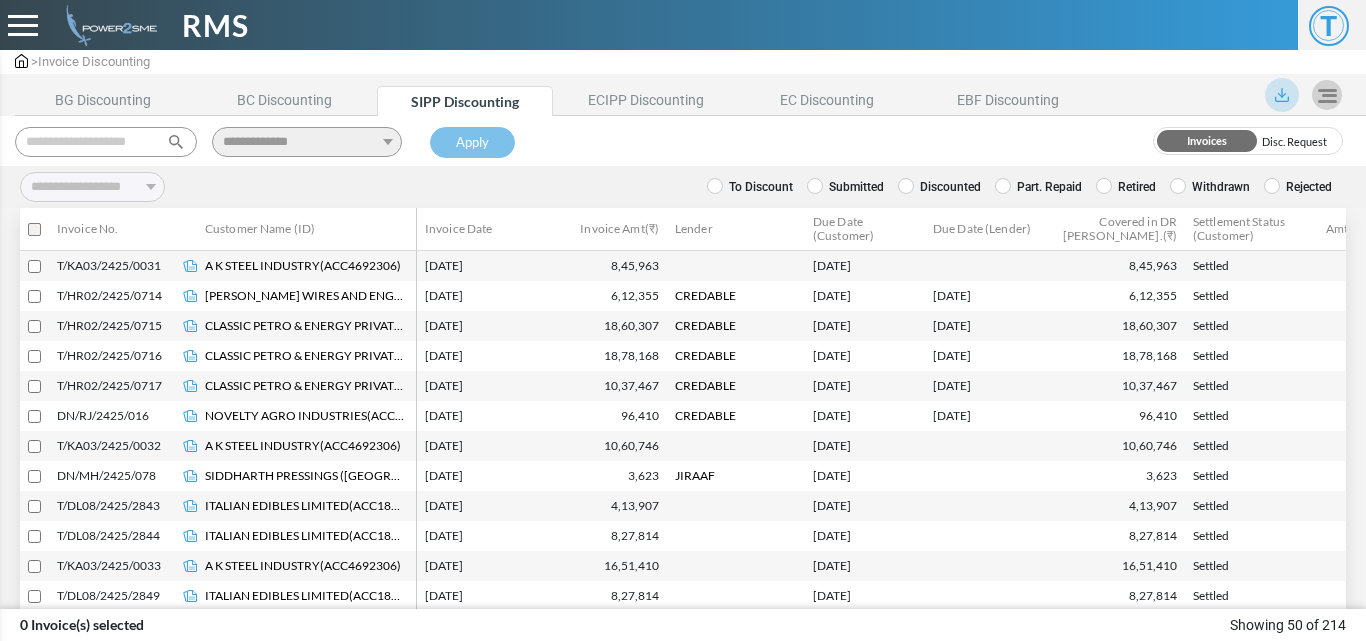 scroll, scrollTop: 0, scrollLeft: 0, axis: both 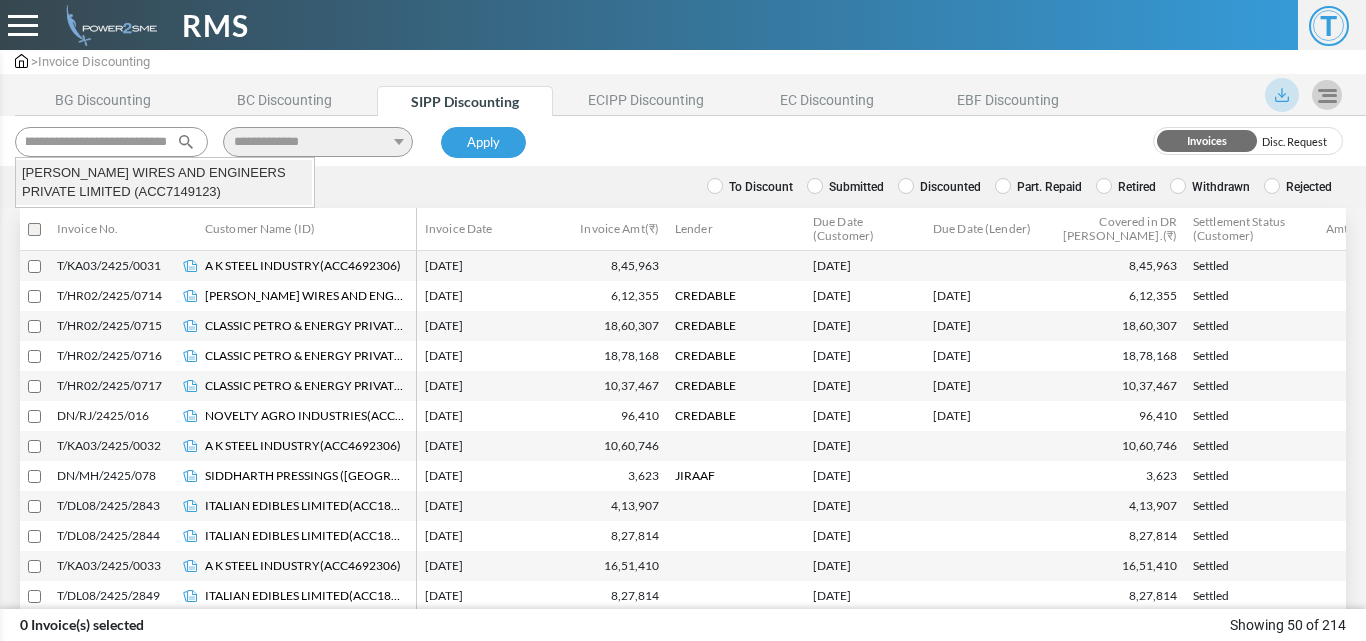click on "[PERSON_NAME] WIRES AND ENGINEERS PRIVATE LIMITED (ACC7149123)" at bounding box center (164, 182) 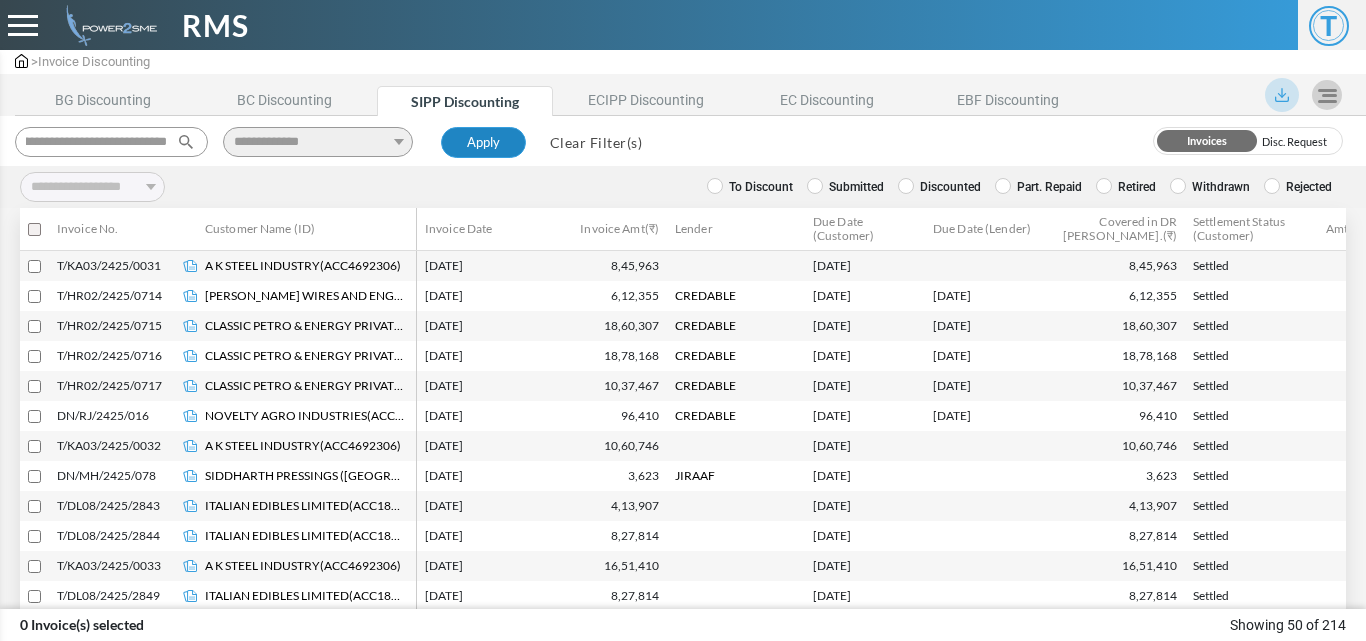 type on "**********" 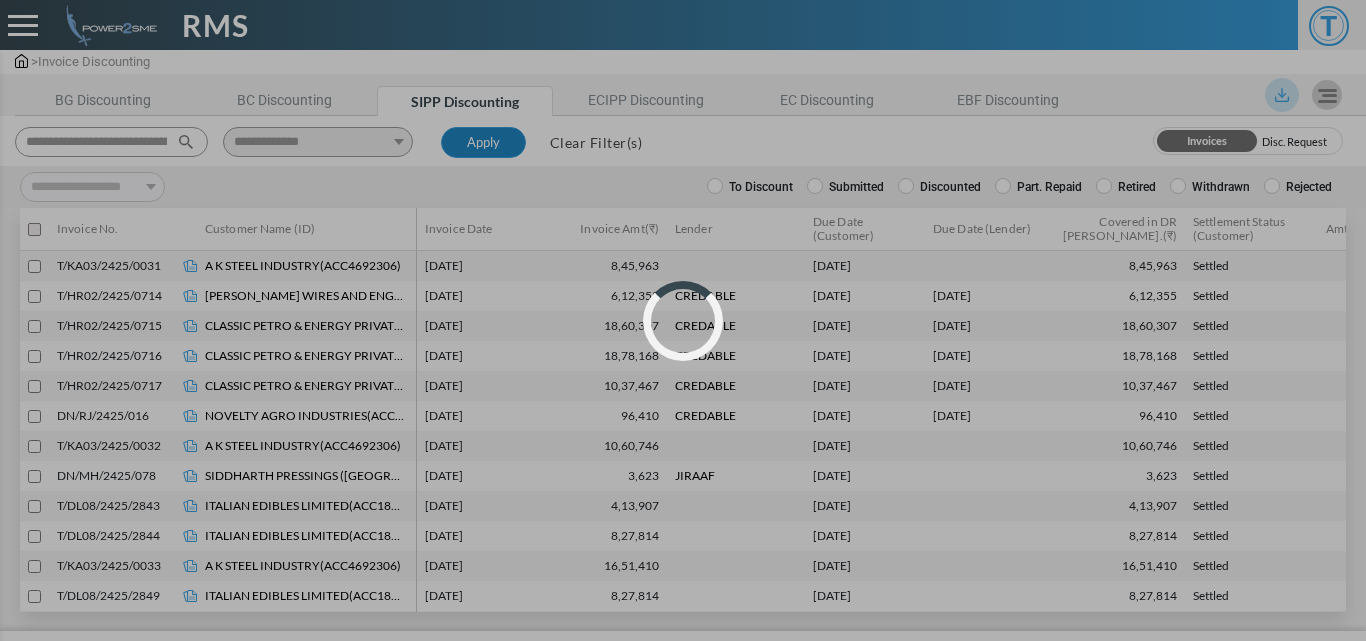 select 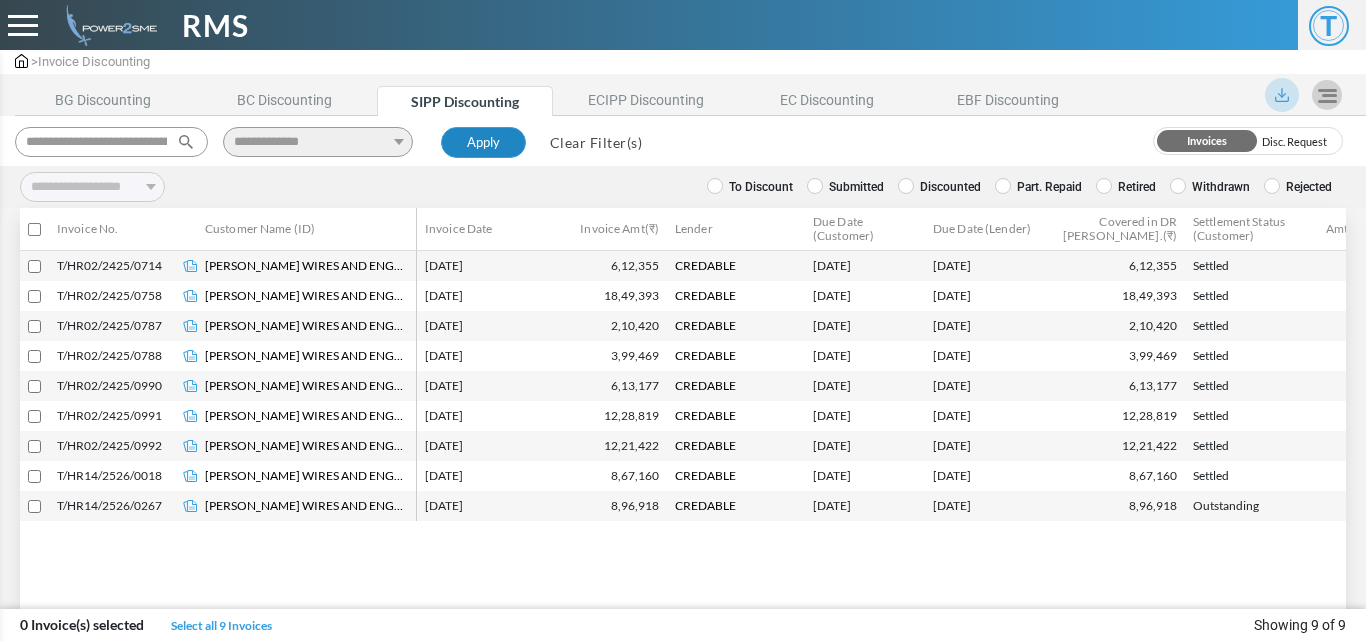 type 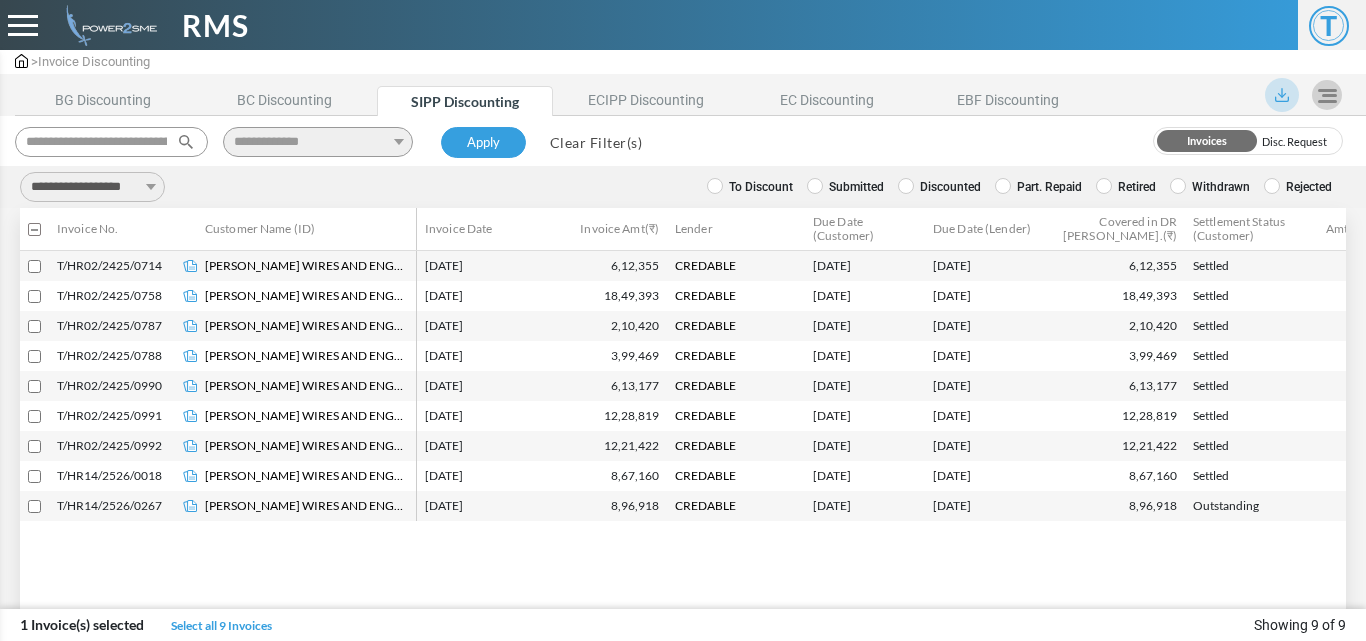 click on "**********" at bounding box center (92, 187) 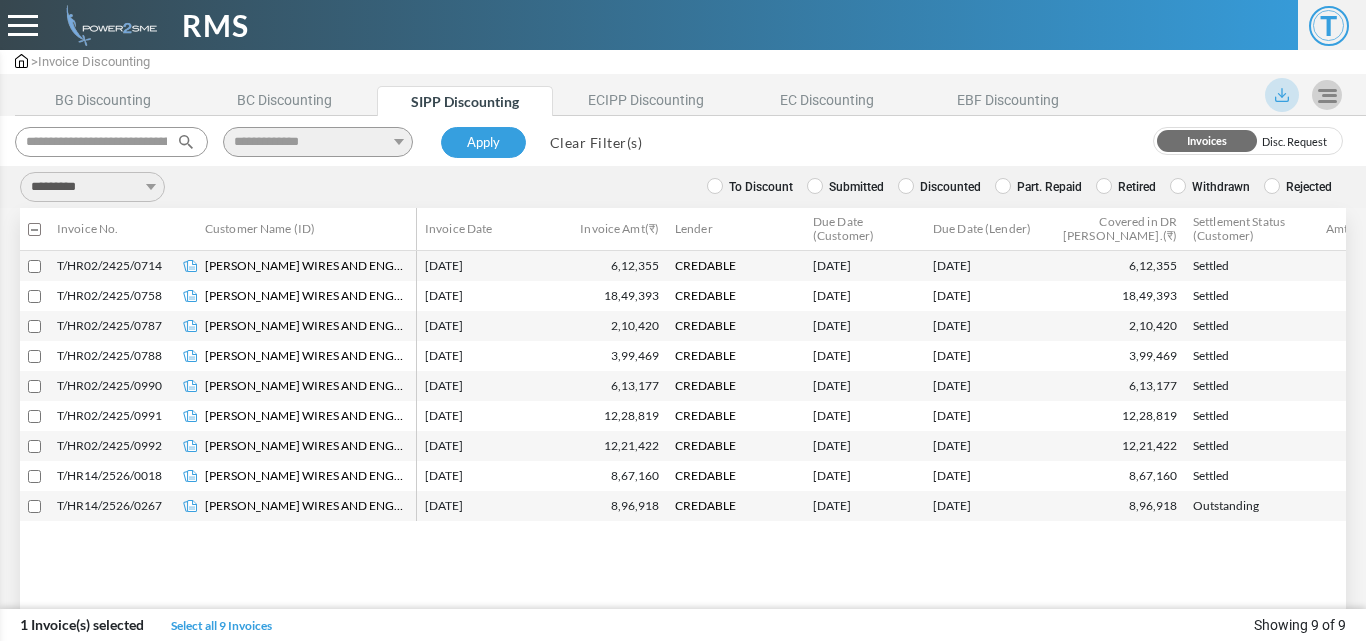 click on "**********" at bounding box center (92, 187) 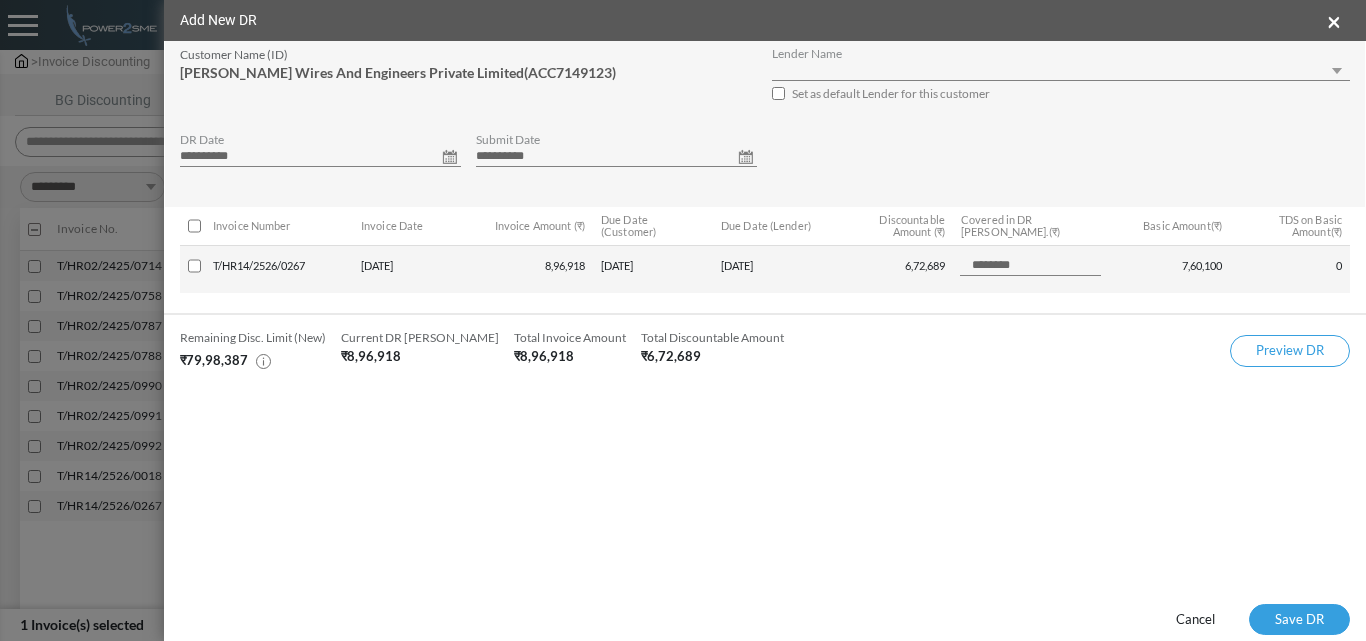 select on "**" 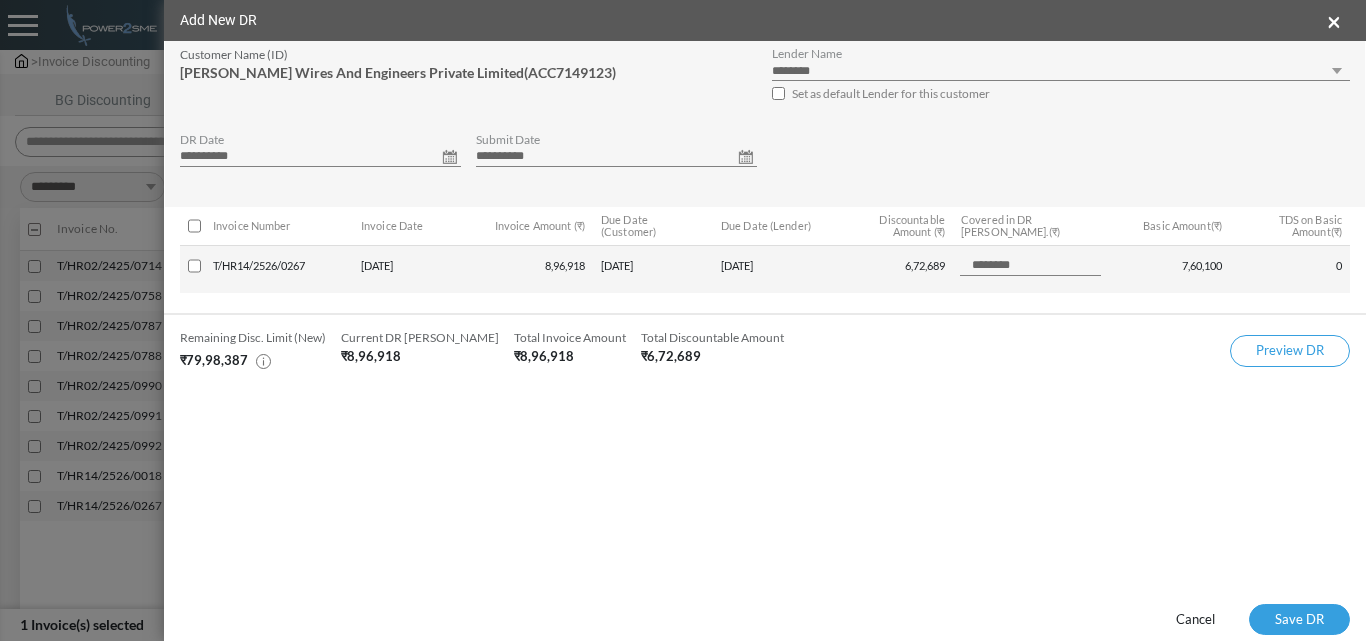 click on "**********" at bounding box center (320, 157) 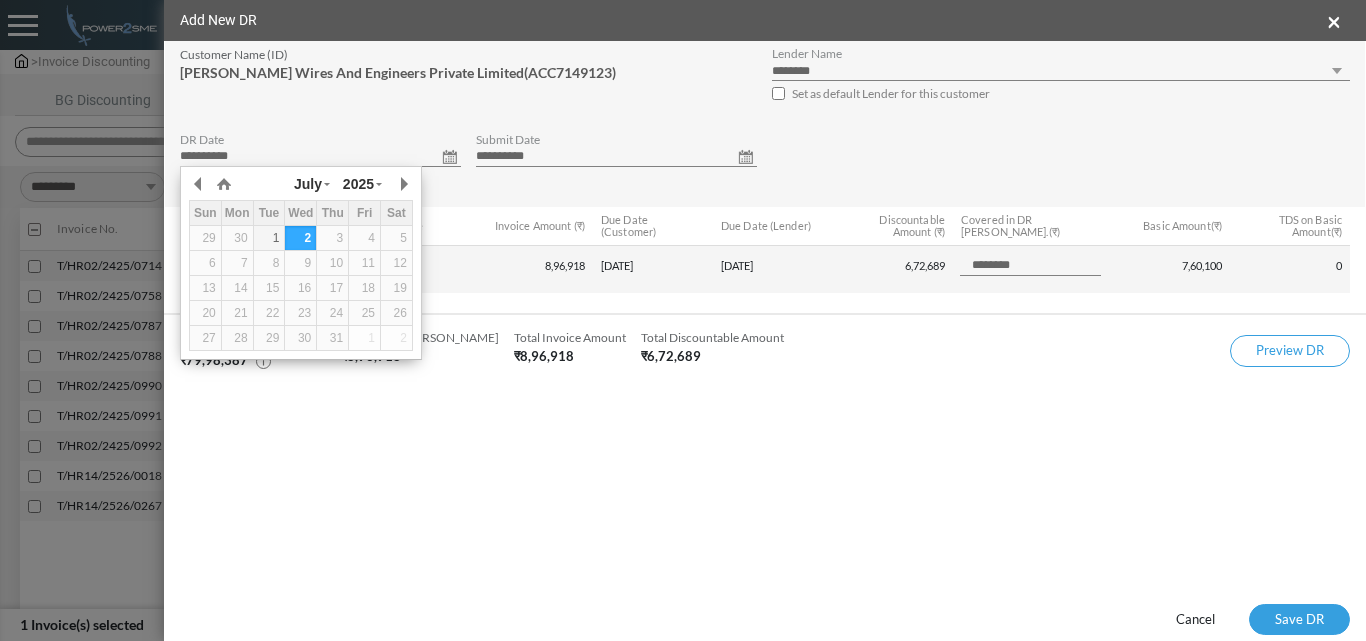 click on "July January February March April May June July August September October November December 2025 1950 1951 1952 1953 1954 1955 1956 1957 1958 1959 1960 1961 1962 1963 1964 1965 1966 1967 1968 1969 1970 1971 1972 1973 1974 1975 1976 1977 1978 1979 1980 1981 1982 1983 1984 1985 1986 1987 1988 1989 1990 1991 1992 1993 1994 1995 1996 1997 1998 1999 2000 2001 2002 2003 2004 2005 2006 2007 2008 2009 2010 2011 2012 2013 2014 2015 2016 2017 2018 2019 2020 2021 2022 2023 2024 2025 2026 2027 2028 2029 2030 2031 2032 2033 2034 2035 2036 2037 2038 2039 2040 2041 2042 2043 2044 2045 2046 2047 2048 2049 2050 Sun Mon Tue Wed Thu Fri Sat 29 30 1 2 3 4 5 6 7 8 9 10 11 12 13 14 15 16 17 18 19 20 21 22 23 24 25 26 27 28 29 30 31 1 2 Save Selected 00:00 01:00 02:00 03:00 04:00 05:00 06:00 07:00 08:00 09:00 10:00 11:00 12:00 13:00 14:00 15:00 16:00 17:00 18:00 19:00 20:00 21:00 22:00 23:00" at bounding box center [301, 263] 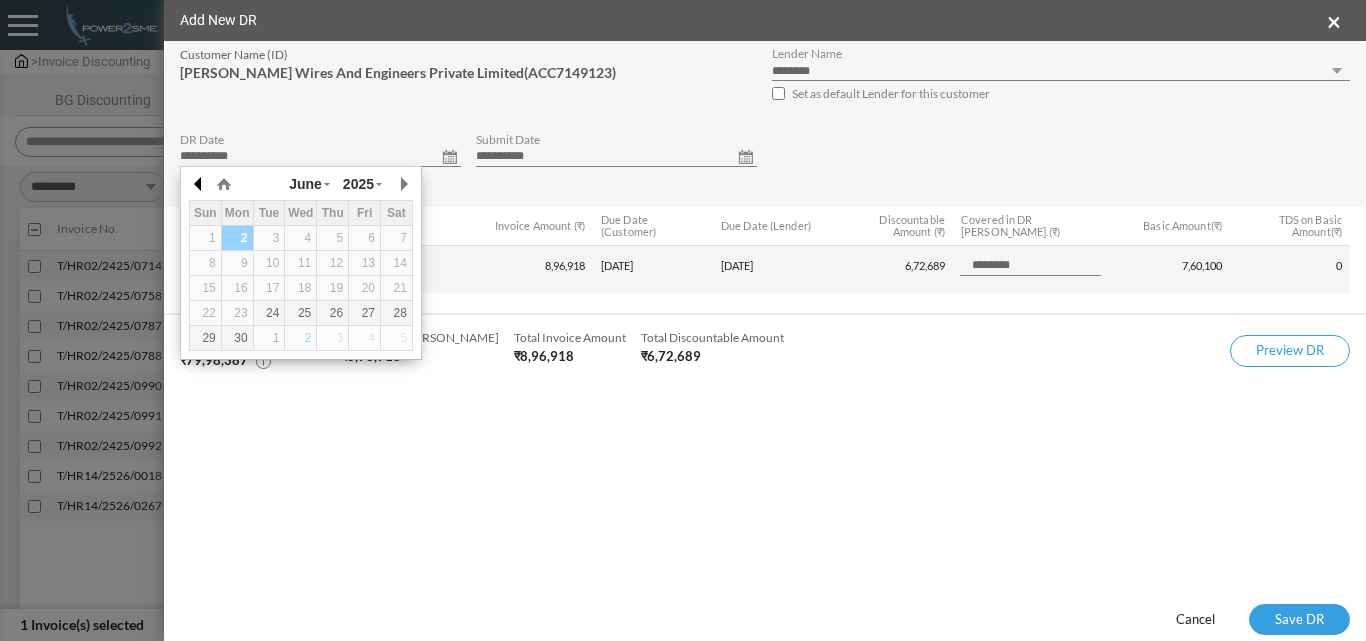 click at bounding box center [199, 184] 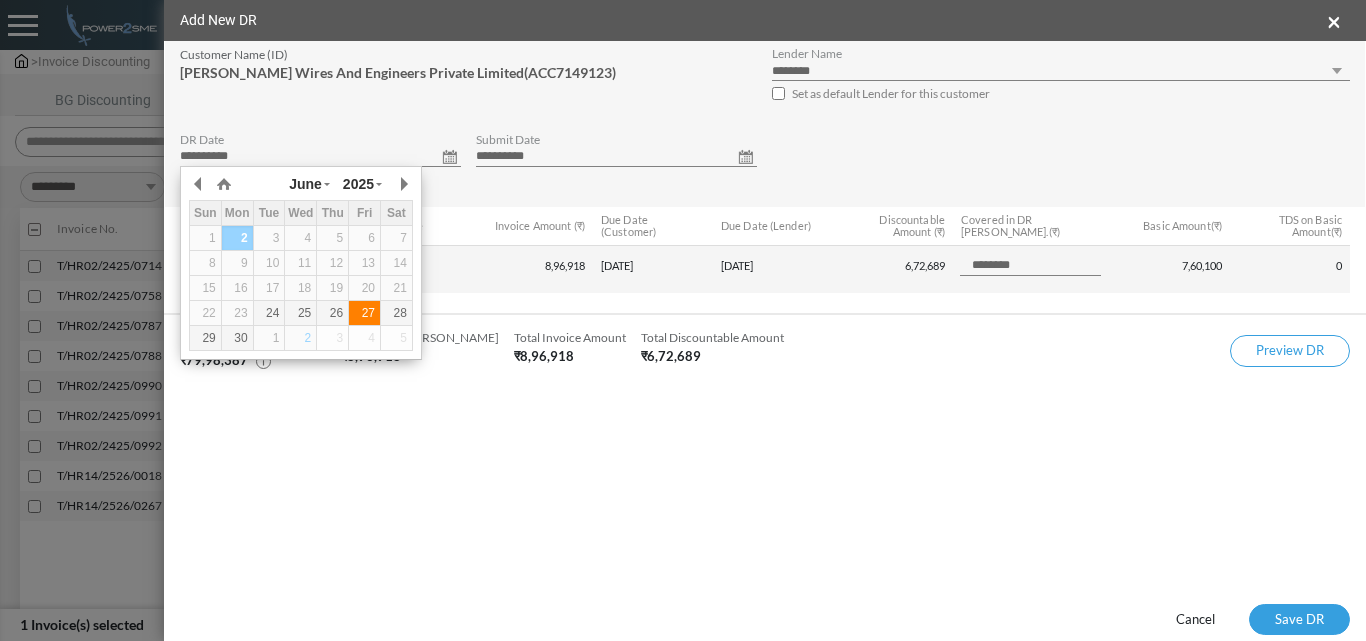 click on "27" at bounding box center [364, 313] 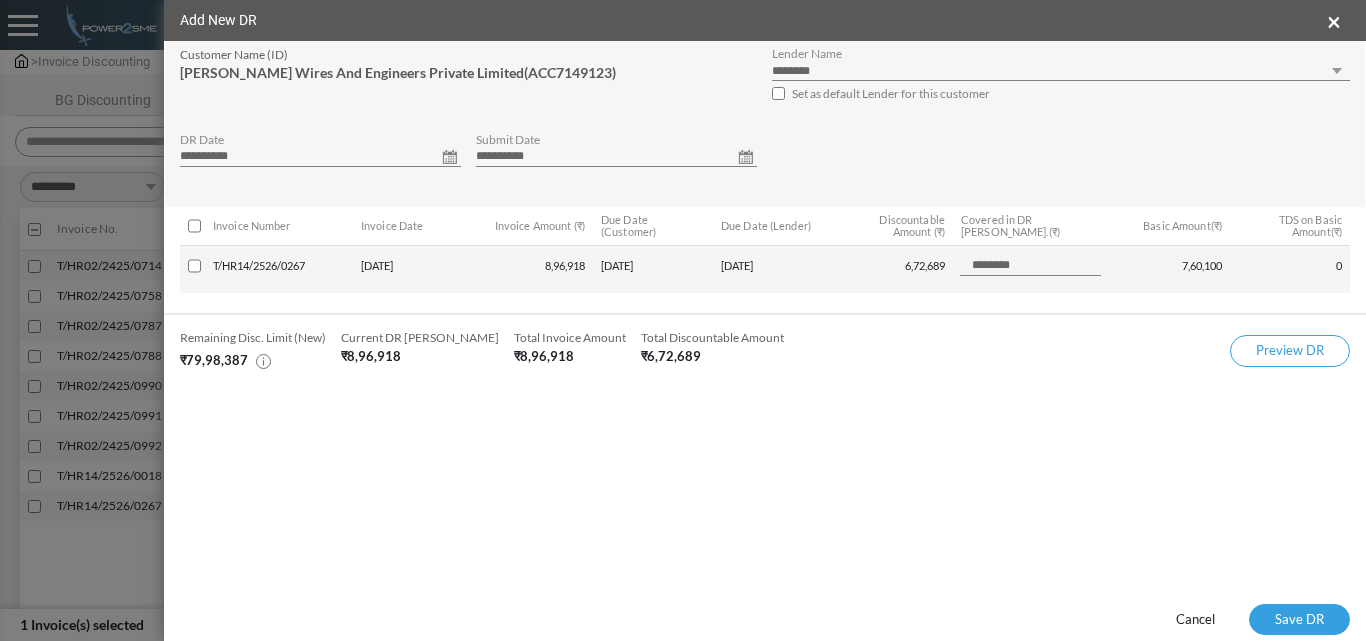 click on "**********" at bounding box center (616, 157) 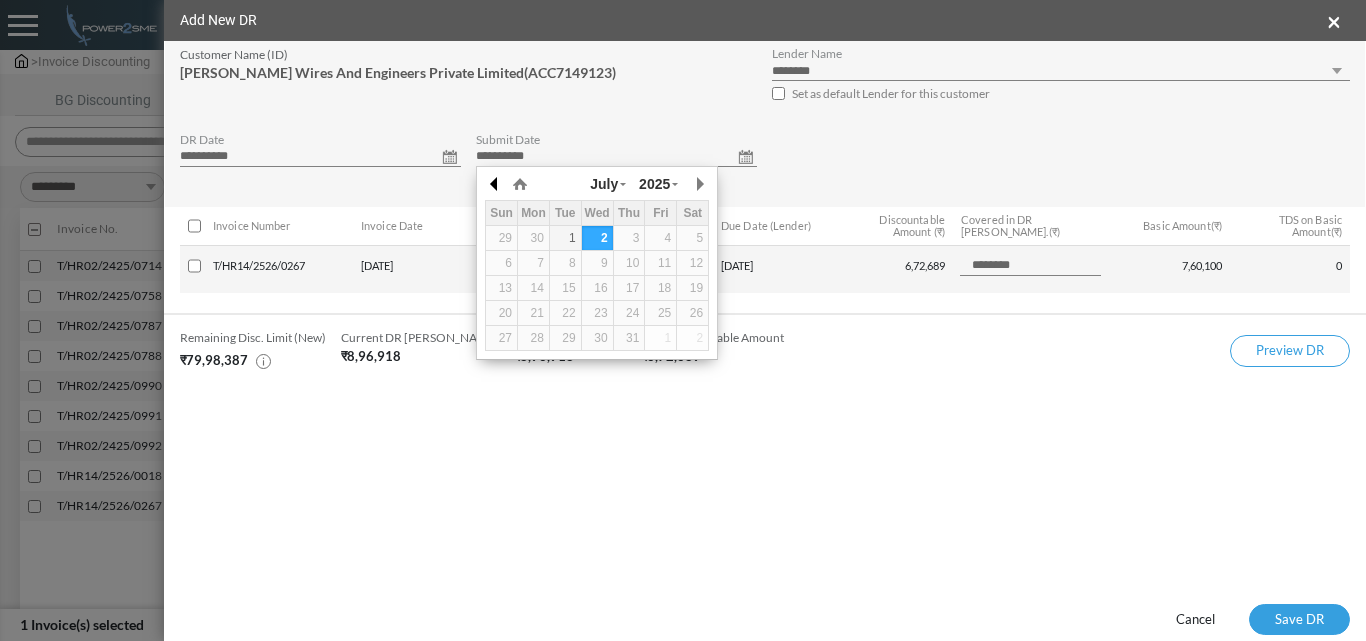 click at bounding box center (495, 184) 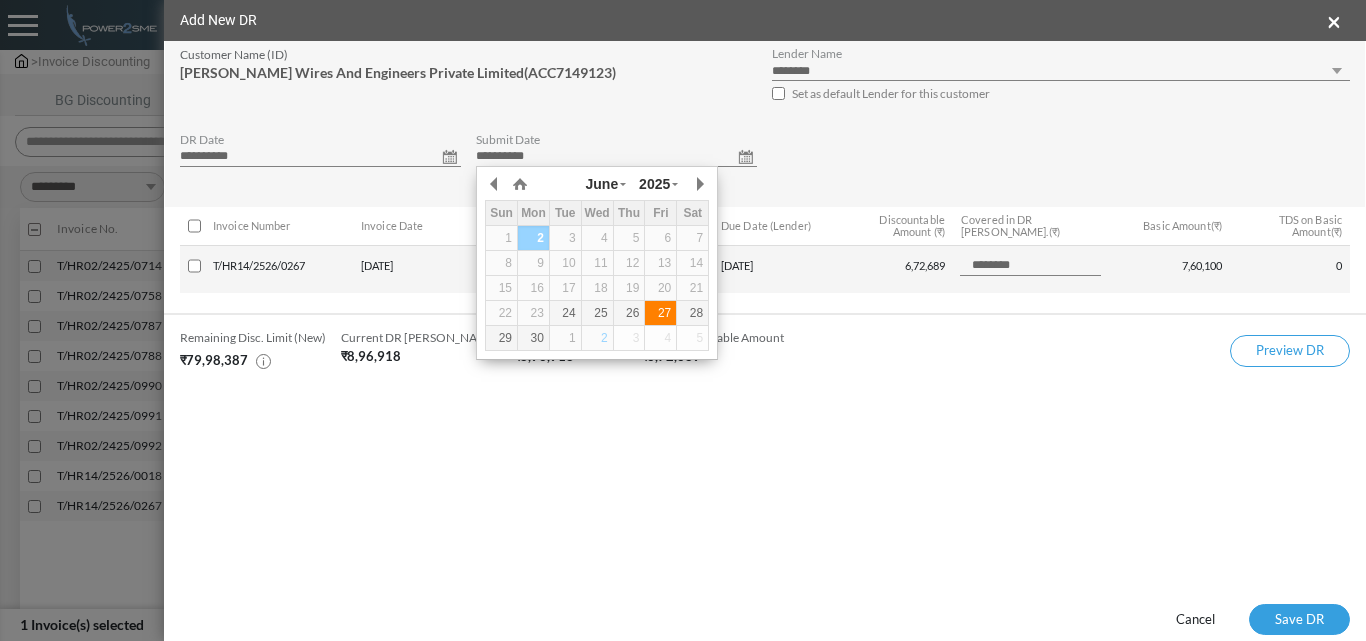 click on "27" at bounding box center [660, 313] 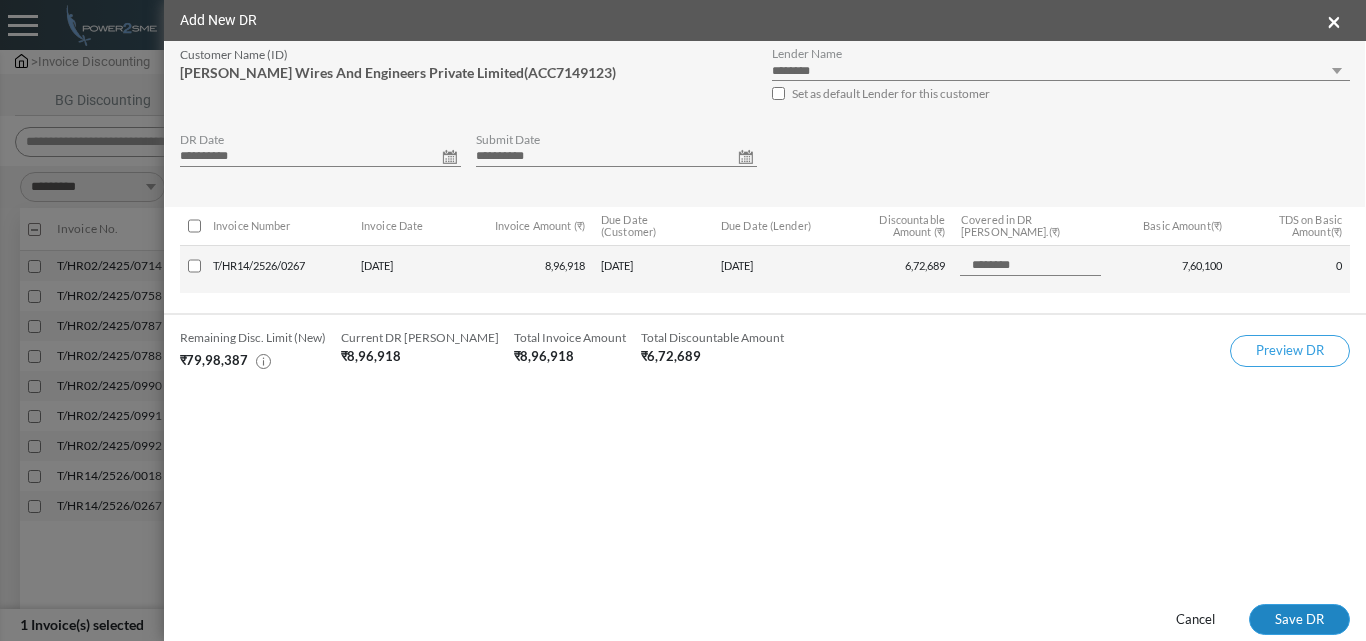 click on "Save DR" at bounding box center (1299, 620) 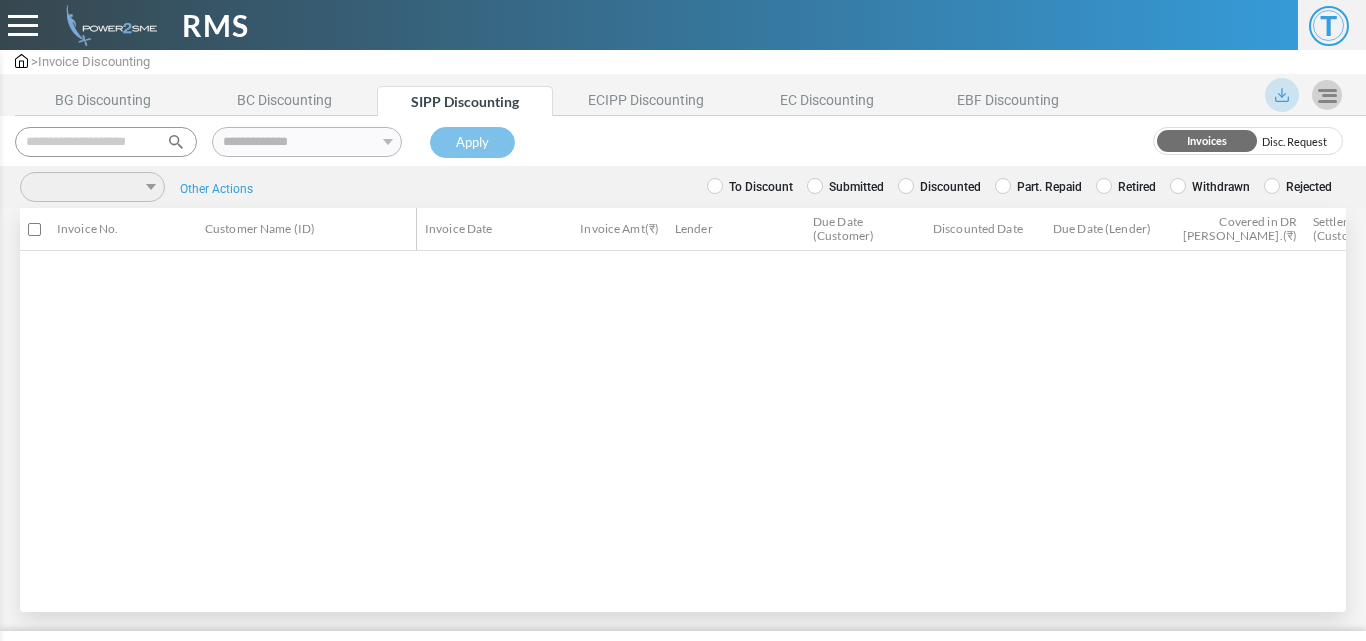 scroll, scrollTop: 0, scrollLeft: 0, axis: both 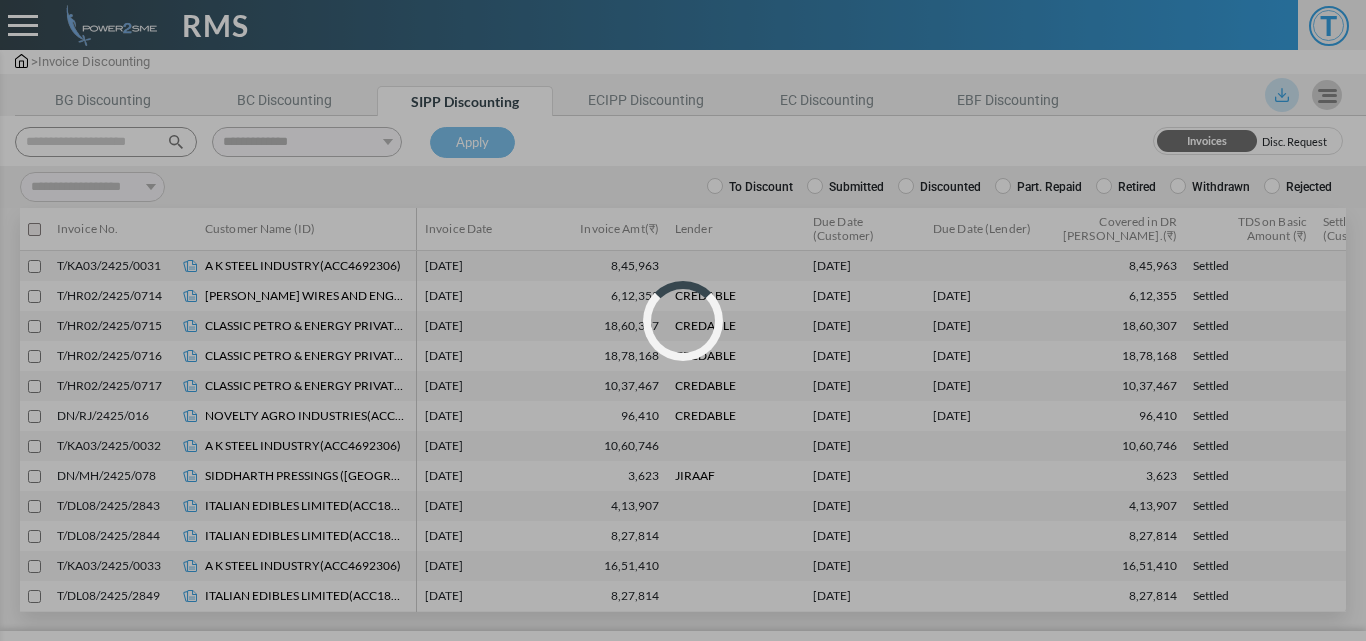 select 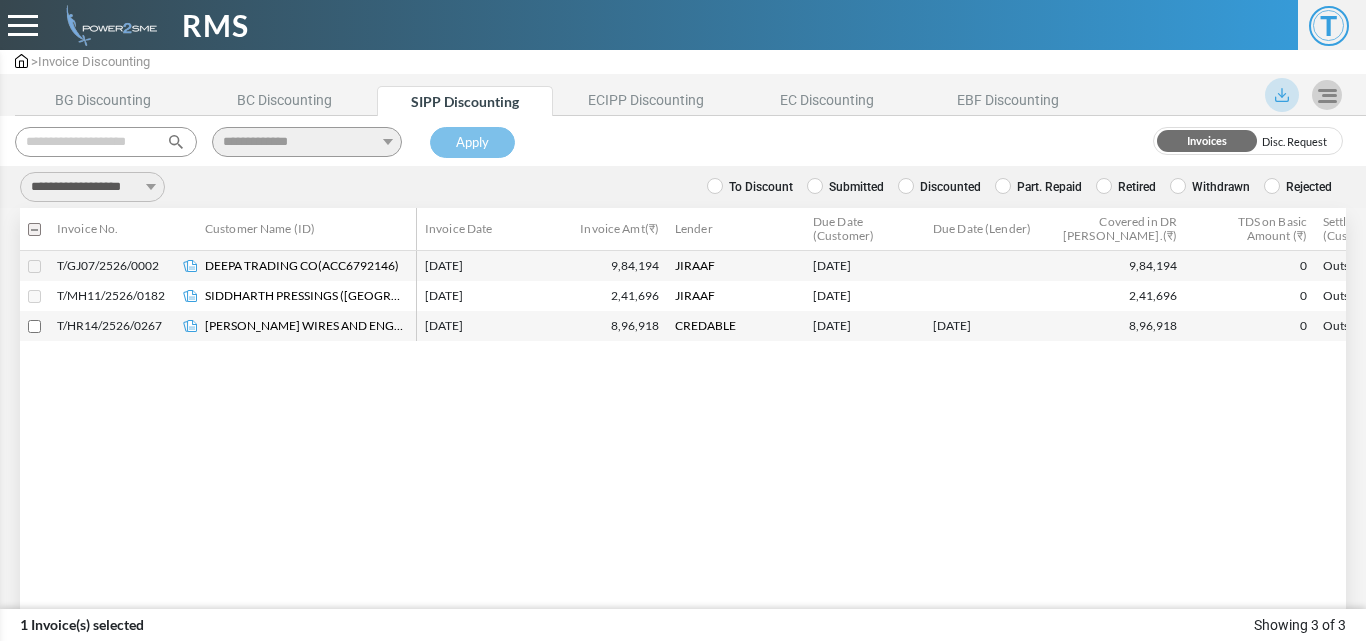 click on "**********" at bounding box center [92, 187] 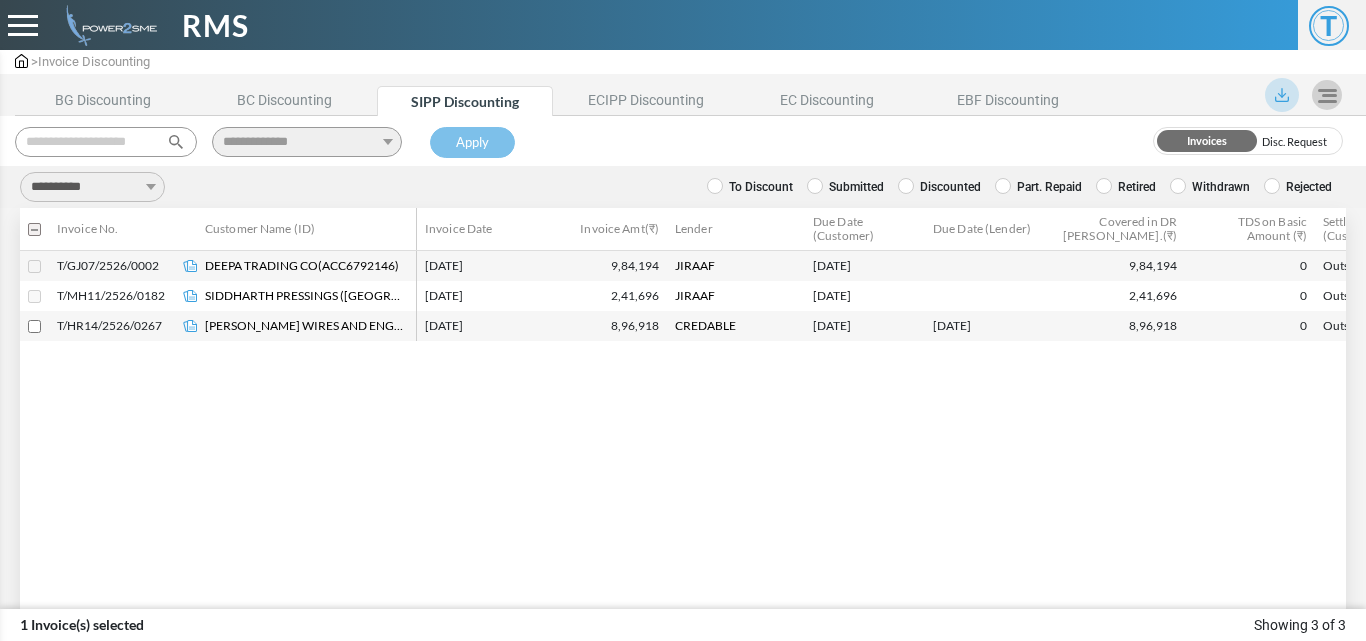 click on "**********" at bounding box center (92, 187) 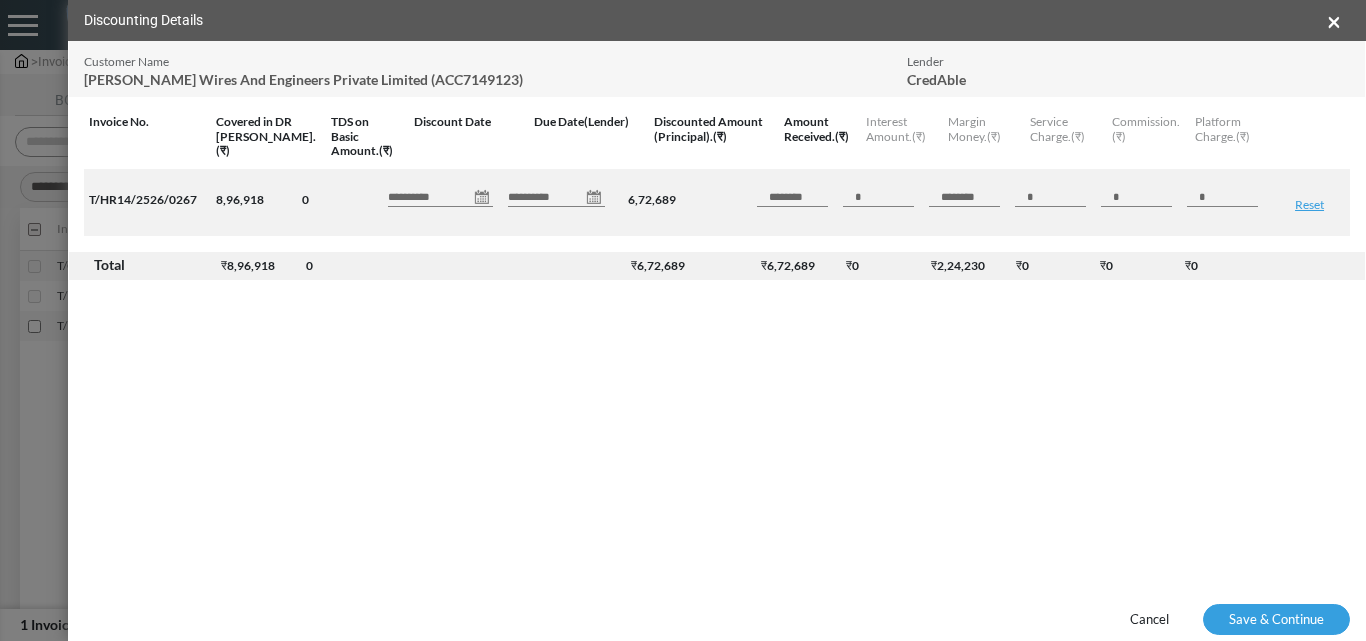 click on "**********" at bounding box center [440, 197] 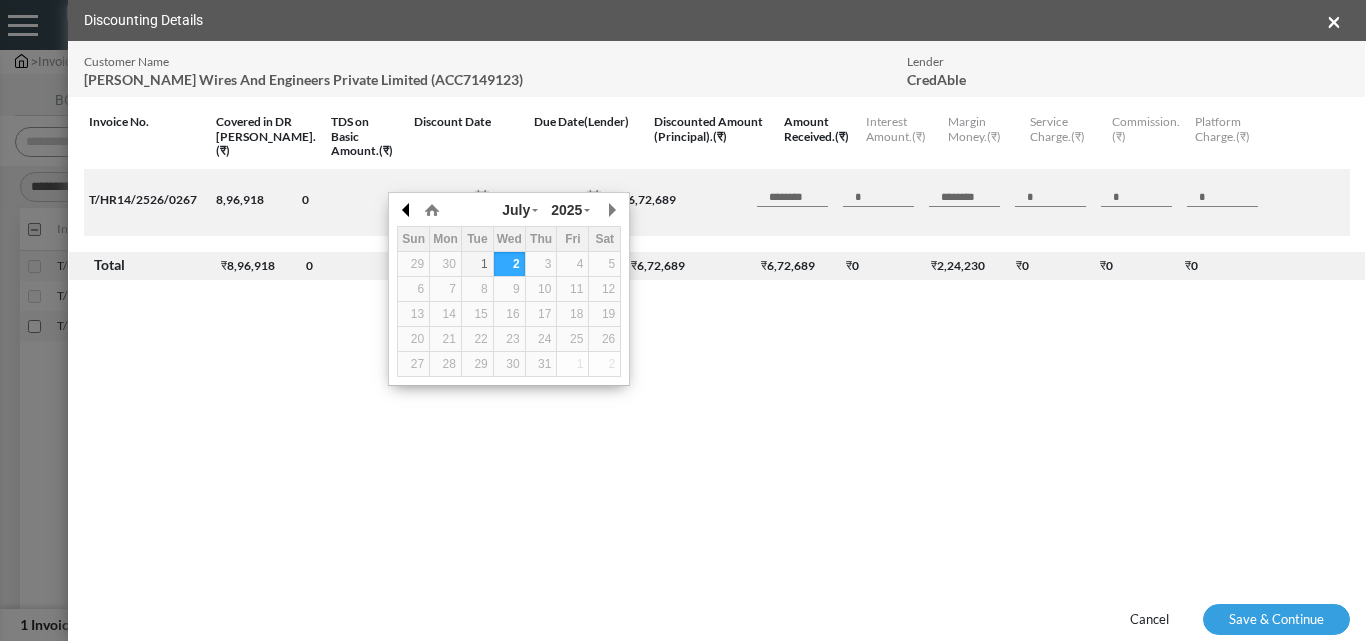 click at bounding box center (407, 210) 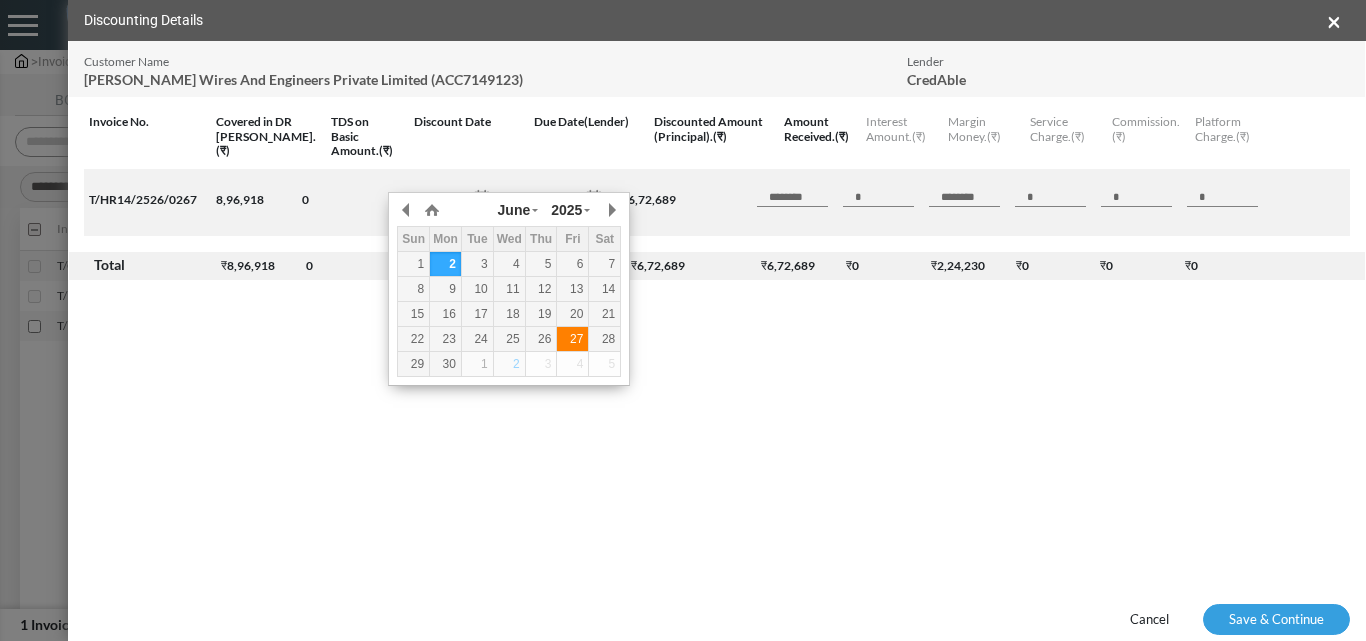 click on "27" at bounding box center [572, 339] 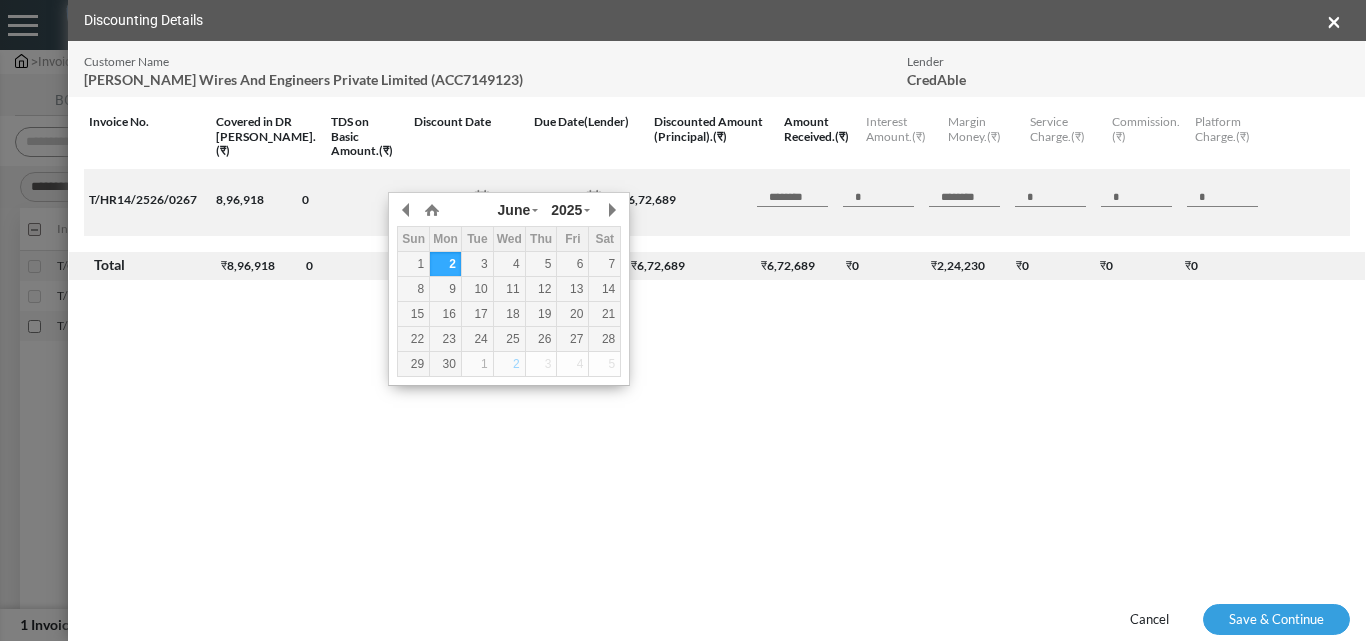 type on "********" 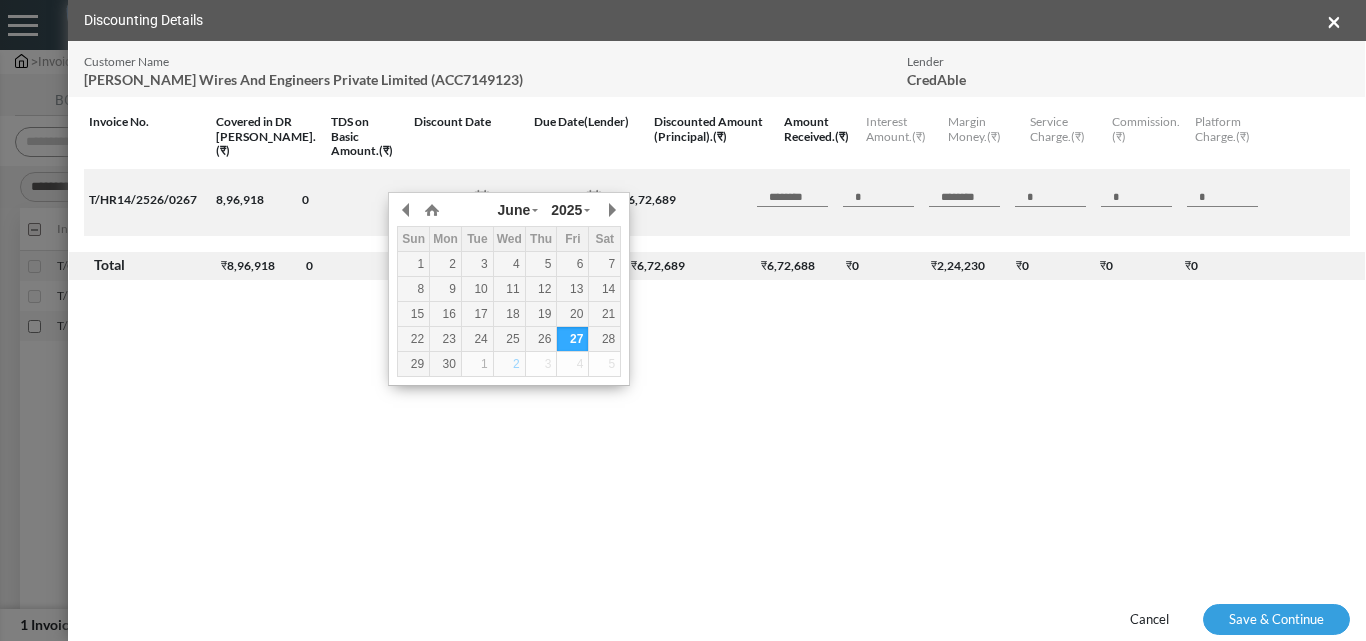 click on "**********" at bounding box center (683, 306) 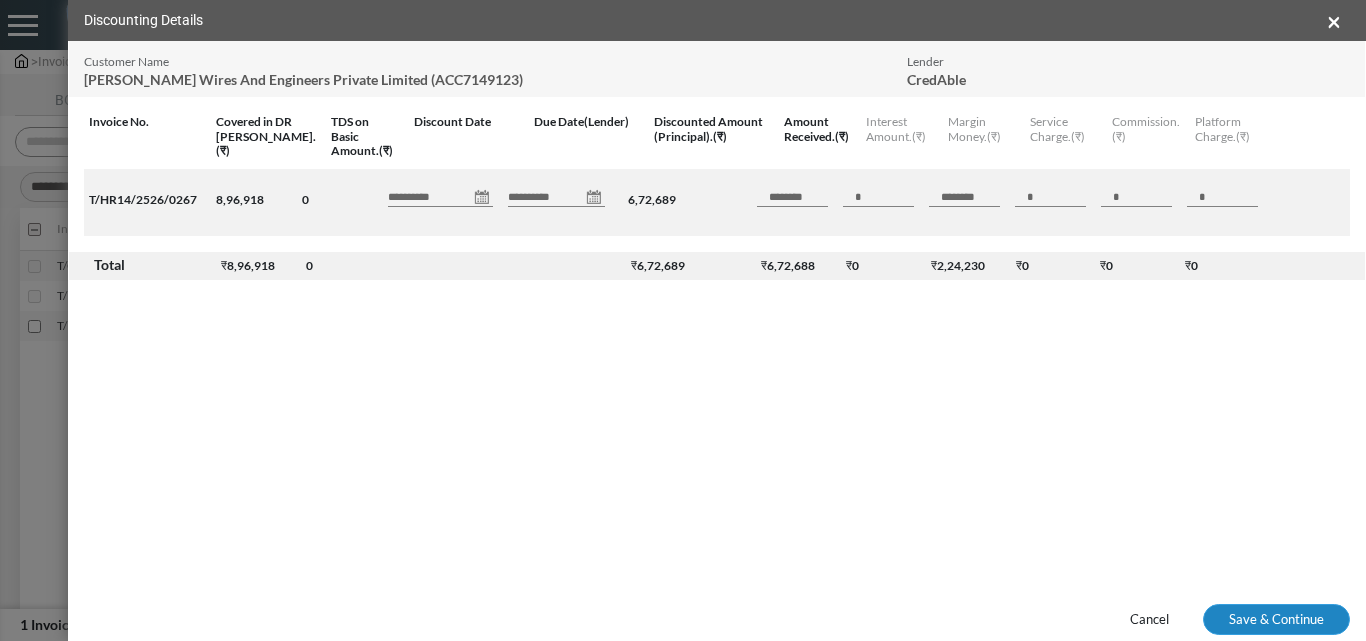 click on "Save & Continue" at bounding box center (1276, 620) 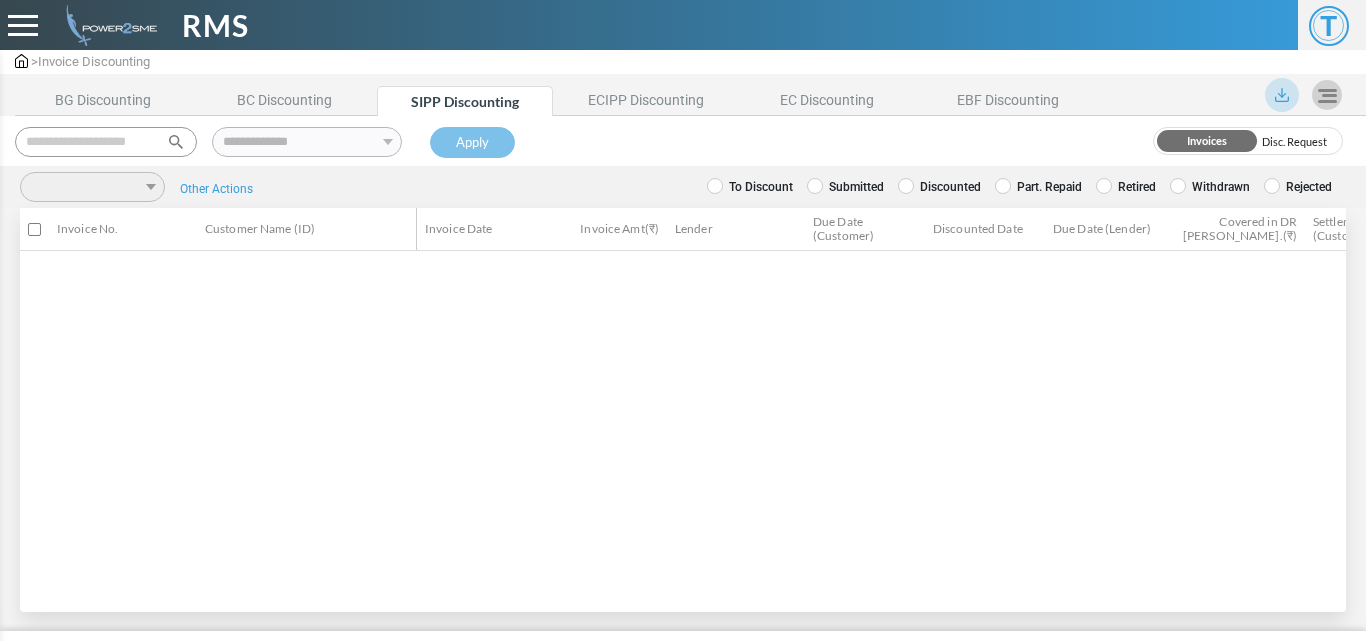 scroll, scrollTop: 0, scrollLeft: 0, axis: both 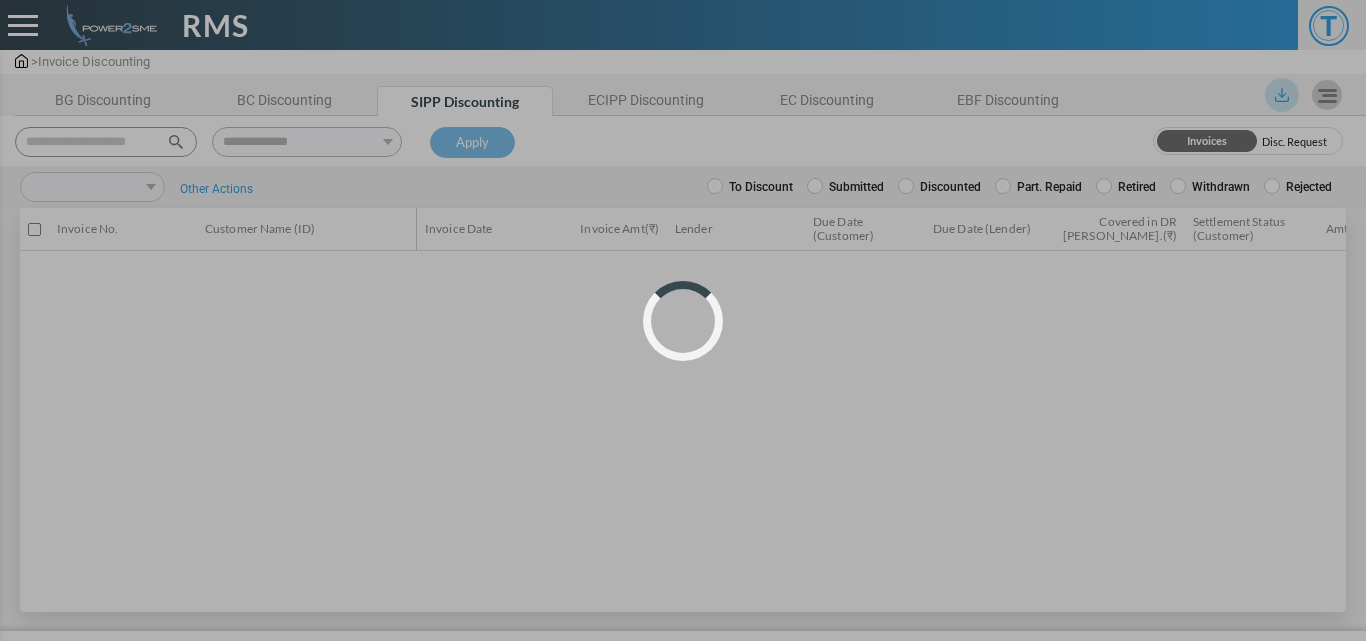 select 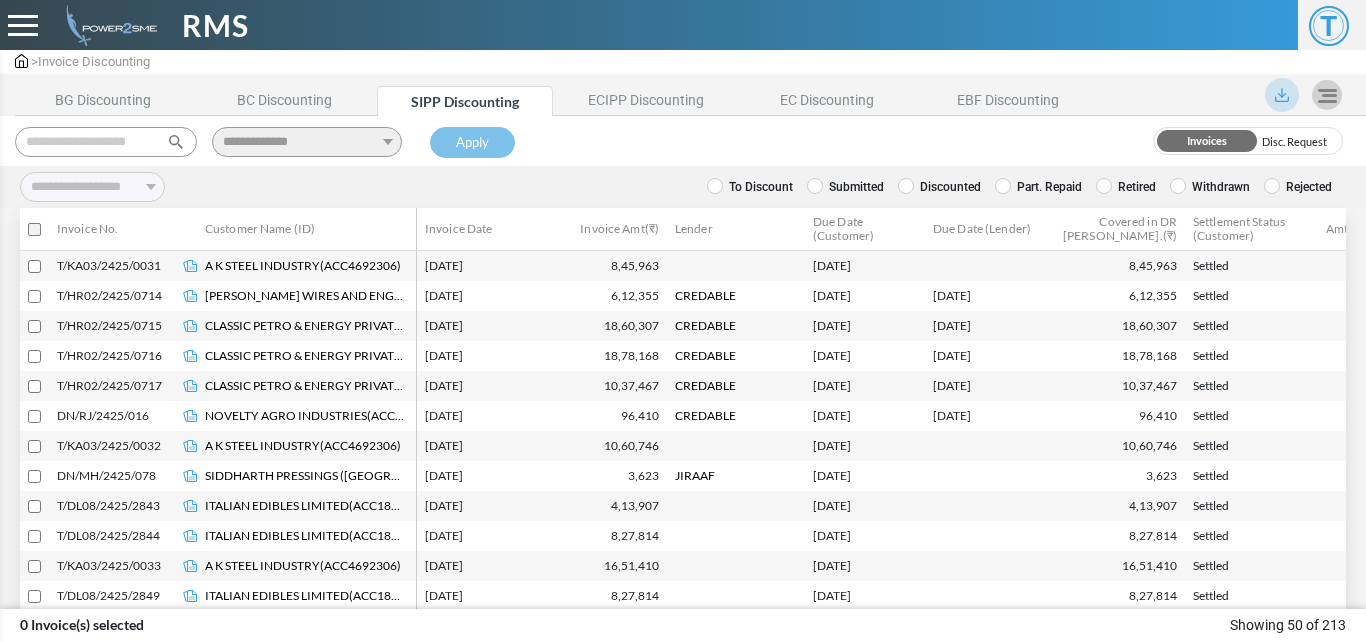 click at bounding box center (106, 142) 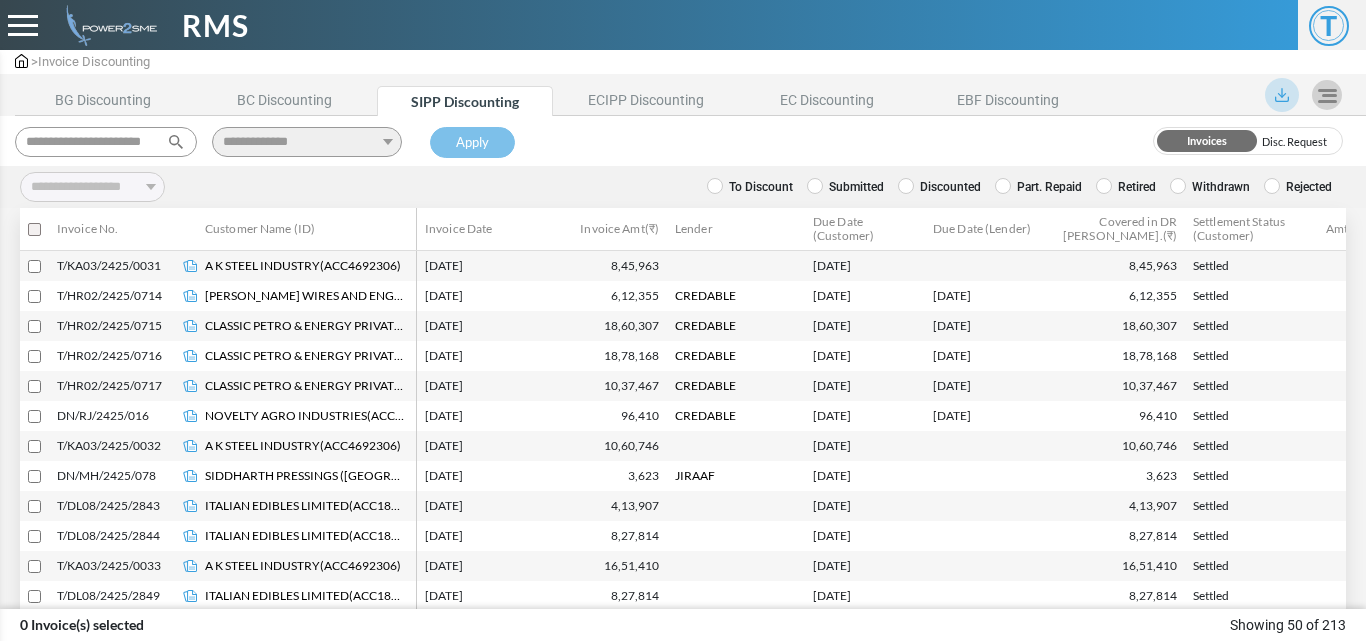 scroll, scrollTop: 0, scrollLeft: 11, axis: horizontal 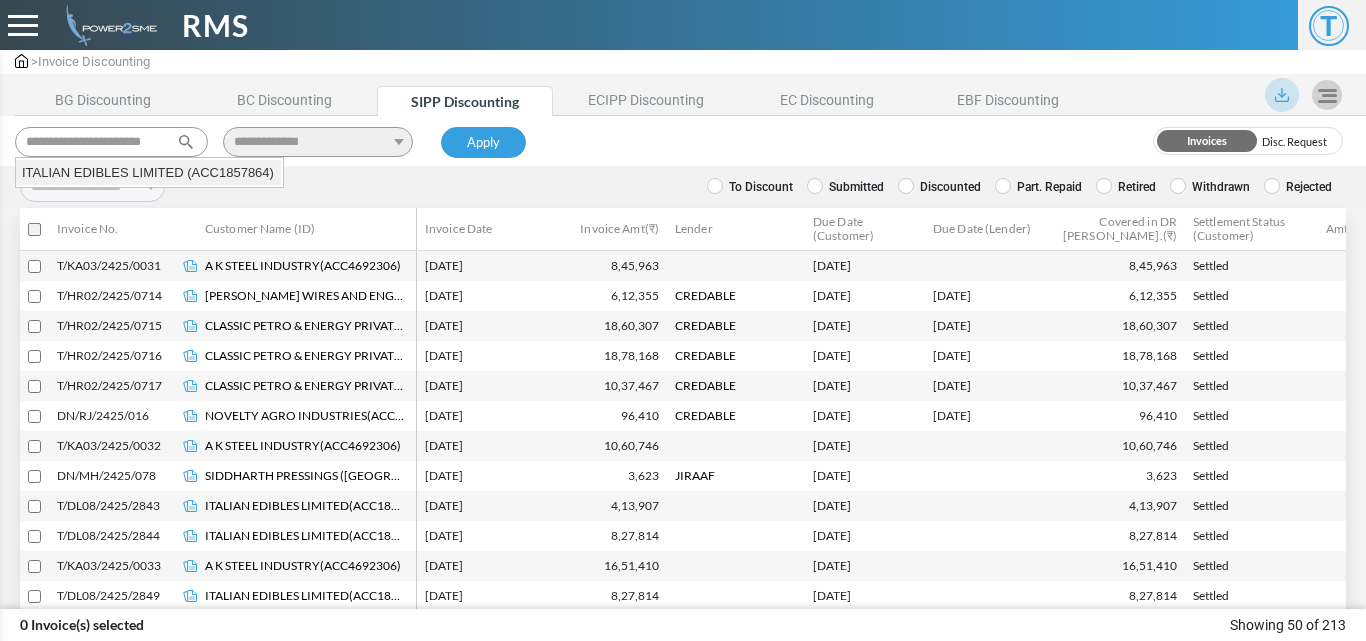 click on "ITALIAN EDIBLES LIMITED (ACC1857864)" at bounding box center [148, 173] 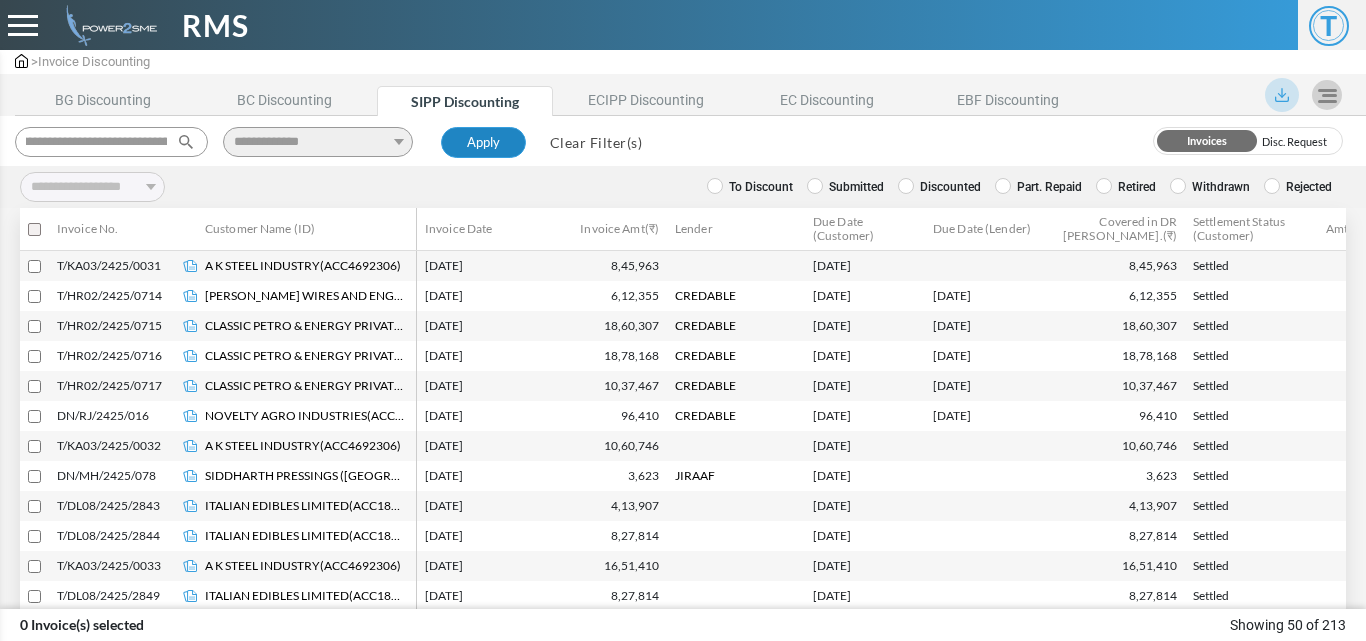 type on "**********" 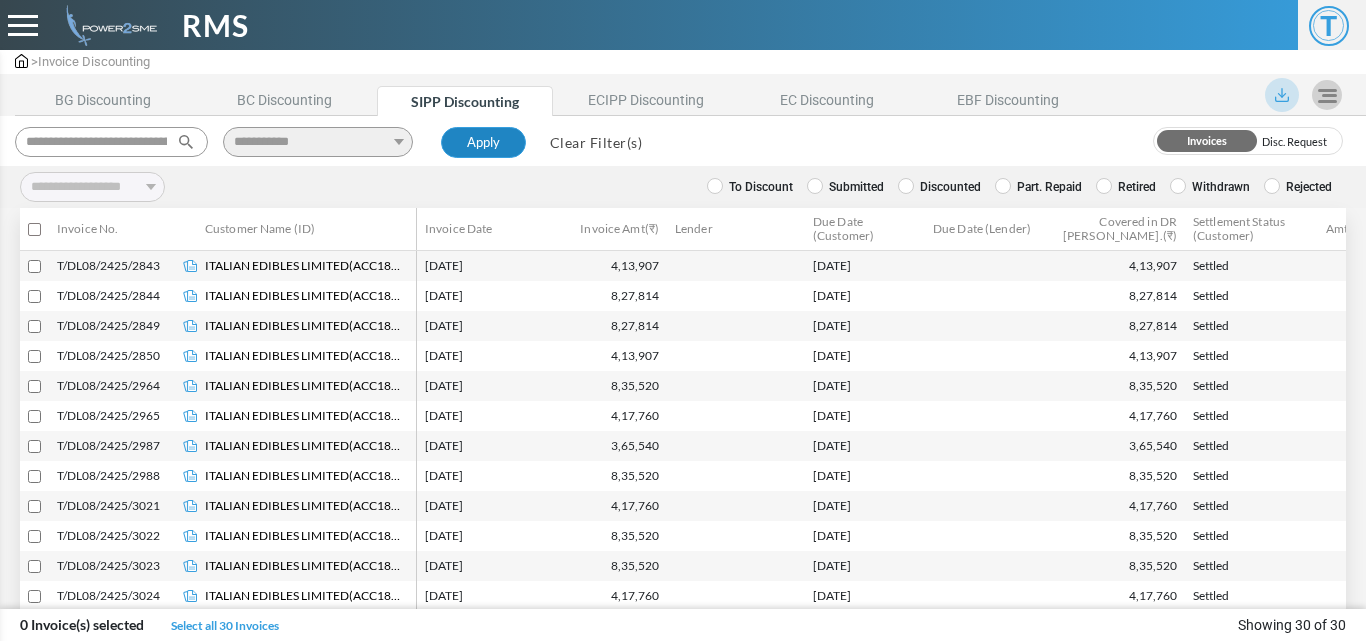 type 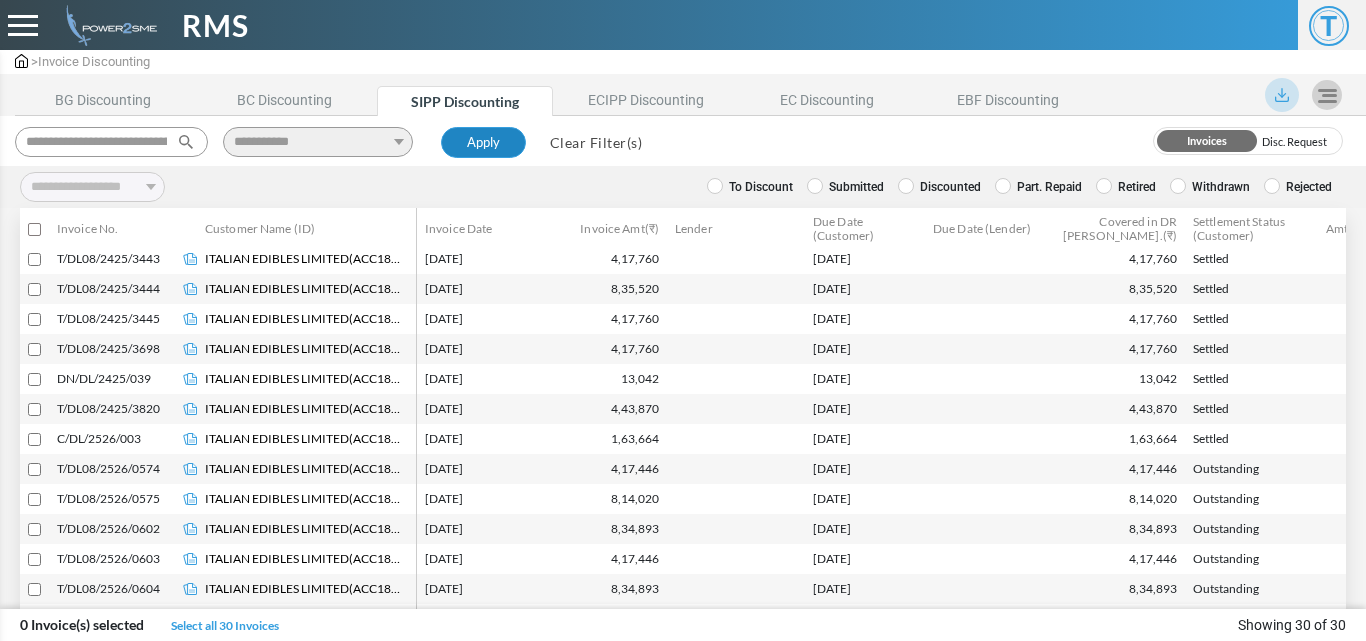 scroll, scrollTop: 547, scrollLeft: 0, axis: vertical 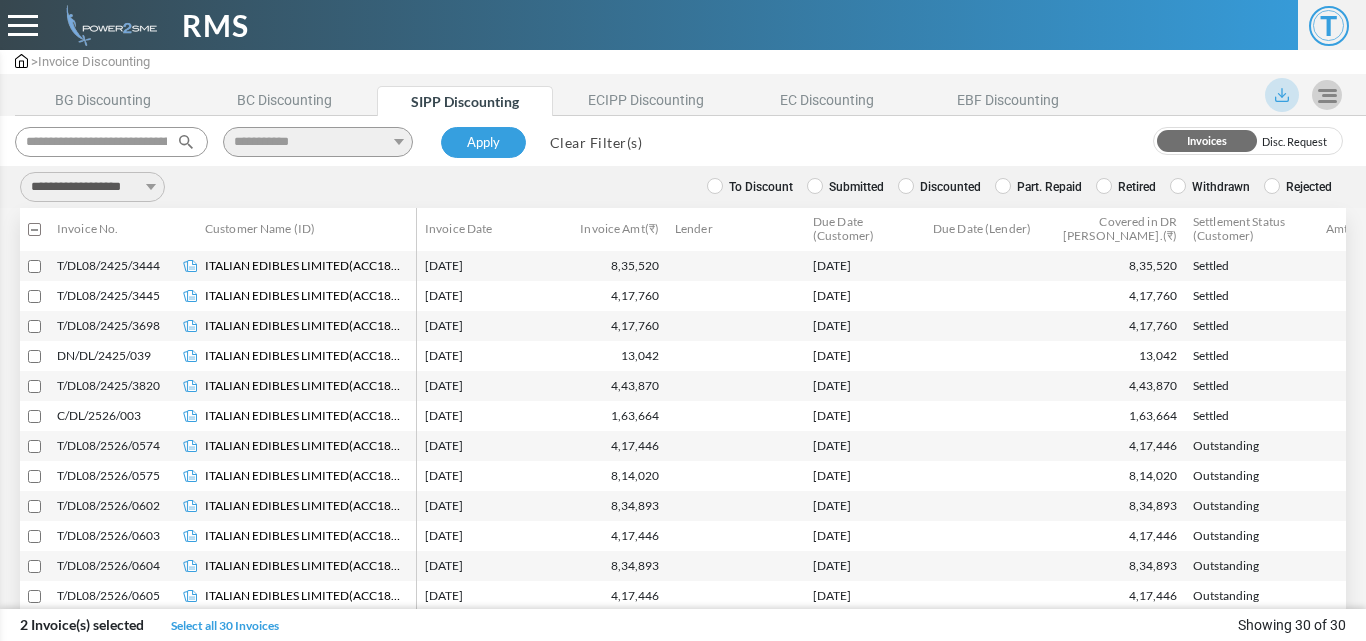 click on "**********" at bounding box center (92, 187) 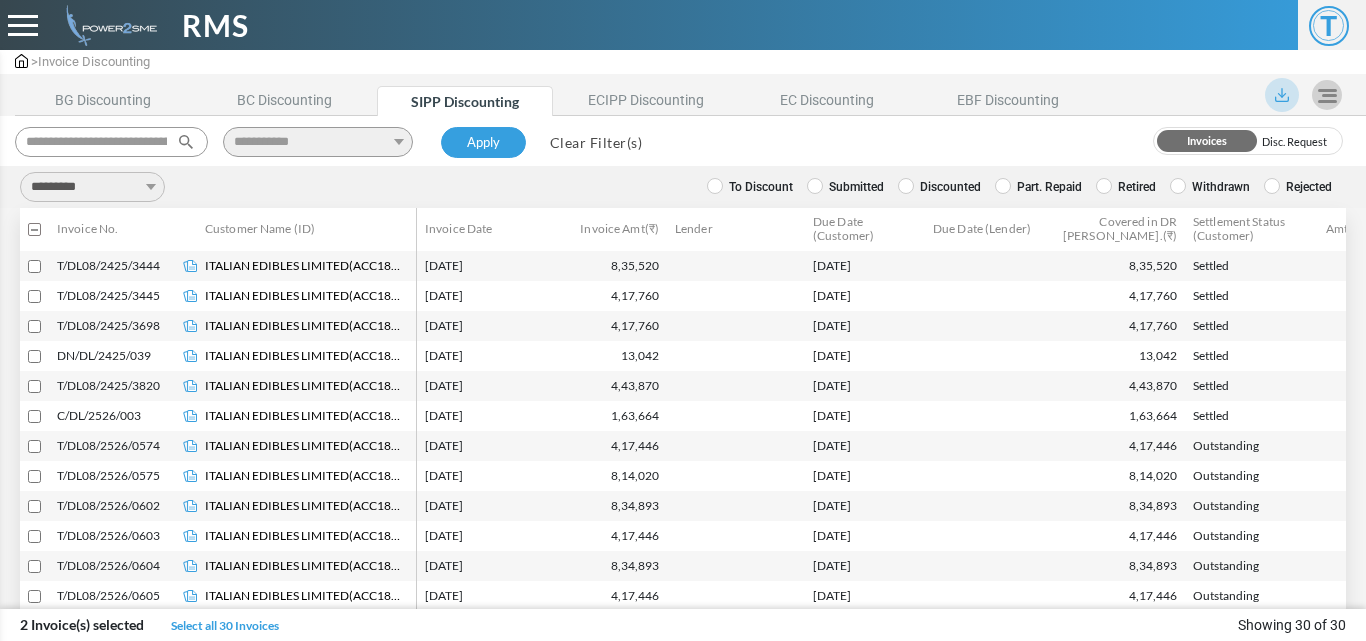 click on "**********" at bounding box center (92, 187) 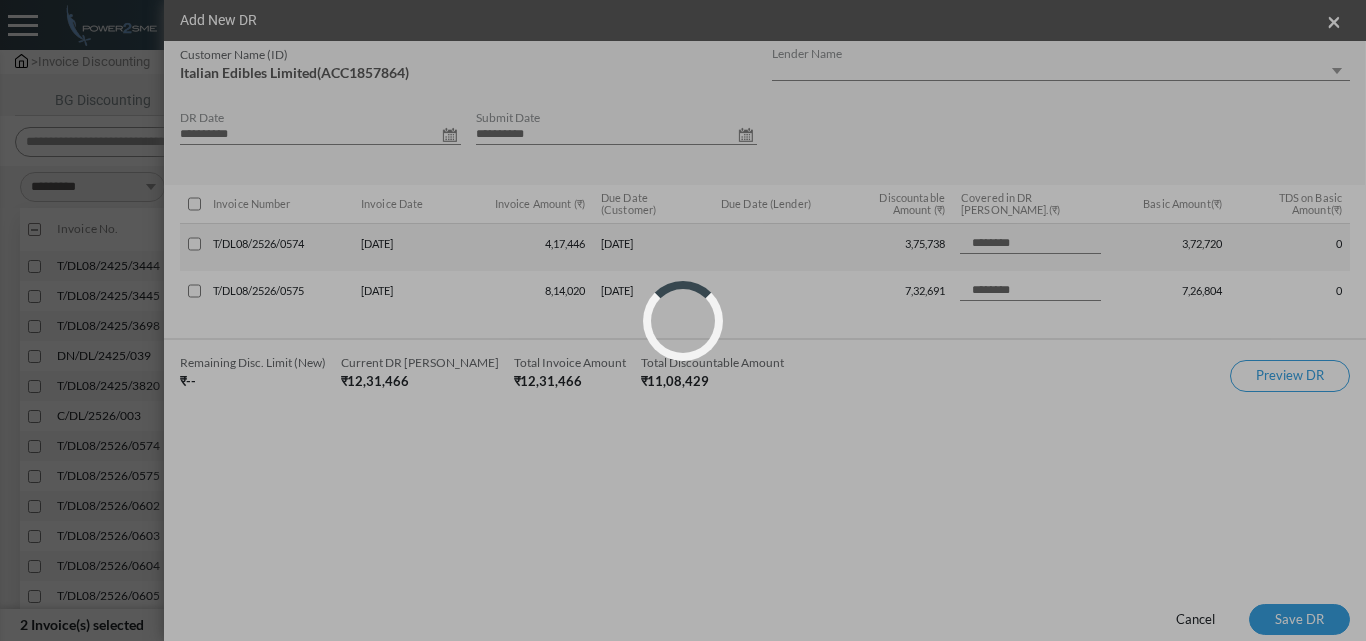 select on "*" 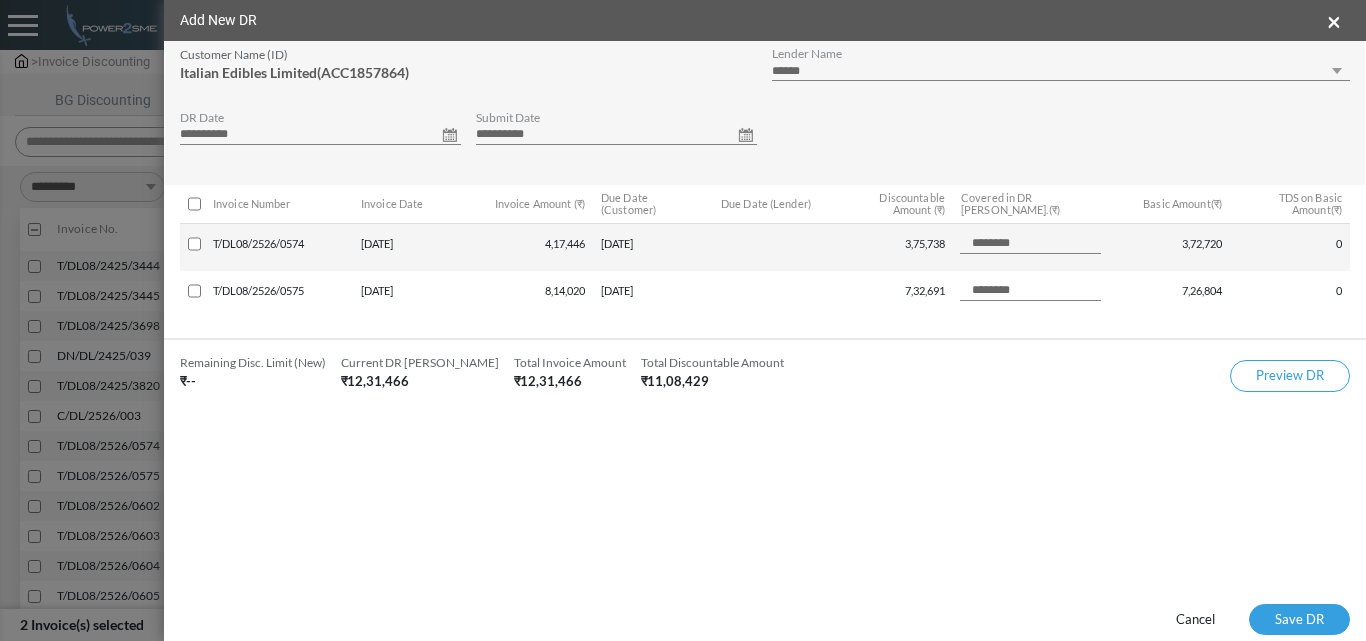 click on "**********" at bounding box center (320, 135) 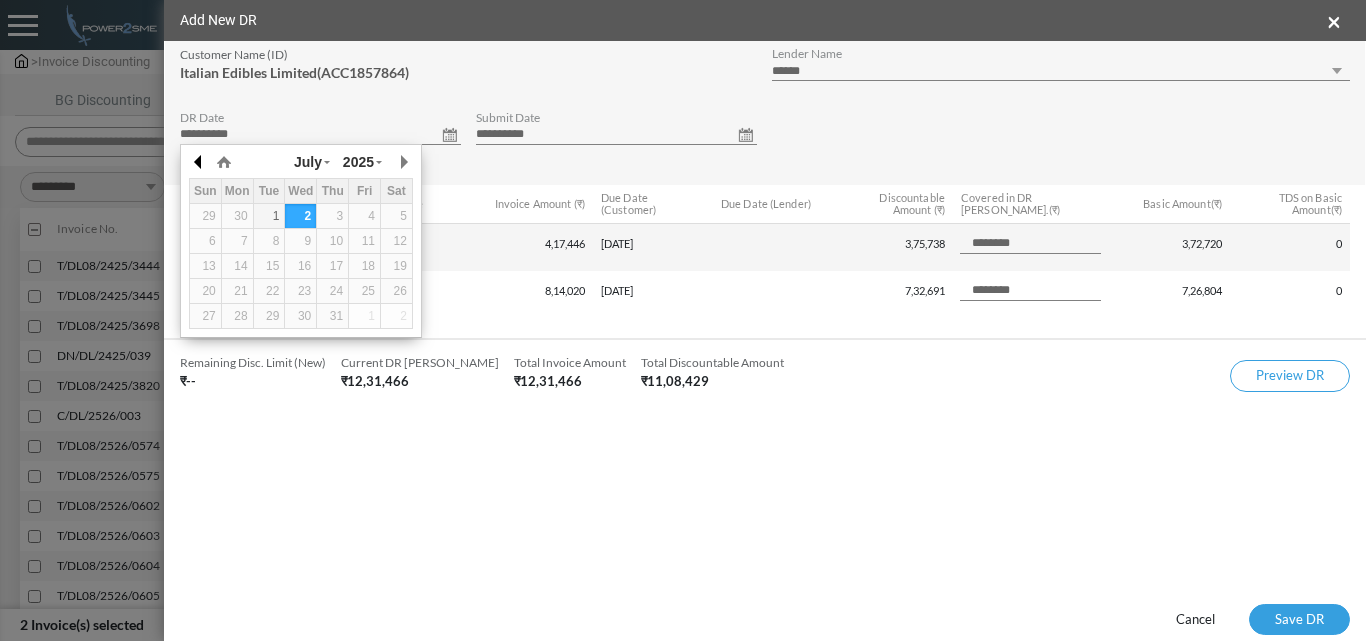 click at bounding box center [199, 162] 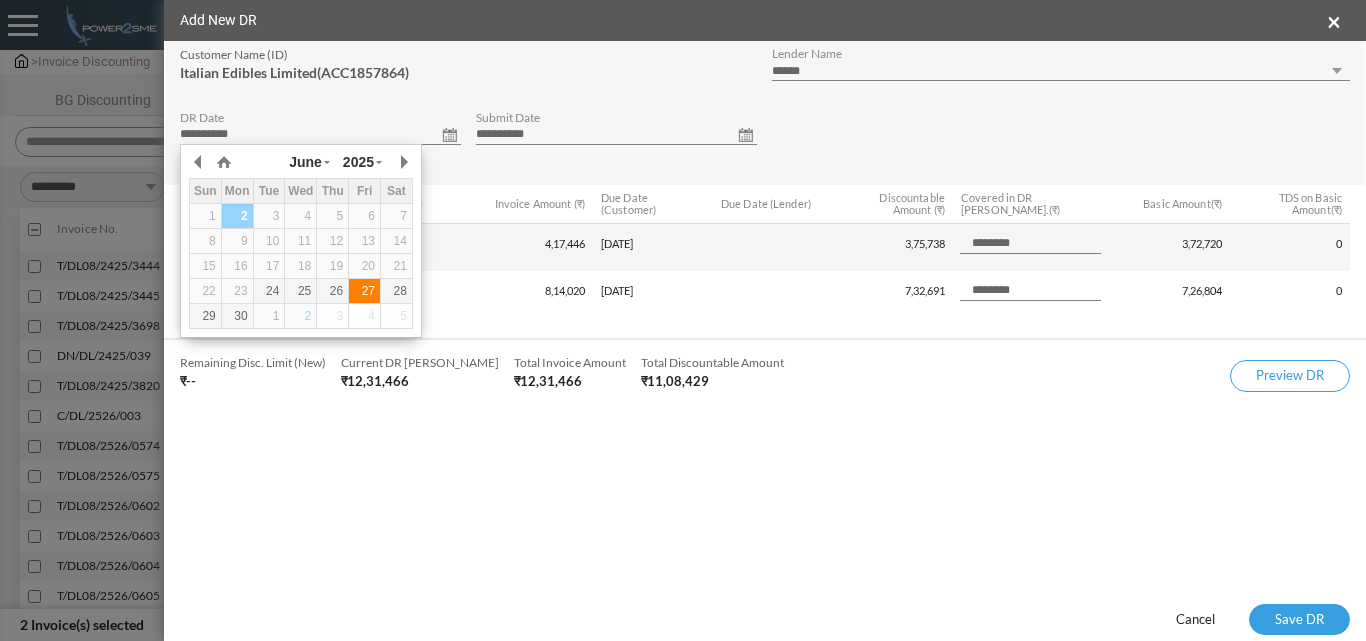 click on "27" at bounding box center (364, 291) 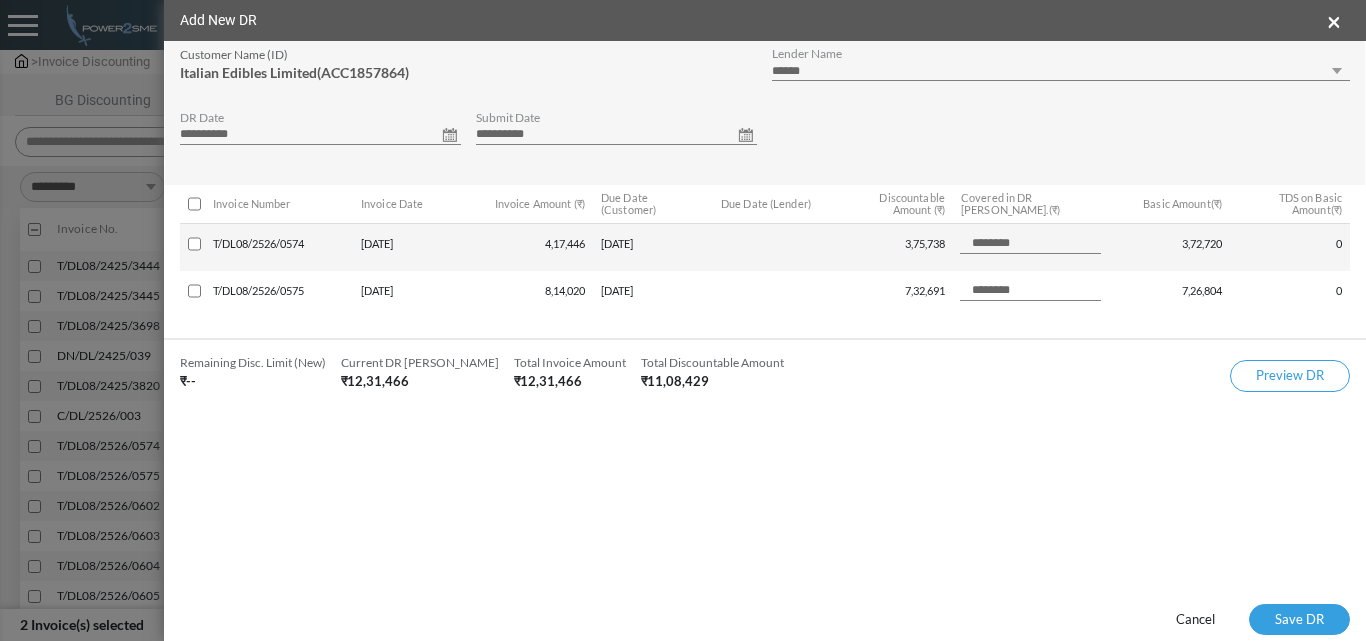 click on "**********" at bounding box center [616, 135] 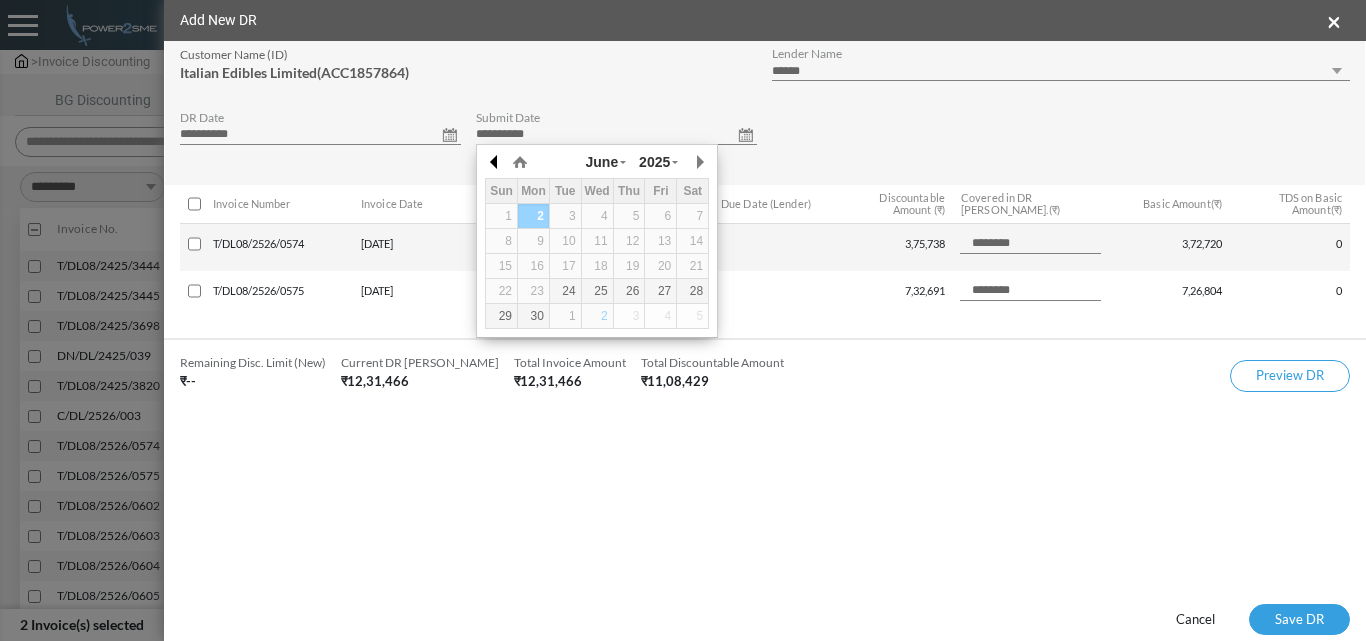 click at bounding box center [495, 162] 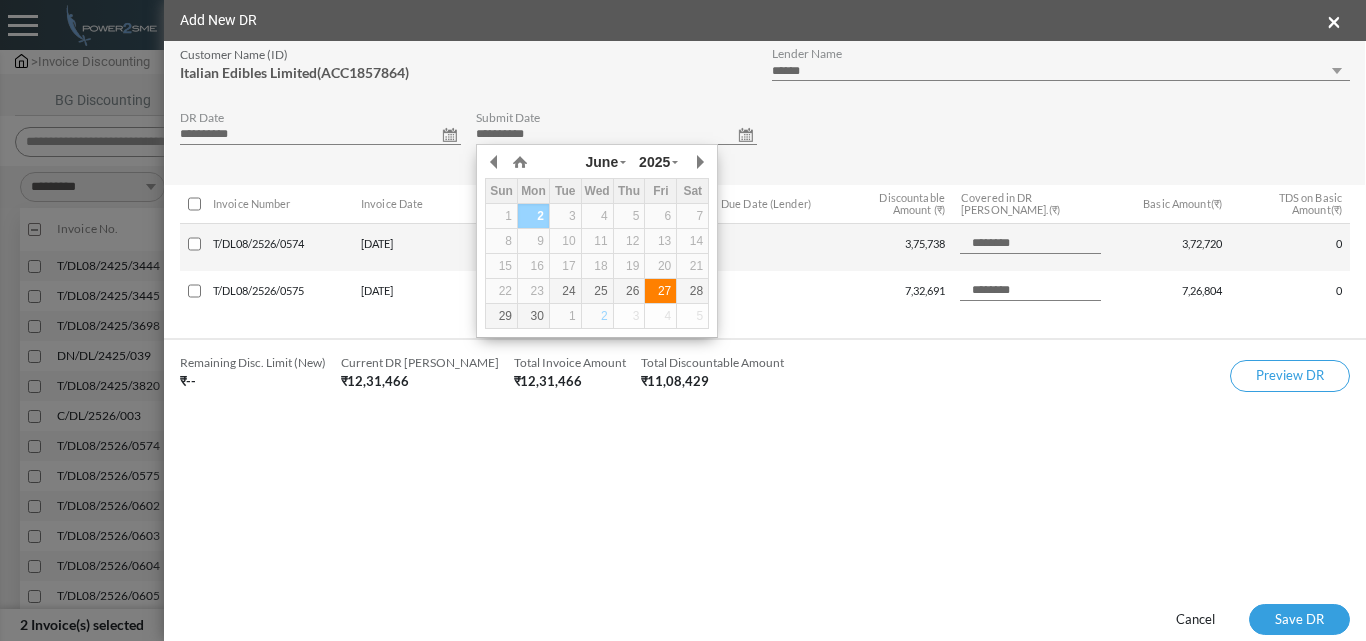 click on "27" at bounding box center [660, 291] 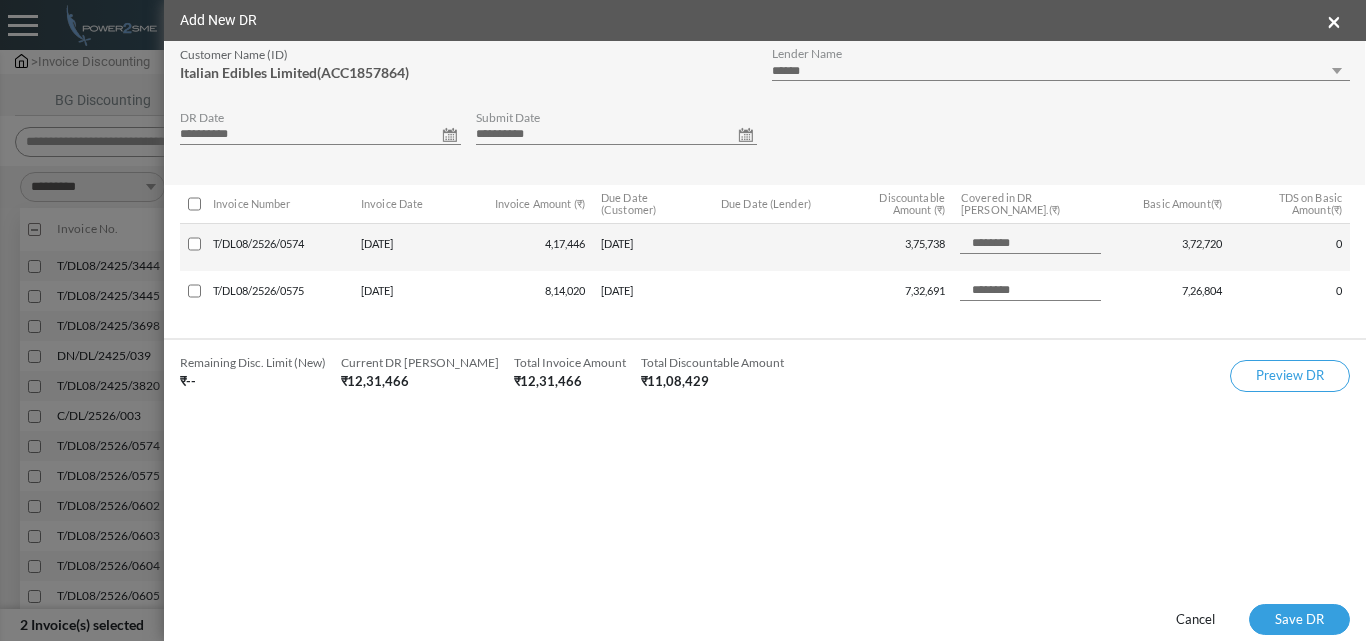 click on "**********" at bounding box center (1061, 71) 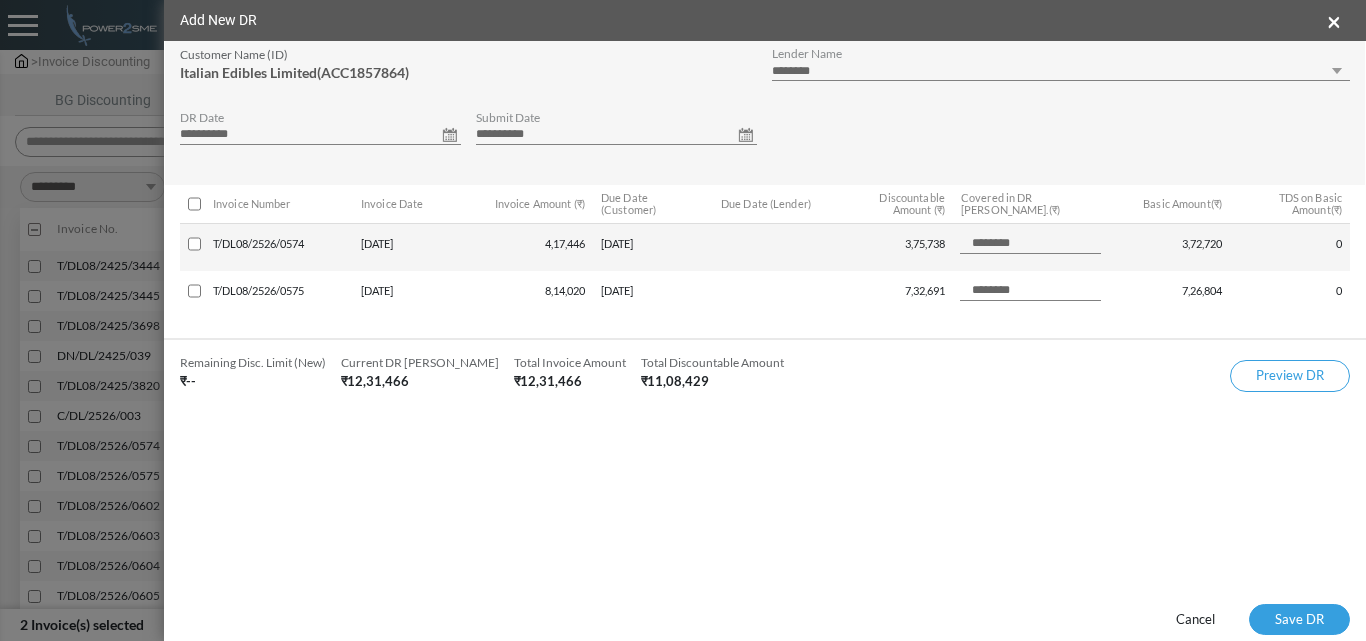 click on "**********" at bounding box center [1061, 71] 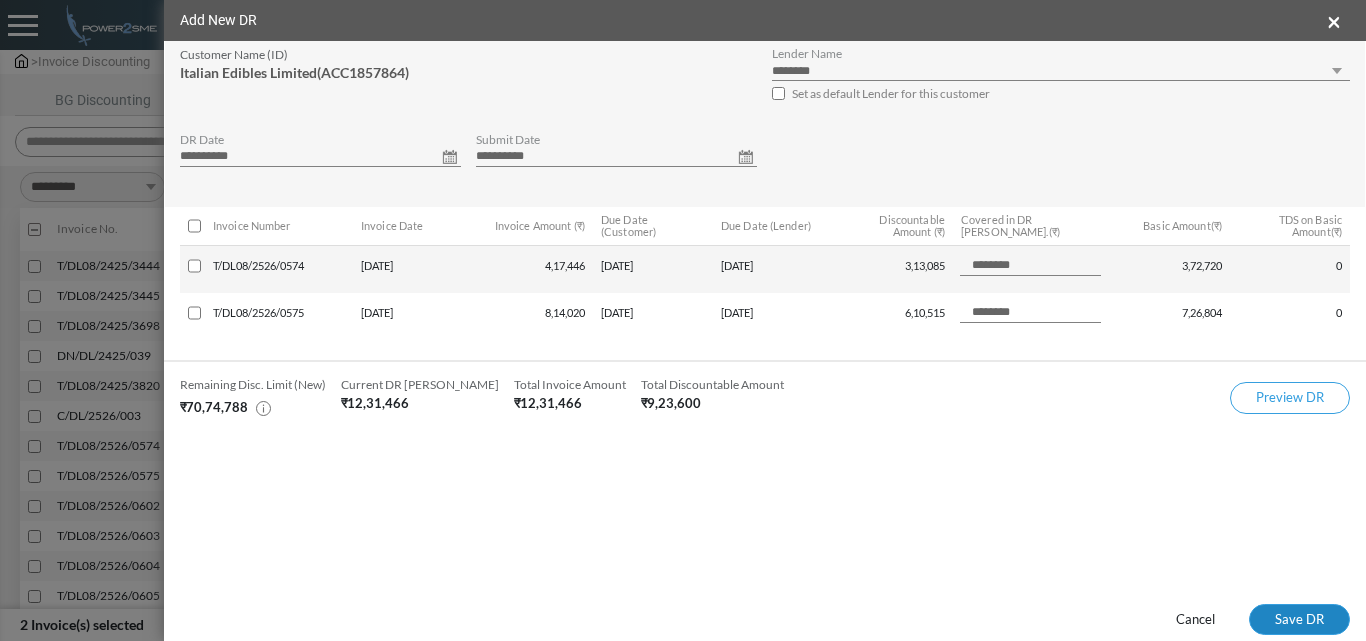 click on "Save DR" at bounding box center [1299, 620] 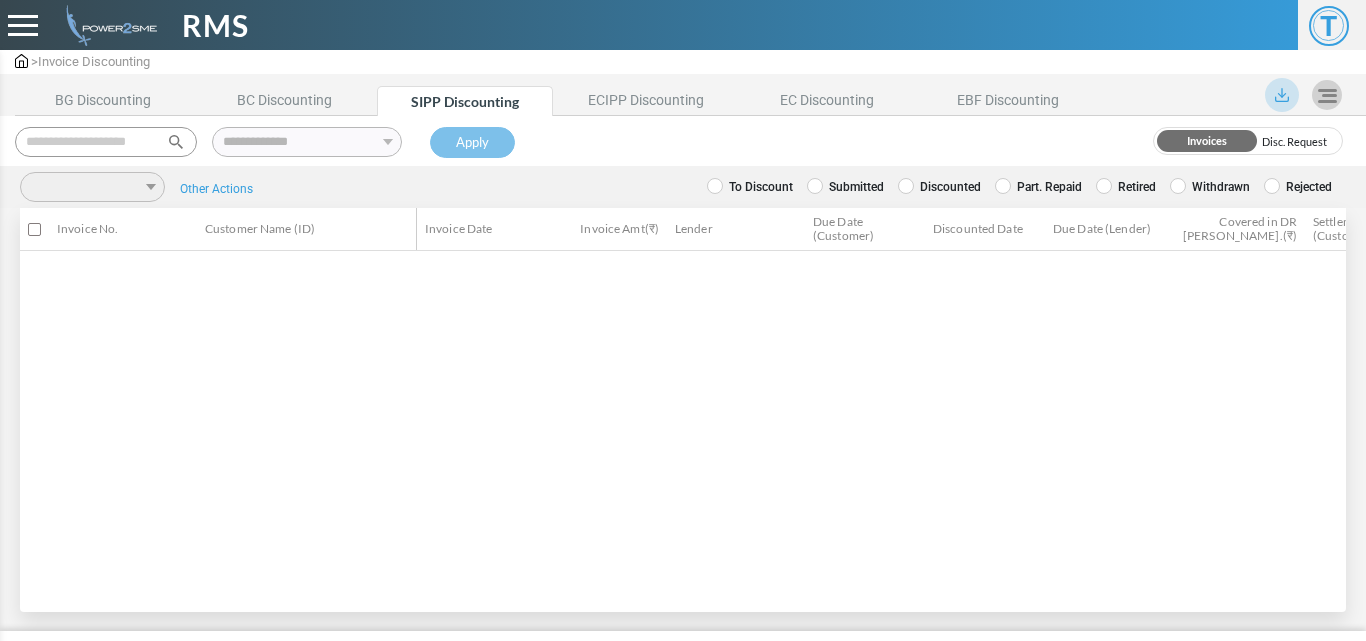 scroll, scrollTop: 0, scrollLeft: 0, axis: both 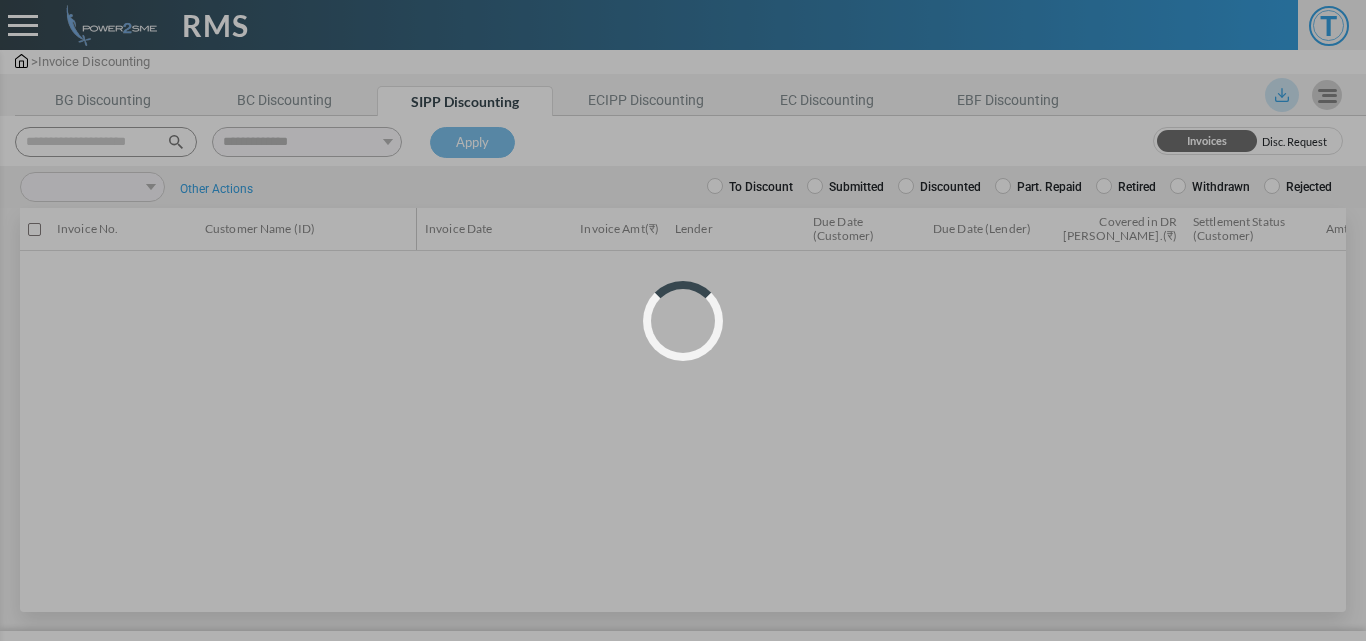 select 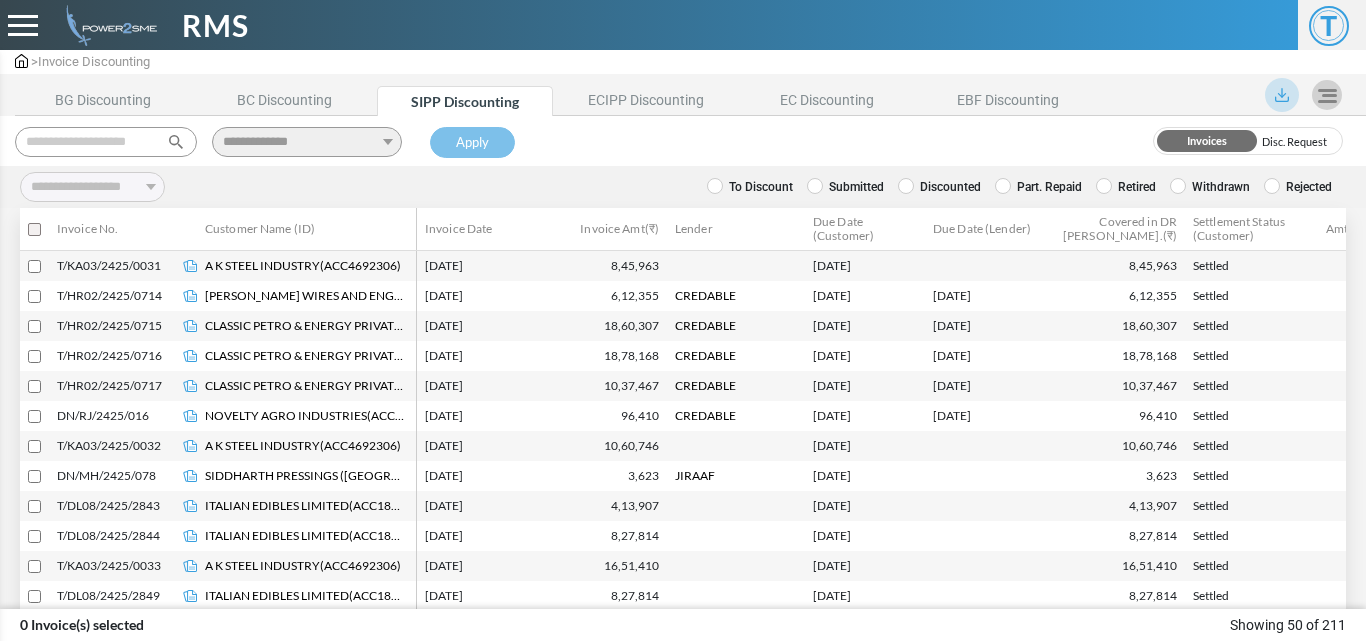 click at bounding box center (106, 142) 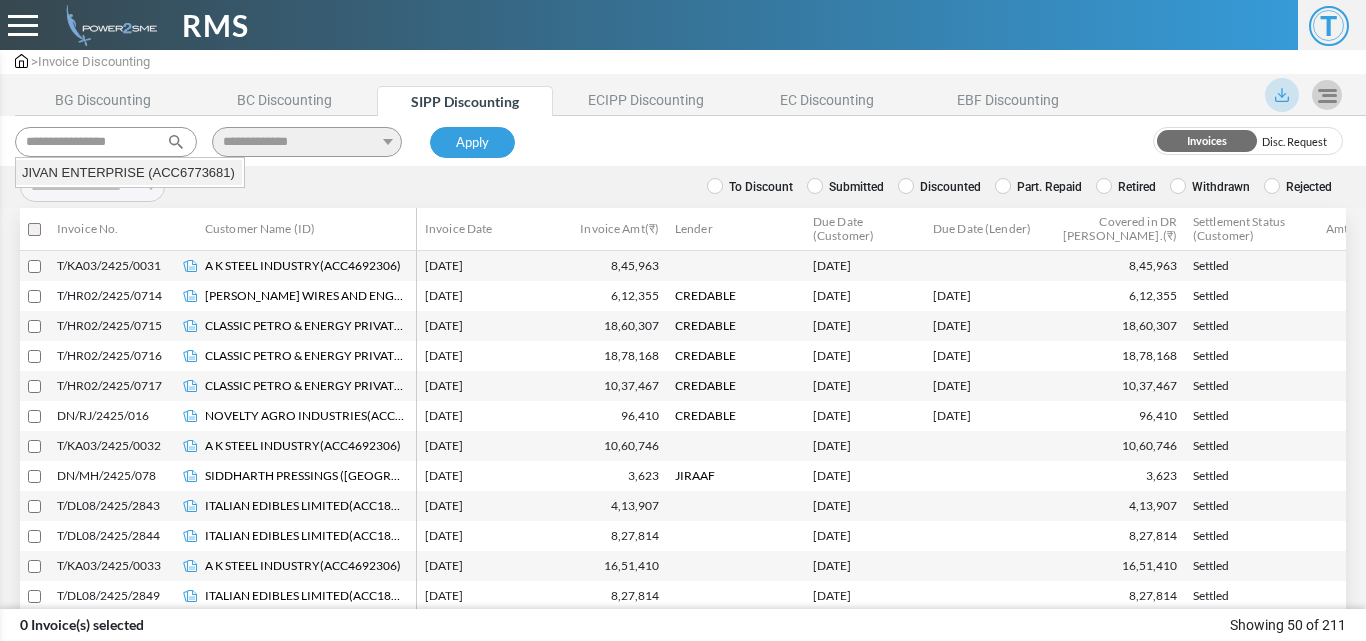 click on "JIVAN ENTERPRISE (ACC6773681)" at bounding box center (129, 173) 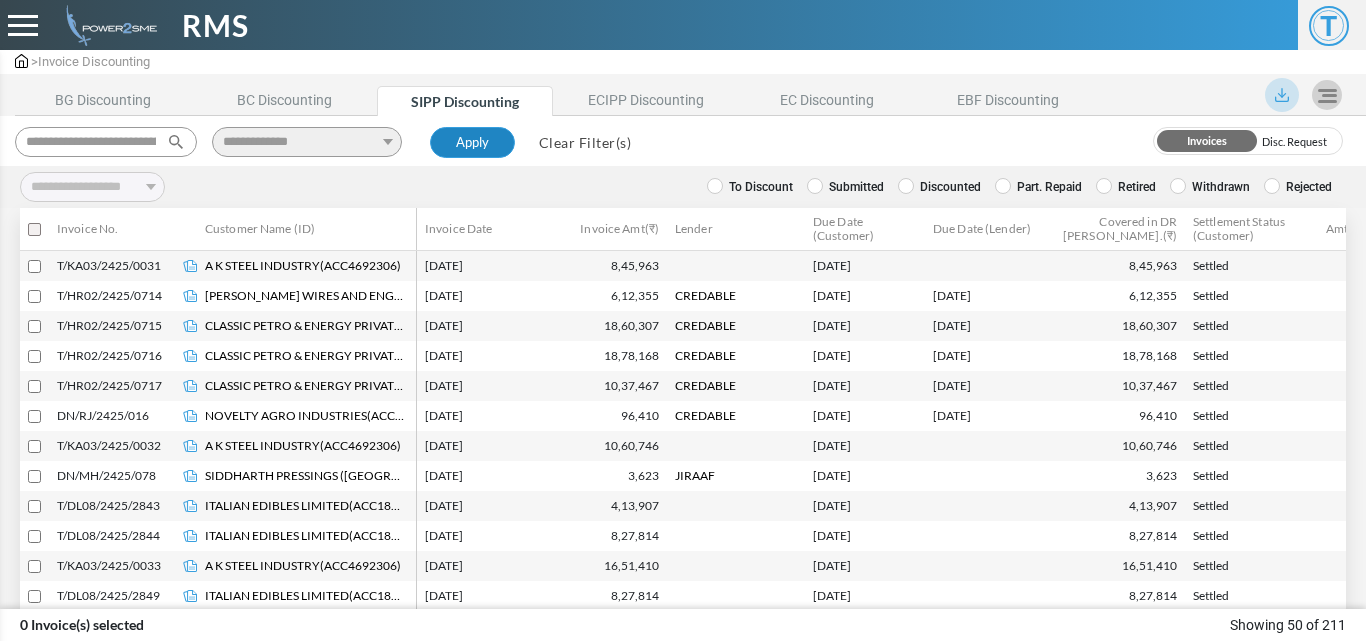 type on "**********" 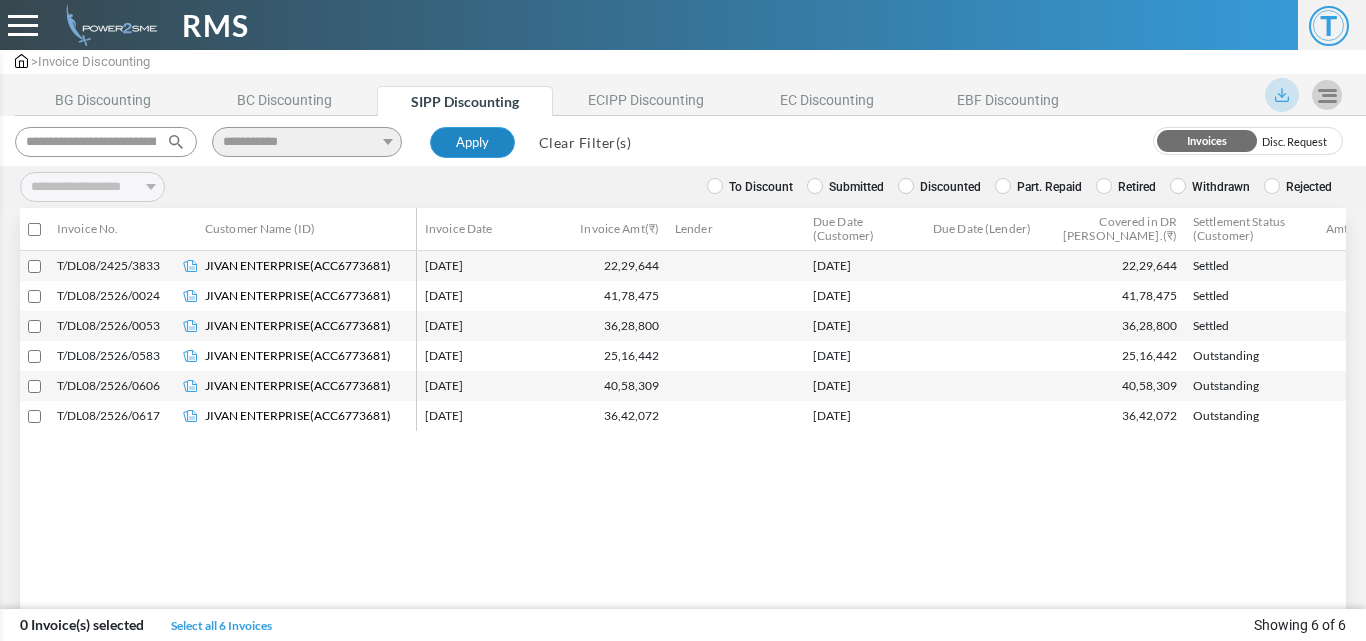 type 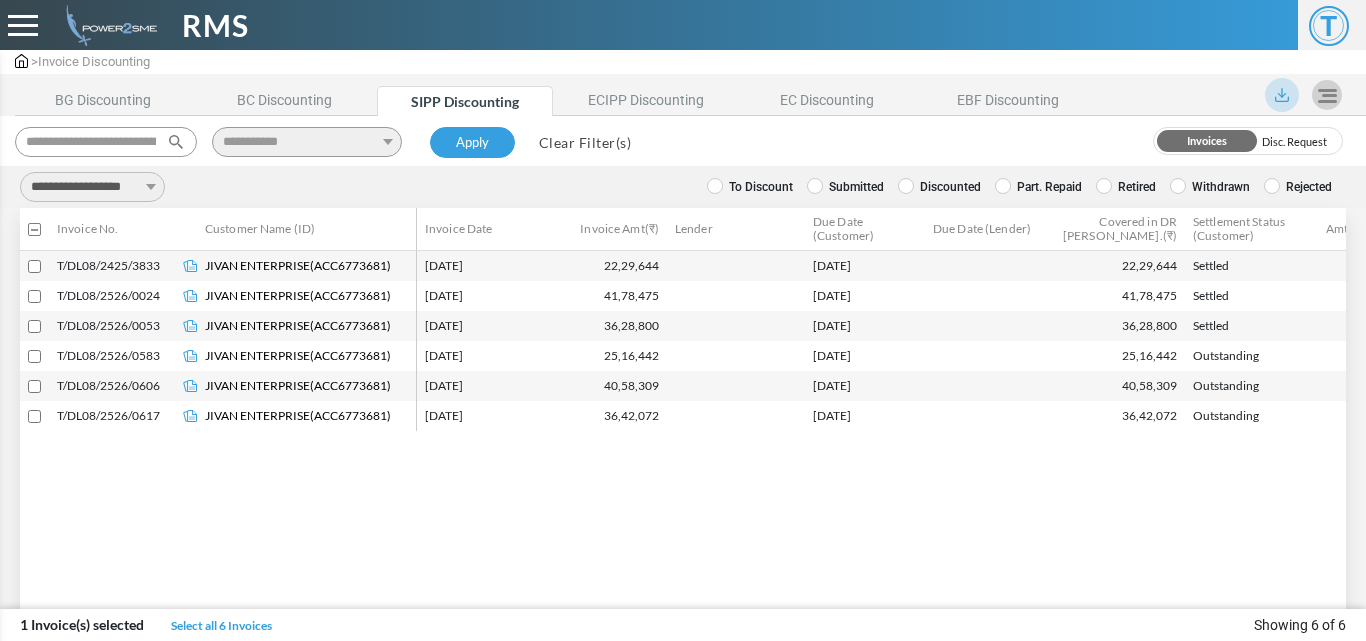 click on "**********" at bounding box center (92, 187) 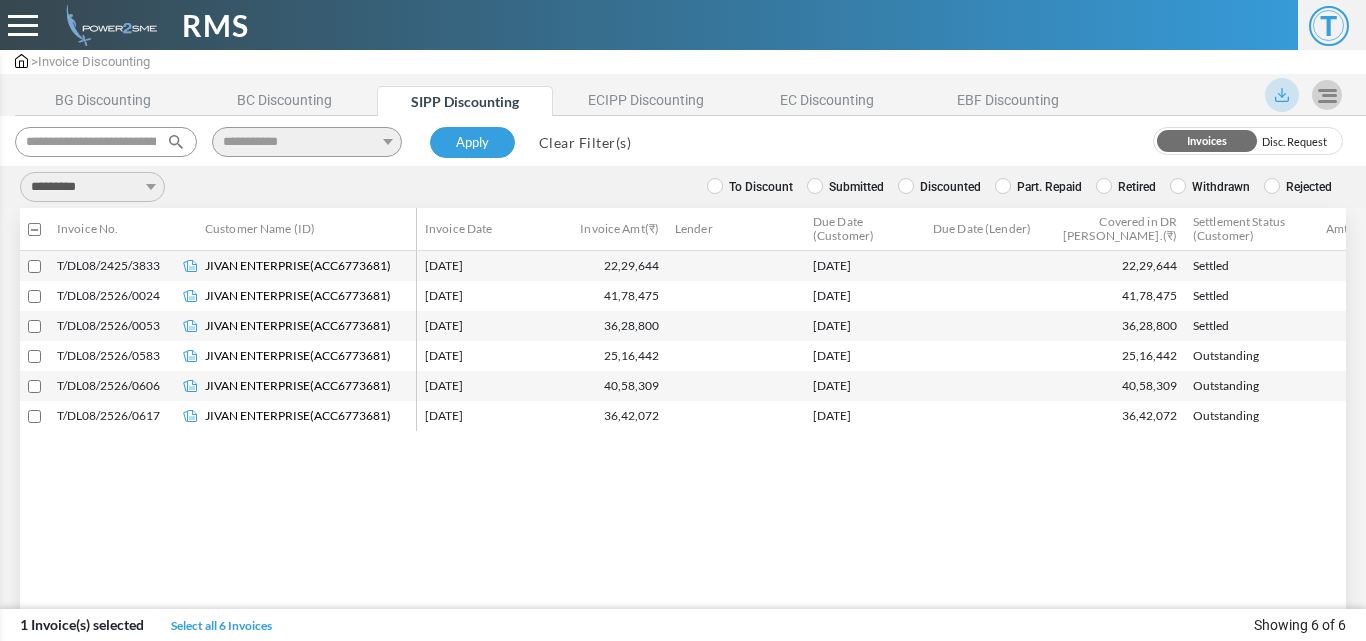 click on "**********" at bounding box center [92, 187] 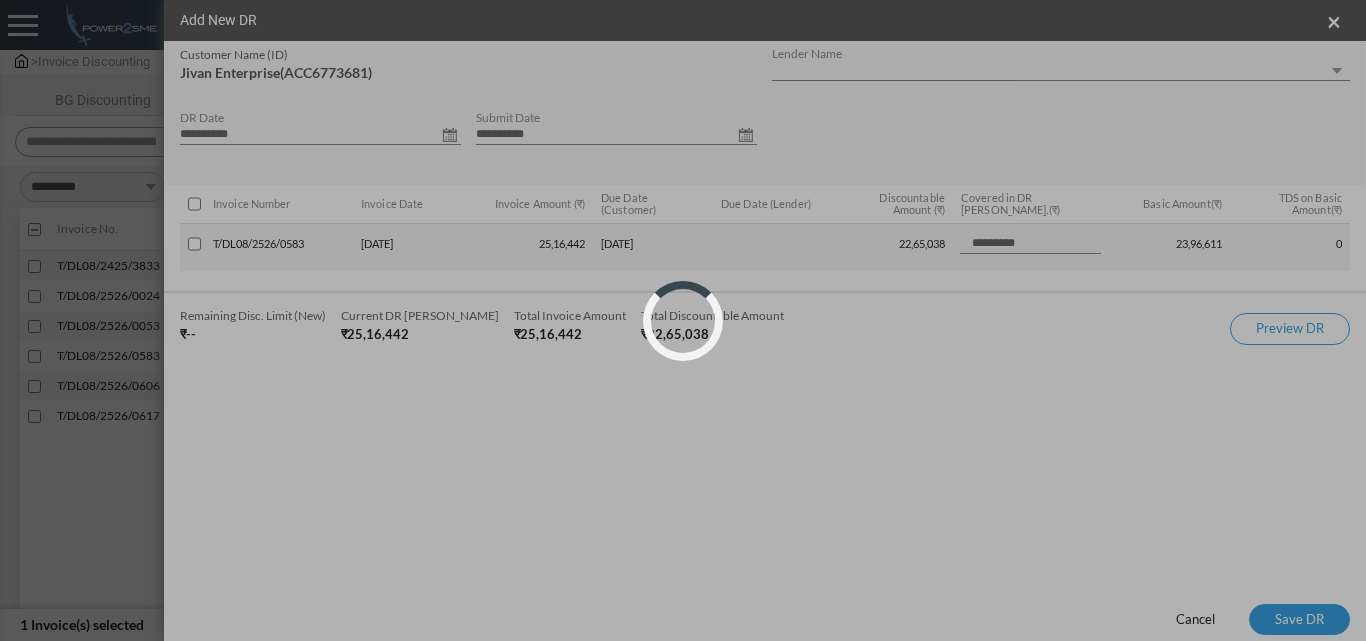 select on "*" 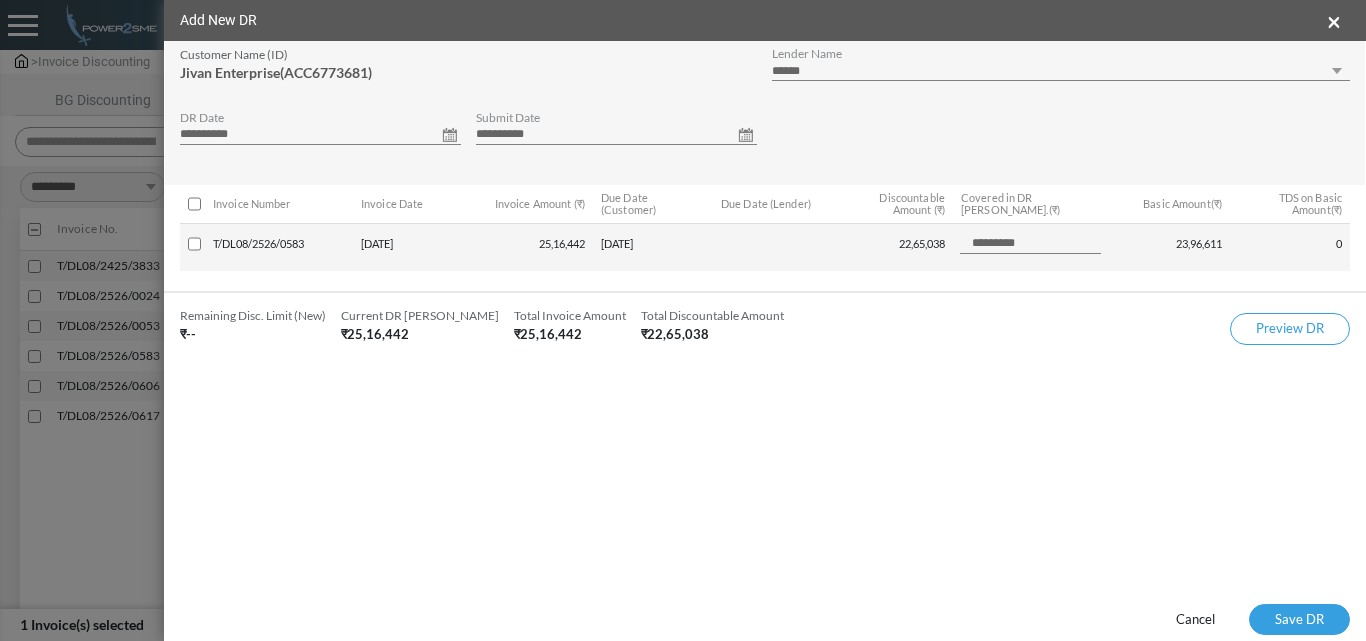 click on "**********" at bounding box center (320, 135) 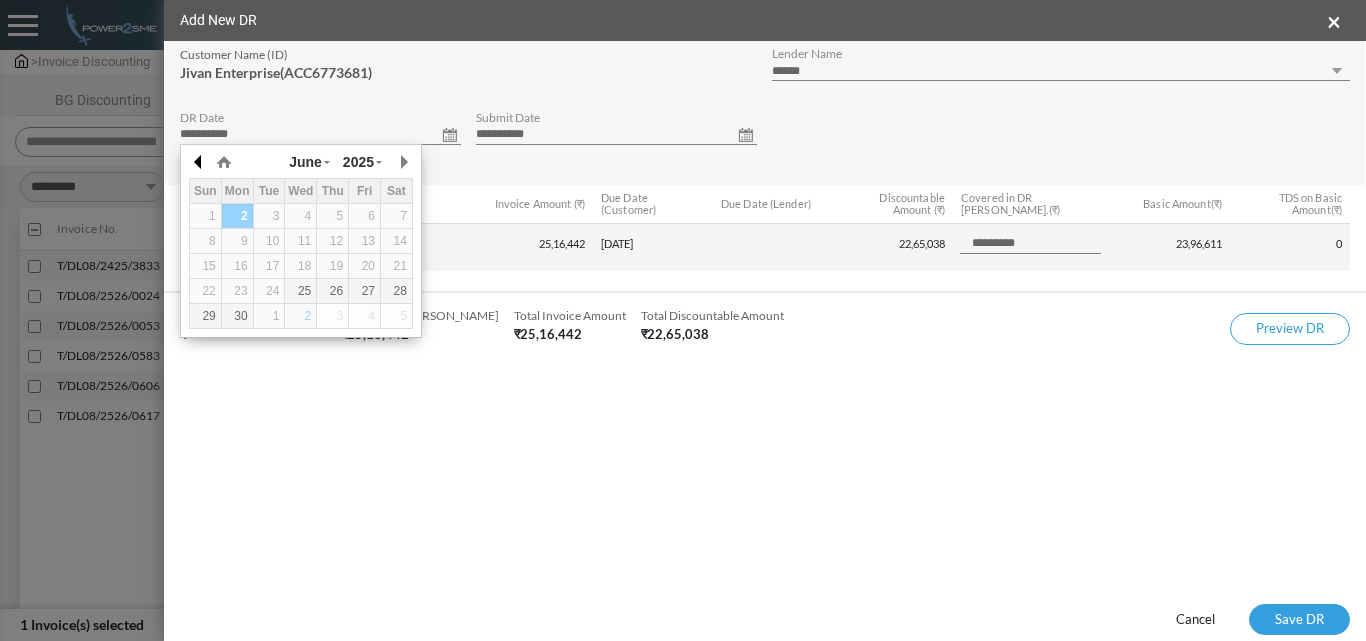 click at bounding box center (199, 162) 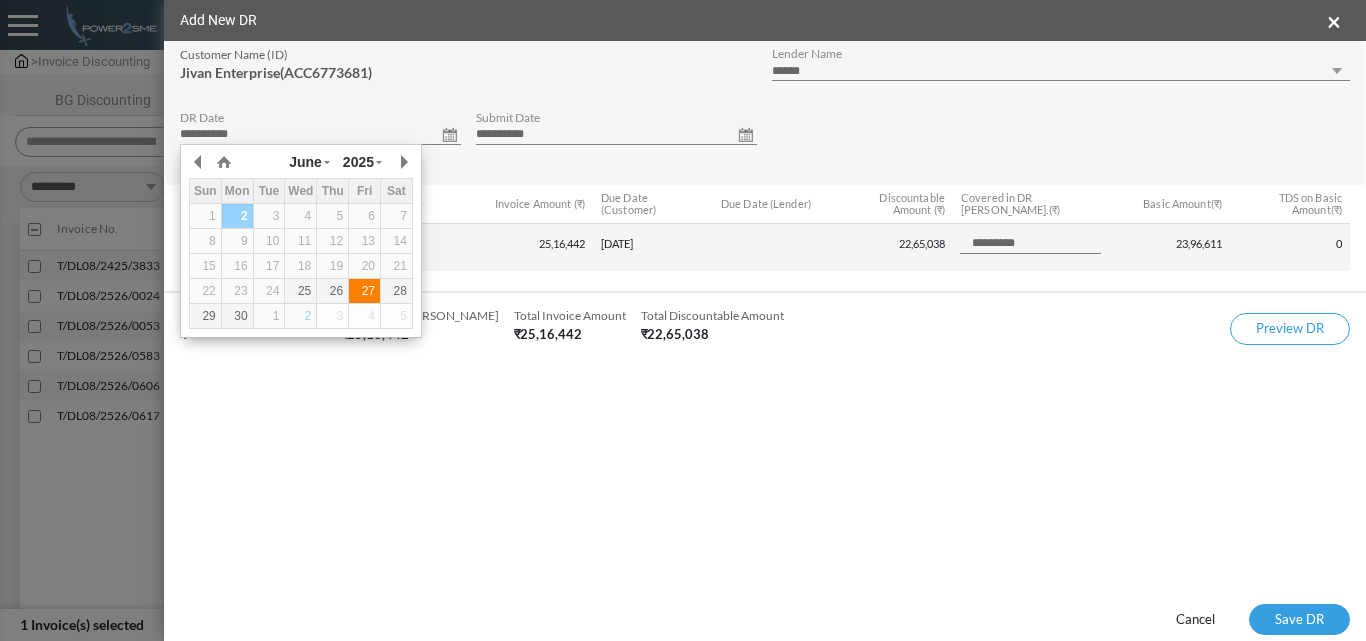 click on "27" at bounding box center [364, 291] 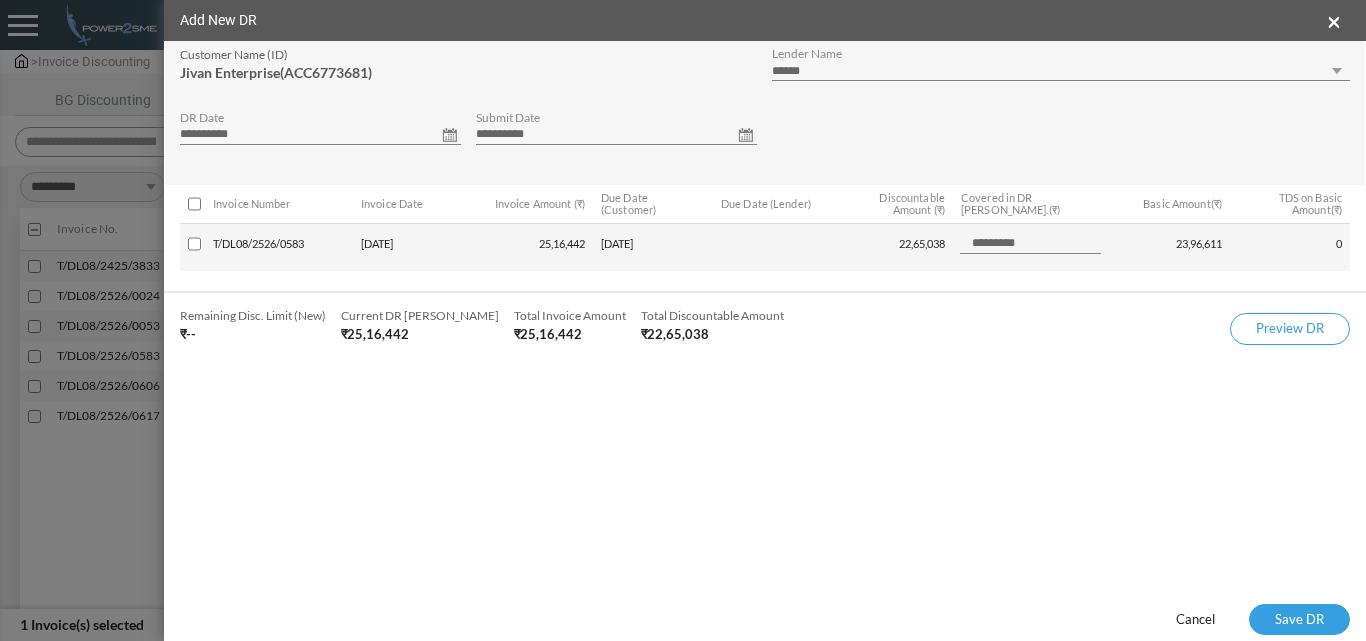 click on "**********" at bounding box center [616, 135] 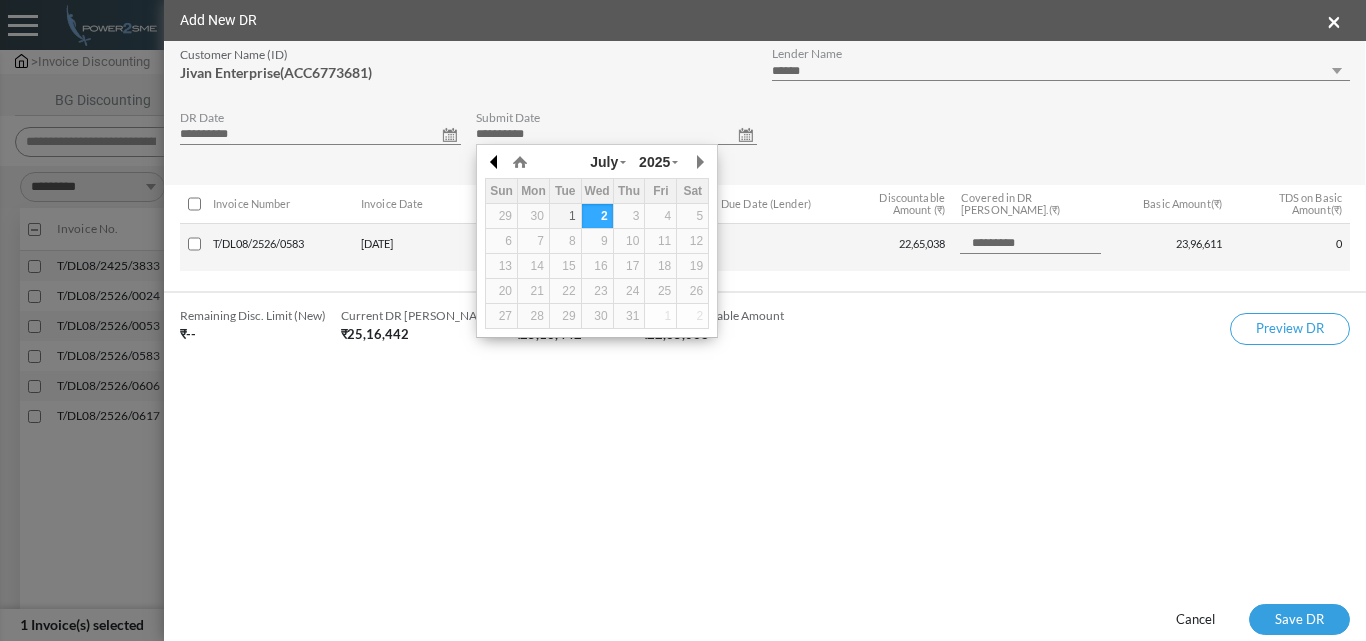 click at bounding box center (495, 162) 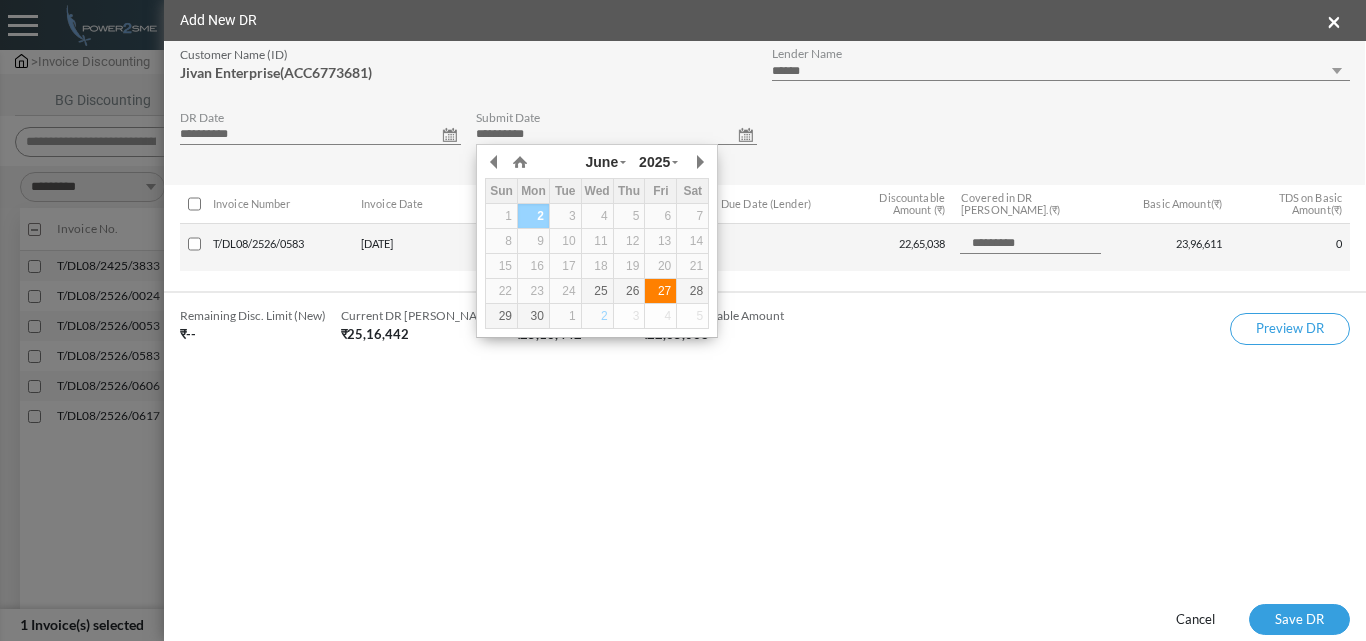 click on "27" at bounding box center [660, 291] 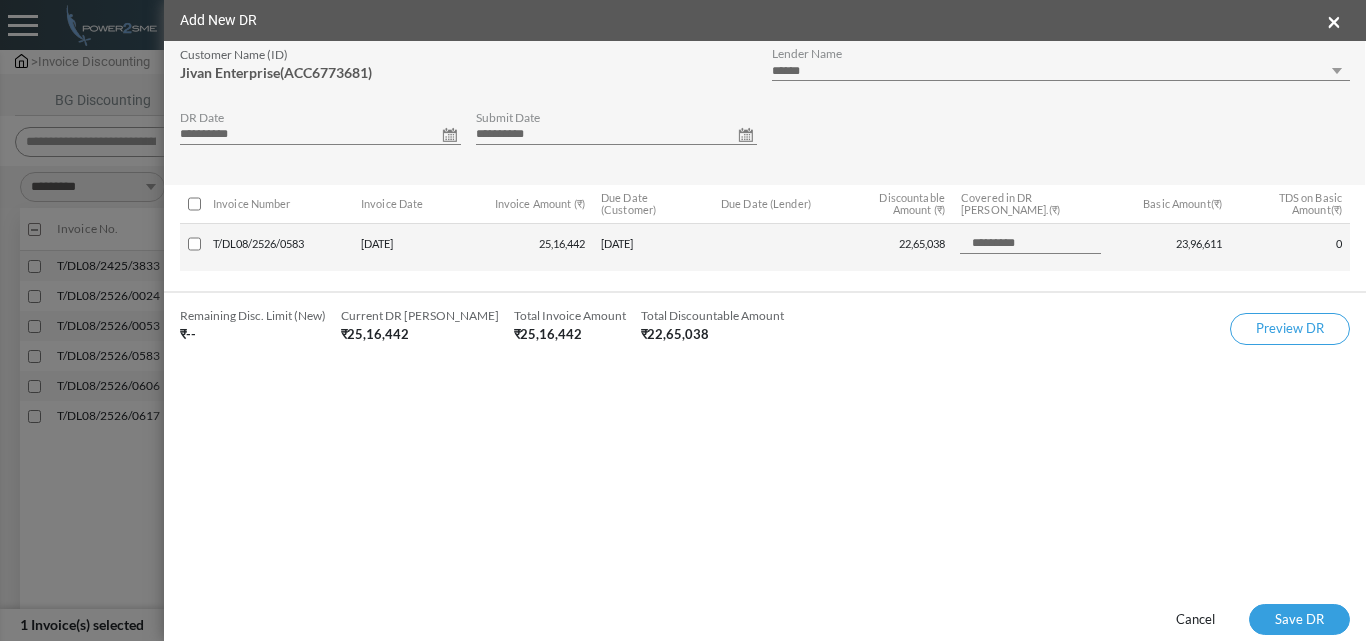 click on "**********" at bounding box center (1061, 71) 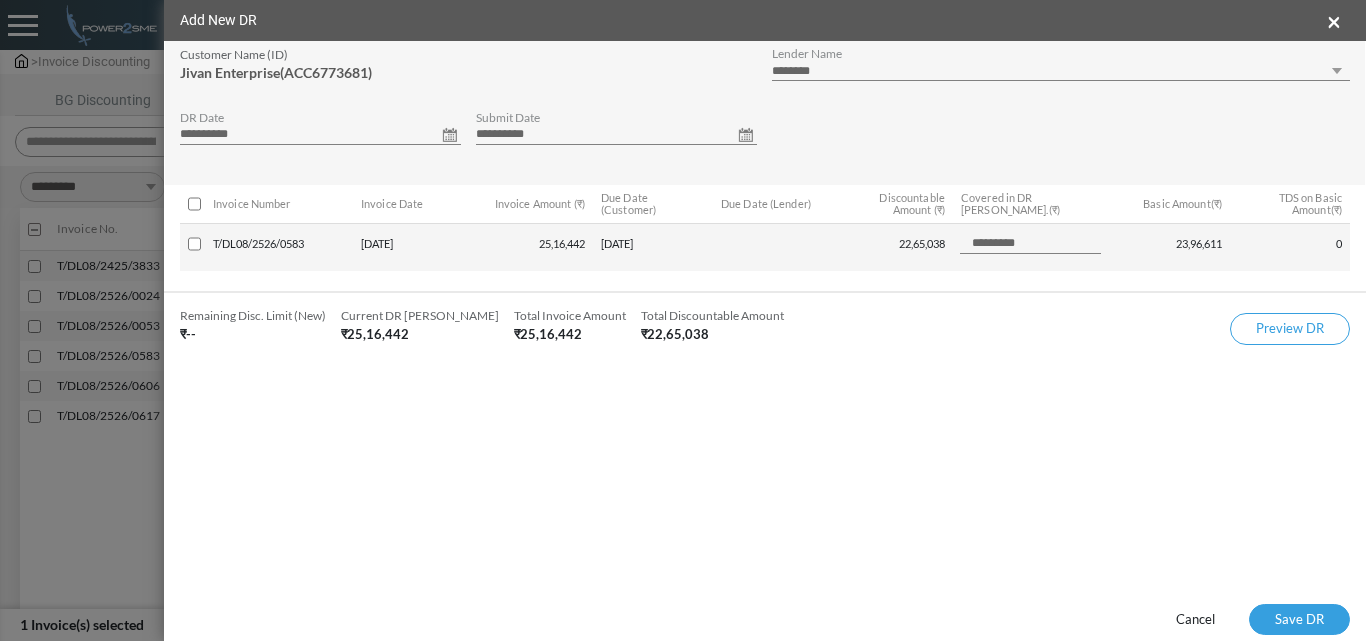 click on "**********" at bounding box center (1061, 71) 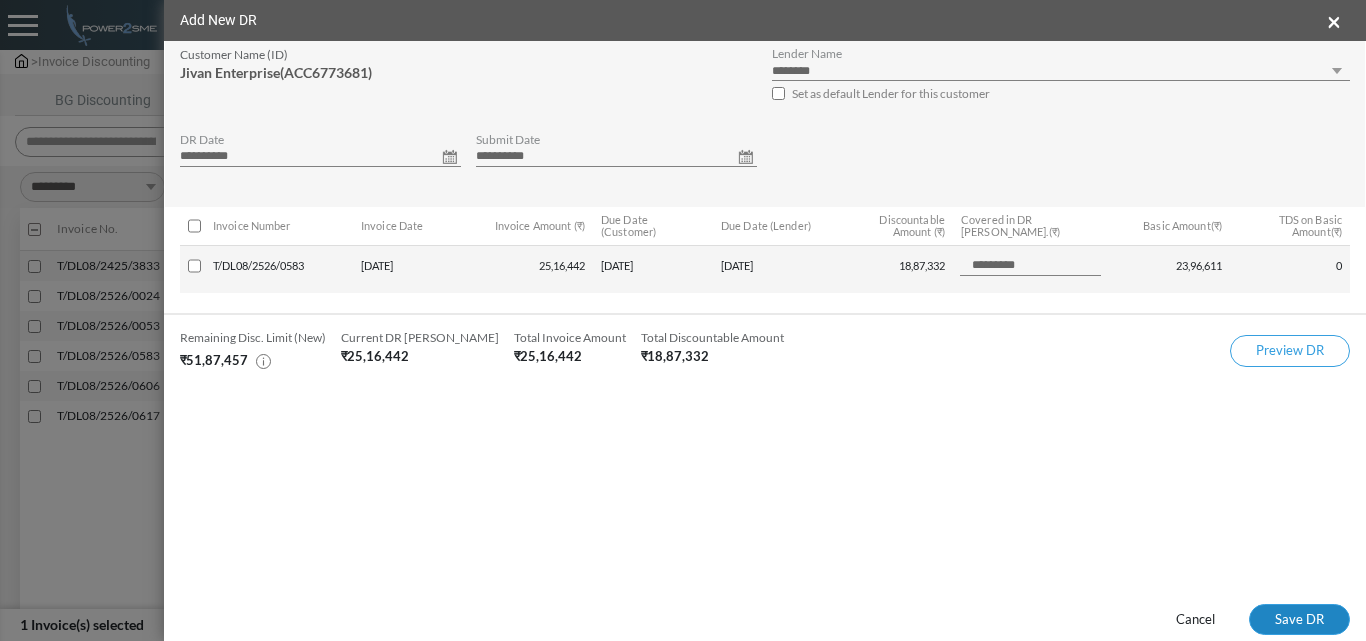 drag, startPoint x: 1291, startPoint y: 618, endPoint x: 1176, endPoint y: 593, distance: 117.68602 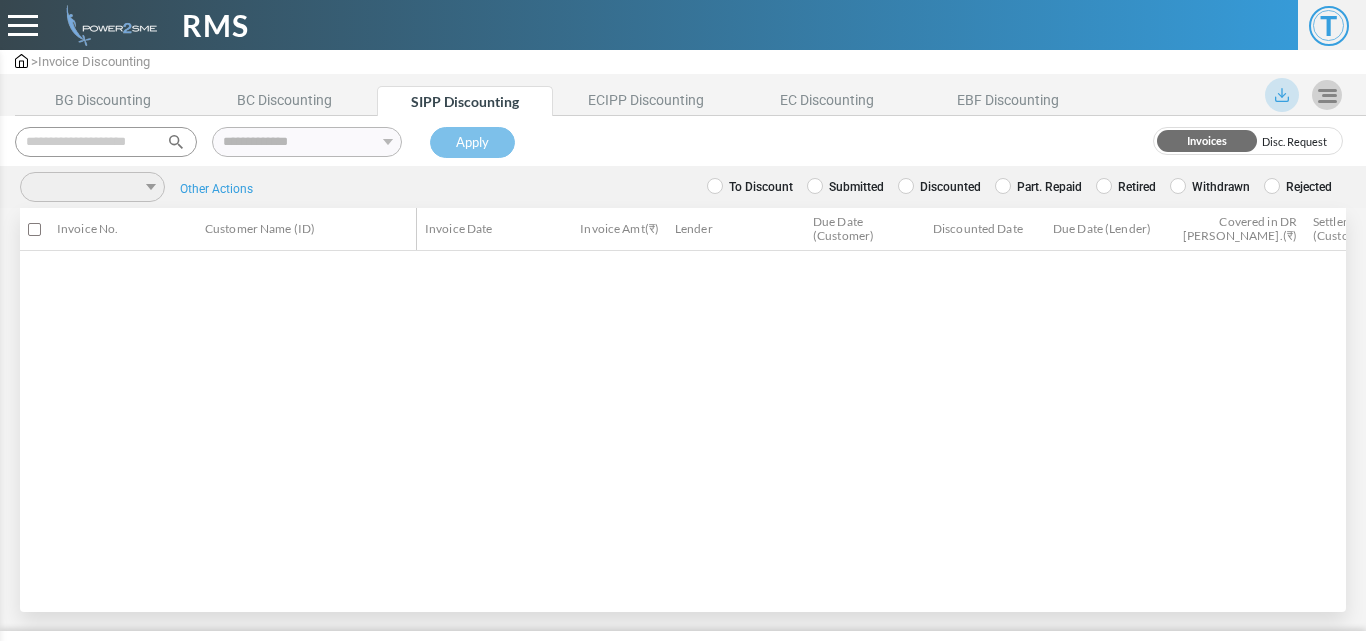 scroll, scrollTop: 0, scrollLeft: 0, axis: both 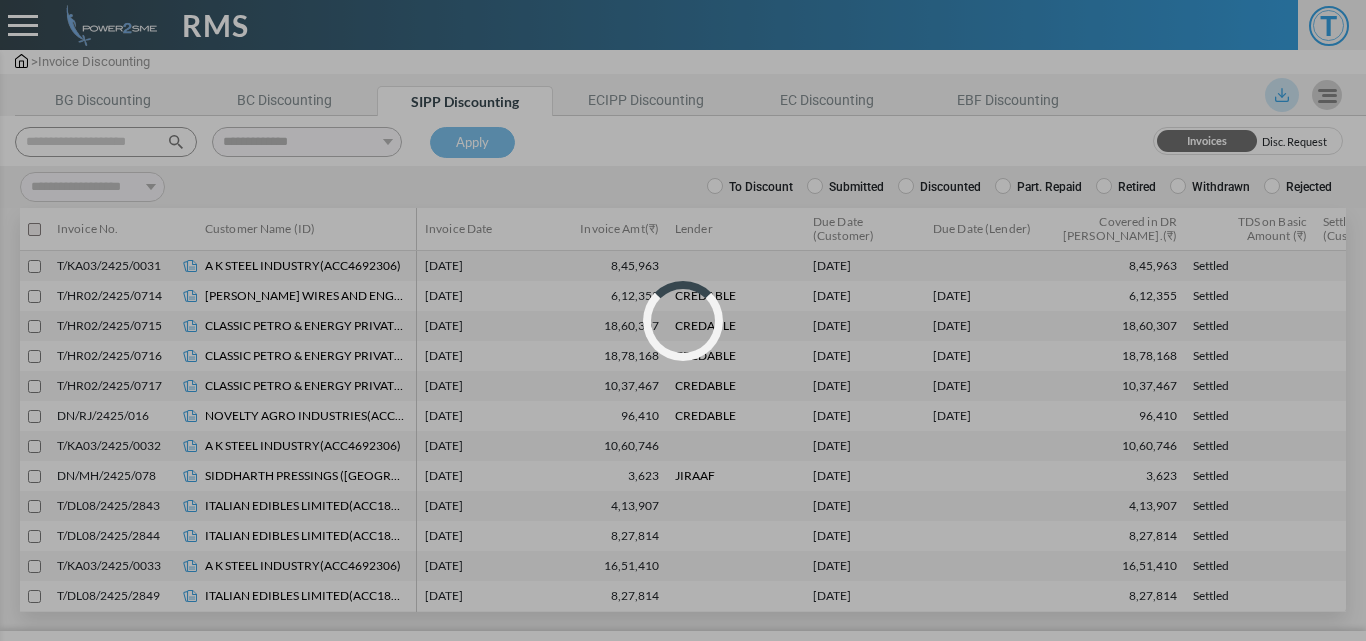 select 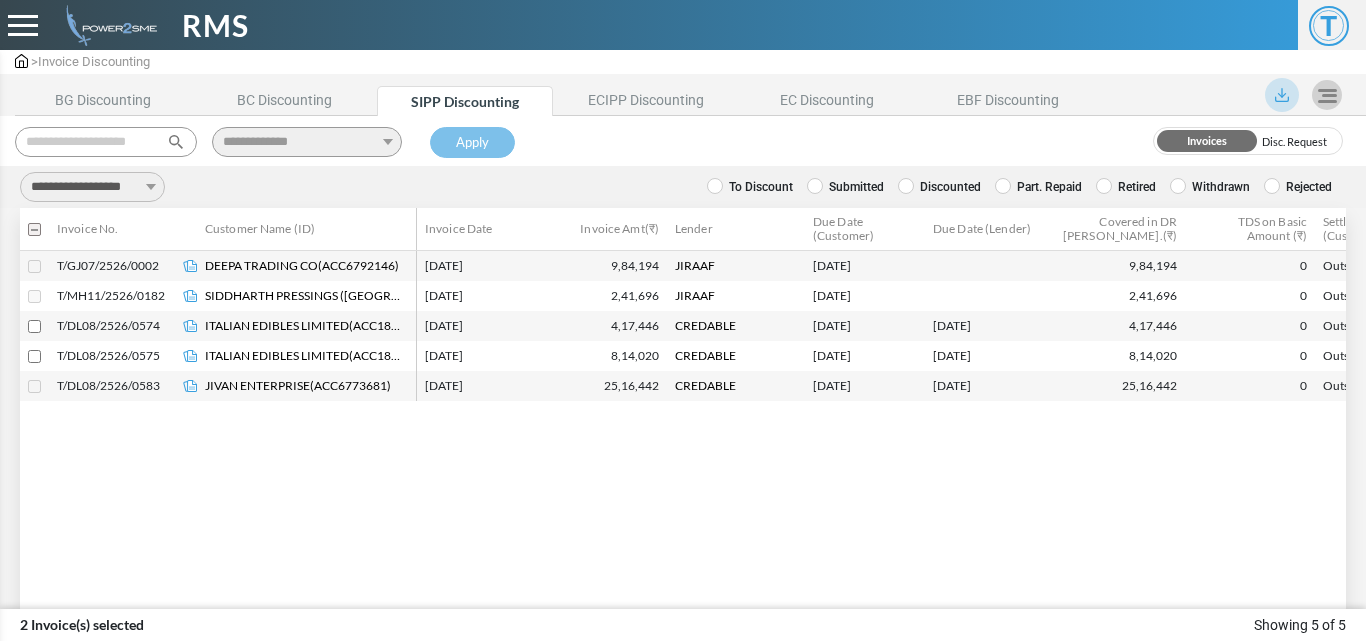 click on "**********" at bounding box center (92, 187) 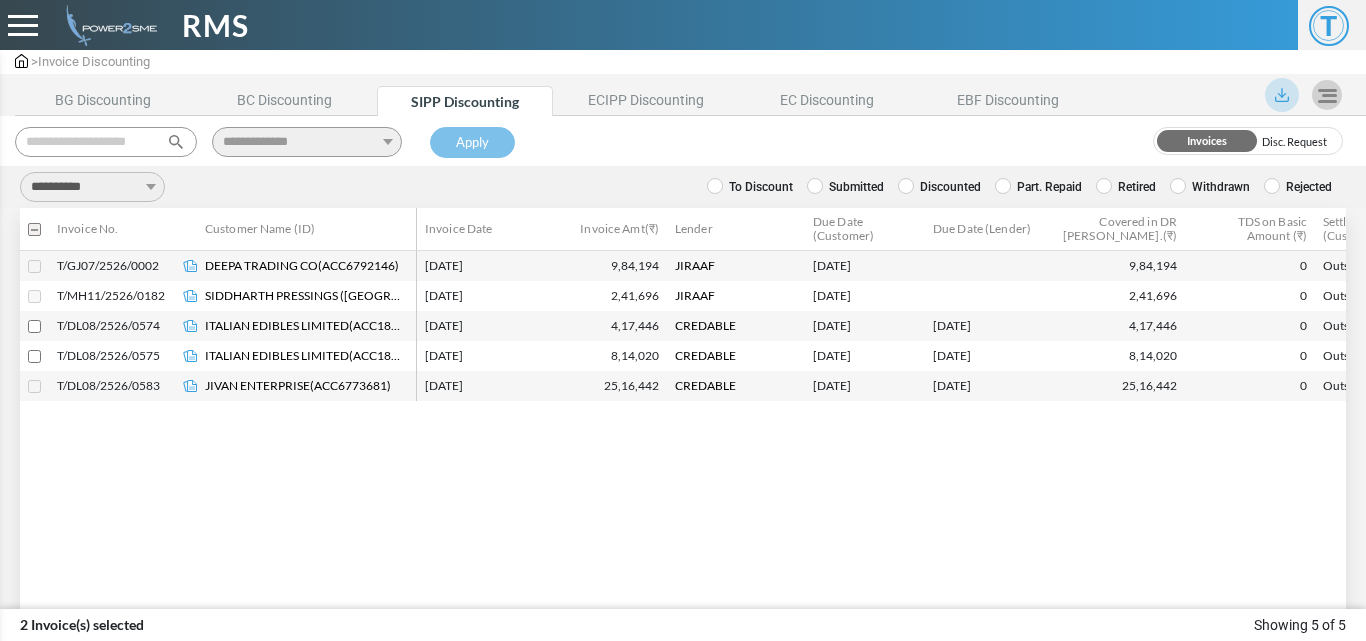 click on "**********" at bounding box center (92, 187) 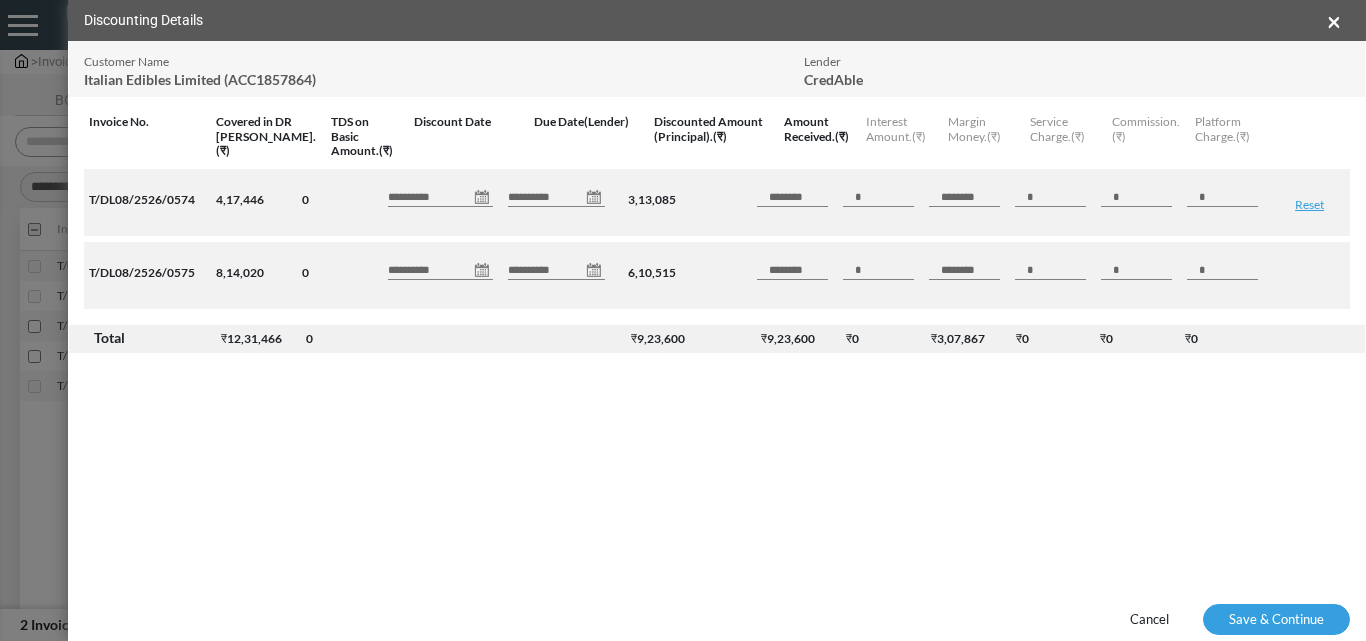 drag, startPoint x: 481, startPoint y: 181, endPoint x: 471, endPoint y: 188, distance: 12.206555 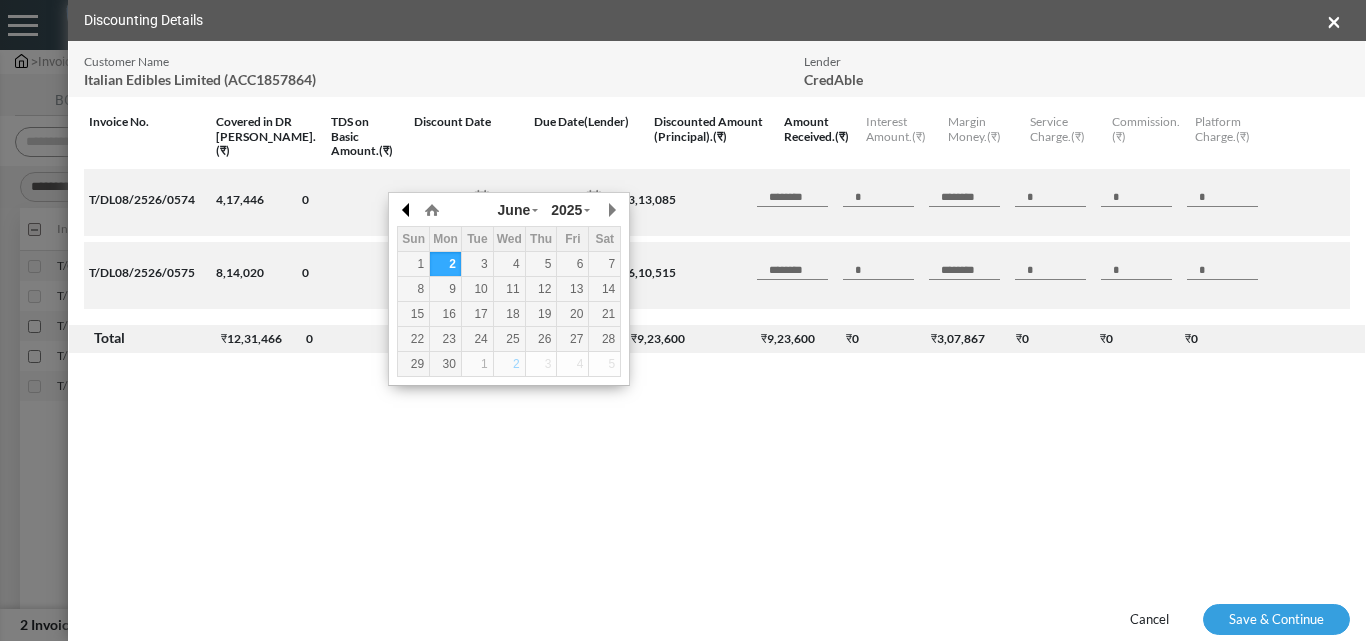 click at bounding box center (407, 210) 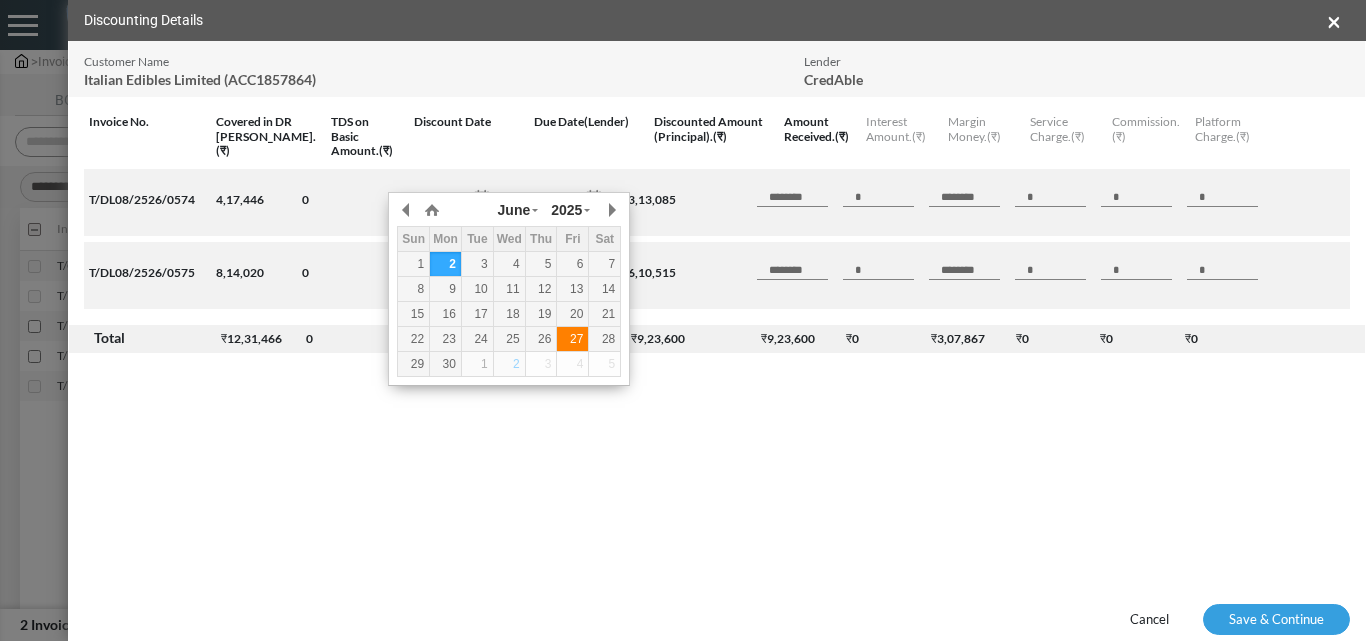 click on "27" at bounding box center (572, 339) 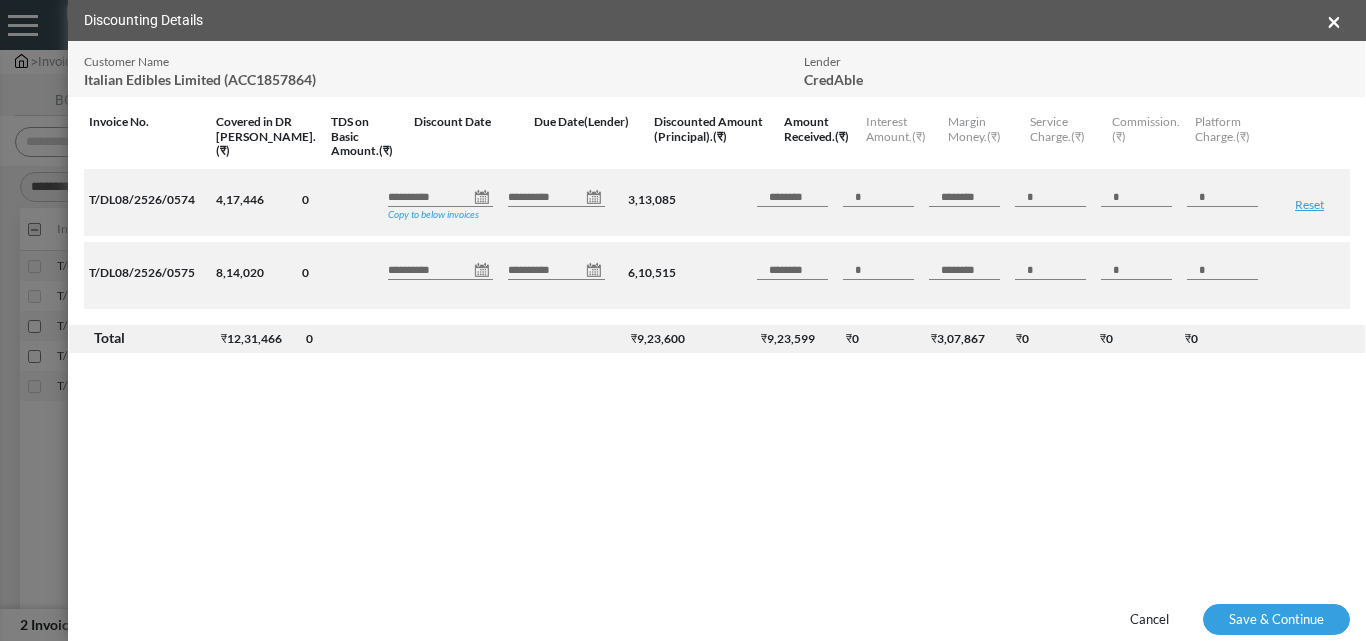 click on "Copy to below invoices" at bounding box center [433, 214] 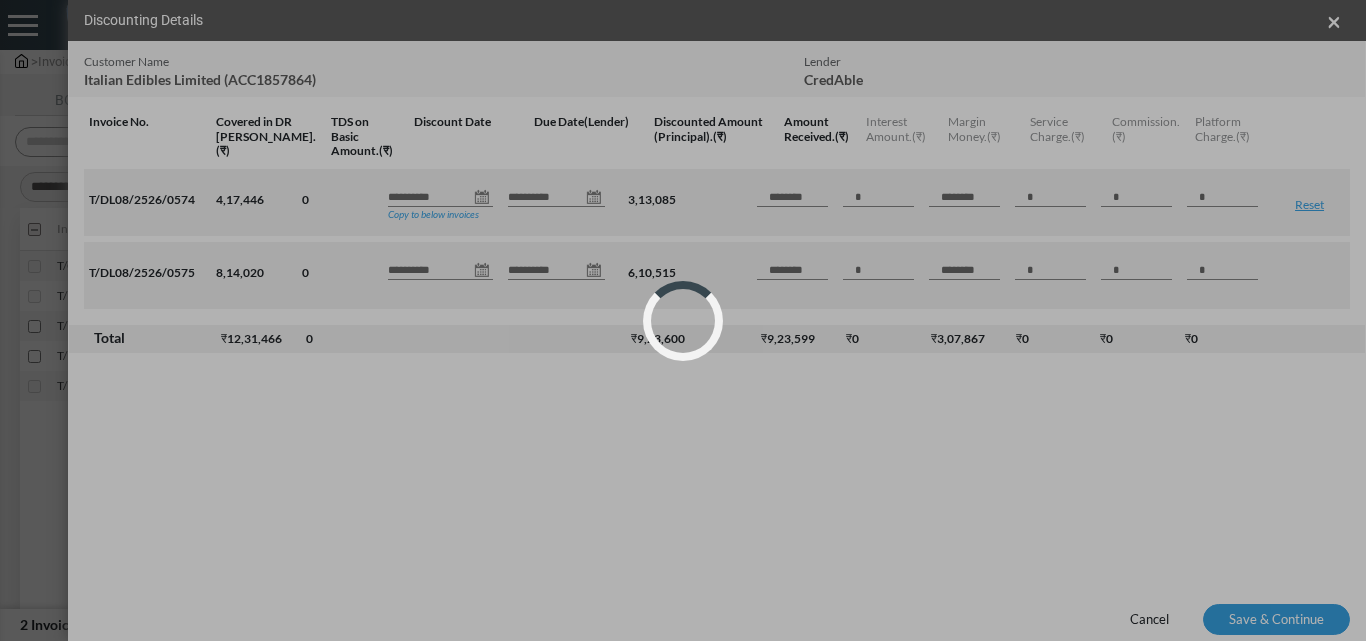 type on "**********" 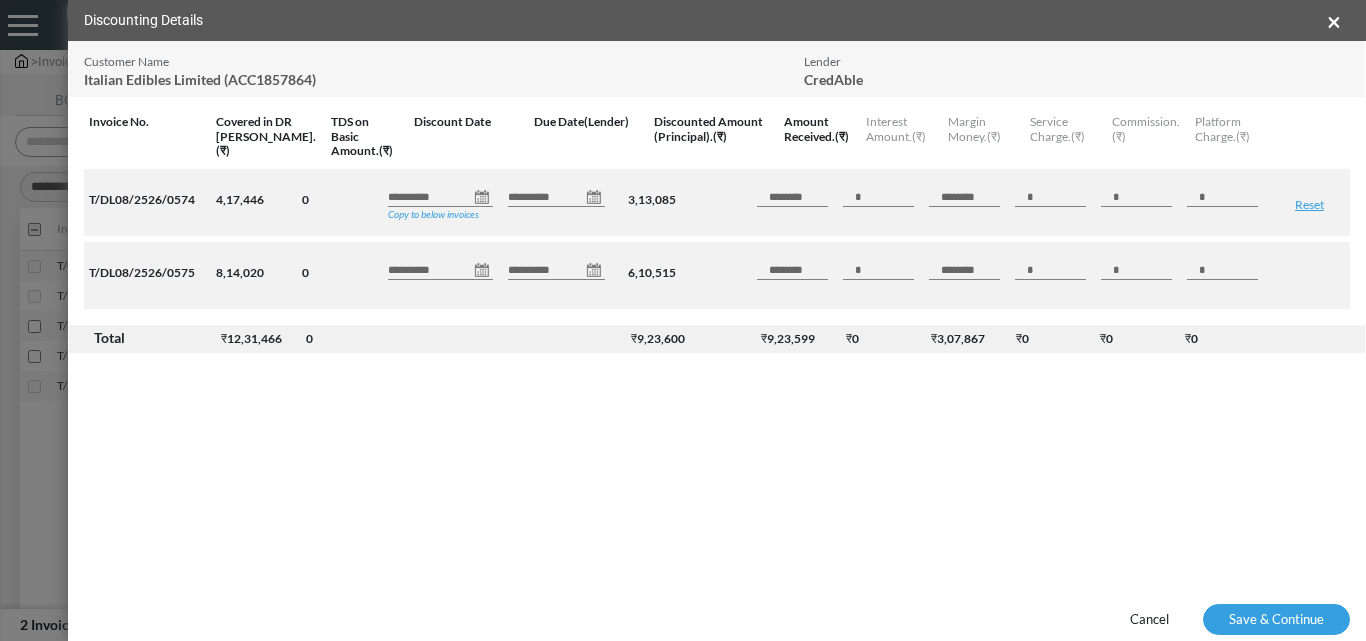 click on "**********" at bounding box center (556, 197) 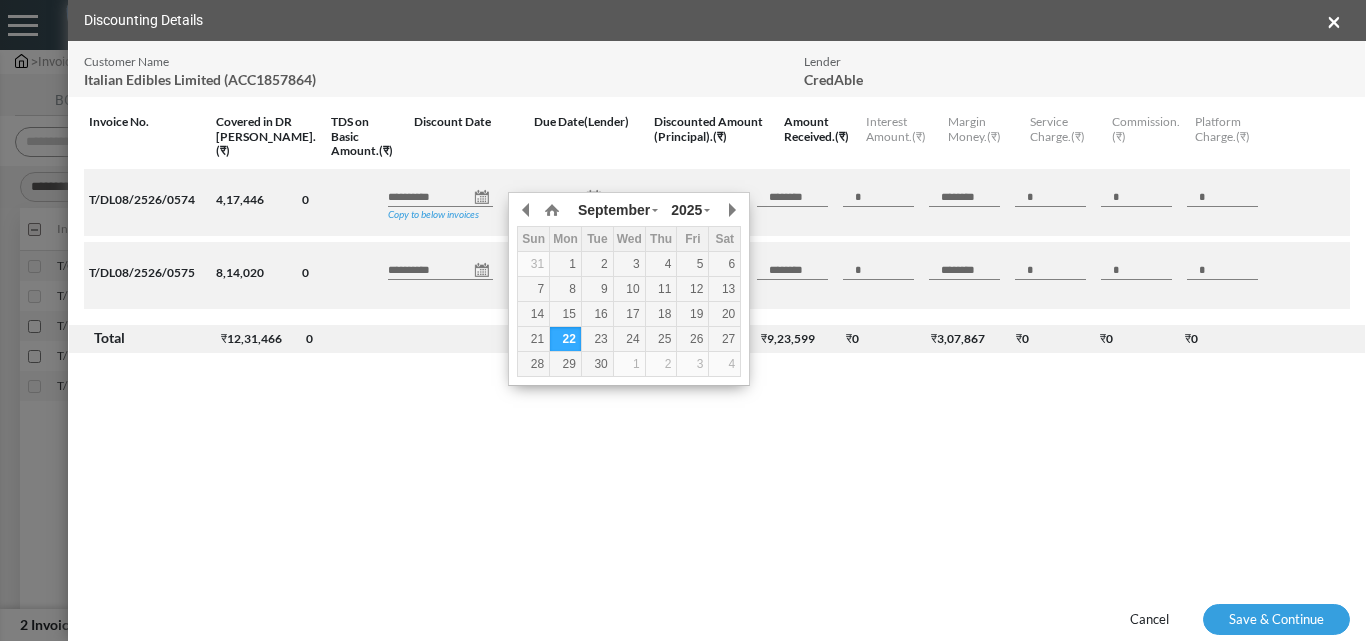 click on "DR No.
DR Amount
₹
DR Date
Submit Date
Customer Name
Update 230 CredAble  Invoice No. 0" at bounding box center (717, 319) 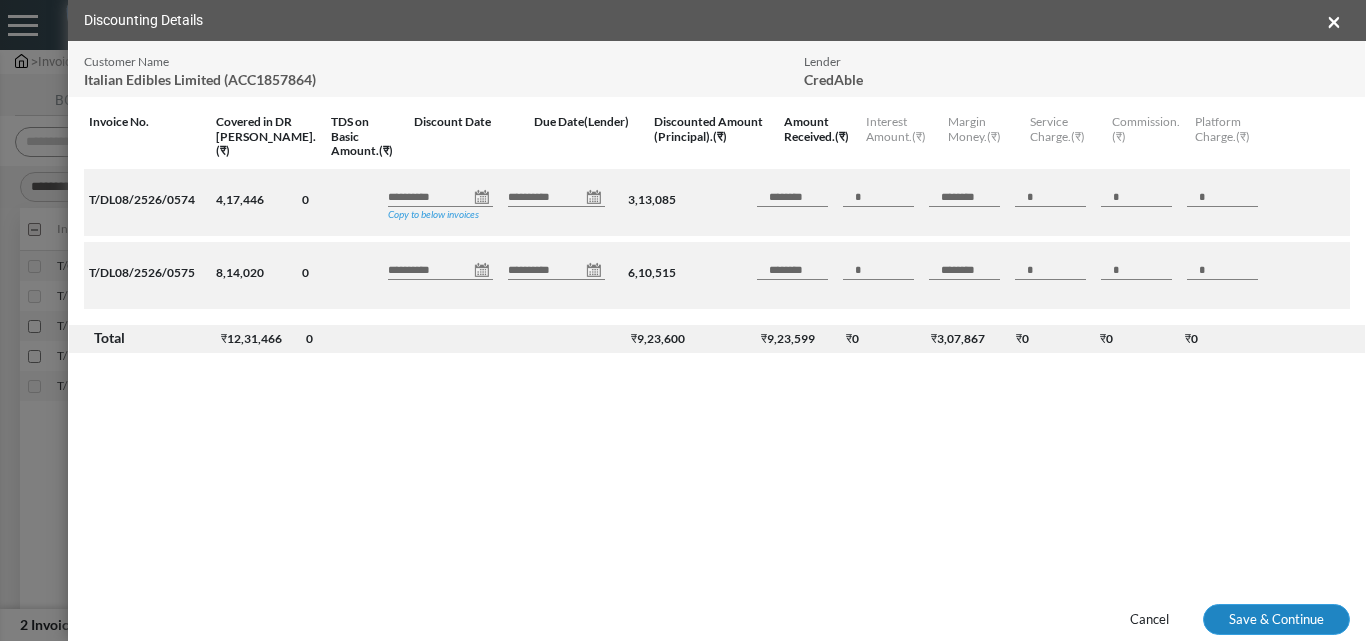click on "Save & Continue" at bounding box center [1276, 620] 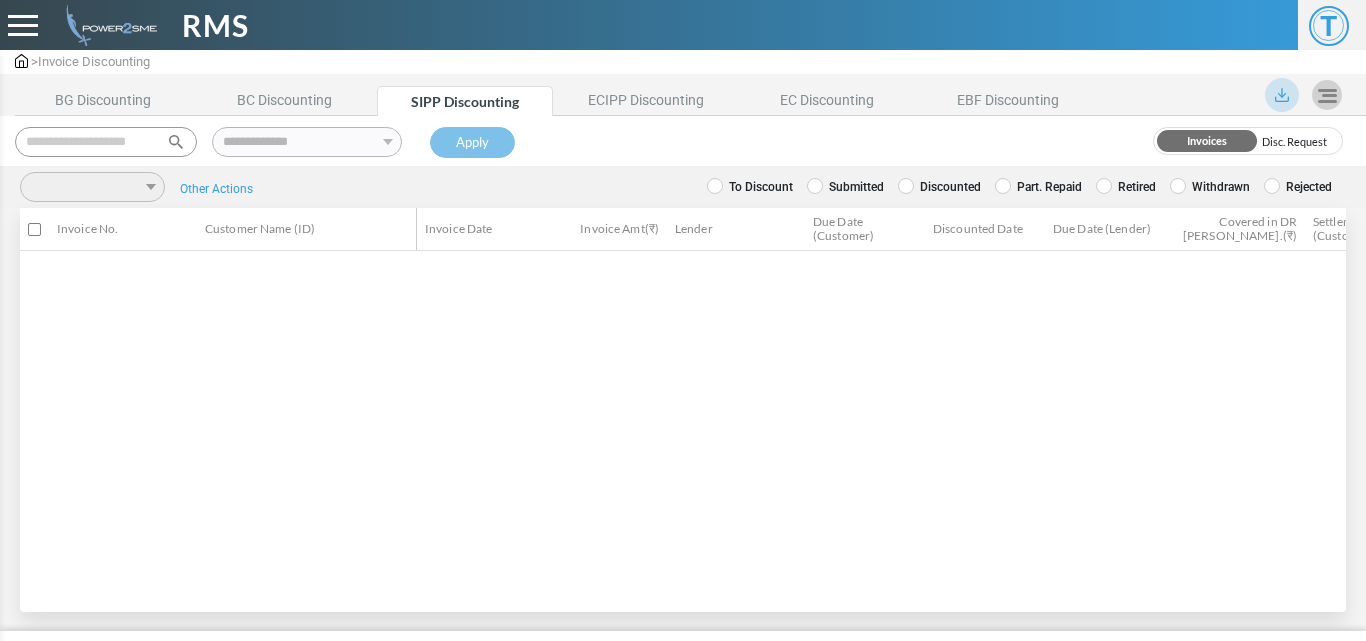 scroll, scrollTop: 0, scrollLeft: 0, axis: both 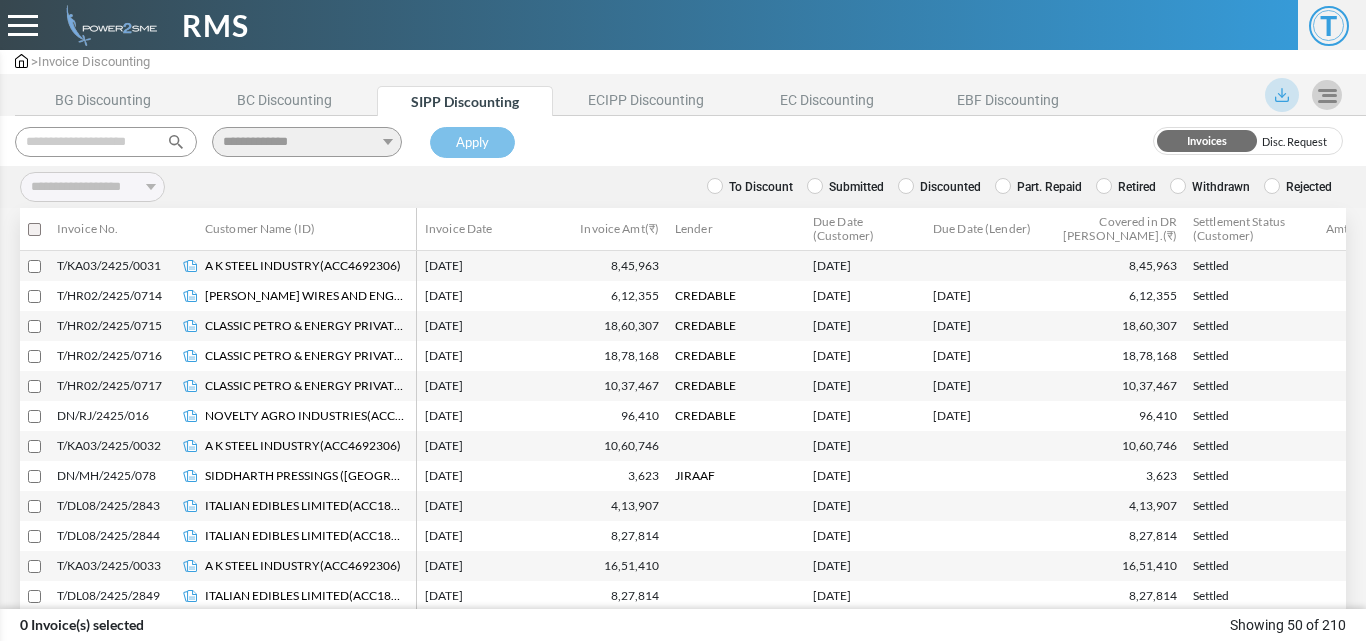 click at bounding box center (815, 186) 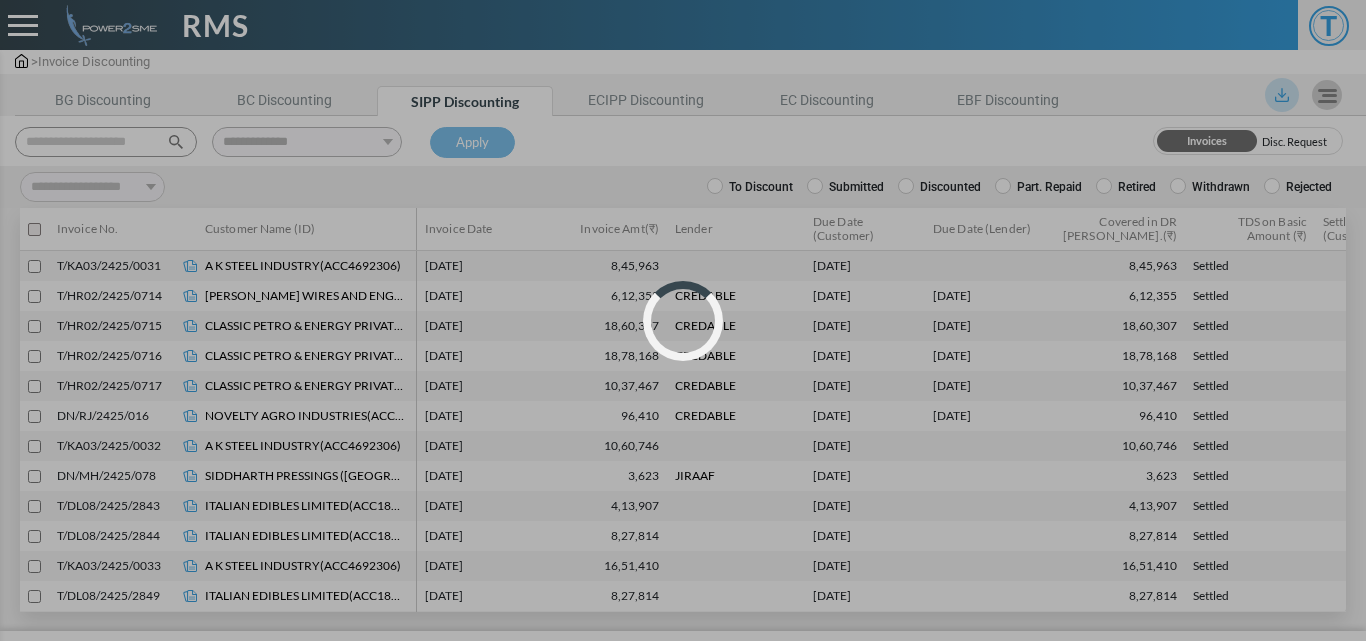 select 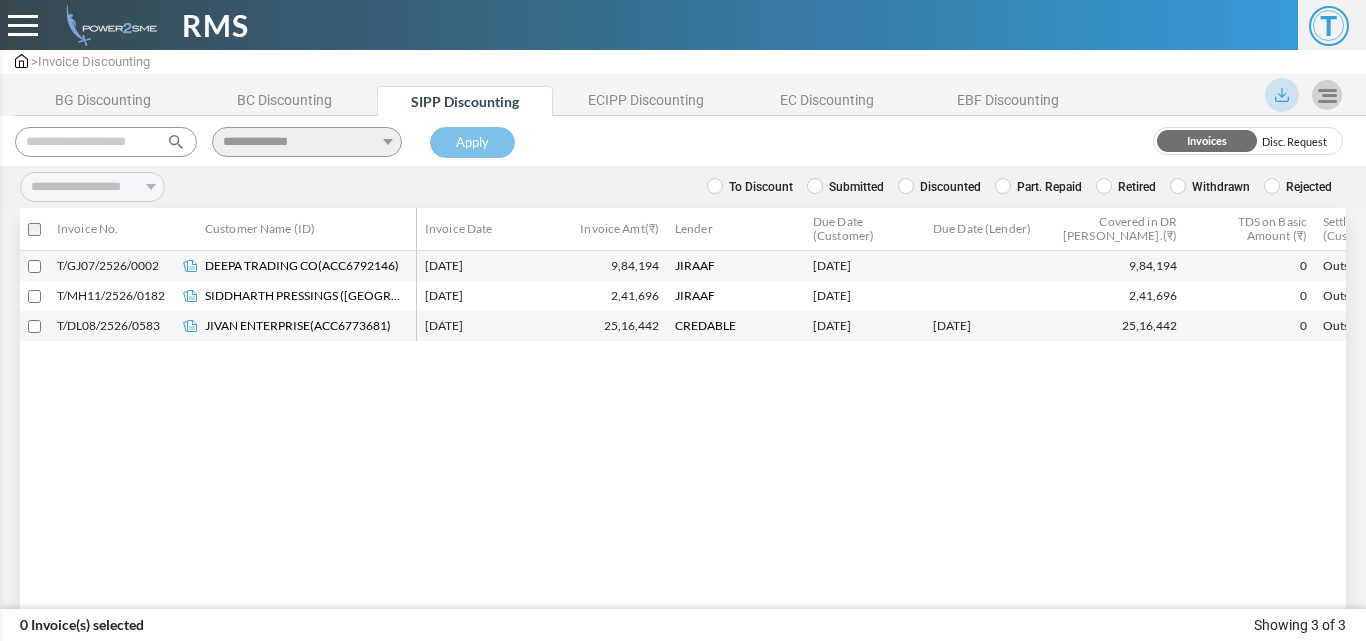 click at bounding box center [34, 326] 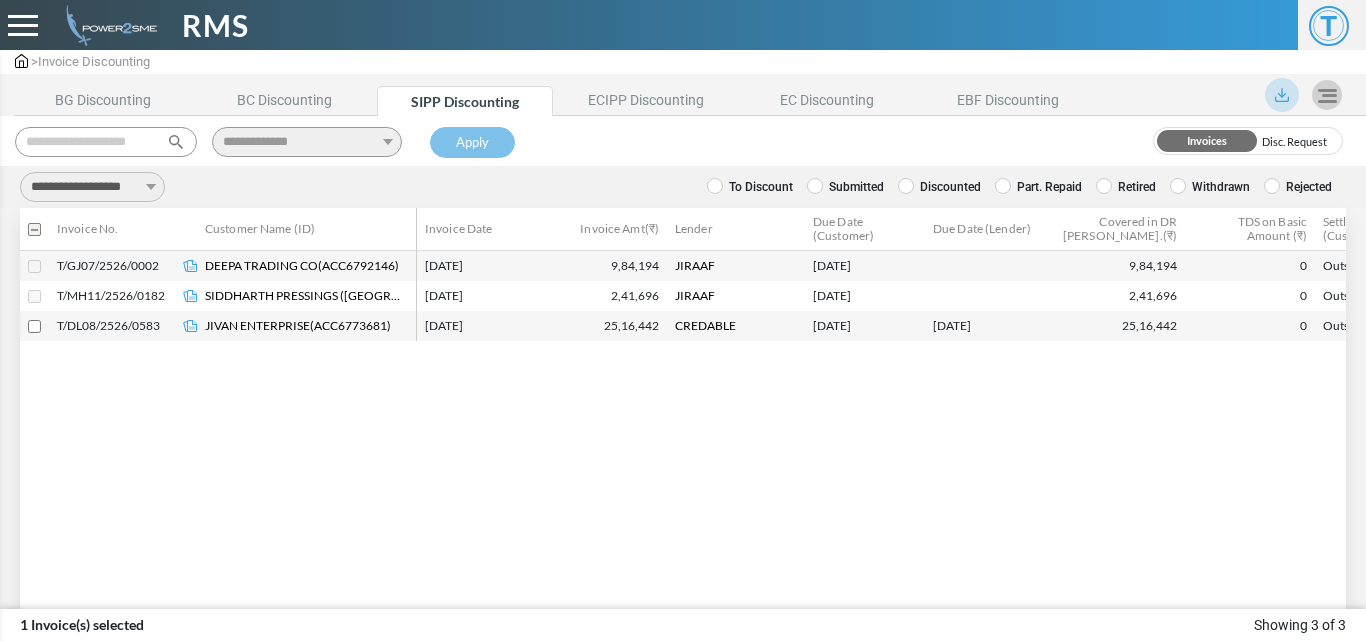 click on "**********" at bounding box center (92, 187) 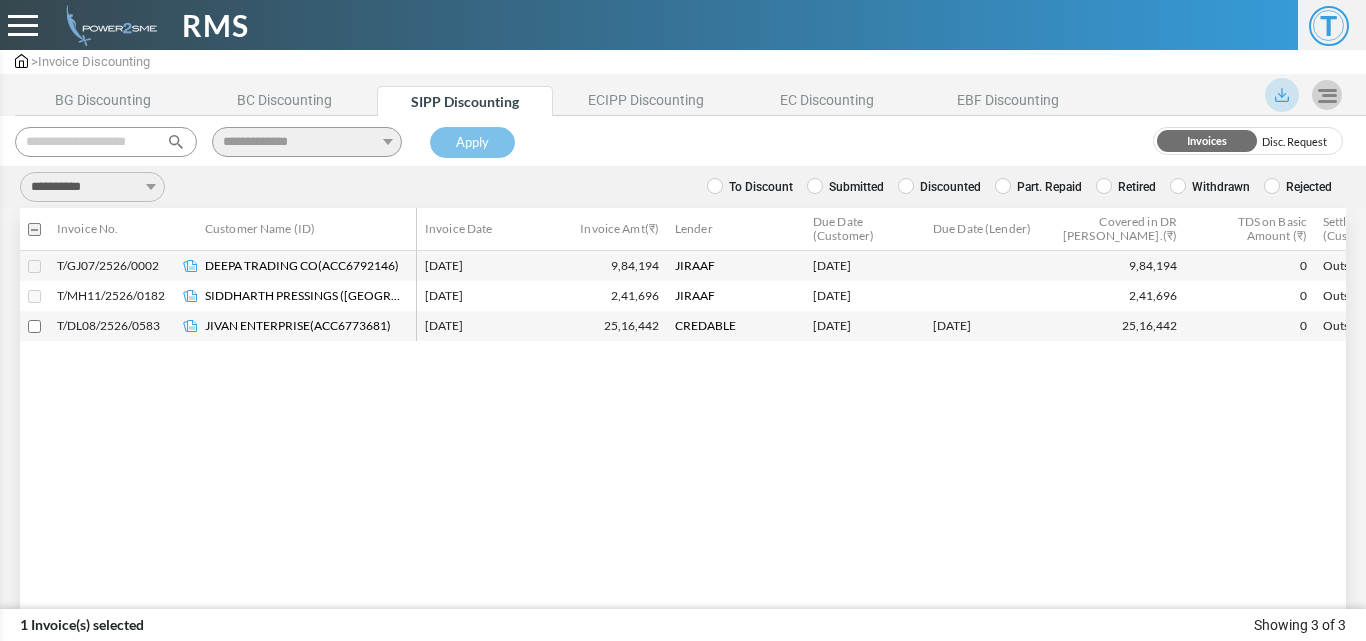 click on "**********" at bounding box center [92, 187] 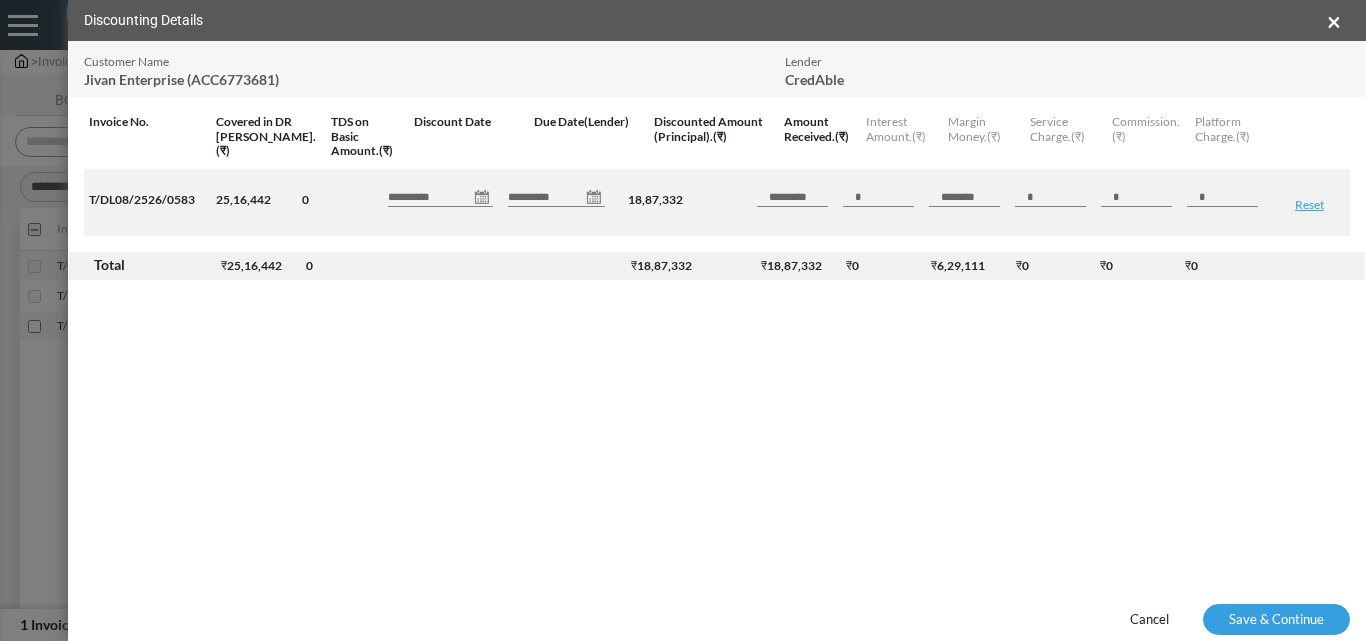 click on "**********" at bounding box center (440, 197) 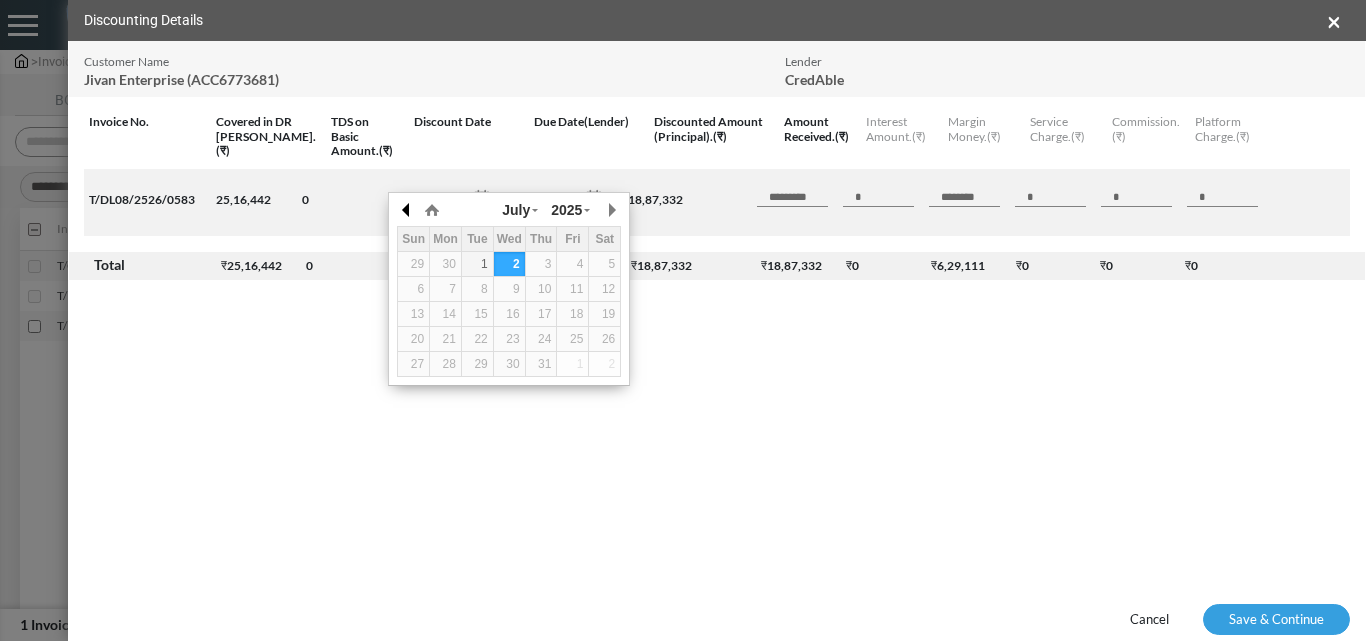 click at bounding box center [407, 210] 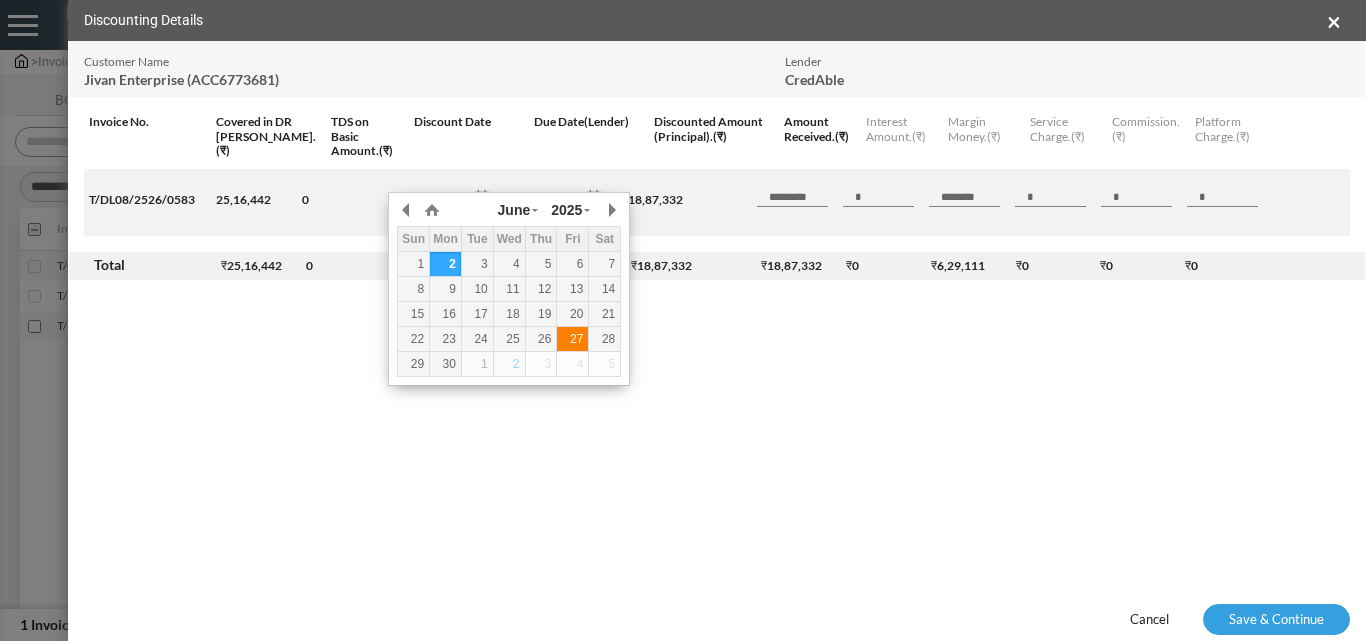 click on "27" at bounding box center (572, 339) 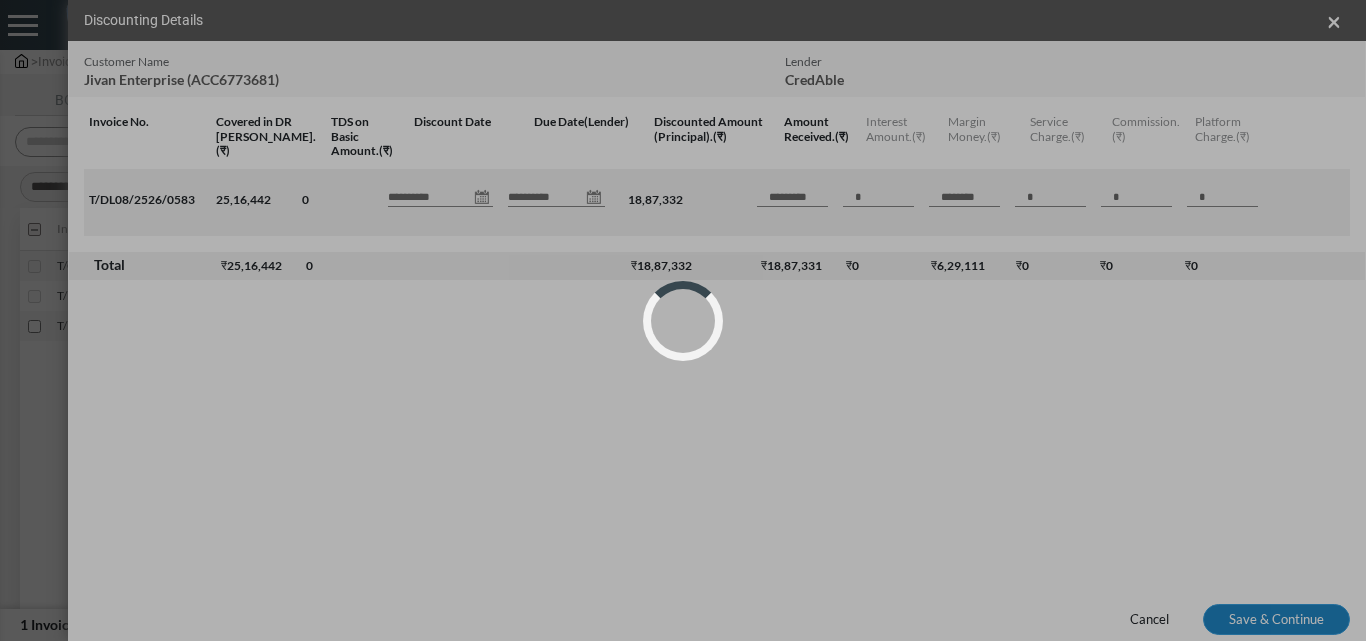 click on "Save & Continue" at bounding box center [1276, 620] 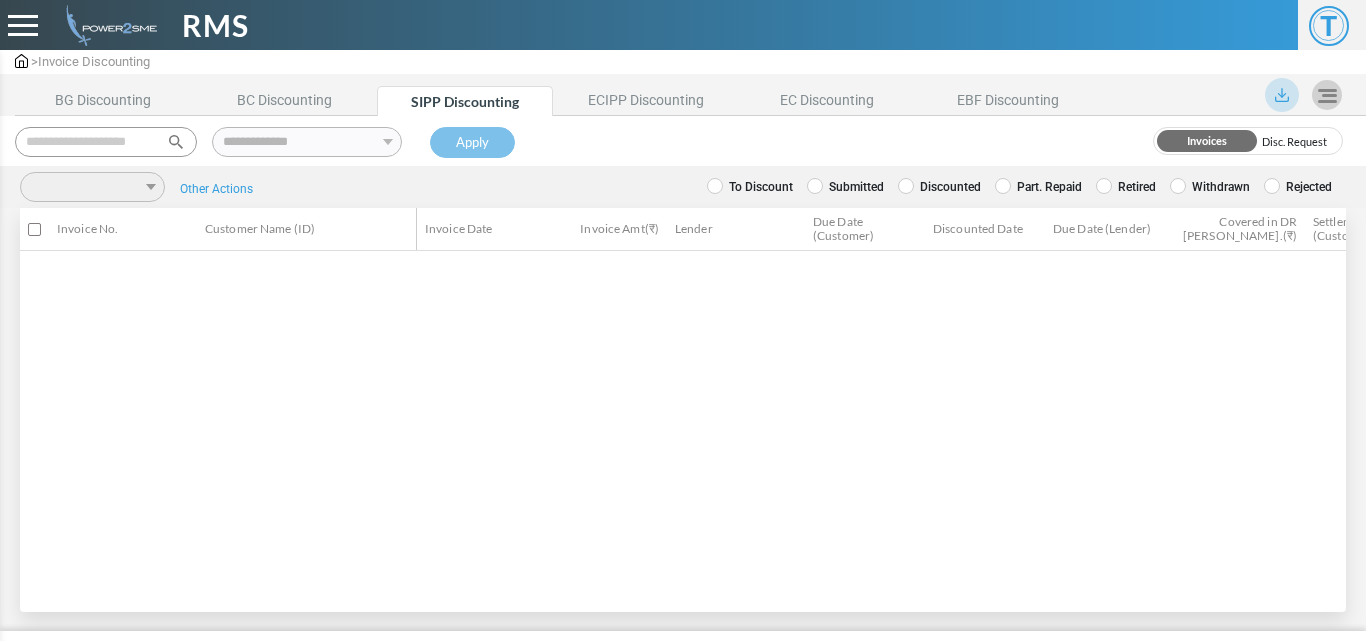 scroll, scrollTop: 0, scrollLeft: 0, axis: both 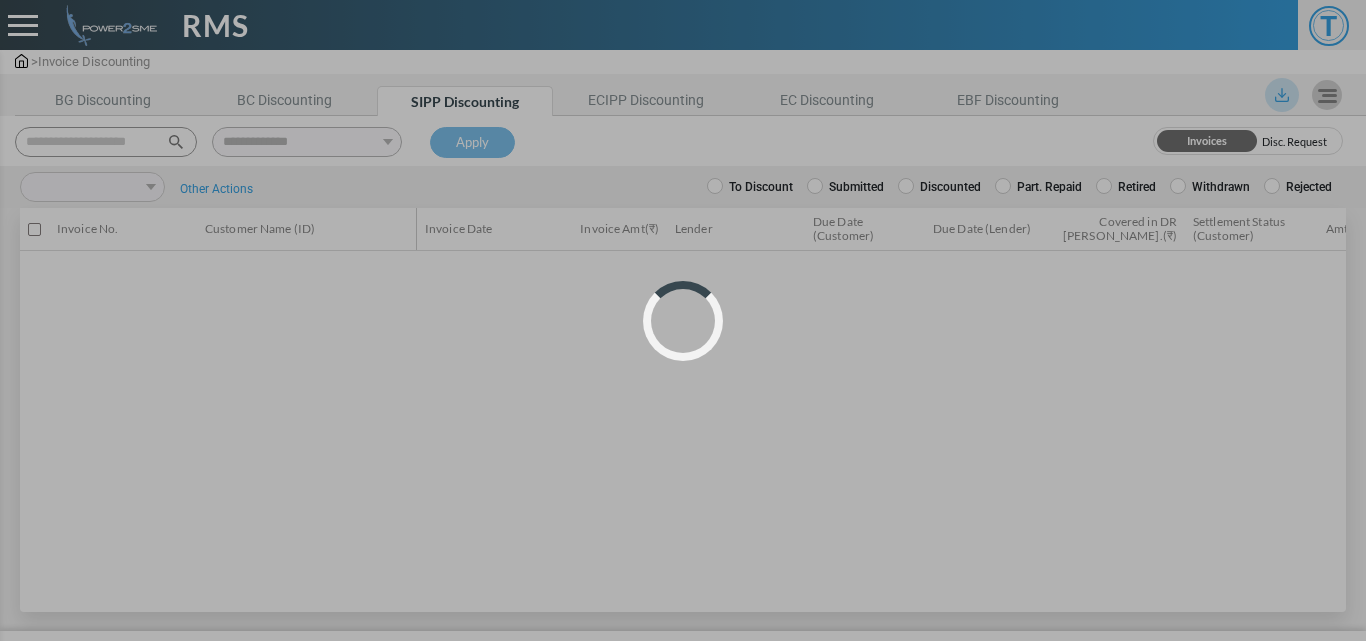 select 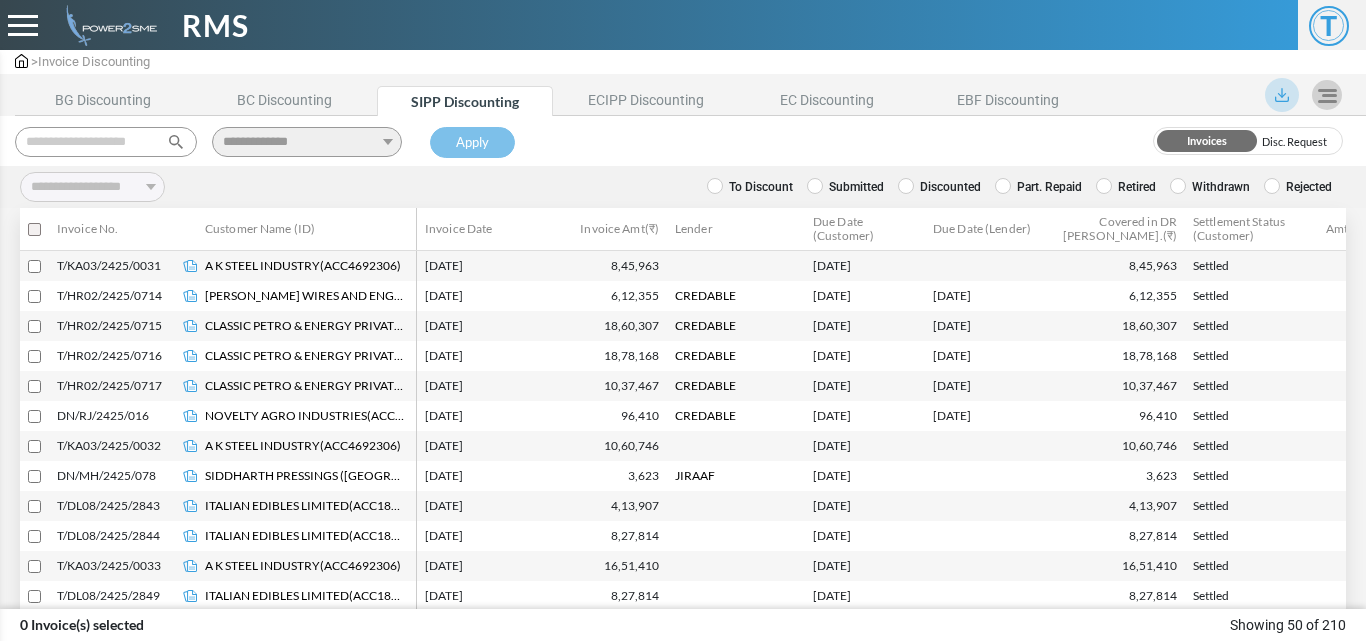 click at bounding box center (106, 142) 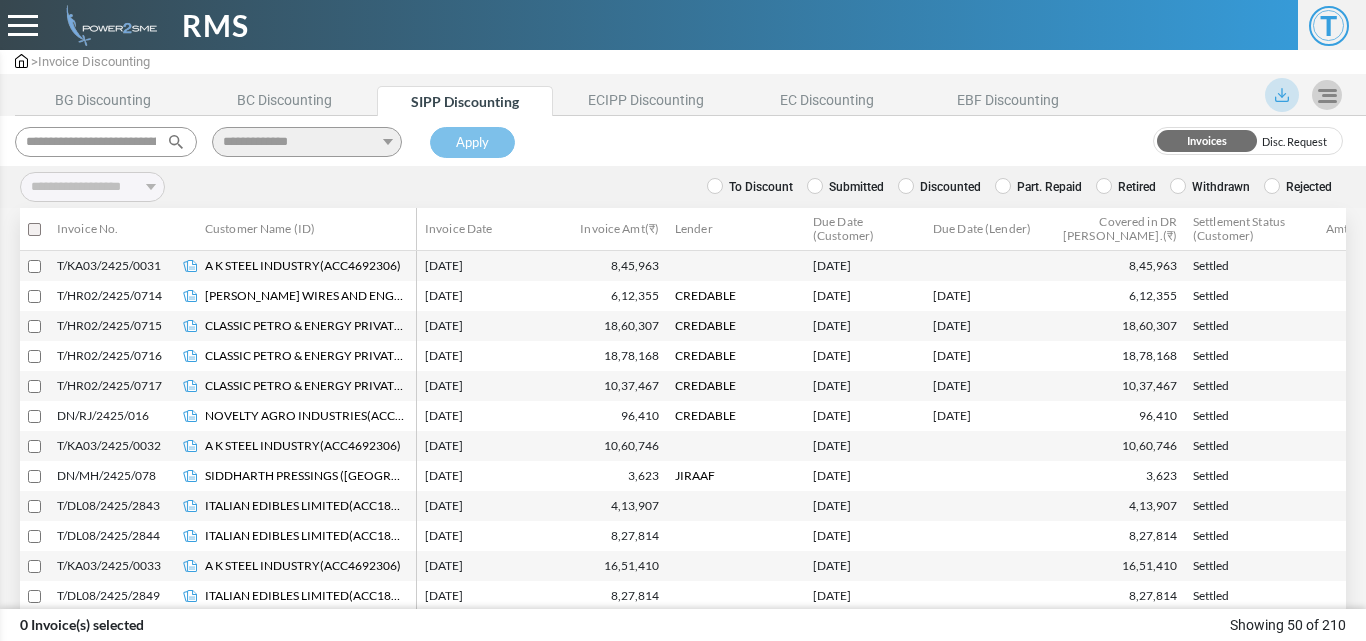 scroll, scrollTop: 0, scrollLeft: 109, axis: horizontal 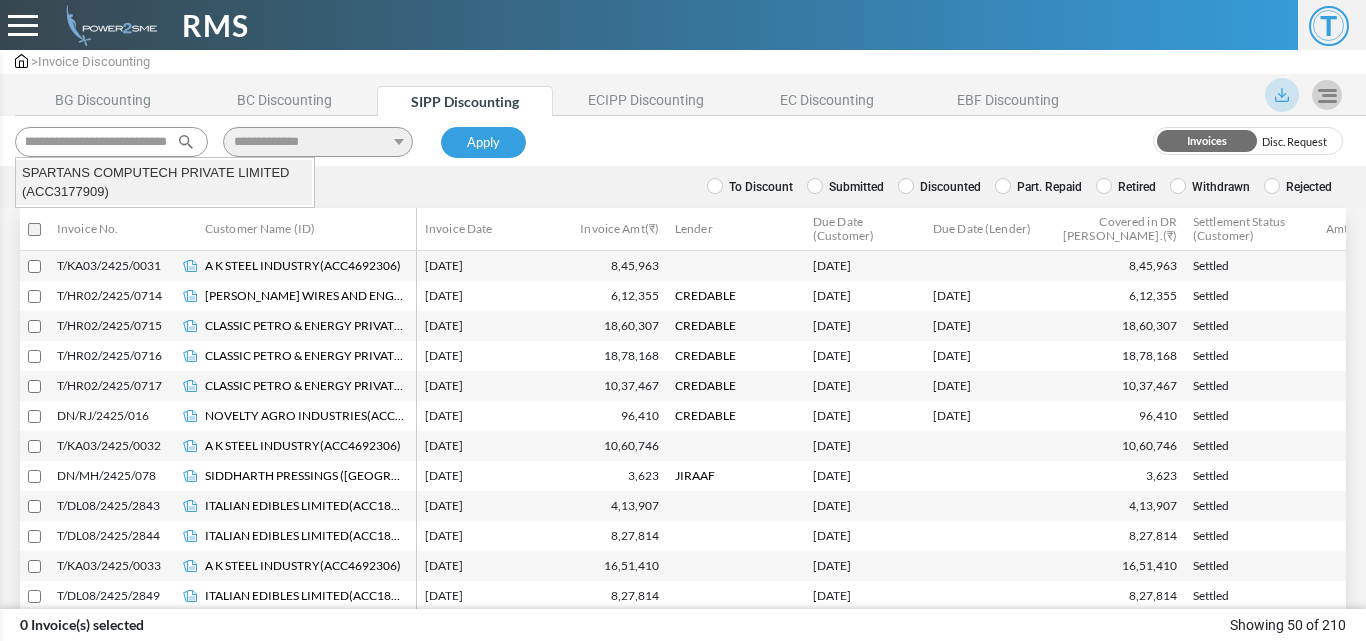 click on "SPARTANS COMPUTECH PRIVATE LIMITED (ACC3177909)" at bounding box center (164, 182) 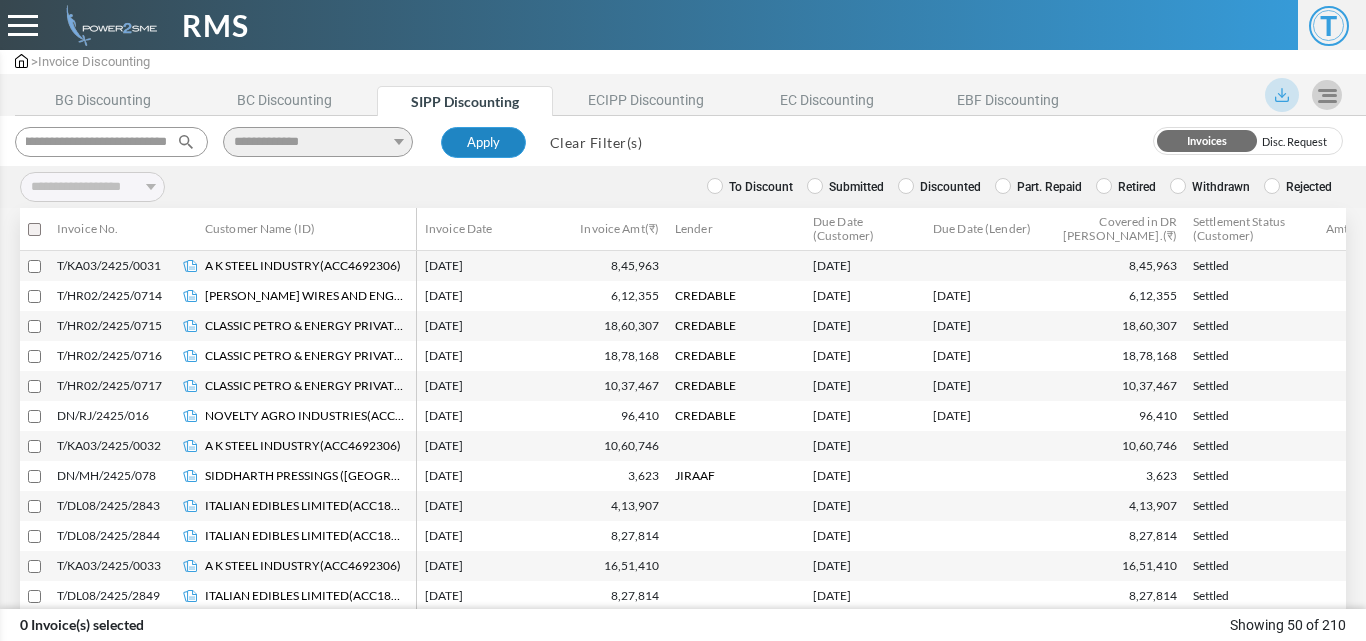 type on "**********" 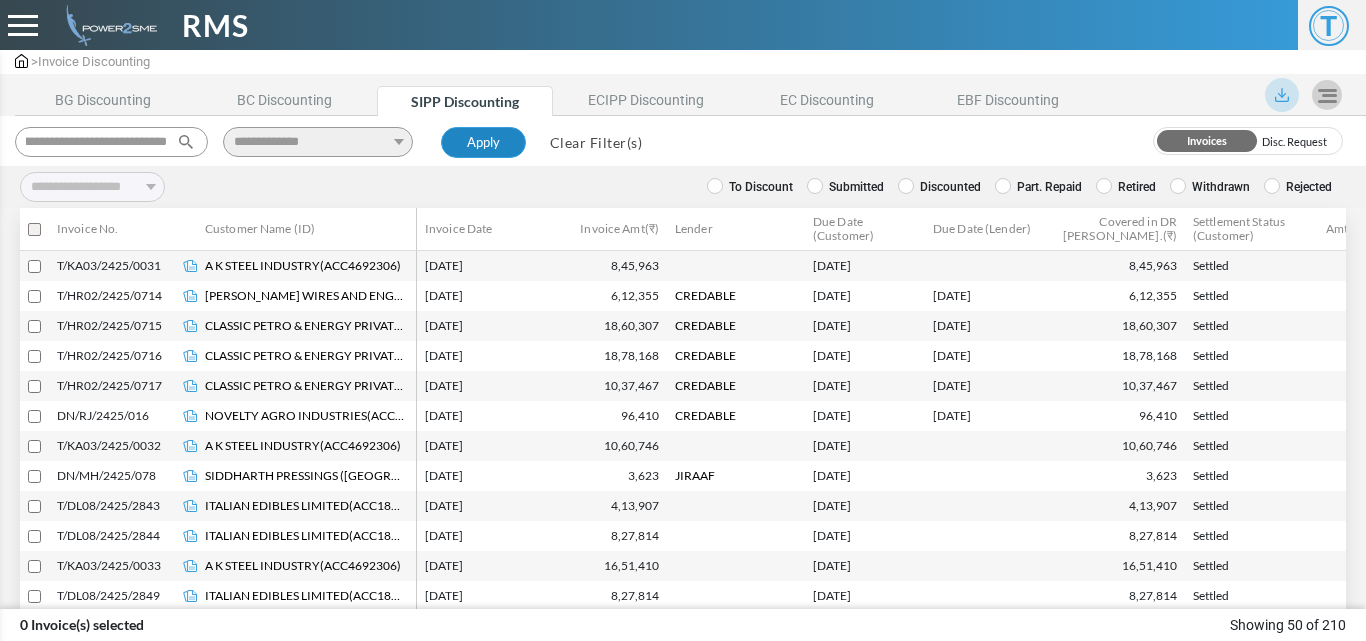 scroll, scrollTop: 0, scrollLeft: 0, axis: both 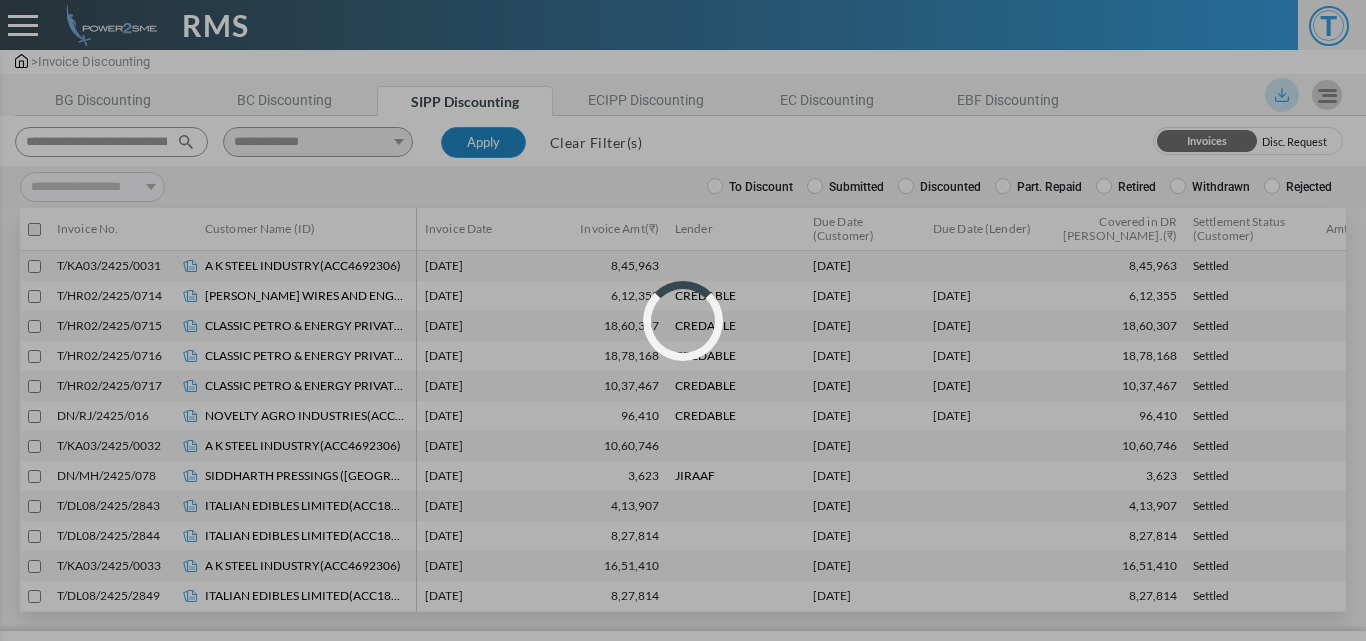 select 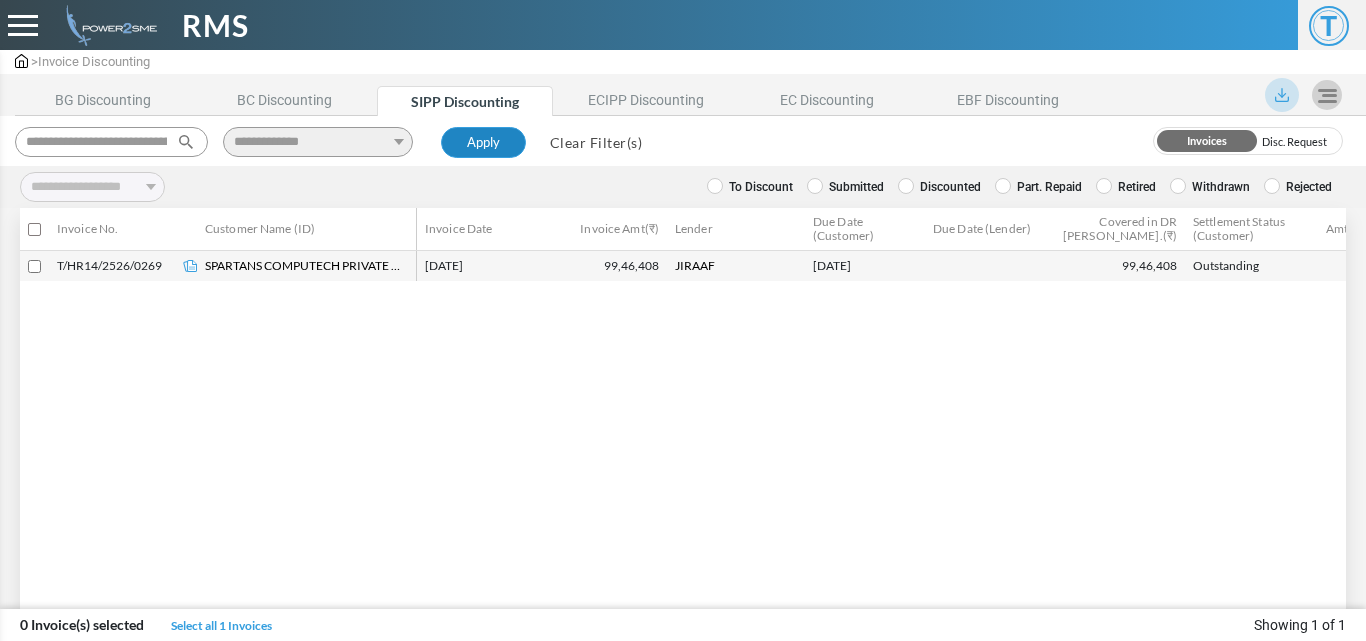 type 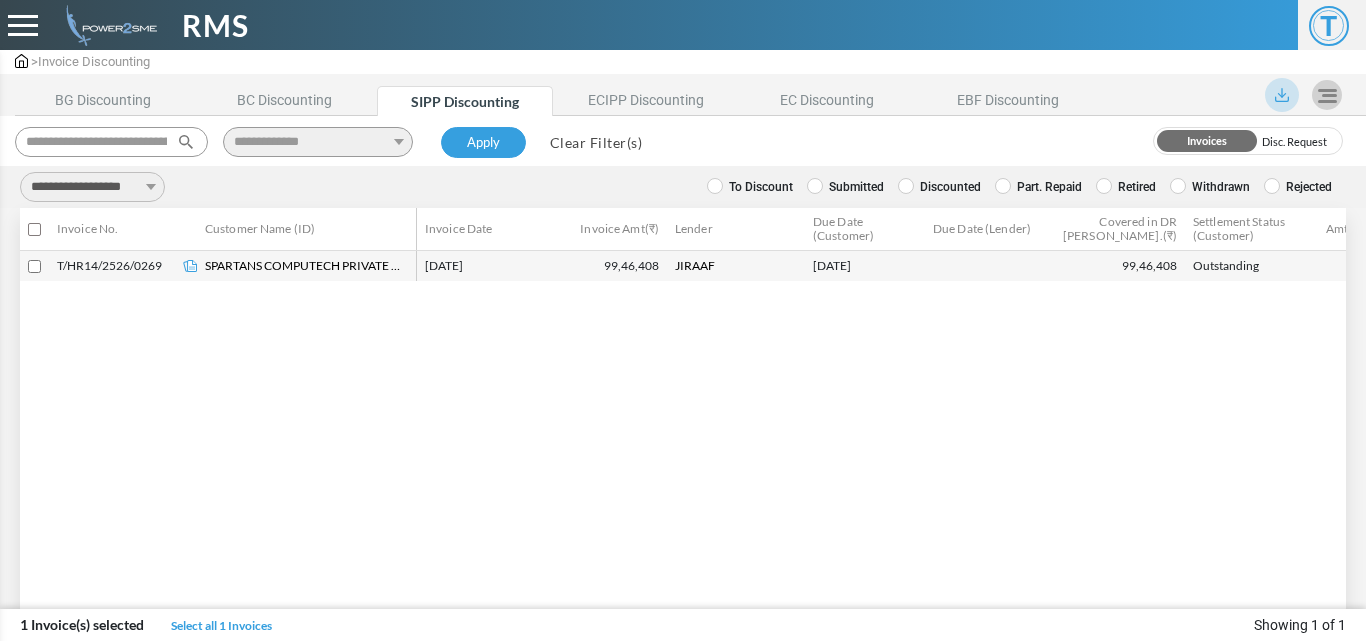 click on "**********" at bounding box center (92, 187) 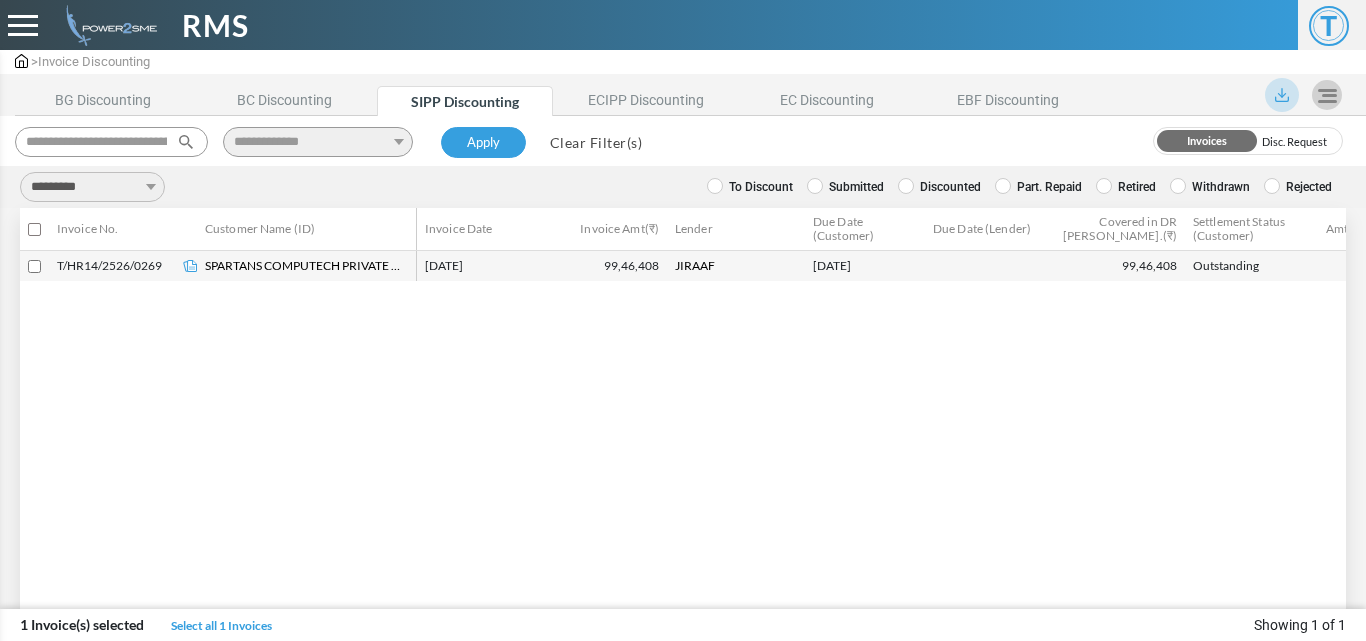 click on "**********" at bounding box center (92, 187) 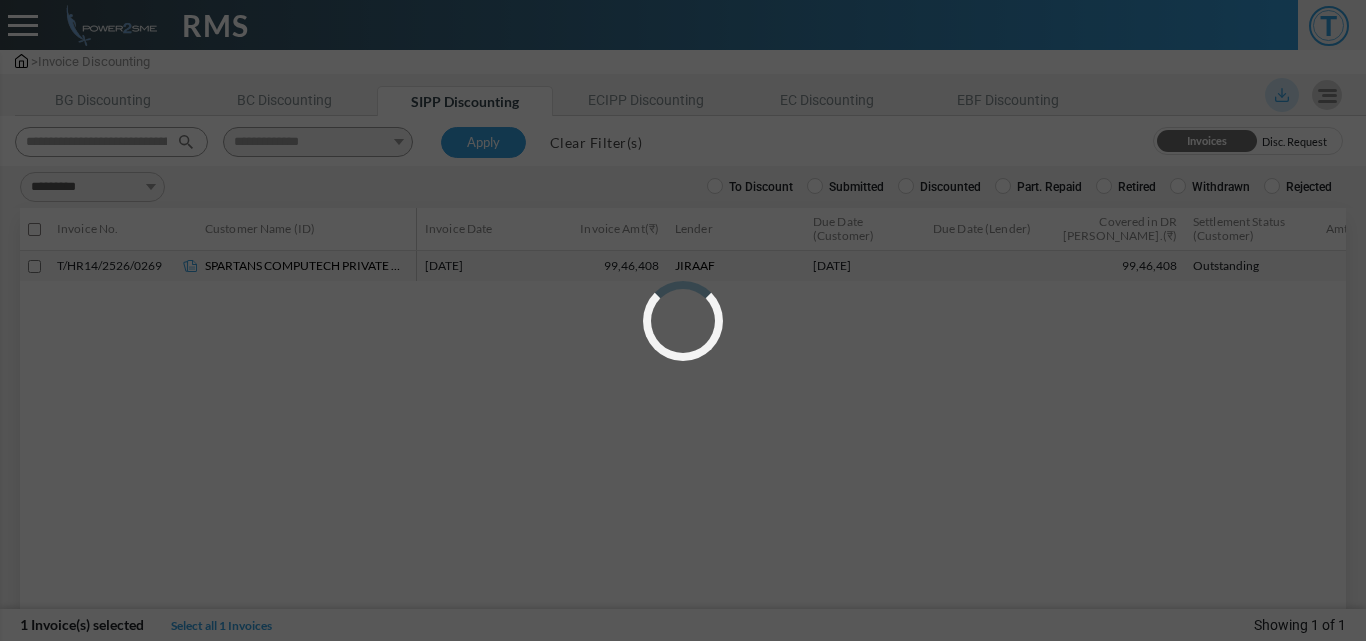 type on "**********" 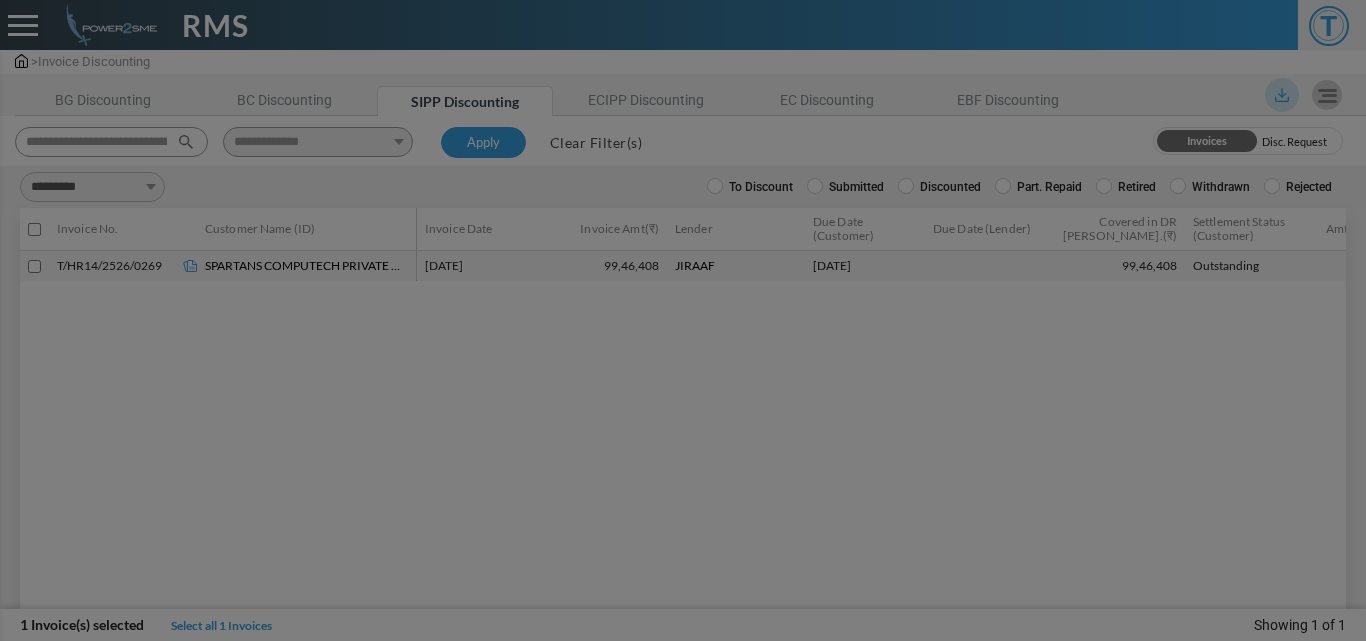 select on "**" 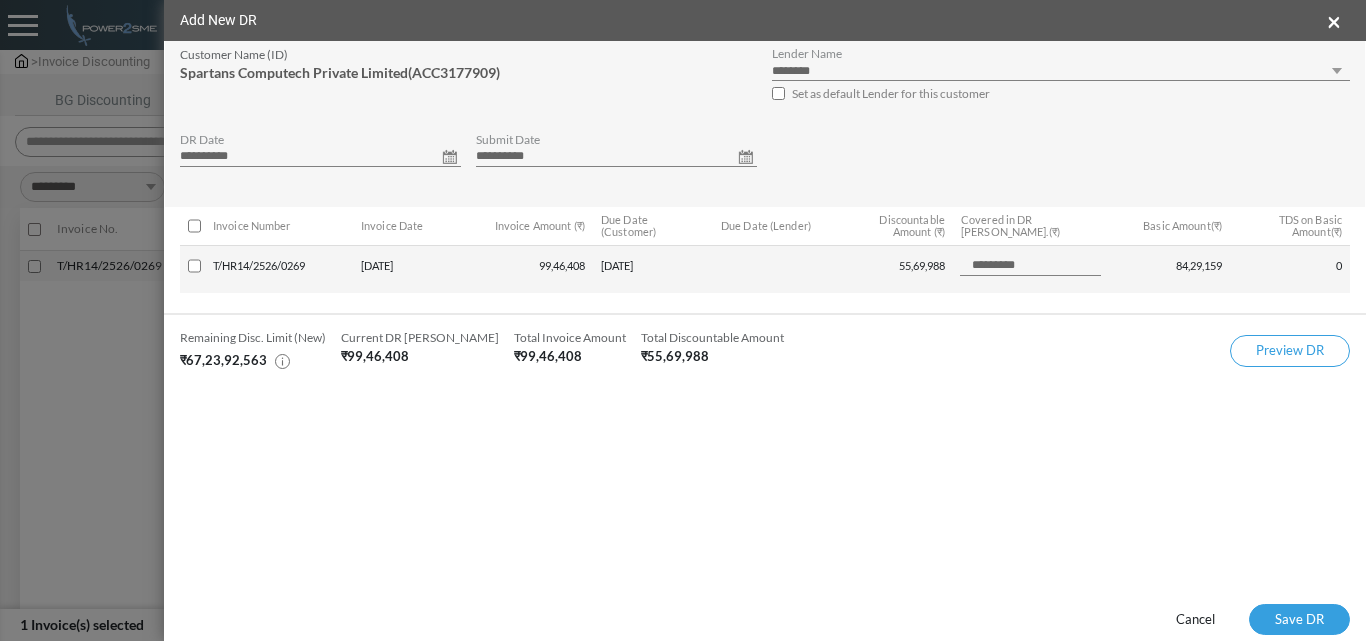click on "**********" at bounding box center (320, 157) 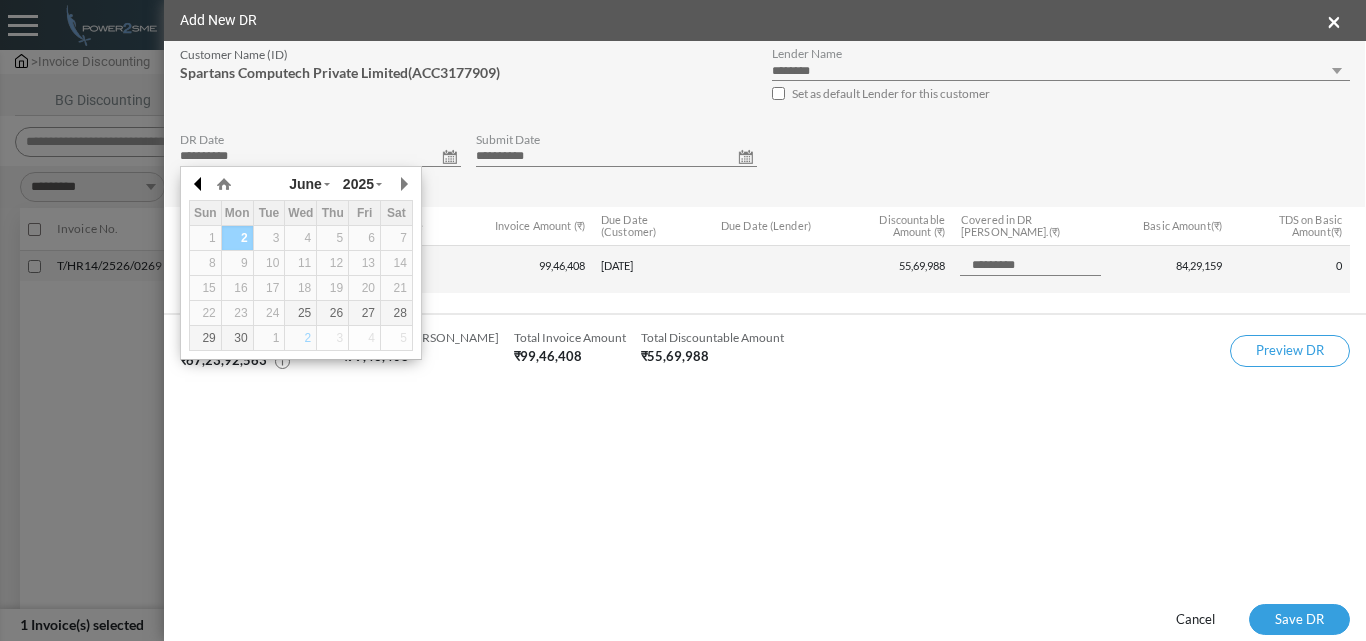 click at bounding box center [199, 184] 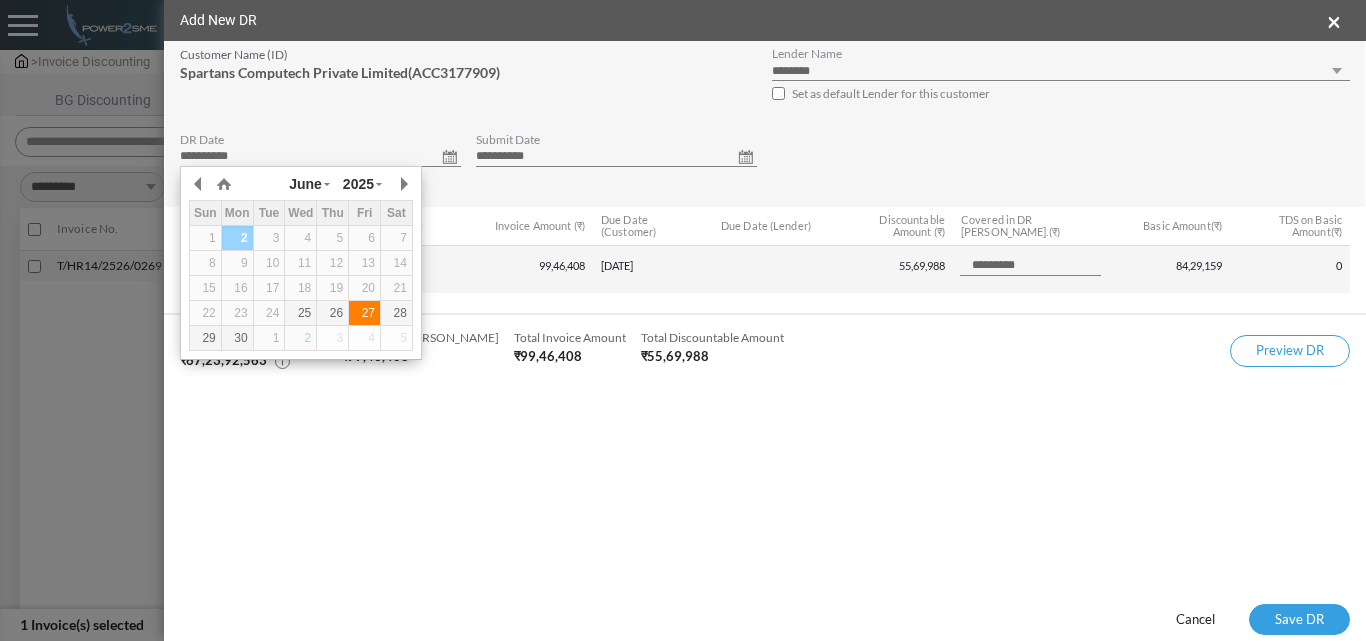 click on "27" at bounding box center (364, 313) 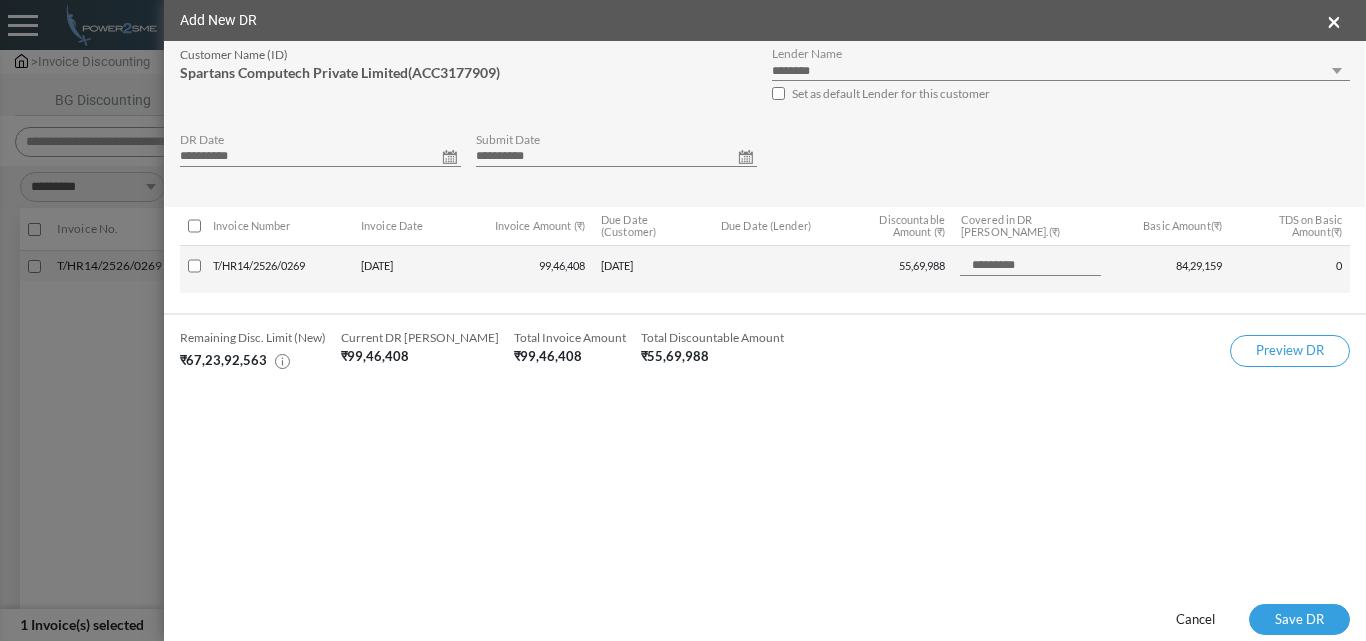 click on "**********" at bounding box center [616, 157] 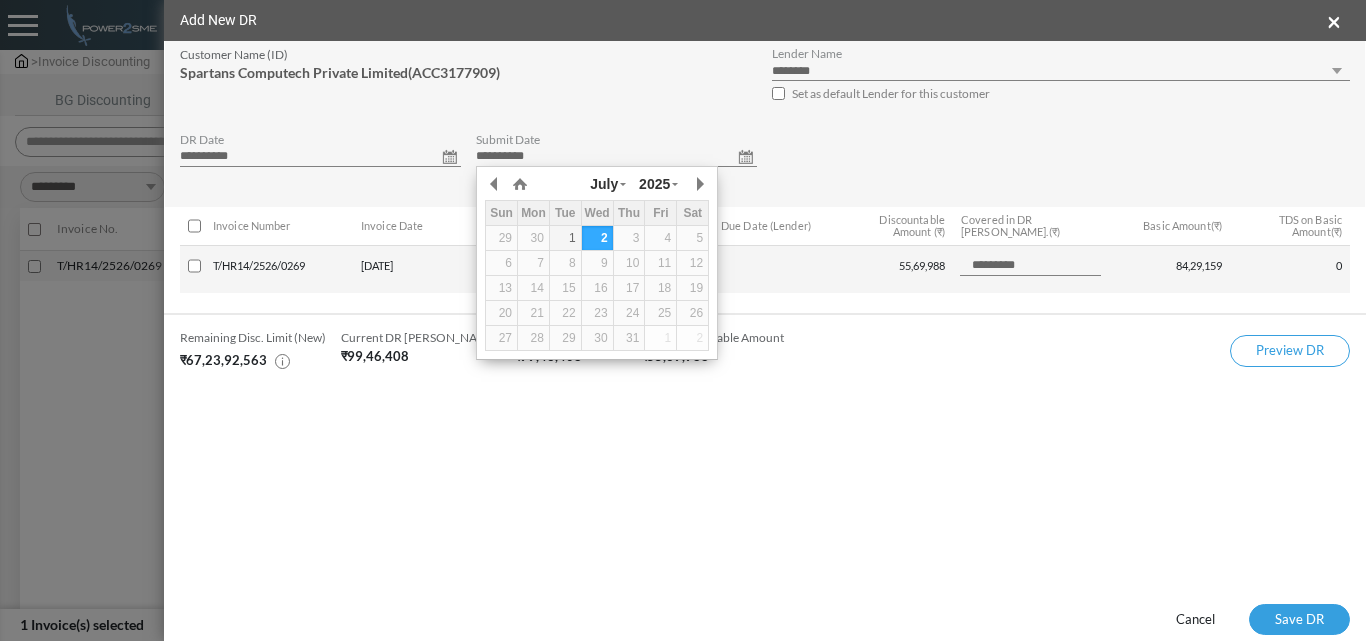 click on "July January February March April May June July August September October November [DATE] 1950 1951 1952 1953 1954 1955 1956 1957 1958 1959 1960 1961 1962 1963 1964 1965 1966 1967 1968 1969 1970 1971 1972 1973 1974 1975 1976 1977 1978 1979 1980 1981 1982 1983 1984 1985 1986 1987 1988 1989 1990 1991 1992 1993 1994 1995 1996 1997 1998 1999 2000 2001 2002 2003 2004 2005 2006 2007 2008 2009 2010 2011 2012 2013 2014 2015 2016 2017 2018 2019 2020 2021 2022 2023 2024 2025 2026 2027 2028 2029 2030 2031 2032 2033 2034 2035 2036 2037 2038 2039 2040 2041 2042 2043 2044 2045 2046 2047 2048 2049 2050 Sun Mon Tue Wed Thu Fri Sat 29 30 1 2 3 4 5 6 7 8 9 10 11 12 13 14 15 16 17 18 19 20 21 22 23 24 25 26 27 28 29 30 31 1 2 Save Selected 00:00 01:00 02:00 03:00 04:00 05:00 06:00 07:00 08:00 09:00 10:00 11:00 12:00 13:00 14:00 15:00 16:00 17:00 18:00 19:00 20:00 21:00 22:00 23:00" at bounding box center (597, 263) 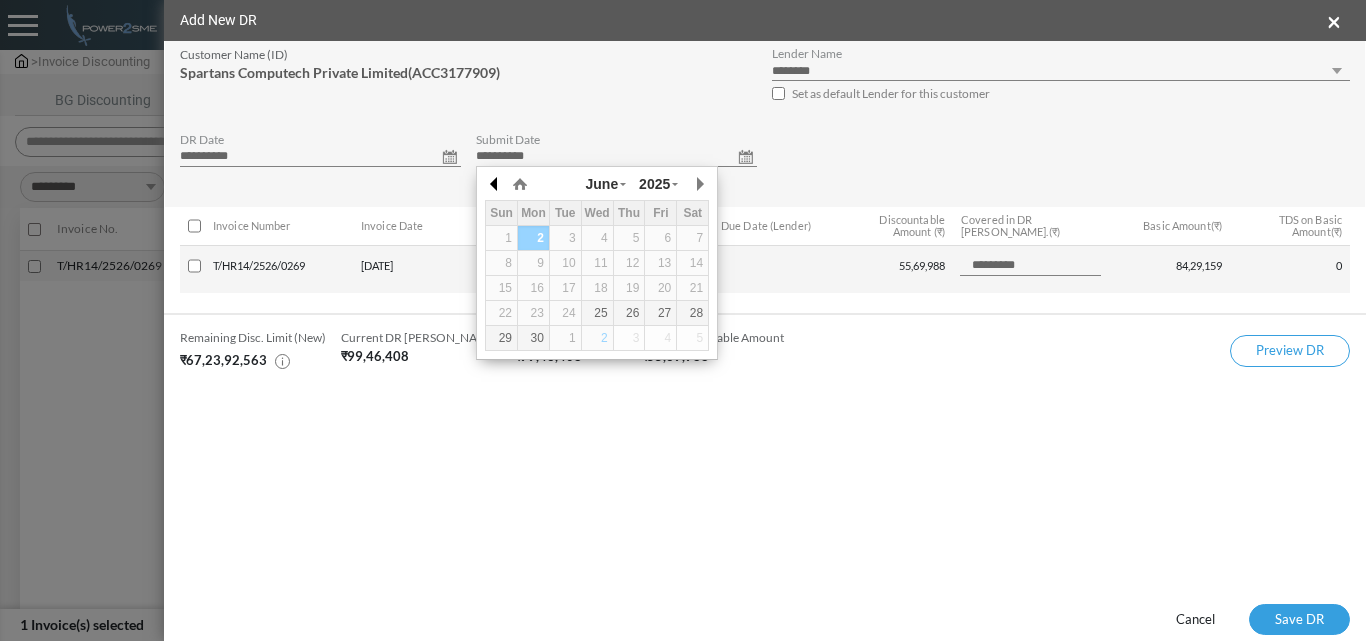 click at bounding box center (495, 184) 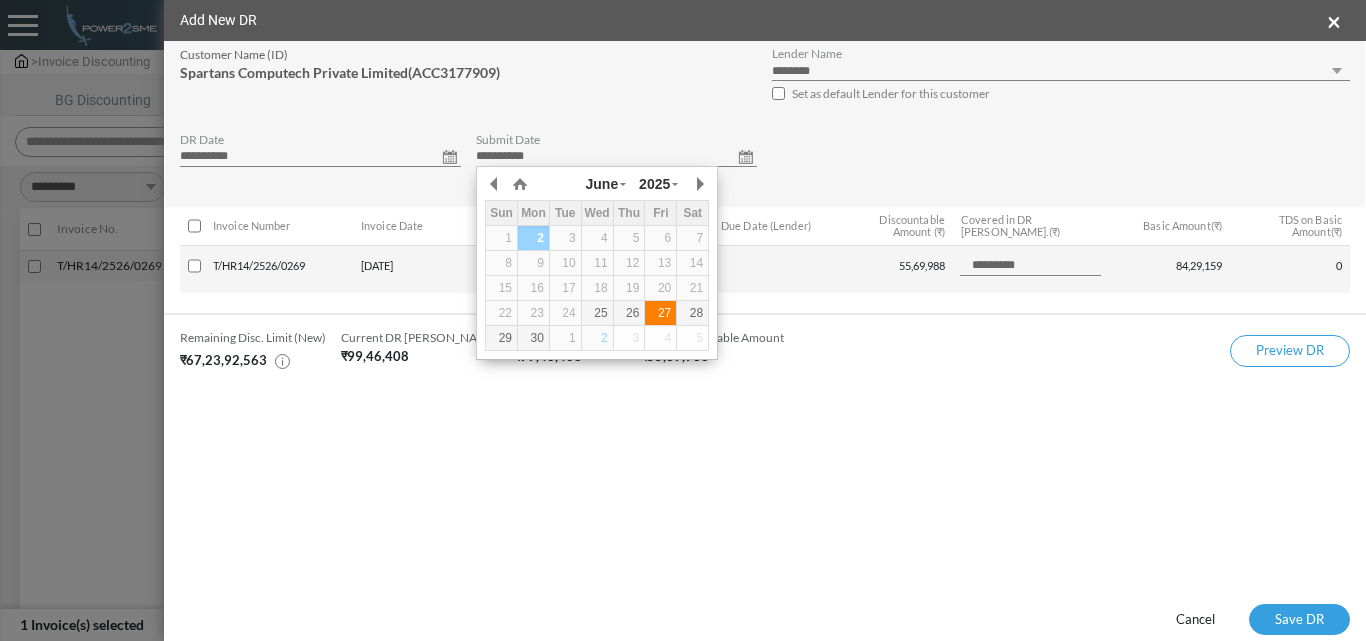 click on "27" at bounding box center (660, 313) 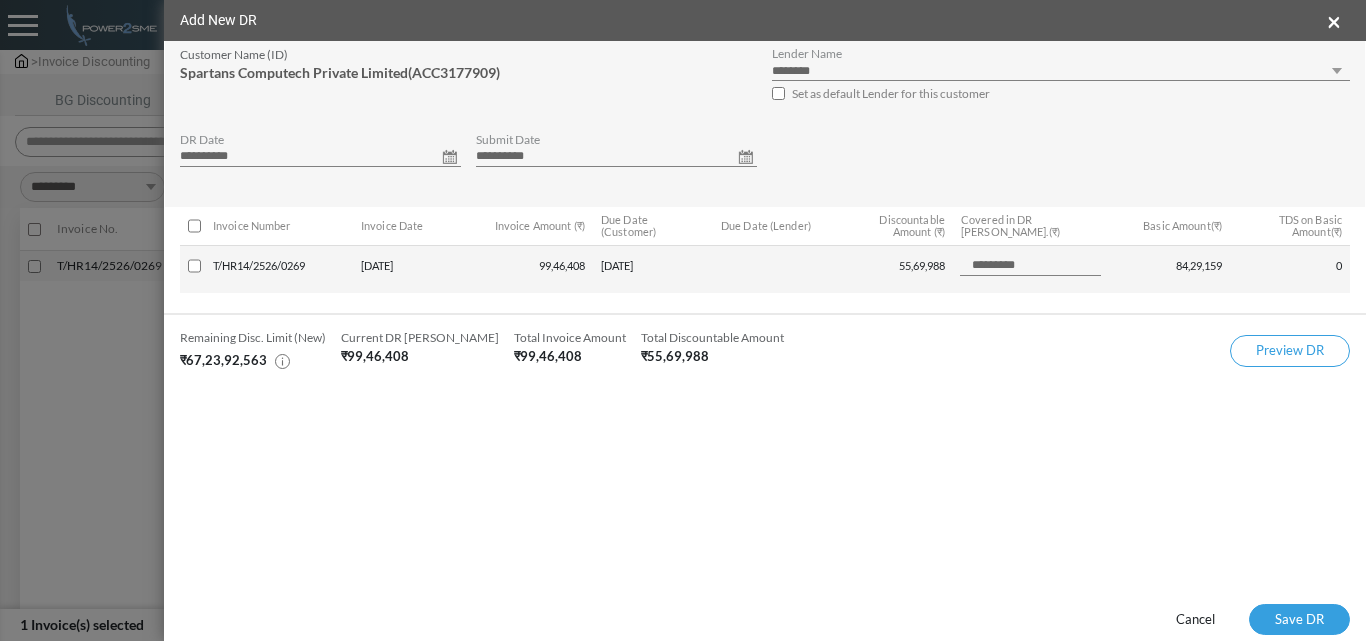 click on "**********" at bounding box center [1061, 71] 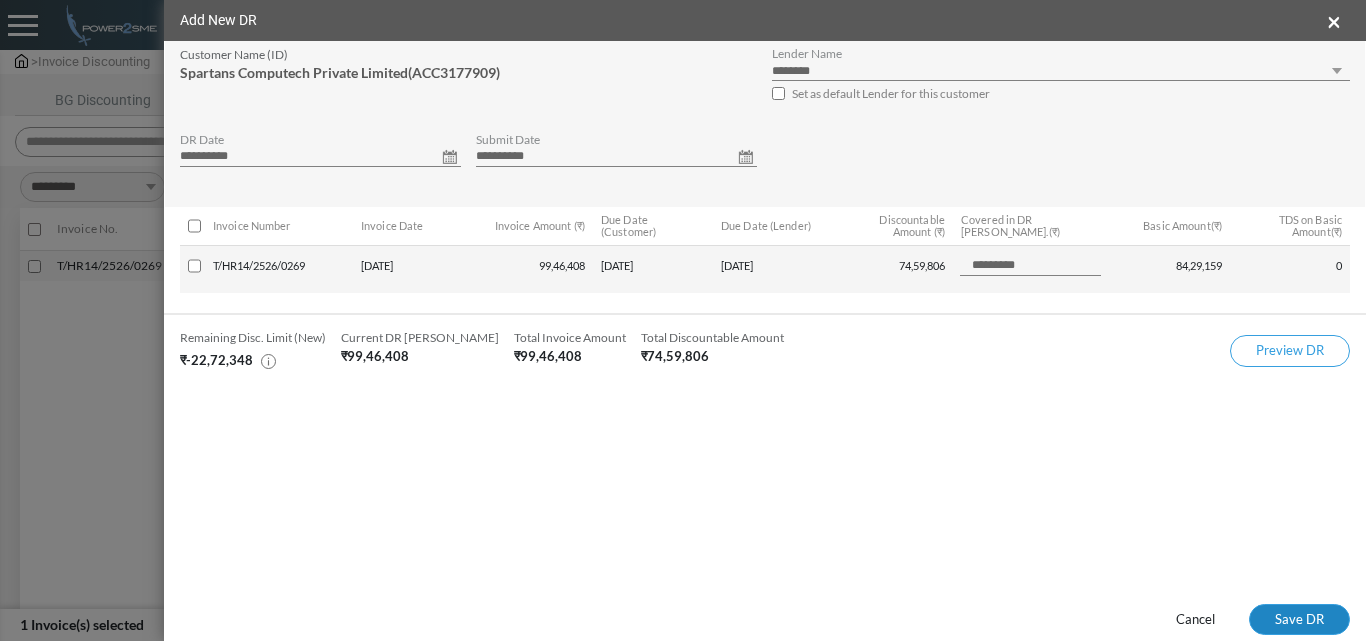 click on "Save DR" at bounding box center (1299, 620) 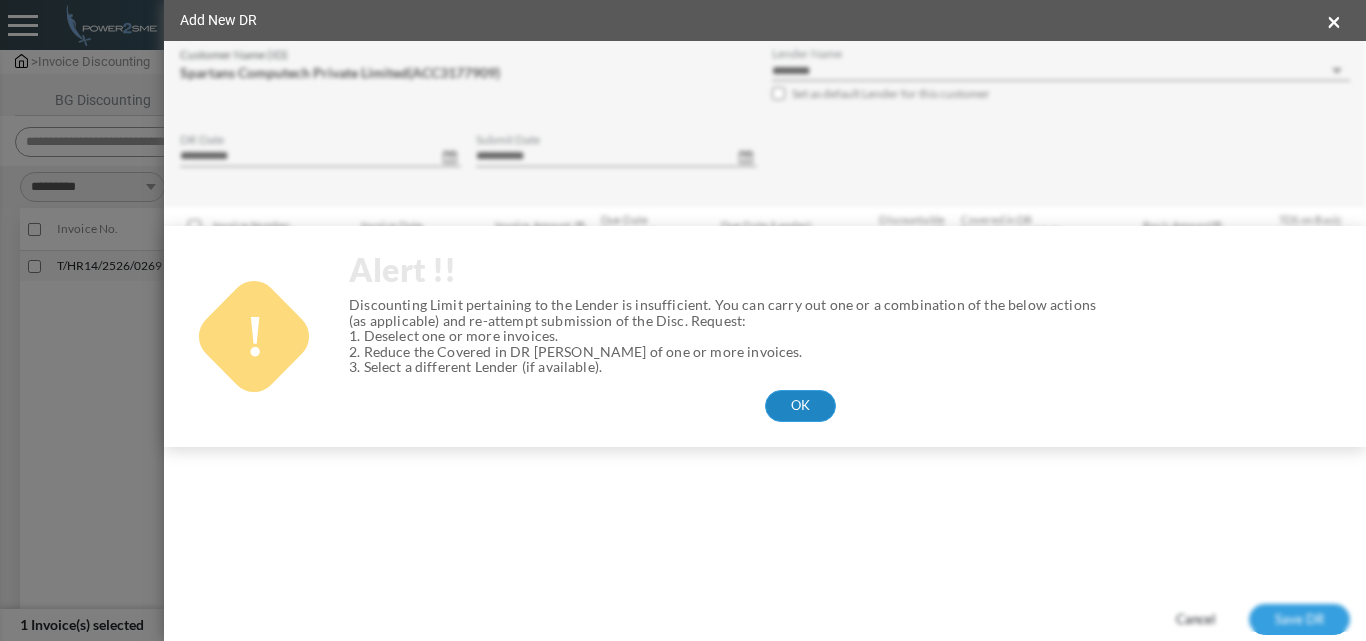 click on "OK" at bounding box center (800, 406) 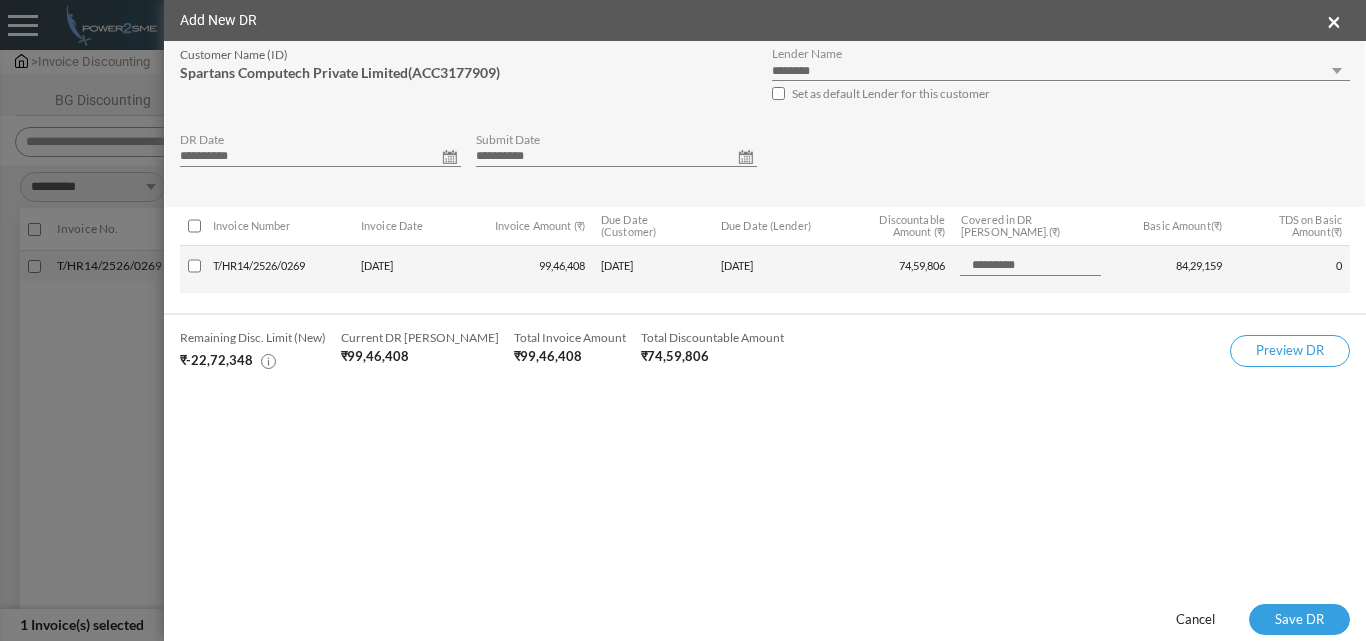 click on "Set as default Lender for this customer" at bounding box center (891, 94) 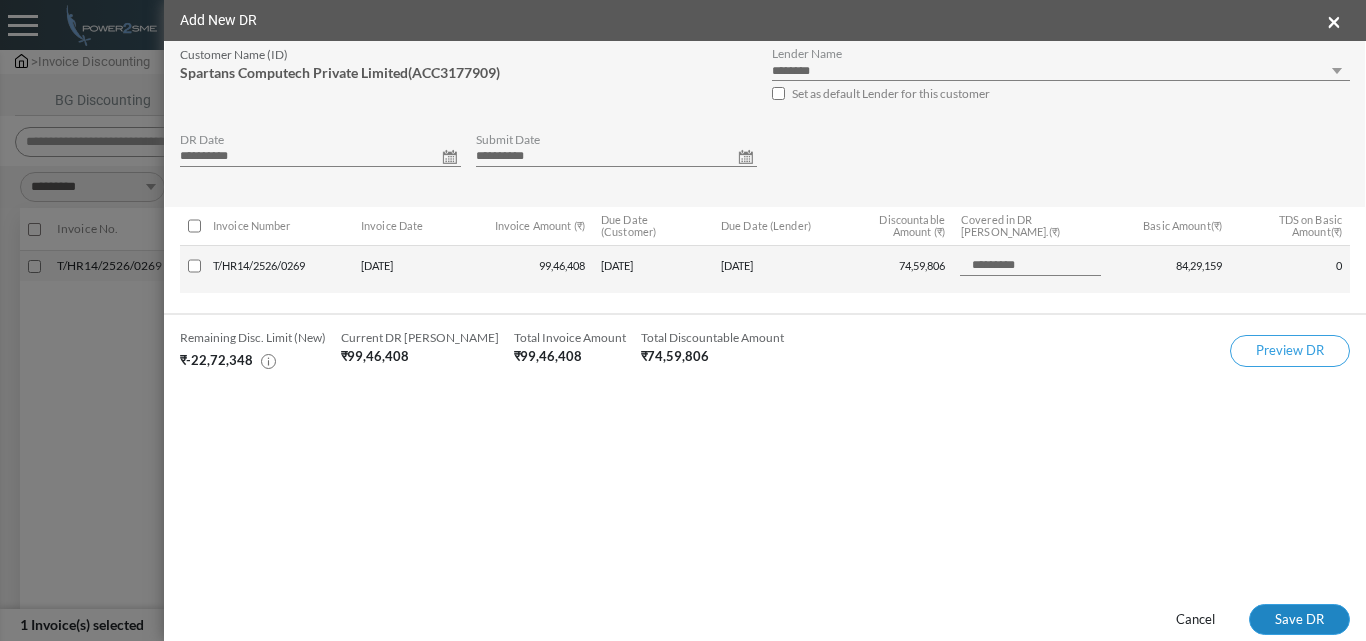 click on "Save DR" at bounding box center (1299, 620) 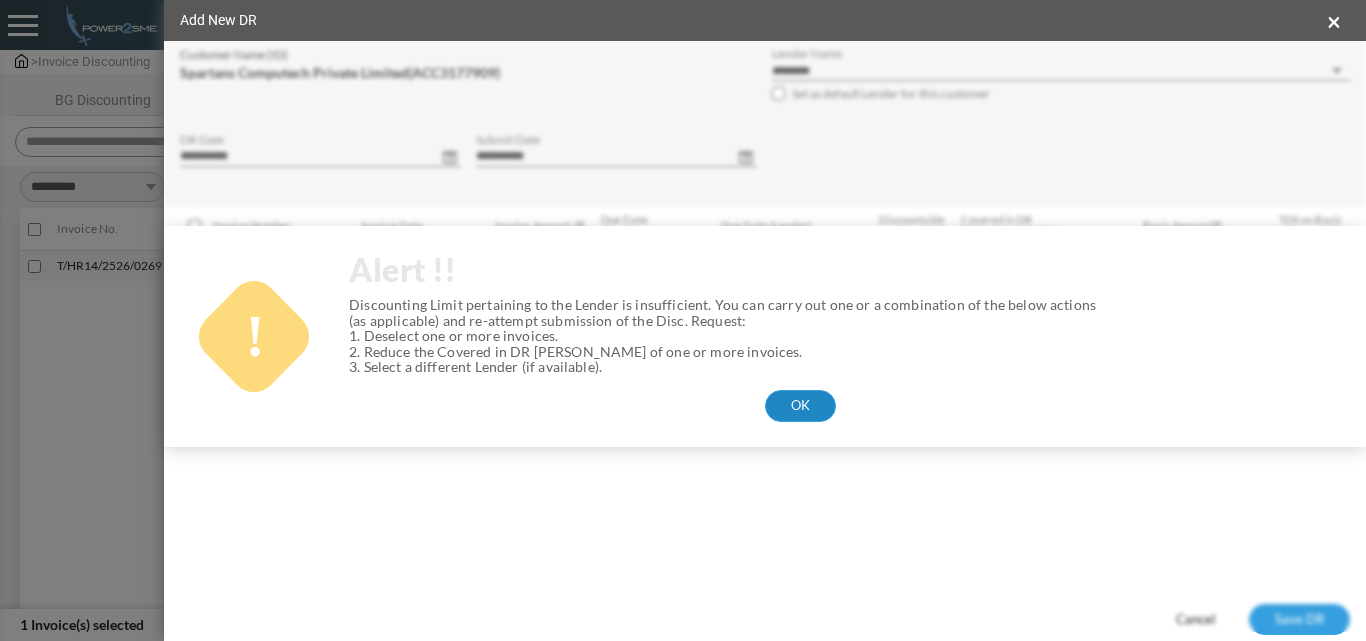 click on "OK" at bounding box center (800, 406) 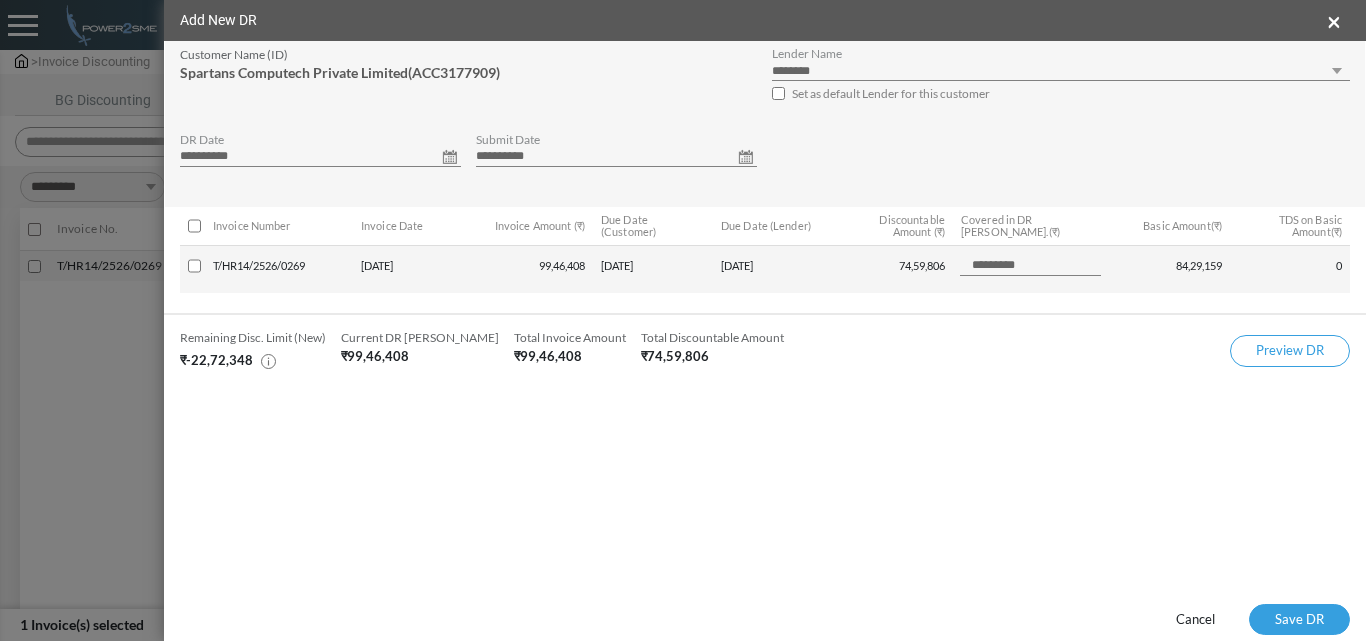 click on "**********" at bounding box center (765, 319) 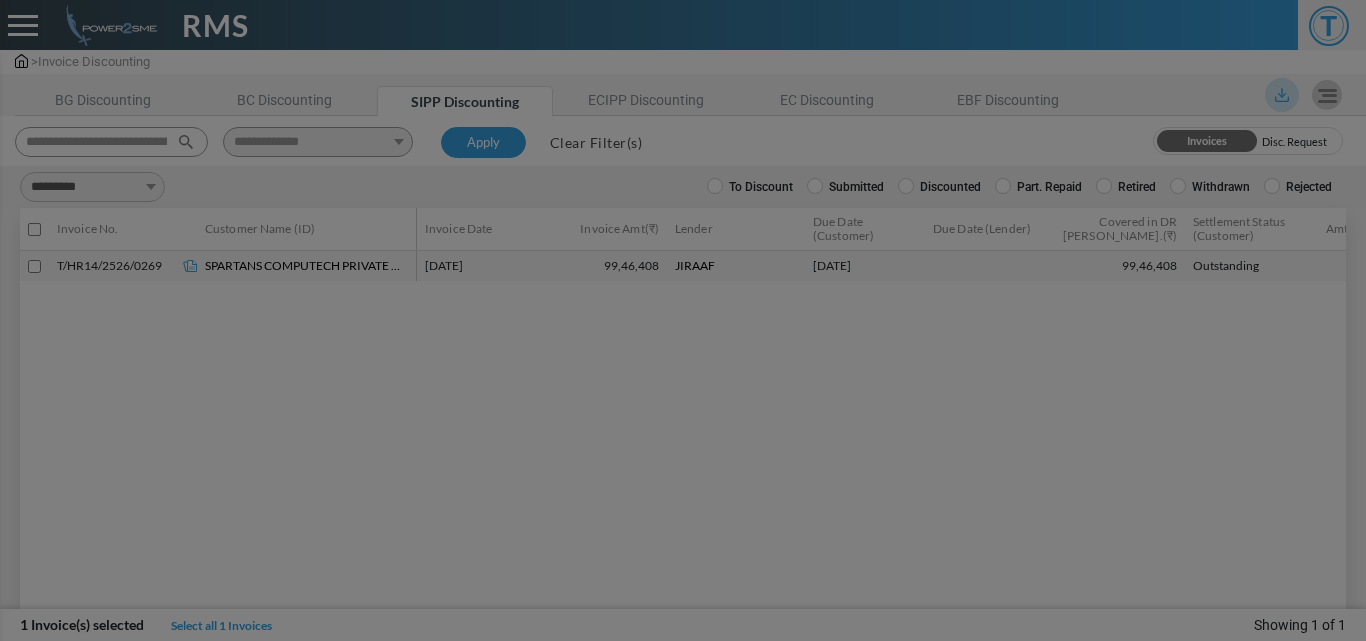 select on "*" 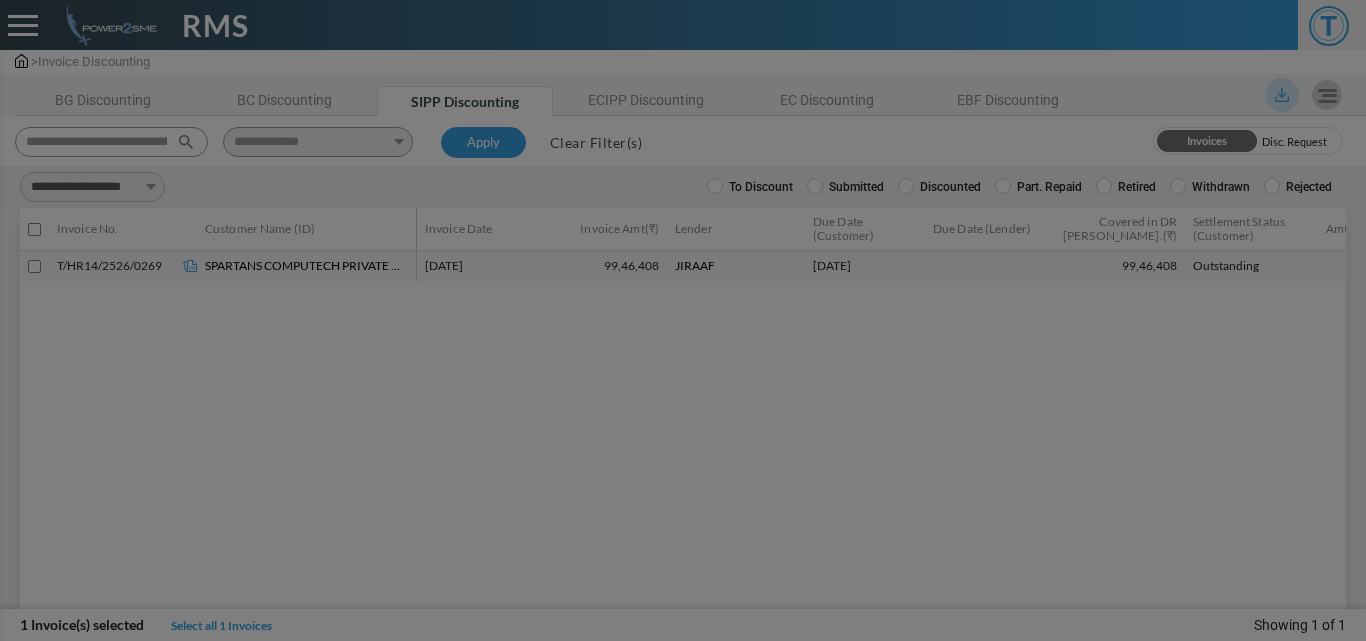 click on "1 Invoice(s) selected
Select all 1 Invoices
Showing 1 of 1" at bounding box center (683, 625) 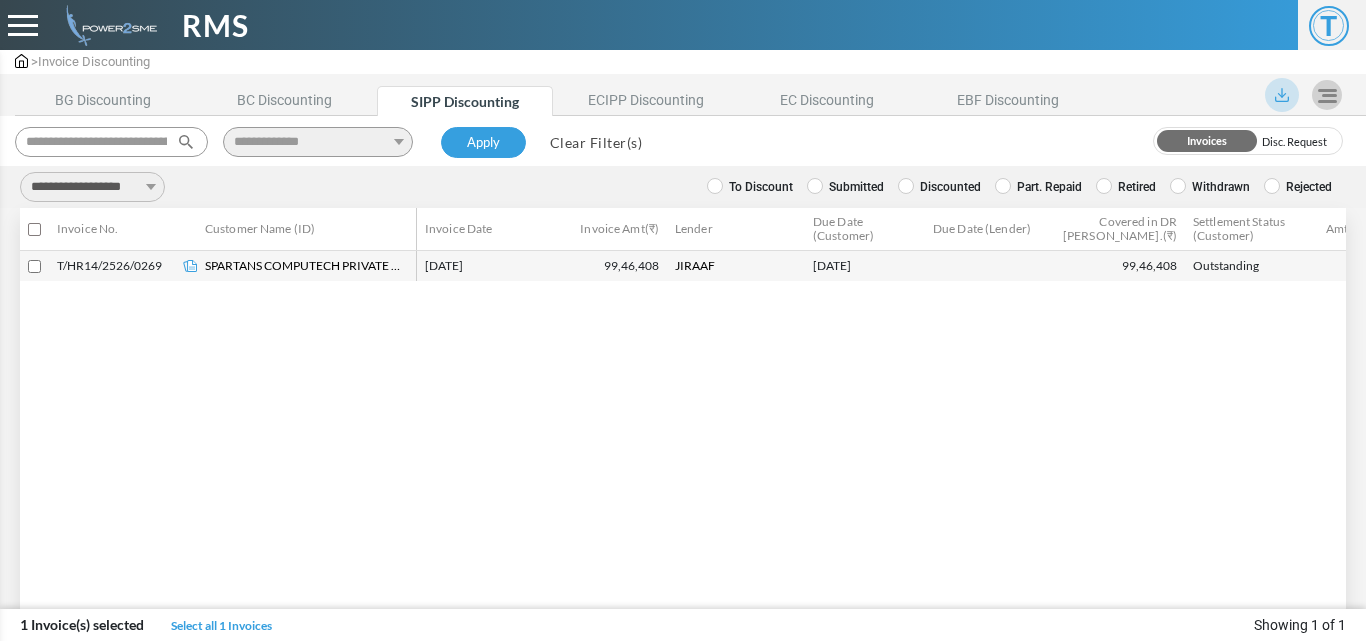 click on "Invoice No.
Customer Name (ID)
Invoice Date
Invoice Amt(₹)
Lender
Due Date (Customer)
Discounted Date
Due Date (Lender)
Covered in DR Amt.(₹)
TDS on Basic Amount (₹)
Settlement Status (Customer)
Discountable Amount (₹)" at bounding box center (683, 410) 